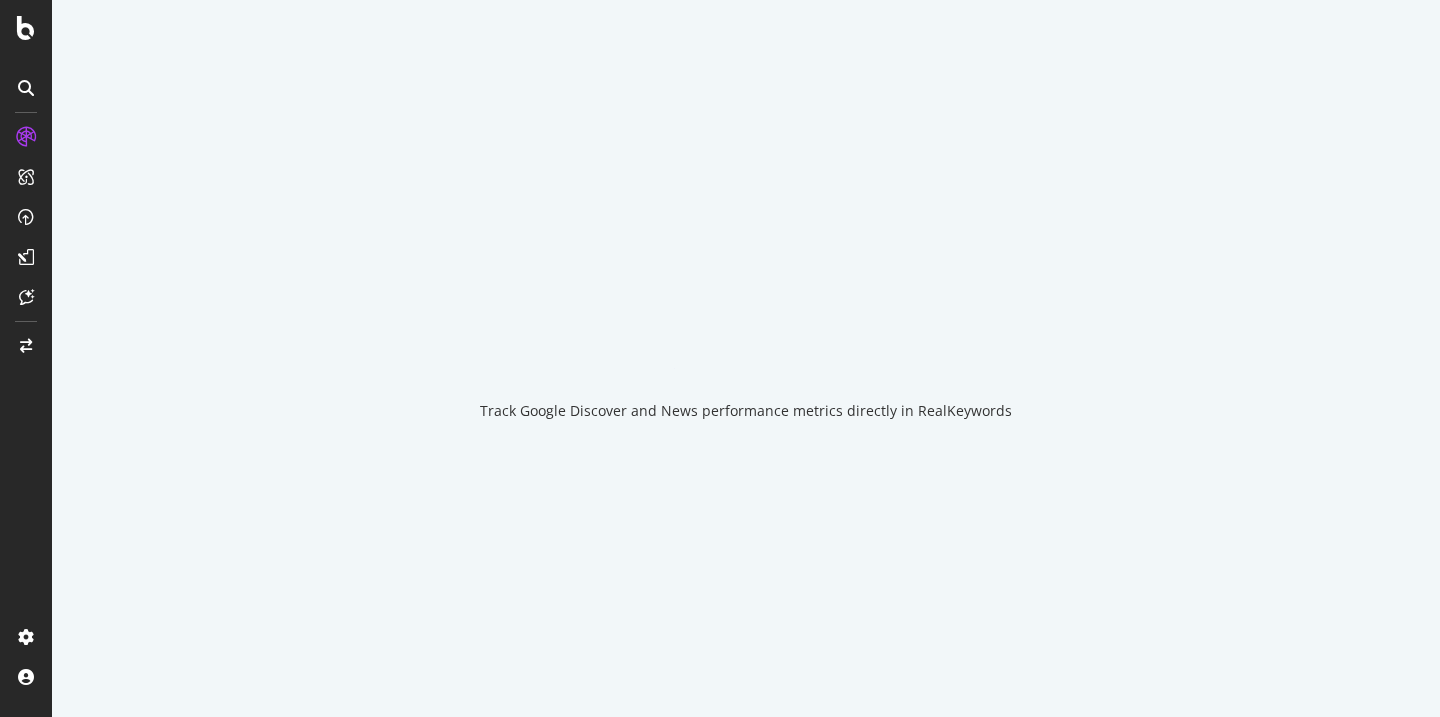 scroll, scrollTop: 0, scrollLeft: 0, axis: both 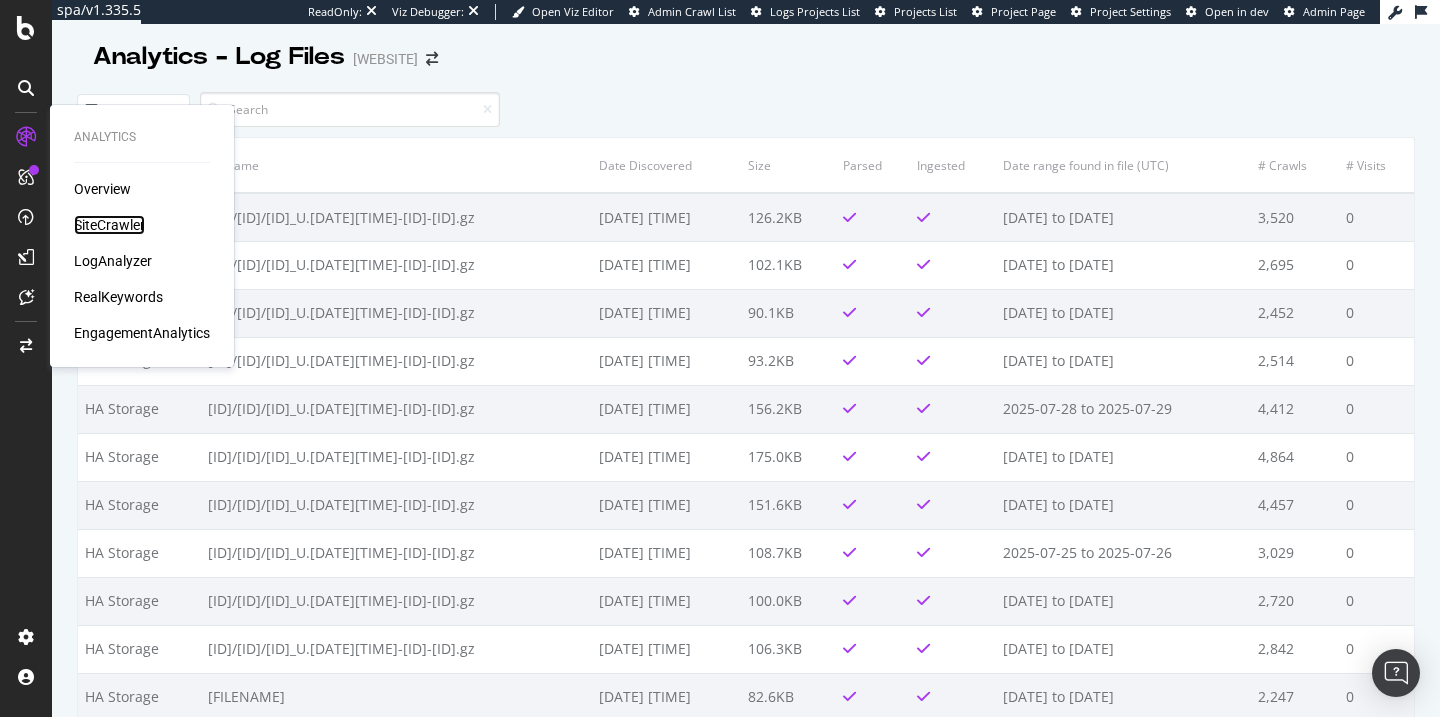 click on "SiteCrawler" at bounding box center (109, 225) 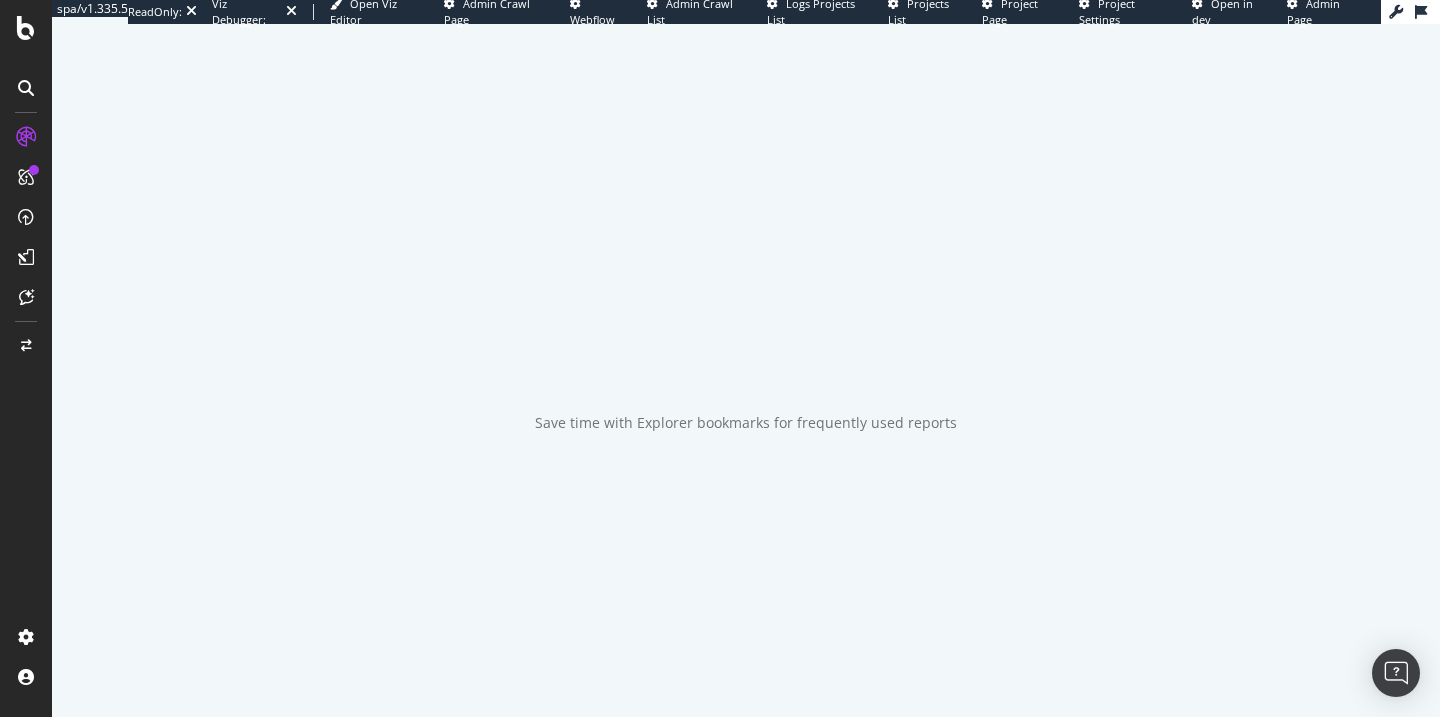 scroll, scrollTop: 0, scrollLeft: 0, axis: both 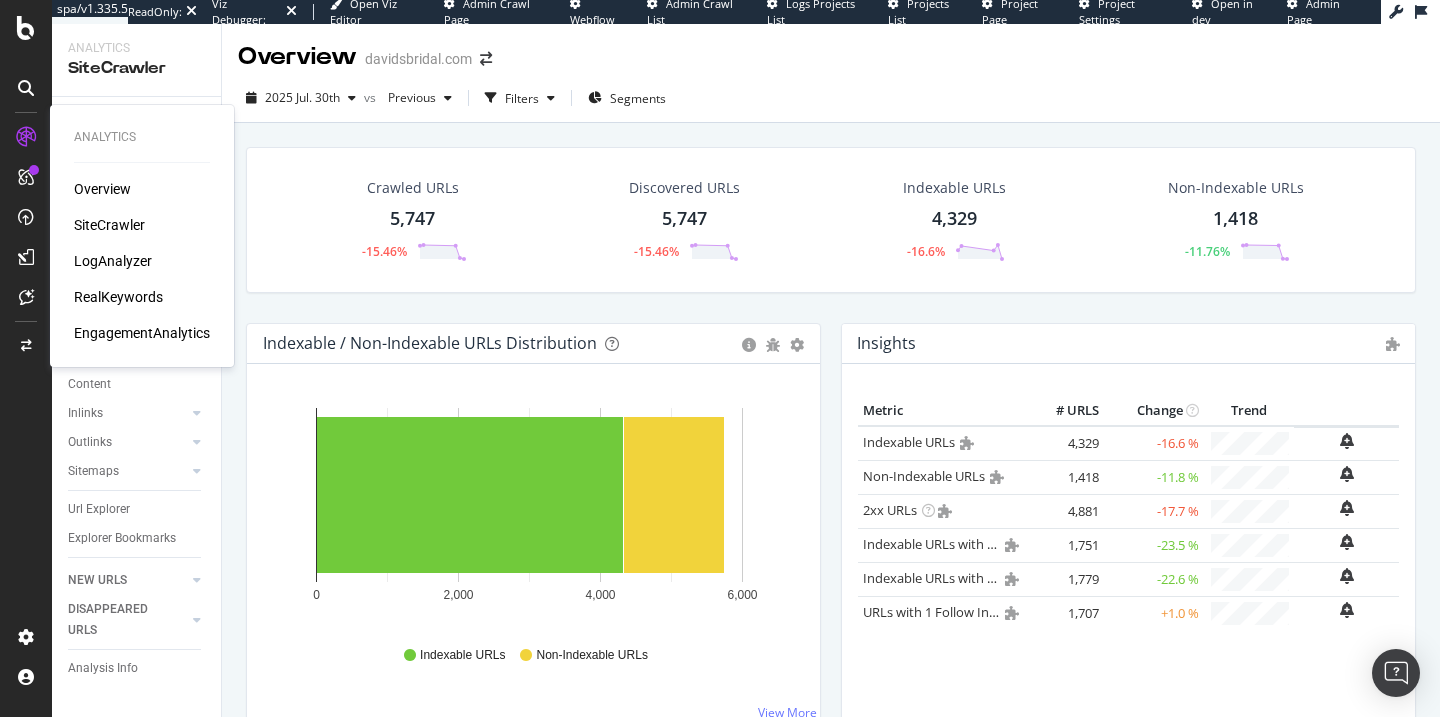 click on "Analytics Overview SiteCrawler LogAnalyzer RealKeywords EngagementAnalytics" at bounding box center (142, 236) 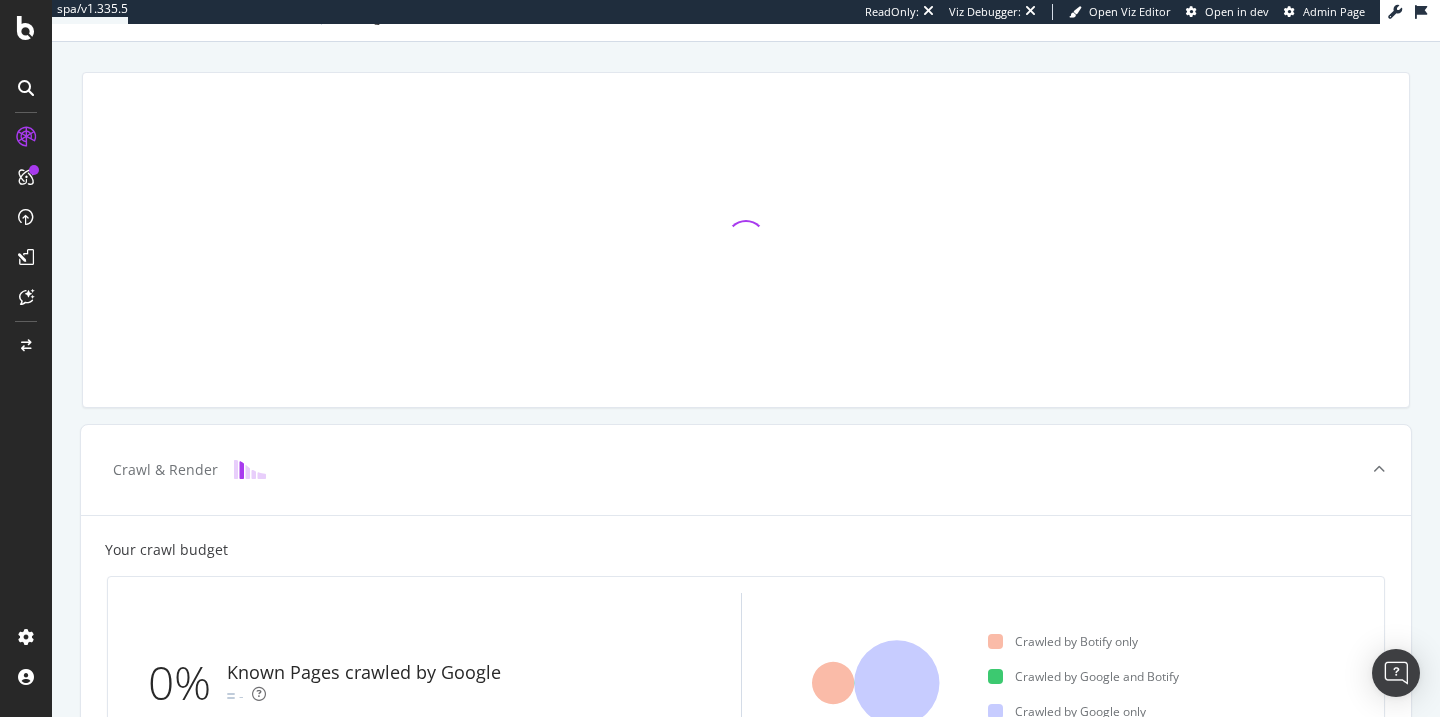scroll, scrollTop: 0, scrollLeft: 0, axis: both 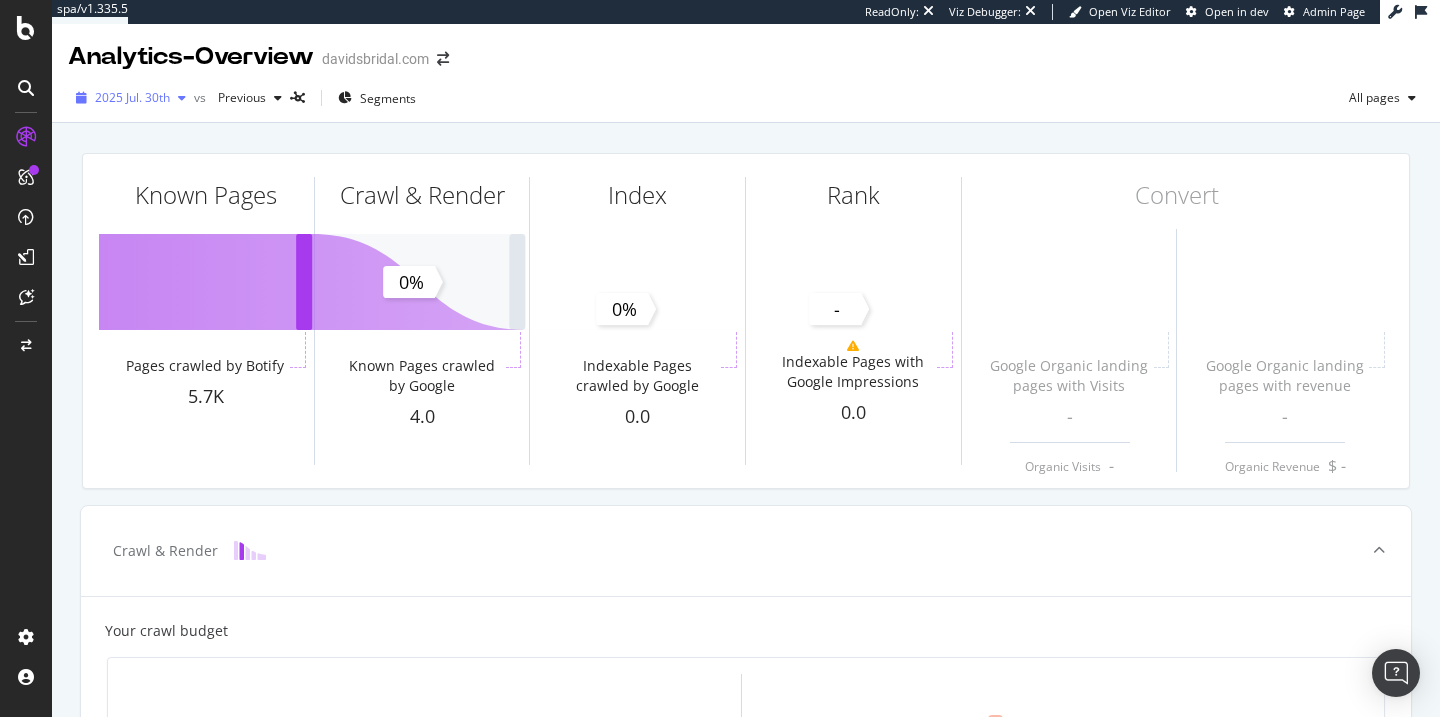 click on "2025 Jul. 30th" at bounding box center [132, 97] 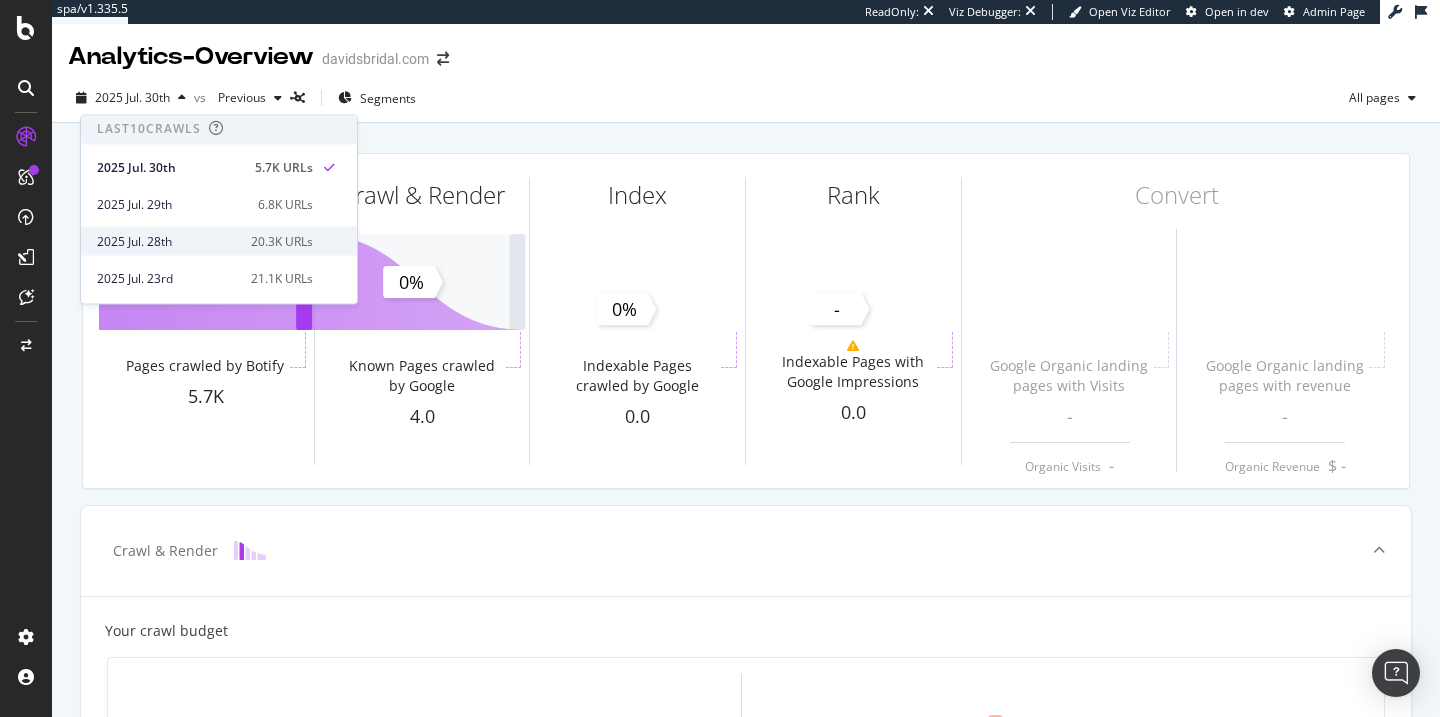 scroll, scrollTop: 0, scrollLeft: 0, axis: both 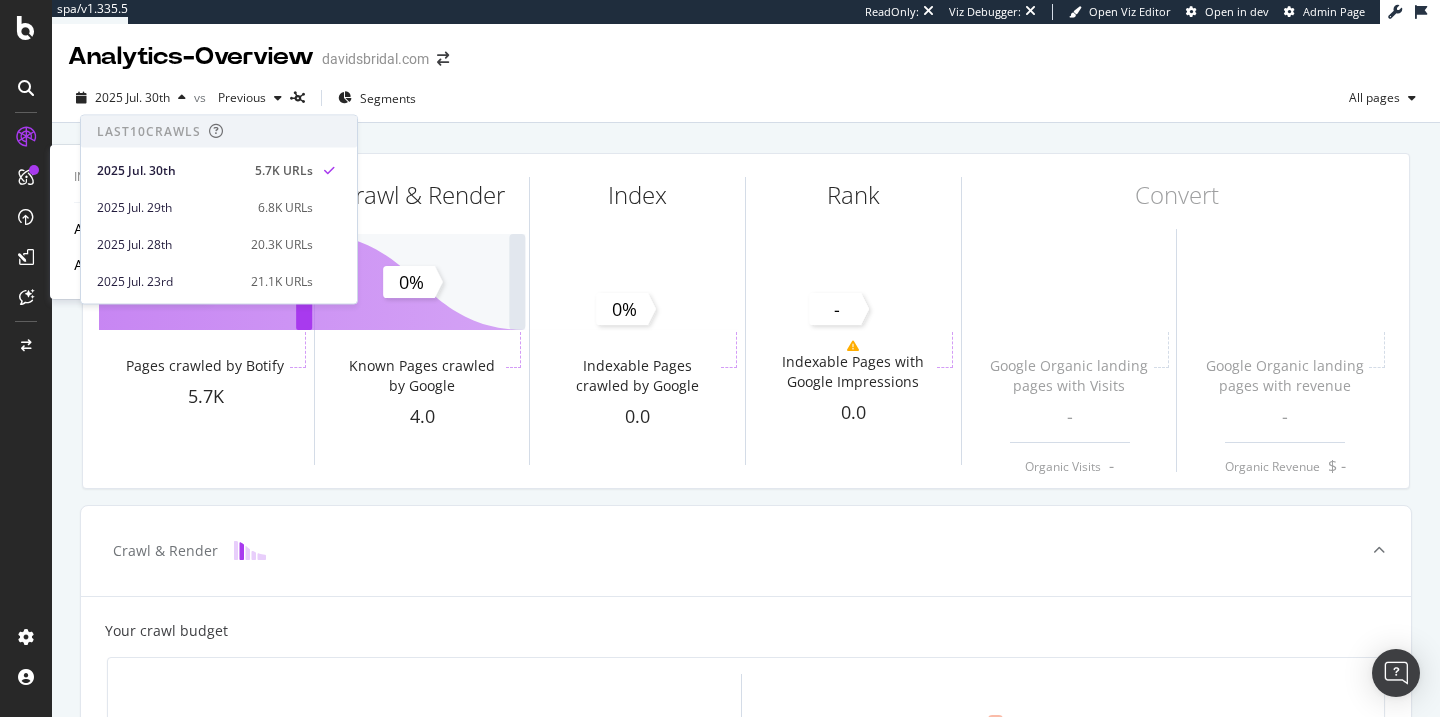 type 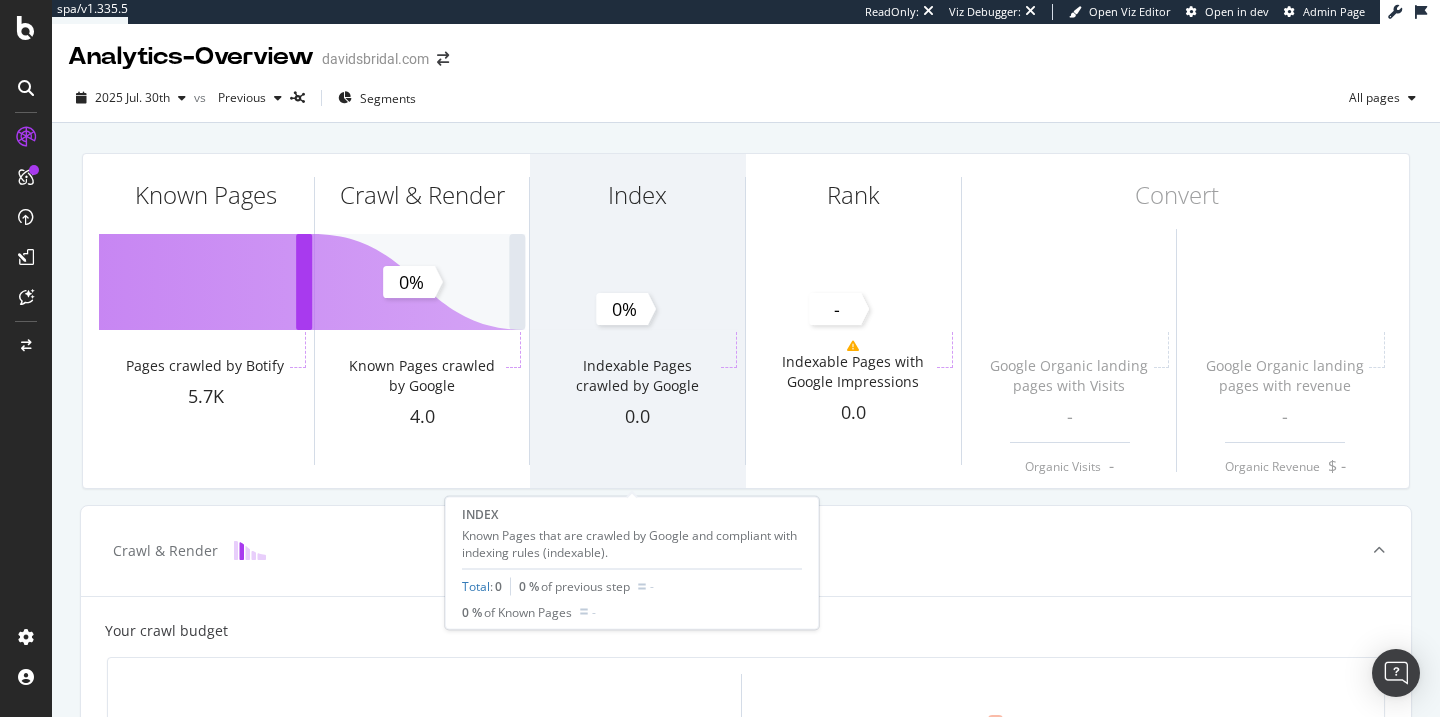 click on "Index" at bounding box center [637, 231] 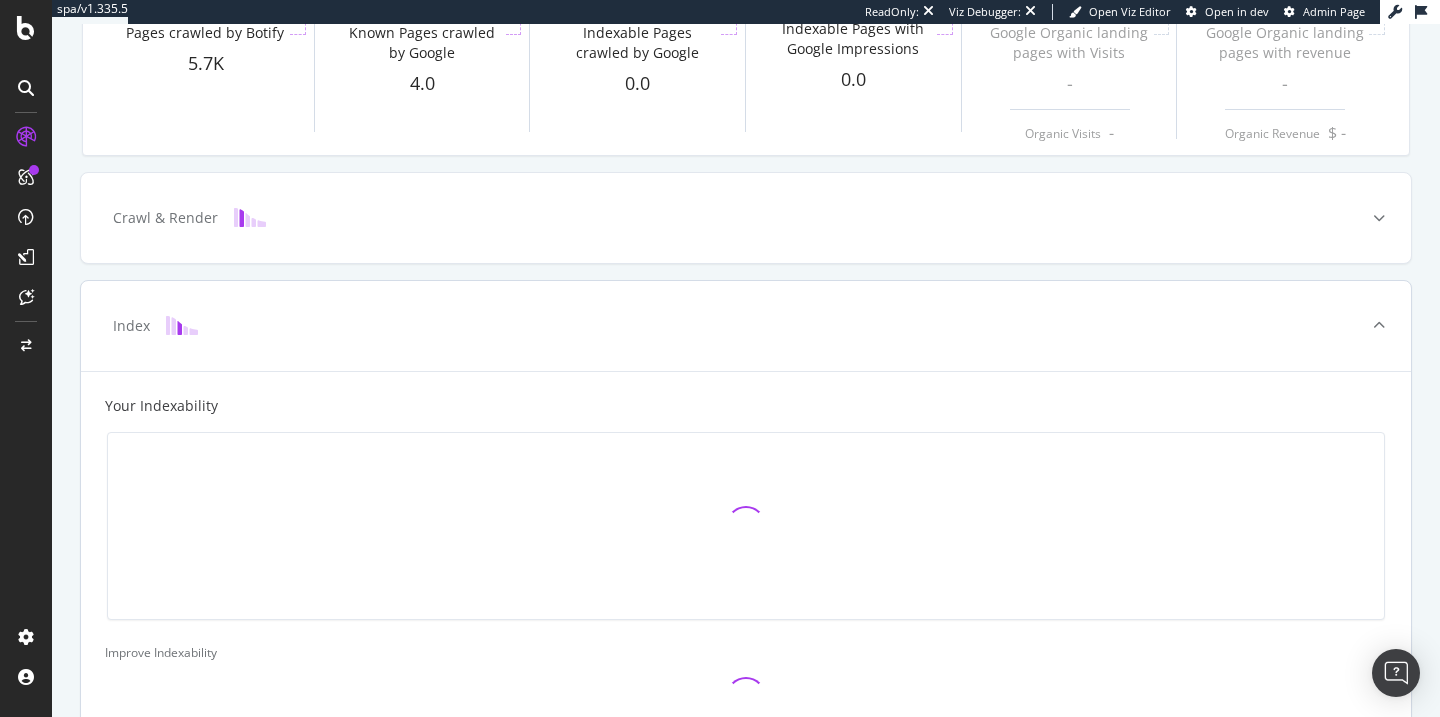 scroll, scrollTop: 0, scrollLeft: 0, axis: both 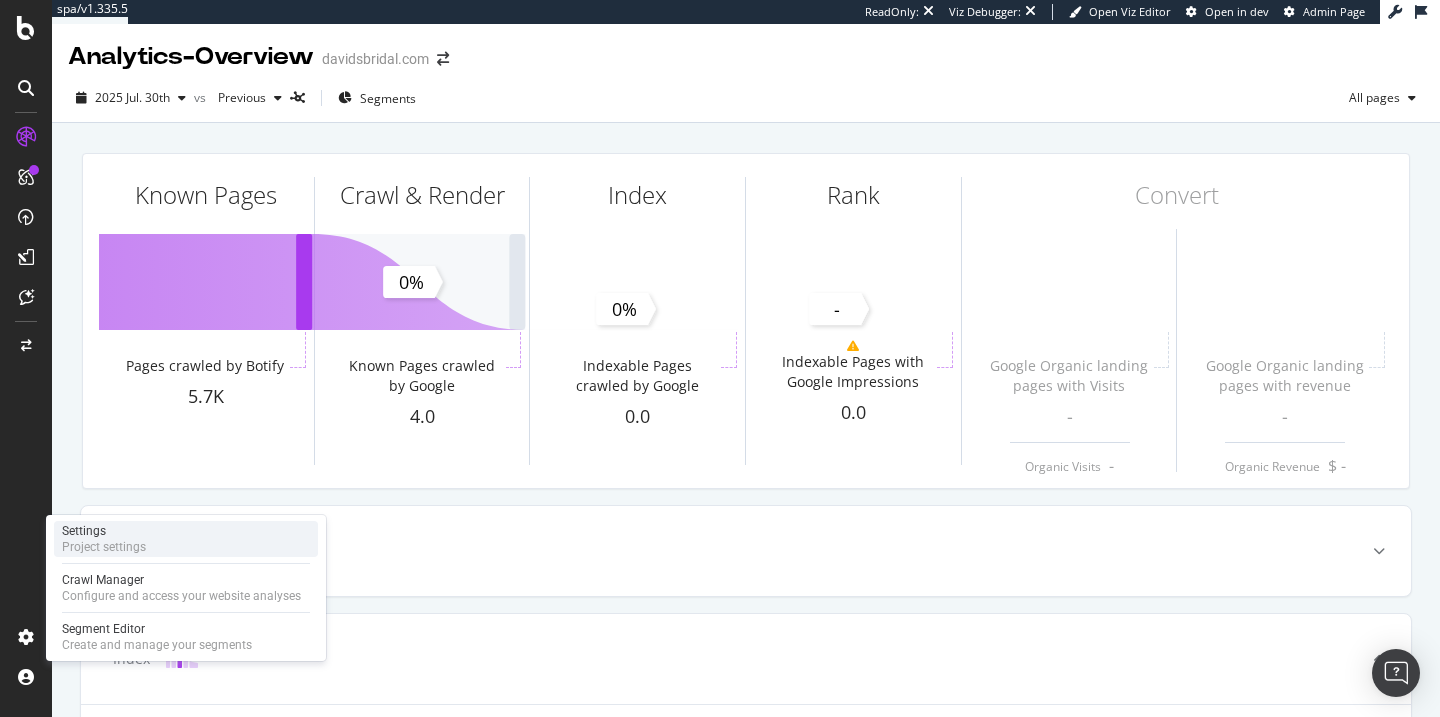 click on "Settings" at bounding box center [104, 531] 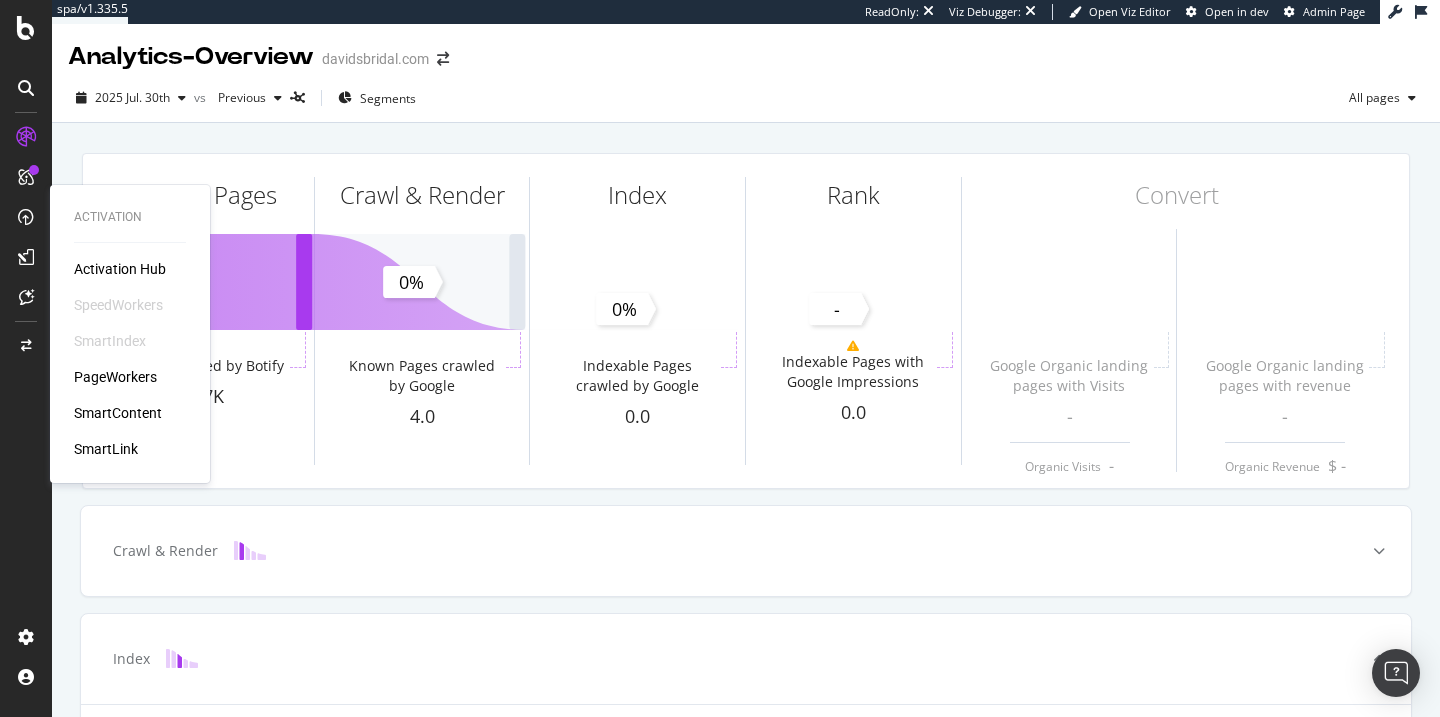 click on "Activation Hub SpeedWorkers SmartIndex PageWorkers SmartContent SmartLink" at bounding box center (130, 359) 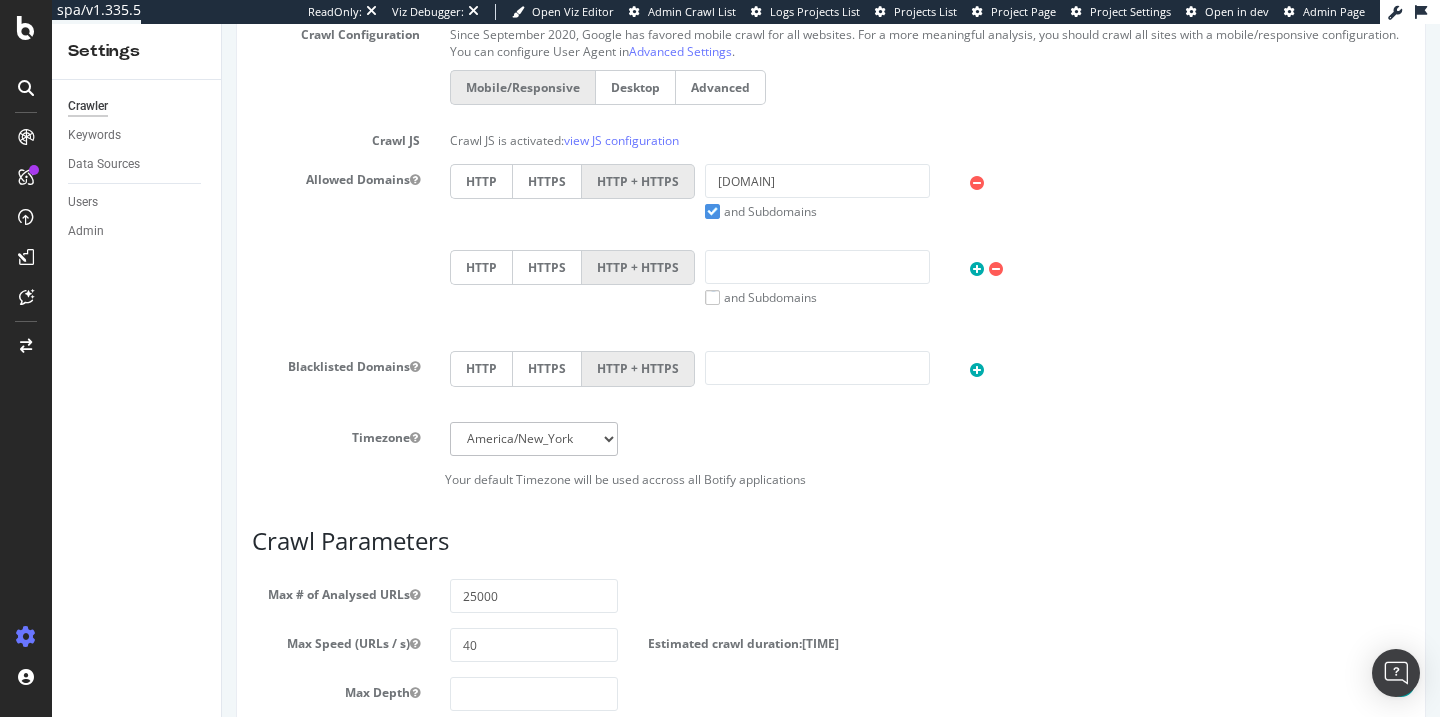 scroll, scrollTop: 0, scrollLeft: 0, axis: both 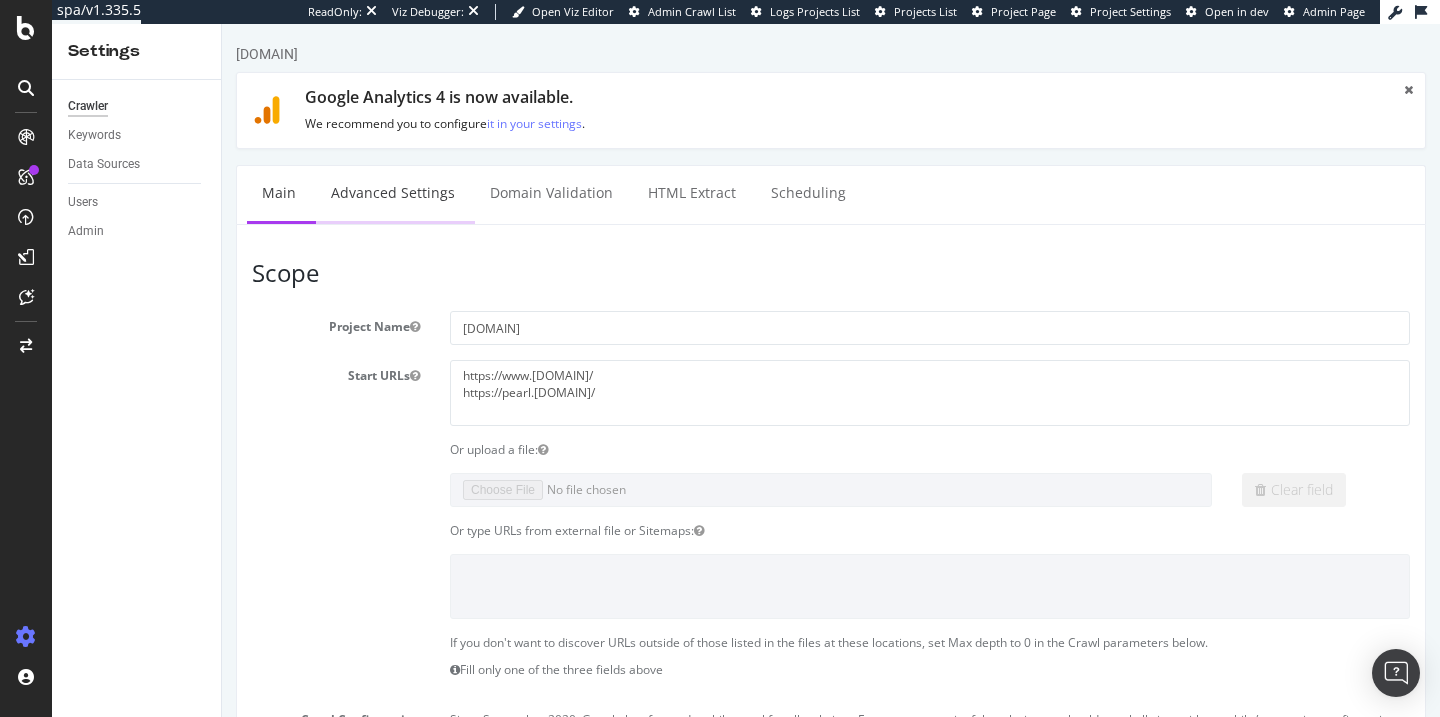 click on "Advanced Settings" at bounding box center (393, 193) 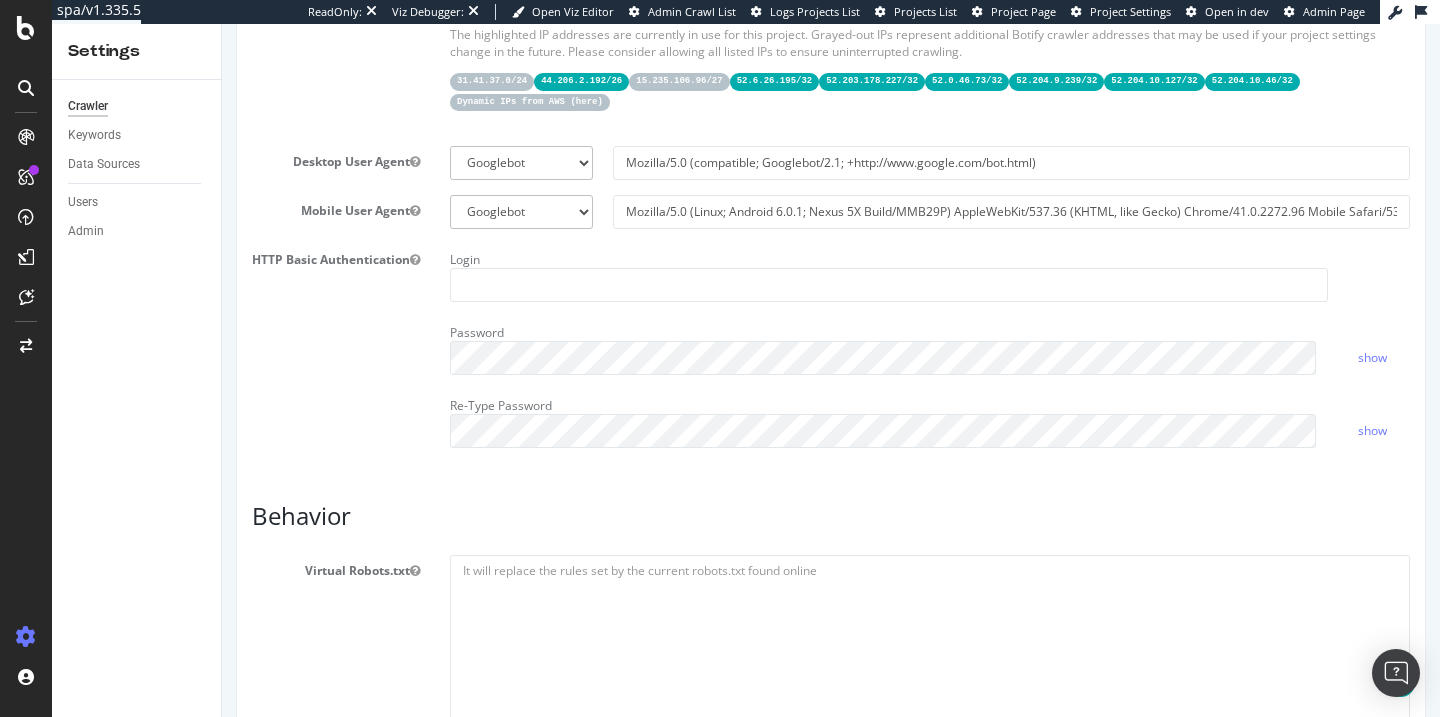 scroll, scrollTop: 583, scrollLeft: 0, axis: vertical 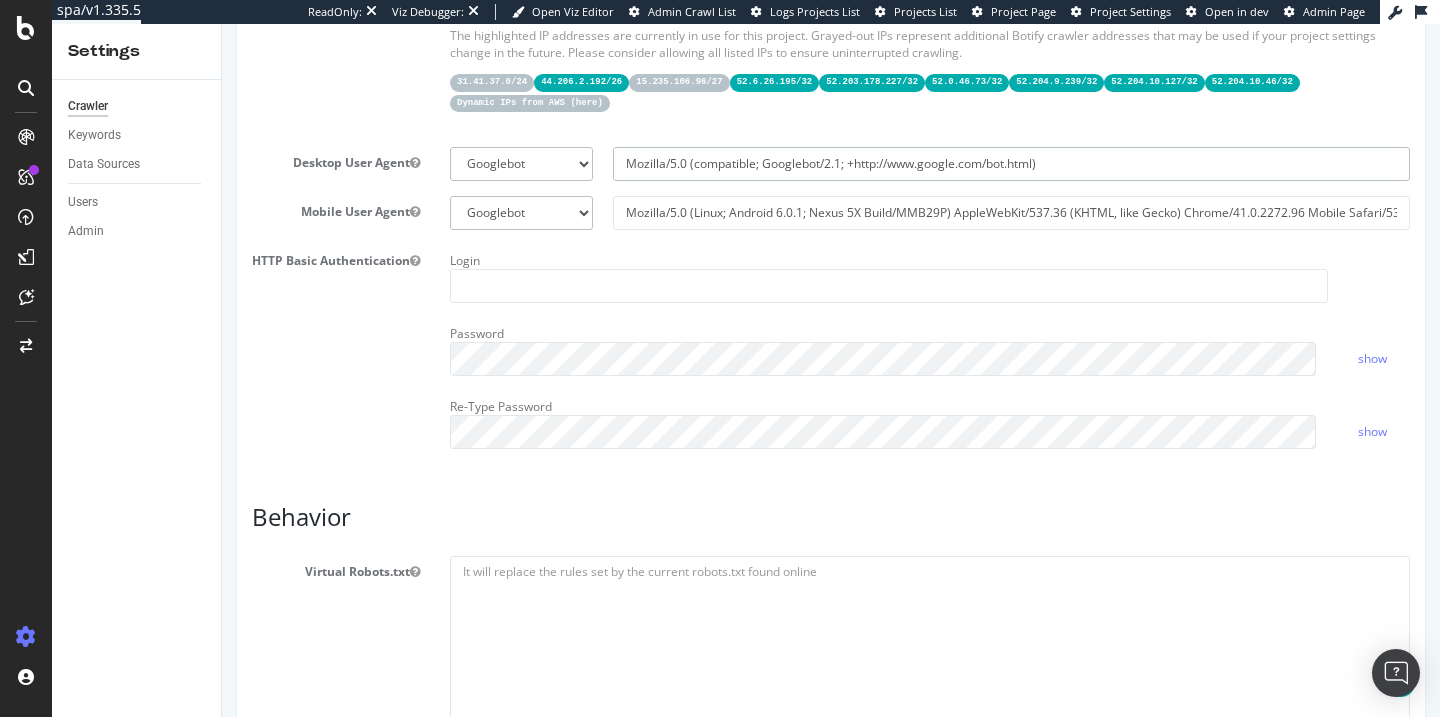 click on "Mozilla/5.0 (compatible; Googlebot/2.1; +http://www.google.com/bot.html)" at bounding box center [1011, 164] 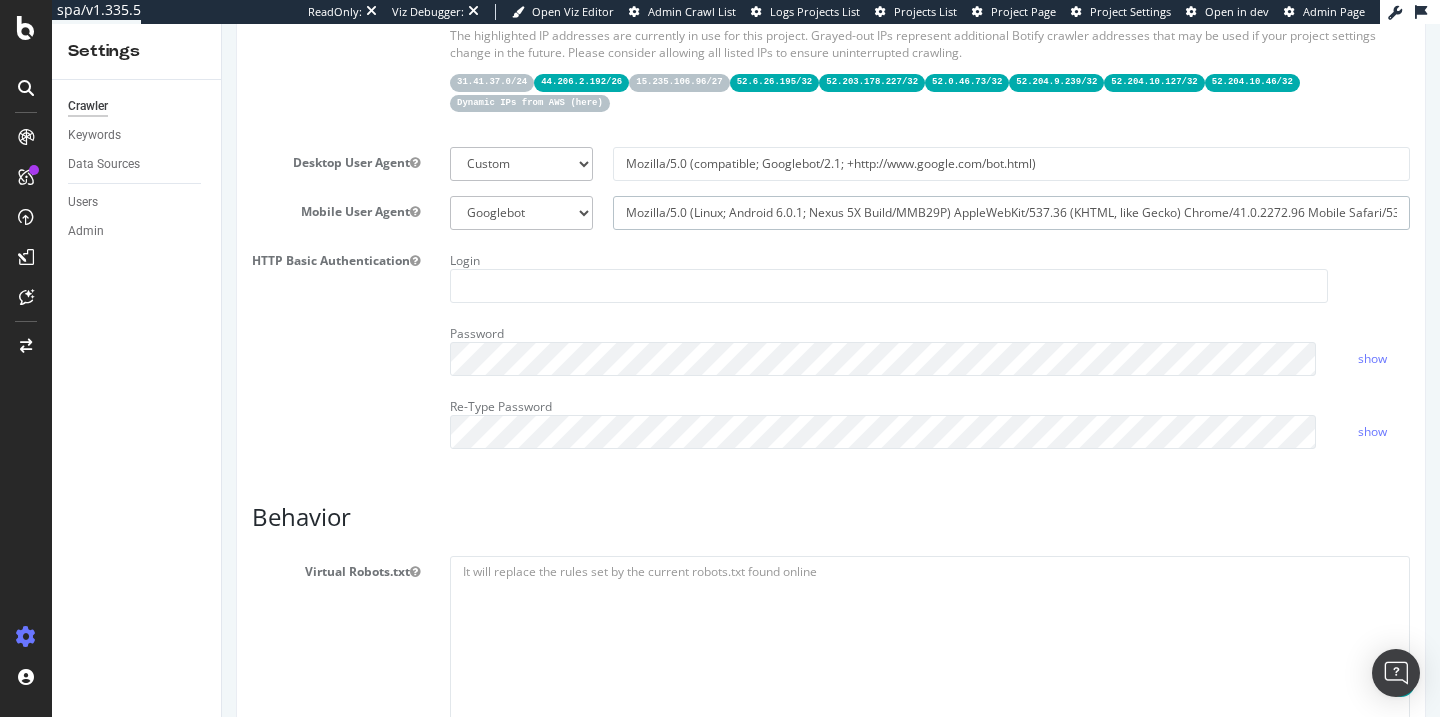 click on "Mozilla/5.0 (Linux; Android 6.0.1; Nexus 5X Build/MMB29P) AppleWebKit/537.36 (KHTML, like Gecko) Chrome/41.0.2272.96 Mobile Safari/537.36 (compatible; Googlebot/2.1; +http://www.google.com/bot.html)" at bounding box center (1011, 213) 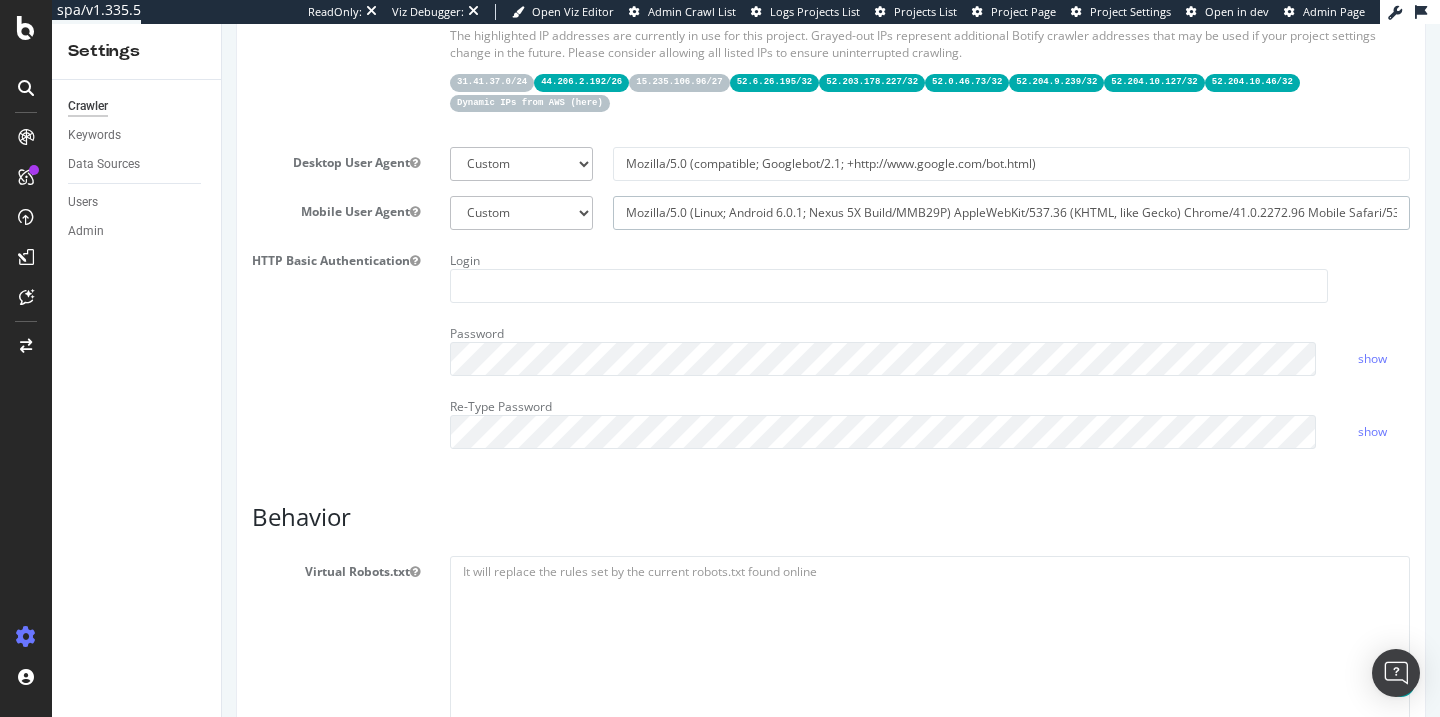 click on "Mozilla/5.0 (Linux; Android 6.0.1; Nexus 5X Build/MMB29P) AppleWebKit/537.36 (KHTML, like Gecko) Chrome/41.0.2272.96 Mobile Safari/537.36 (compatible; Googlebot/2.1; +http://www.google.com/bot.html)" at bounding box center [1011, 213] 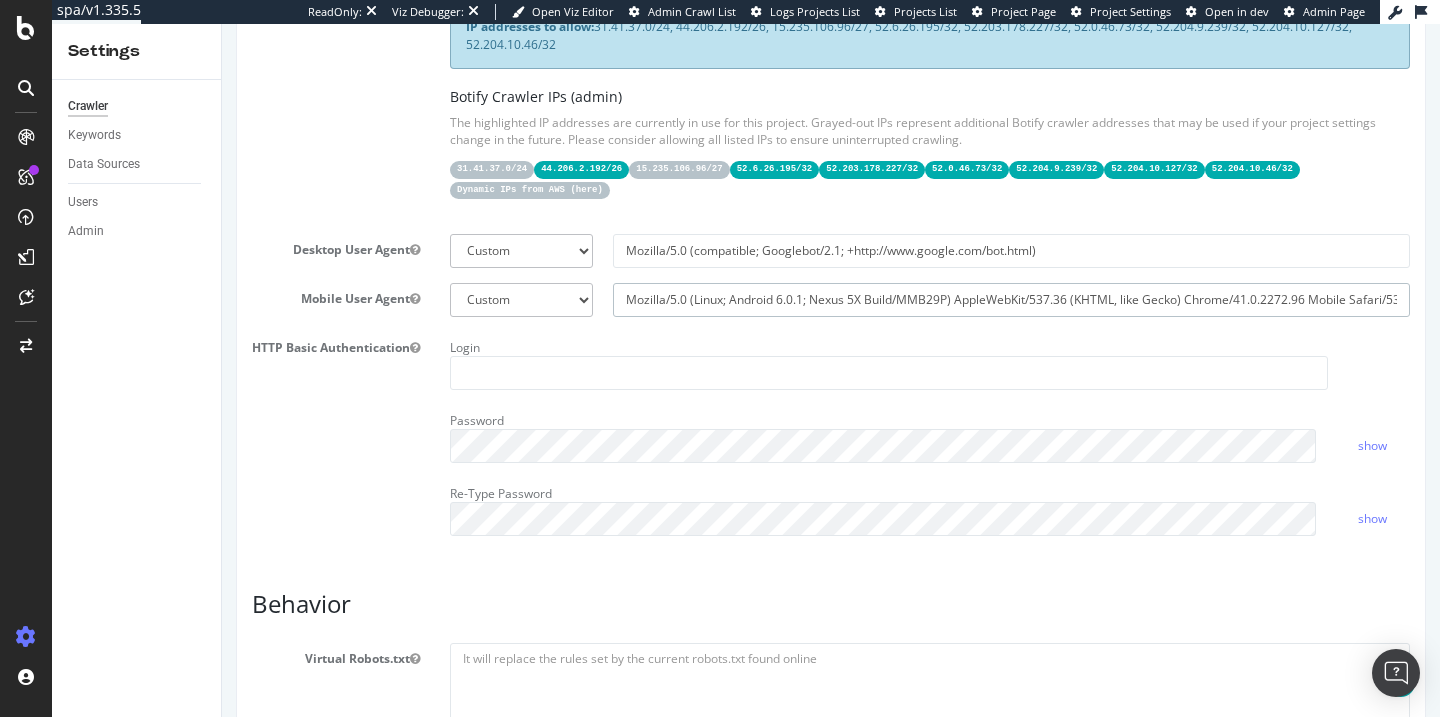 scroll, scrollTop: 410, scrollLeft: 0, axis: vertical 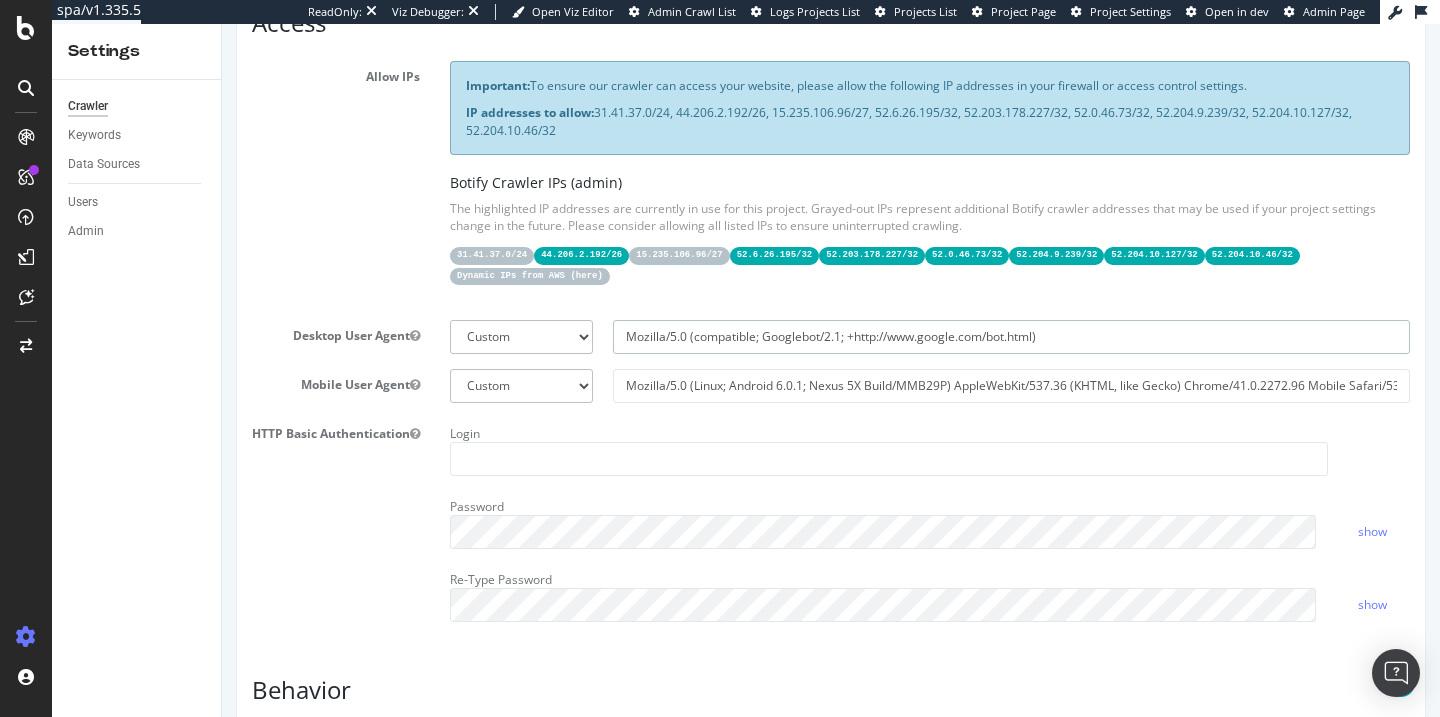 click on "Mozilla/5.0 (compatible; Googlebot/2.1; +http://www.google.com/bot.html)" at bounding box center [1011, 337] 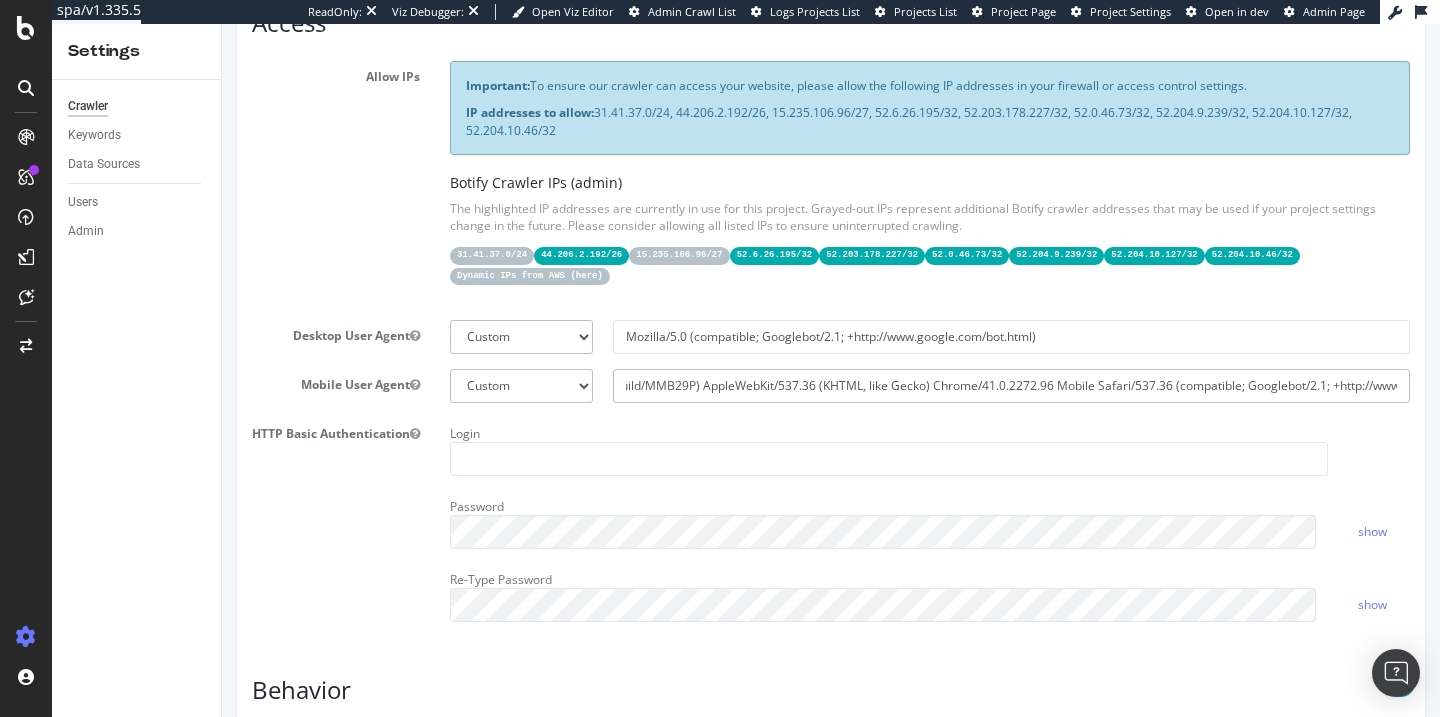 scroll, scrollTop: 0, scrollLeft: 392, axis: horizontal 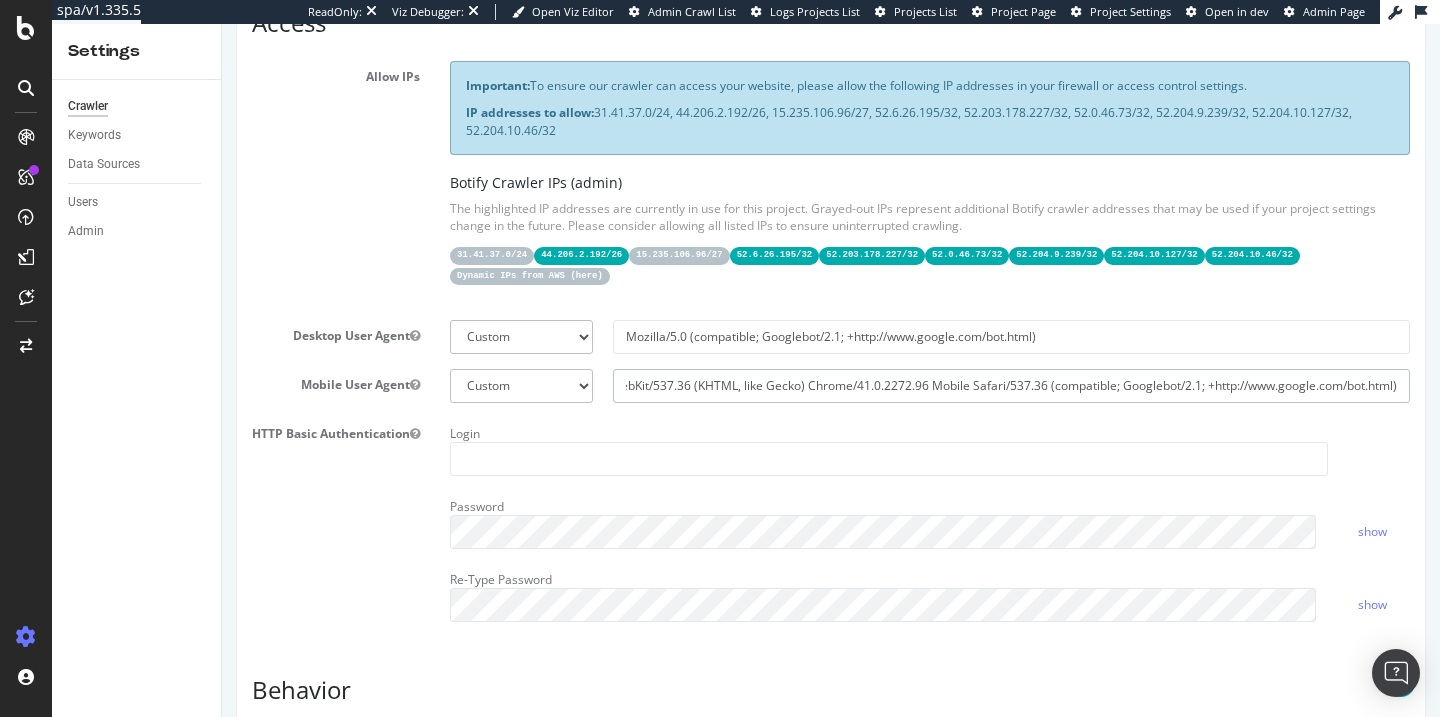 drag, startPoint x: 935, startPoint y: 380, endPoint x: 1439, endPoint y: 377, distance: 504.00894 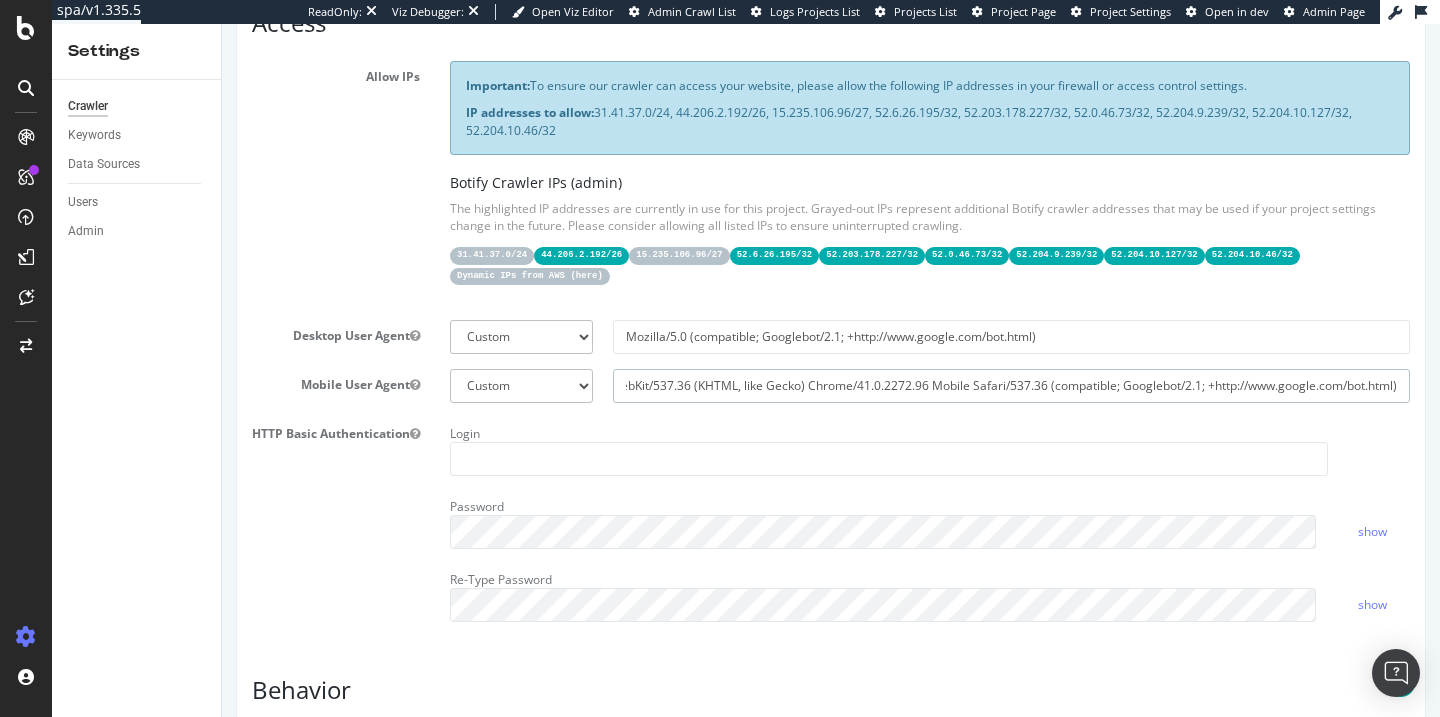 drag, startPoint x: 1194, startPoint y: 383, endPoint x: 1376, endPoint y: 381, distance: 182.01099 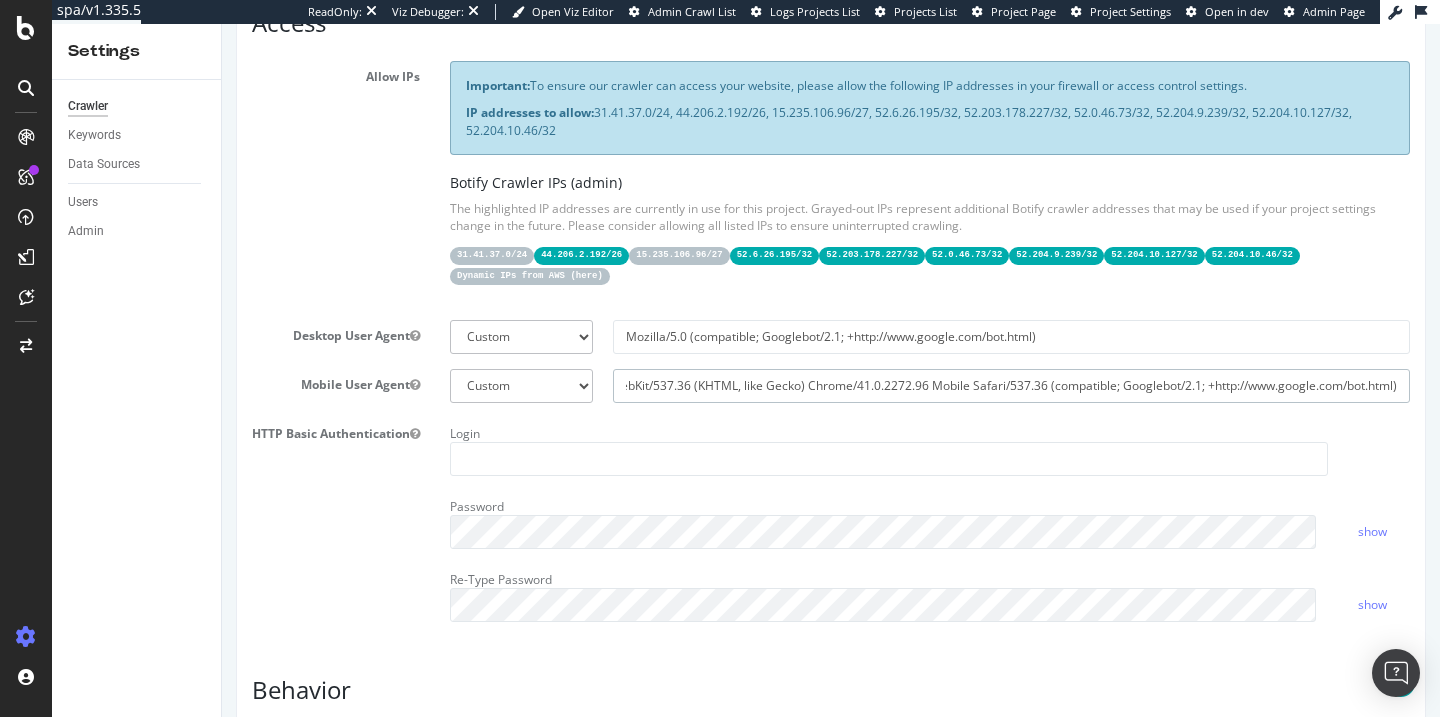 scroll, scrollTop: 0, scrollLeft: 0, axis: both 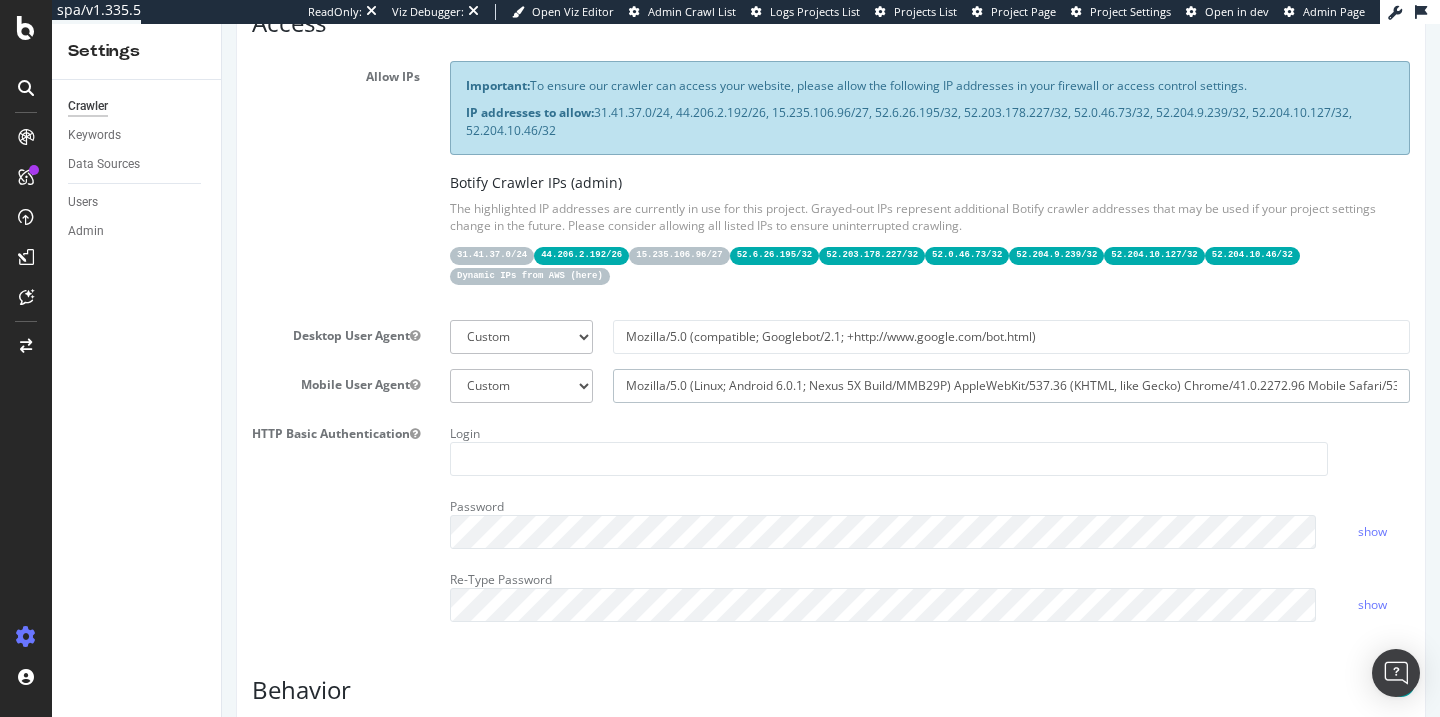click on "Mozilla/5.0 (Linux; Android 6.0.1; Nexus 5X Build/MMB29P) AppleWebKit/537.36 (KHTML, like Gecko) Chrome/41.0.2272.96 Mobile Safari/537.36 (compatible; Googlebot/2.1; +http://www.google.com/bot.html)" at bounding box center [1011, 386] 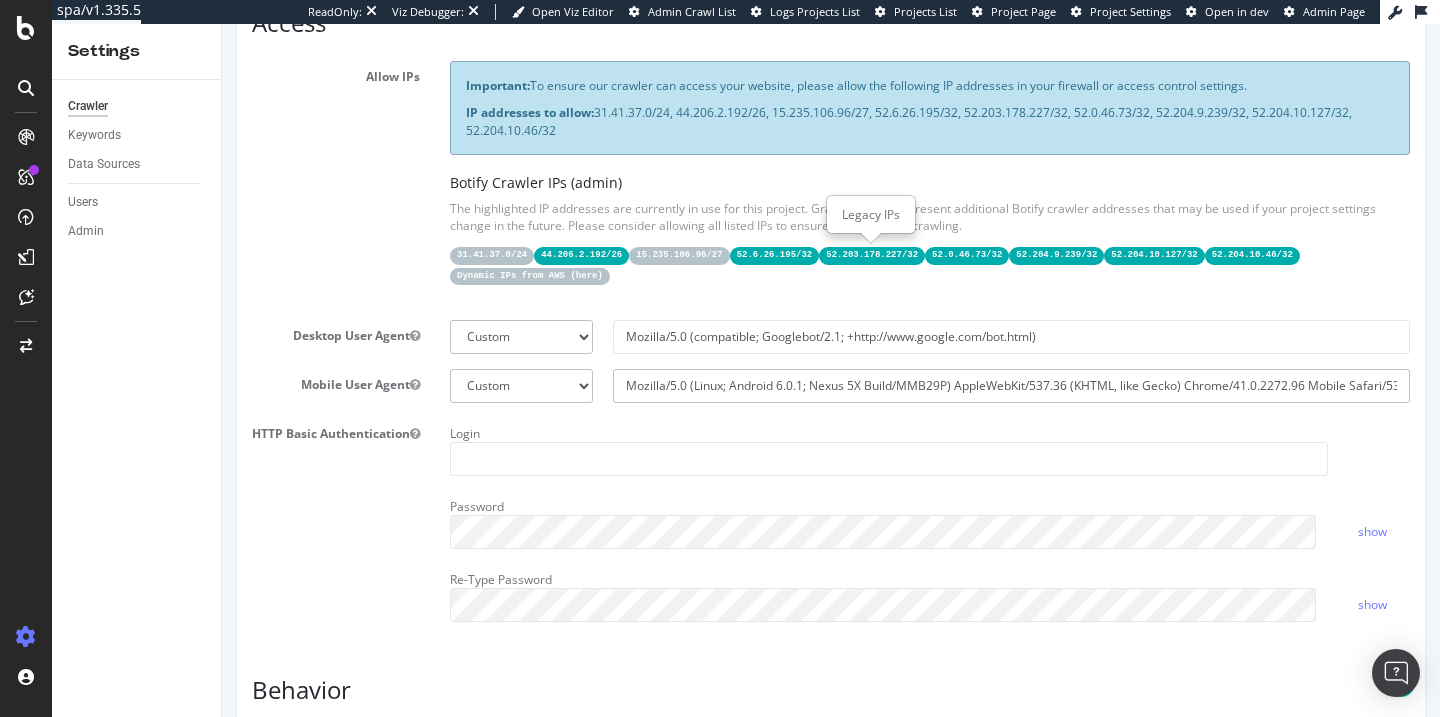 click on "Mozilla/5.0 (Linux; Android 6.0.1; Nexus 5X Build/MMB29P) AppleWebKit/537.36 (KHTML, like Gecko) Chrome/41.0.2272.96 Mobile Safari/537.36 (compatible; Googlebot/2.1; +http://www.google.com/bot.html)" at bounding box center (1011, 386) 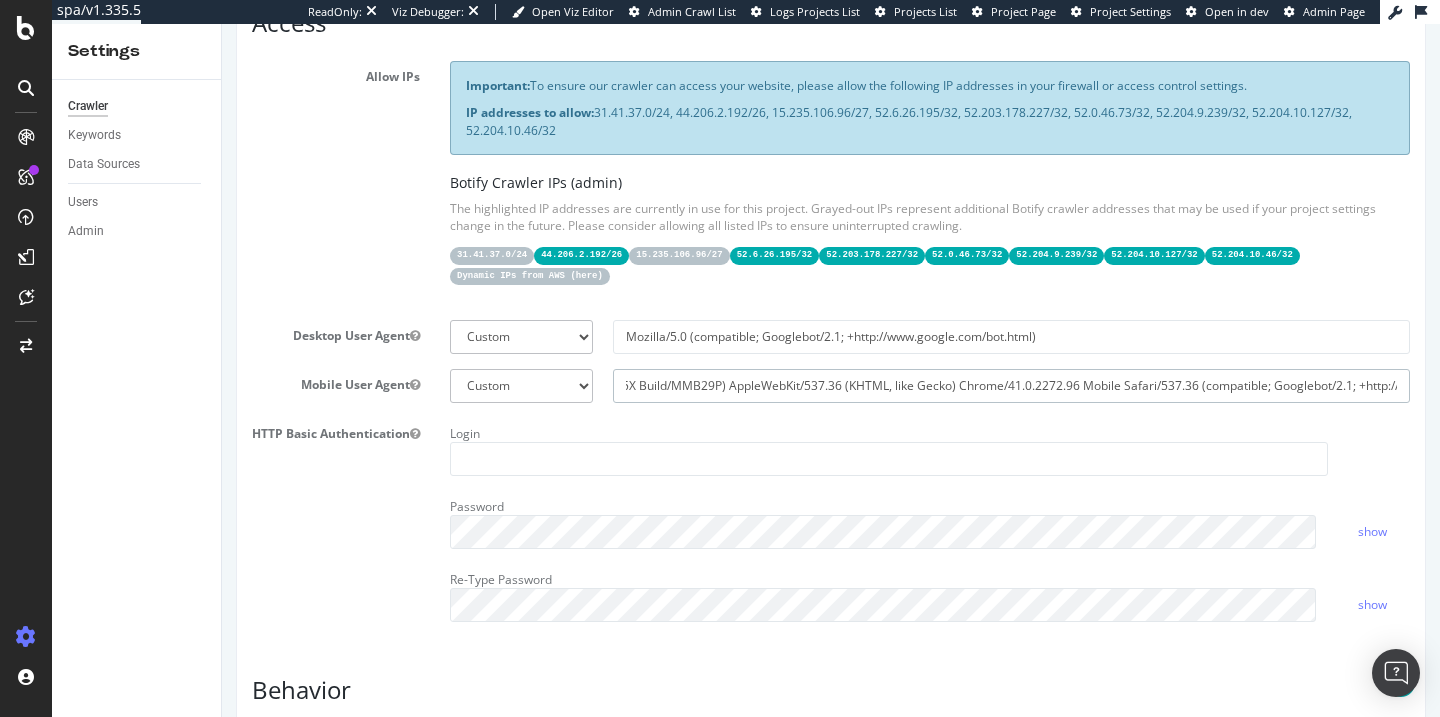 scroll, scrollTop: 0, scrollLeft: 392, axis: horizontal 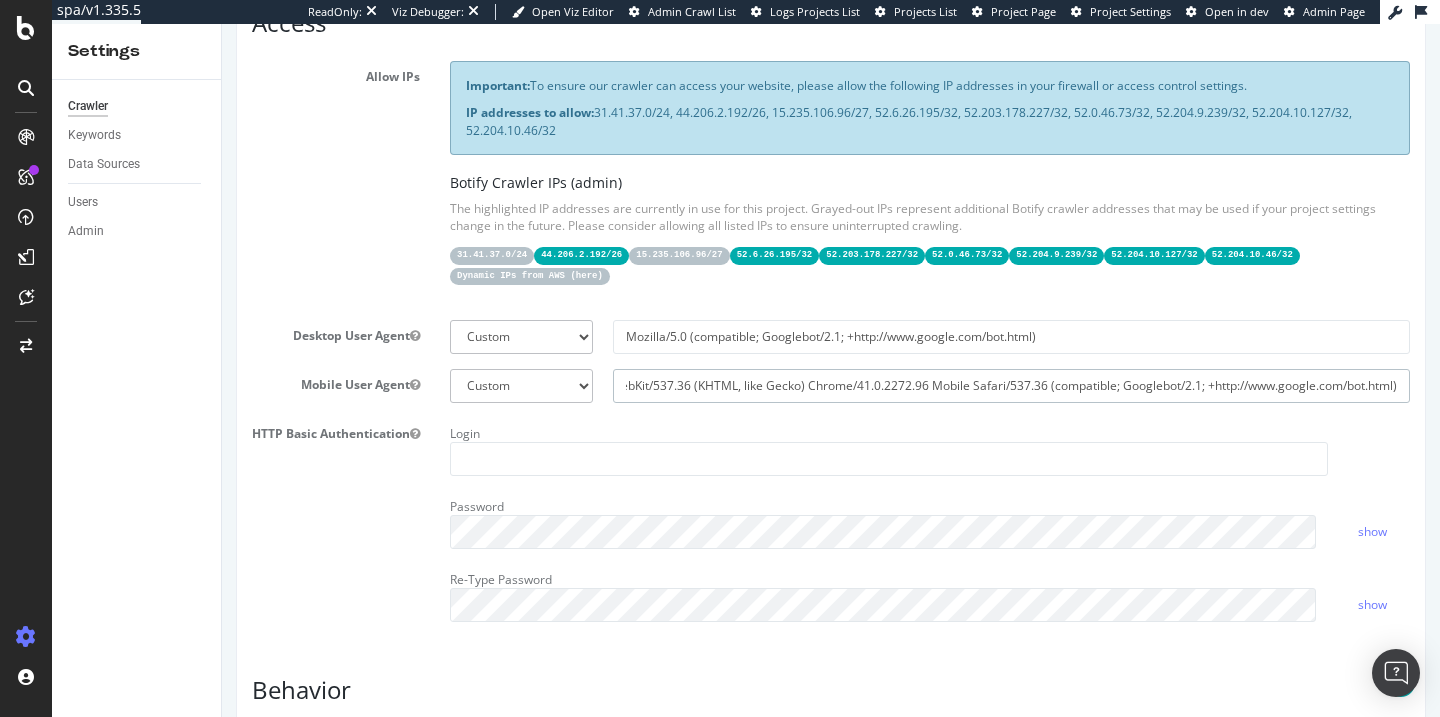 drag, startPoint x: 930, startPoint y: 380, endPoint x: 1422, endPoint y: 379, distance: 492.001 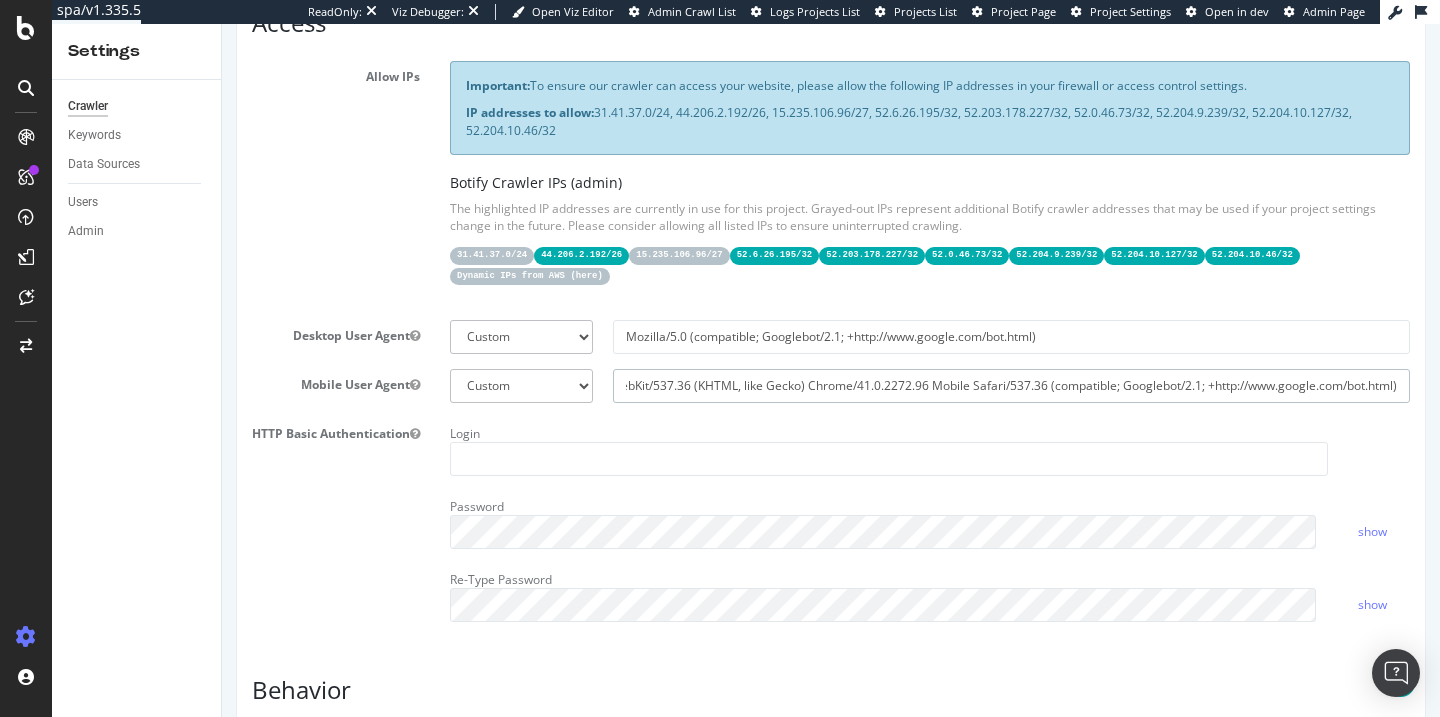 drag, startPoint x: 1107, startPoint y: 386, endPoint x: 1378, endPoint y: 387, distance: 271.00183 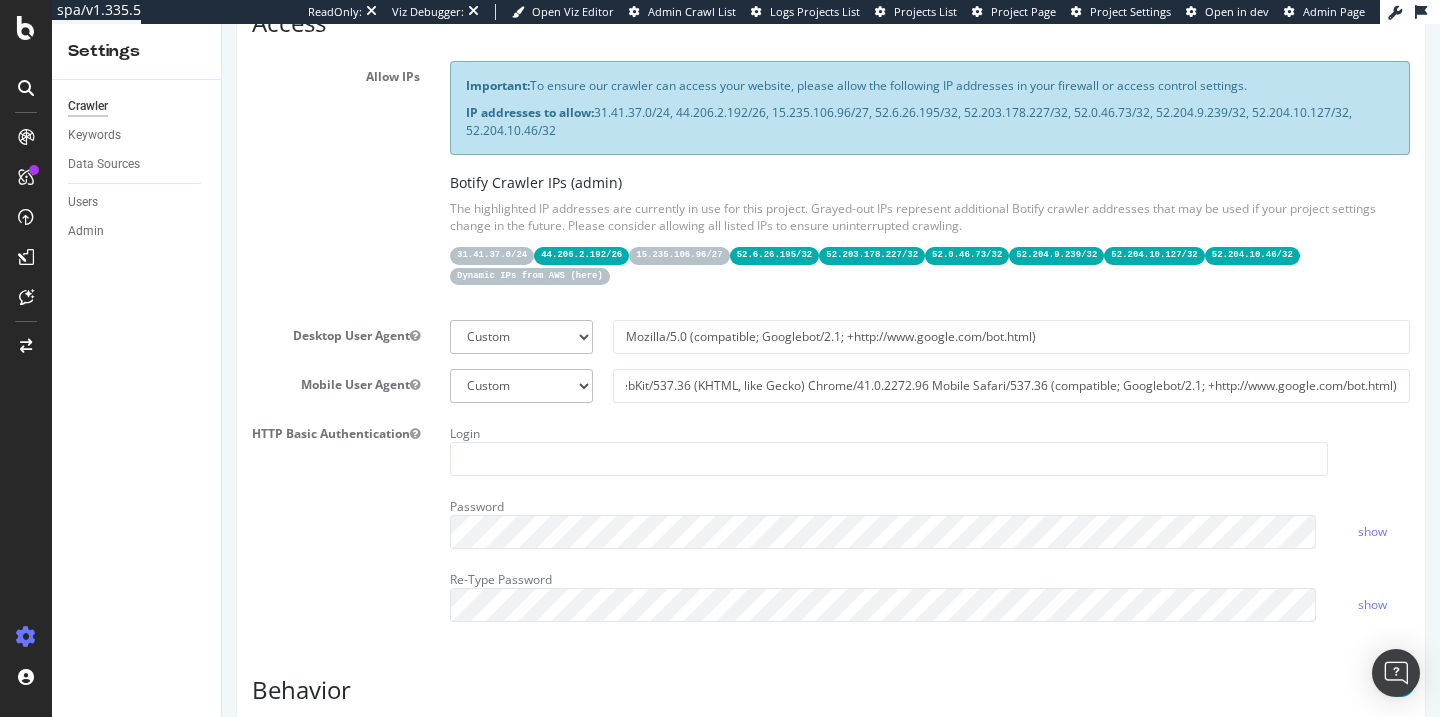 scroll, scrollTop: 0, scrollLeft: 0, axis: both 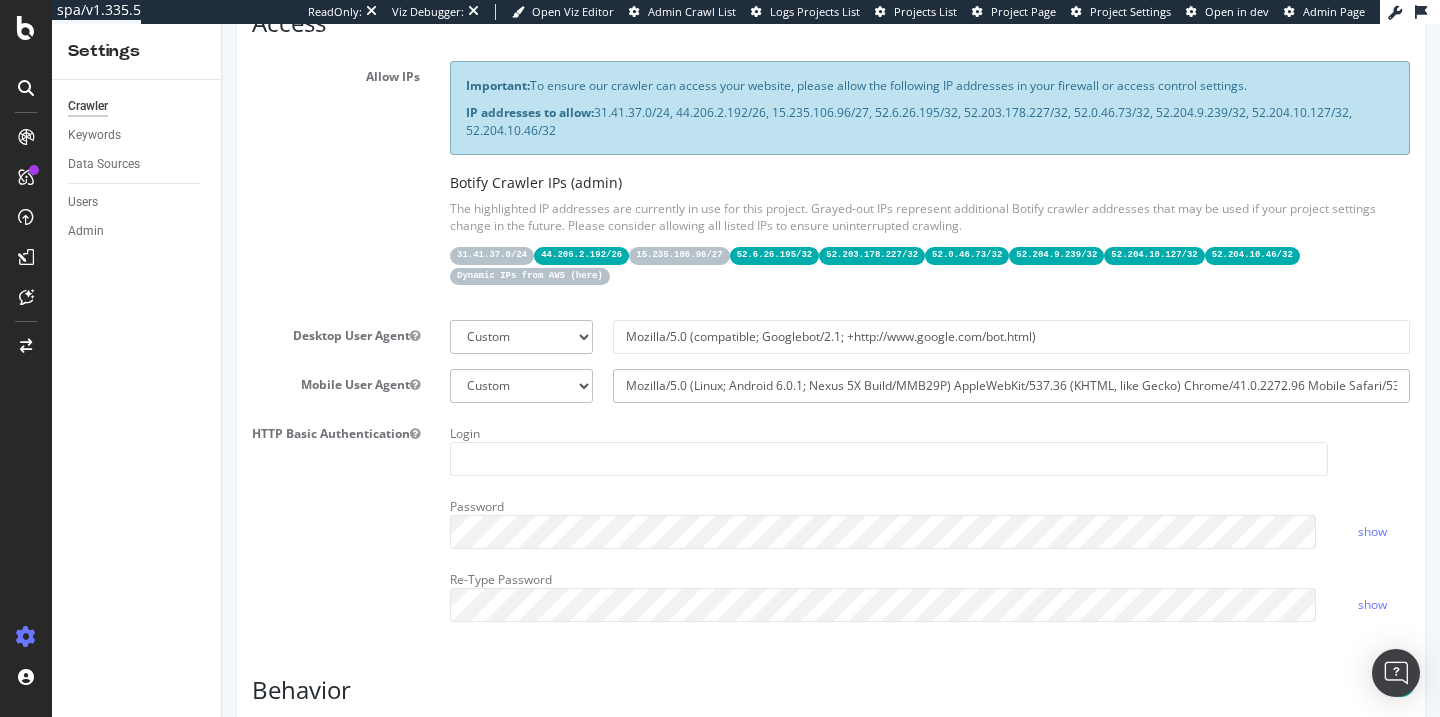 click on "Mozilla/5.0 (Linux; Android 6.0.1; Nexus 5X Build/MMB29P) AppleWebKit/537.36 (KHTML, like Gecko) Chrome/41.0.2272.96 Mobile Safari/537.36 (compatible; Googlebot/2.1; +http://www.google.com/bot.html)" at bounding box center [1011, 386] 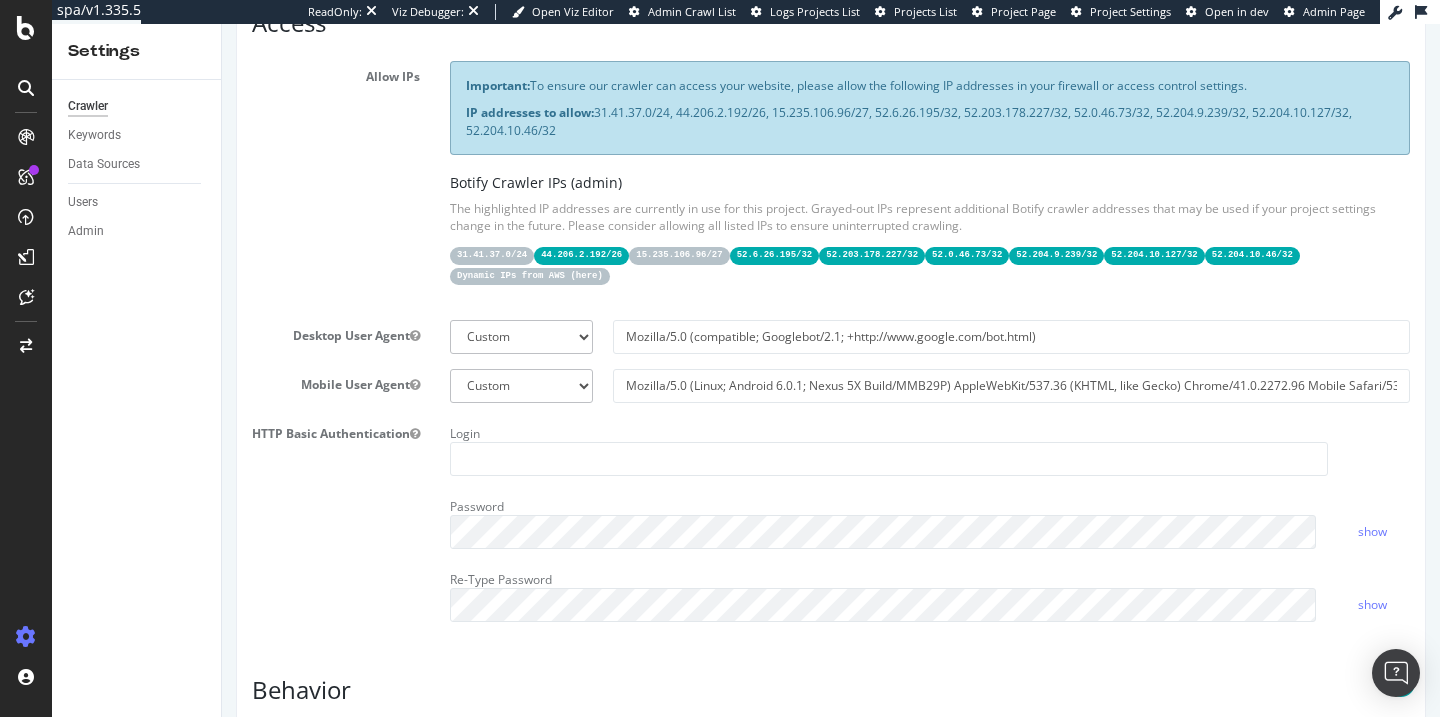 scroll, scrollTop: 0, scrollLeft: 392, axis: horizontal 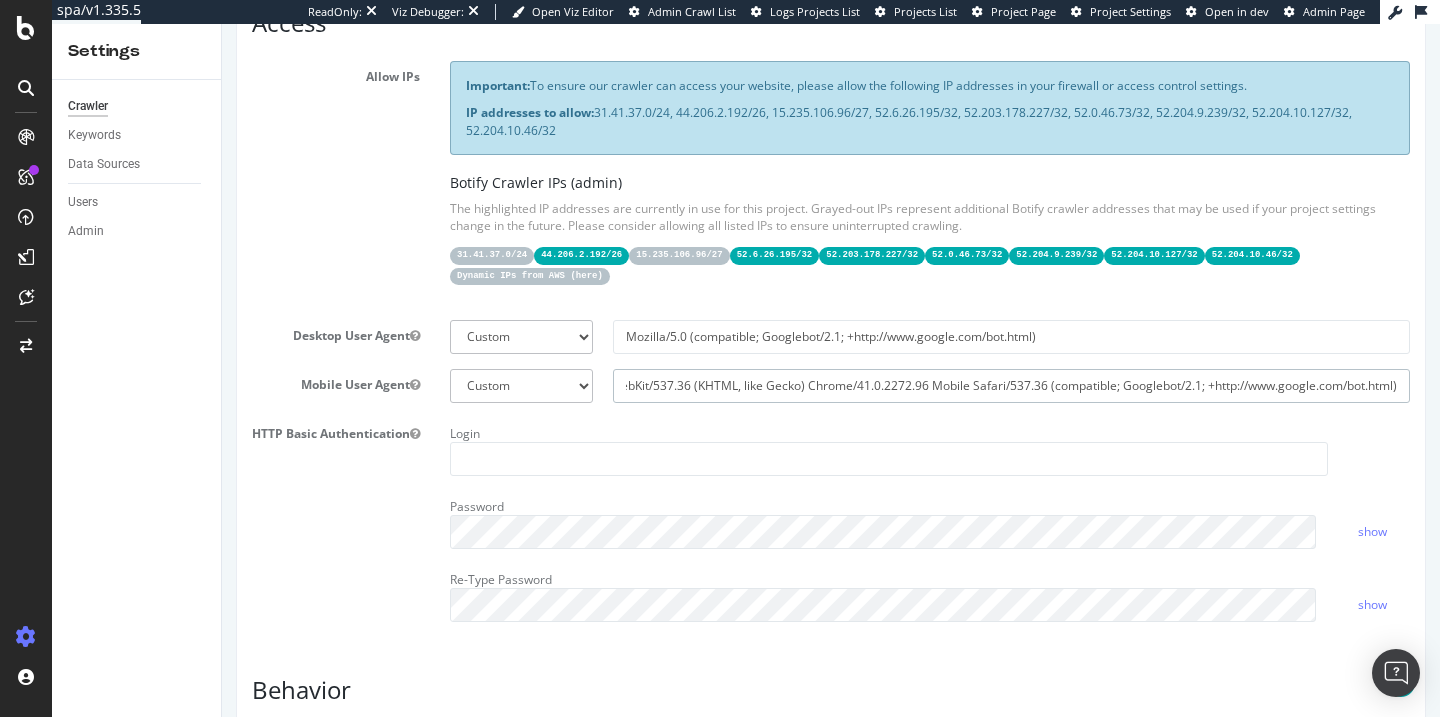 click on "Mozilla/5.0 (Linux; Android 6.0.1; Nexus 5X Build/MMB29P) AppleWebKit/537.36 (KHTML, like Gecko) Chrome/41.0.2272.96 Mobile Safari/537.36 (compatible; Googlebot/2.1; +http://www.google.com/bot.html)" at bounding box center (1011, 386) 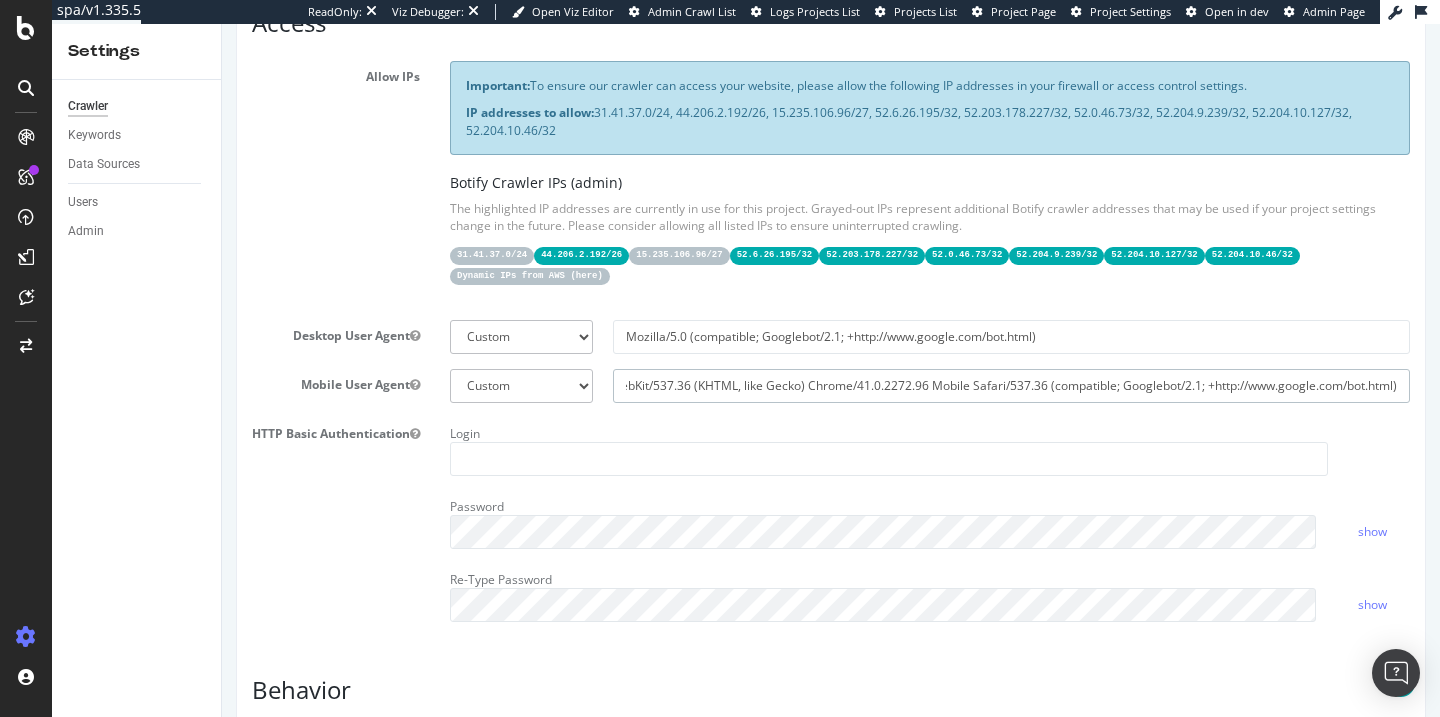 drag, startPoint x: 1385, startPoint y: 386, endPoint x: 793, endPoint y: 389, distance: 592.0076 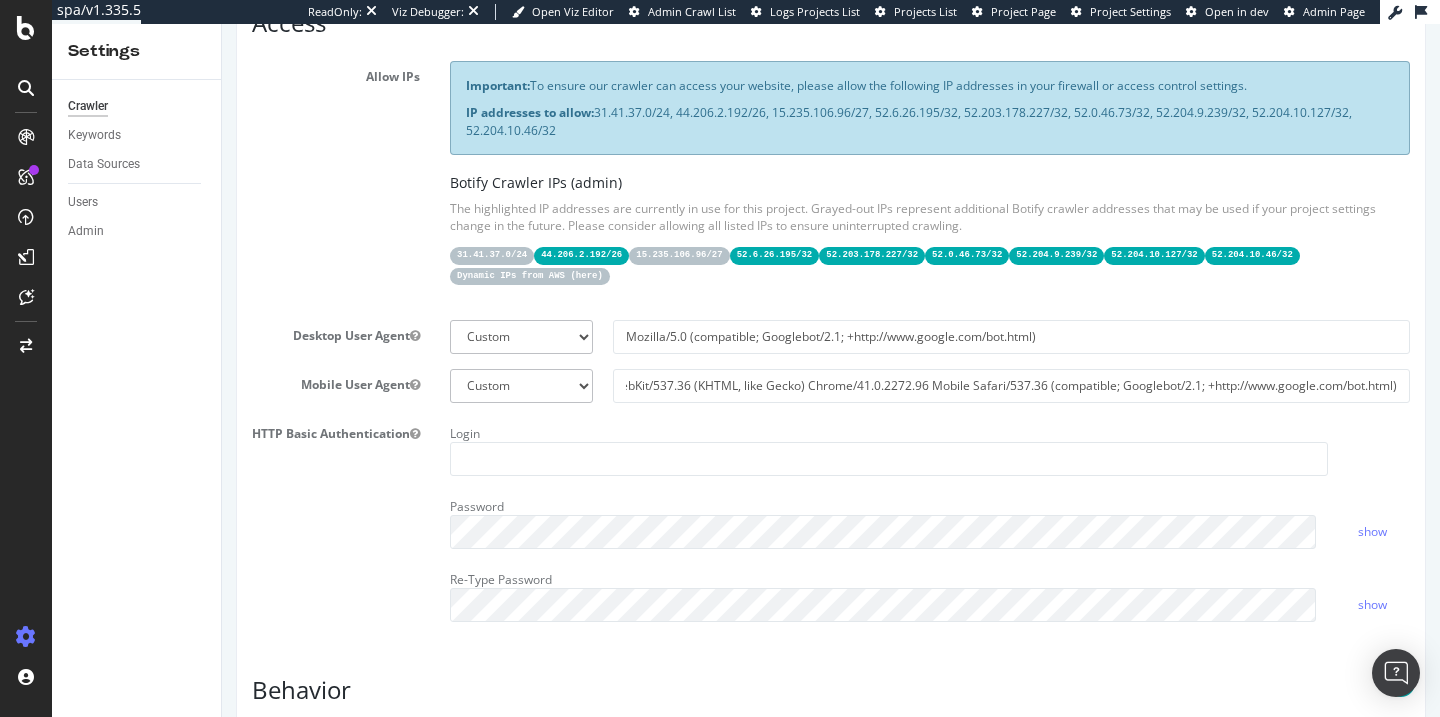 scroll, scrollTop: 0, scrollLeft: 0, axis: both 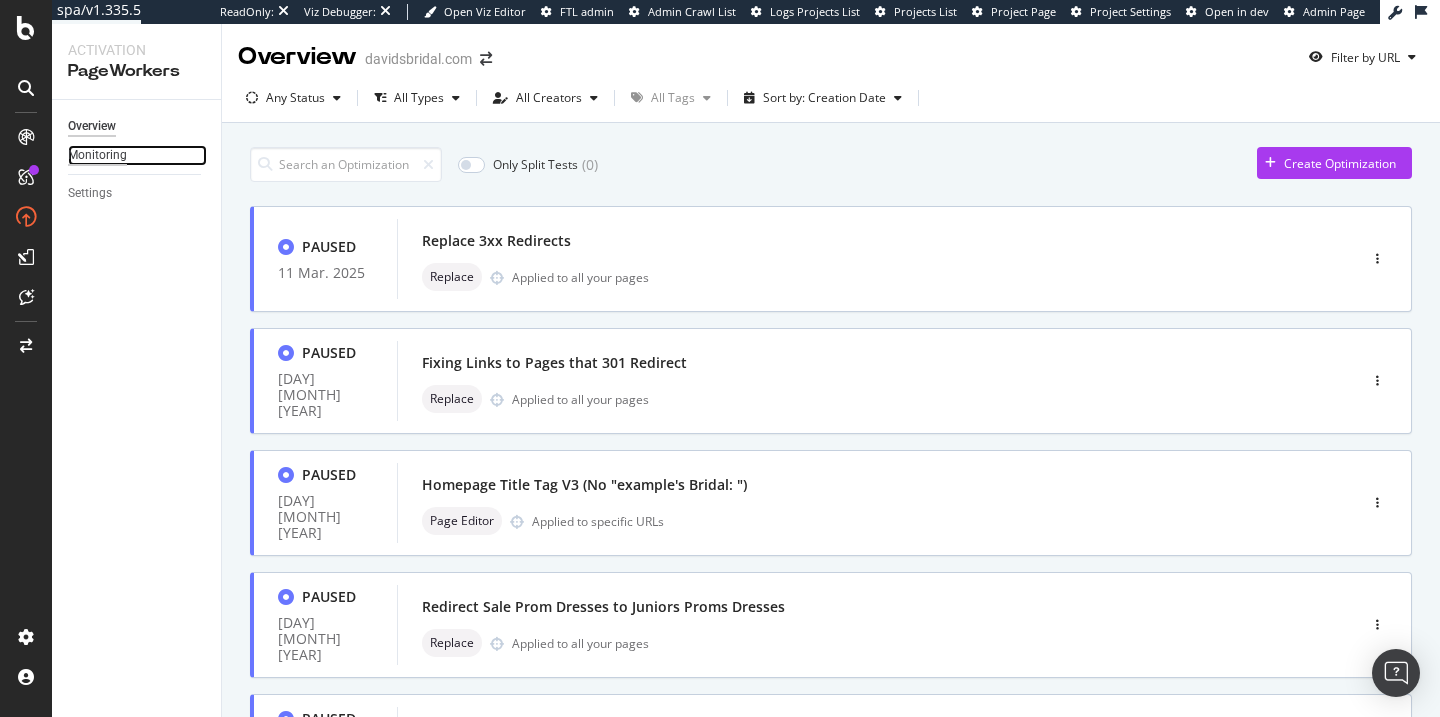 click on "Monitoring" at bounding box center (97, 155) 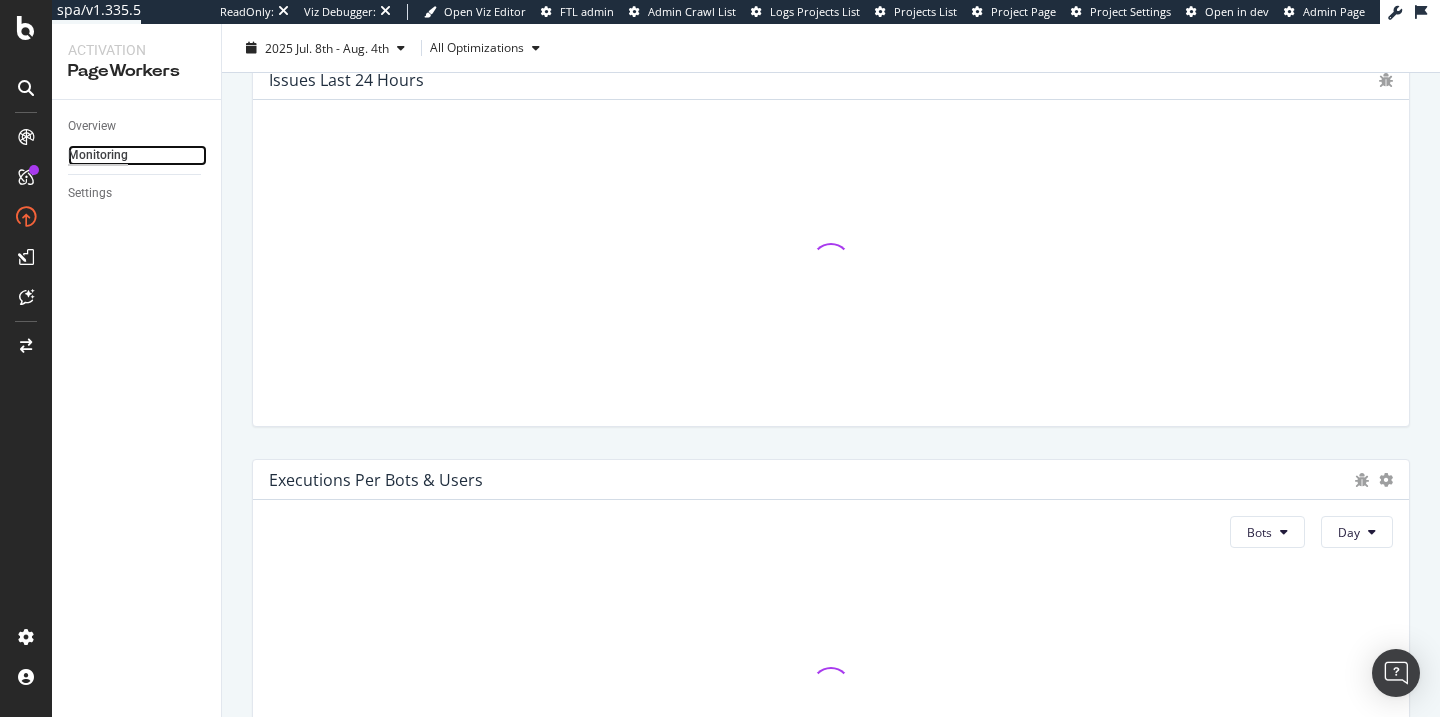 scroll, scrollTop: 890, scrollLeft: 0, axis: vertical 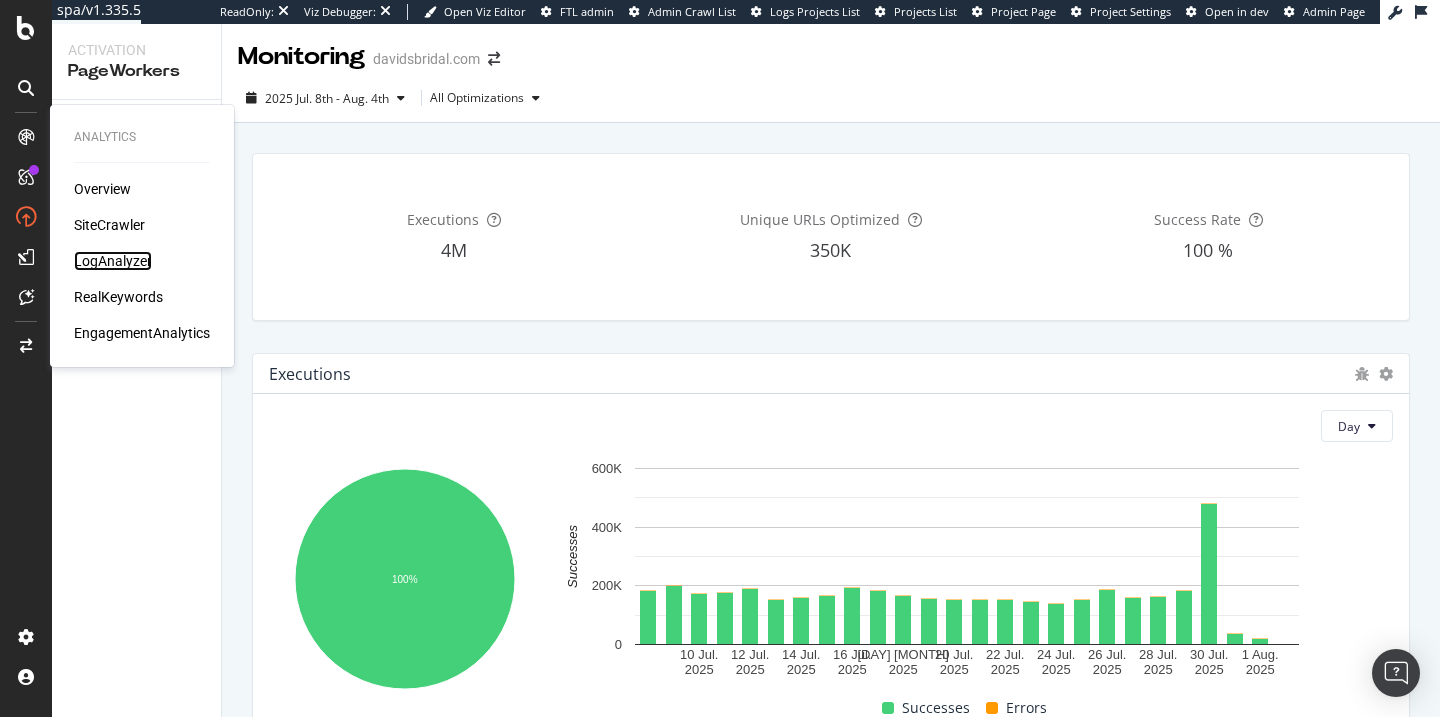 click on "LogAnalyzer" at bounding box center (113, 261) 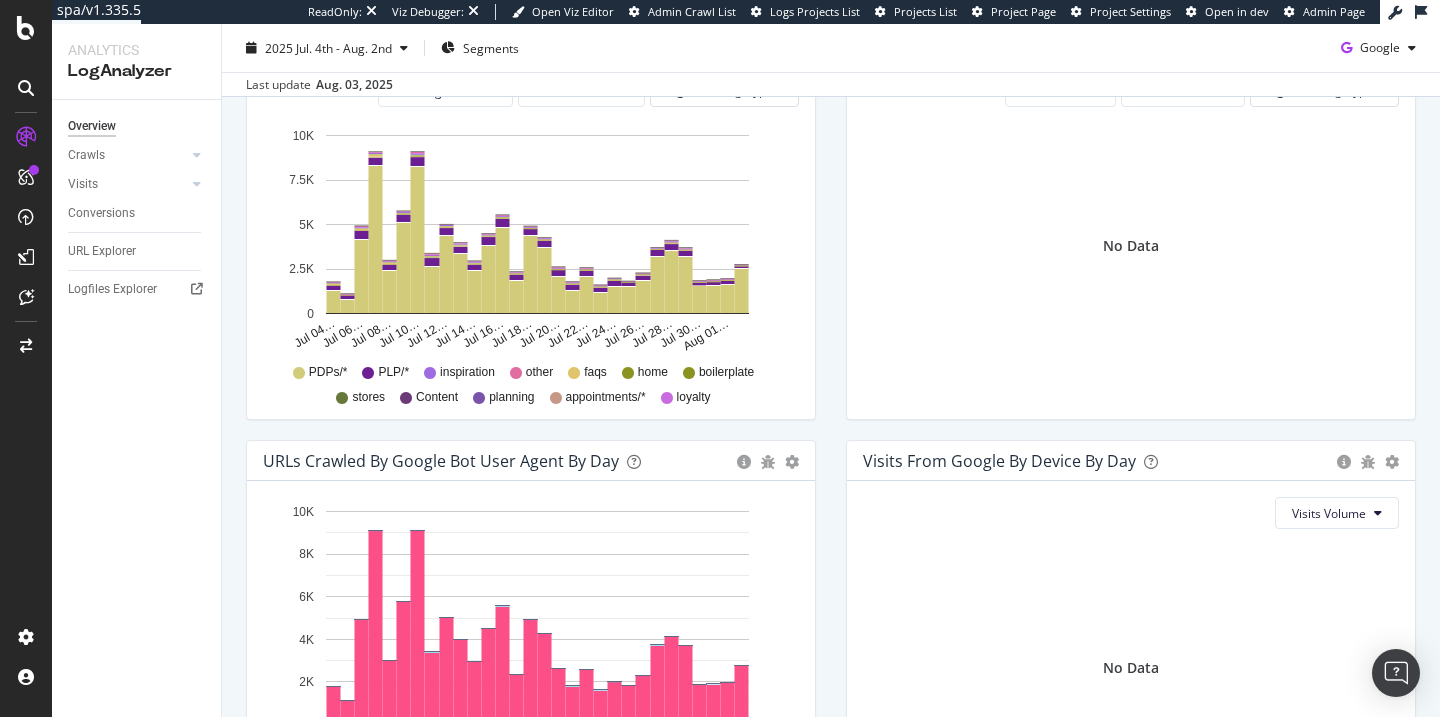 scroll, scrollTop: 658, scrollLeft: 0, axis: vertical 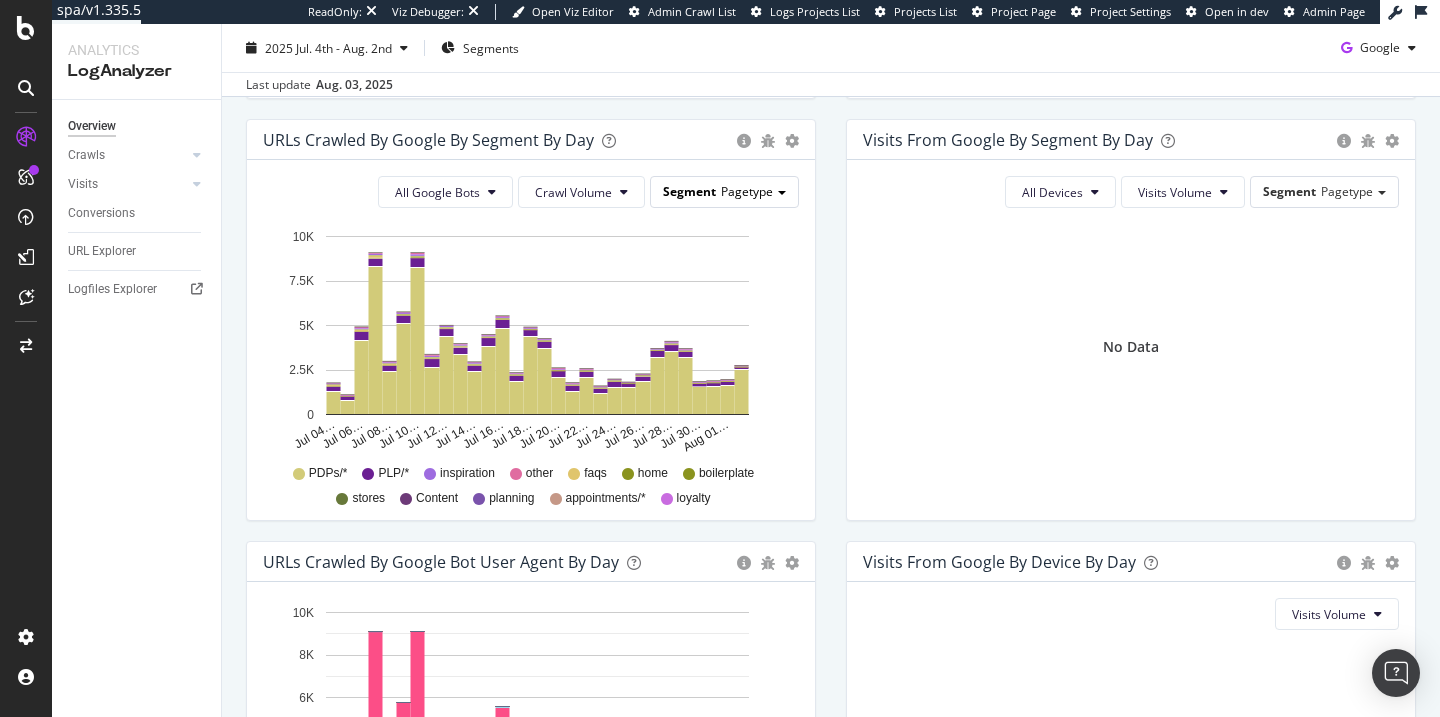 click on "Pagetype" at bounding box center (747, 191) 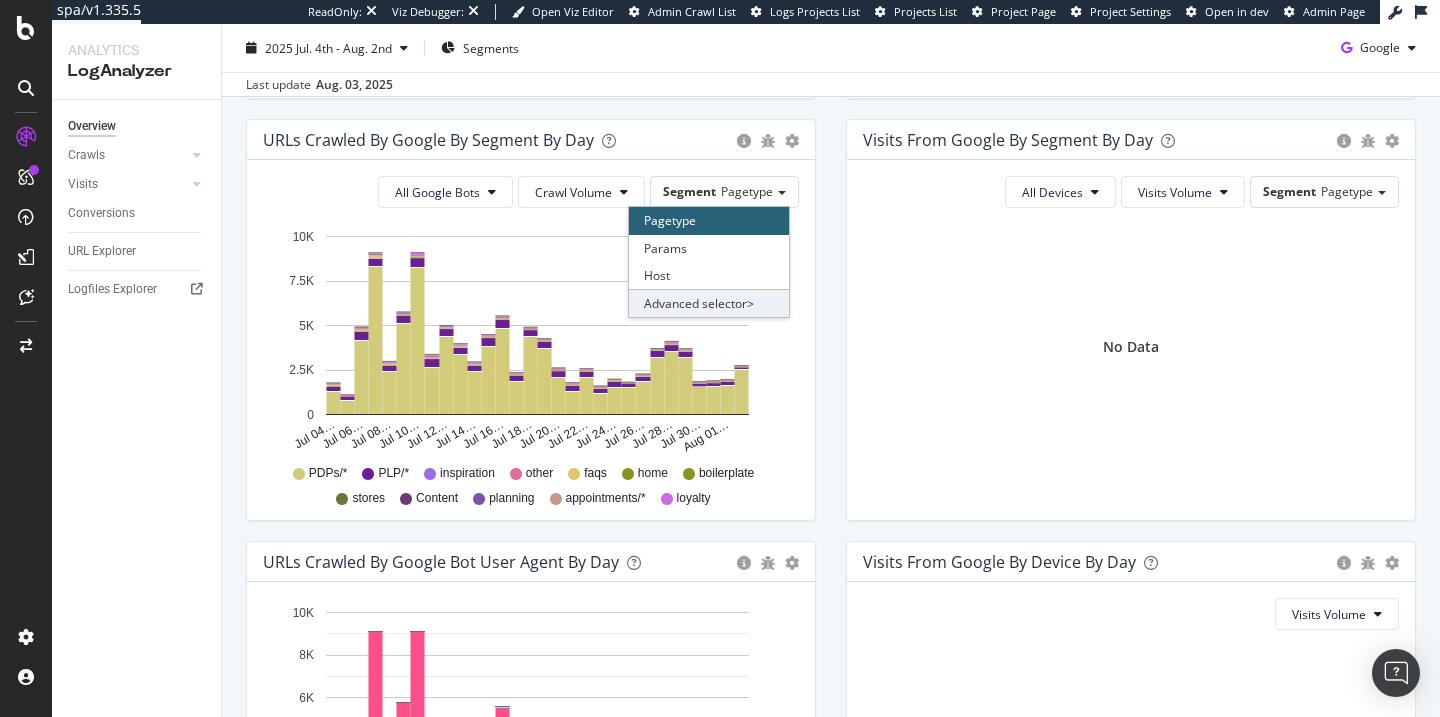 click on "Advanced selector  >" at bounding box center (709, 303) 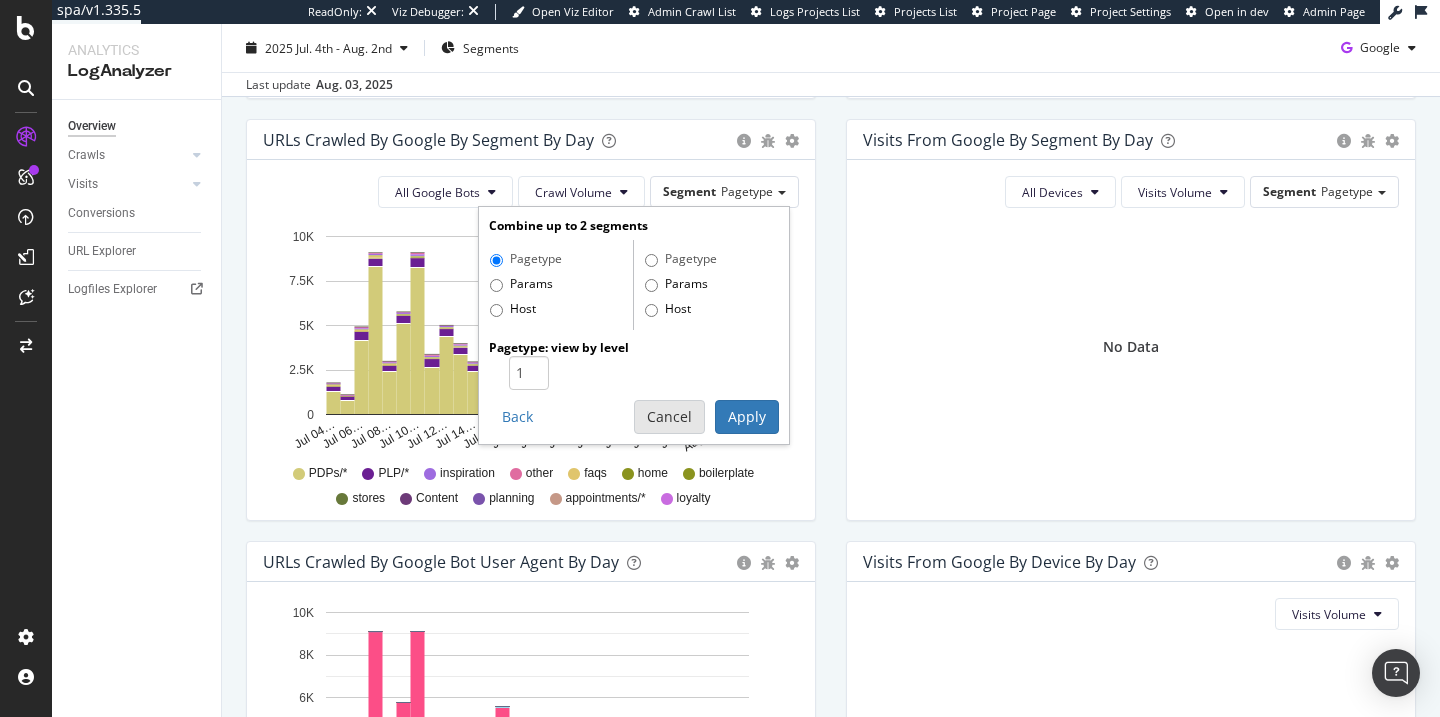 click on "Cancel" at bounding box center (669, 417) 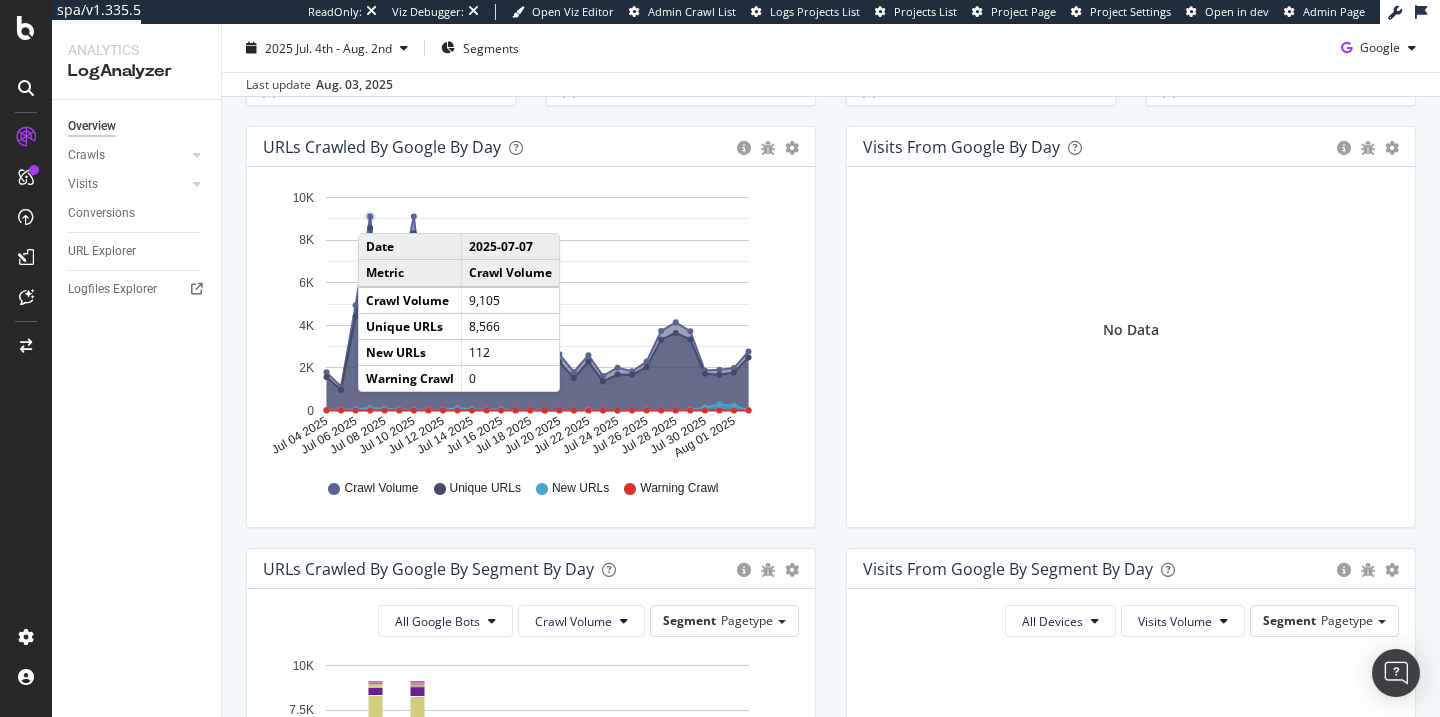 scroll, scrollTop: 0, scrollLeft: 0, axis: both 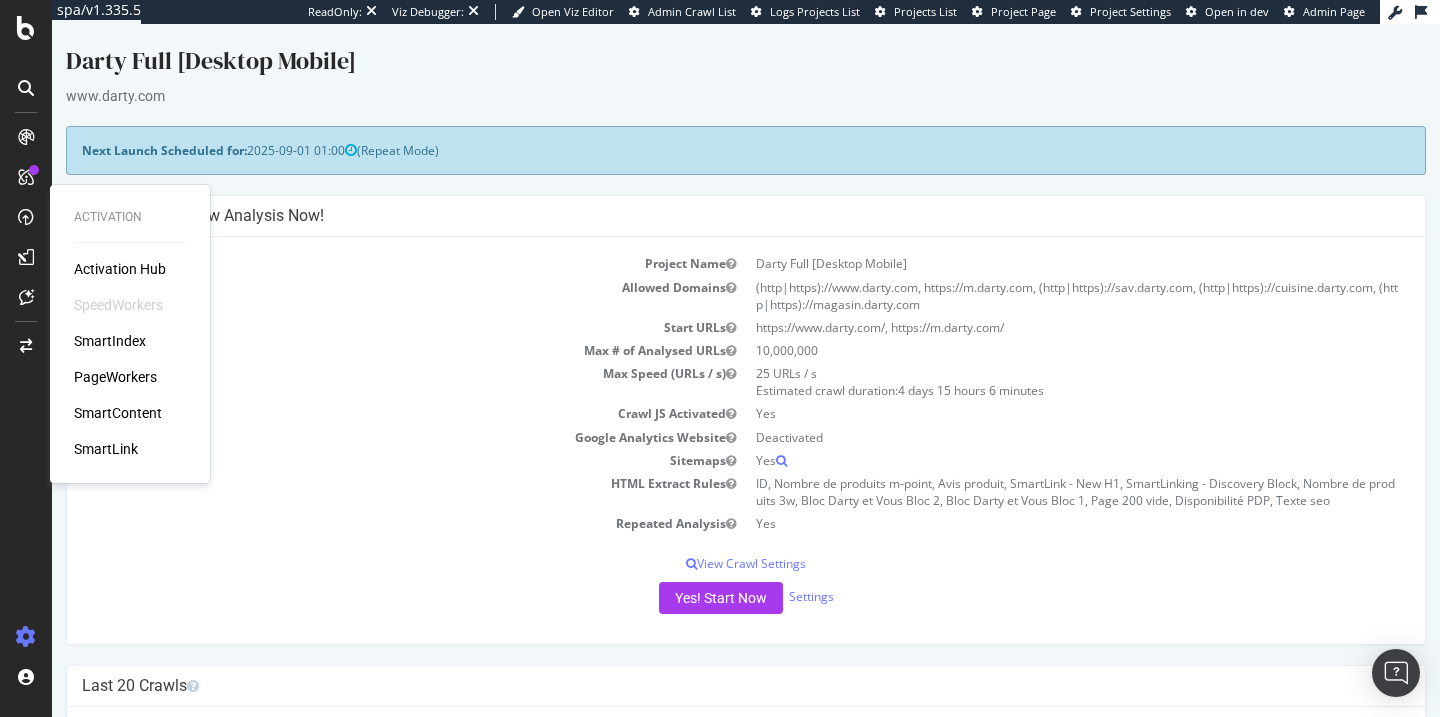 click on "Activation Hub SpeedWorkers SmartIndex PageWorkers SmartContent SmartLink" at bounding box center [130, 359] 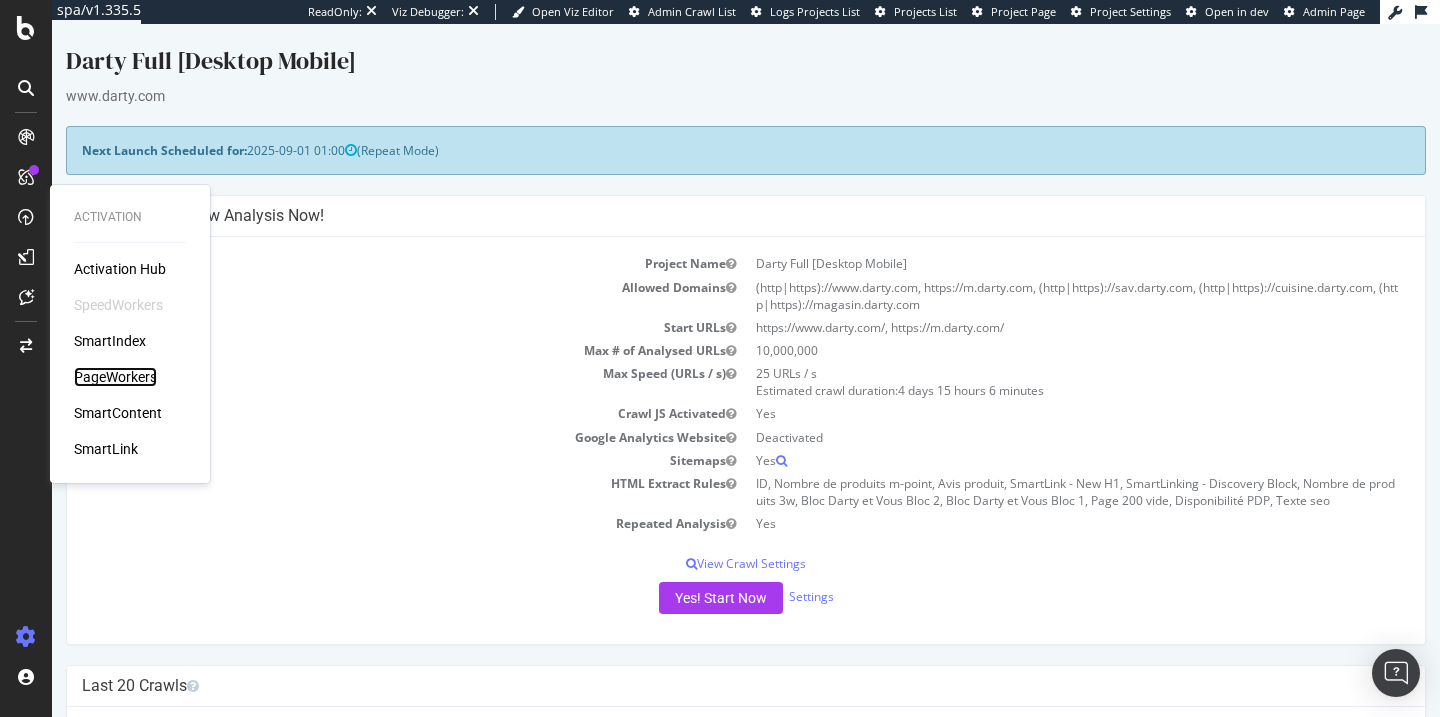 click on "PageWorkers" at bounding box center [115, 377] 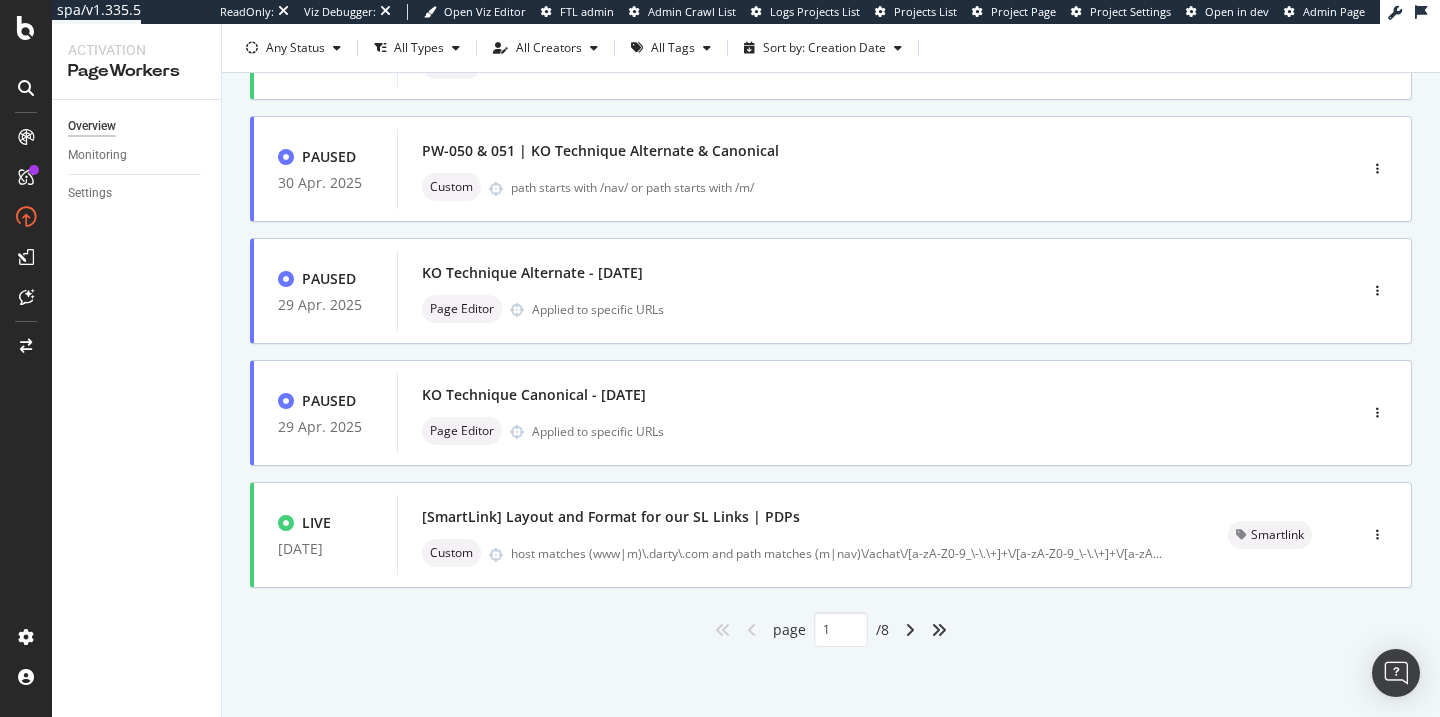 scroll, scrollTop: 0, scrollLeft: 0, axis: both 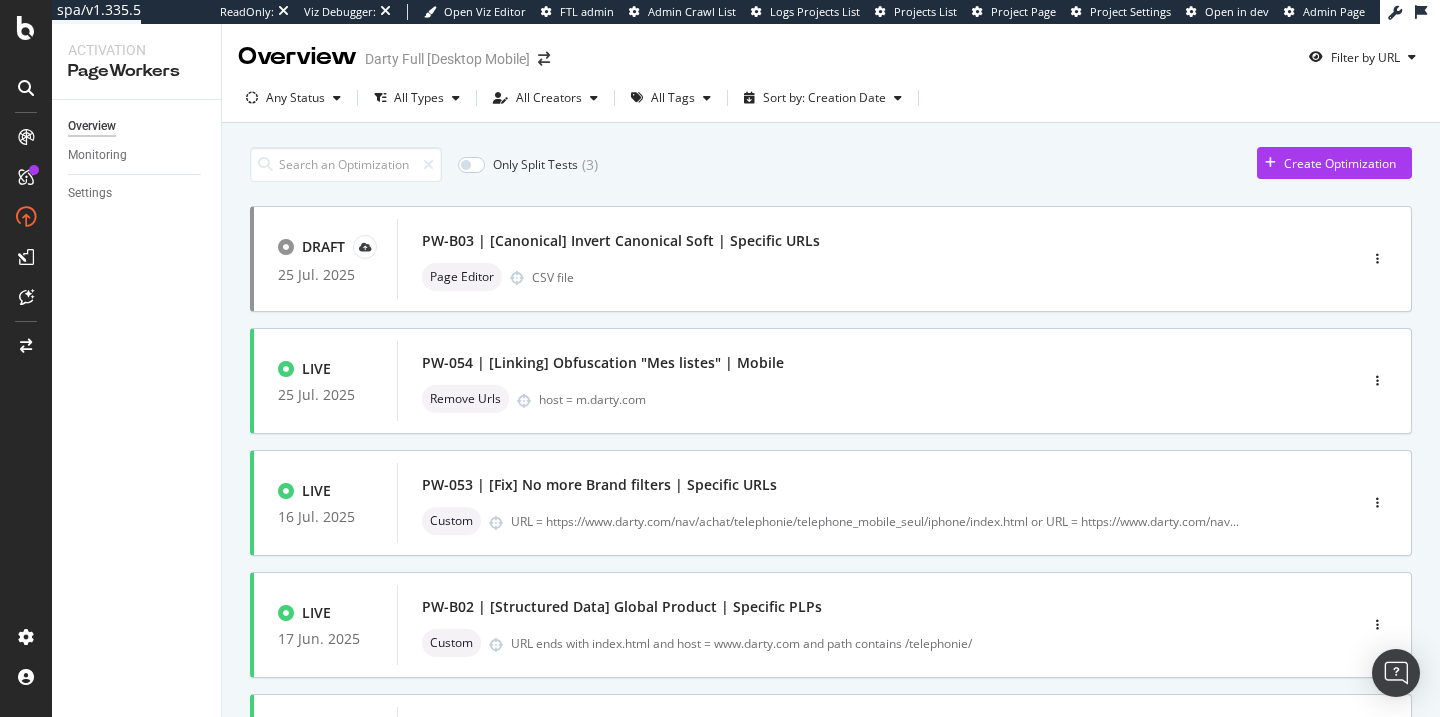 click on "Monitoring" at bounding box center [144, 155] 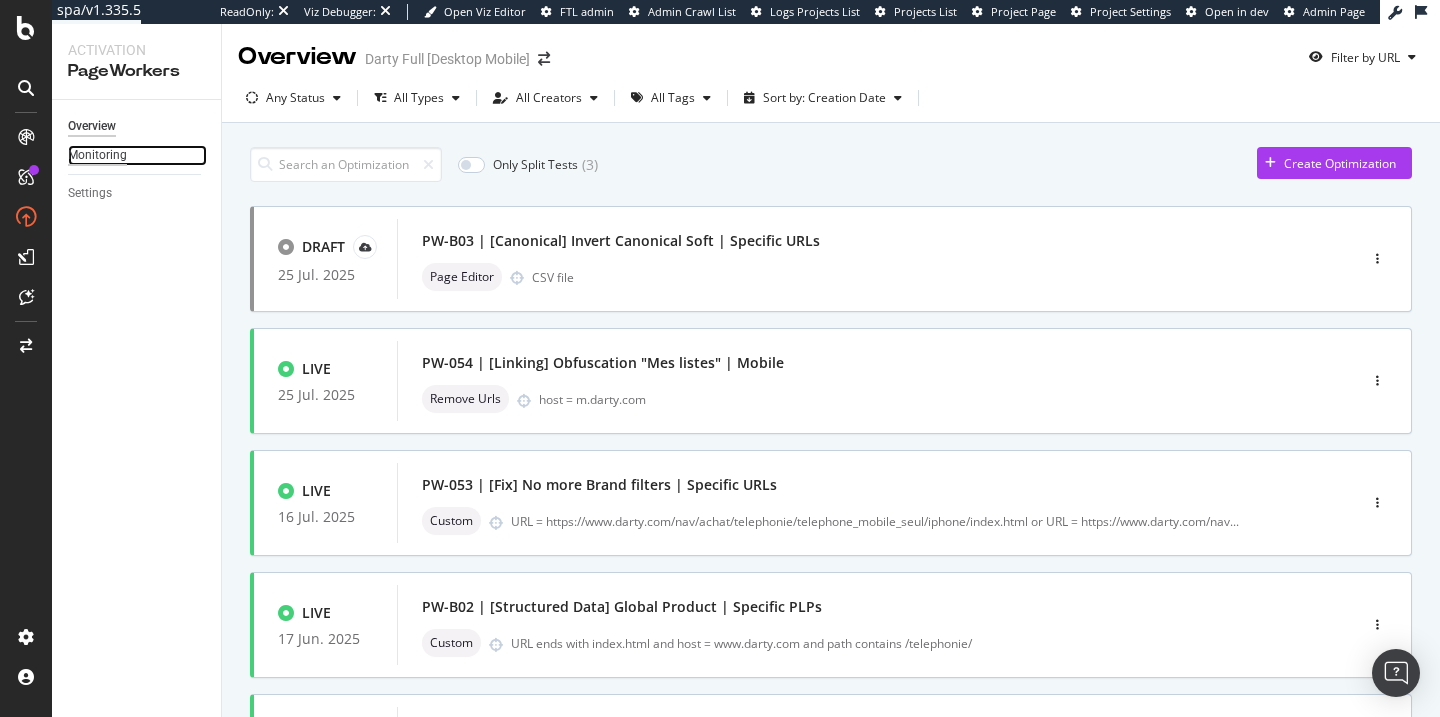 click on "Monitoring" at bounding box center [97, 155] 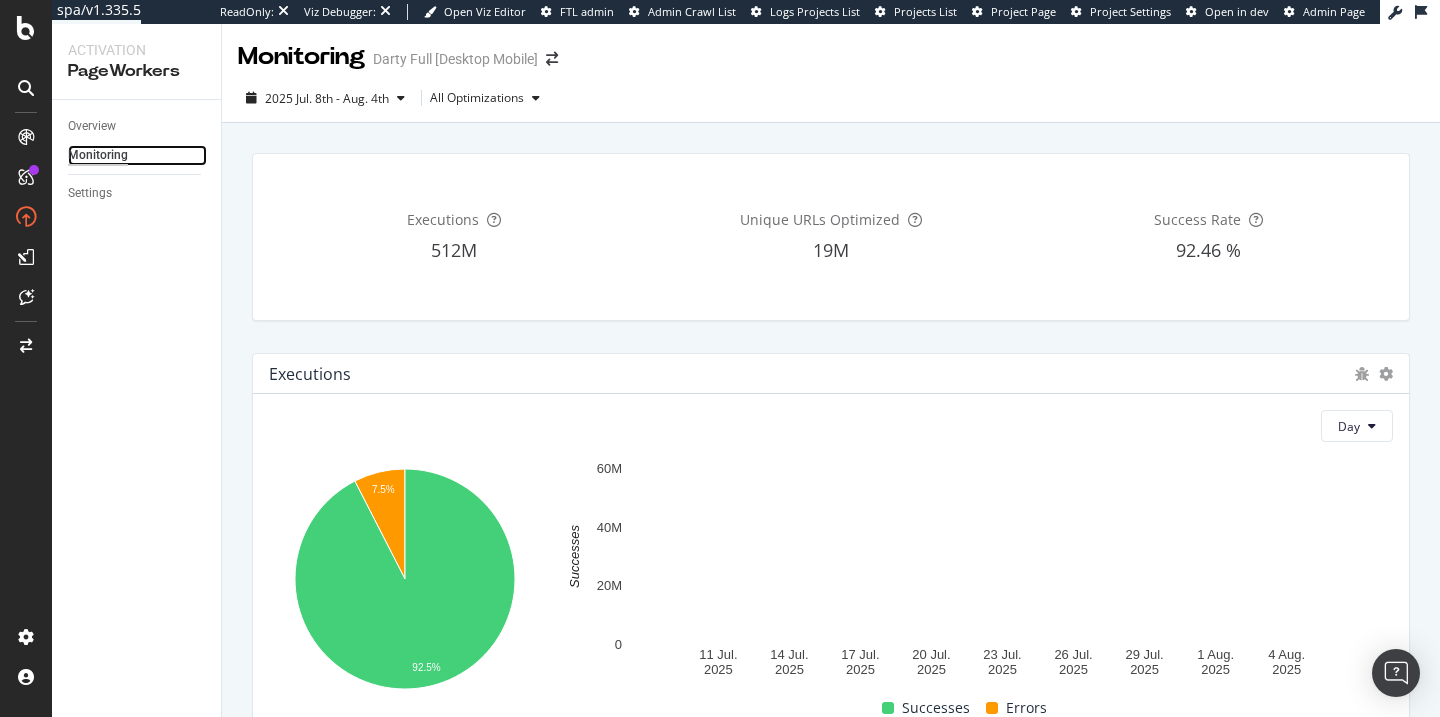 scroll, scrollTop: 723, scrollLeft: 0, axis: vertical 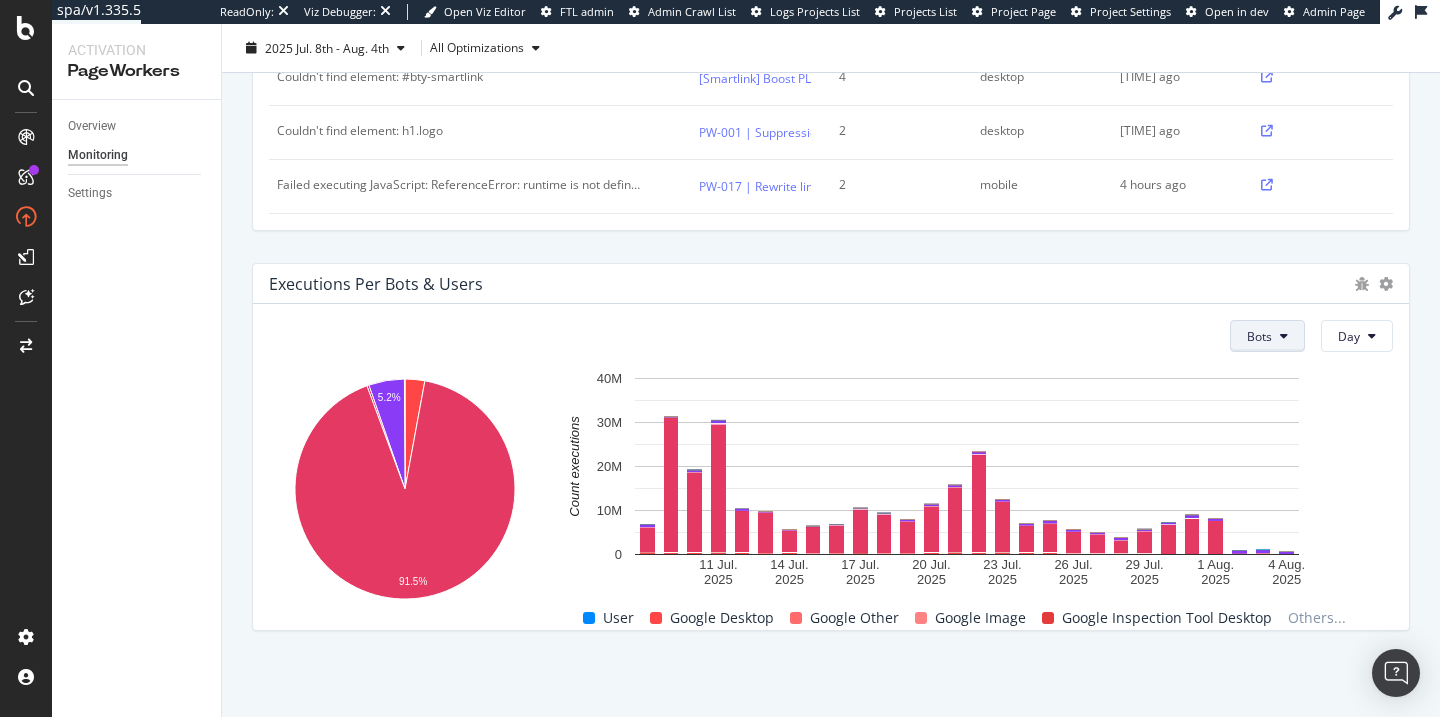 click on "Bots" at bounding box center (1259, 336) 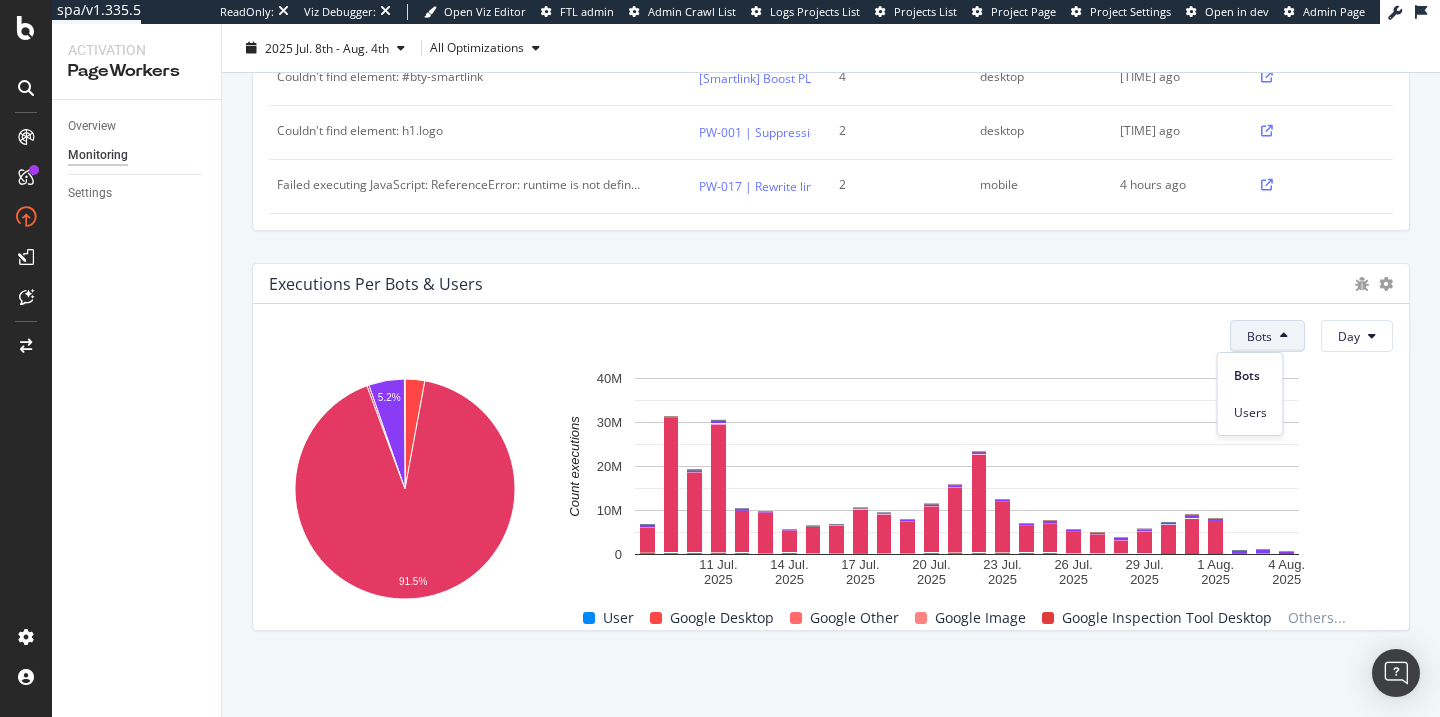 click on "Bots" at bounding box center (1259, 336) 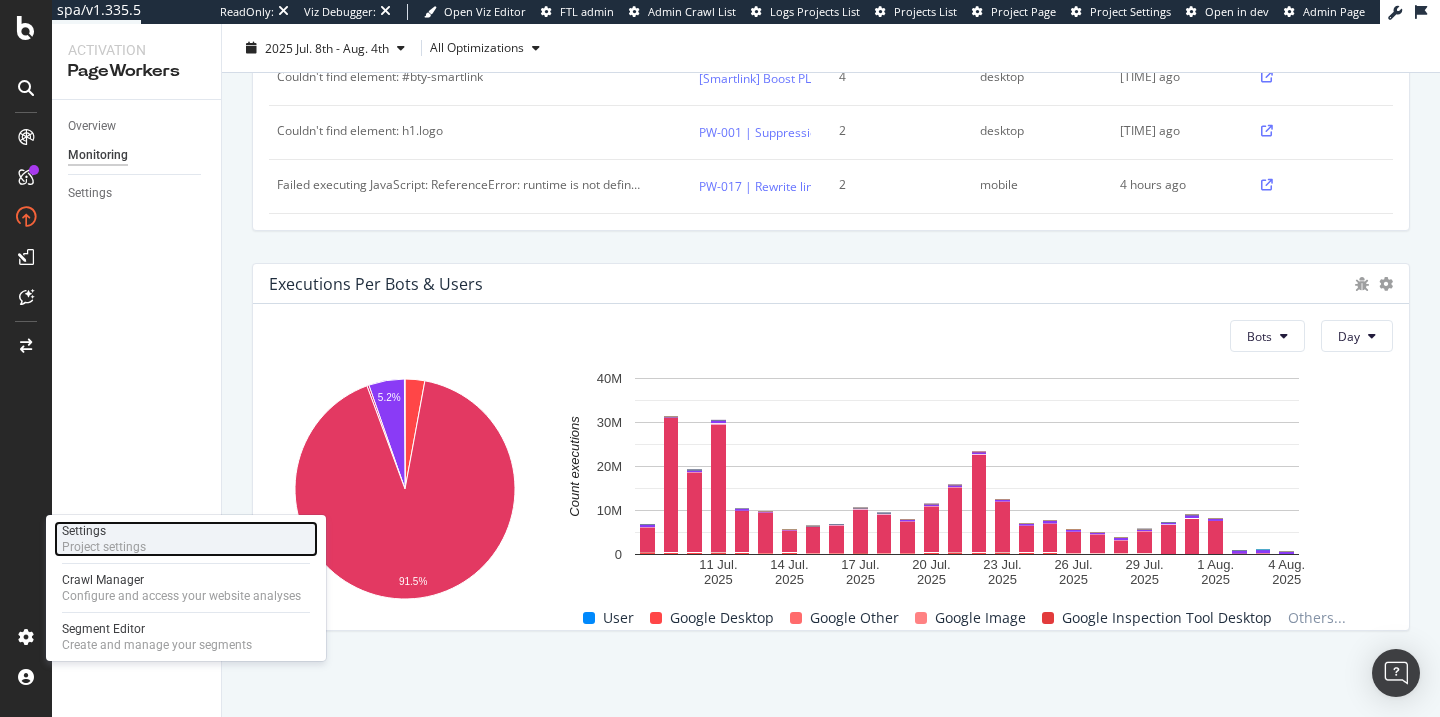 click on "Project settings" at bounding box center [104, 547] 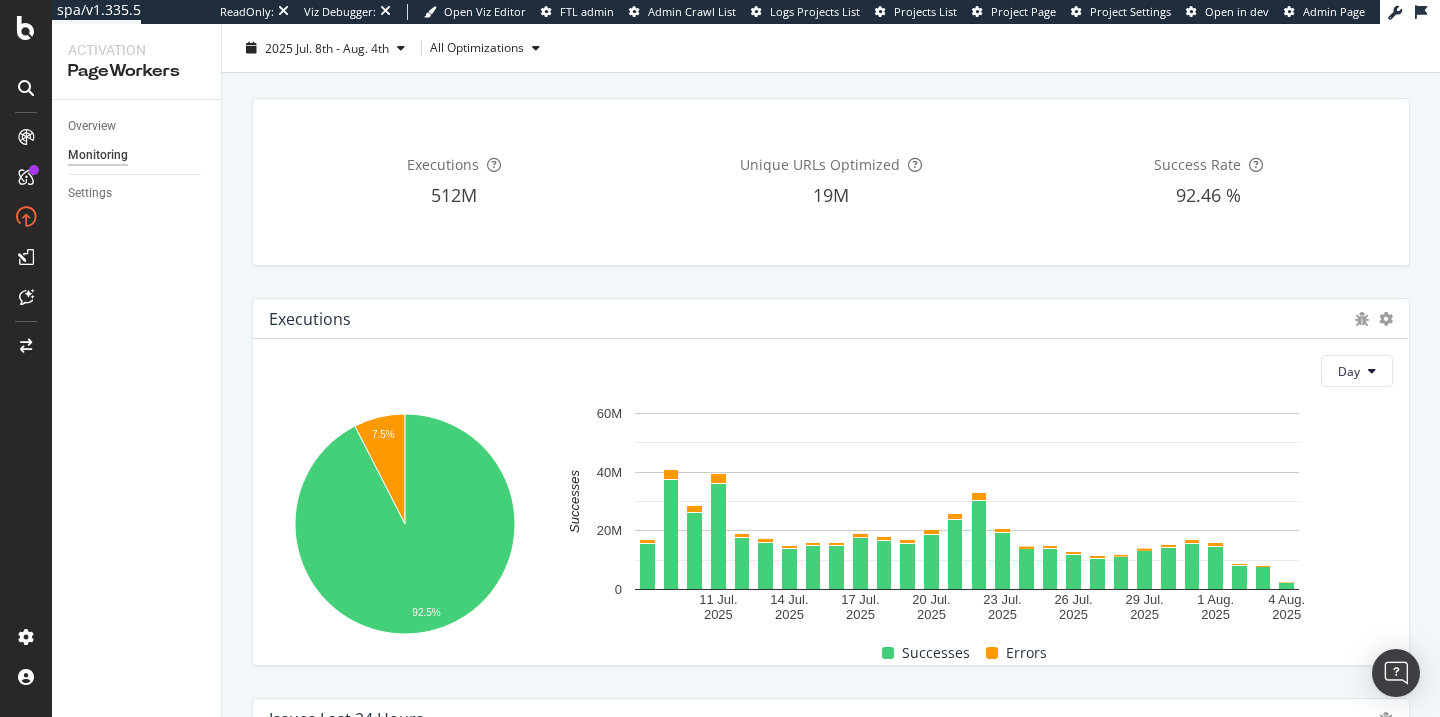 scroll, scrollTop: 0, scrollLeft: 0, axis: both 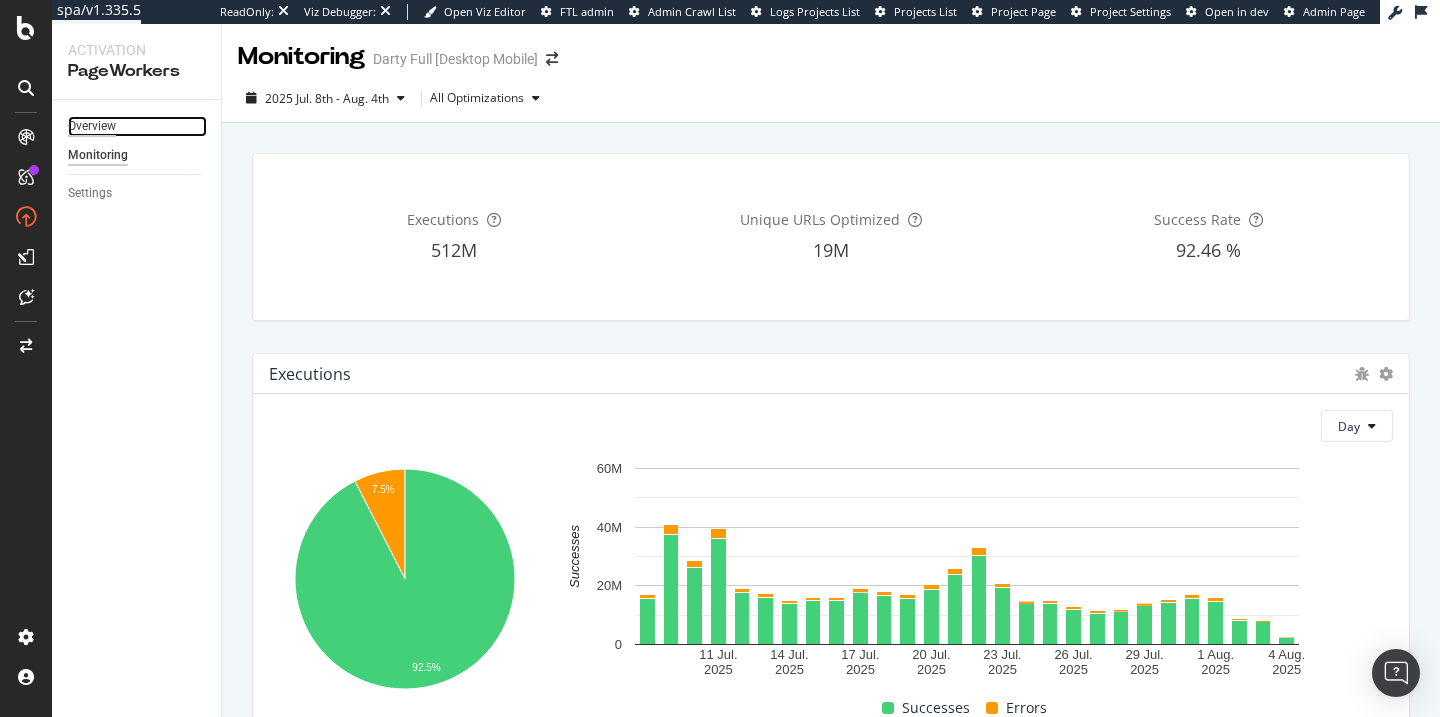 click on "Overview" at bounding box center (92, 126) 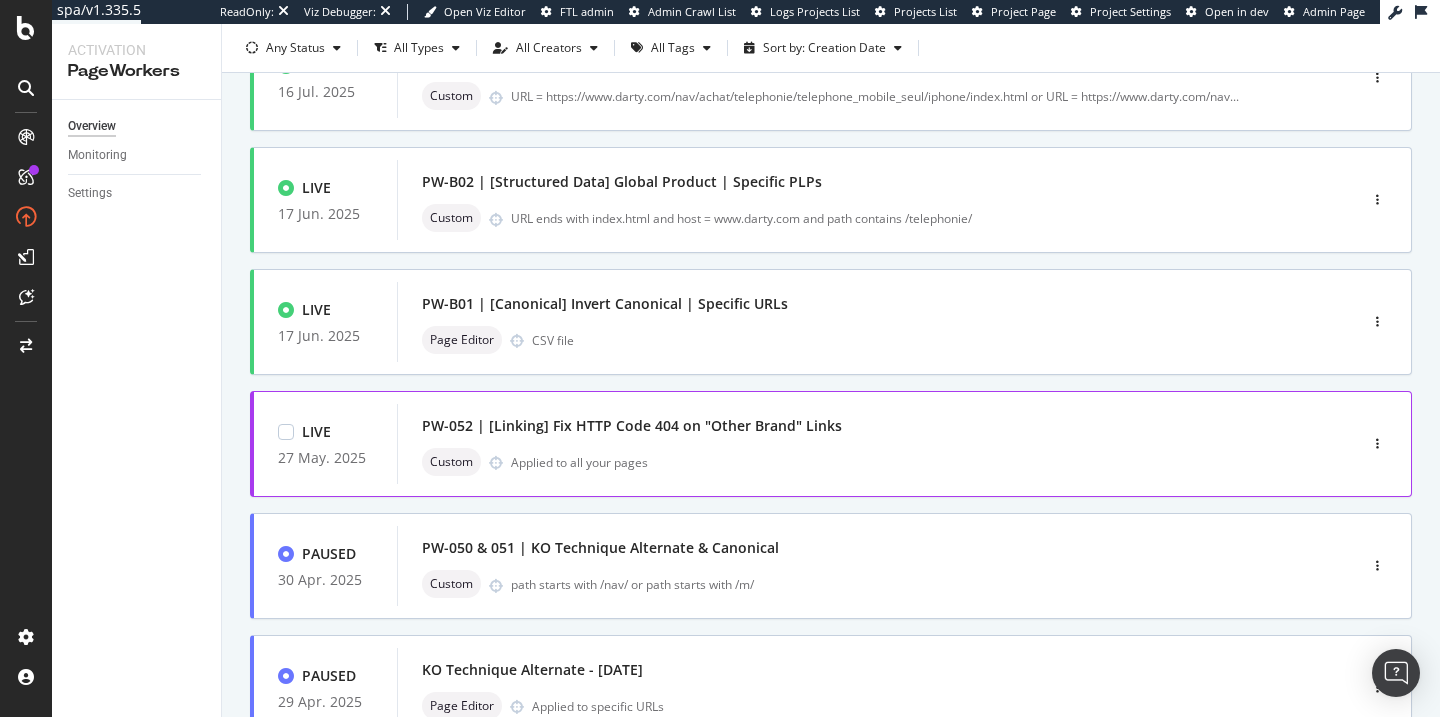 scroll, scrollTop: 822, scrollLeft: 0, axis: vertical 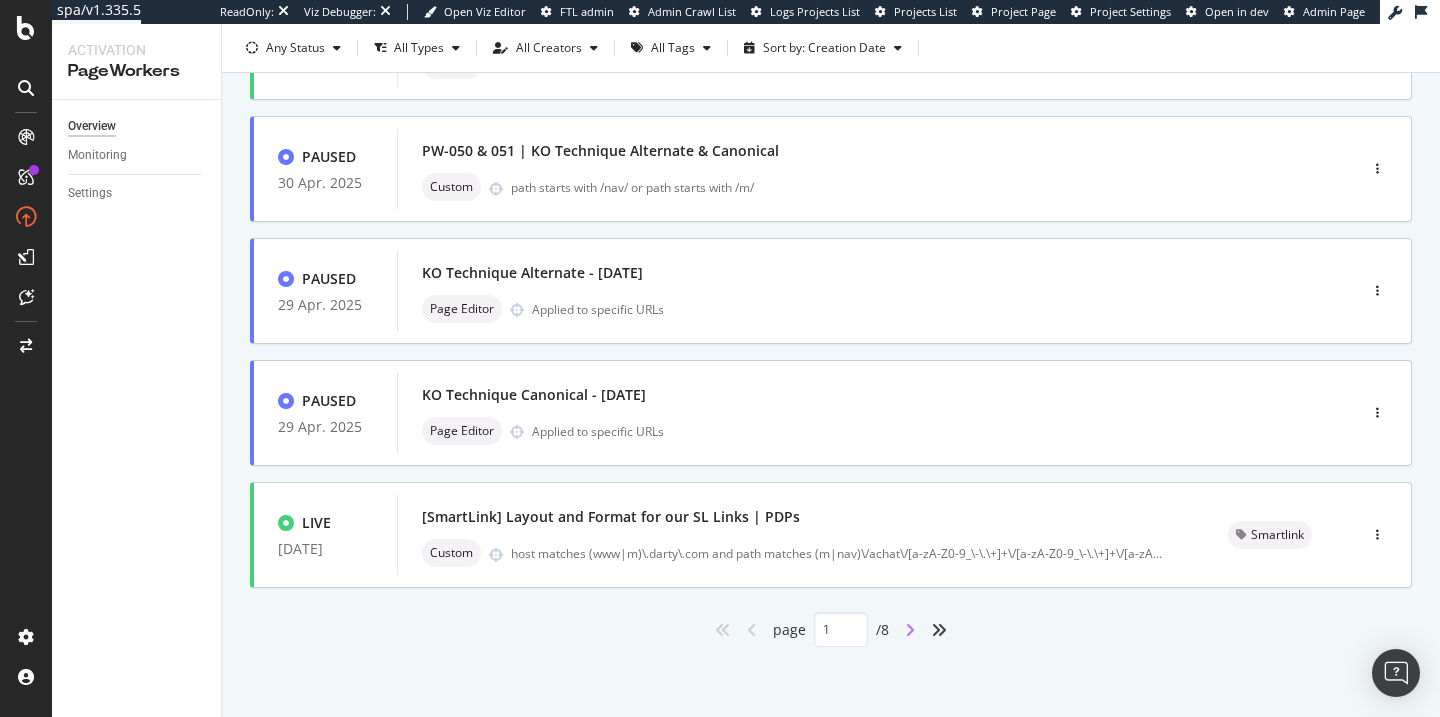 click at bounding box center (910, 630) 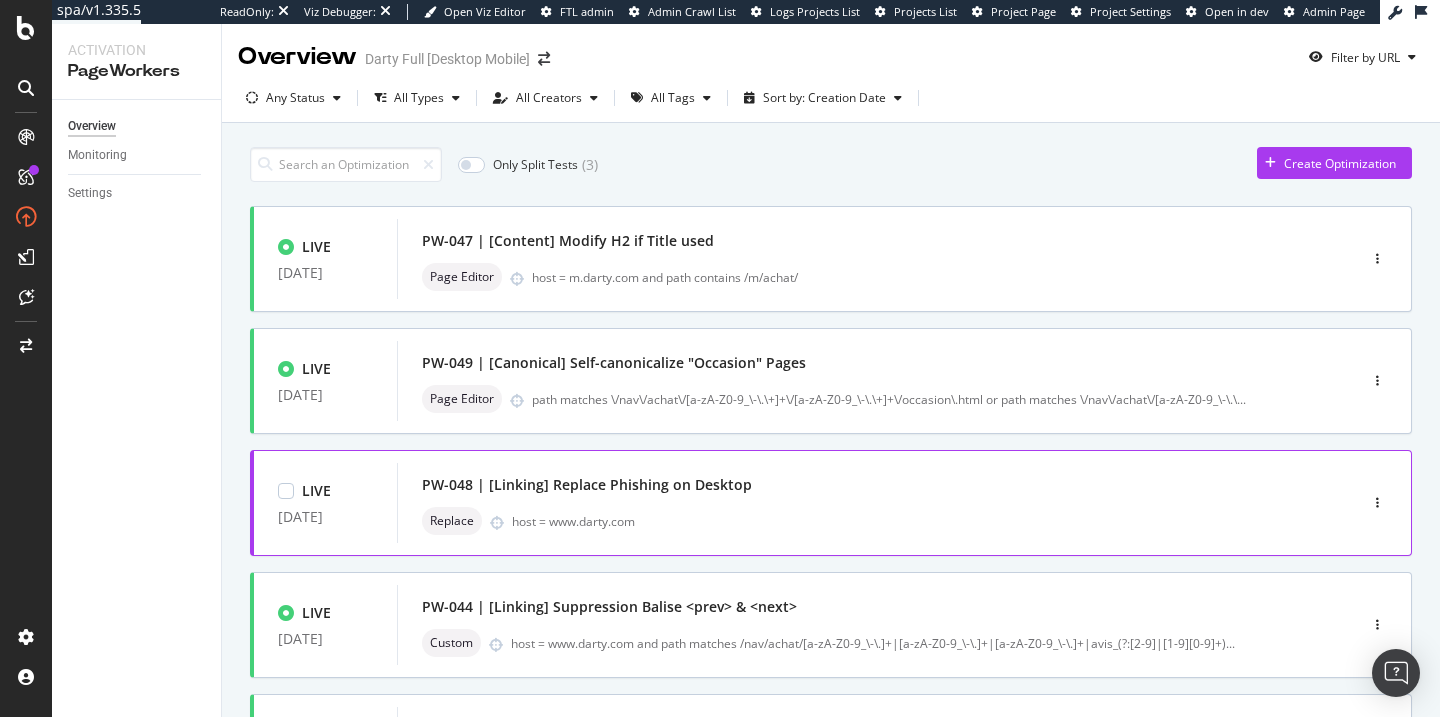 scroll, scrollTop: 822, scrollLeft: 0, axis: vertical 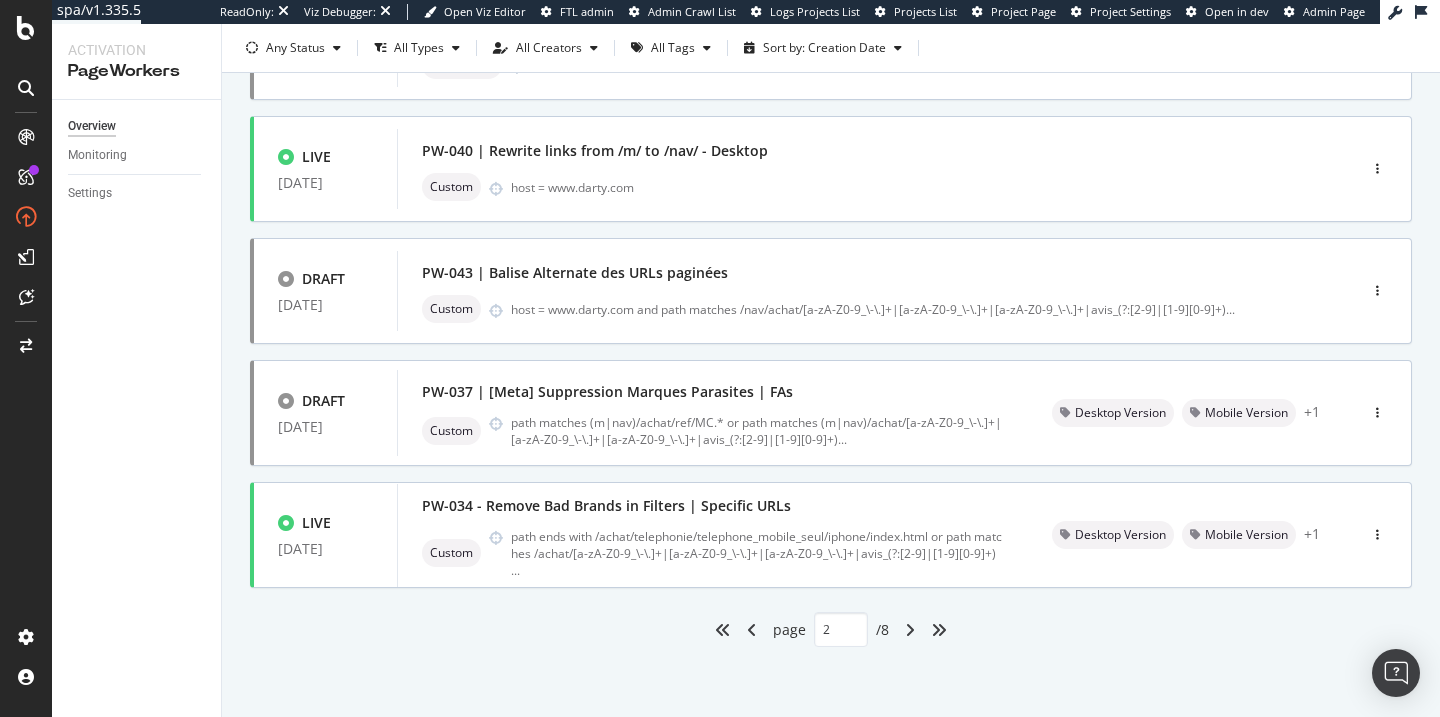 click at bounding box center [752, 630] 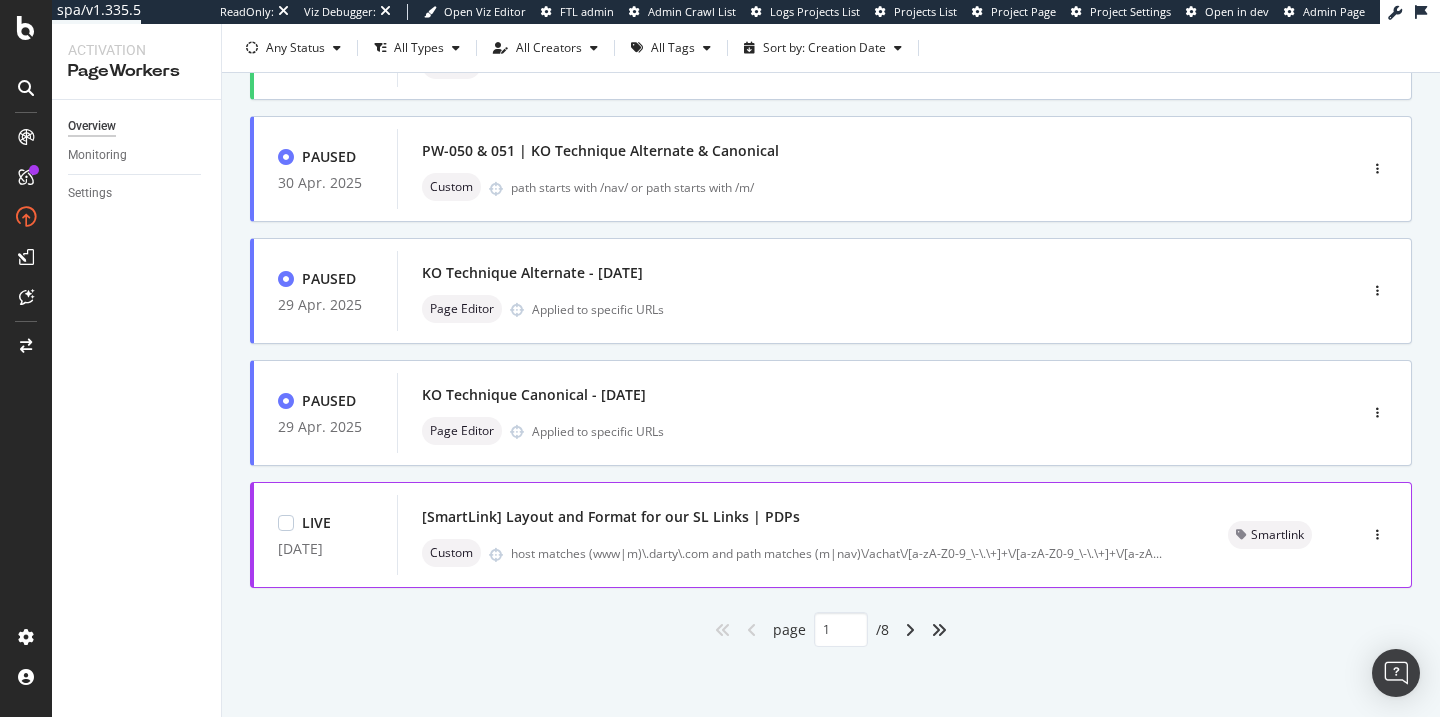 click on "[SmartLink] Layout and Format for our SL Links | PDPs" at bounding box center (801, 517) 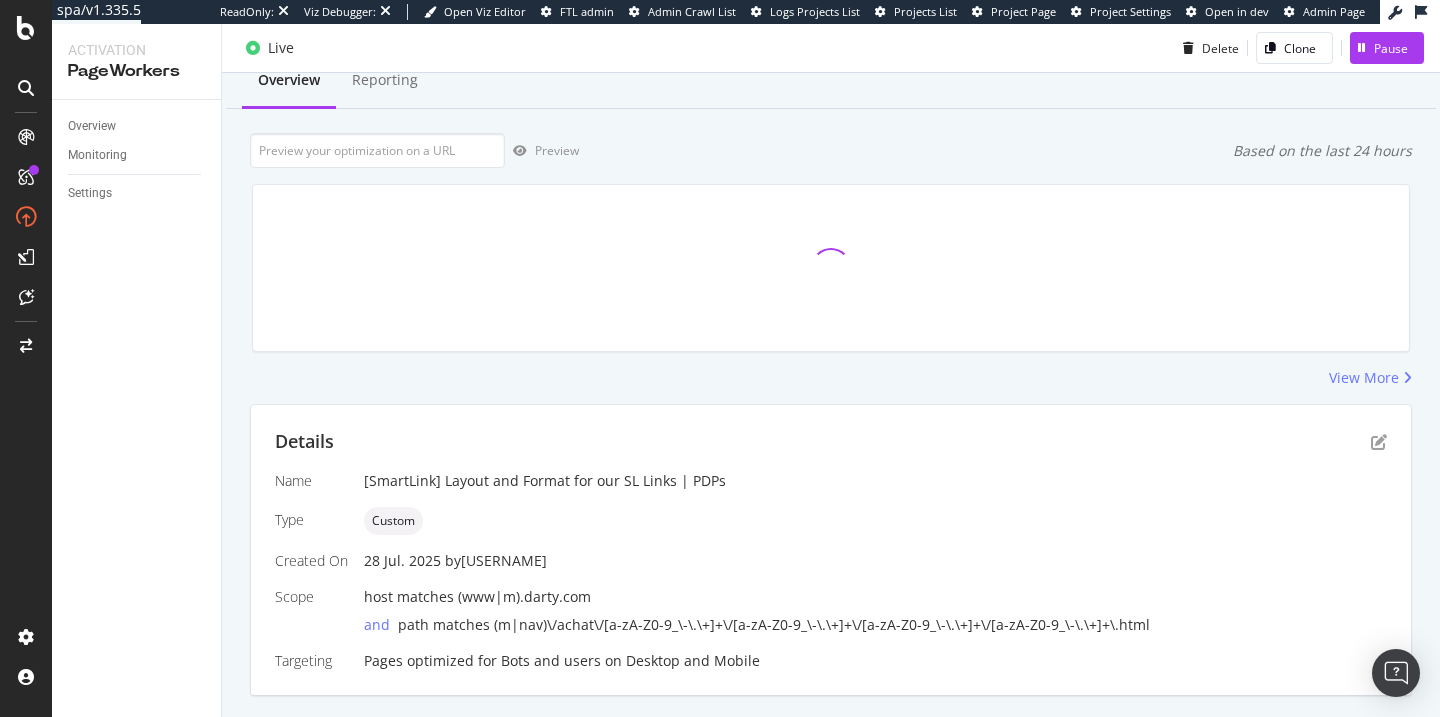 scroll, scrollTop: 116, scrollLeft: 0, axis: vertical 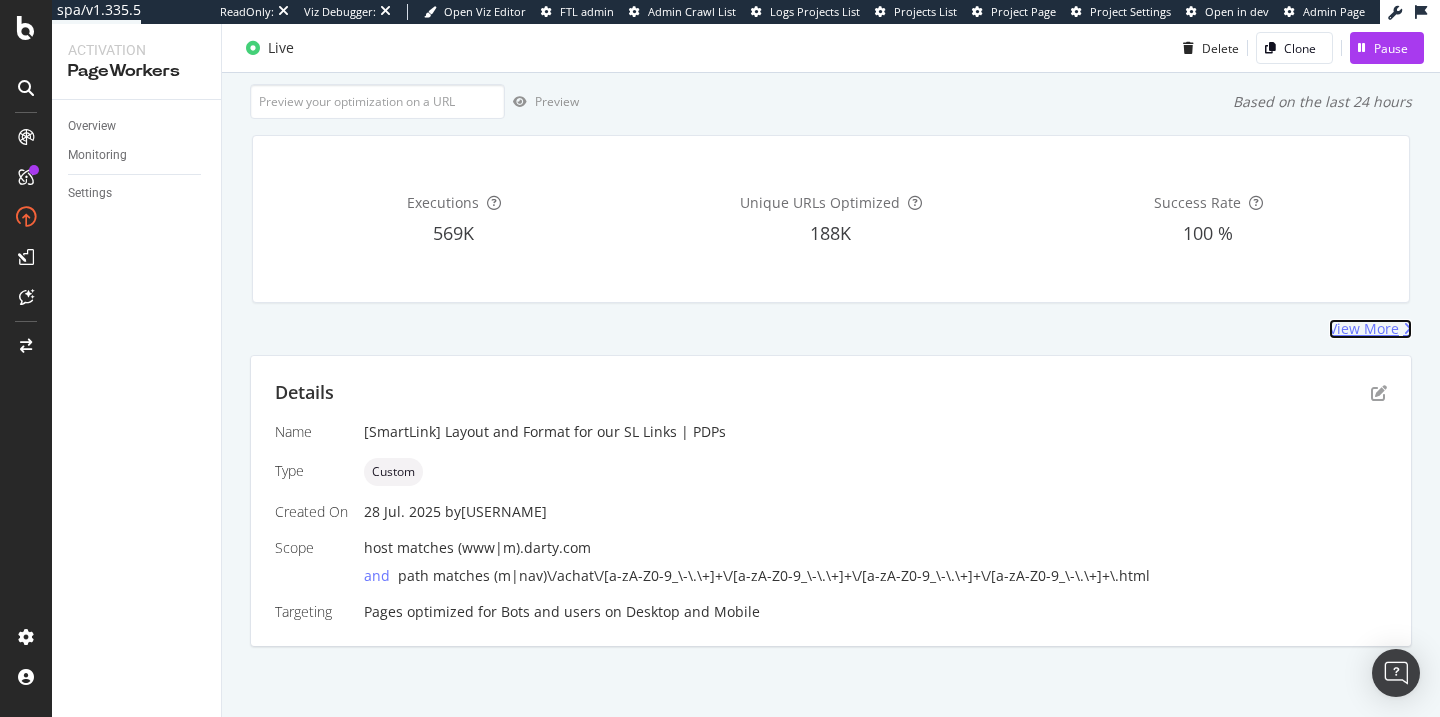 click on "View More" at bounding box center [1364, 329] 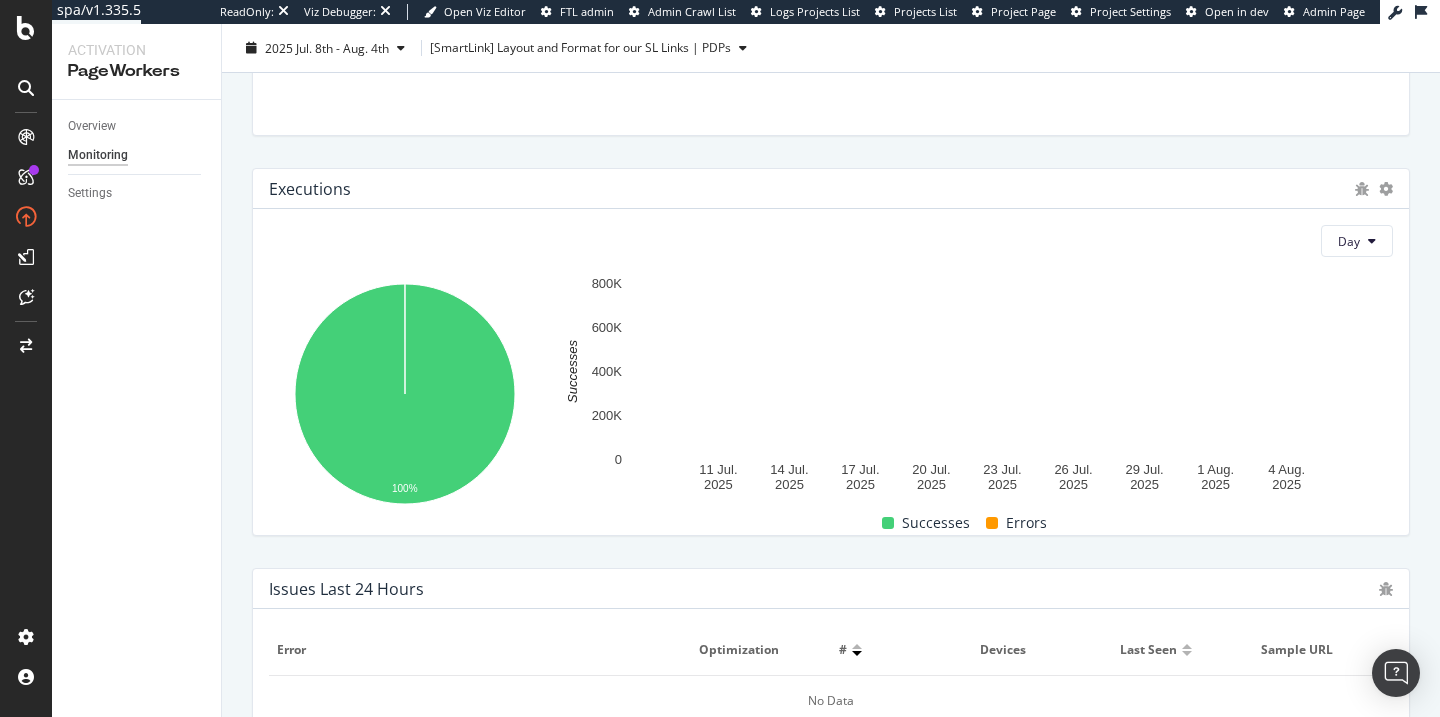 scroll, scrollTop: 0, scrollLeft: 0, axis: both 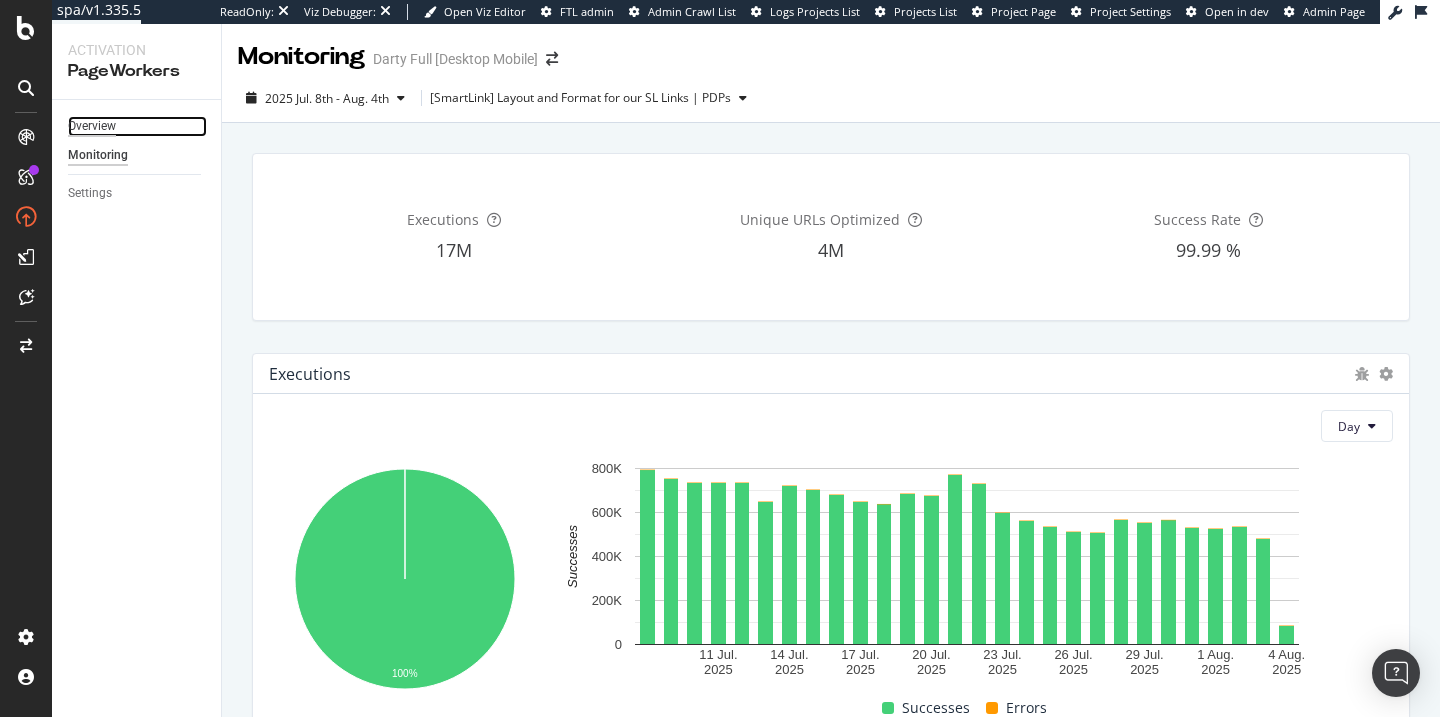 click on "Overview" at bounding box center [92, 126] 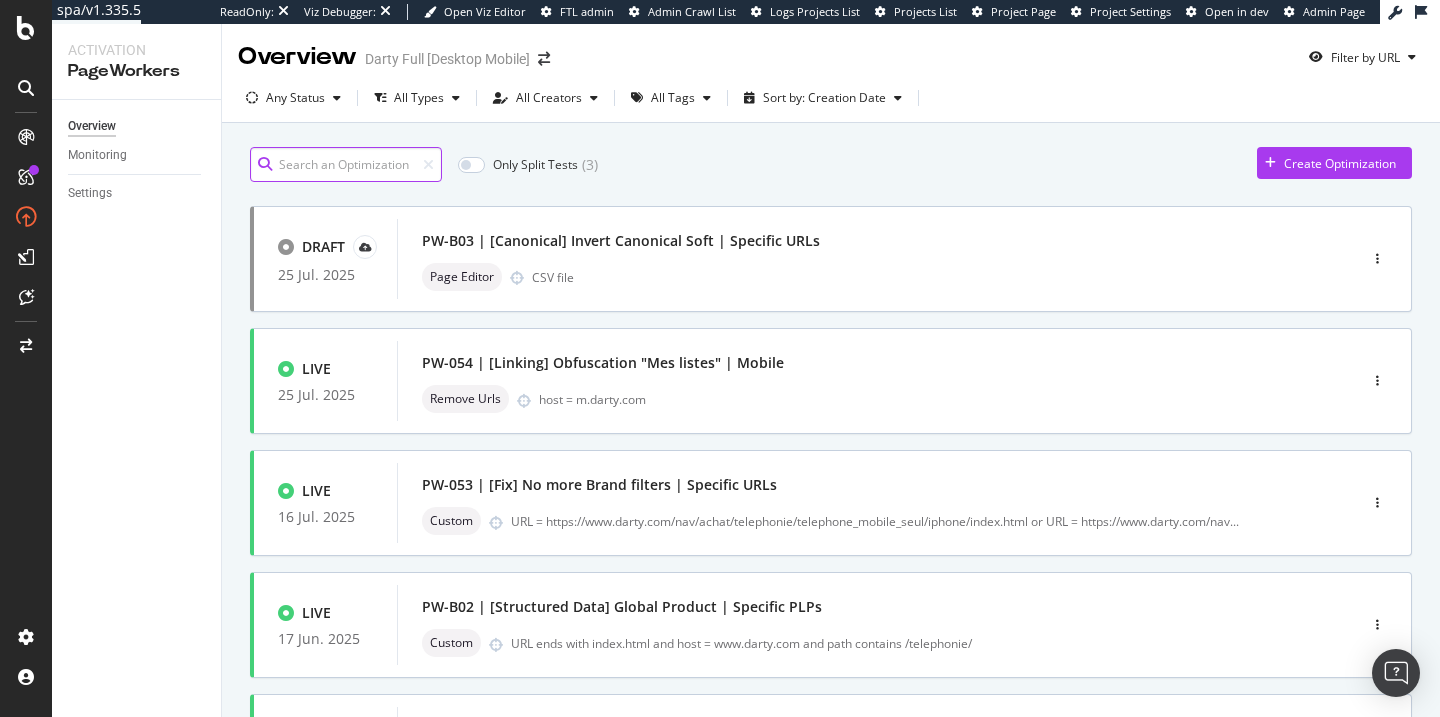 click at bounding box center (346, 164) 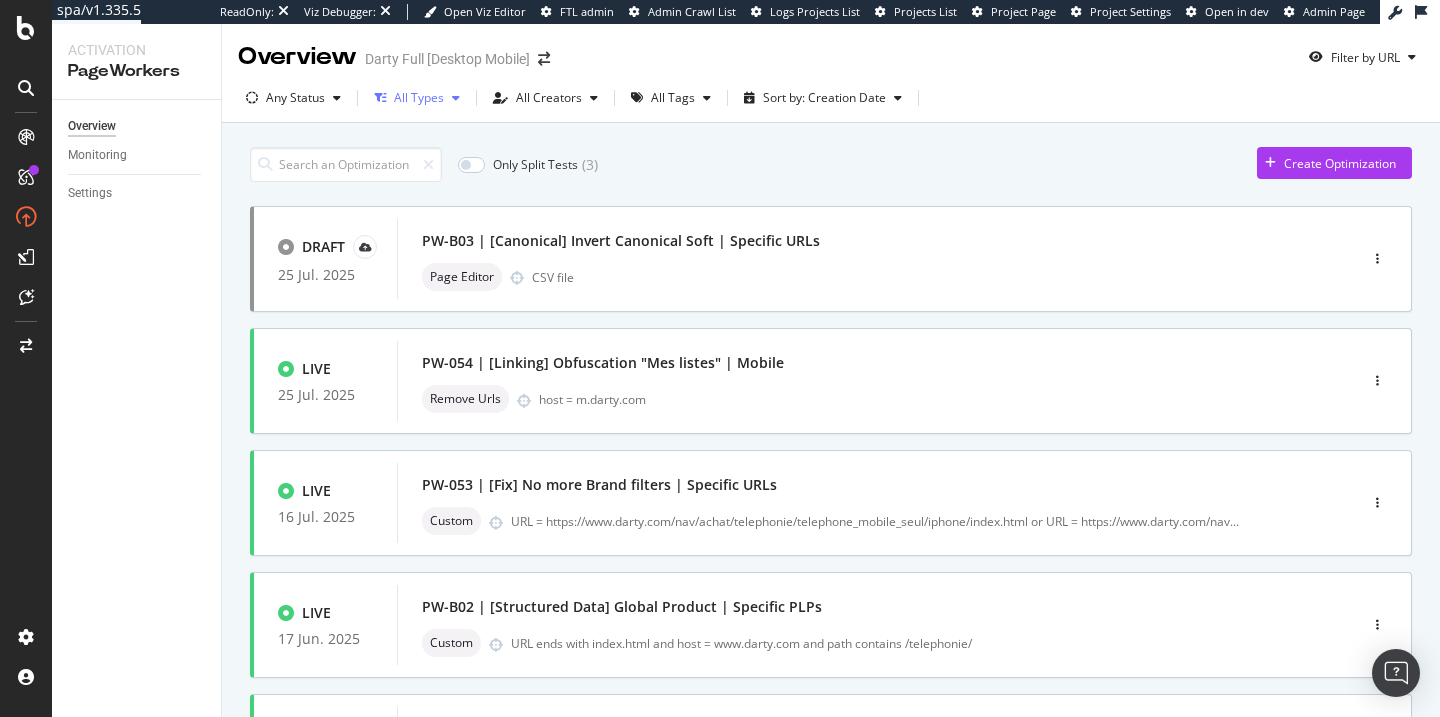 click on "All Types" at bounding box center [419, 98] 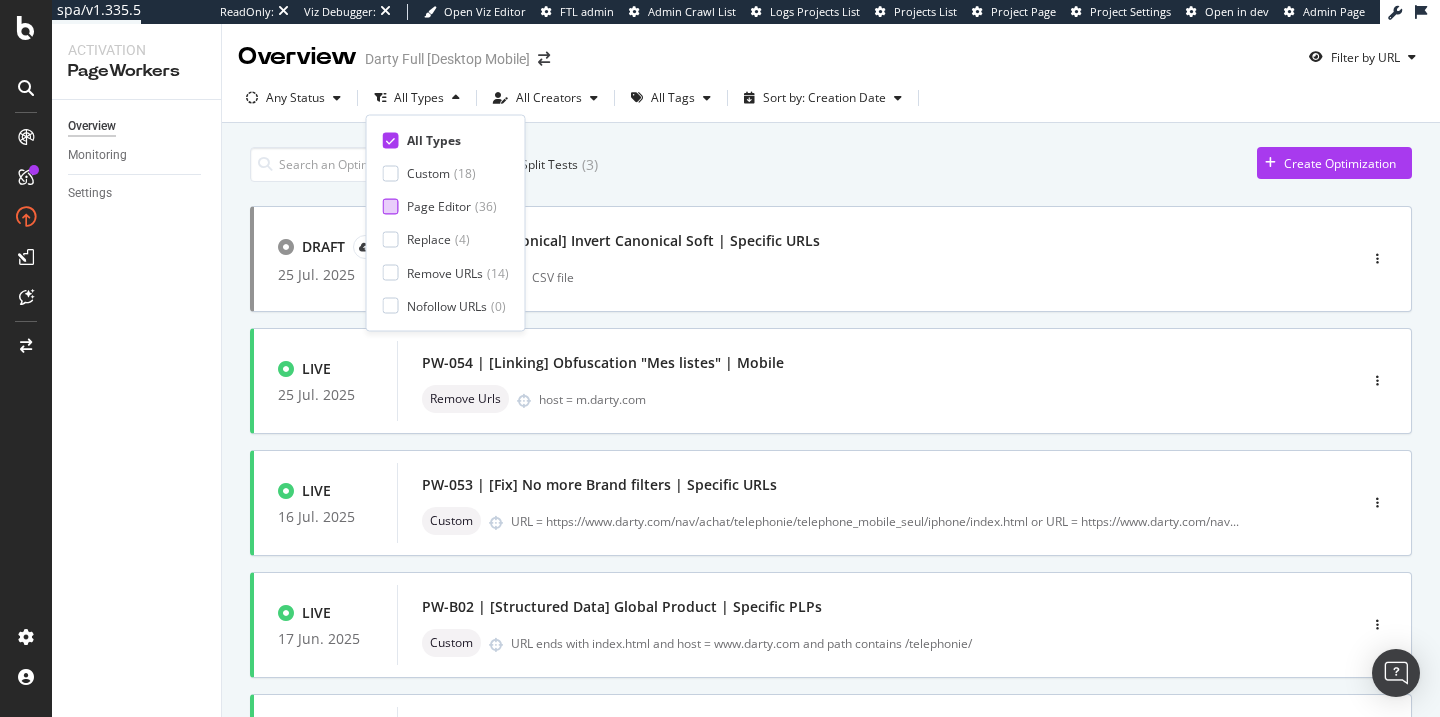 click on "Page Editor" at bounding box center [439, 206] 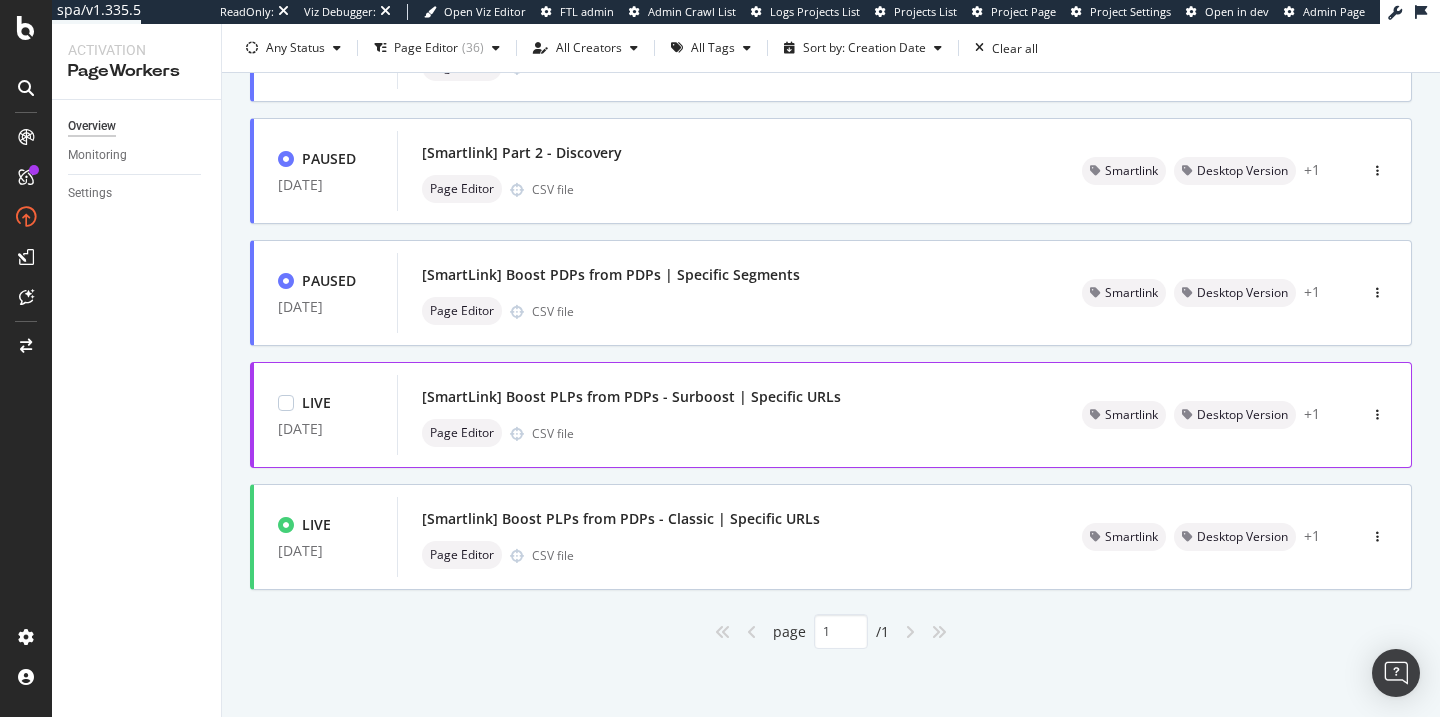 scroll, scrollTop: 211, scrollLeft: 0, axis: vertical 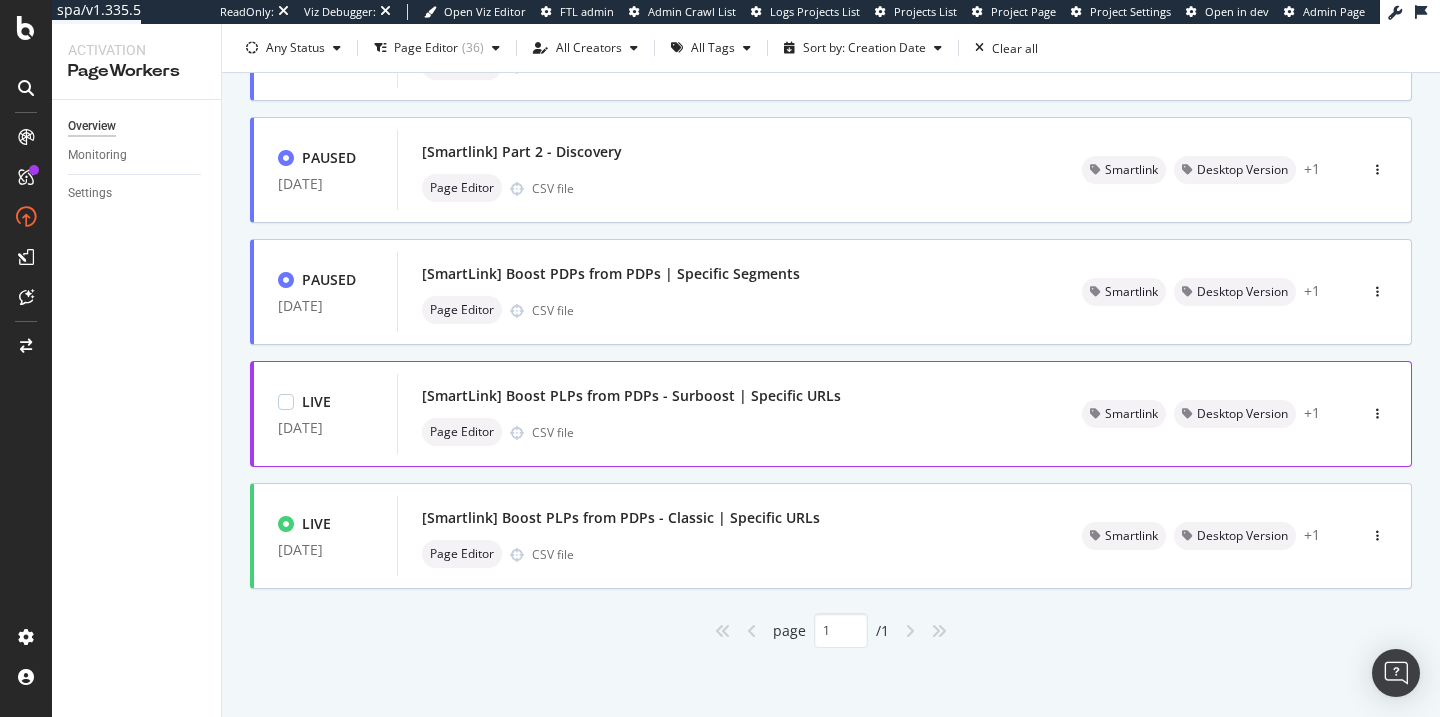 click on "Page Editor CSV file" at bounding box center (728, 432) 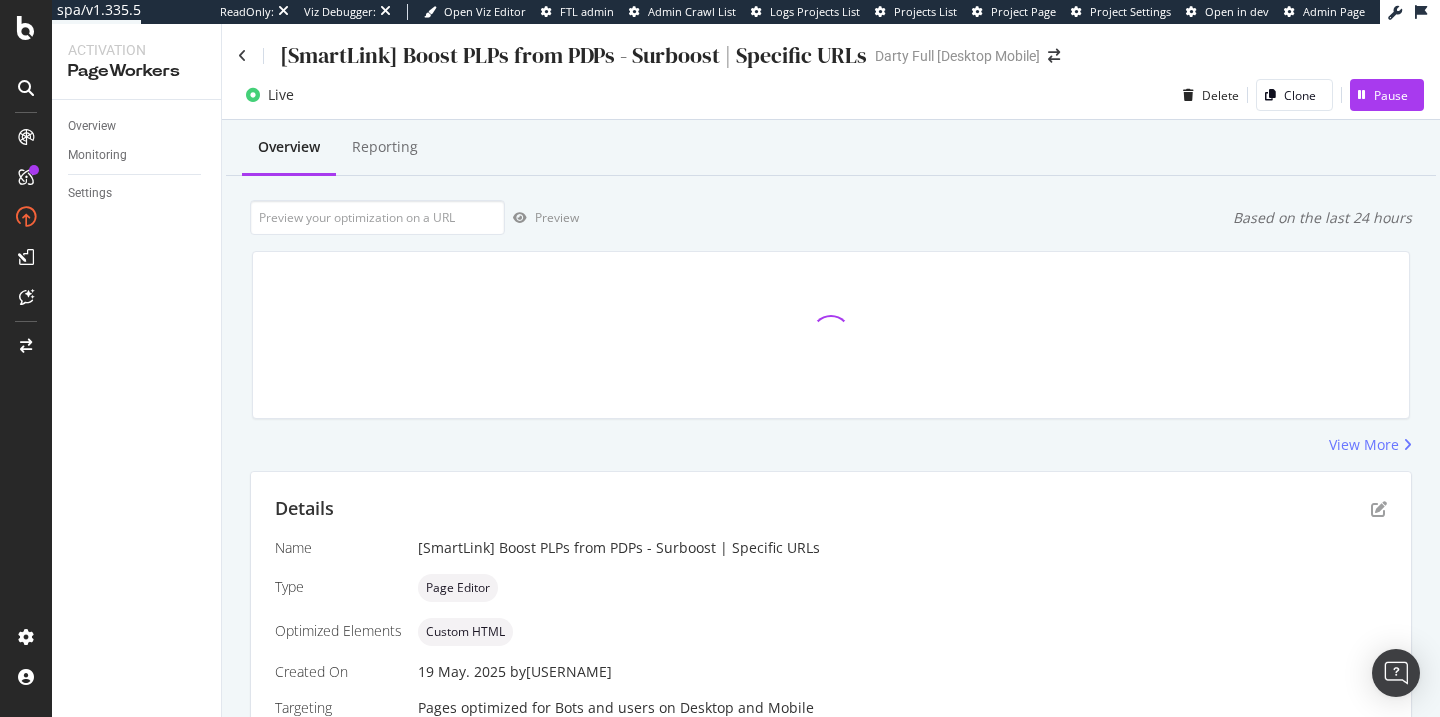 scroll, scrollTop: 447, scrollLeft: 0, axis: vertical 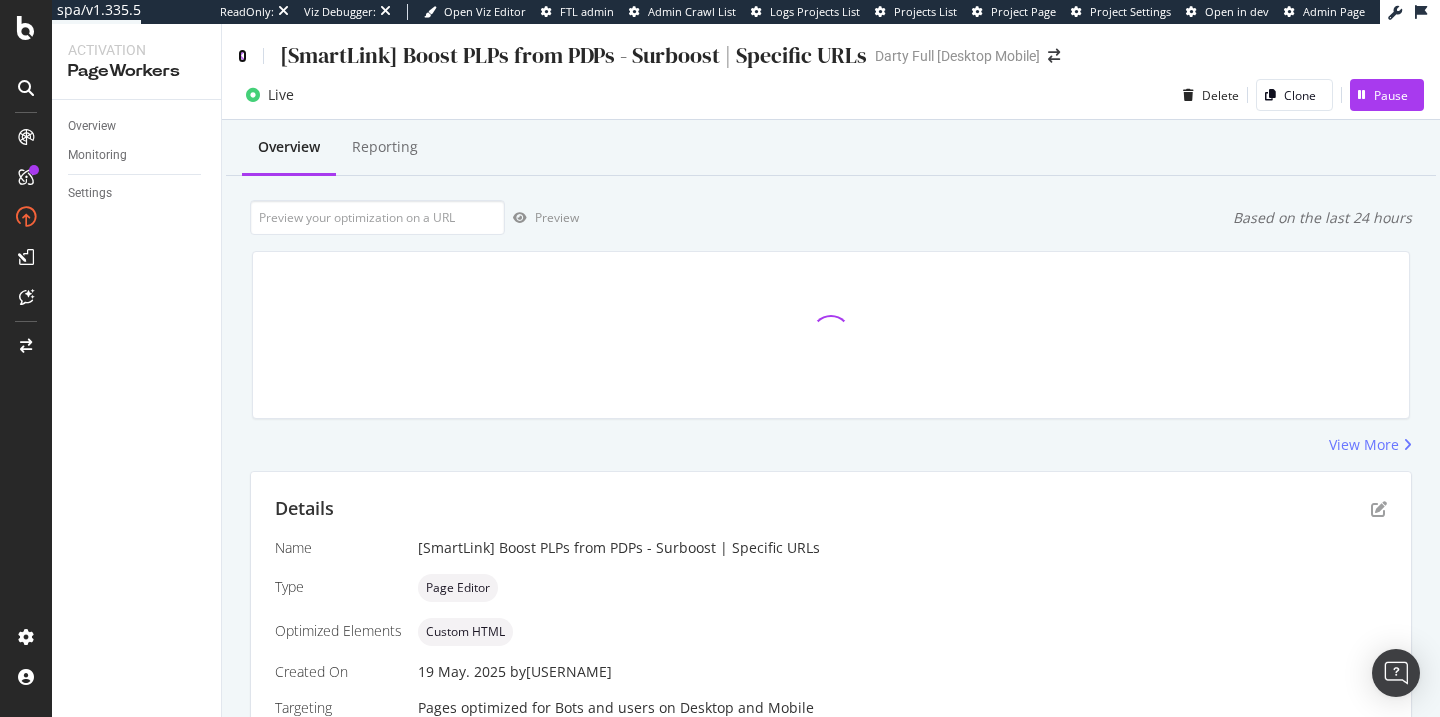 click at bounding box center [242, 56] 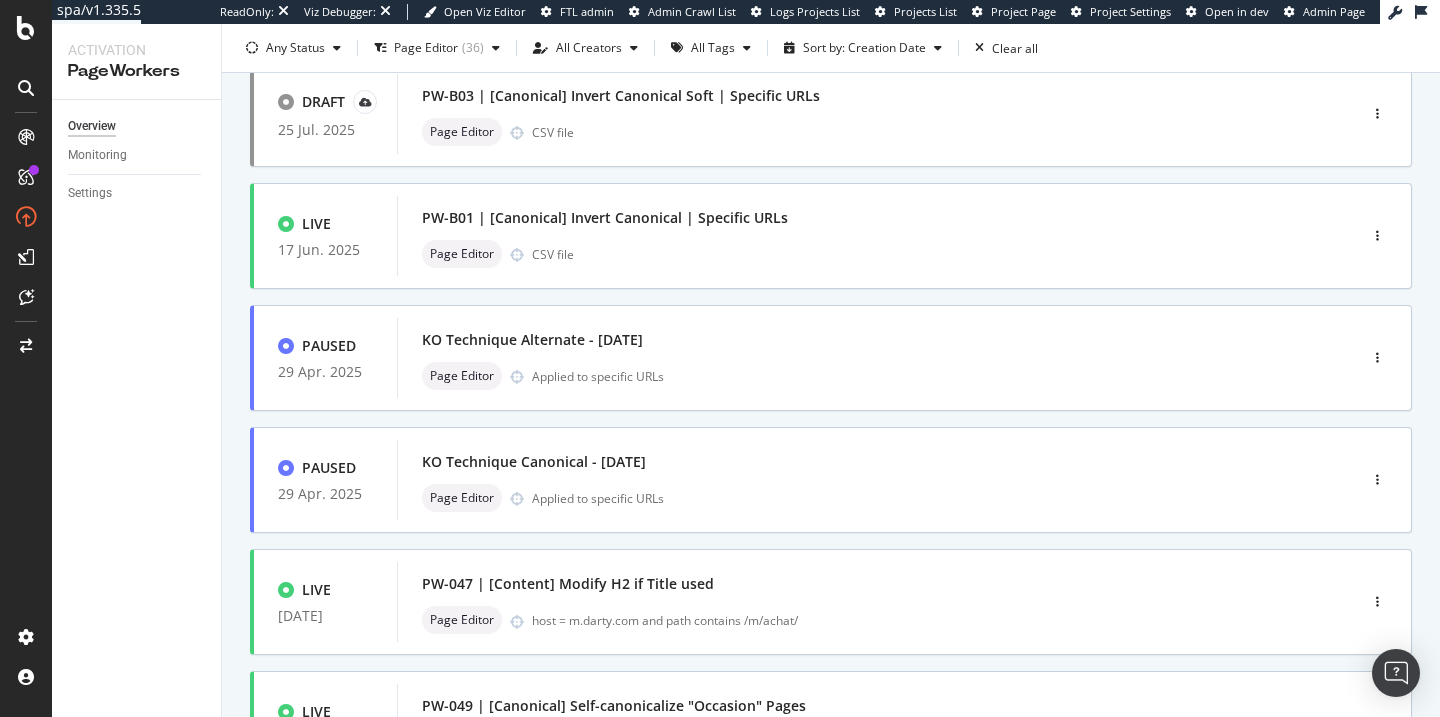 scroll, scrollTop: 0, scrollLeft: 0, axis: both 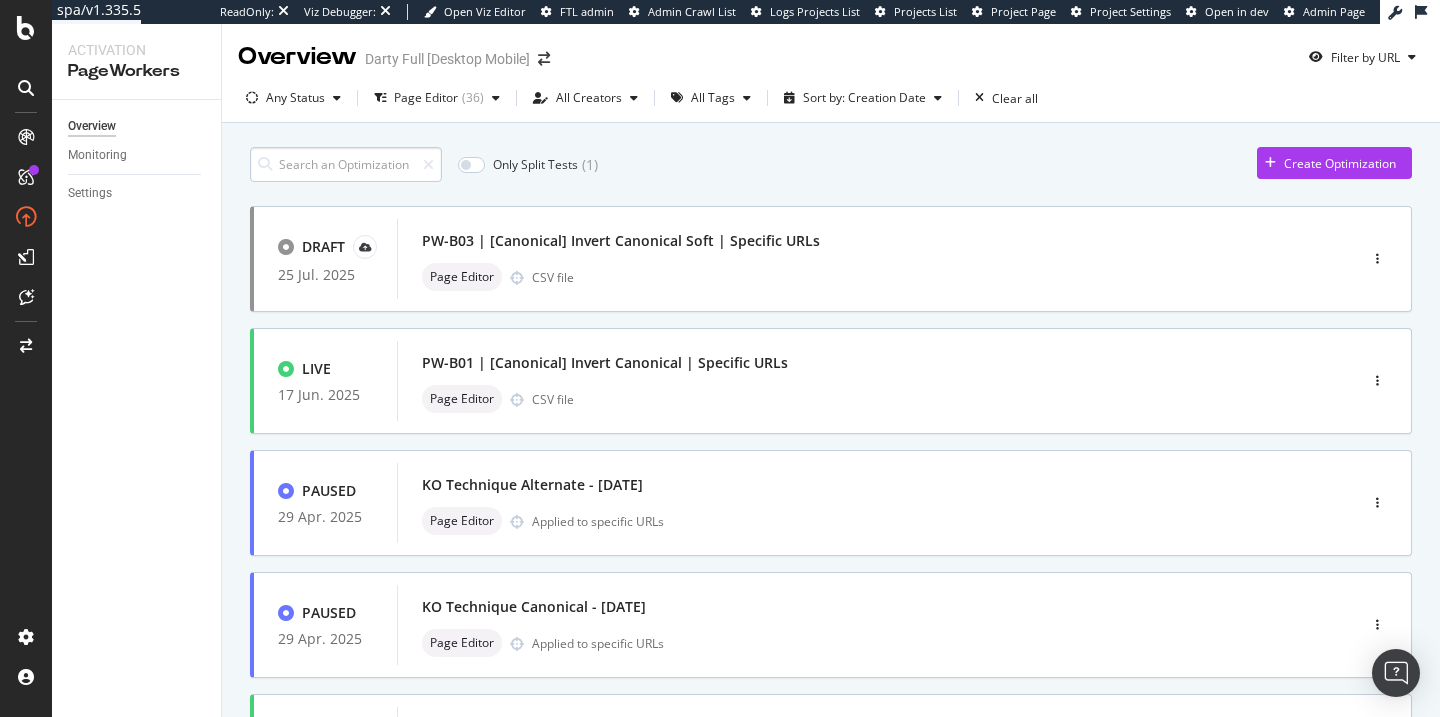 click at bounding box center [346, 164] 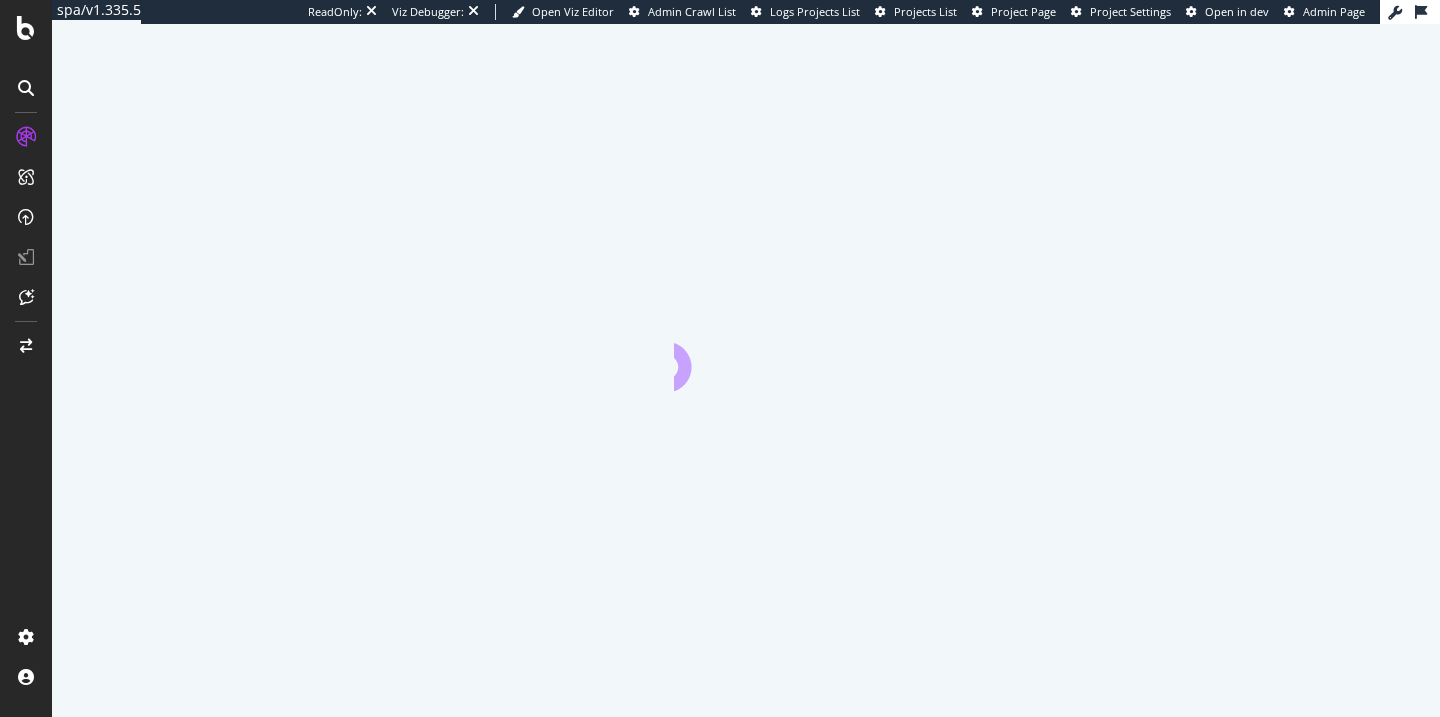 scroll, scrollTop: 0, scrollLeft: 0, axis: both 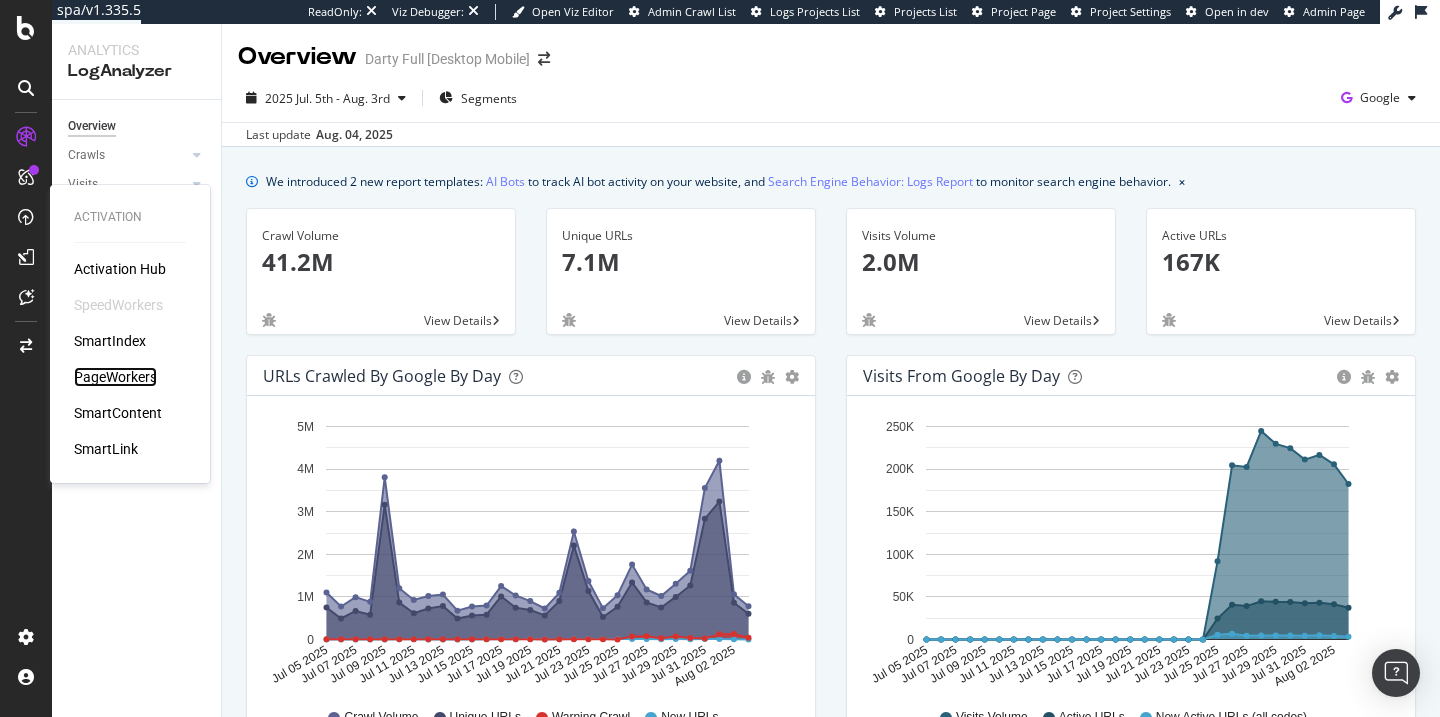 click on "PageWorkers" at bounding box center (115, 377) 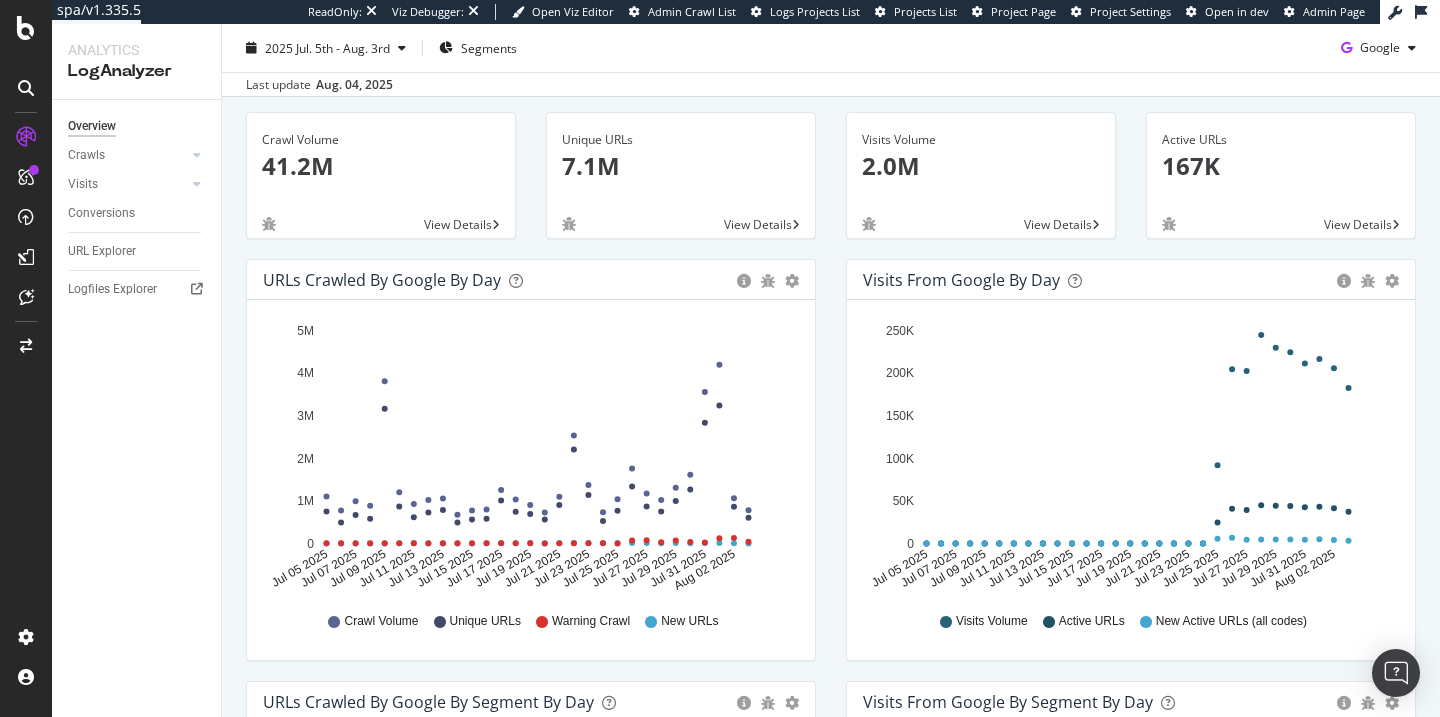 scroll, scrollTop: 0, scrollLeft: 0, axis: both 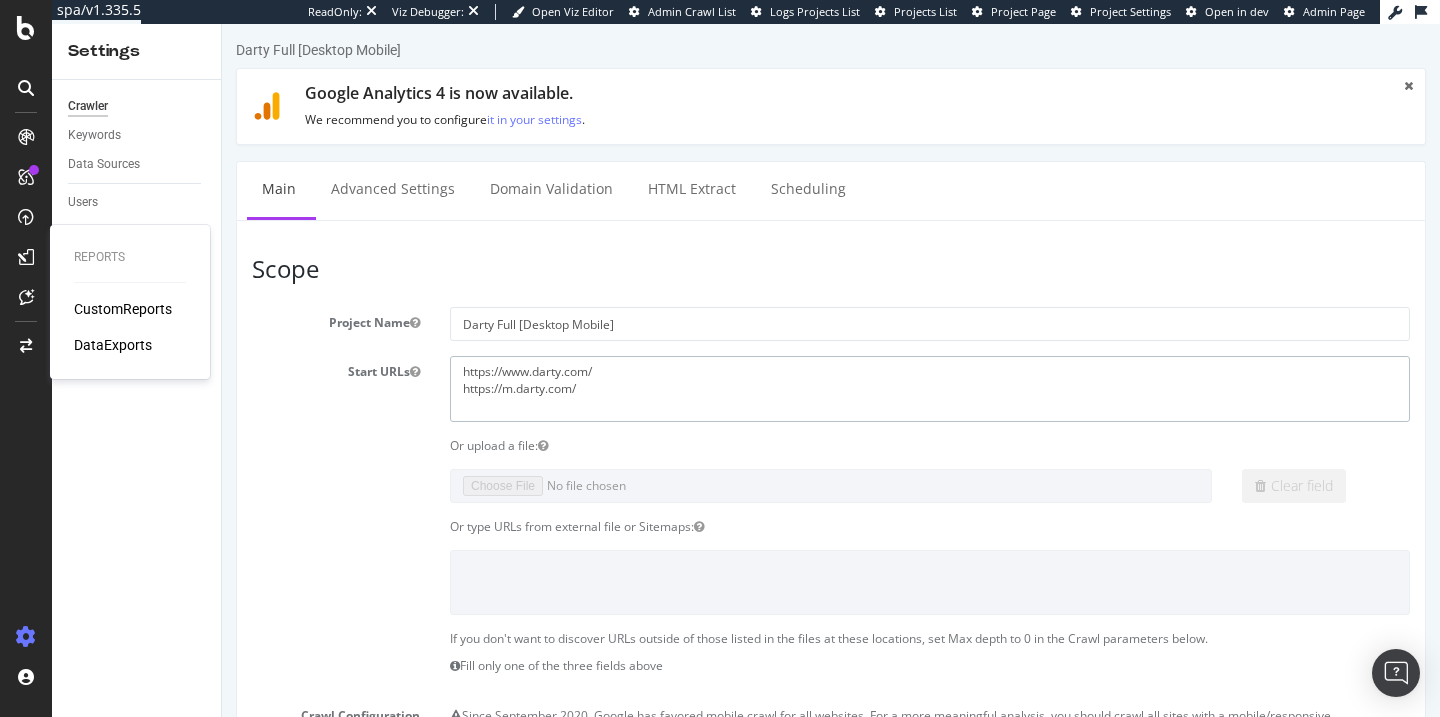 drag, startPoint x: 673, startPoint y: 364, endPoint x: 439, endPoint y: 364, distance: 234 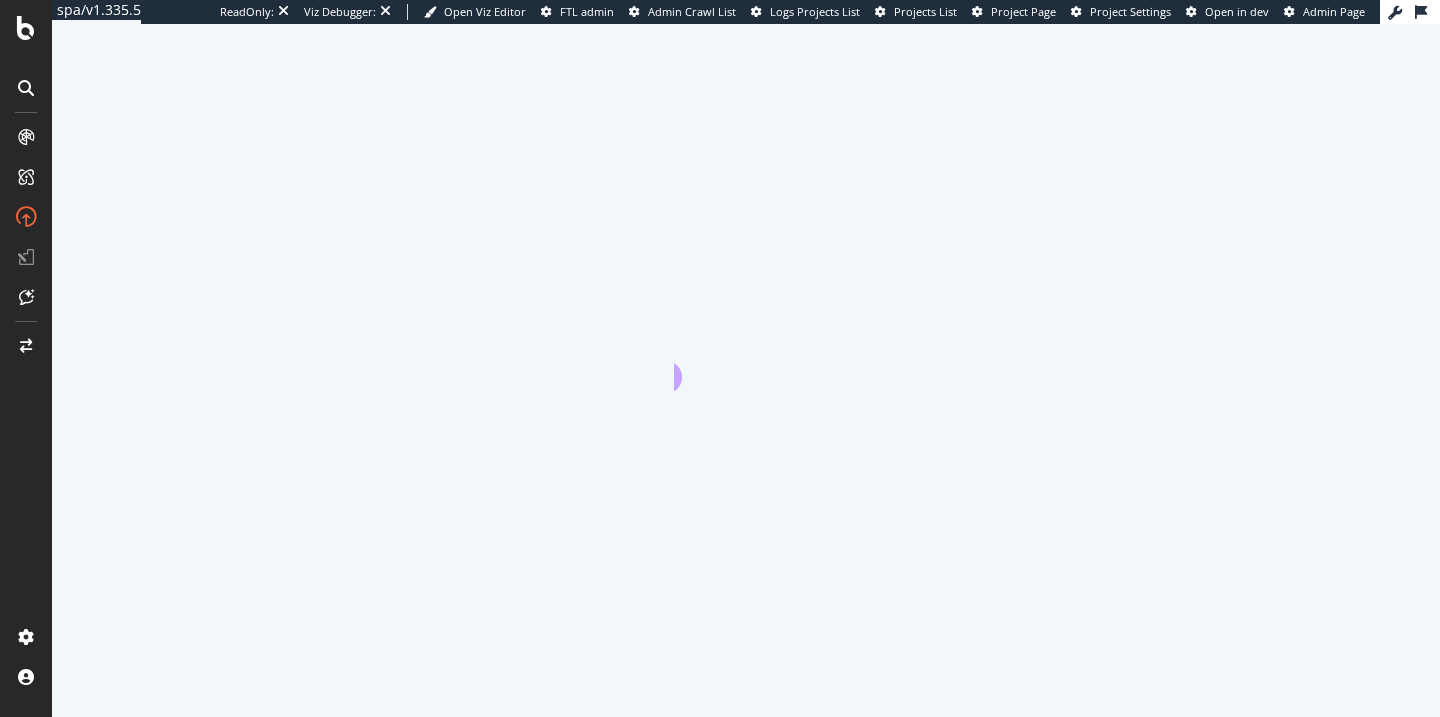 scroll, scrollTop: 0, scrollLeft: 0, axis: both 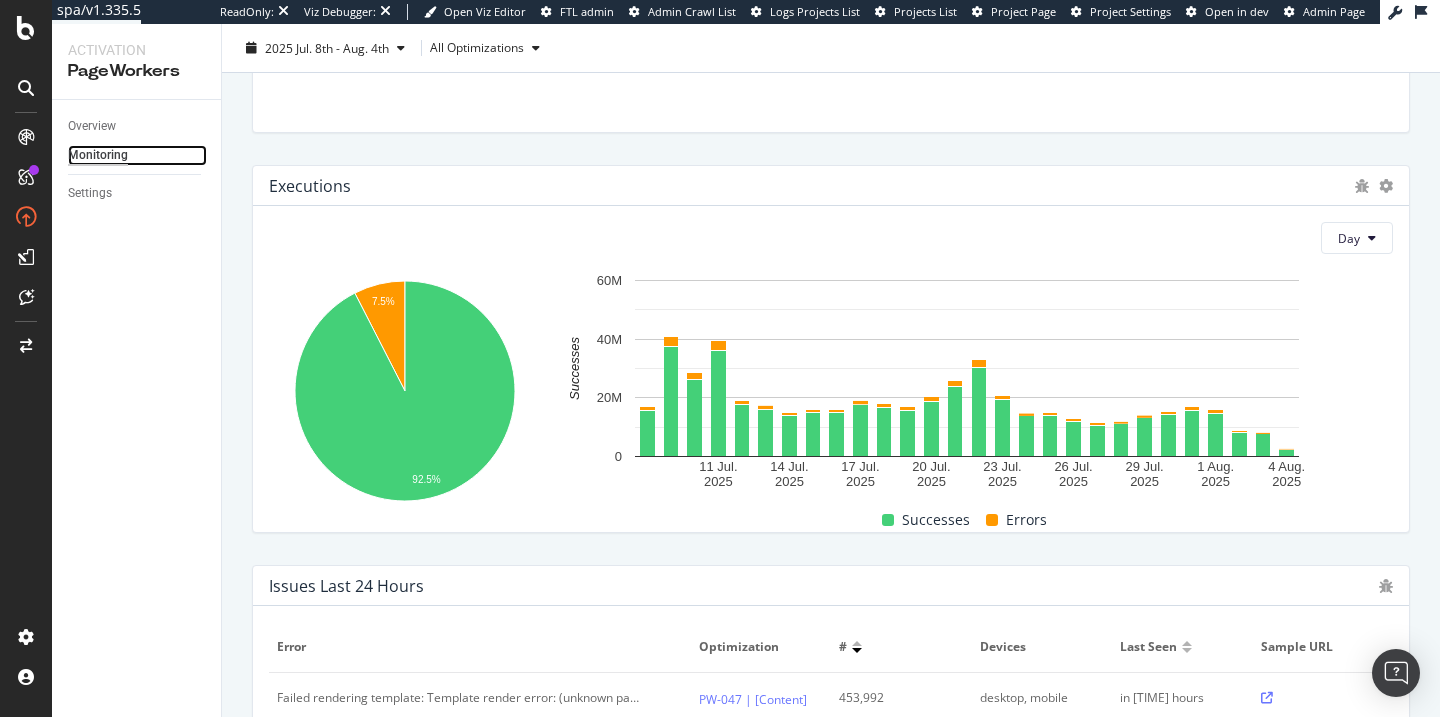 click on "Monitoring" at bounding box center (98, 155) 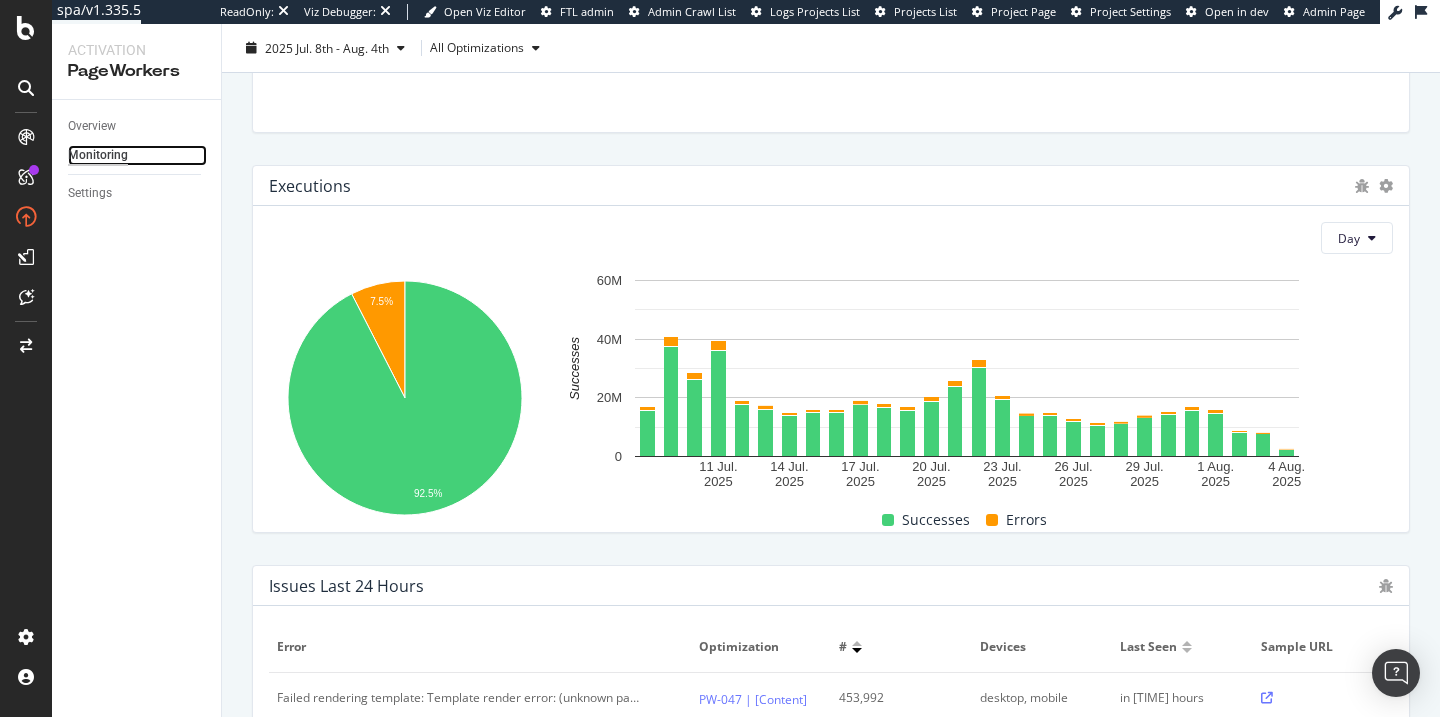 click on "Monitoring" at bounding box center [98, 155] 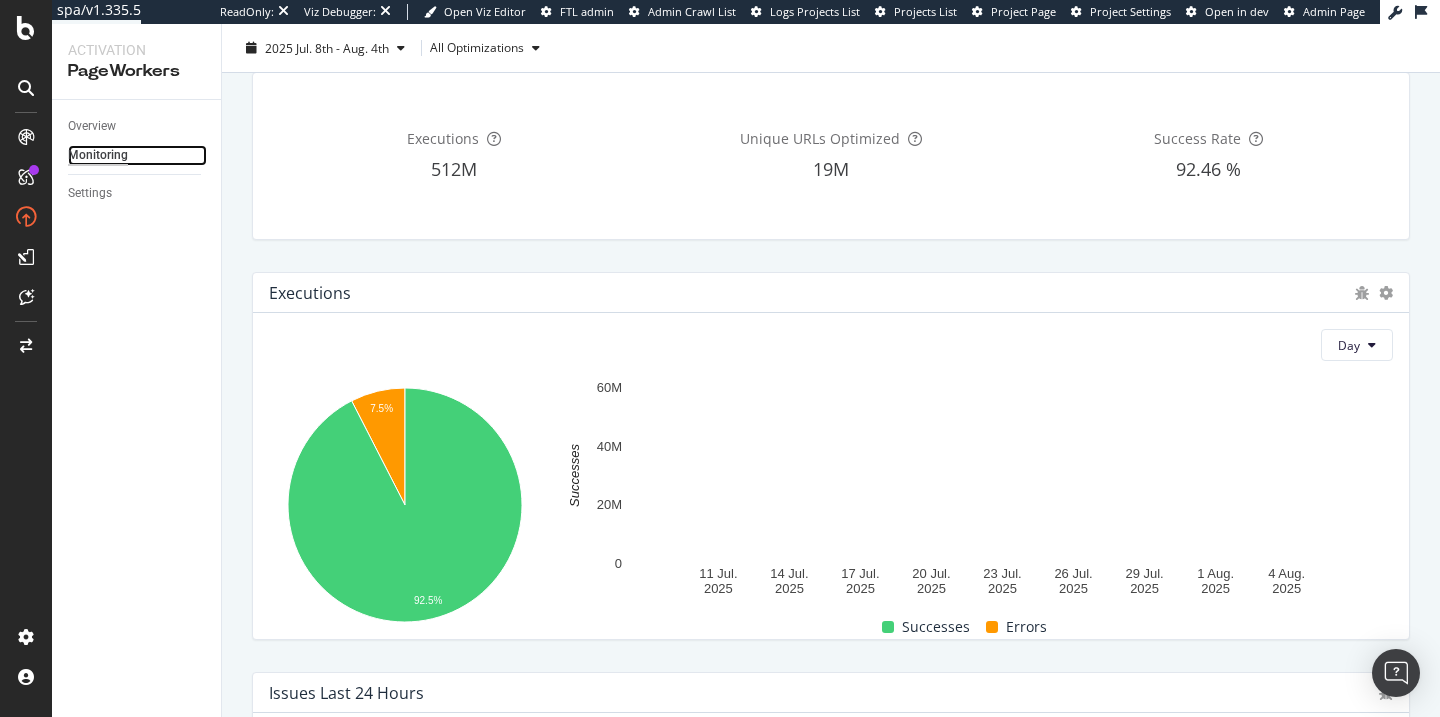 scroll, scrollTop: 0, scrollLeft: 0, axis: both 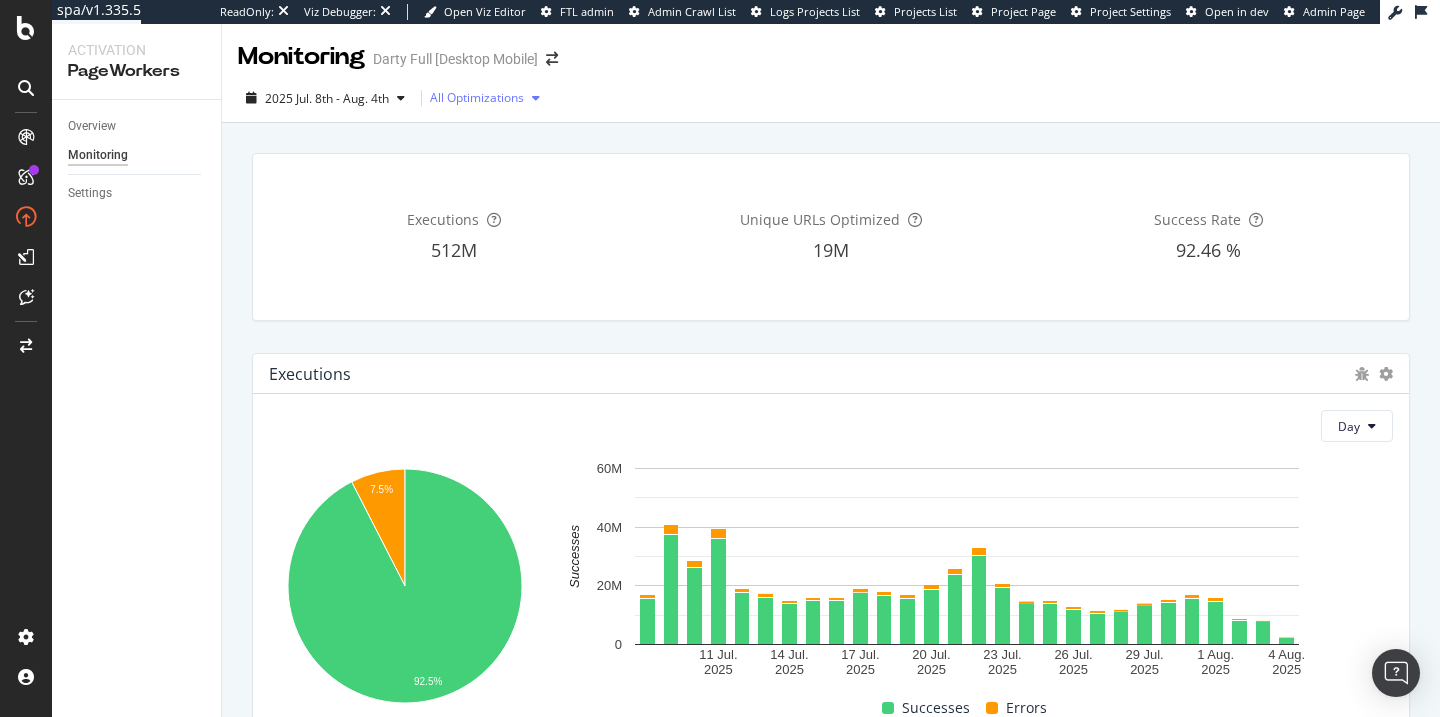 click on "All Optimizations" at bounding box center [477, 98] 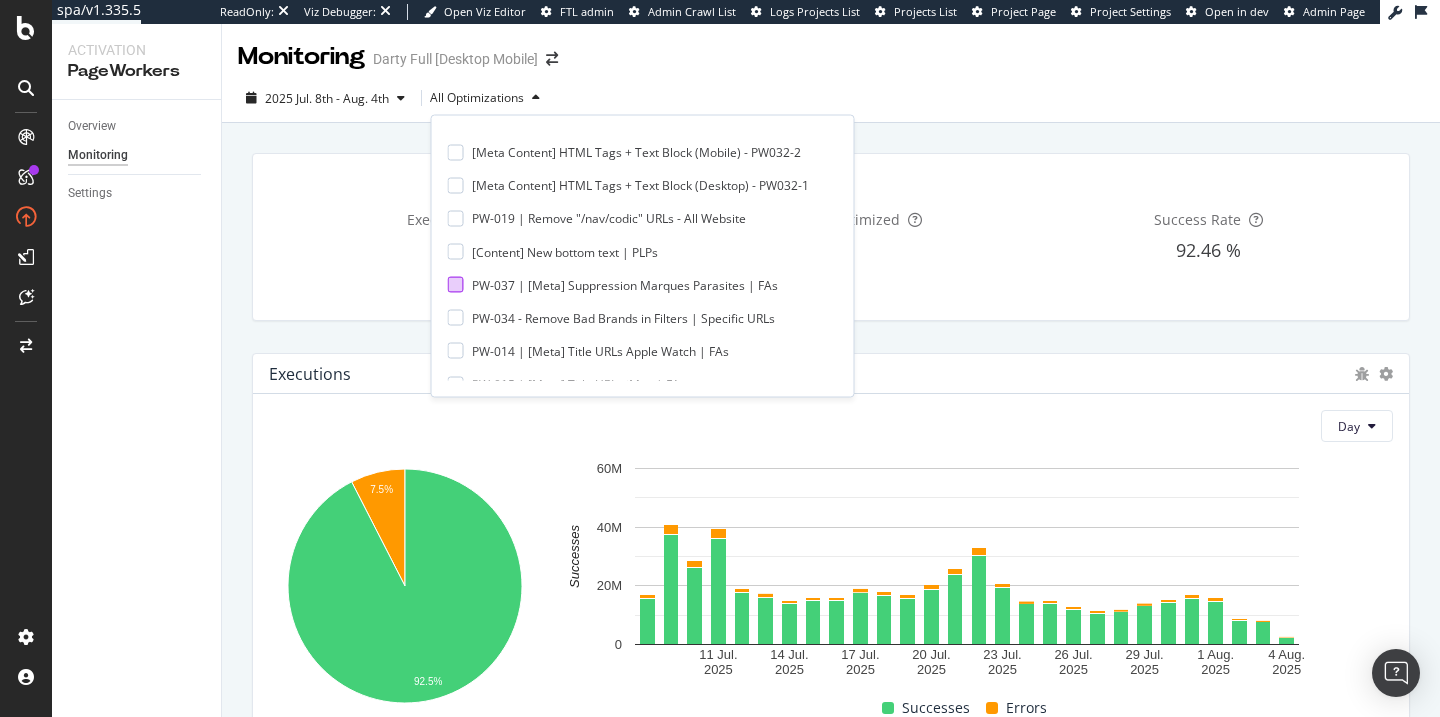 scroll, scrollTop: 949, scrollLeft: 0, axis: vertical 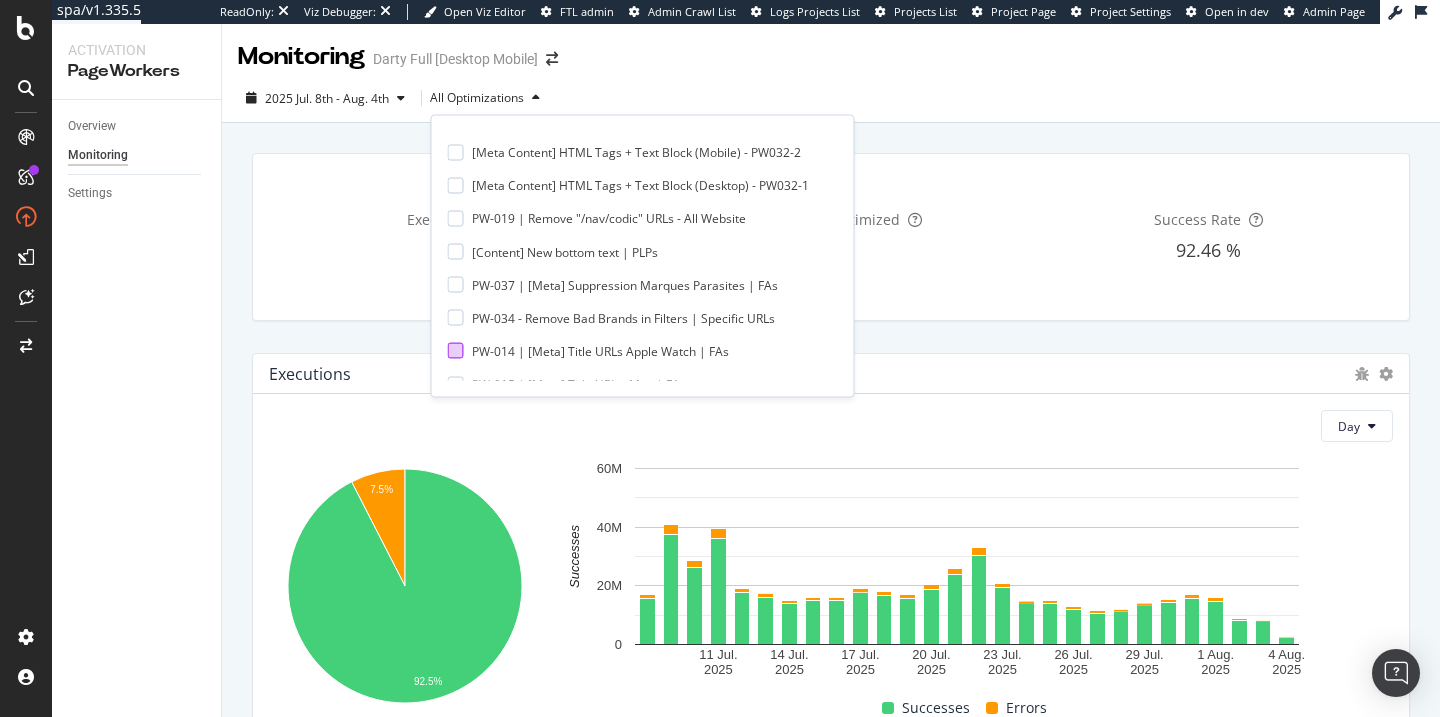click on "PW-014 | [Meta] Title URLs Apple Watch | FAs" at bounding box center (600, 350) 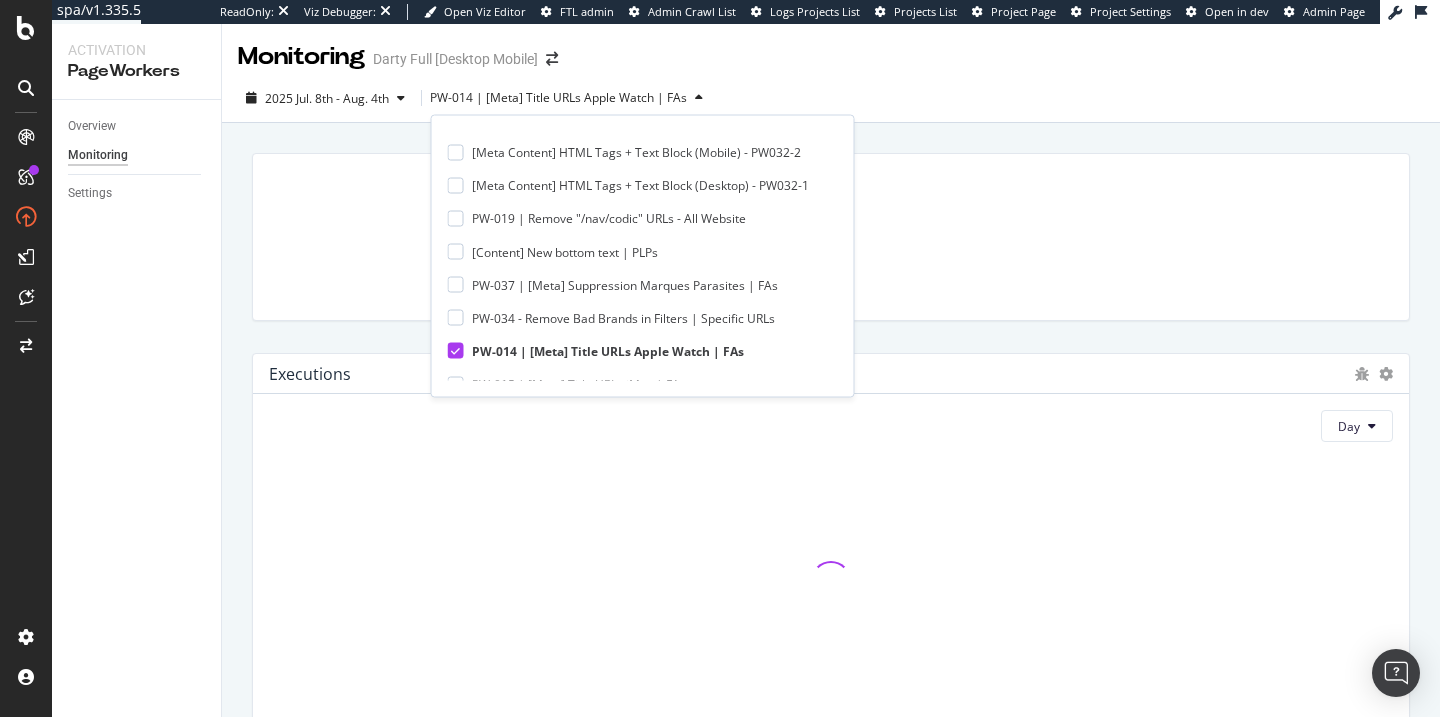 click on "Executions Day" at bounding box center (831, 537) 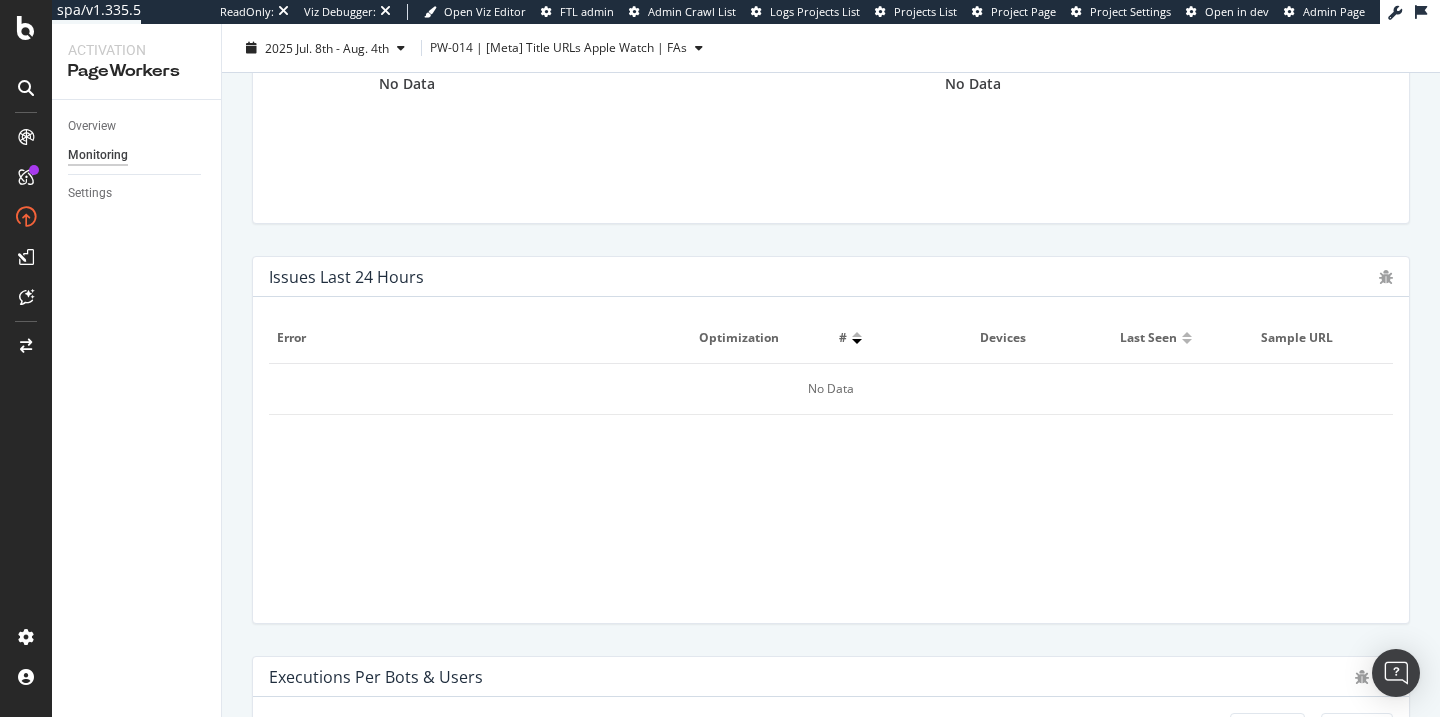 scroll, scrollTop: 429, scrollLeft: 0, axis: vertical 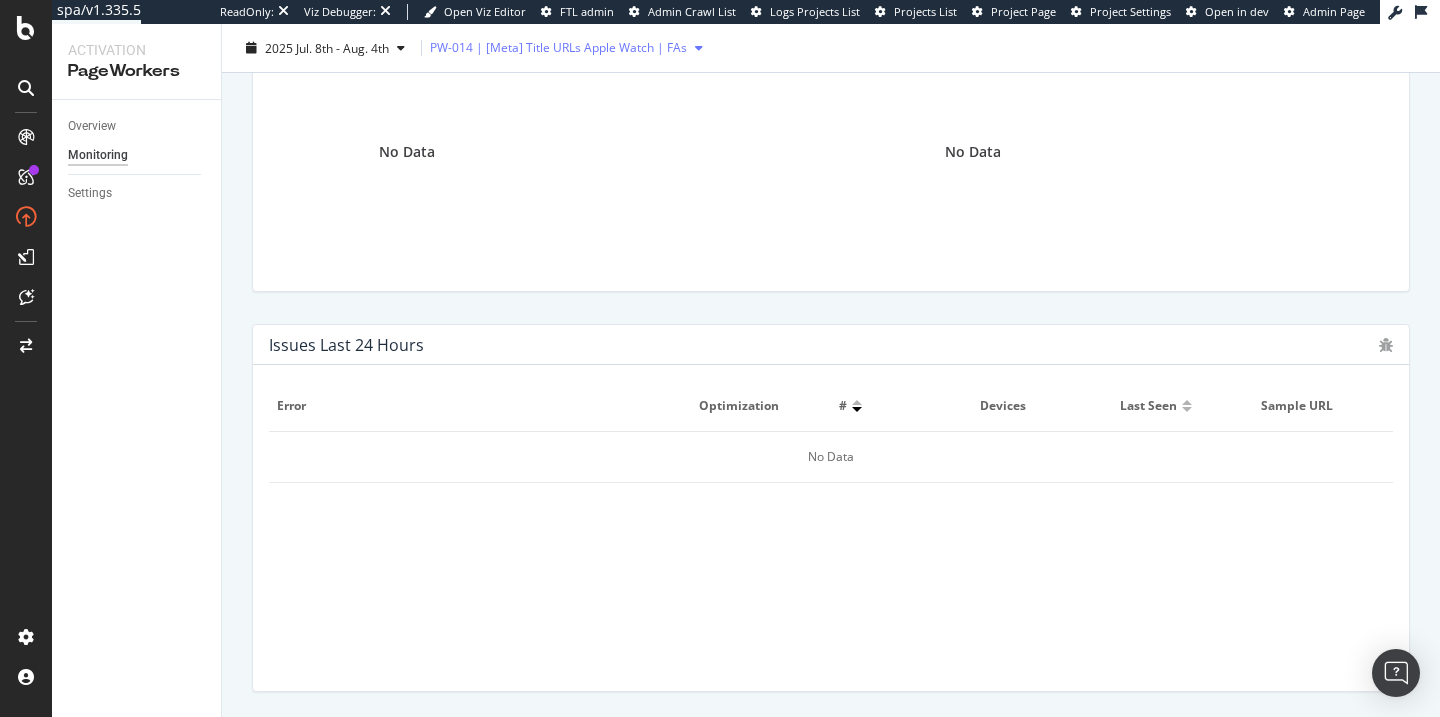 click on "PW-014 | [Meta] Title URLs Apple Watch | FAs" at bounding box center [558, 48] 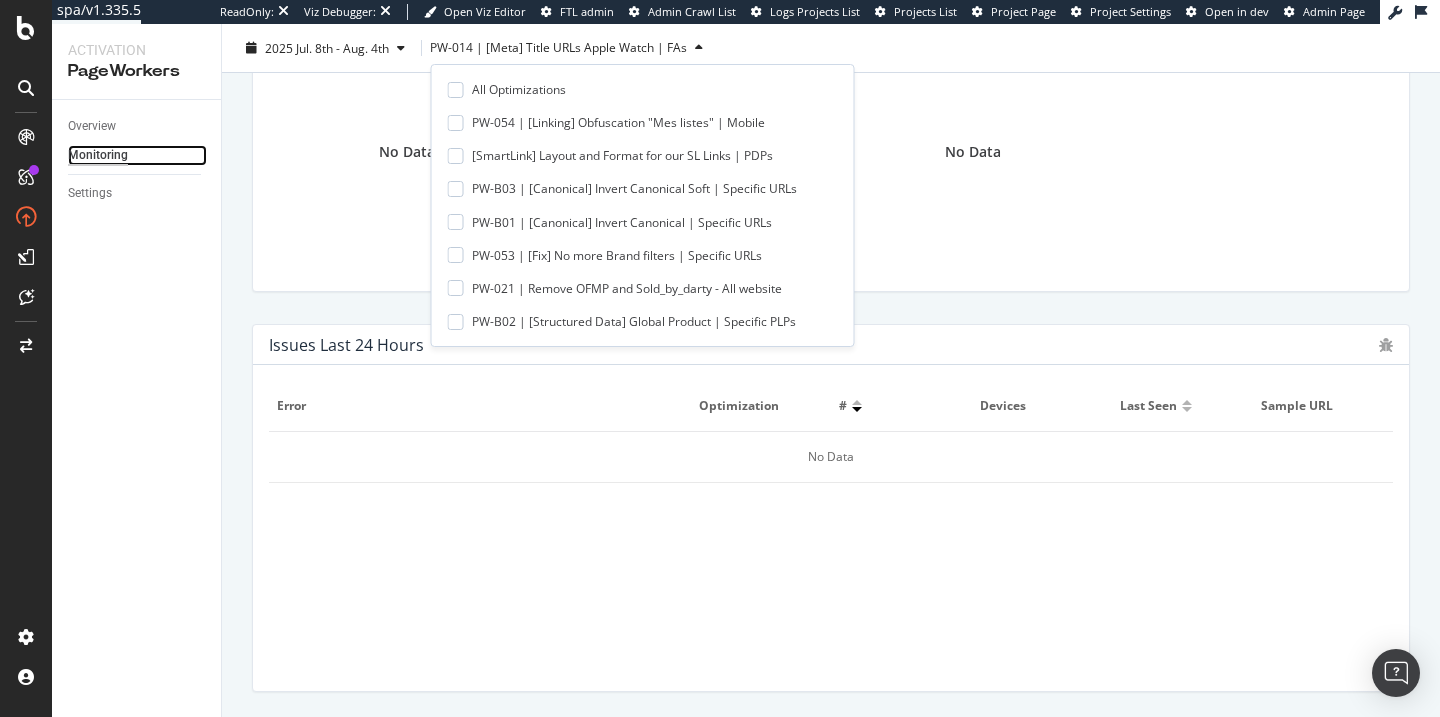 click on "Monitoring" at bounding box center [98, 155] 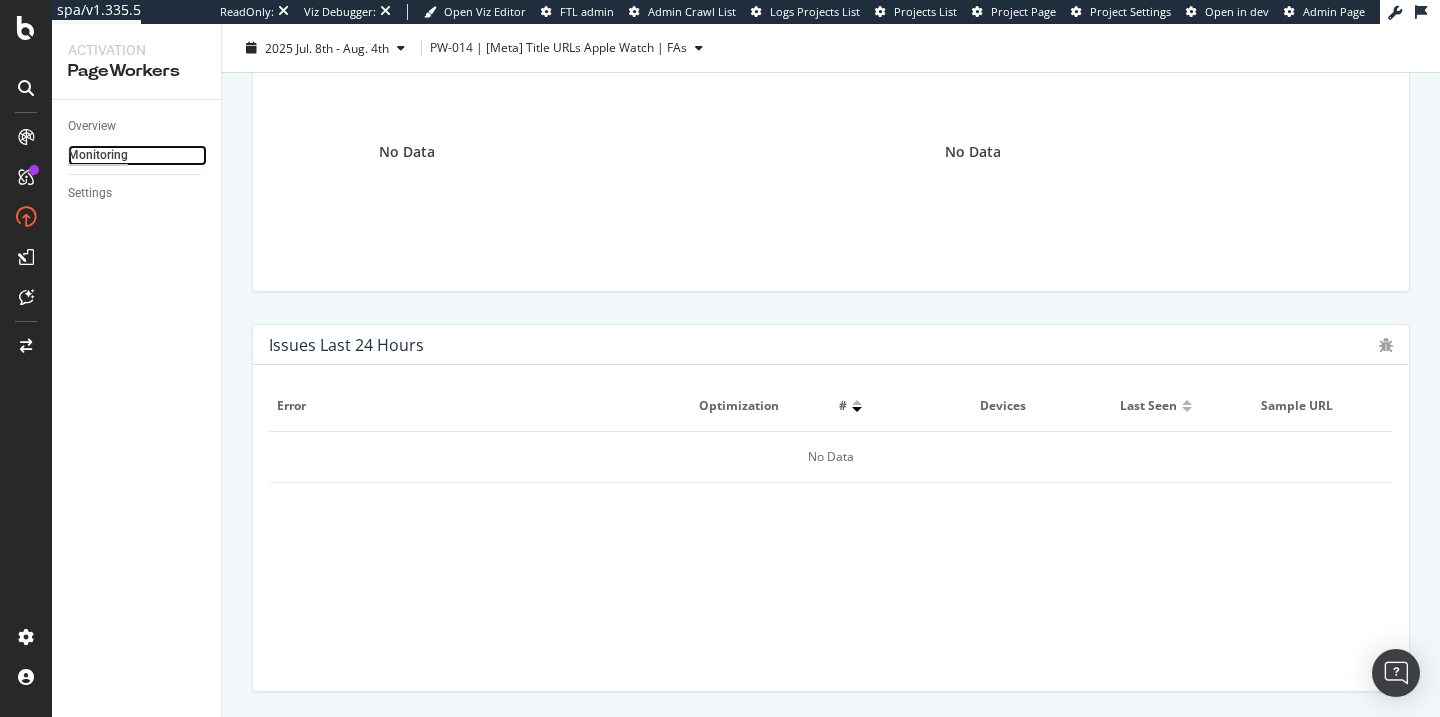 click on "Monitoring" at bounding box center [98, 155] 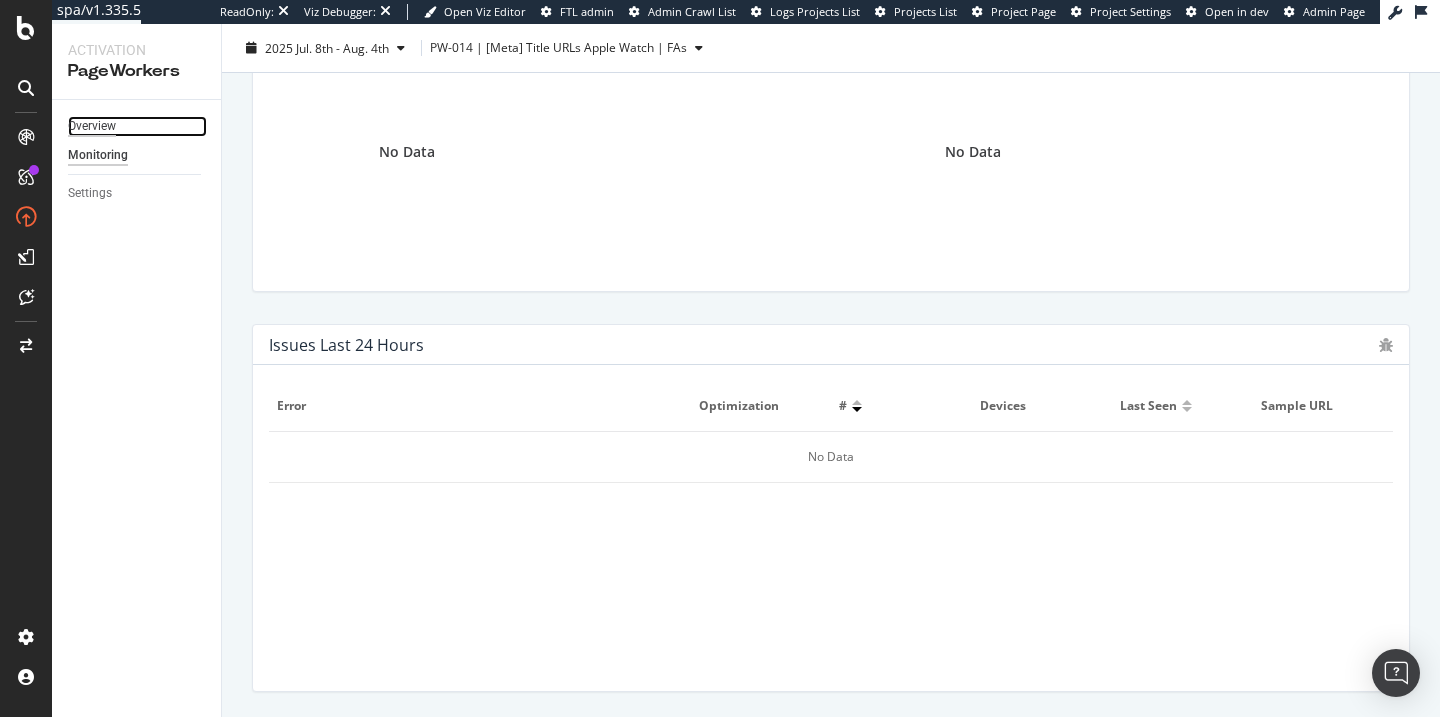 click on "Overview" at bounding box center (92, 126) 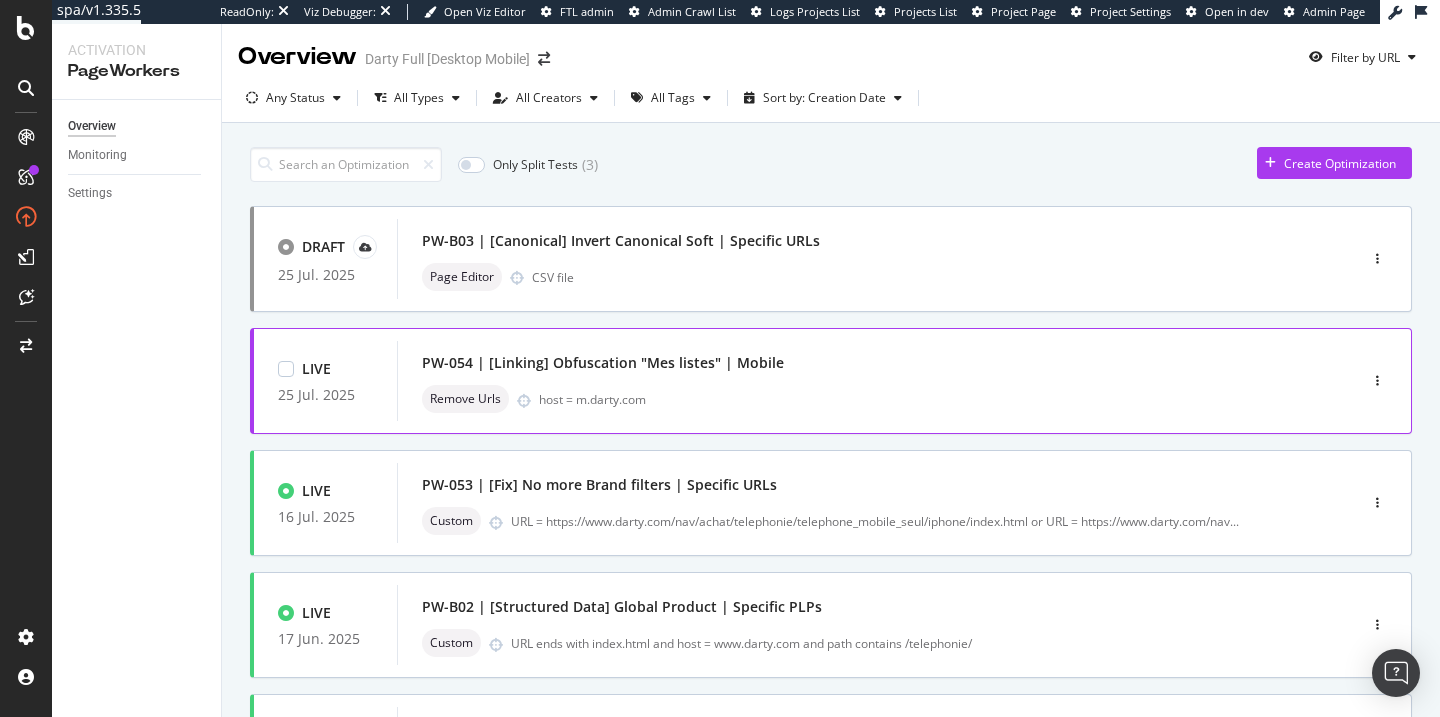 scroll, scrollTop: 188, scrollLeft: 0, axis: vertical 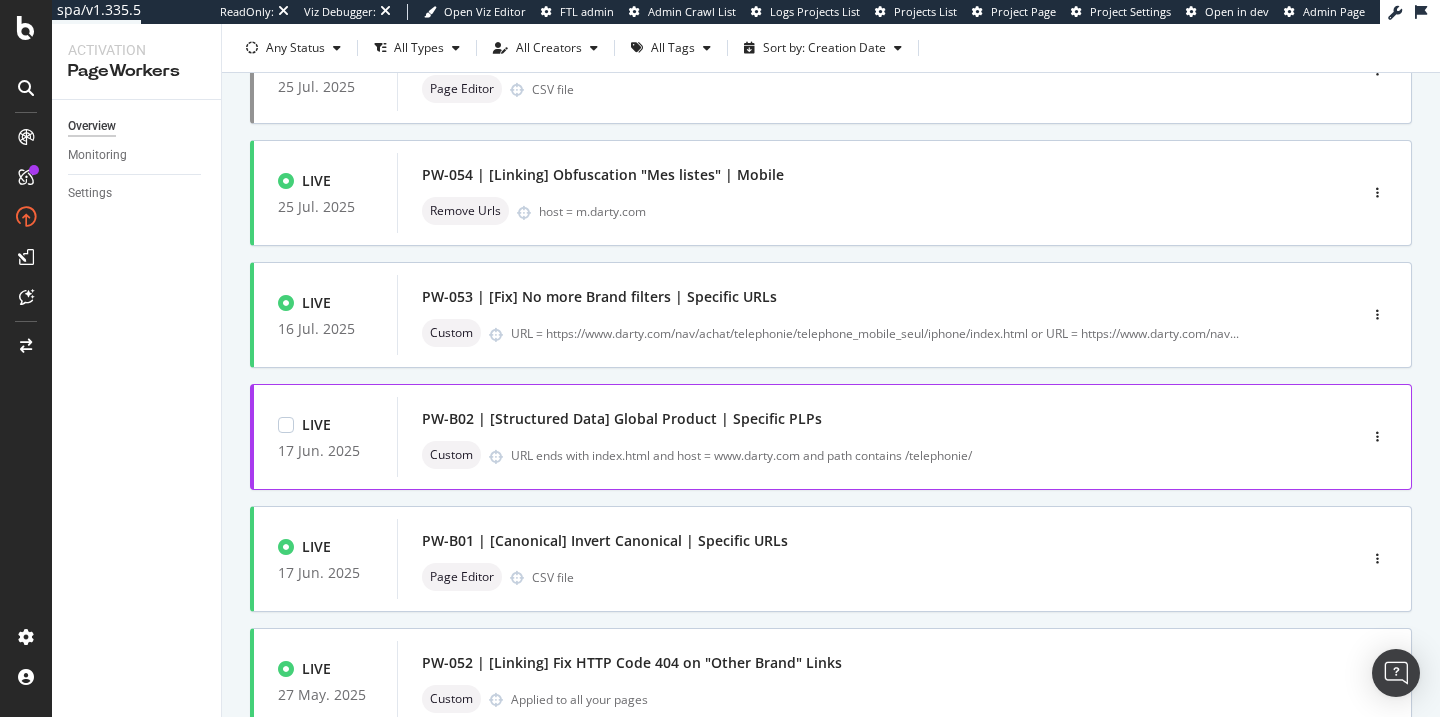click on "PW-B02 | [Structured Data] Global Product | Specific PLPs" at bounding box center (622, 419) 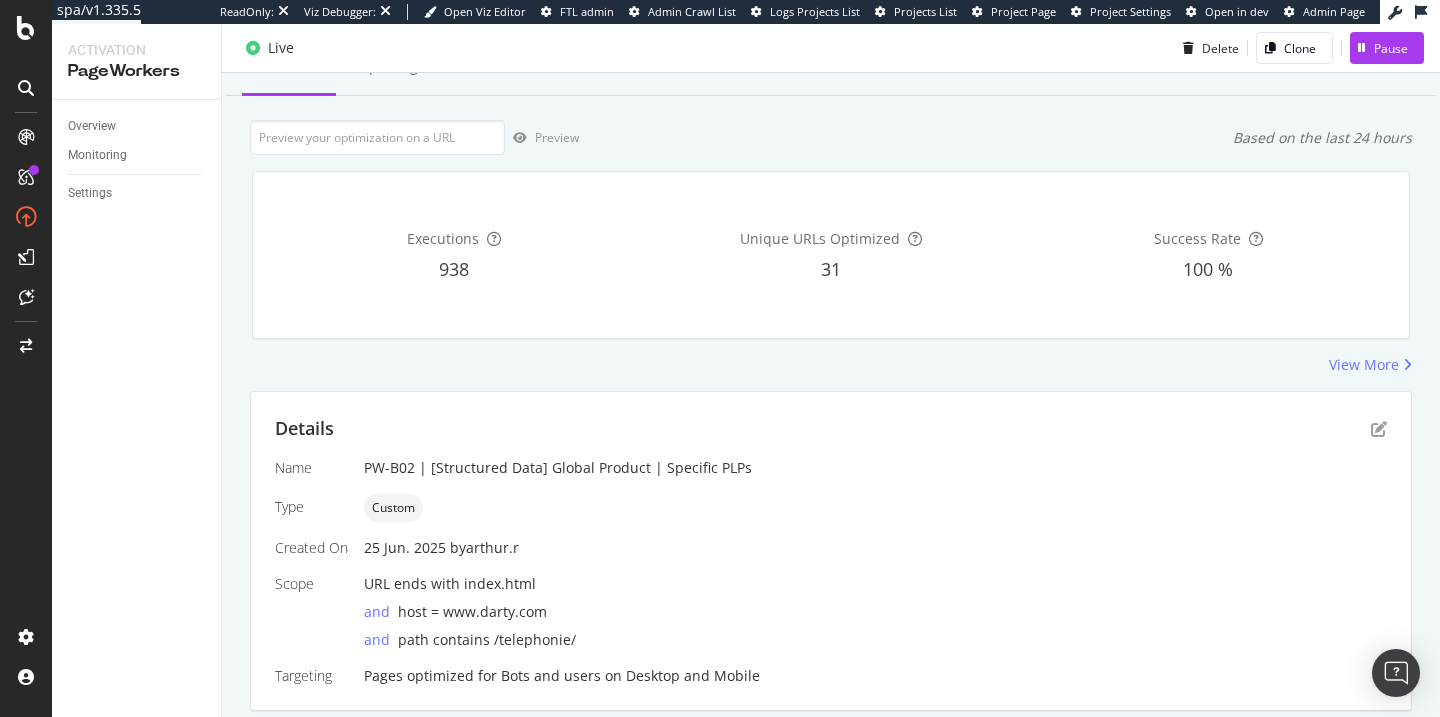 scroll, scrollTop: 0, scrollLeft: 0, axis: both 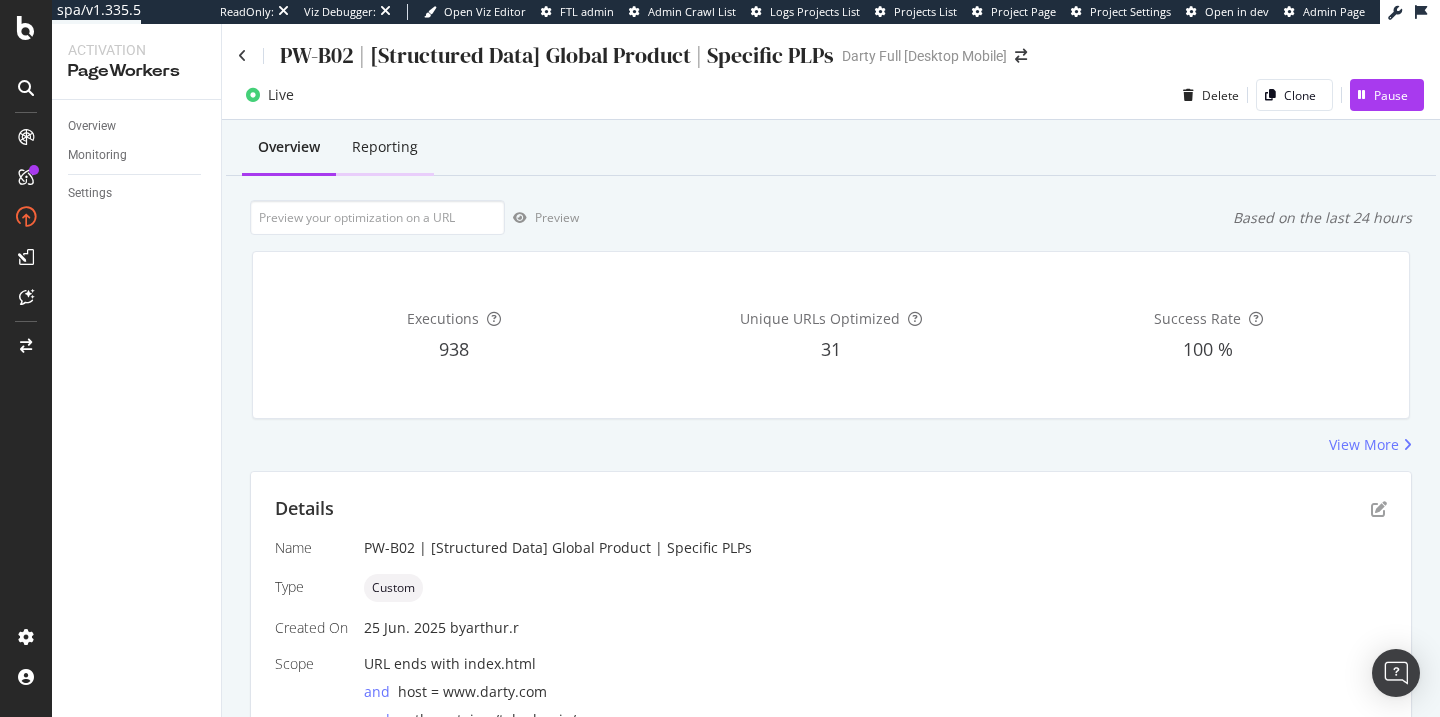 click on "Reporting" at bounding box center [385, 147] 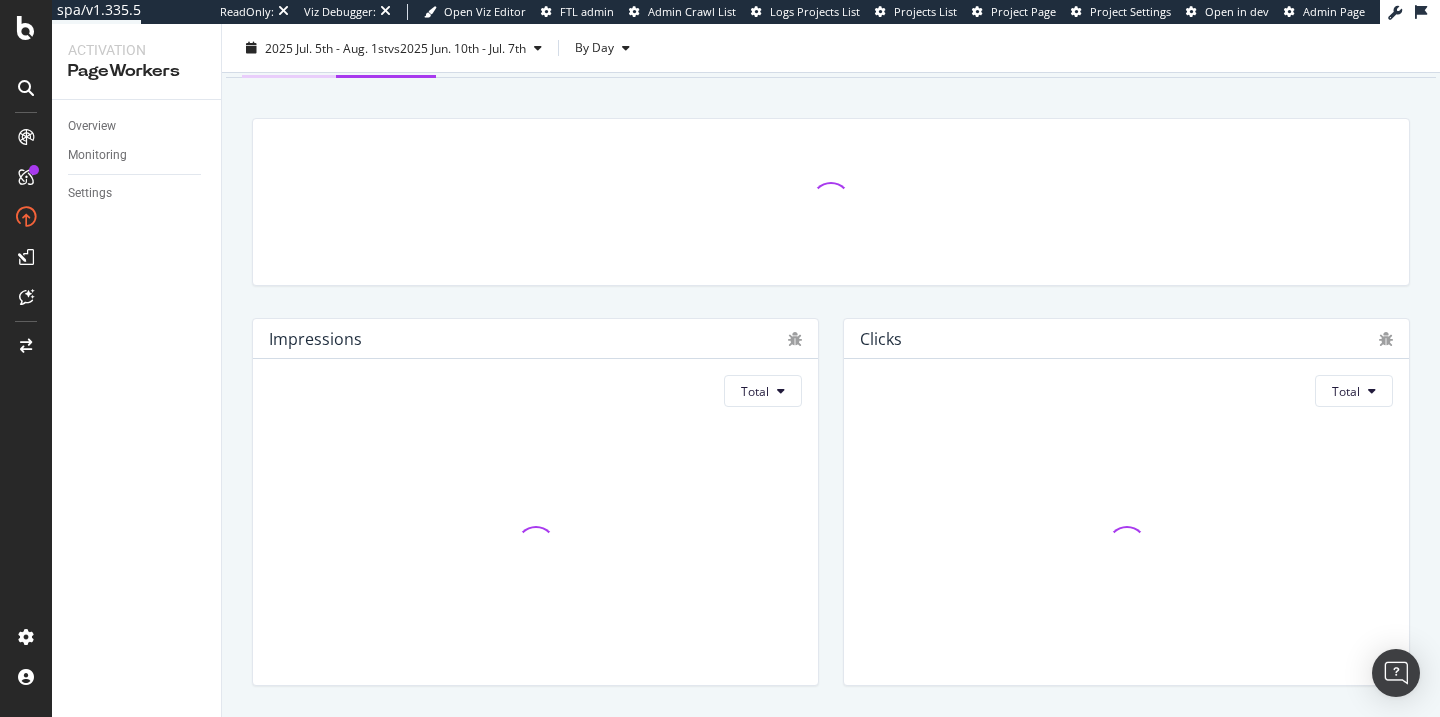 scroll, scrollTop: 0, scrollLeft: 0, axis: both 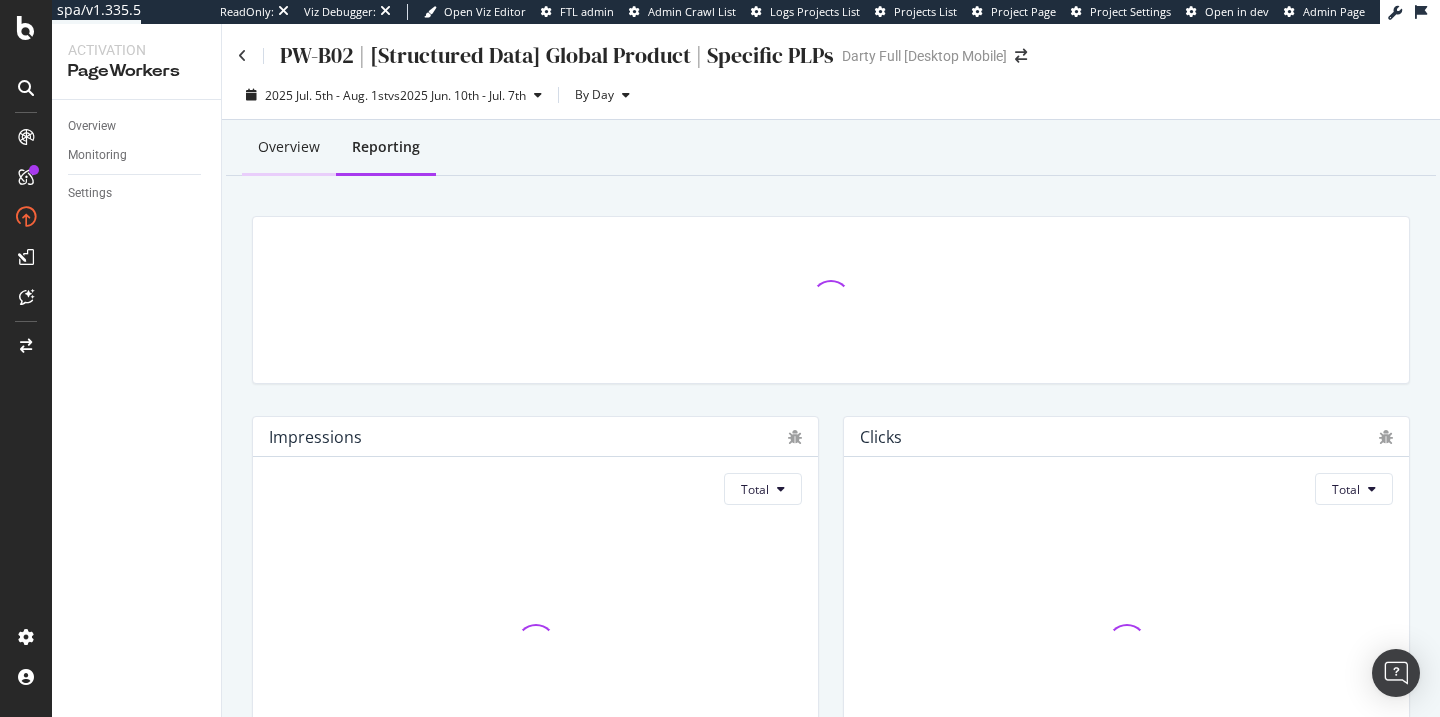 click on "Overview" at bounding box center [289, 147] 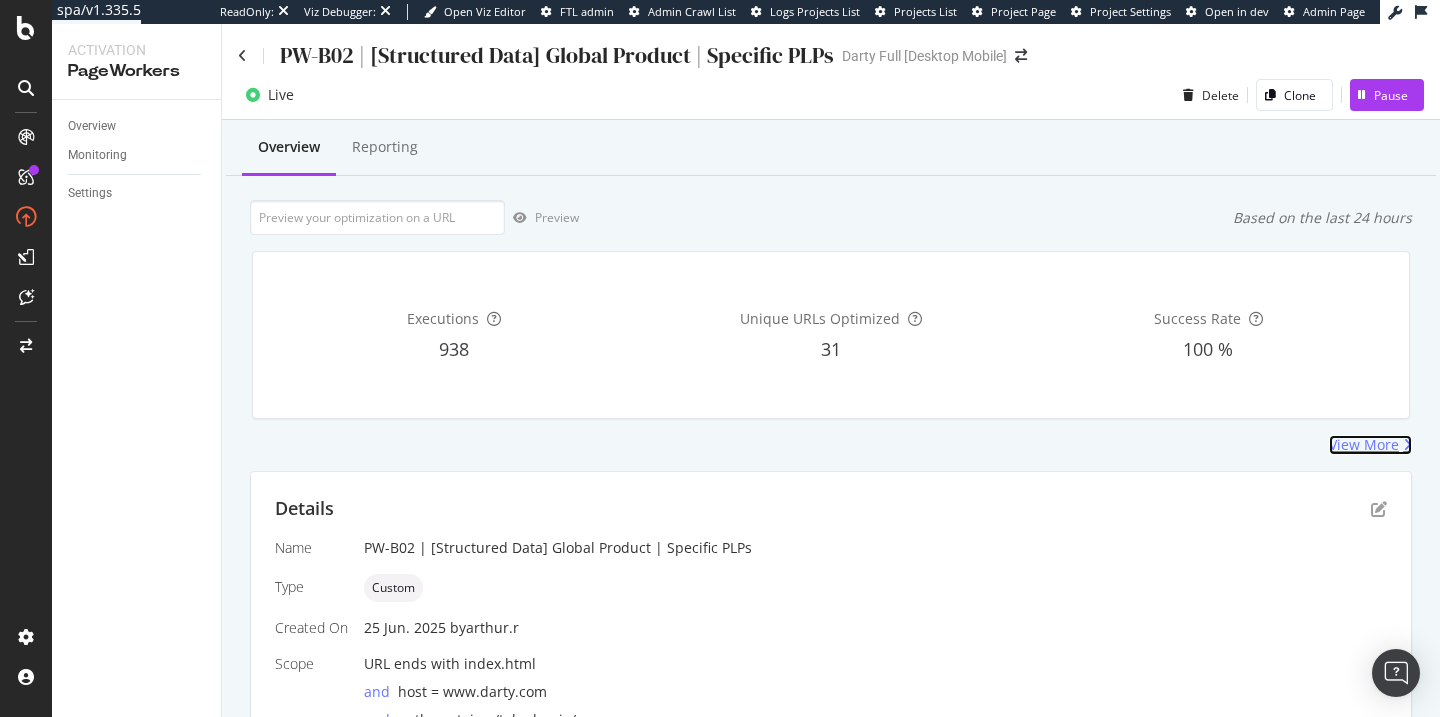 click on "View More" at bounding box center (1364, 445) 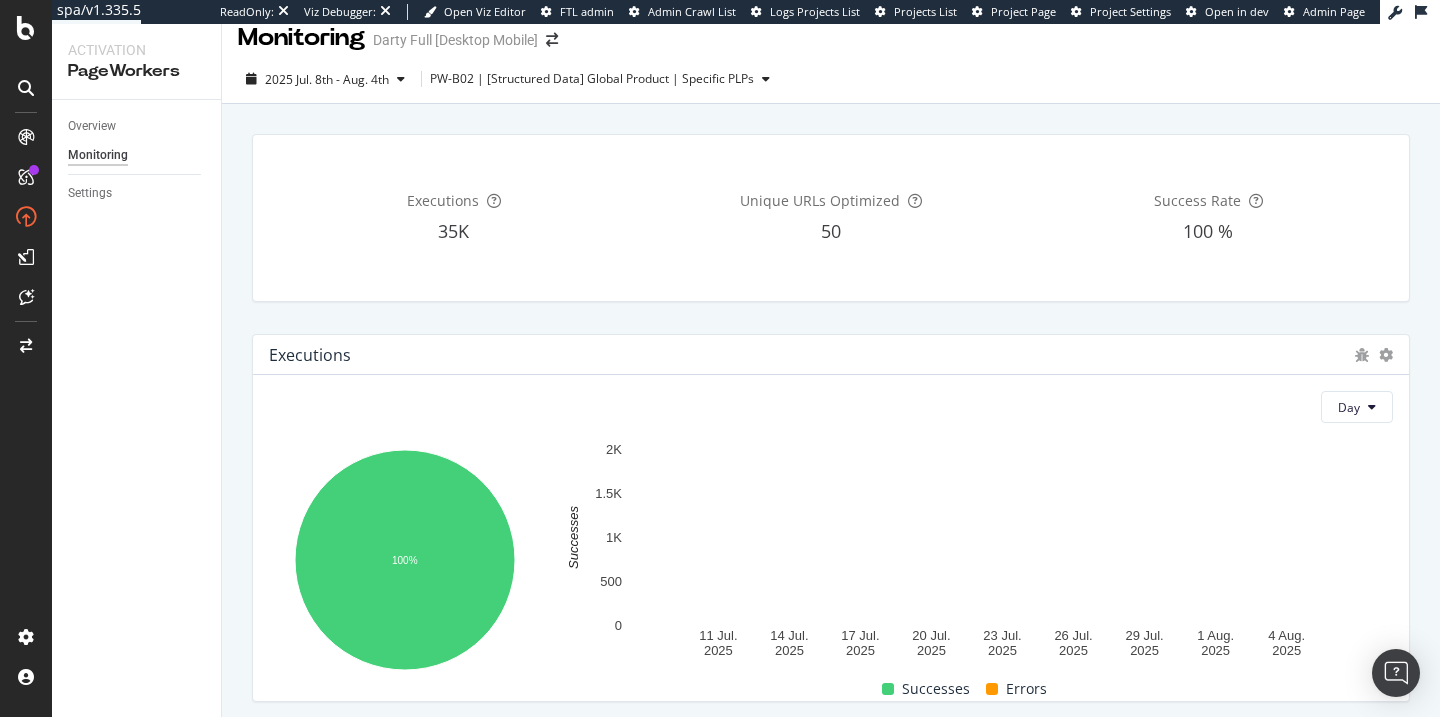 scroll, scrollTop: 0, scrollLeft: 0, axis: both 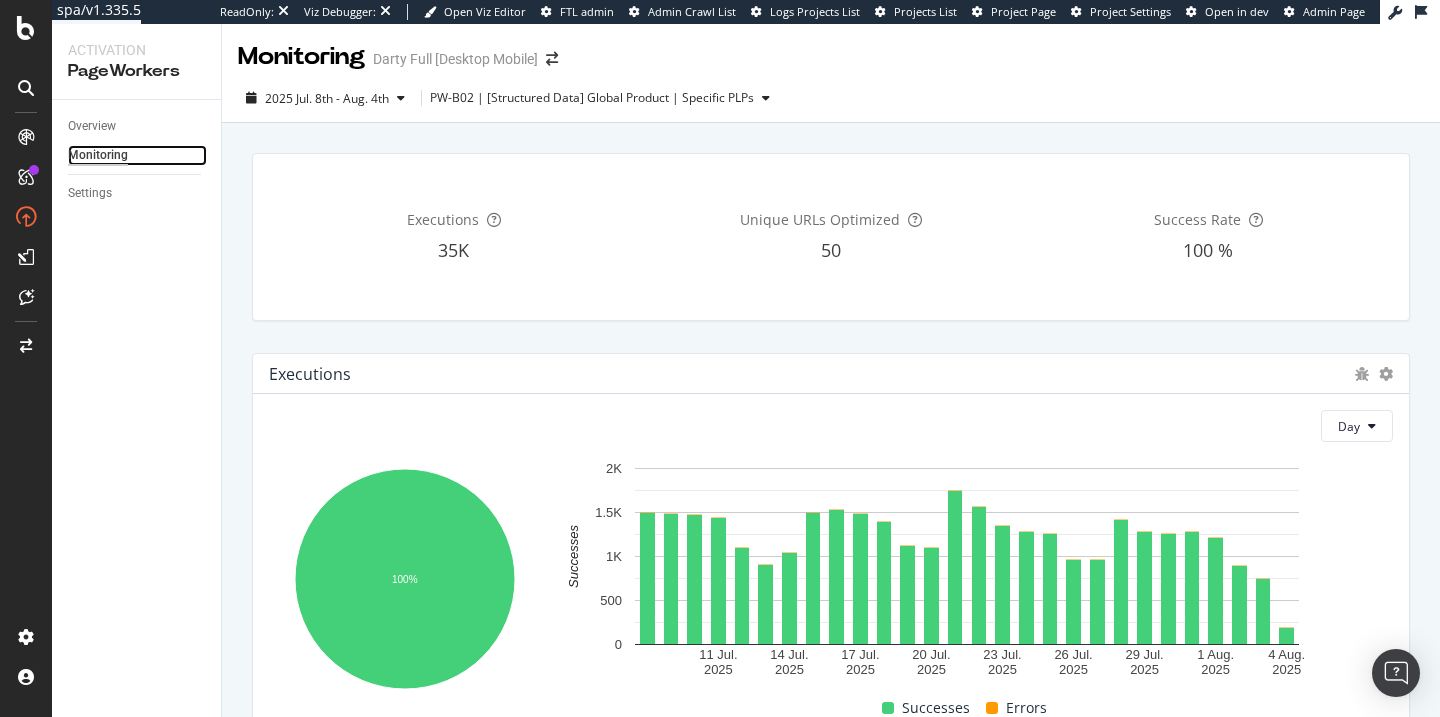 click on "Monitoring" at bounding box center [98, 155] 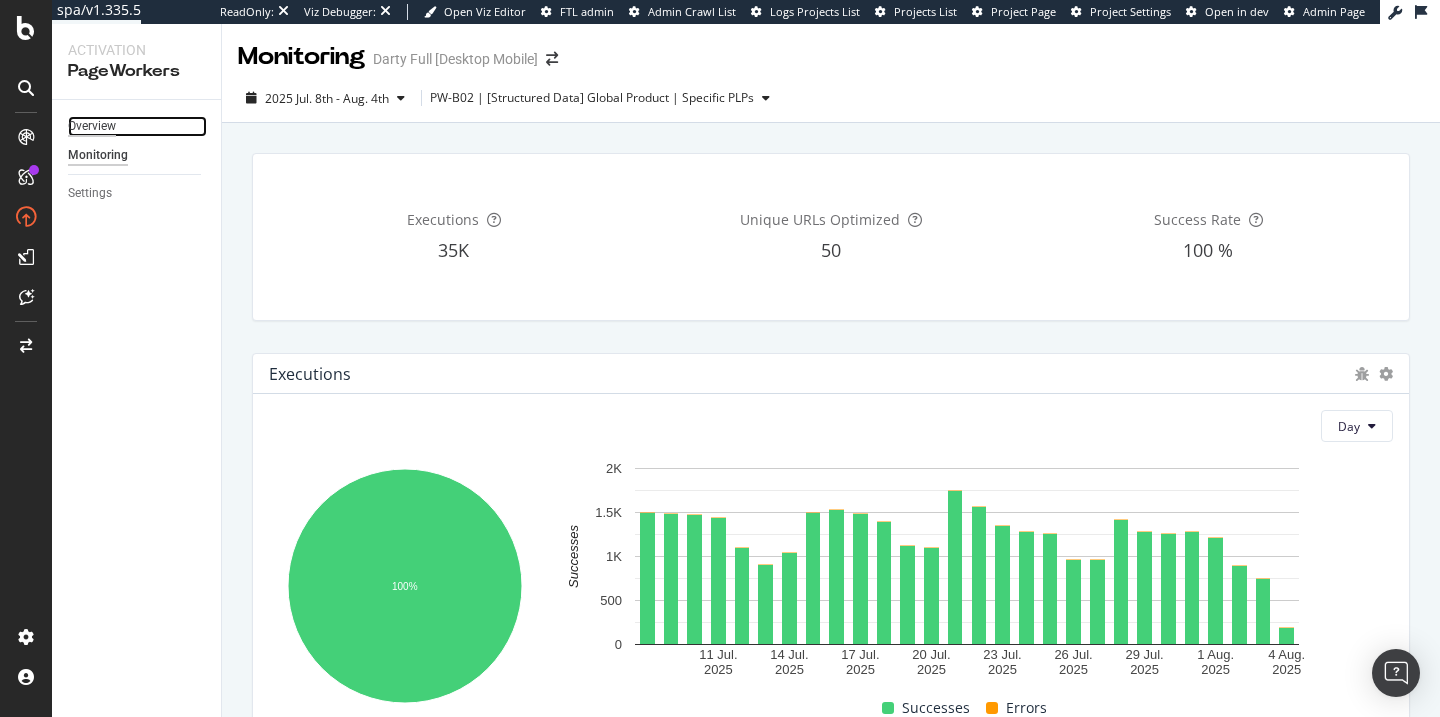 click on "Overview" at bounding box center [92, 126] 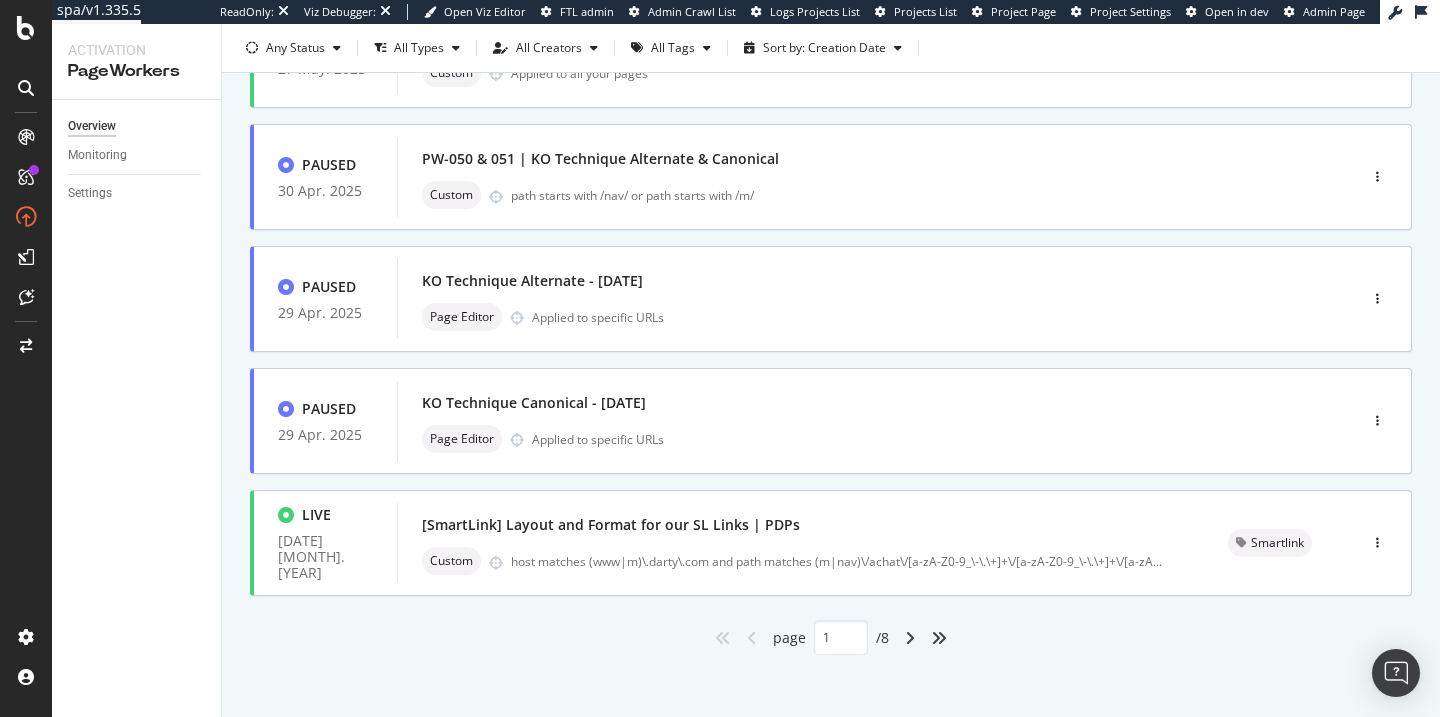 scroll, scrollTop: 822, scrollLeft: 0, axis: vertical 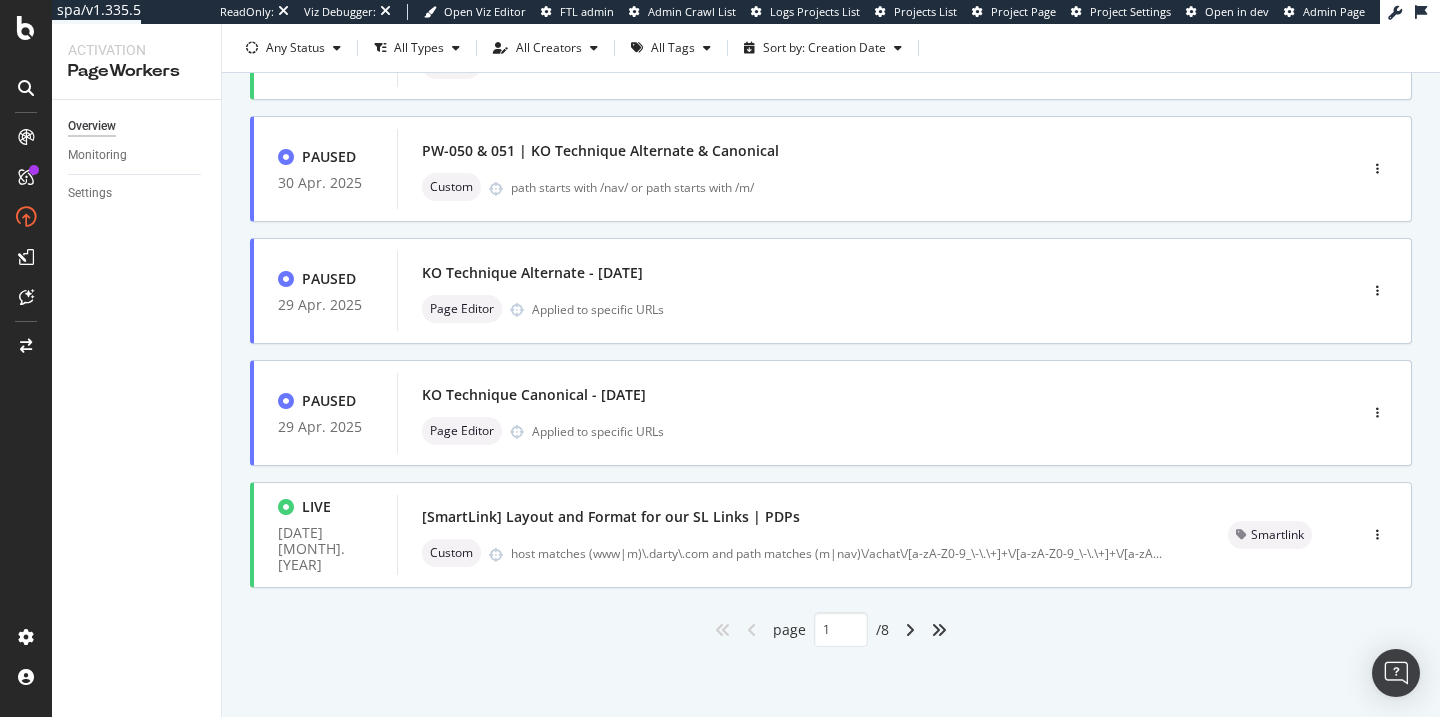 click on "page   1 /  8" at bounding box center [831, 629] 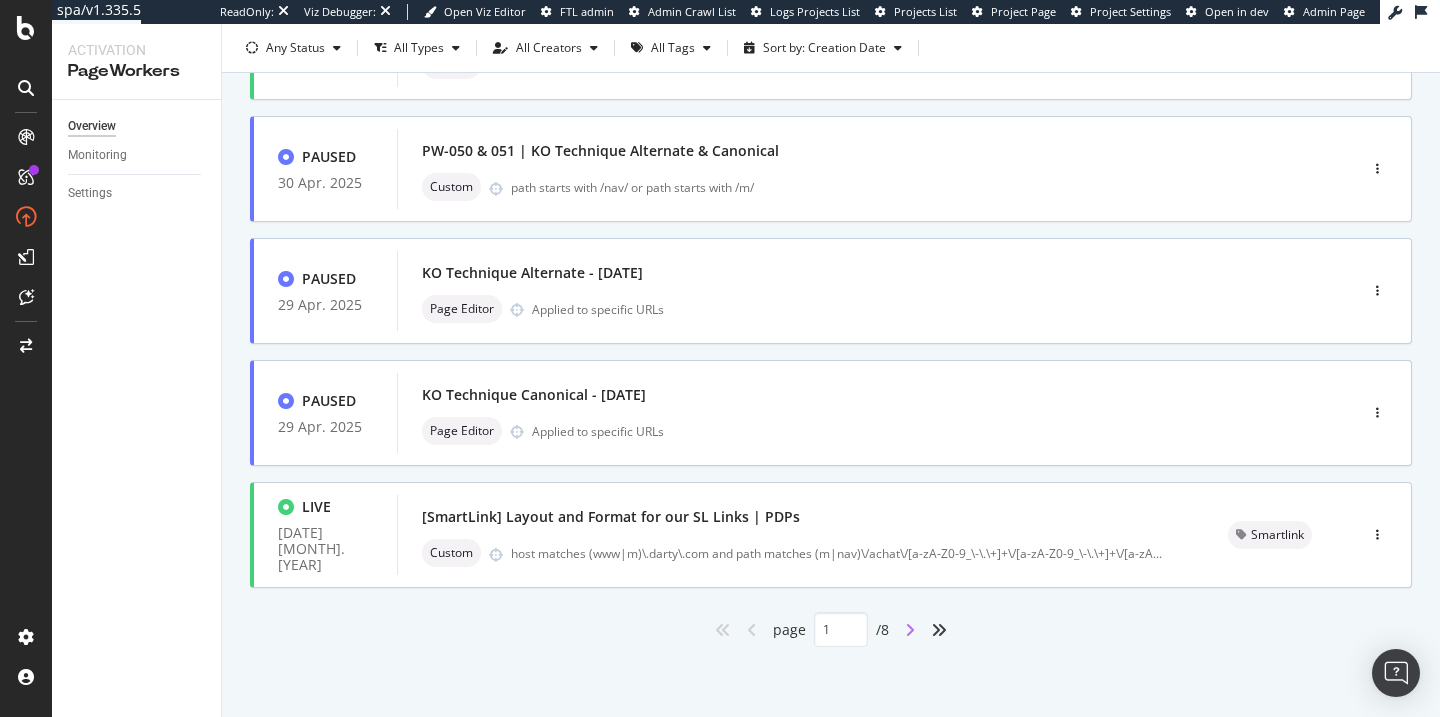 click at bounding box center (910, 630) 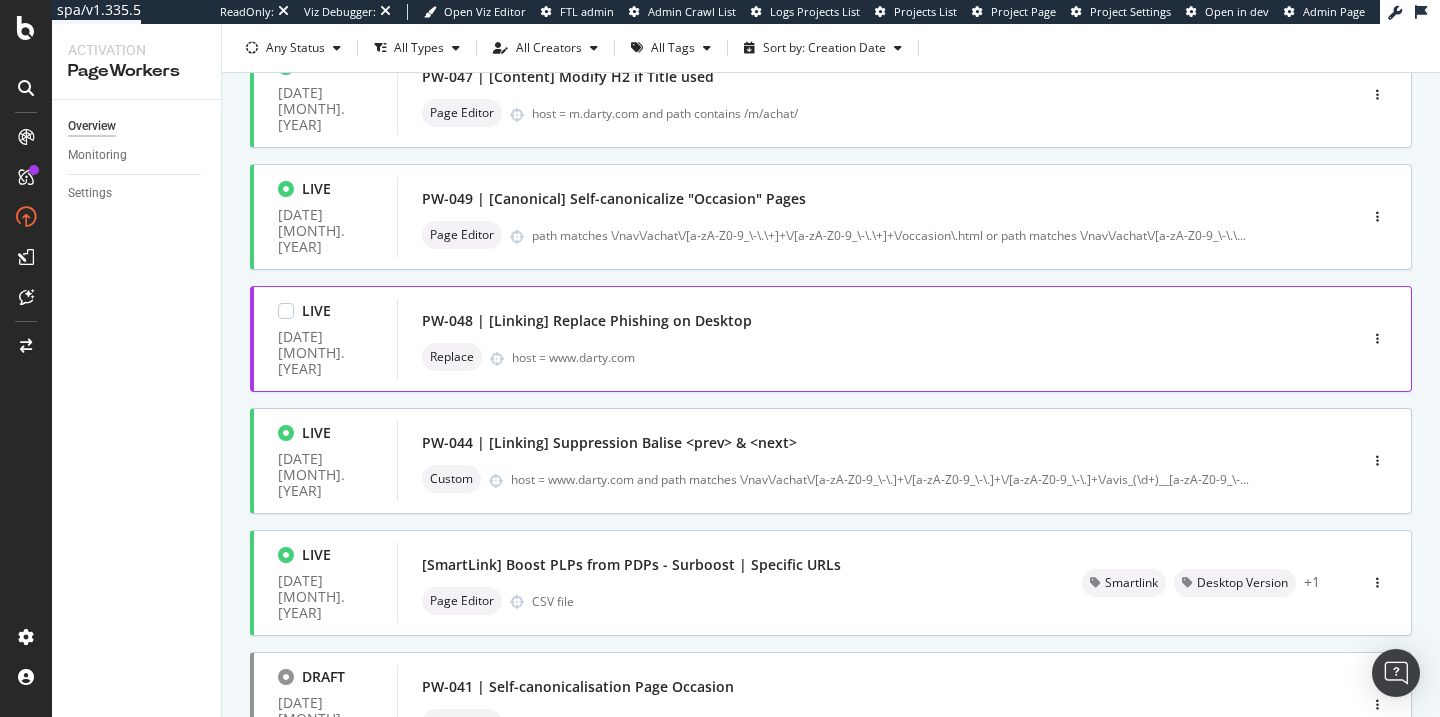 scroll, scrollTop: 0, scrollLeft: 0, axis: both 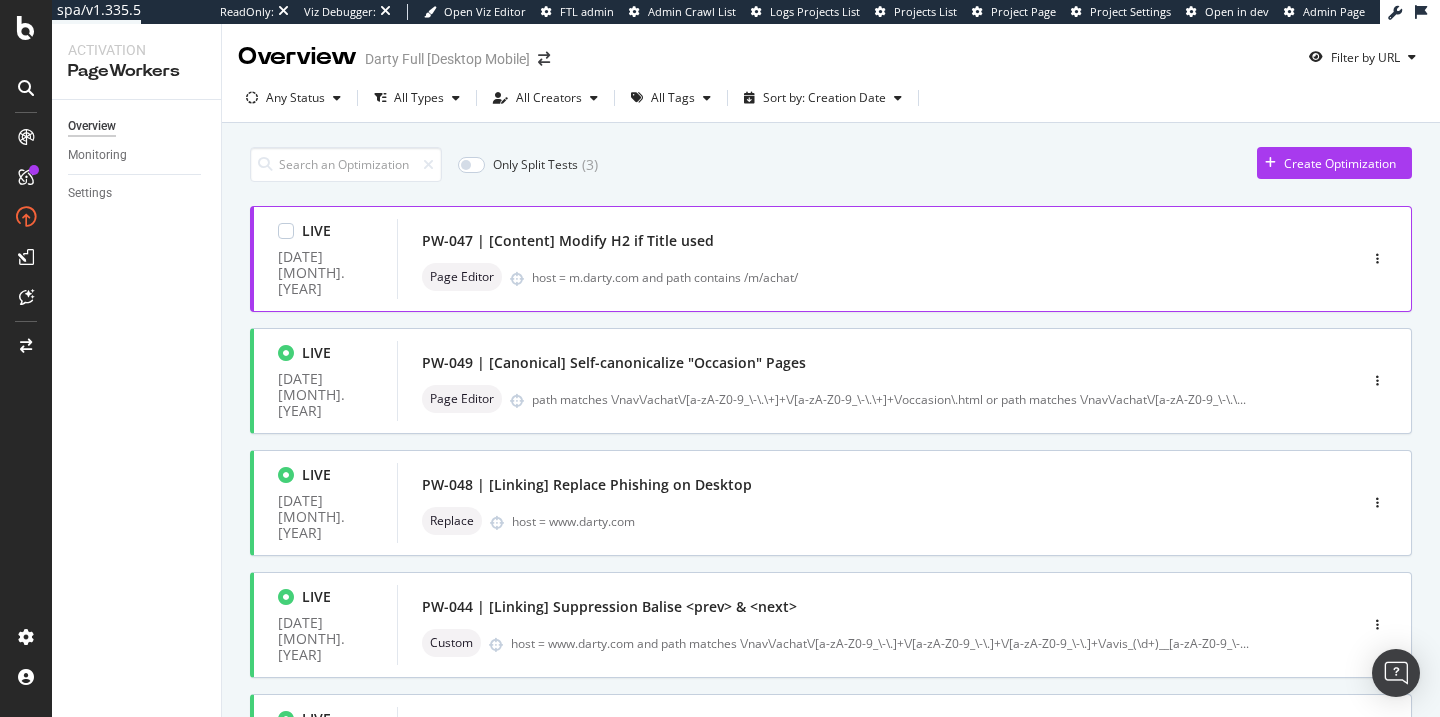 click on "PW-047 | [Content] Modify H2 if Title used" at bounding box center [568, 241] 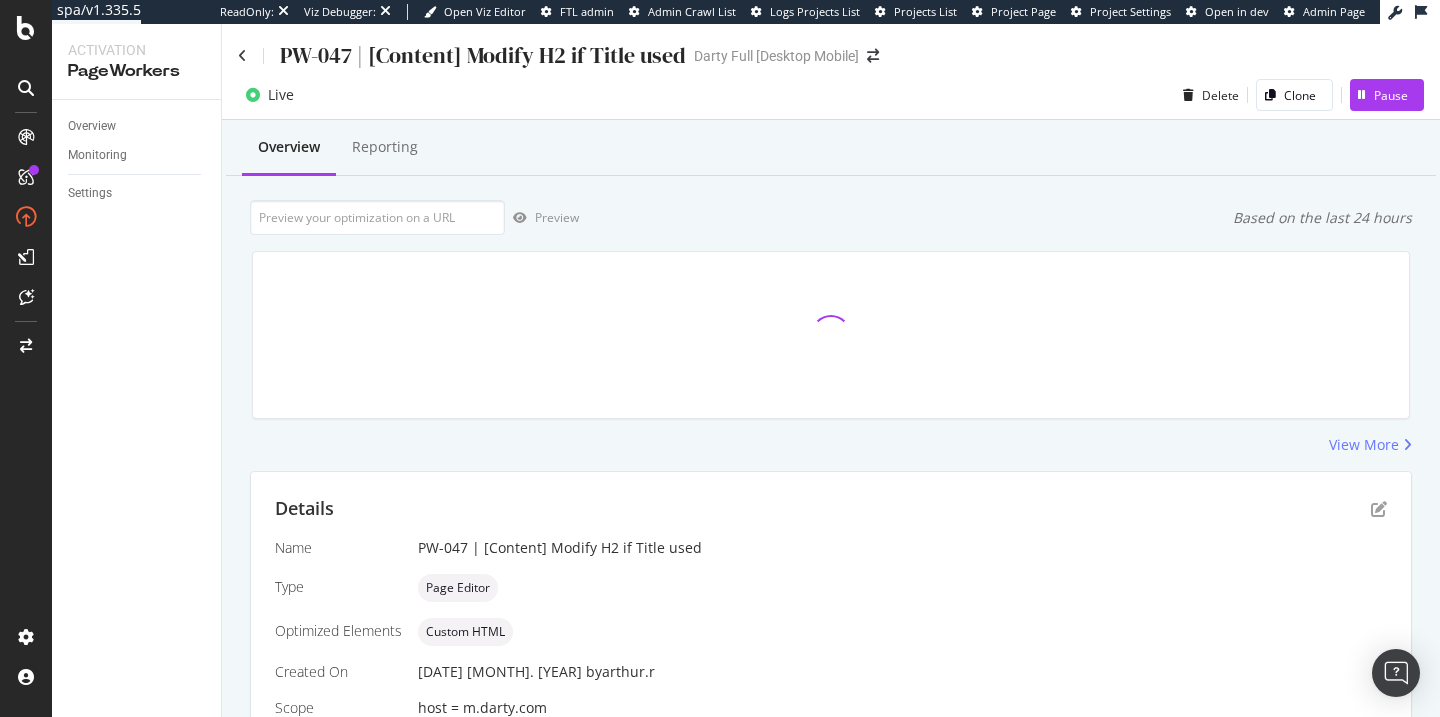 scroll, scrollTop: 160, scrollLeft: 0, axis: vertical 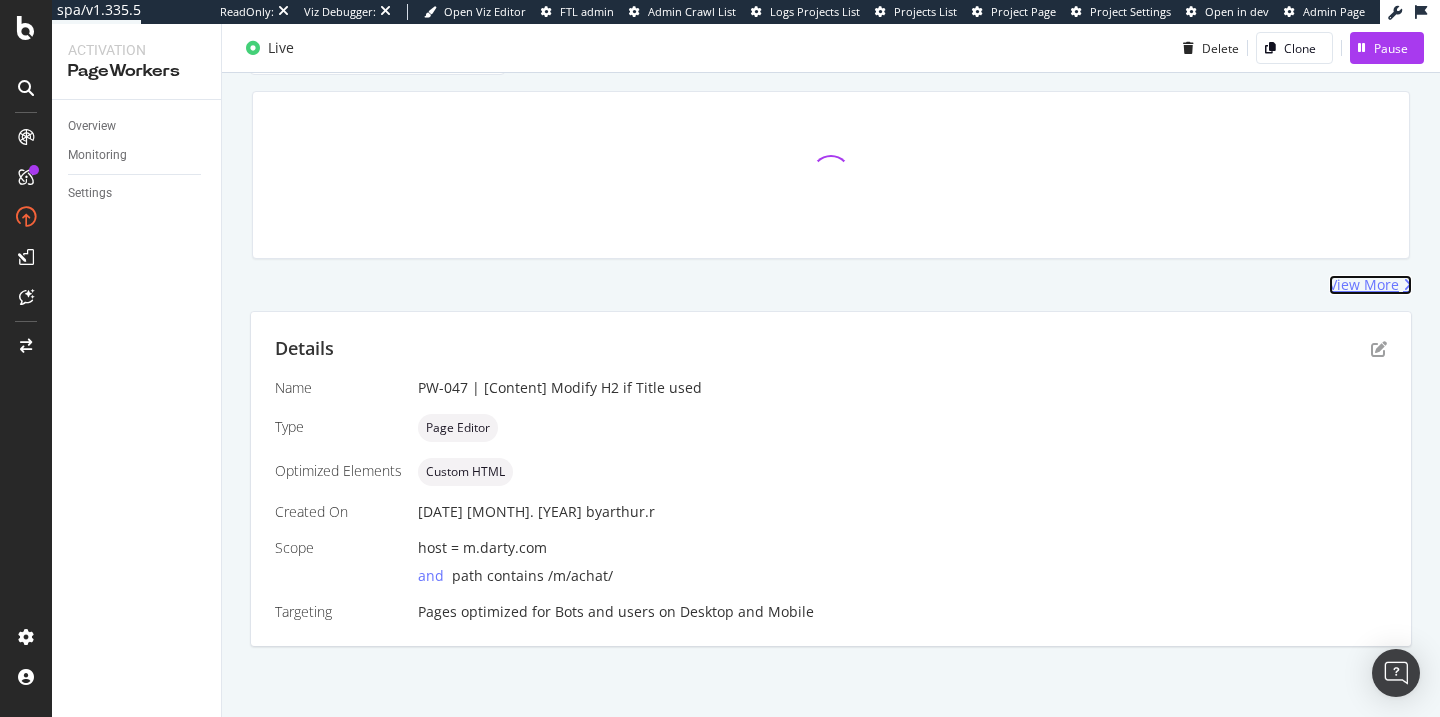 click on "View More" at bounding box center (1364, 285) 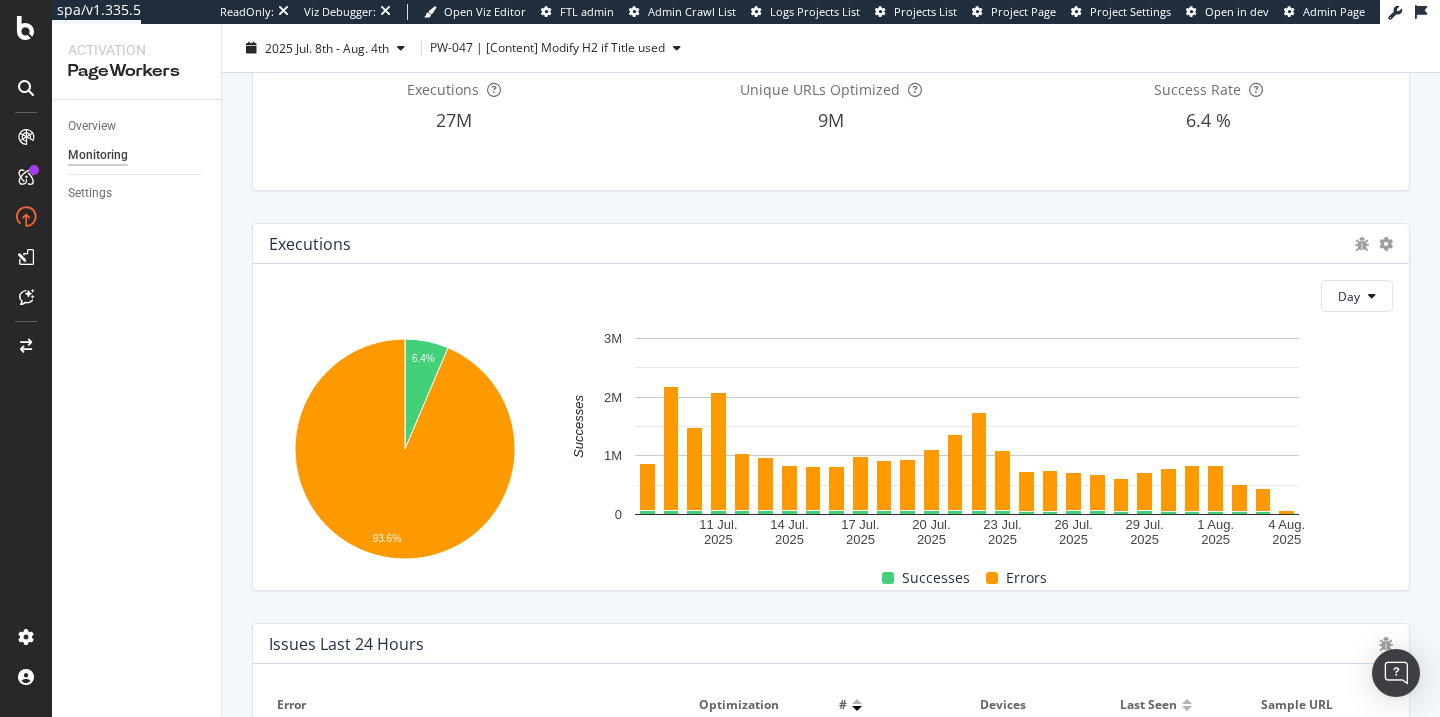 scroll, scrollTop: 0, scrollLeft: 0, axis: both 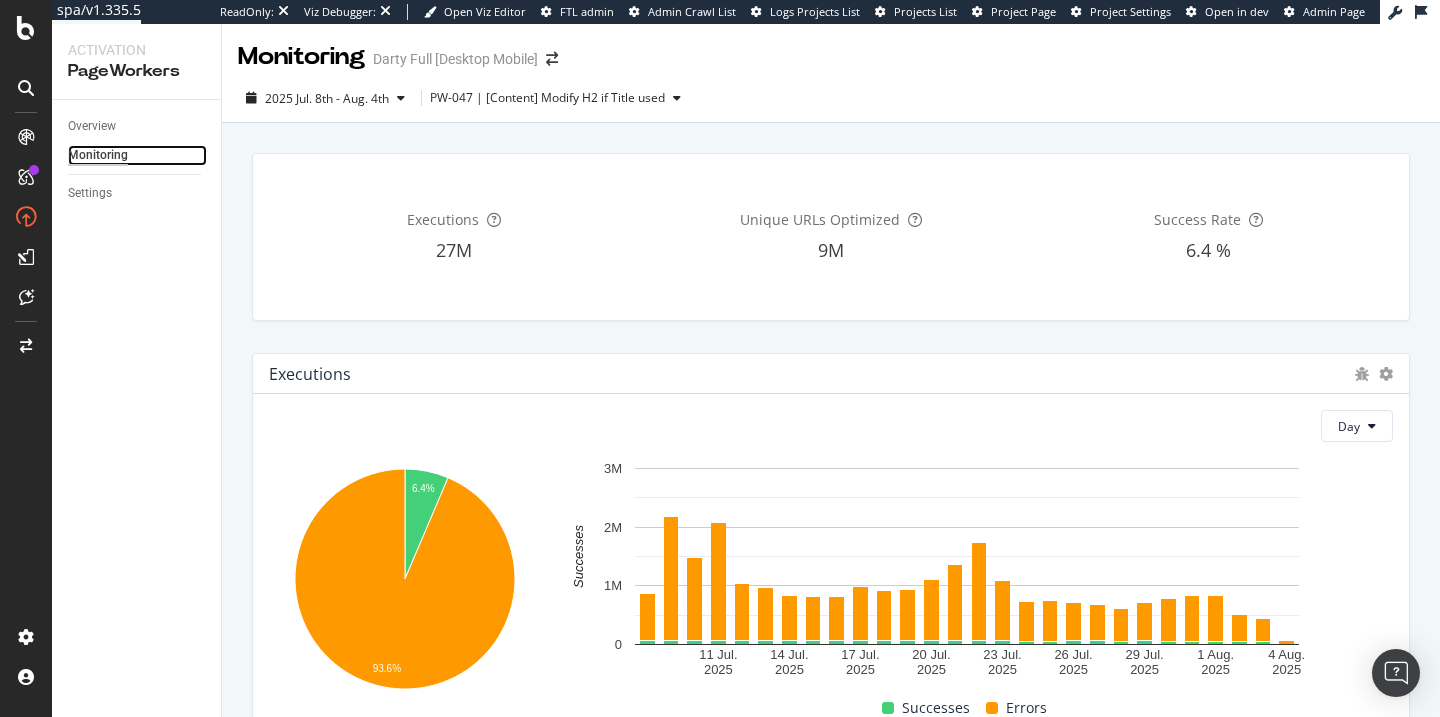 click on "Monitoring" at bounding box center [98, 155] 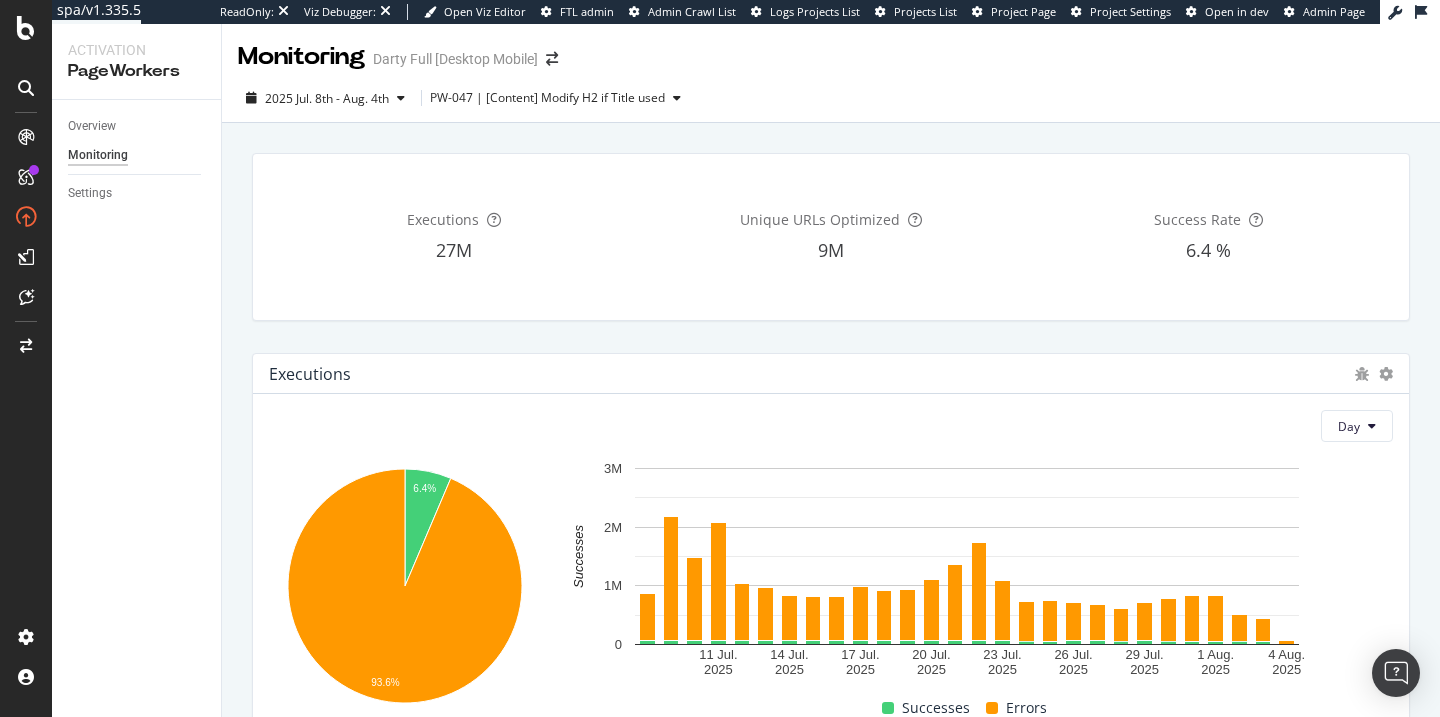 click on "Overview Monitoring Settings" at bounding box center (136, 408) 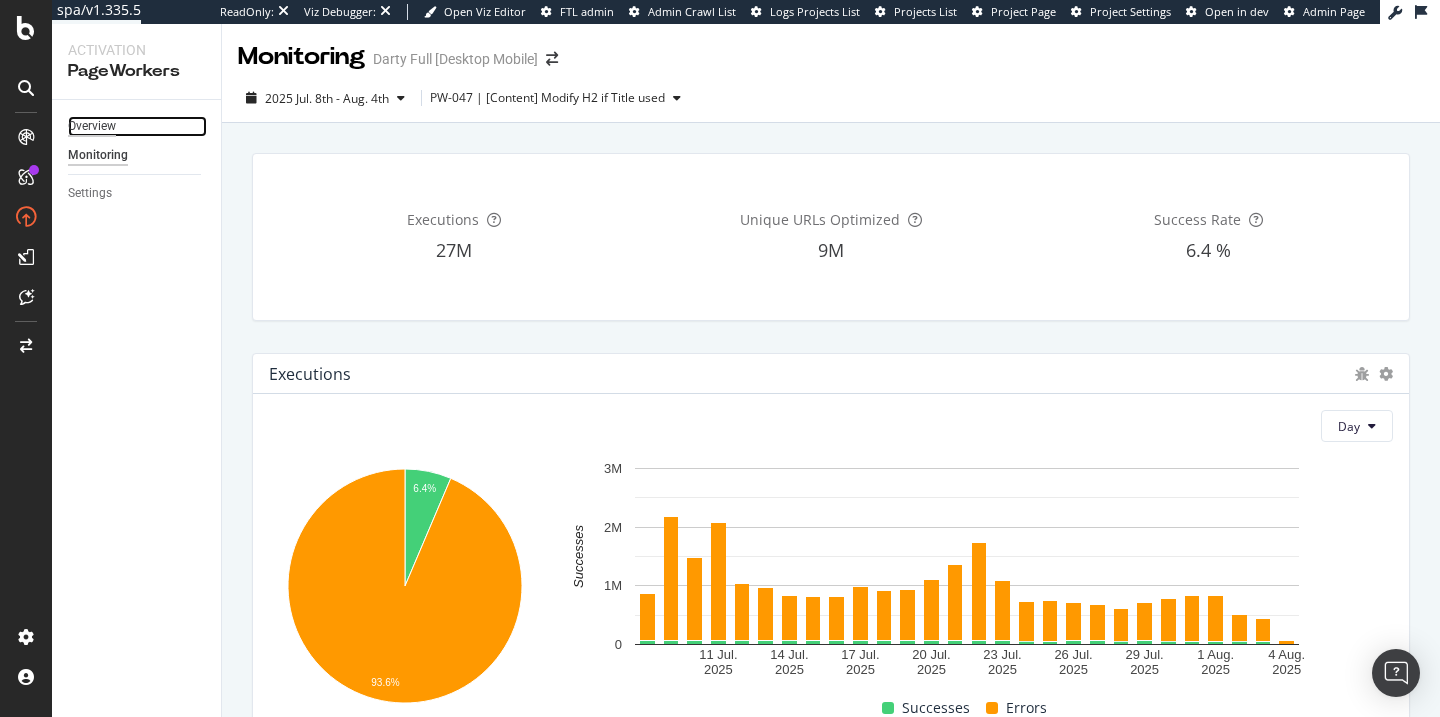 click on "Overview" at bounding box center [92, 126] 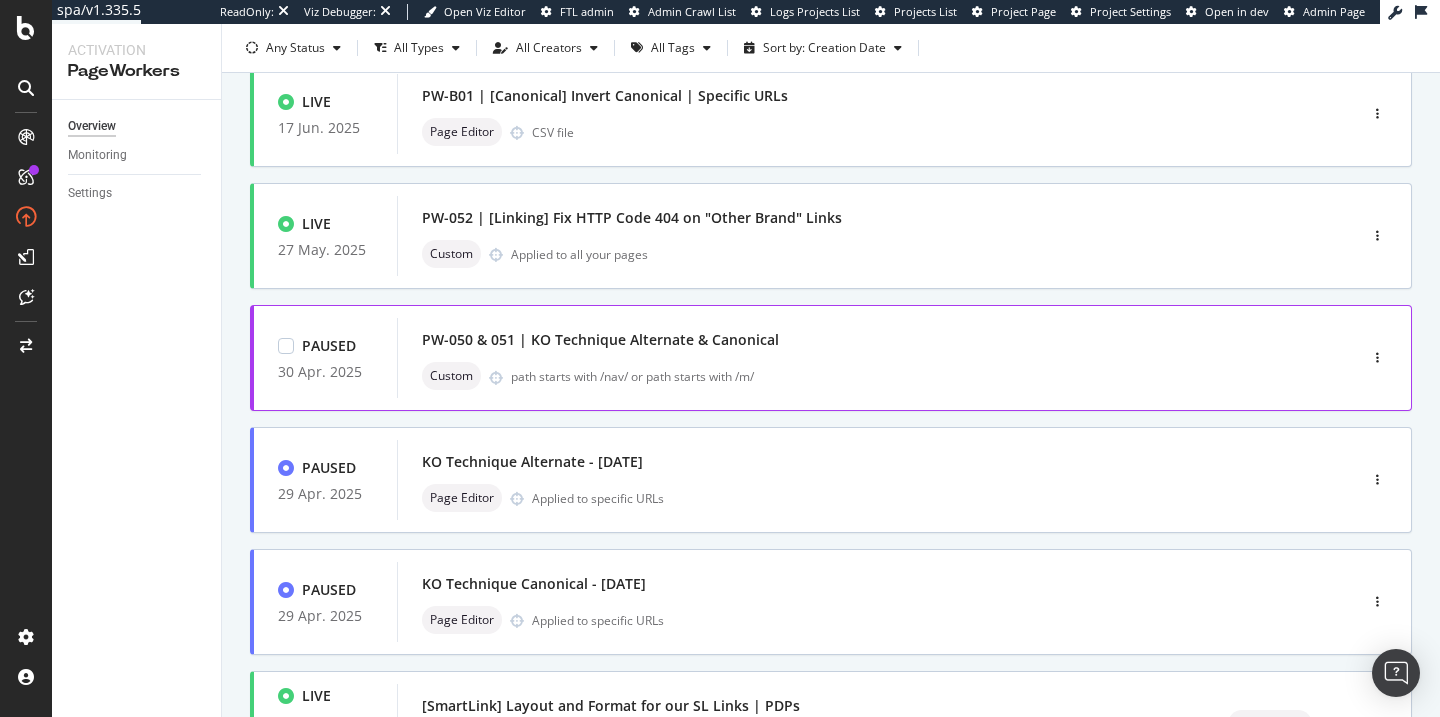 scroll, scrollTop: 822, scrollLeft: 0, axis: vertical 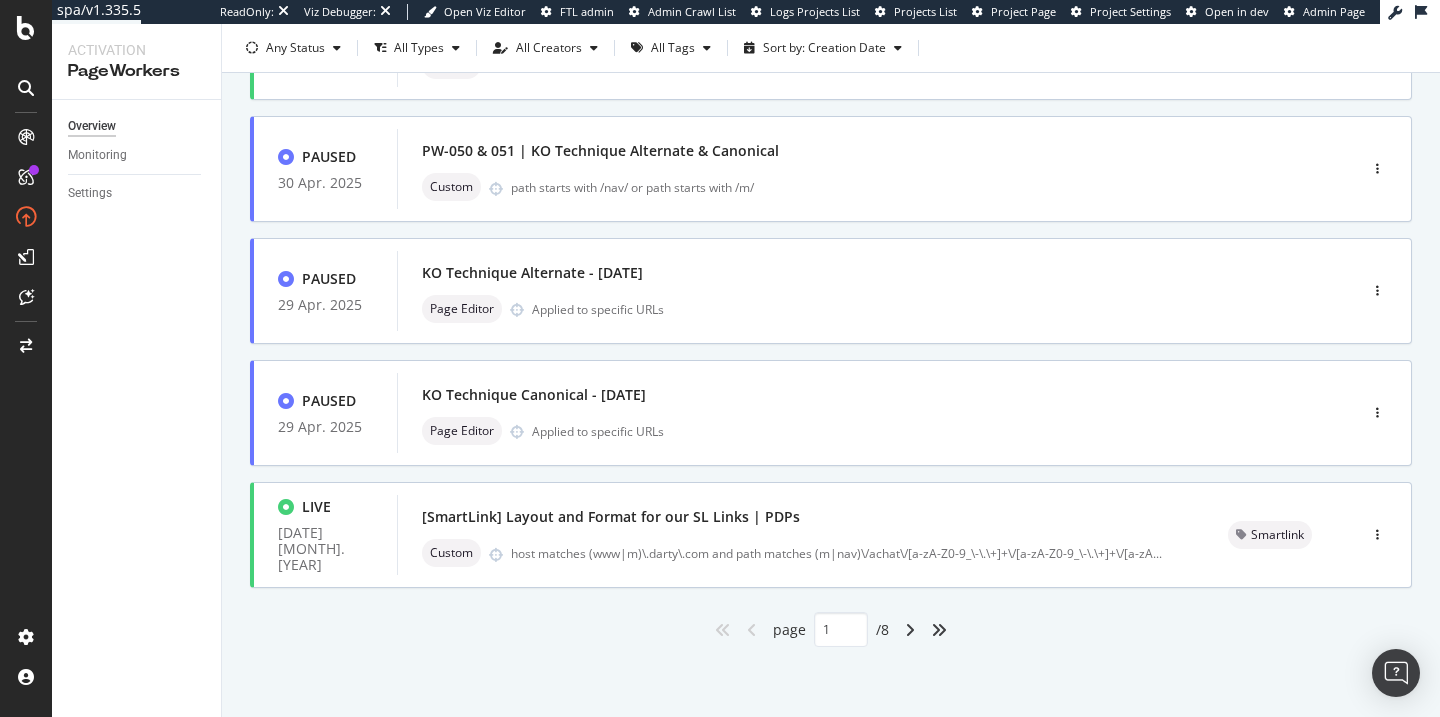 click at bounding box center [910, 630] 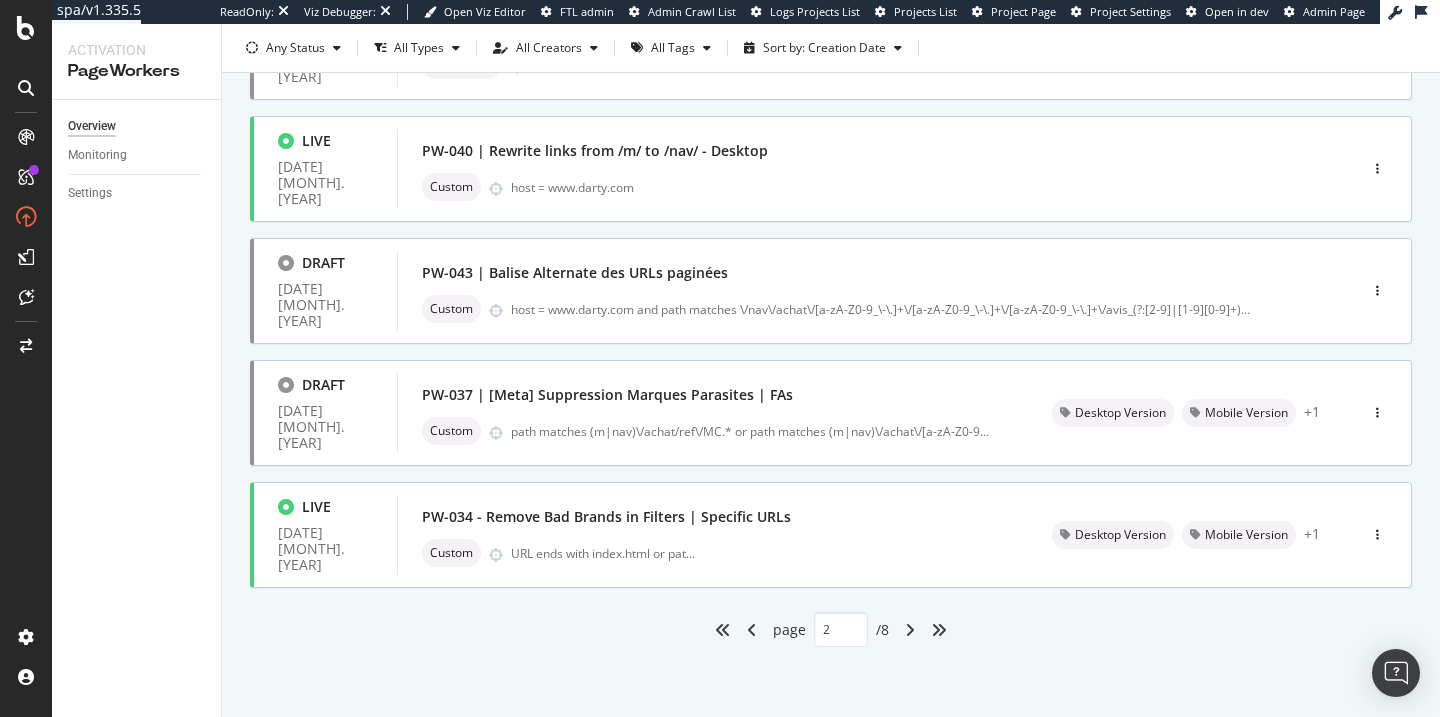 type on "2" 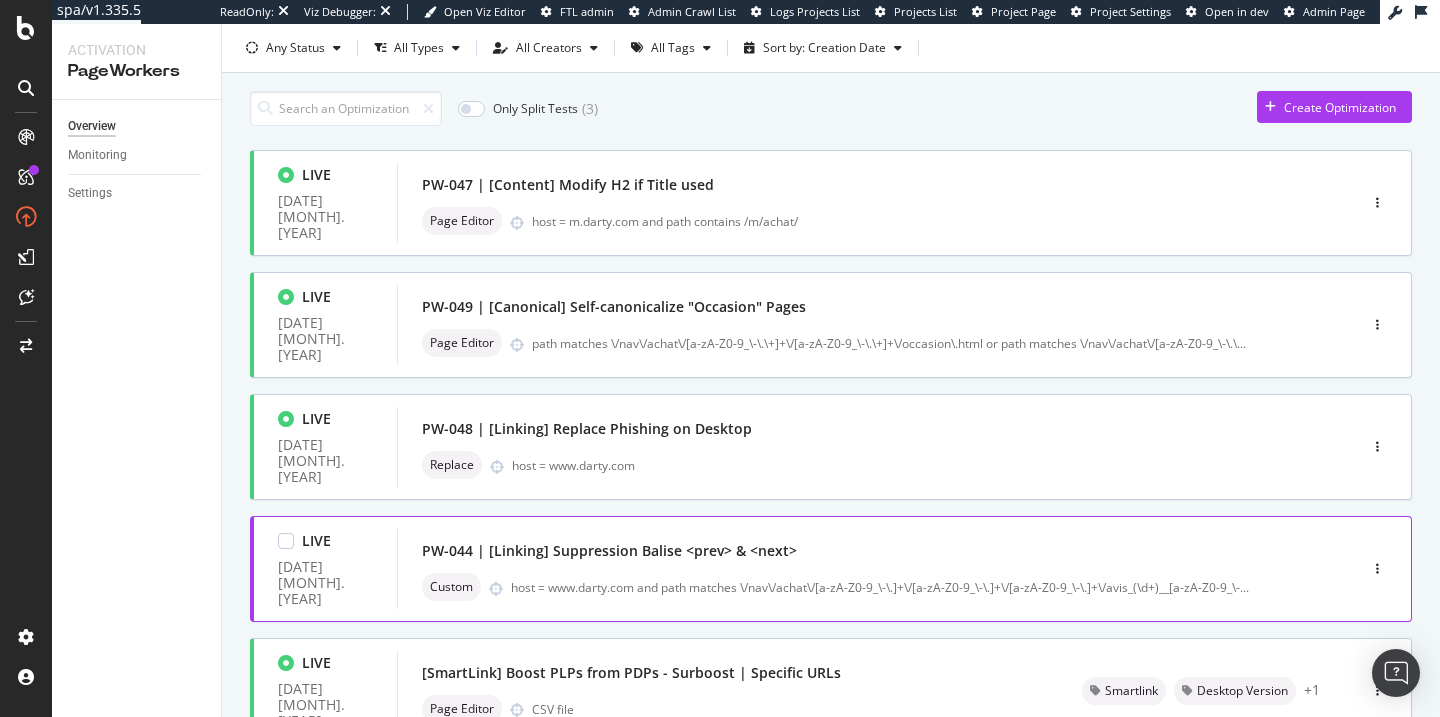 scroll, scrollTop: 165, scrollLeft: 0, axis: vertical 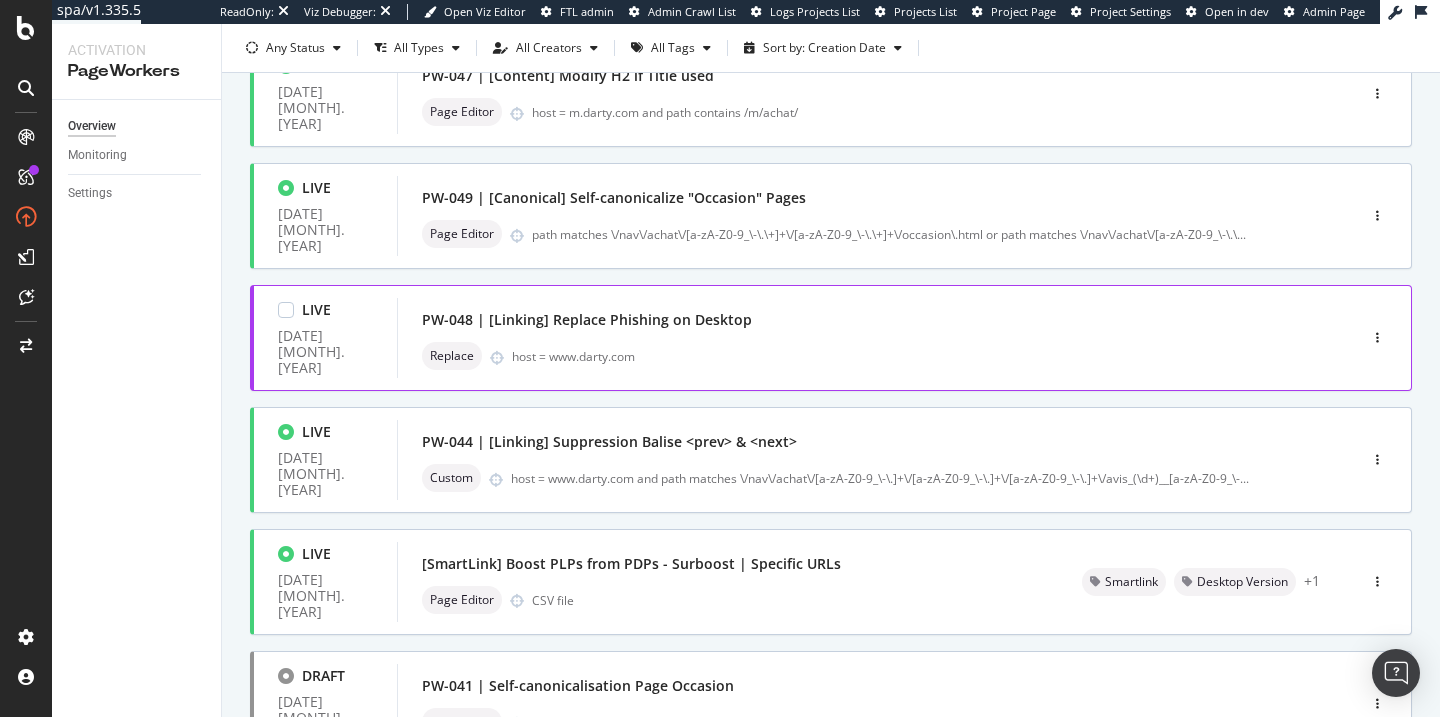 click on "host = www.darty.com" at bounding box center [892, 356] 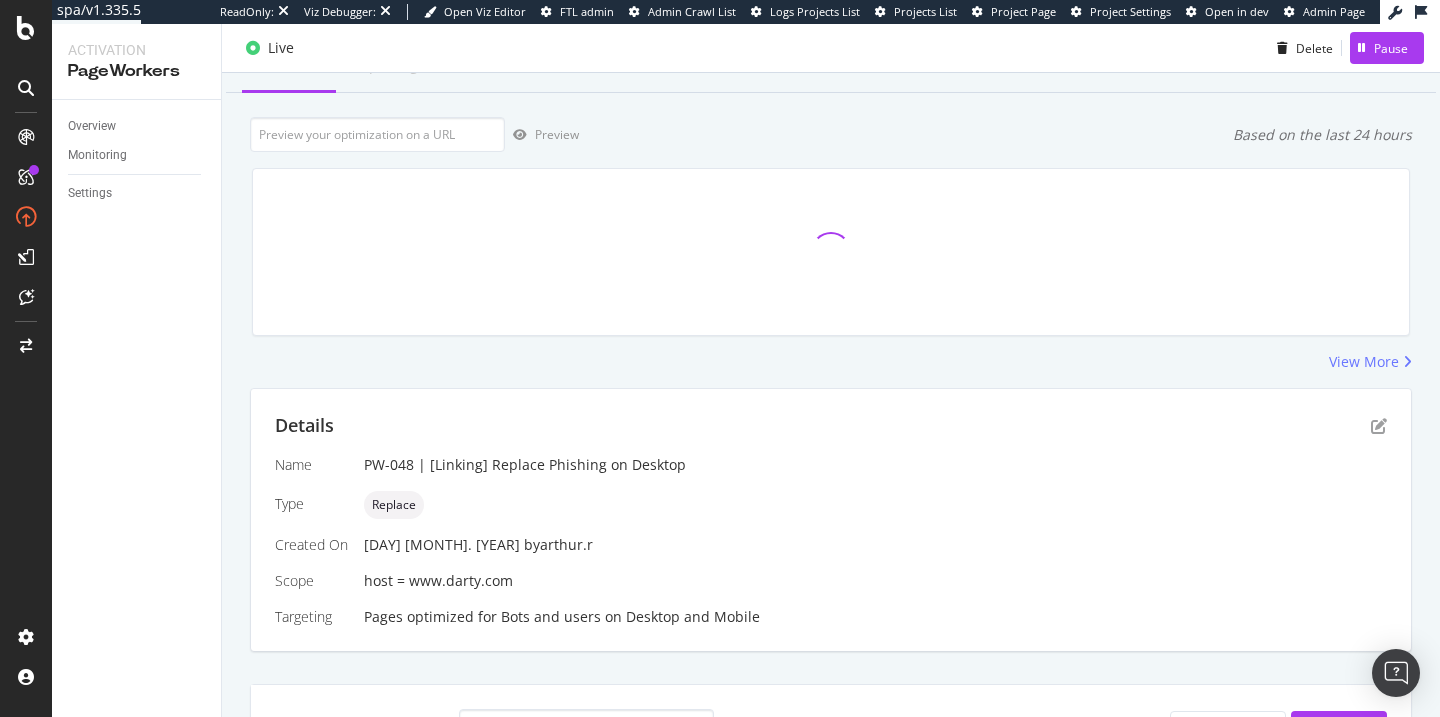 scroll, scrollTop: 0, scrollLeft: 0, axis: both 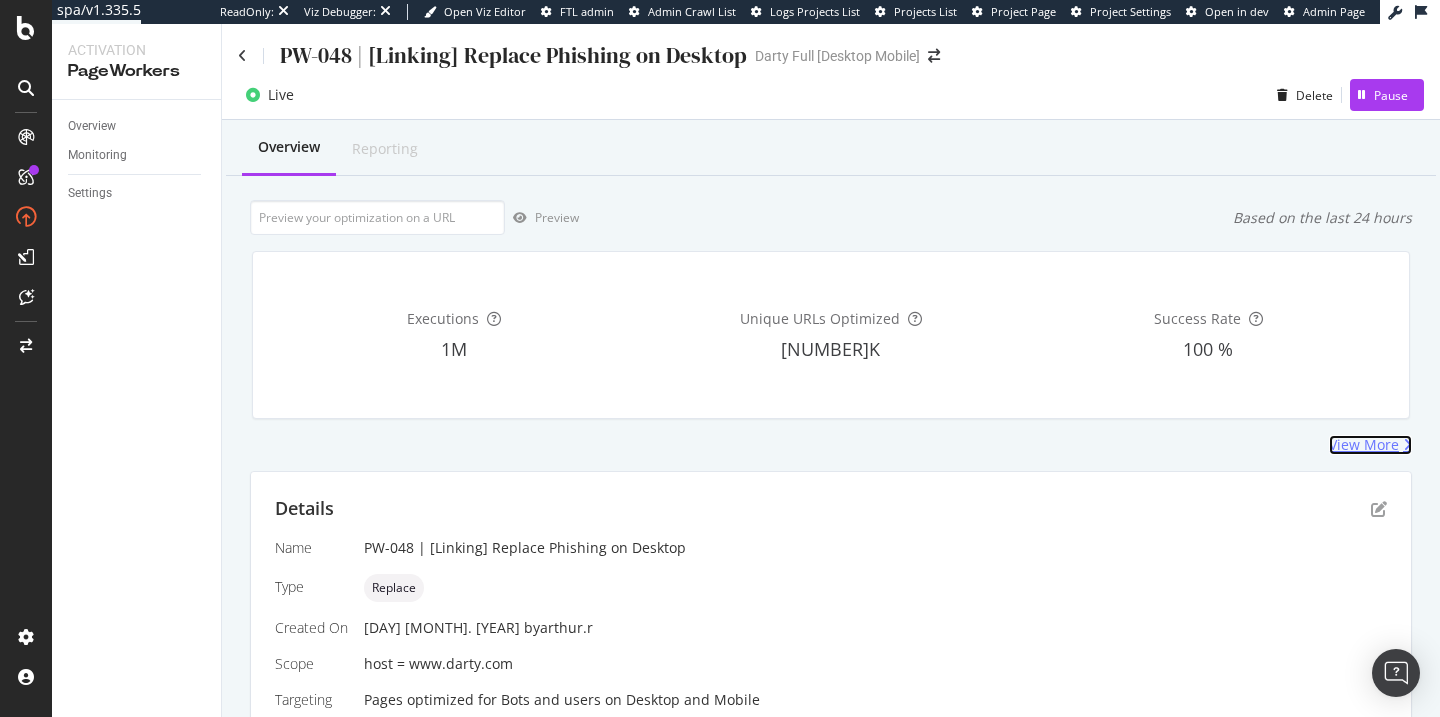 click on "View More" at bounding box center [1364, 445] 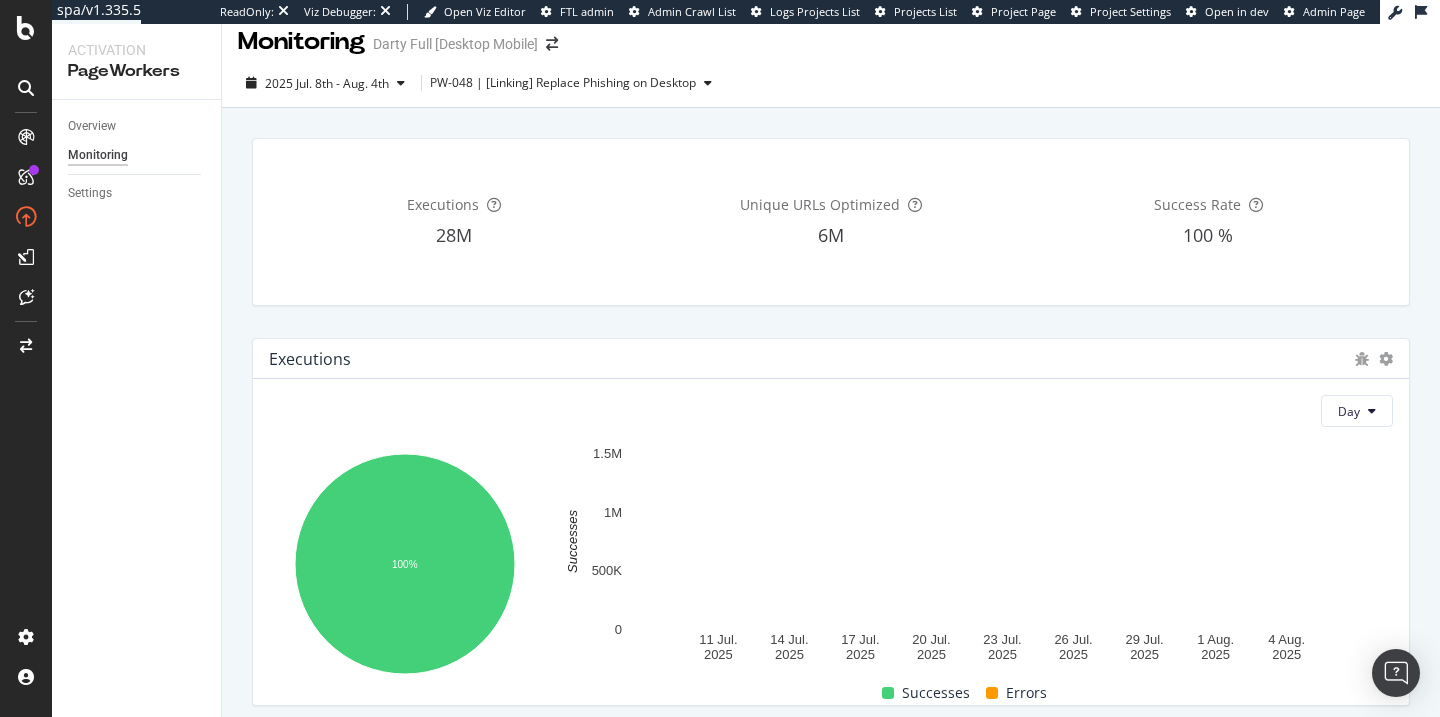 scroll, scrollTop: 0, scrollLeft: 0, axis: both 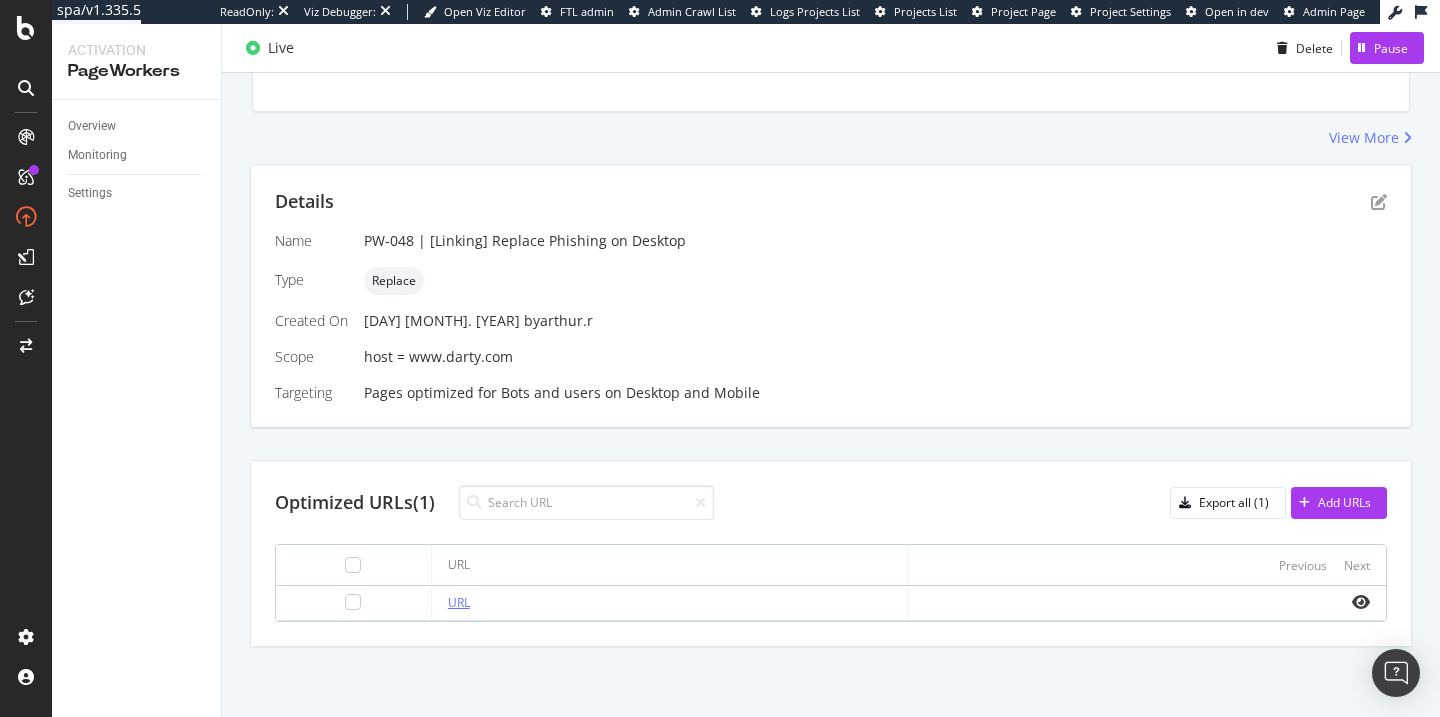 drag, startPoint x: 597, startPoint y: 609, endPoint x: 427, endPoint y: 578, distance: 172.80336 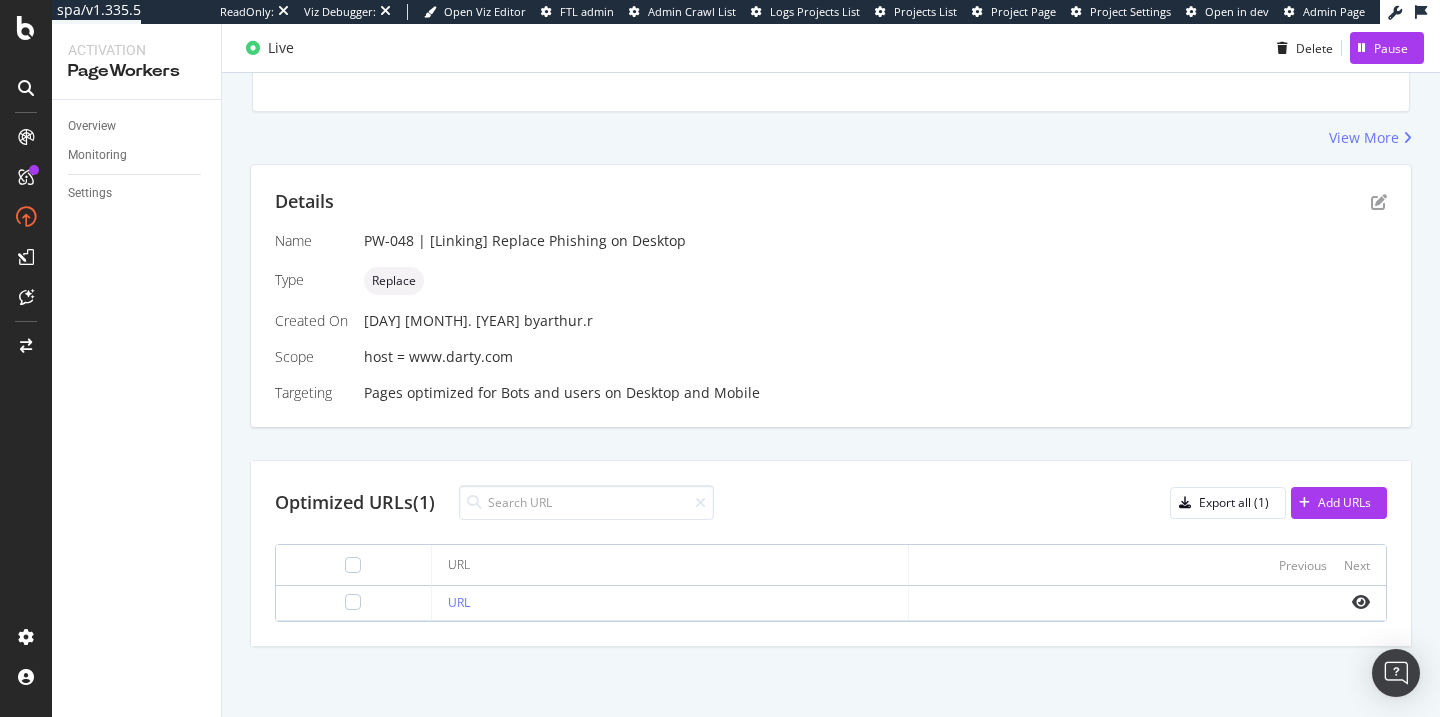 copy on "https://www.darty.com/darty-et-vous/high-tech/objets-connectes/phishing-comment-eviter-se-faire-pieger" 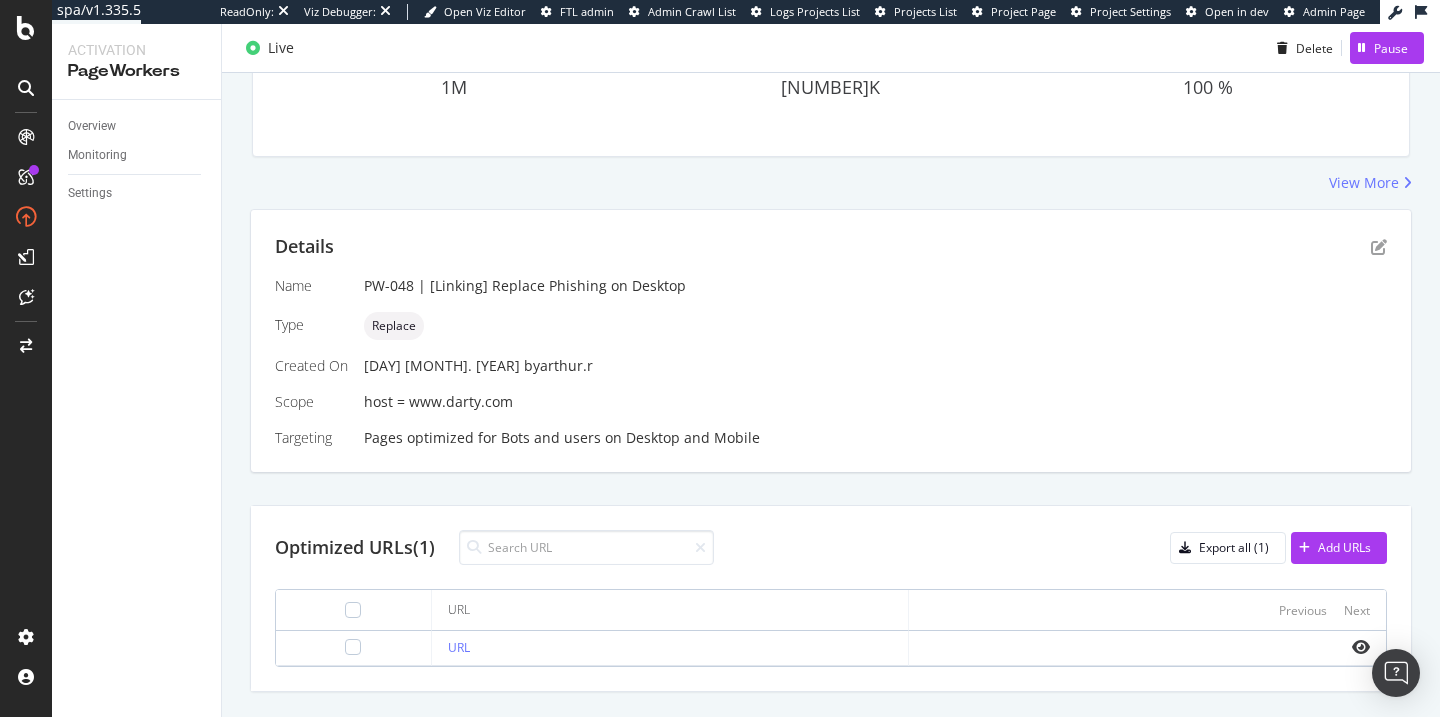 scroll, scrollTop: 325, scrollLeft: 0, axis: vertical 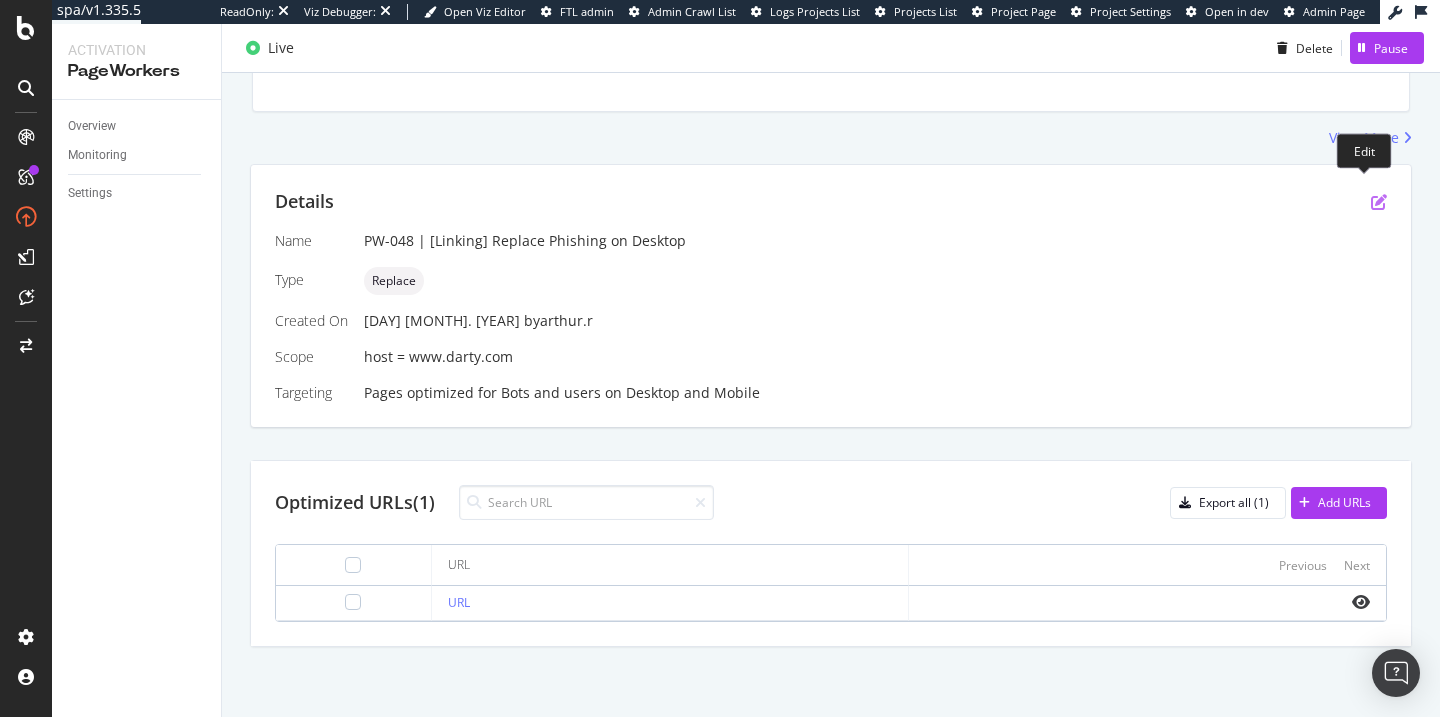click at bounding box center [1379, 202] 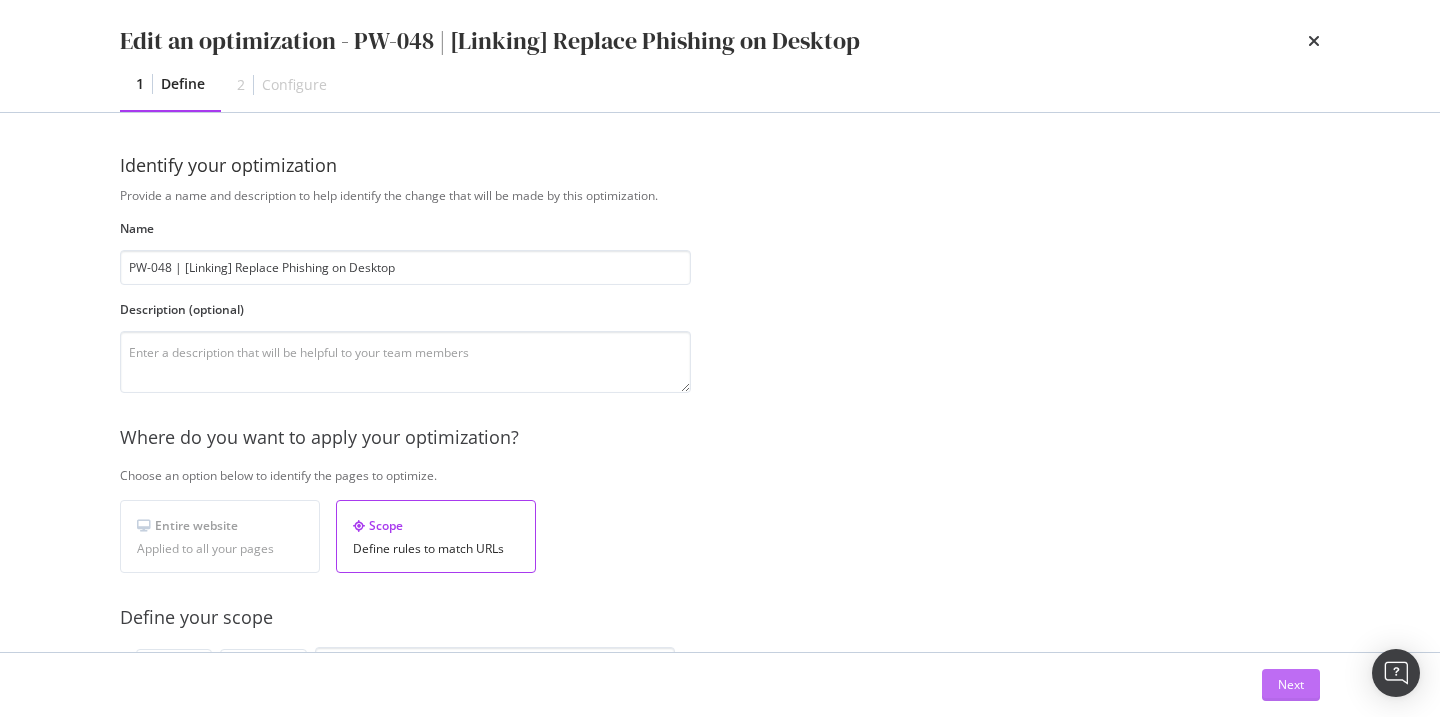 click on "Next" at bounding box center [1291, 685] 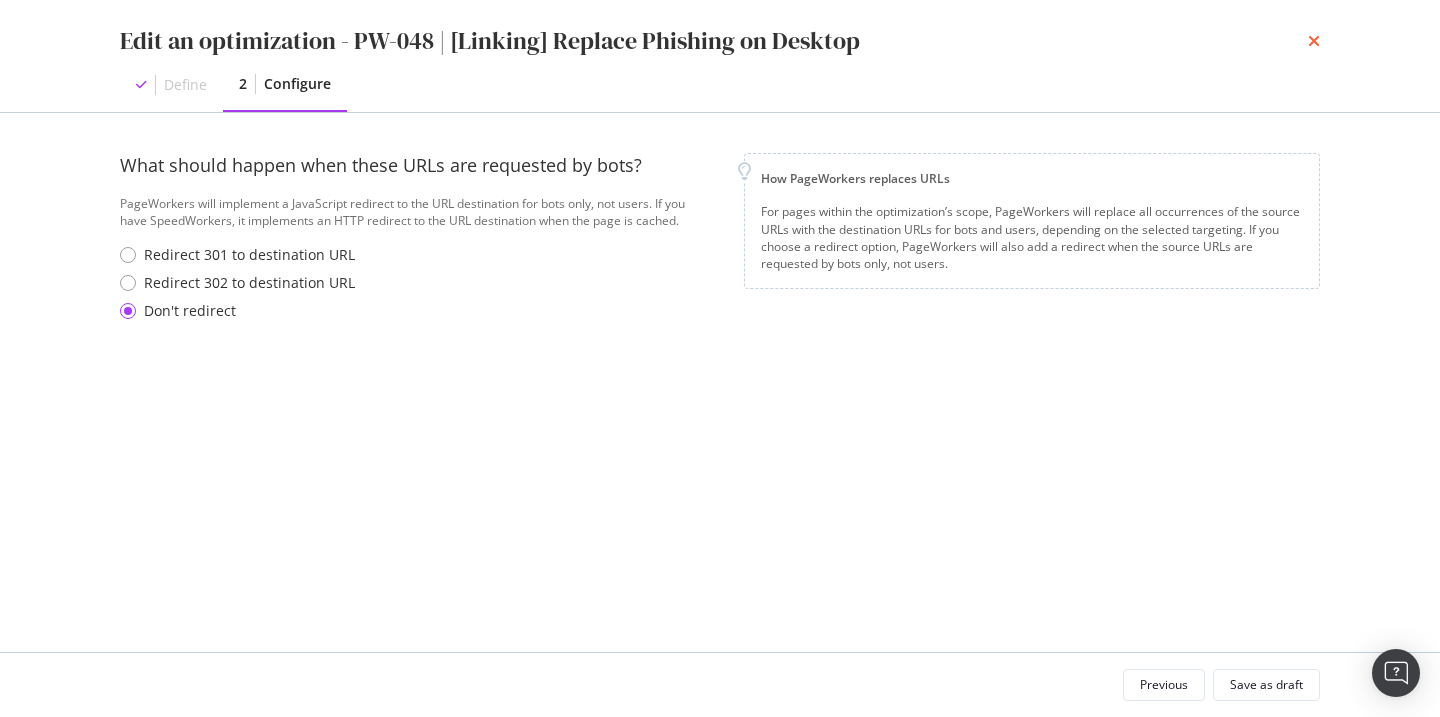 click at bounding box center (1314, 41) 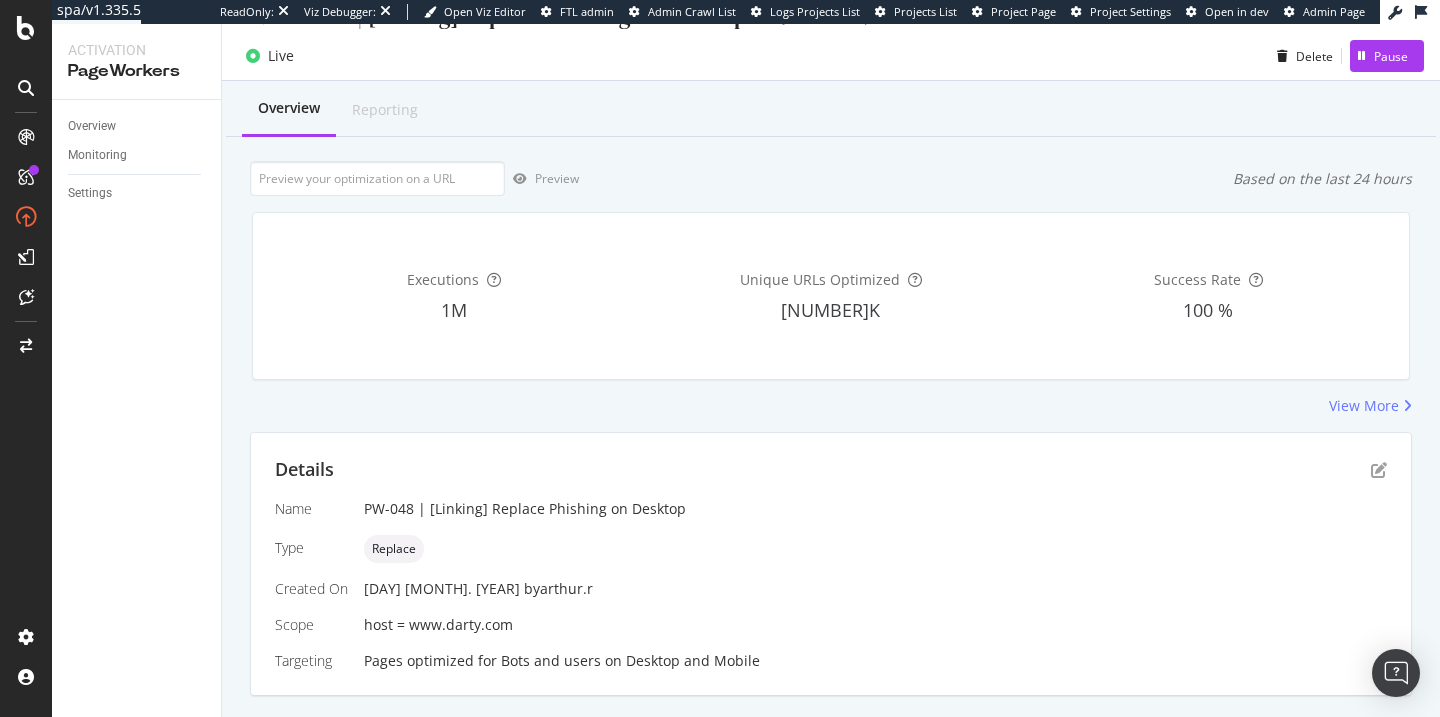 scroll, scrollTop: 0, scrollLeft: 0, axis: both 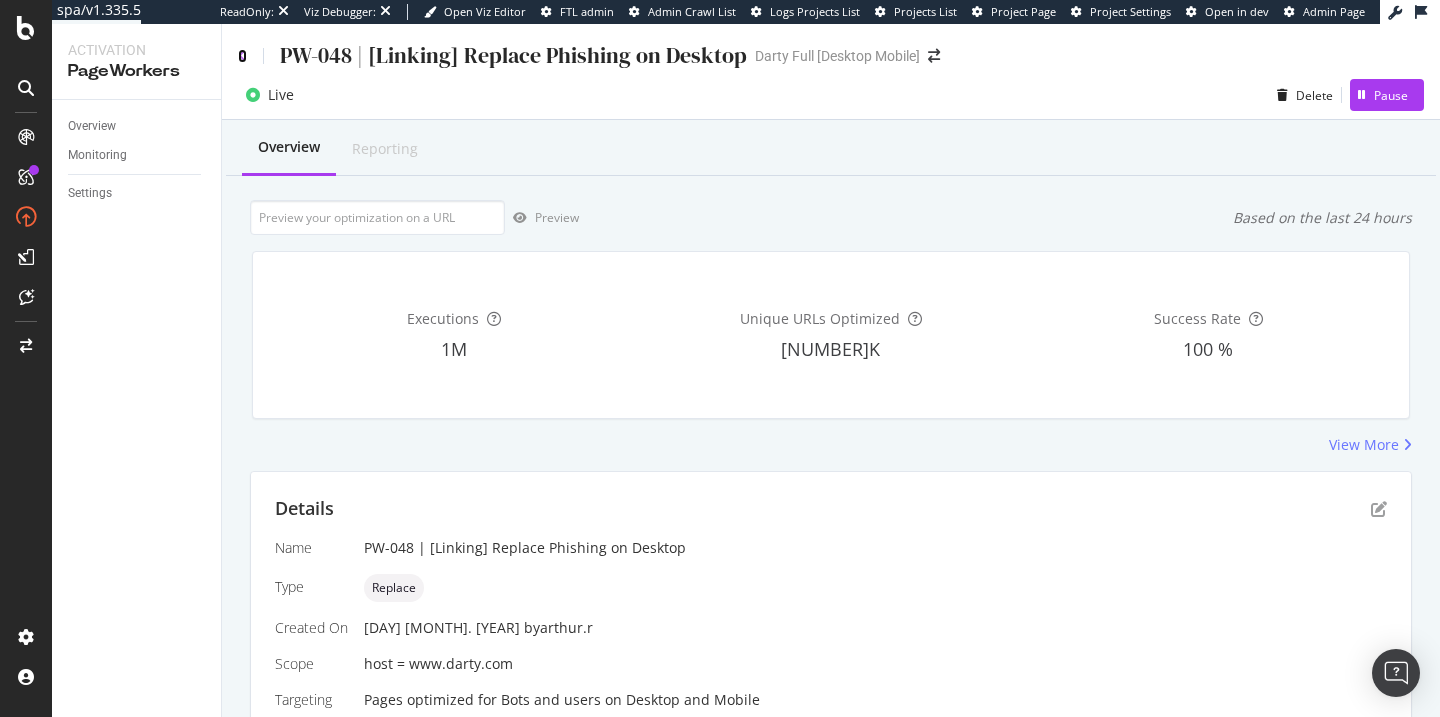 click at bounding box center [242, 56] 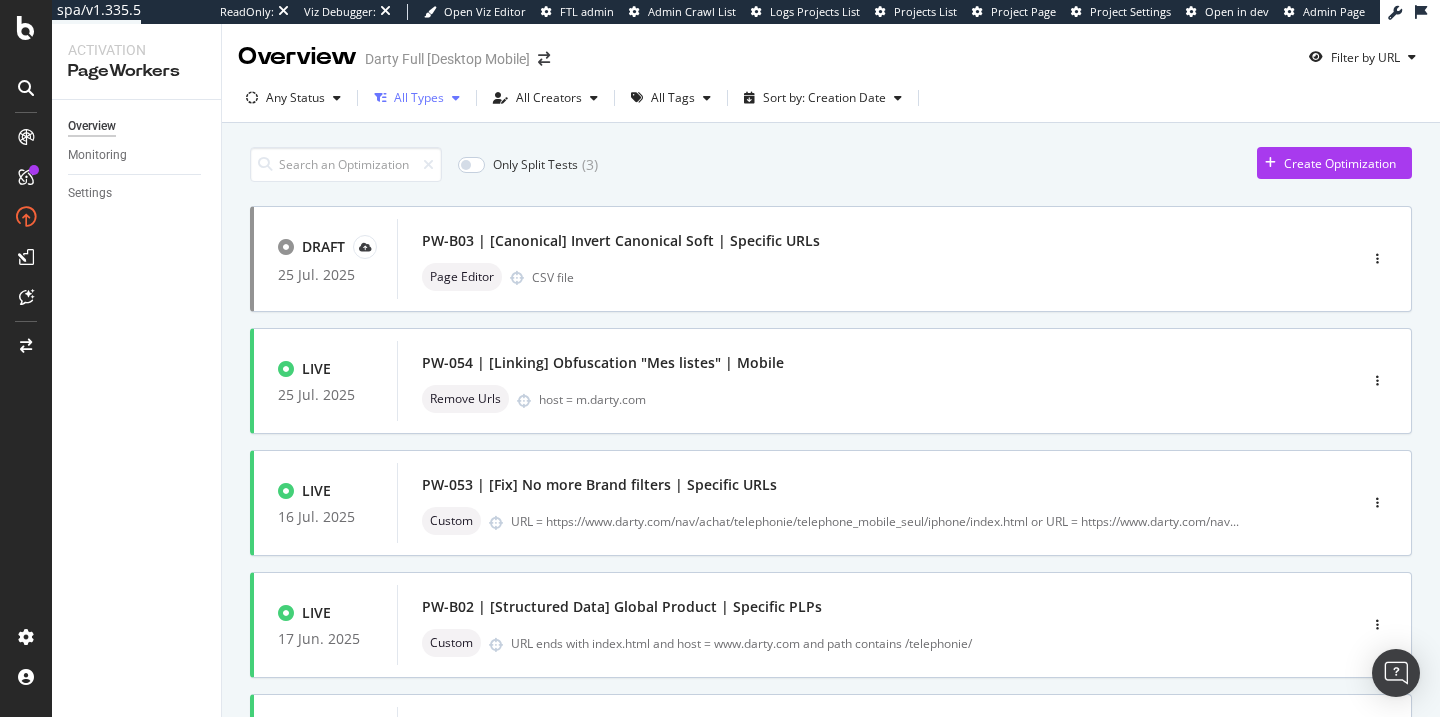 click on "All Types" at bounding box center [419, 98] 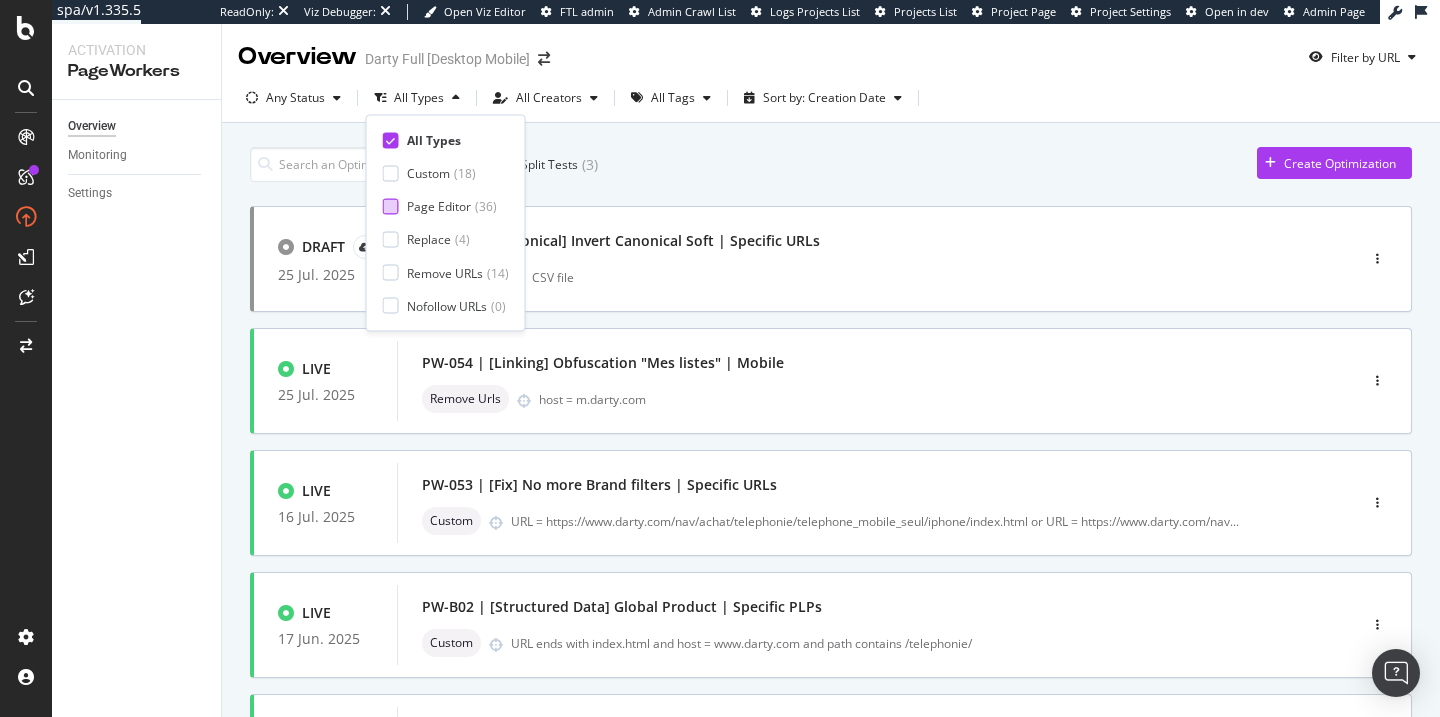 click on "Page Editor" at bounding box center (439, 206) 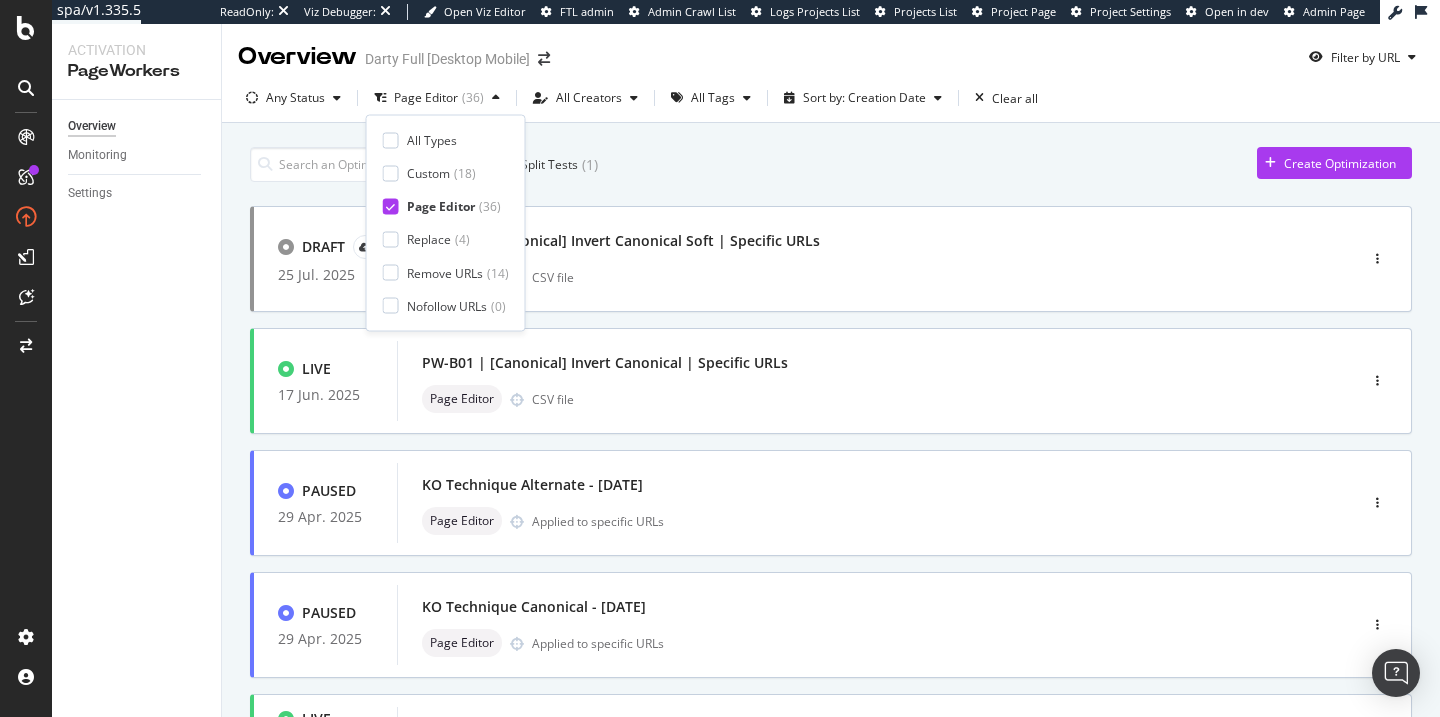 click on "Only Split Tests ( 1 ) Create Optimization" at bounding box center (831, 164) 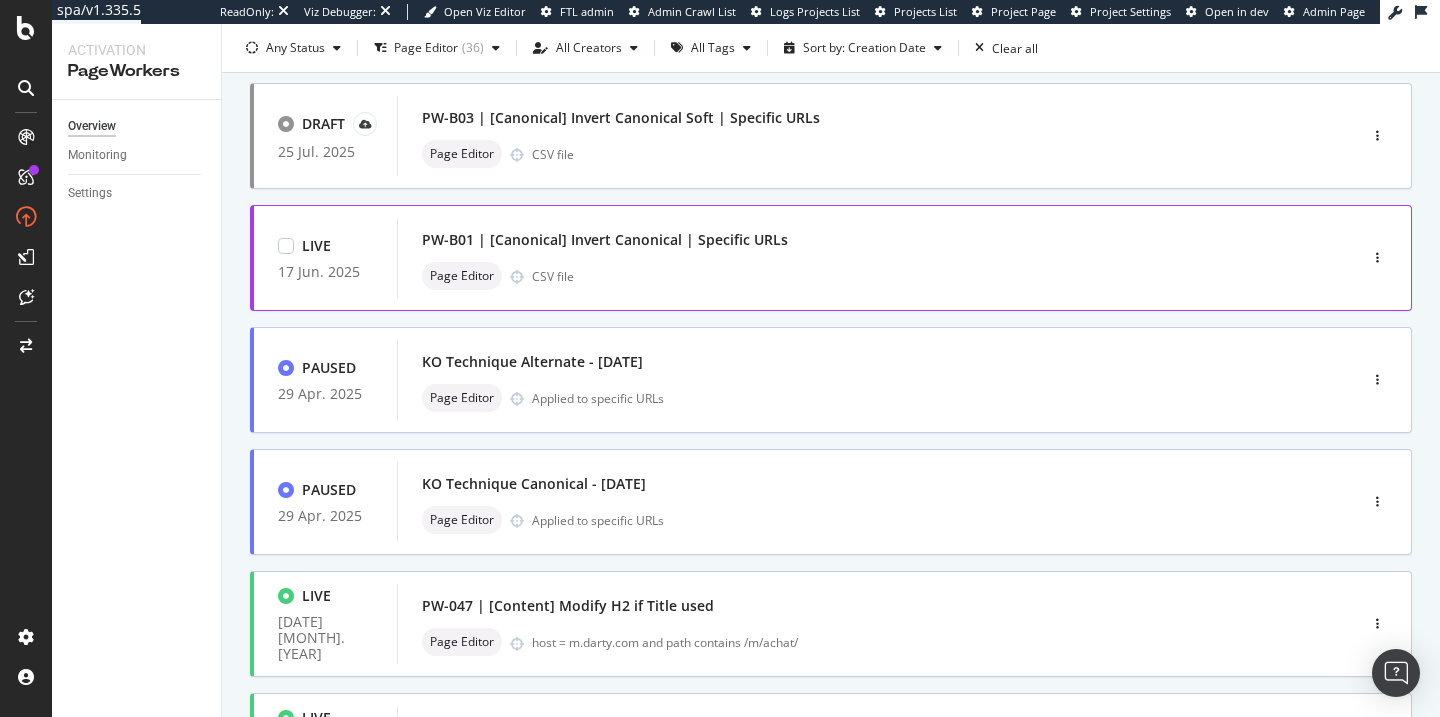 scroll, scrollTop: 0, scrollLeft: 0, axis: both 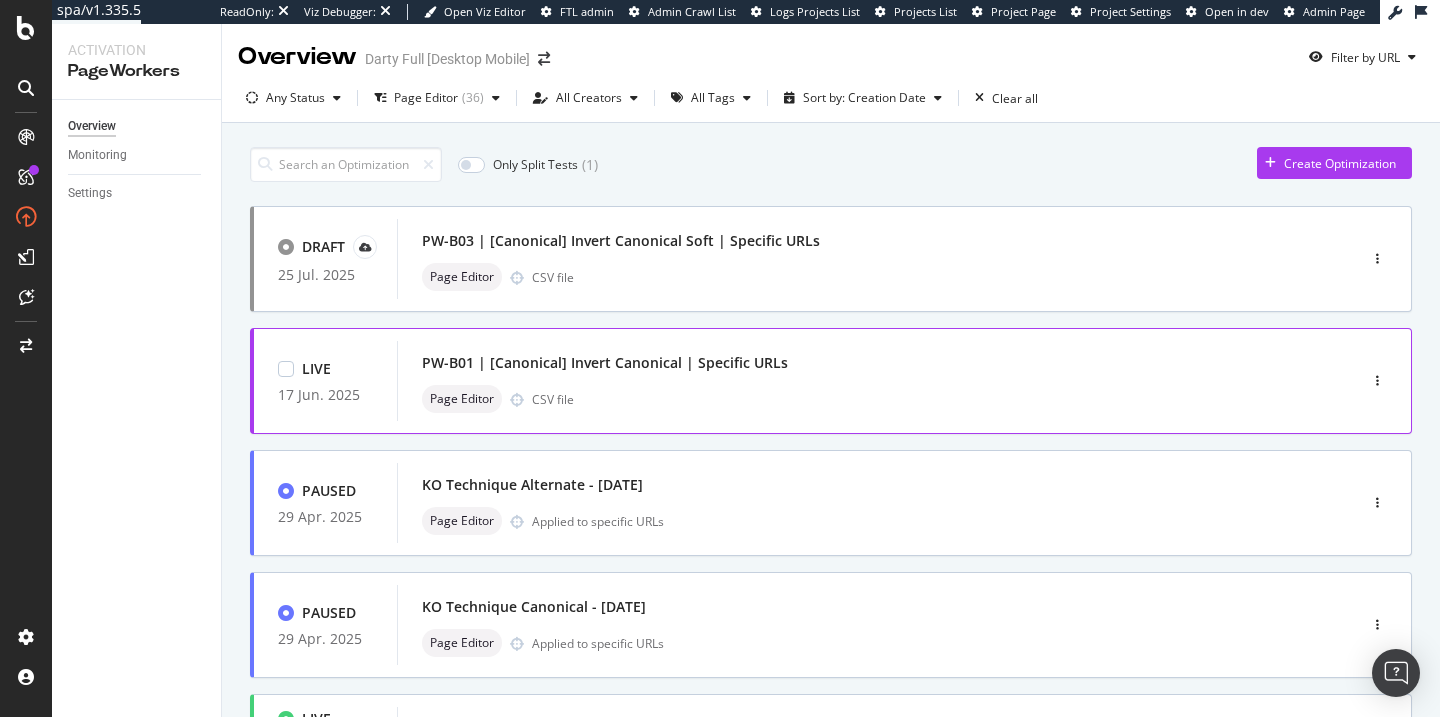 click on "PW-B01 | [Canonical] Invert Canonical | Specific URLs Page Editor CSV file" at bounding box center (847, 381) 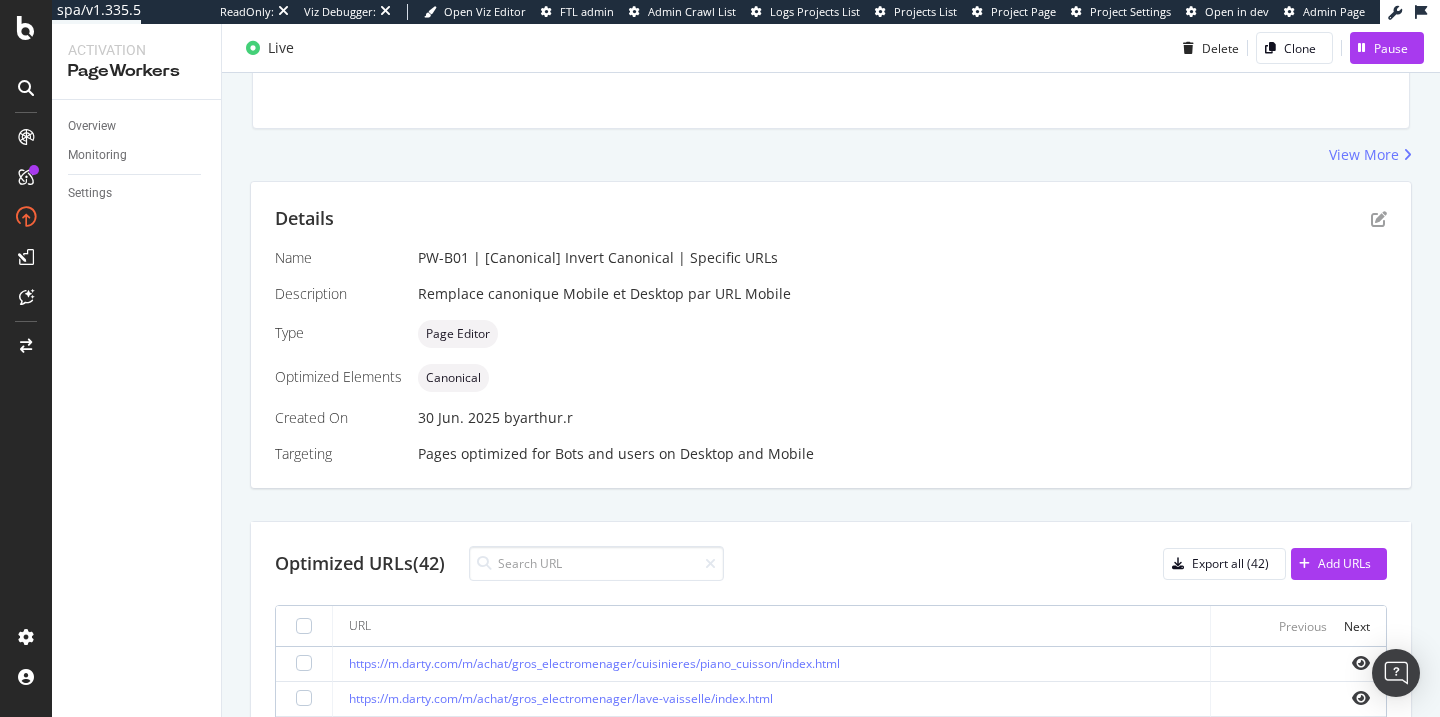 scroll, scrollTop: 95, scrollLeft: 0, axis: vertical 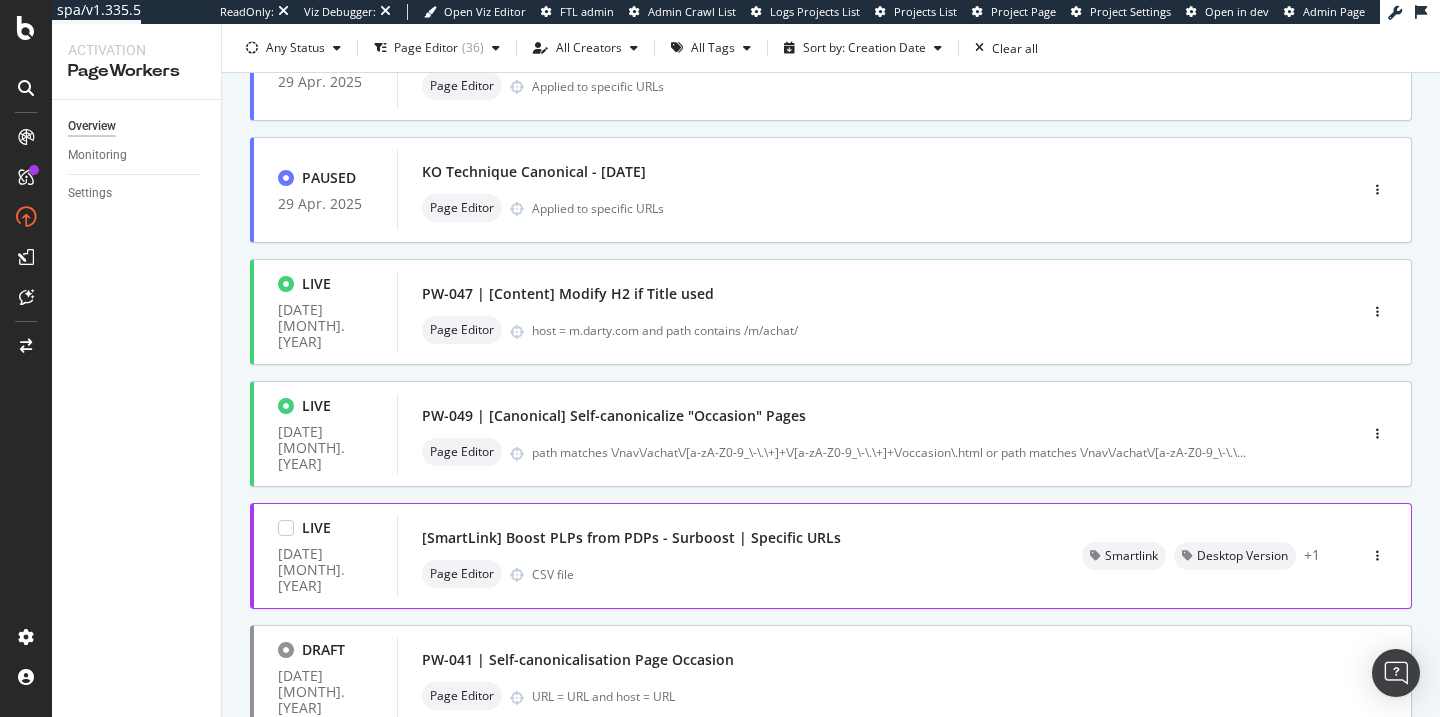 click on "[SmartLink] Boost PLPs from PDPs - Surboost | Specific URLs Page Editor CSV file" at bounding box center (728, 556) 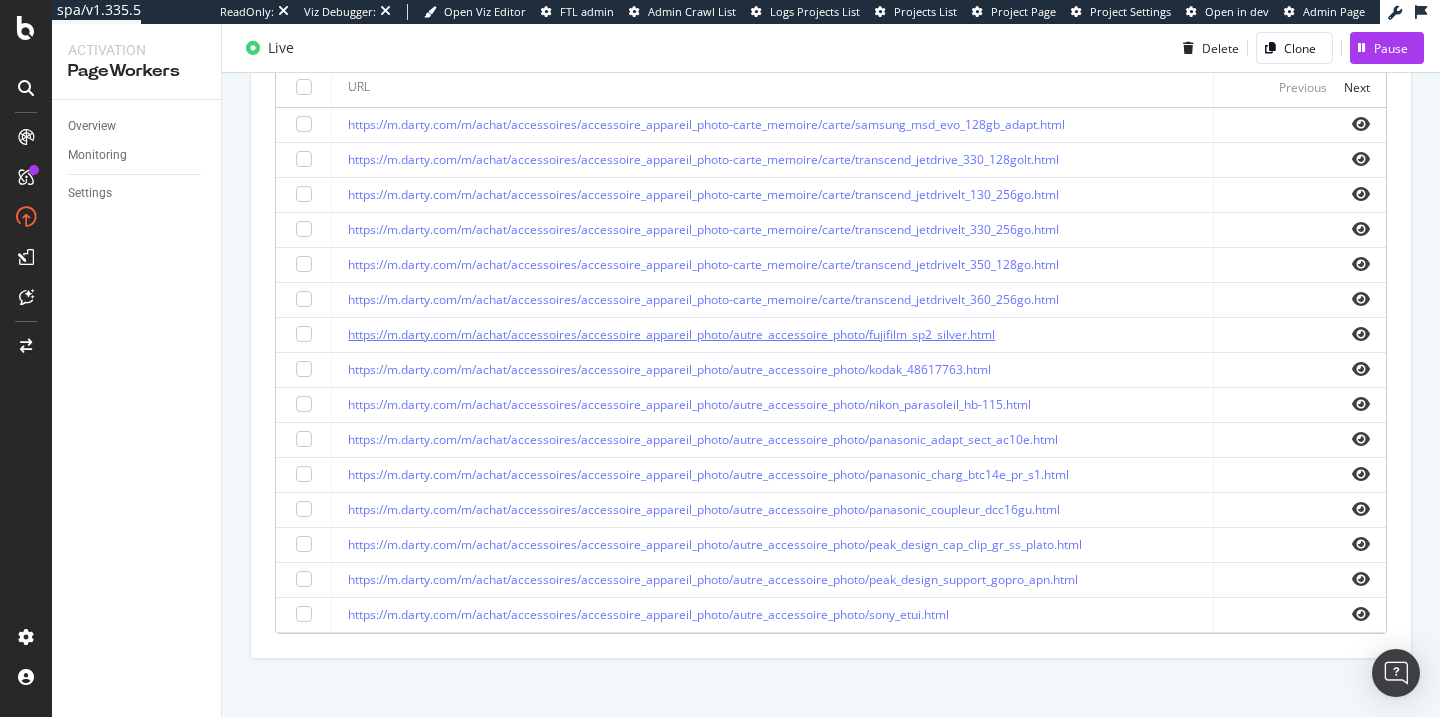 scroll, scrollTop: 364, scrollLeft: 0, axis: vertical 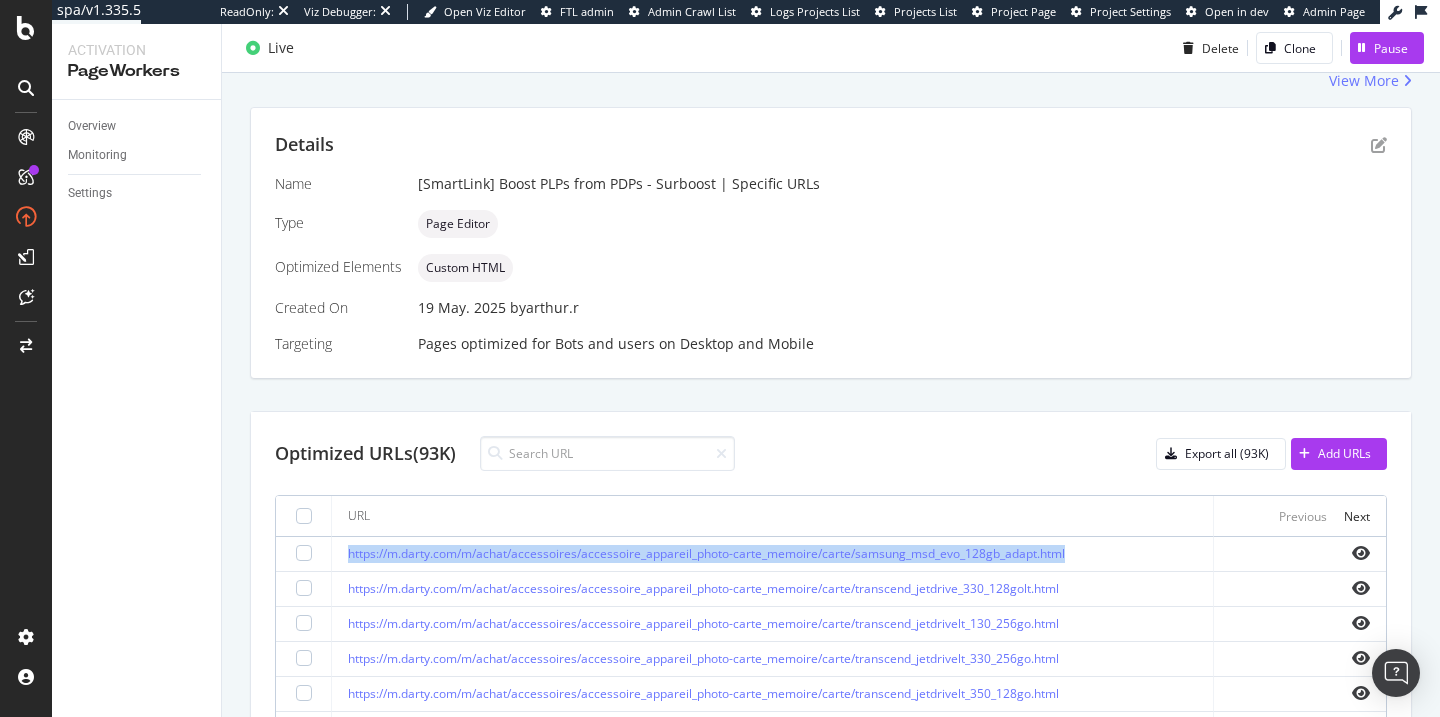 drag, startPoint x: 1091, startPoint y: 552, endPoint x: 310, endPoint y: 541, distance: 781.07745 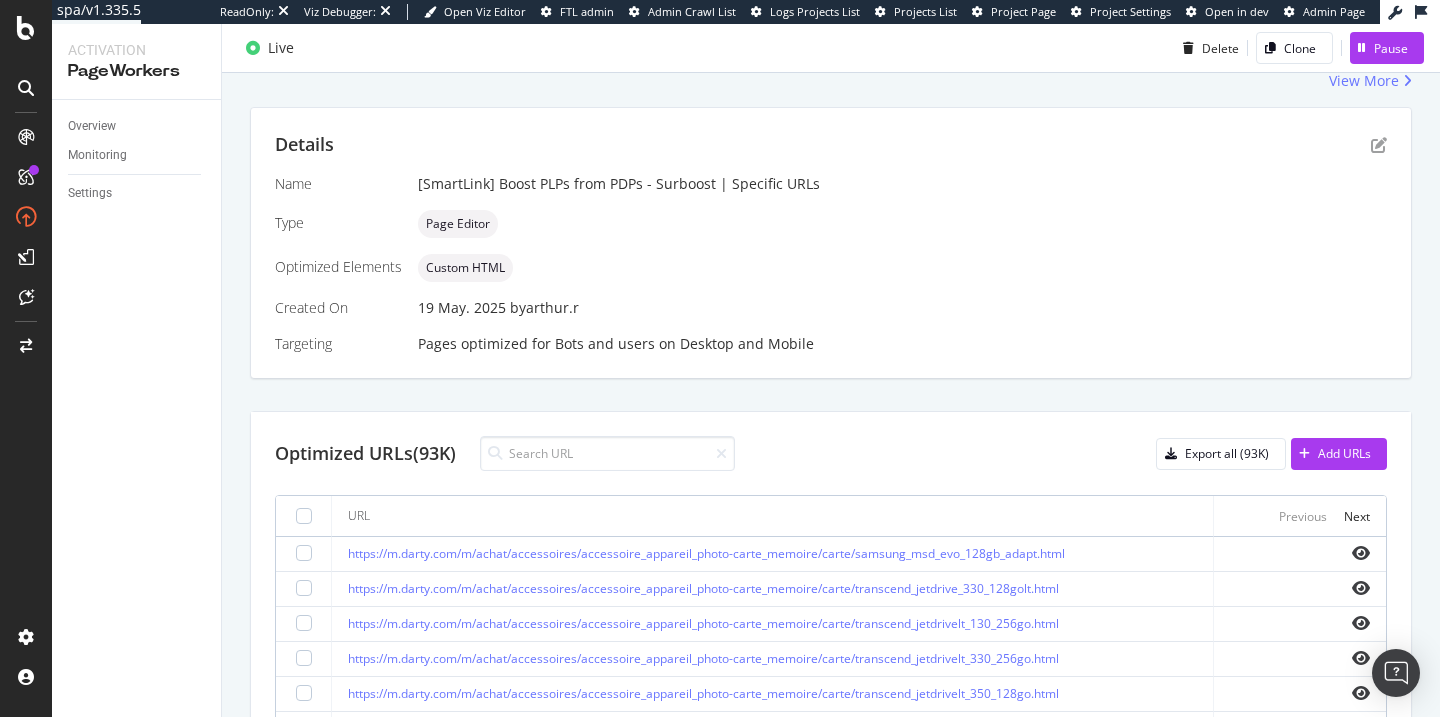 copy on "https://m.darty.com/m/achat/accessoires/accessoire_appareil_photo-carte_memoire/carte/samsung_msd_evo_128gb_adapt.html" 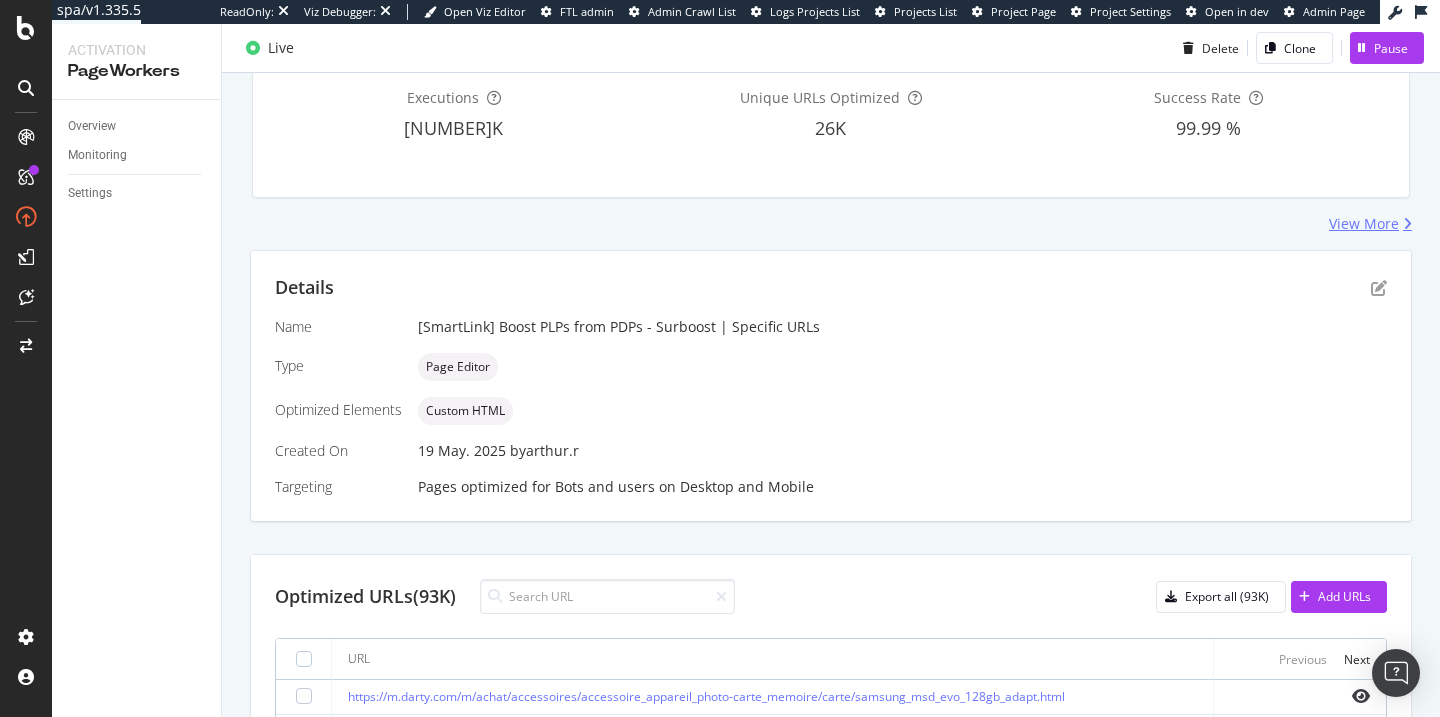 scroll, scrollTop: 160, scrollLeft: 0, axis: vertical 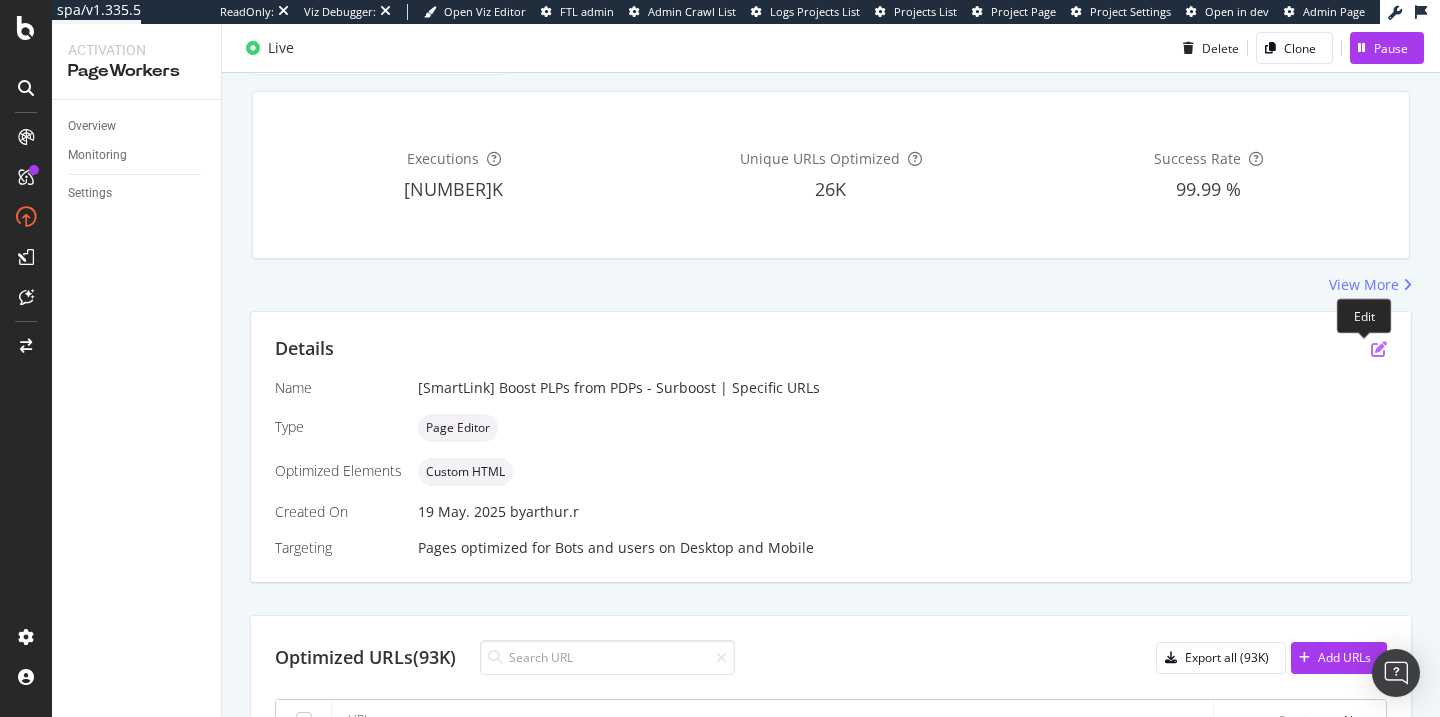 click at bounding box center [1379, 349] 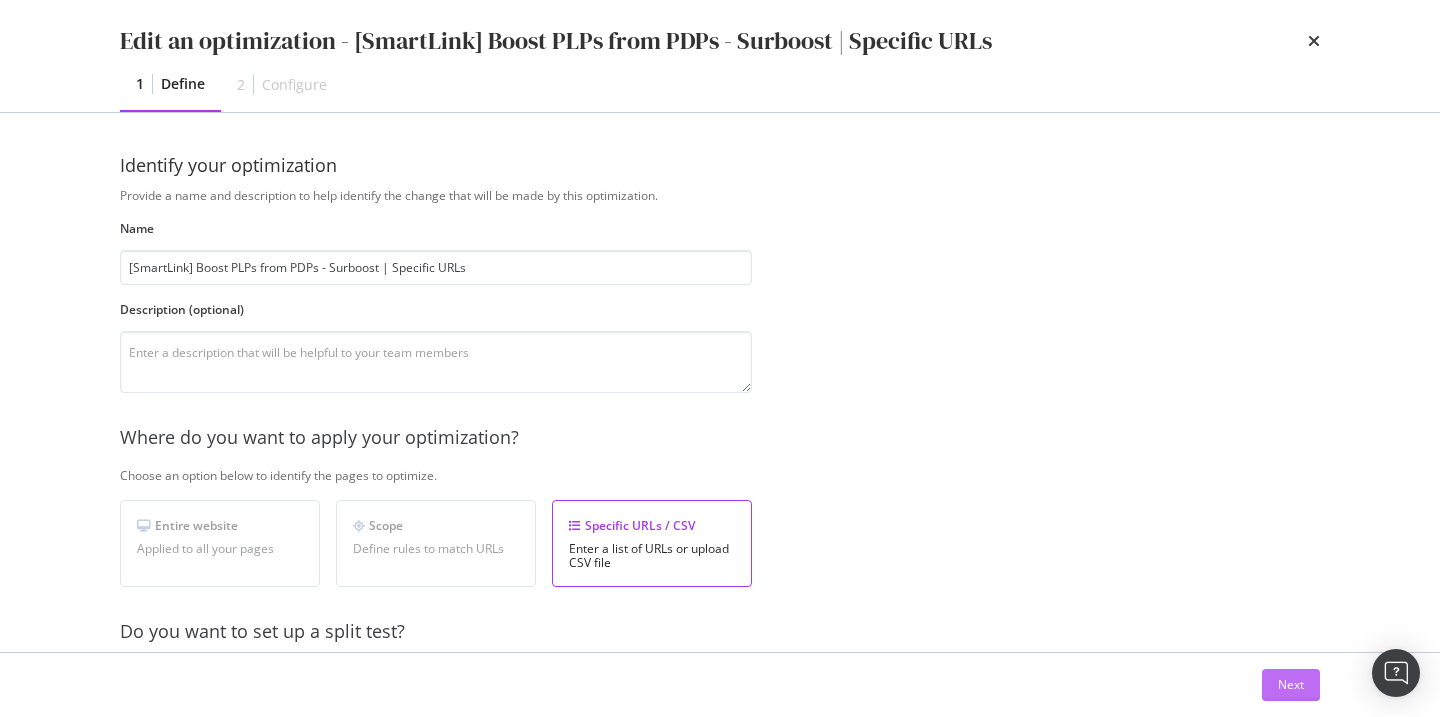 click on "Next" at bounding box center [1291, 685] 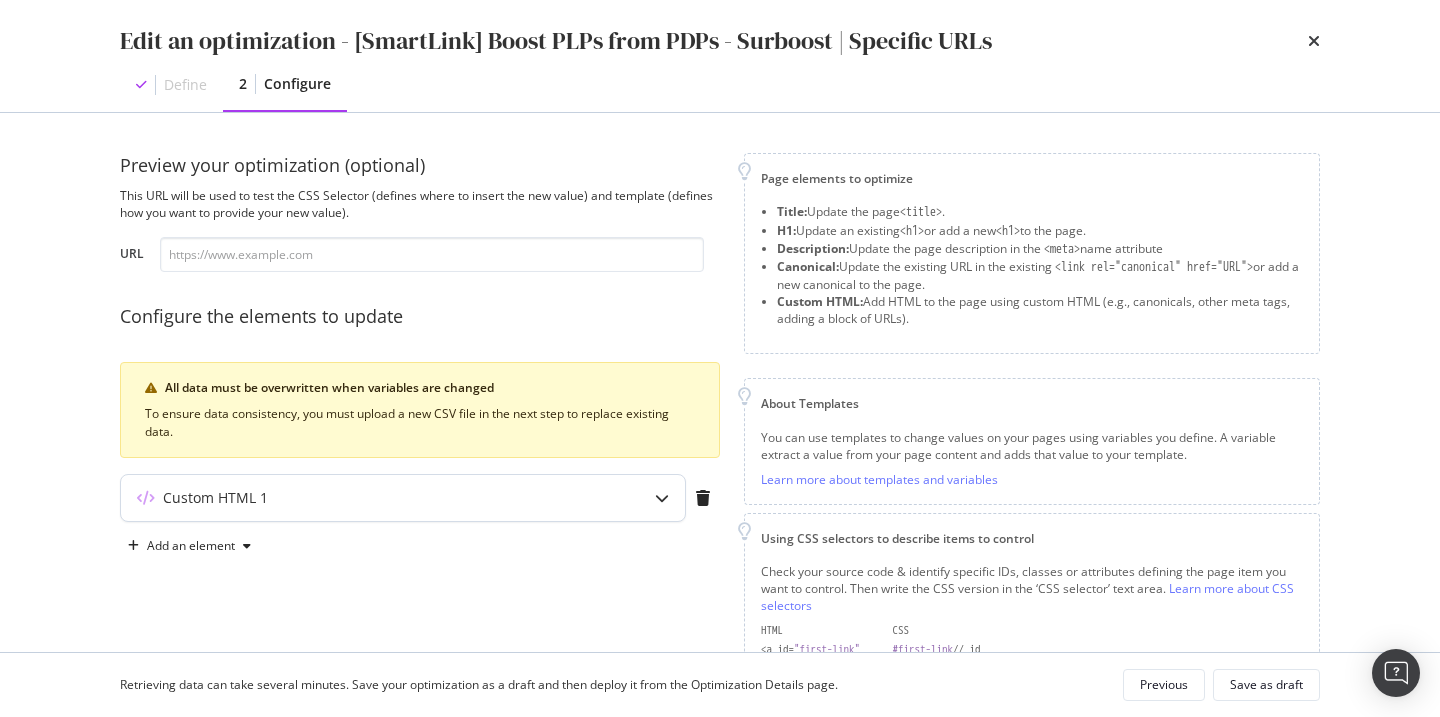 click at bounding box center (662, 498) 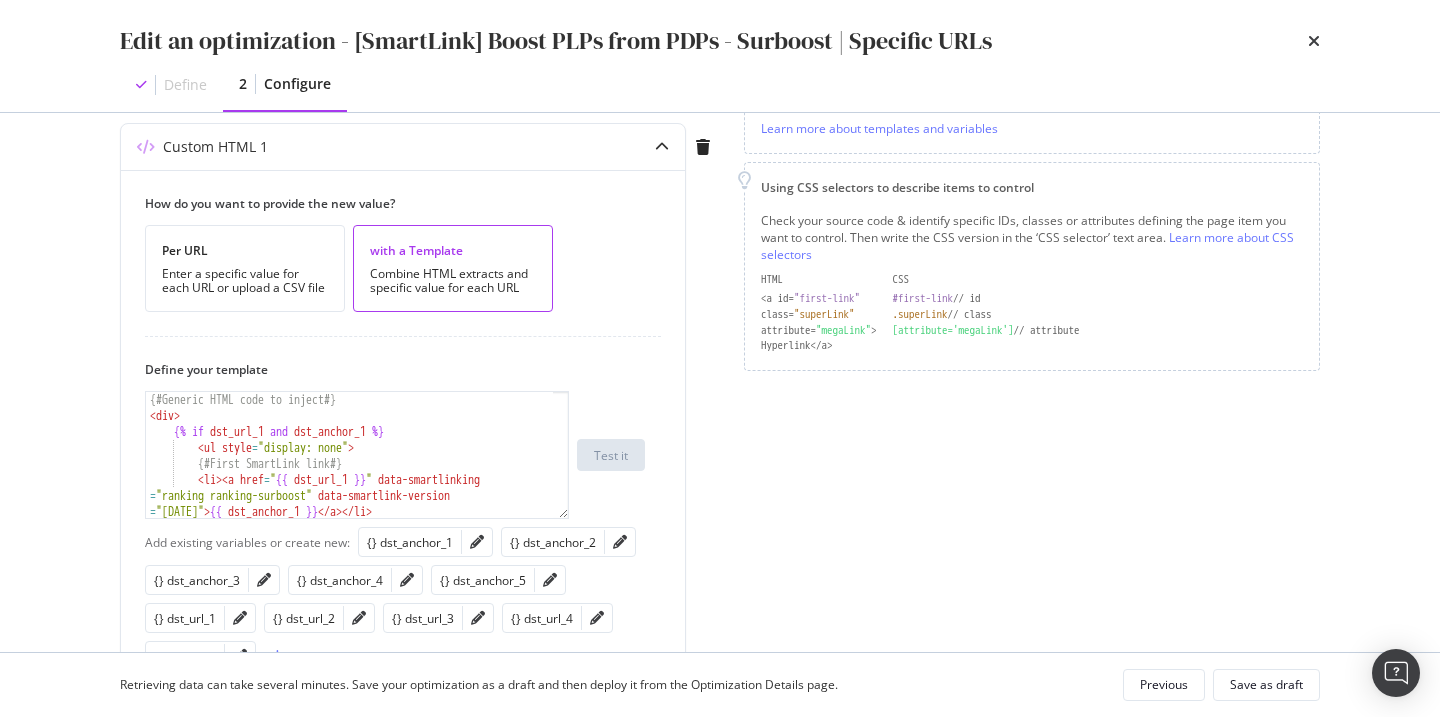 scroll, scrollTop: 355, scrollLeft: 0, axis: vertical 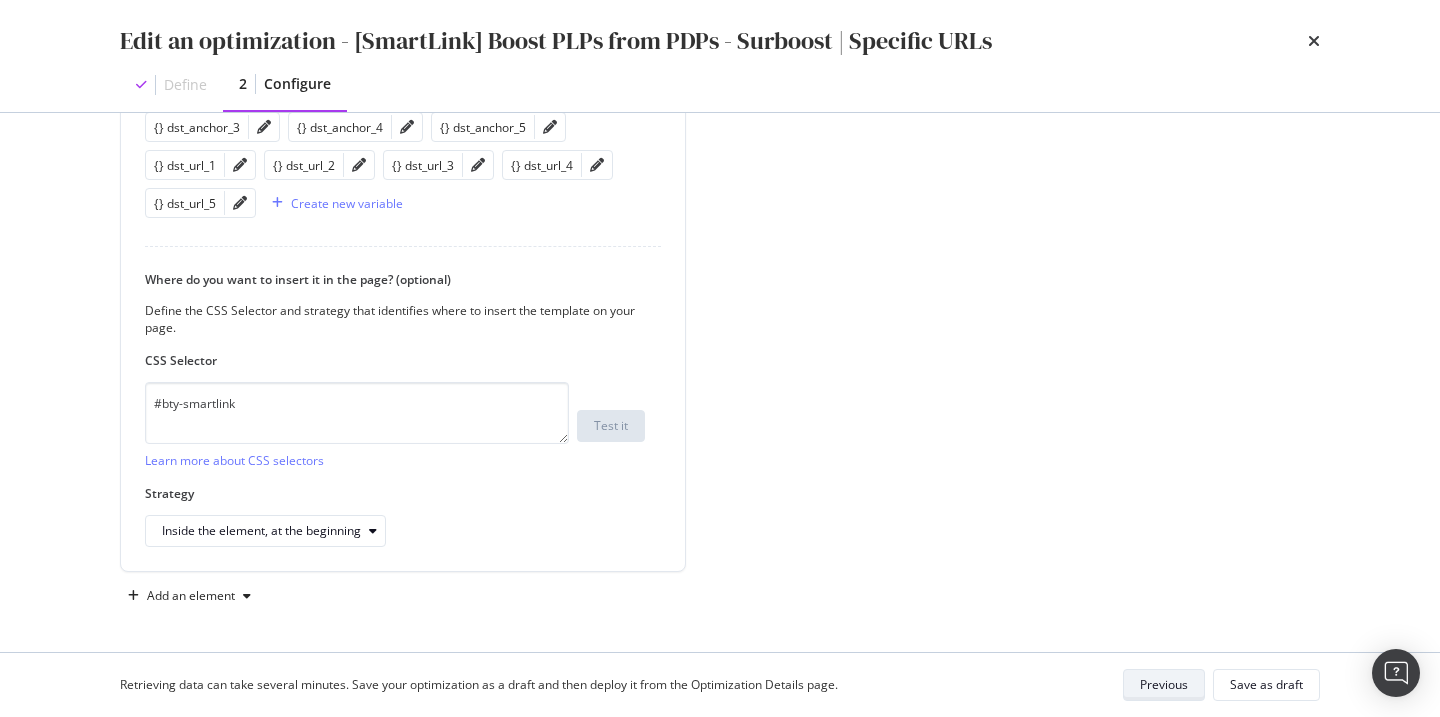 click on "Previous" at bounding box center (1164, 684) 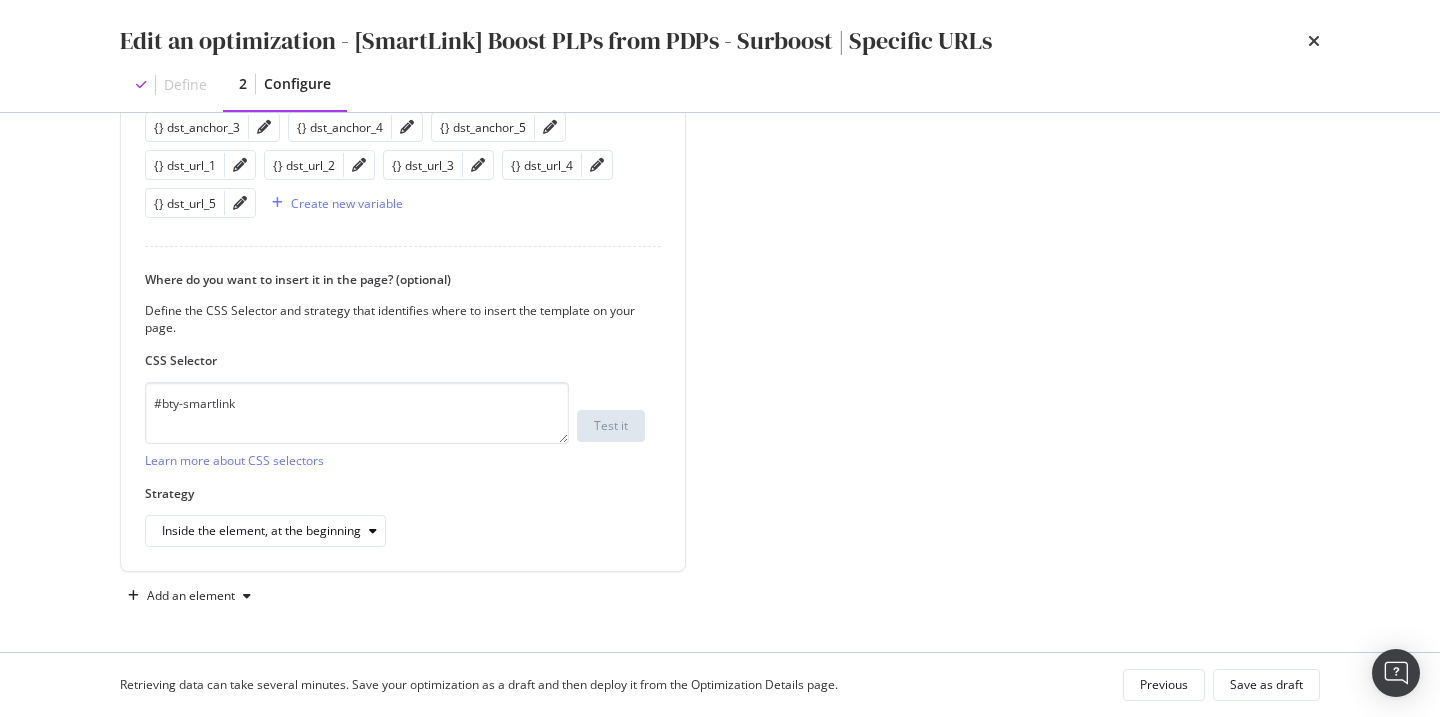 scroll, scrollTop: 501, scrollLeft: 0, axis: vertical 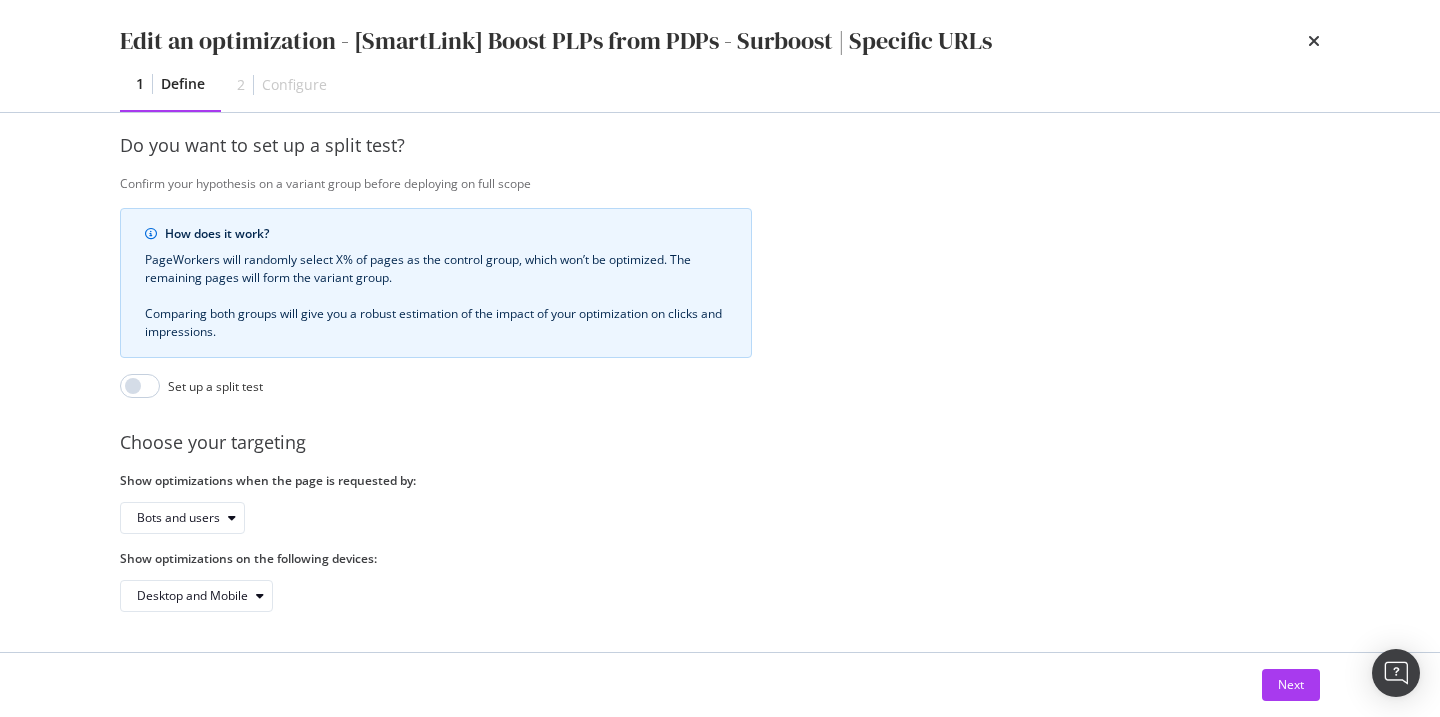 click at bounding box center (1314, 41) 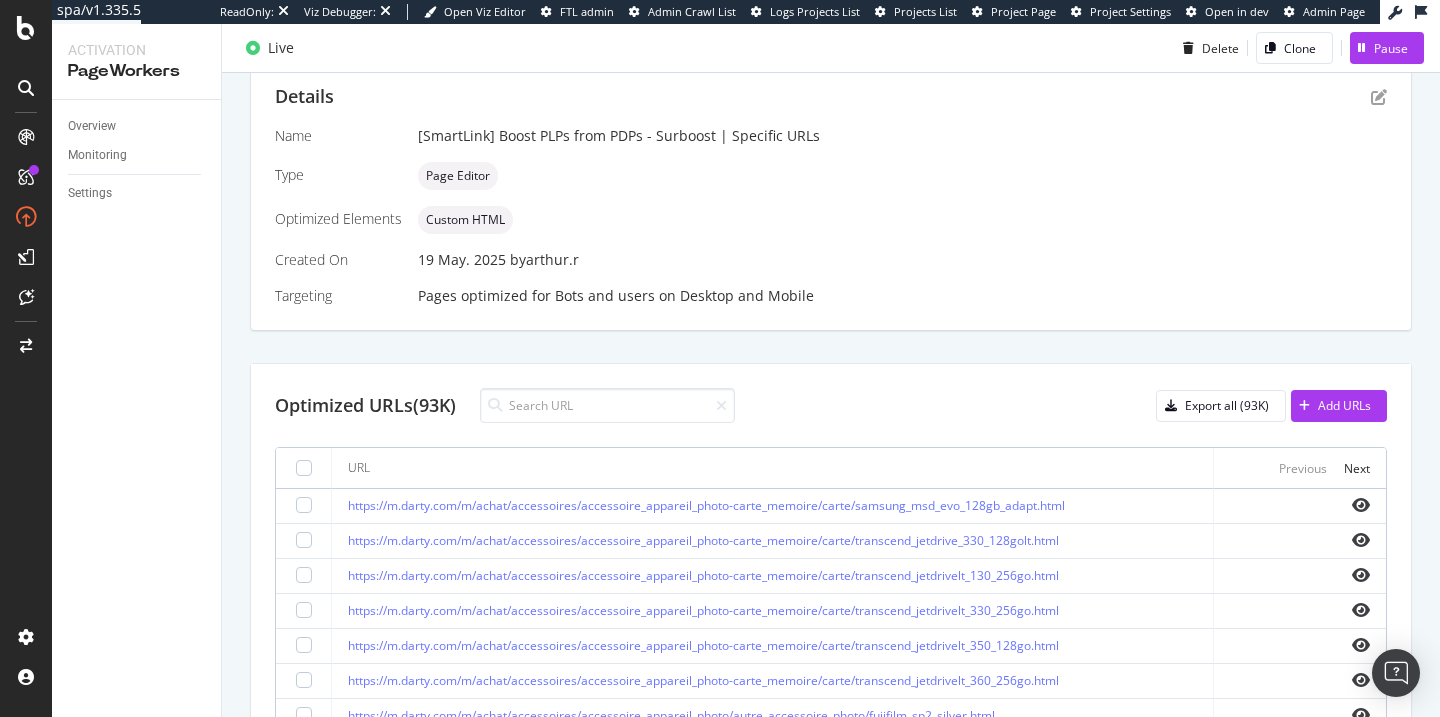scroll, scrollTop: 555, scrollLeft: 0, axis: vertical 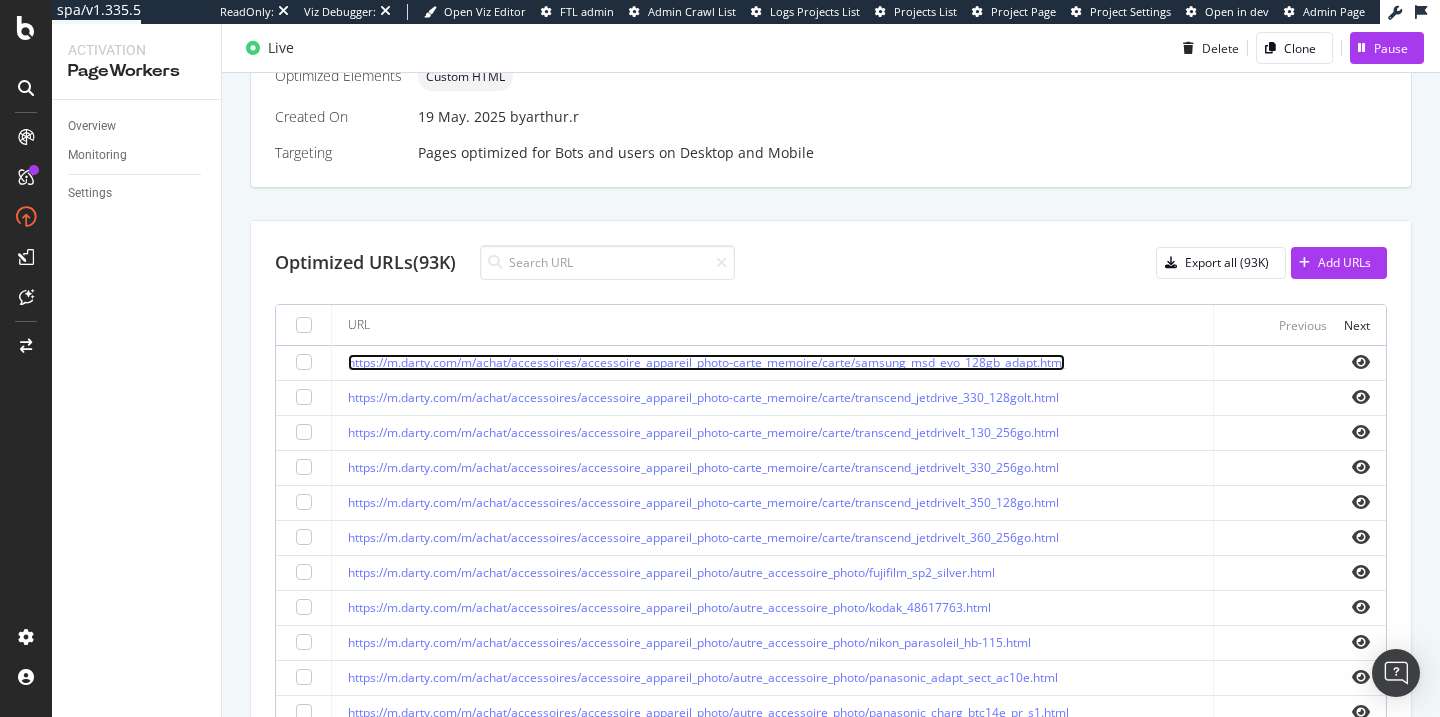 click on "https://m.darty.com/m/achat/accessoires/accessoire_appareil_photo-carte_memoire/carte/samsung_msd_evo_128gb_adapt.html" at bounding box center [706, 362] 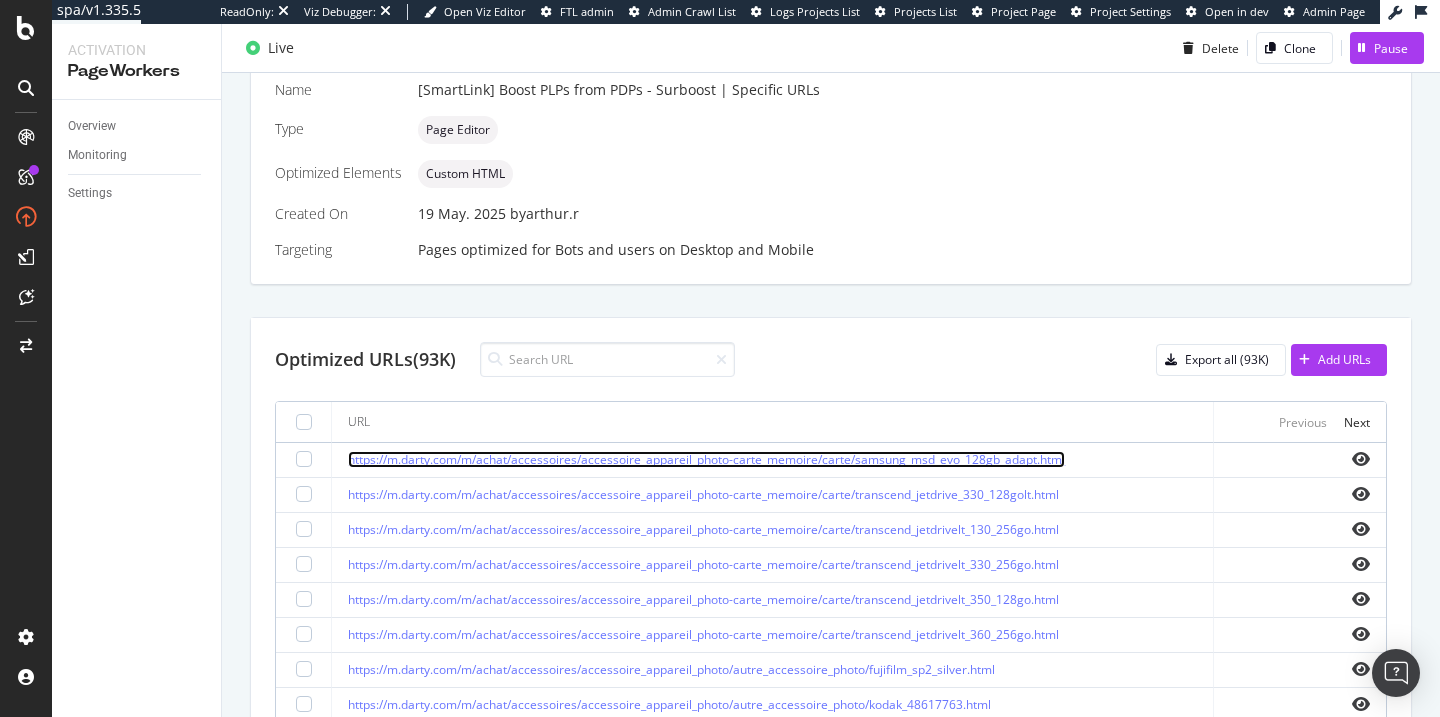 scroll, scrollTop: 16, scrollLeft: 0, axis: vertical 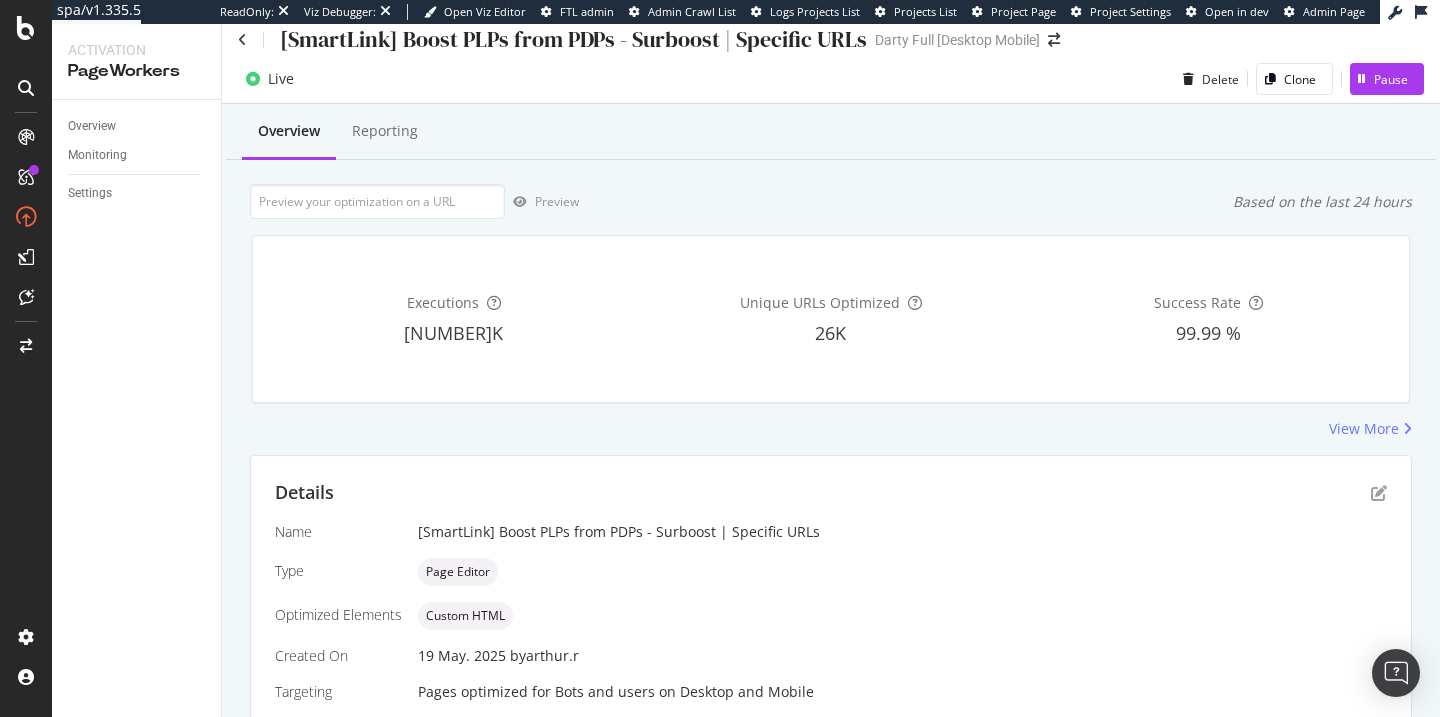 click on "Details" at bounding box center (831, 493) 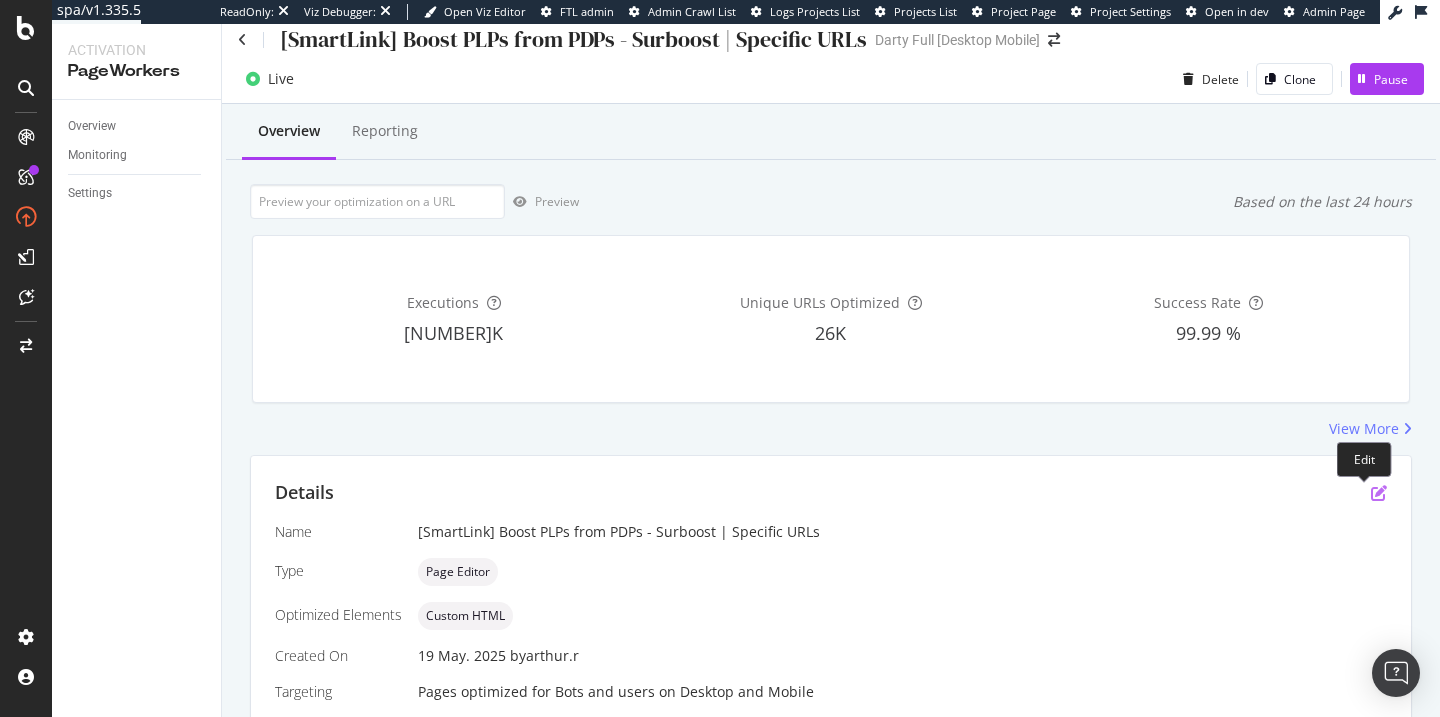 click at bounding box center [1379, 493] 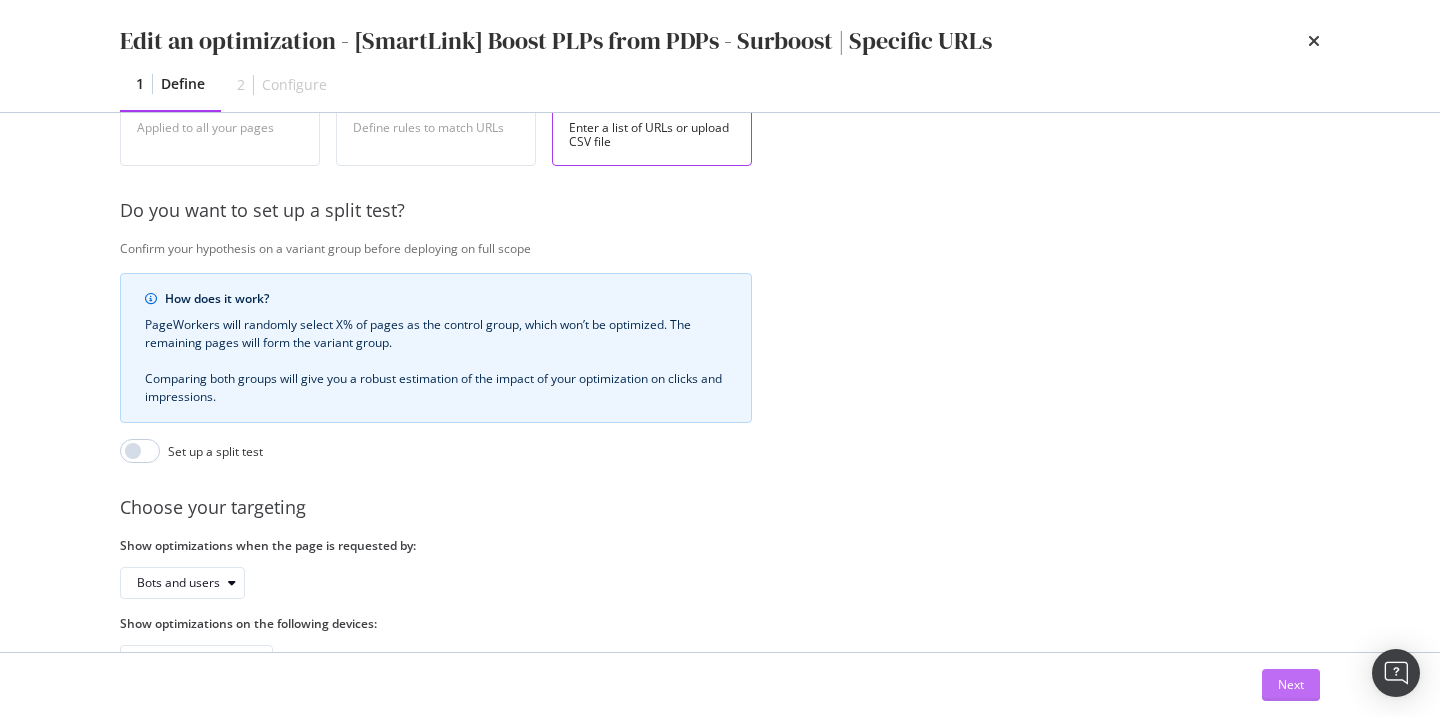 click on "Next" at bounding box center [1291, 685] 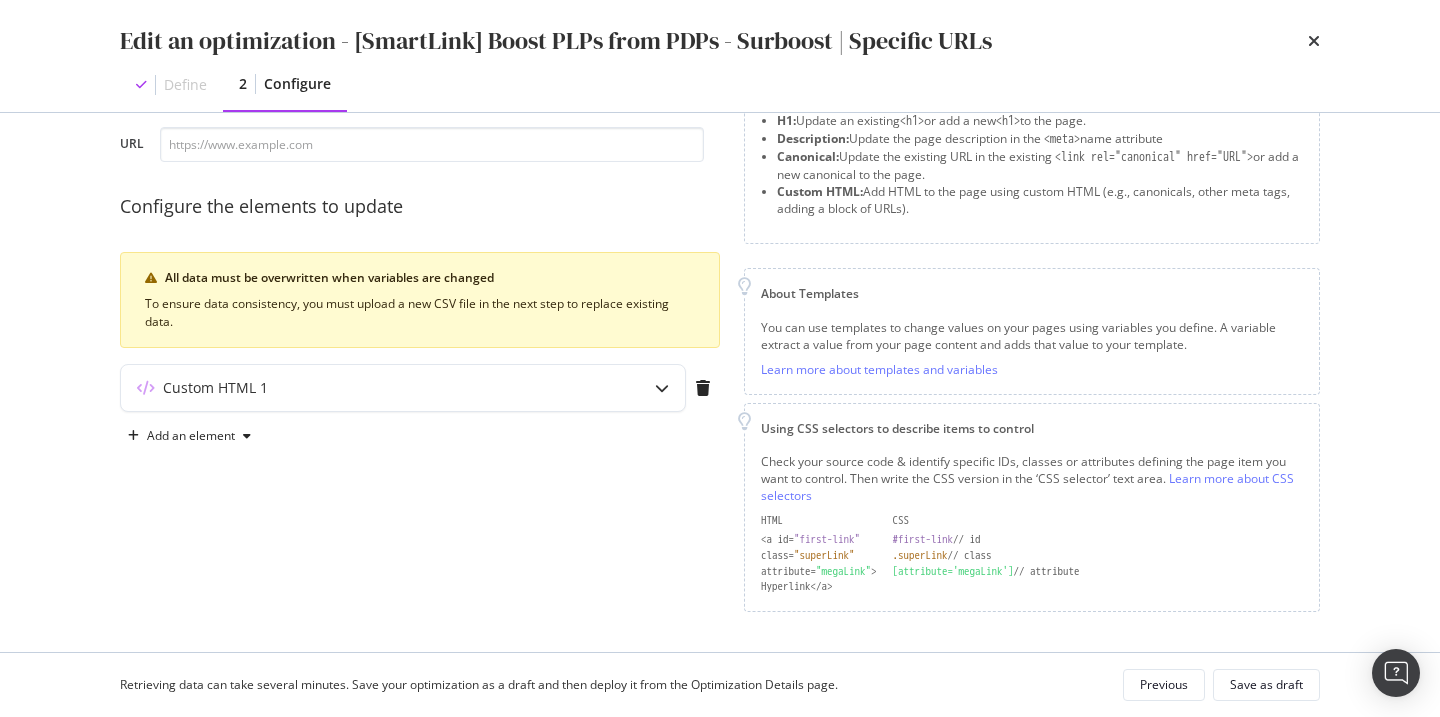 scroll, scrollTop: 109, scrollLeft: 0, axis: vertical 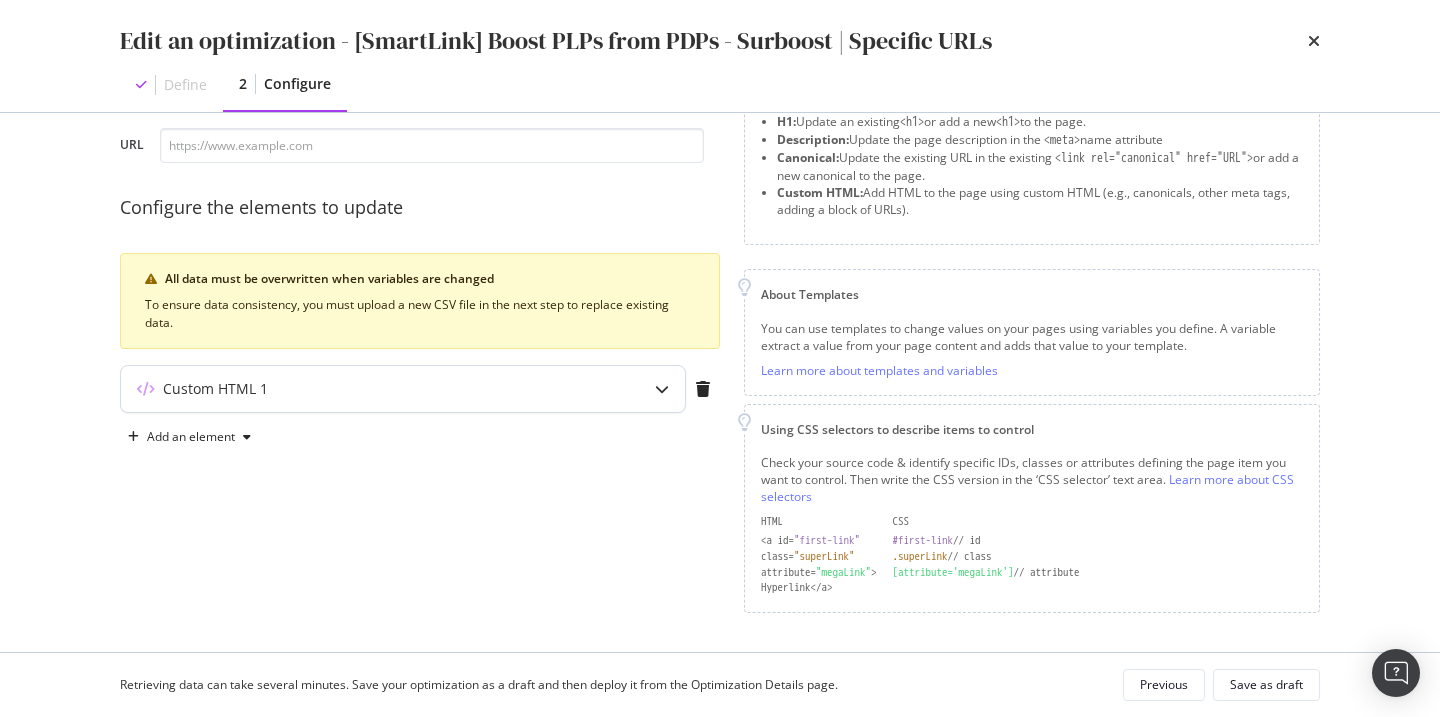 click on "Custom HTML 1" at bounding box center (403, 389) 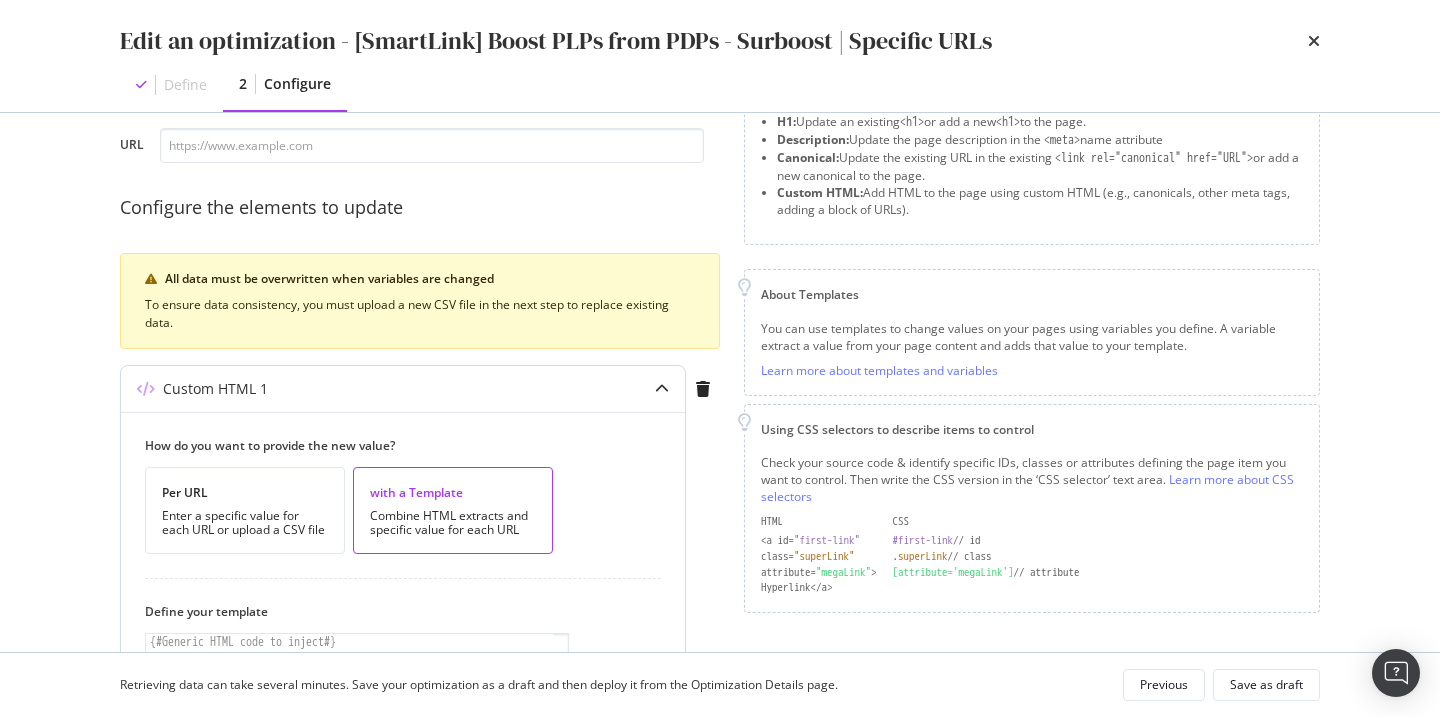 scroll, scrollTop: 293, scrollLeft: 0, axis: vertical 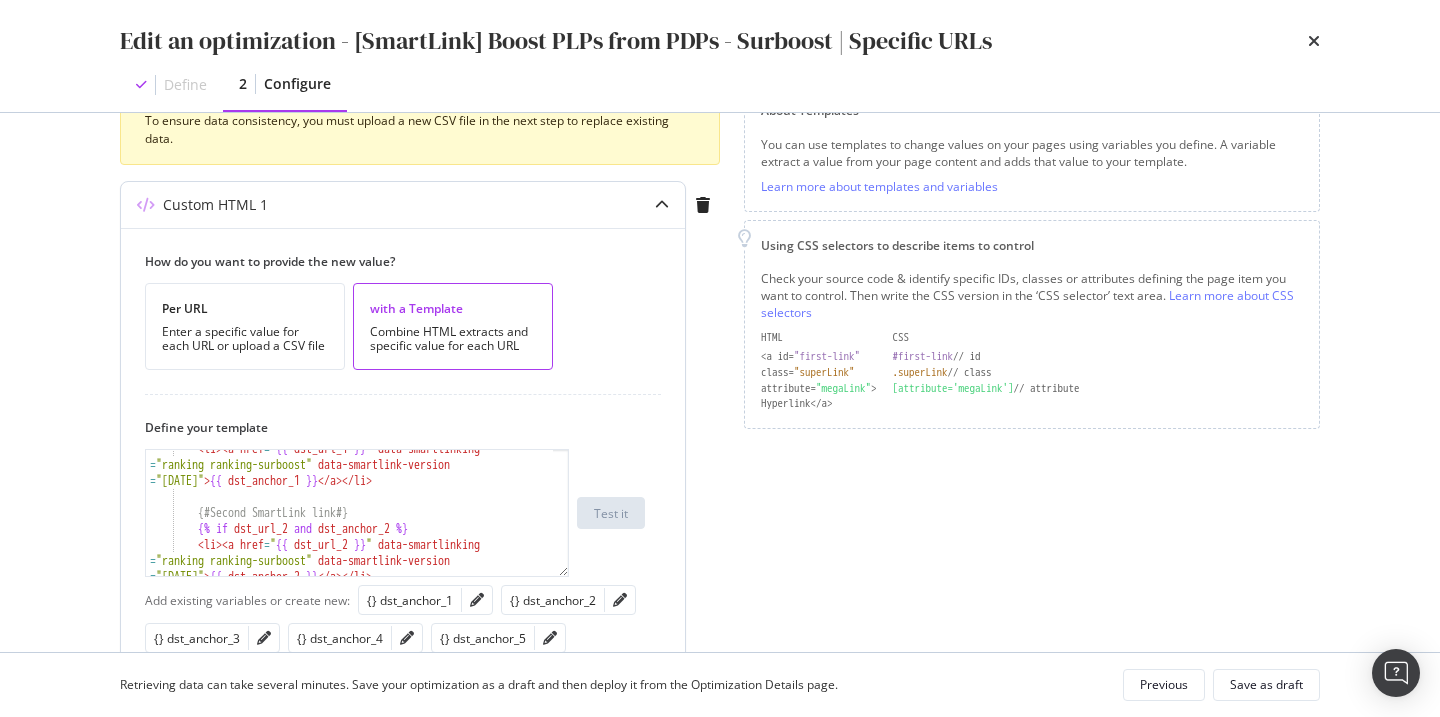 type on "<li><a href="{{ dst_url_1 }}" data-smartlinking="ranking ranking-surboost" data-smartlink-version="2025-05-19">{{ dst_anchor_1 }}</a></li>" 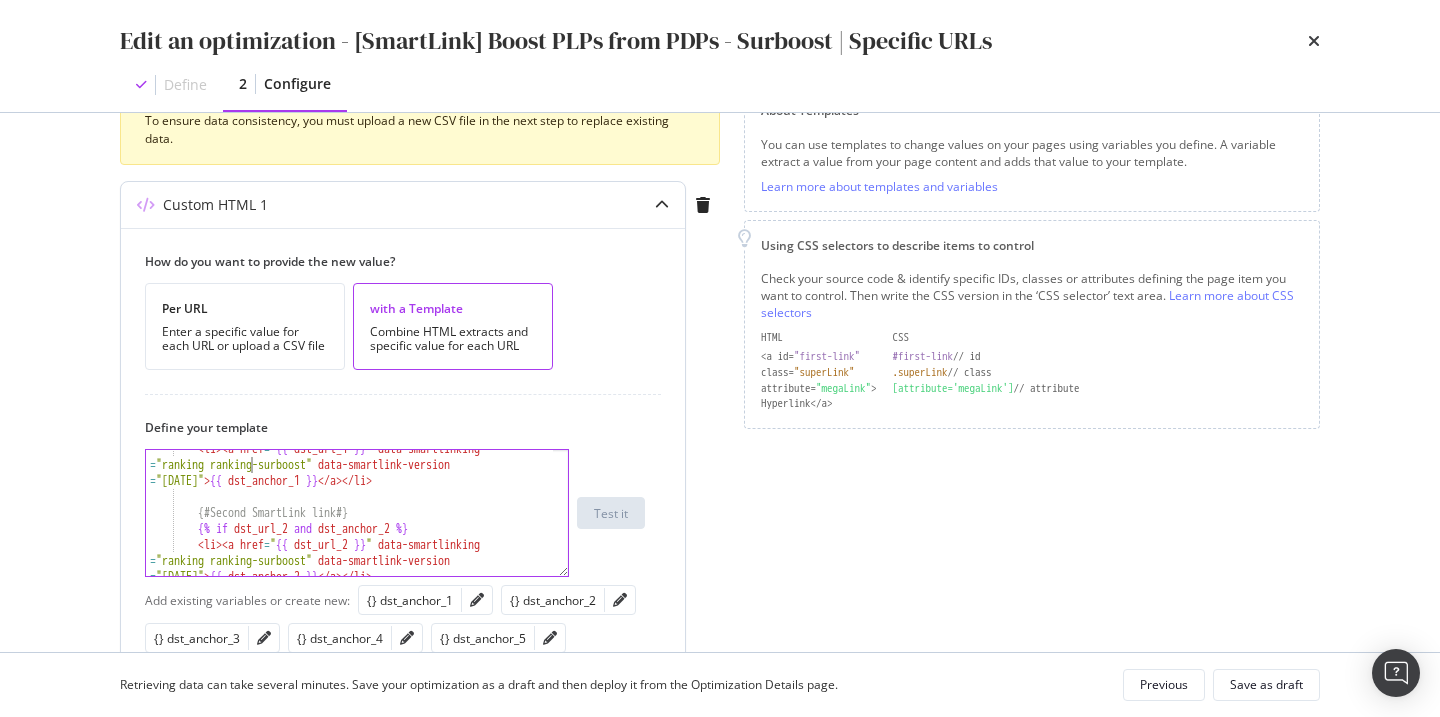 click on "< li > < a   href = " {{   dst_url_1   }} "   data-smartlinking = "ranking ranking-surboost"   data-smartlink-version = "2025-05-19" > {{   dst_anchor_1   }} </ a > </ li >                     {#  Second SmartLink link  #}           {%   if   dst_url_2   and   dst_anchor_2   %}           < li > < a   href = " {{   dst_url_2   }} "   data-smartlinking = "ranking ranking-surboost"   data-smartlink-version = "2025-05-19" > {{   dst_anchor_2   }} </ a > </ li >" at bounding box center [349, 552] 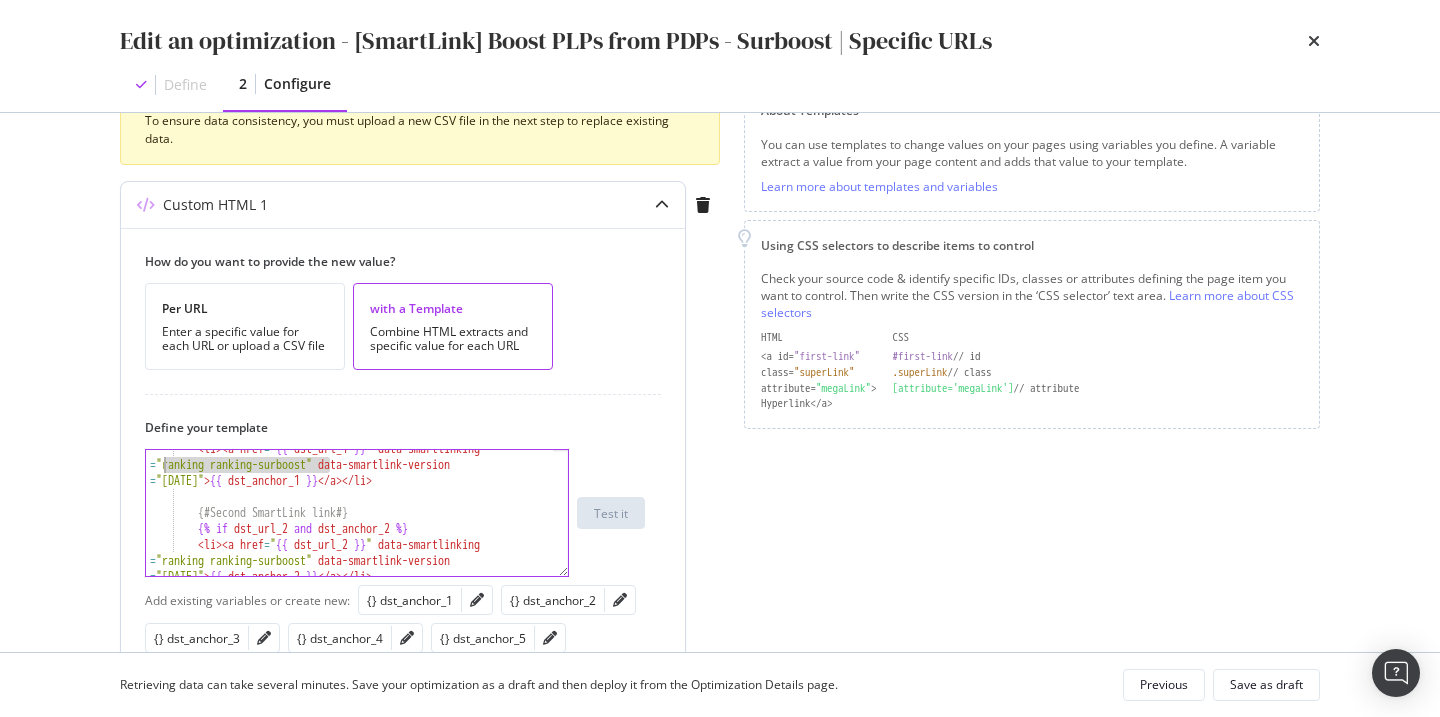 drag, startPoint x: 332, startPoint y: 469, endPoint x: 167, endPoint y: 468, distance: 165.00304 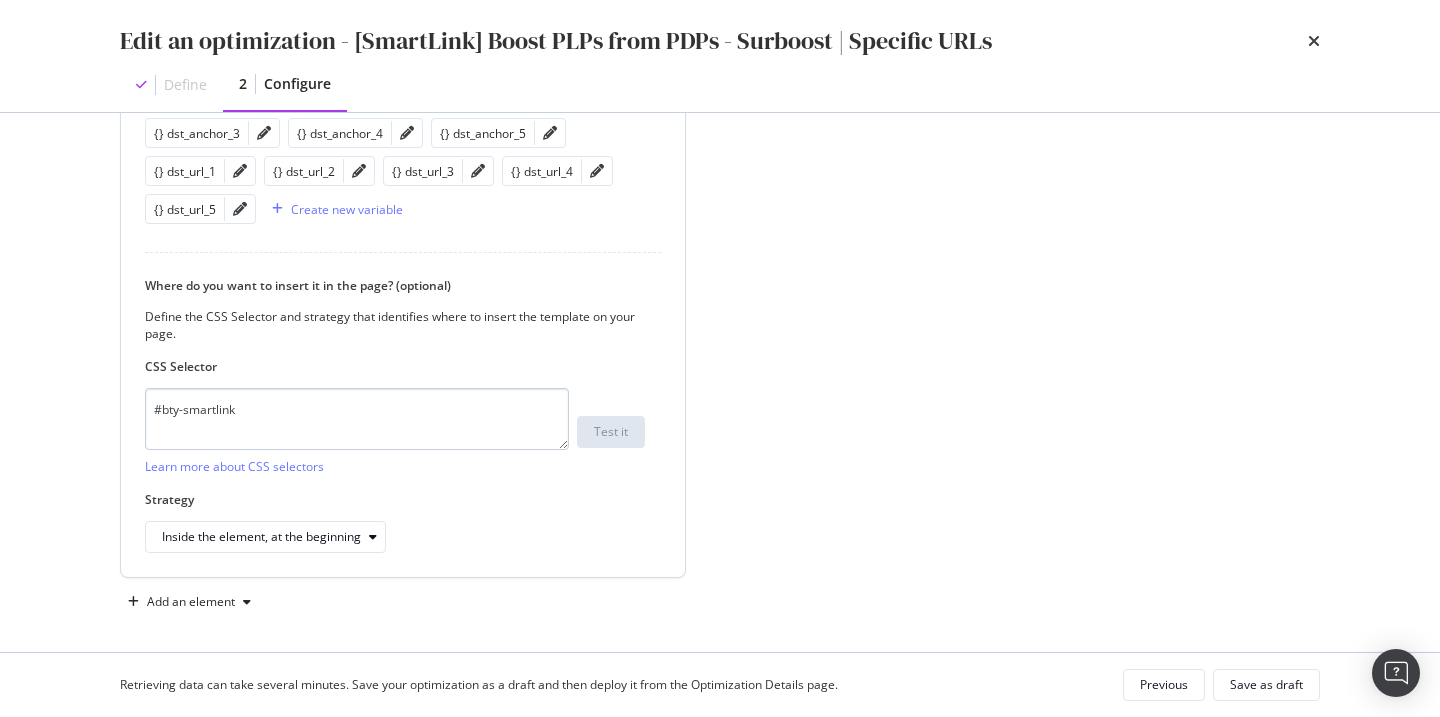 scroll, scrollTop: 804, scrollLeft: 0, axis: vertical 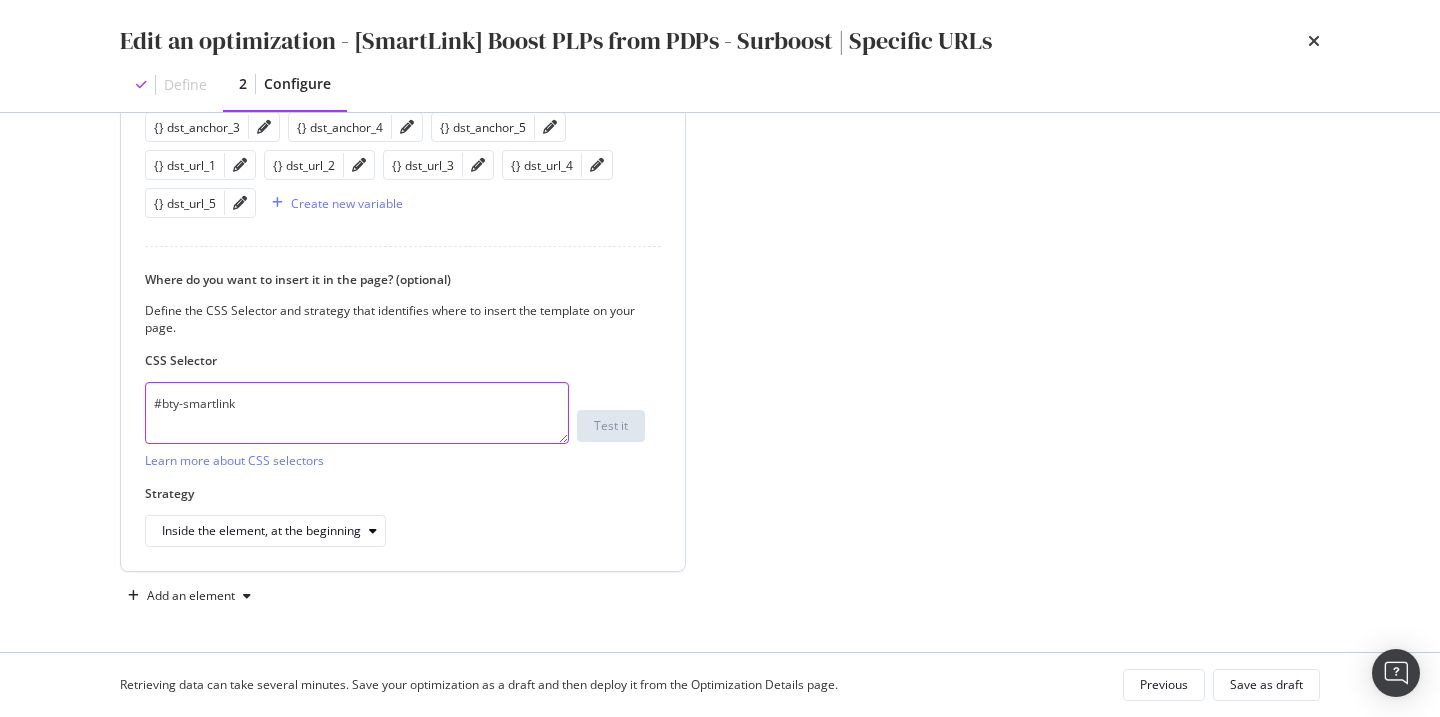 drag, startPoint x: 312, startPoint y: 415, endPoint x: 155, endPoint y: 398, distance: 157.9177 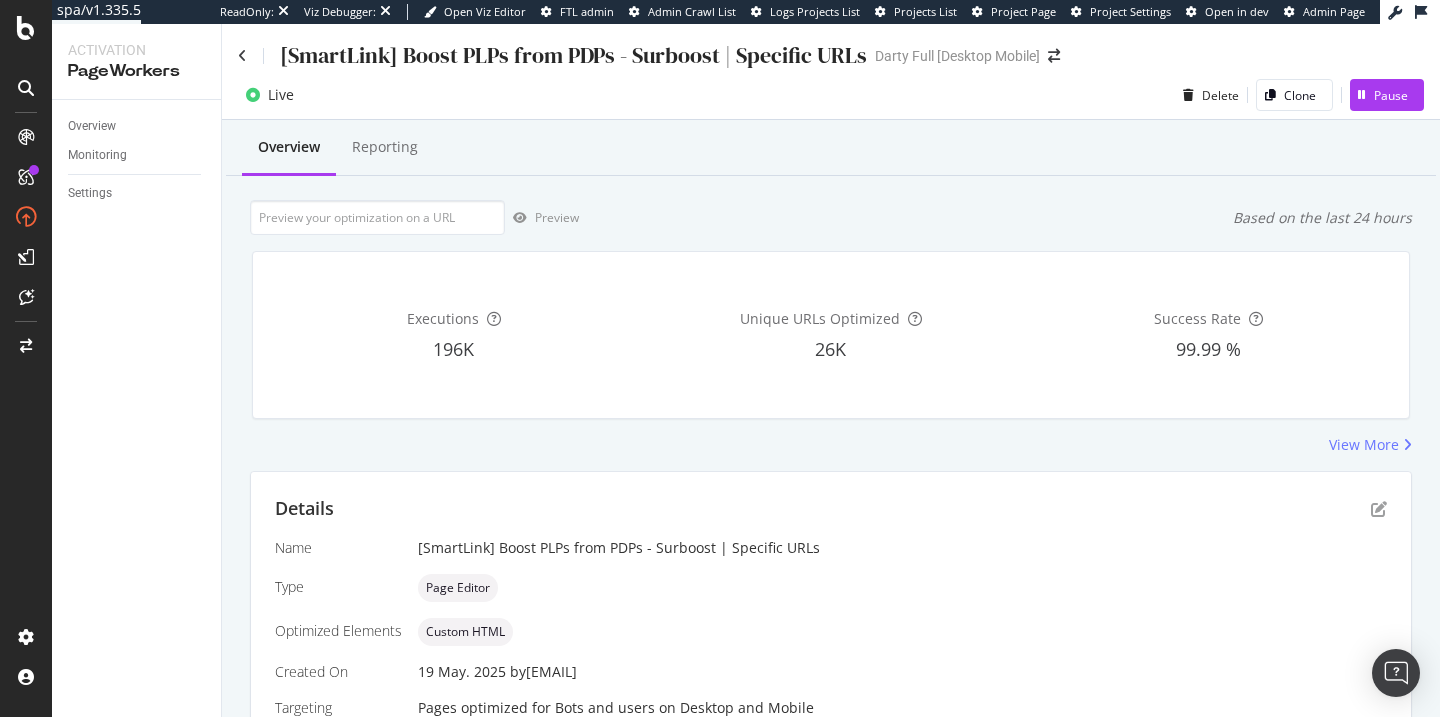 scroll, scrollTop: 0, scrollLeft: 0, axis: both 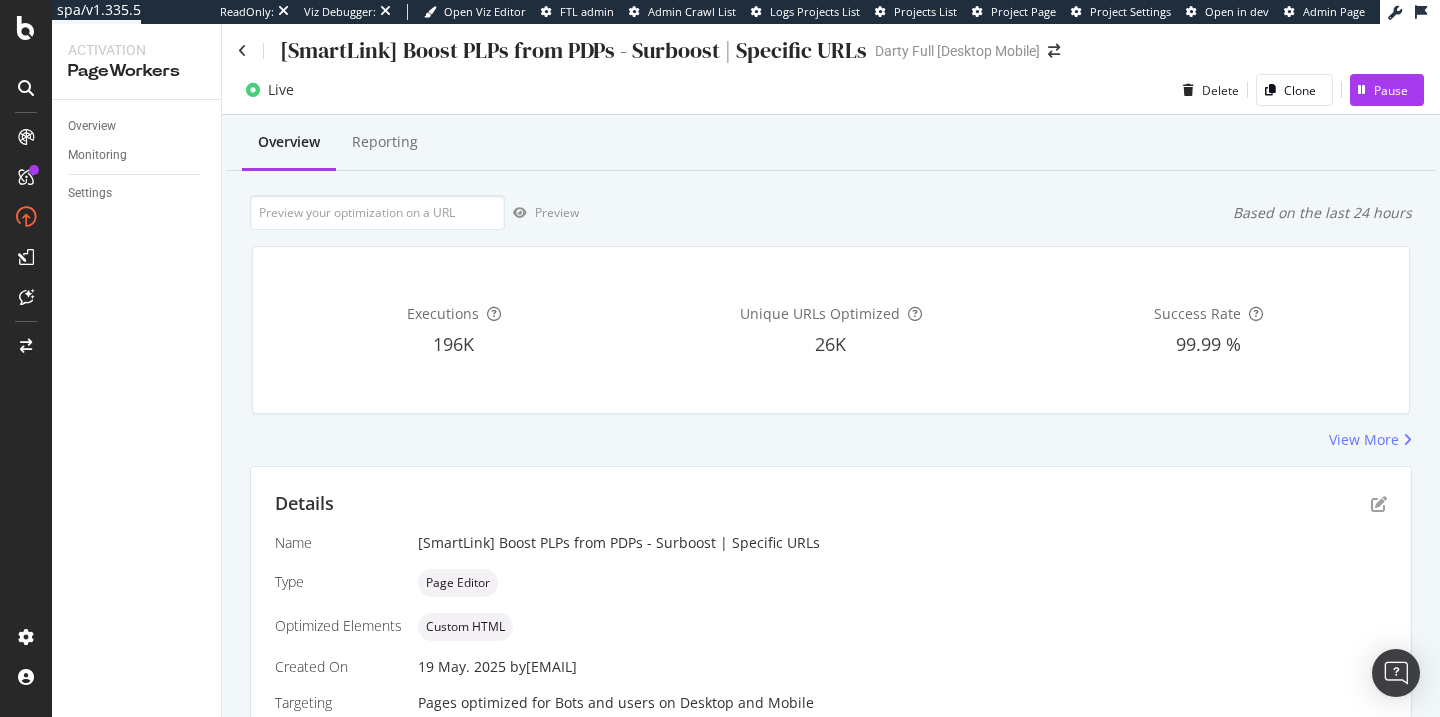 click on "Details Name [SmartLink] Boost PLPs from PDPs - Surboost | Specific URLs Type Page Editor Optimized Elements Custom HTML Created On 19 May. 2025  by  arthur.r Targeting Pages optimized for Bots and users on Desktop and Mobile" at bounding box center [831, 602] 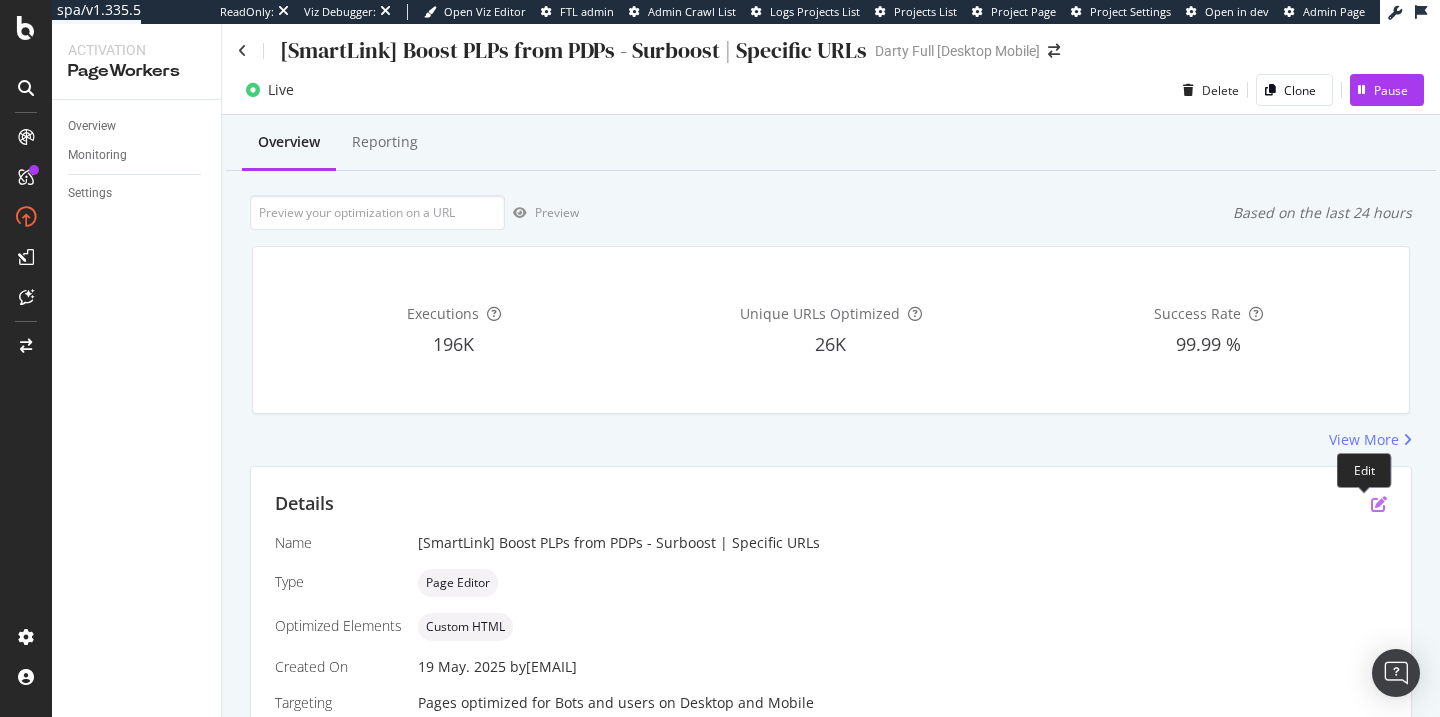 click at bounding box center (1379, 504) 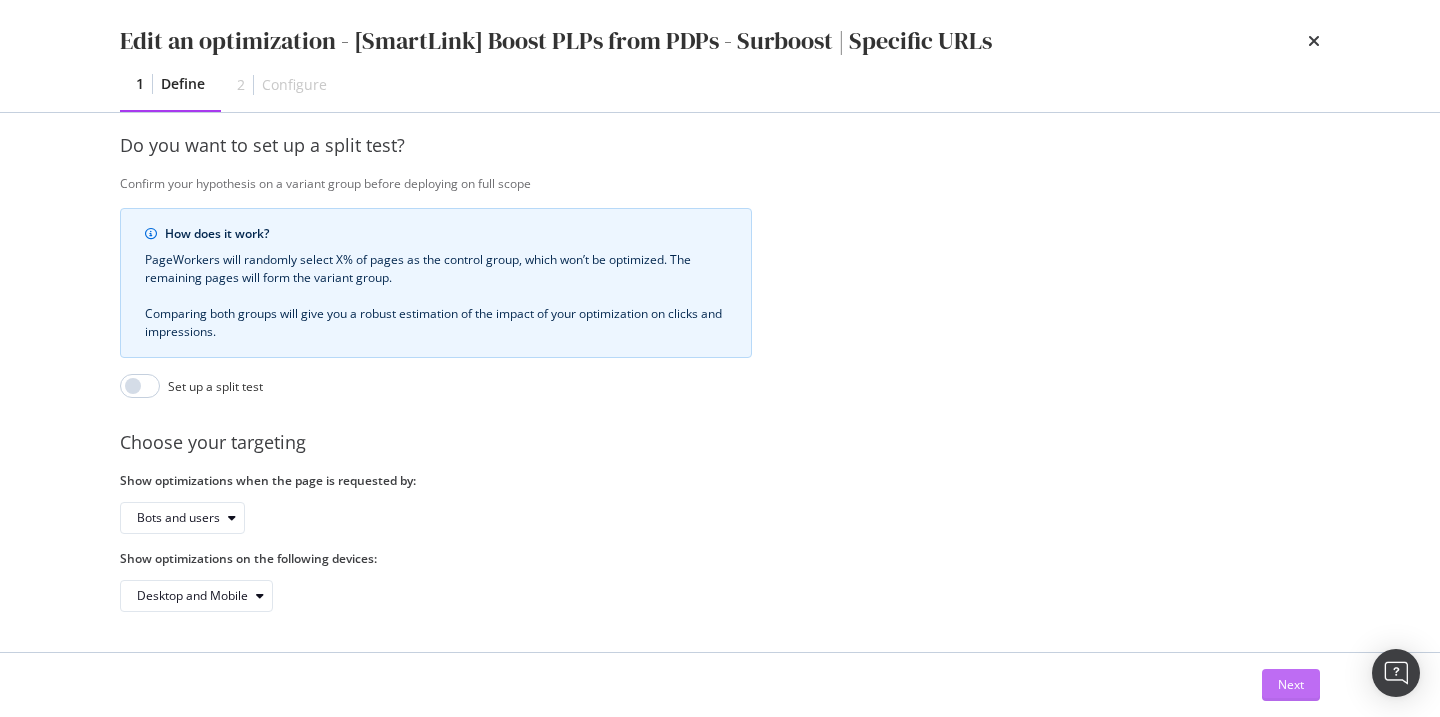 click on "Next" at bounding box center (1291, 685) 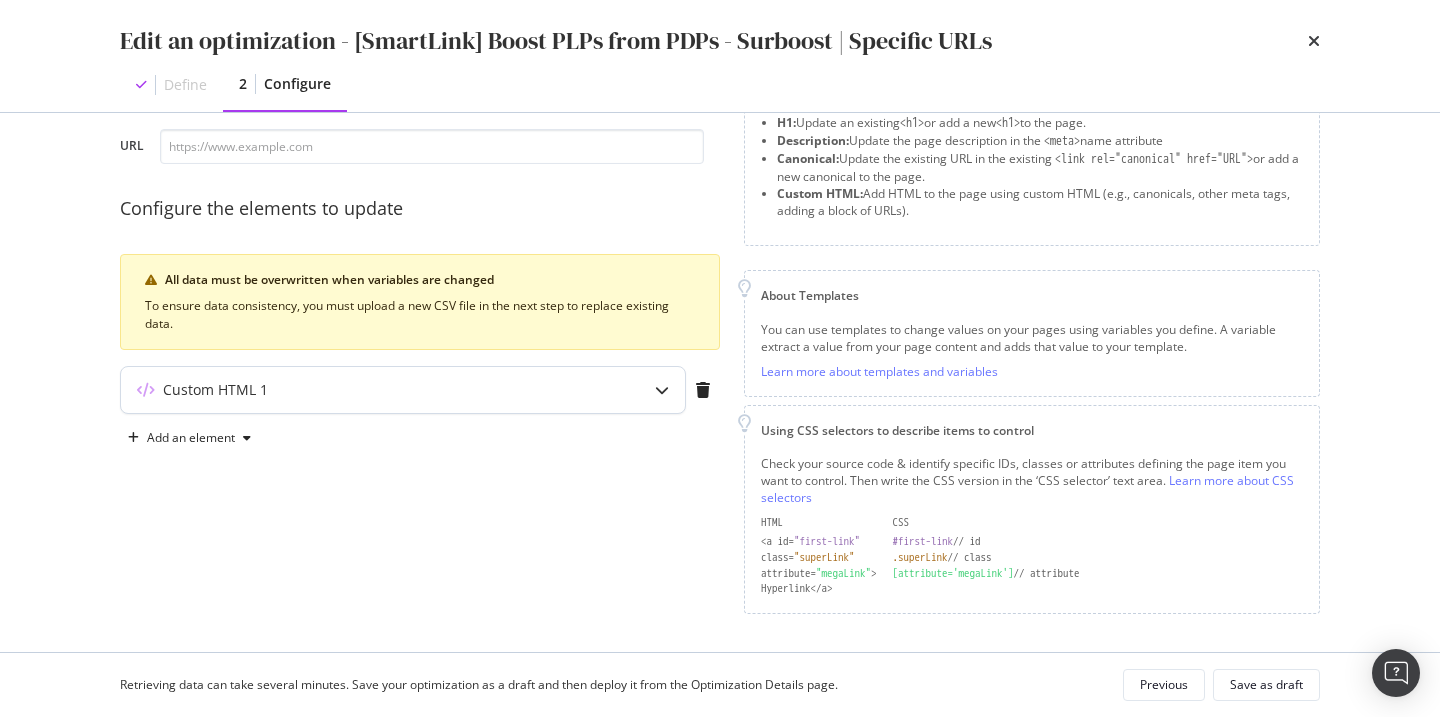 click on "Custom HTML 1" at bounding box center [363, 390] 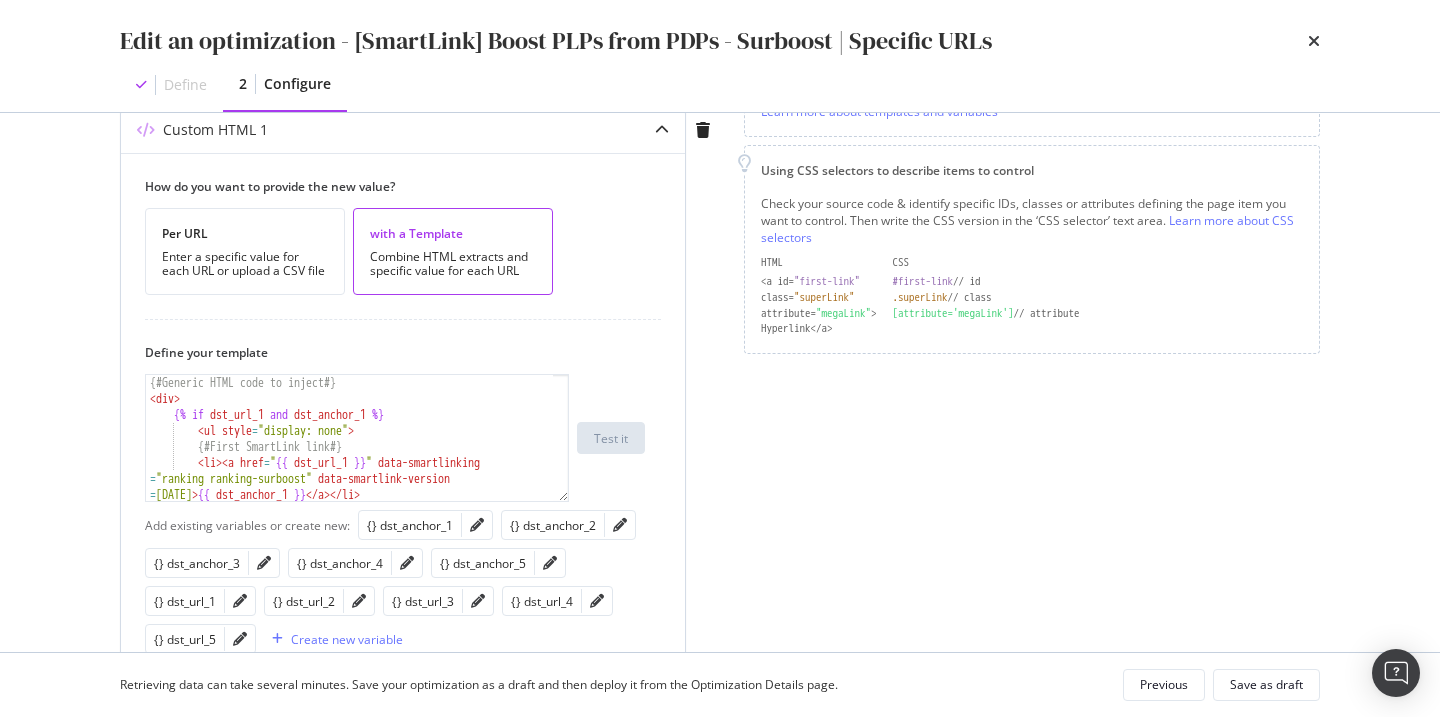 scroll, scrollTop: 378, scrollLeft: 0, axis: vertical 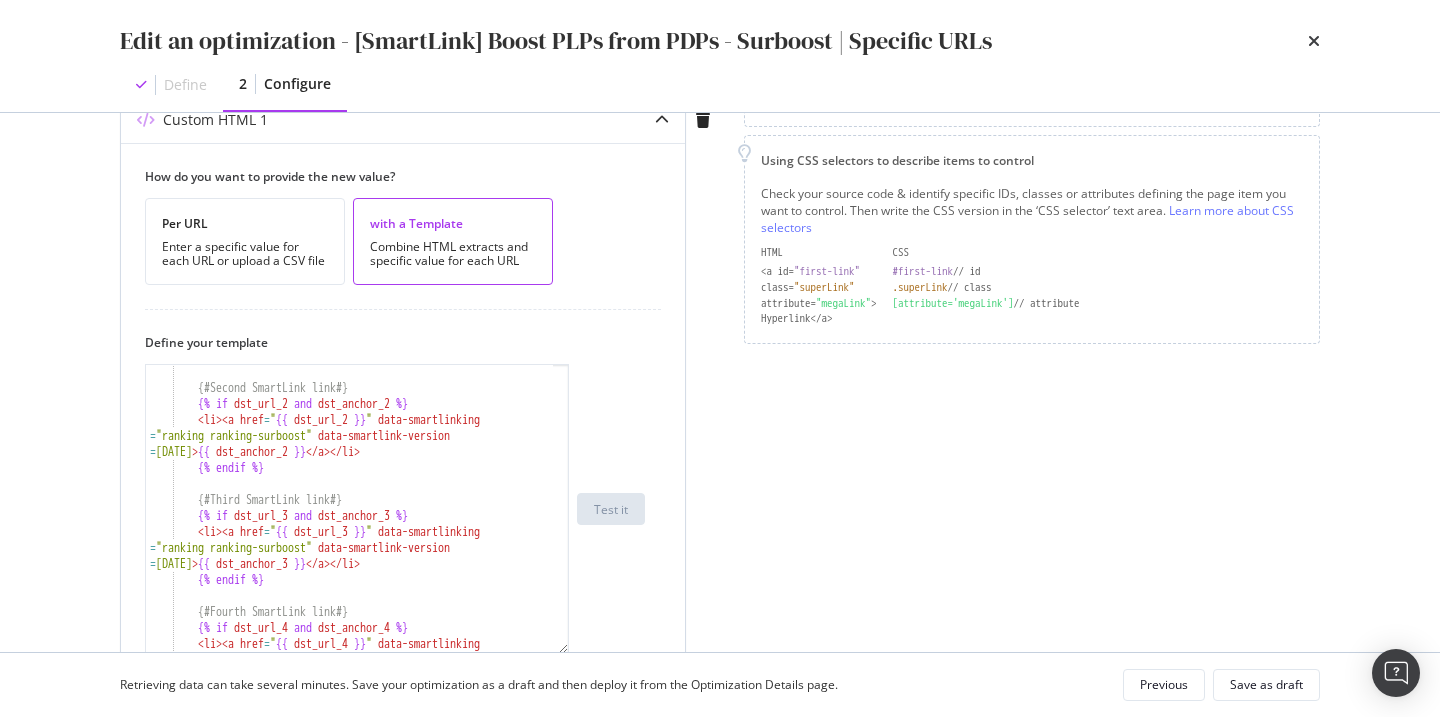 drag, startPoint x: 562, startPoint y: 485, endPoint x: 612, endPoint y: 470, distance: 52.201534 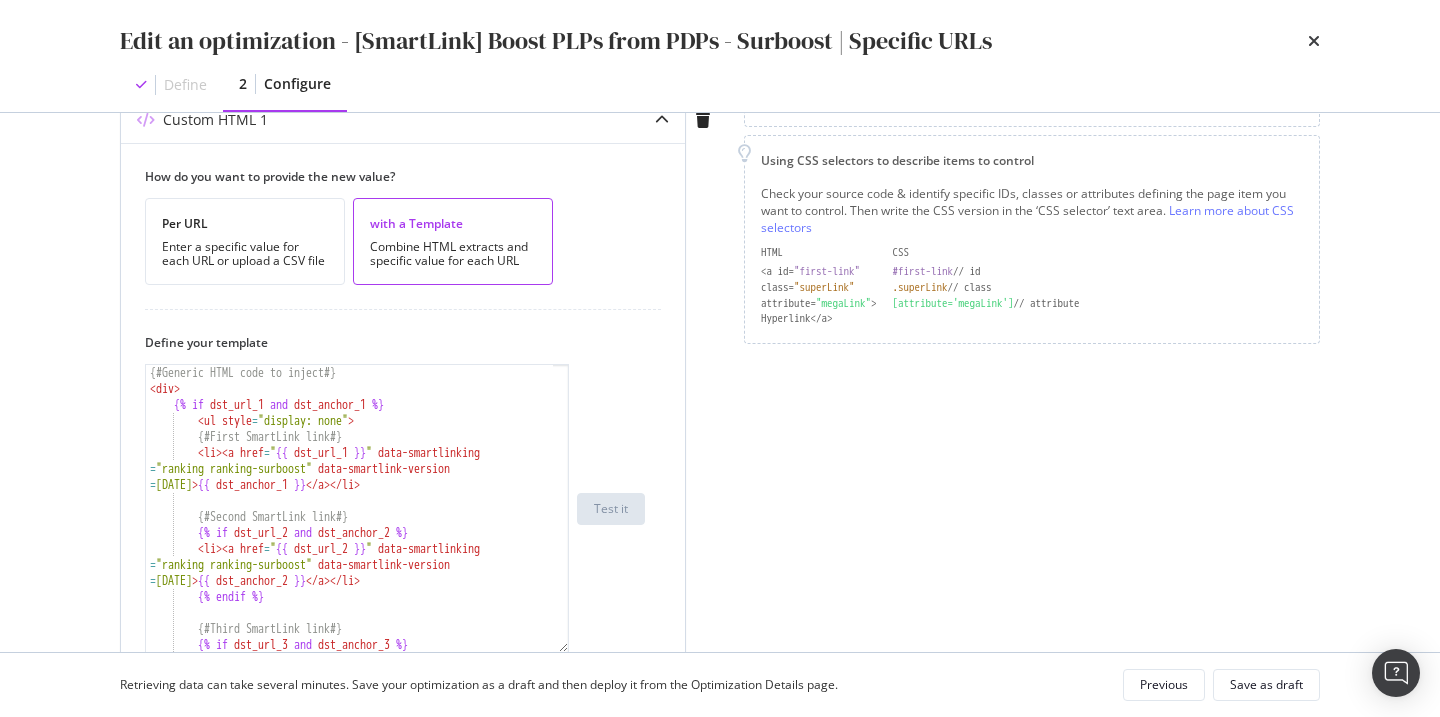 scroll, scrollTop: 0, scrollLeft: 0, axis: both 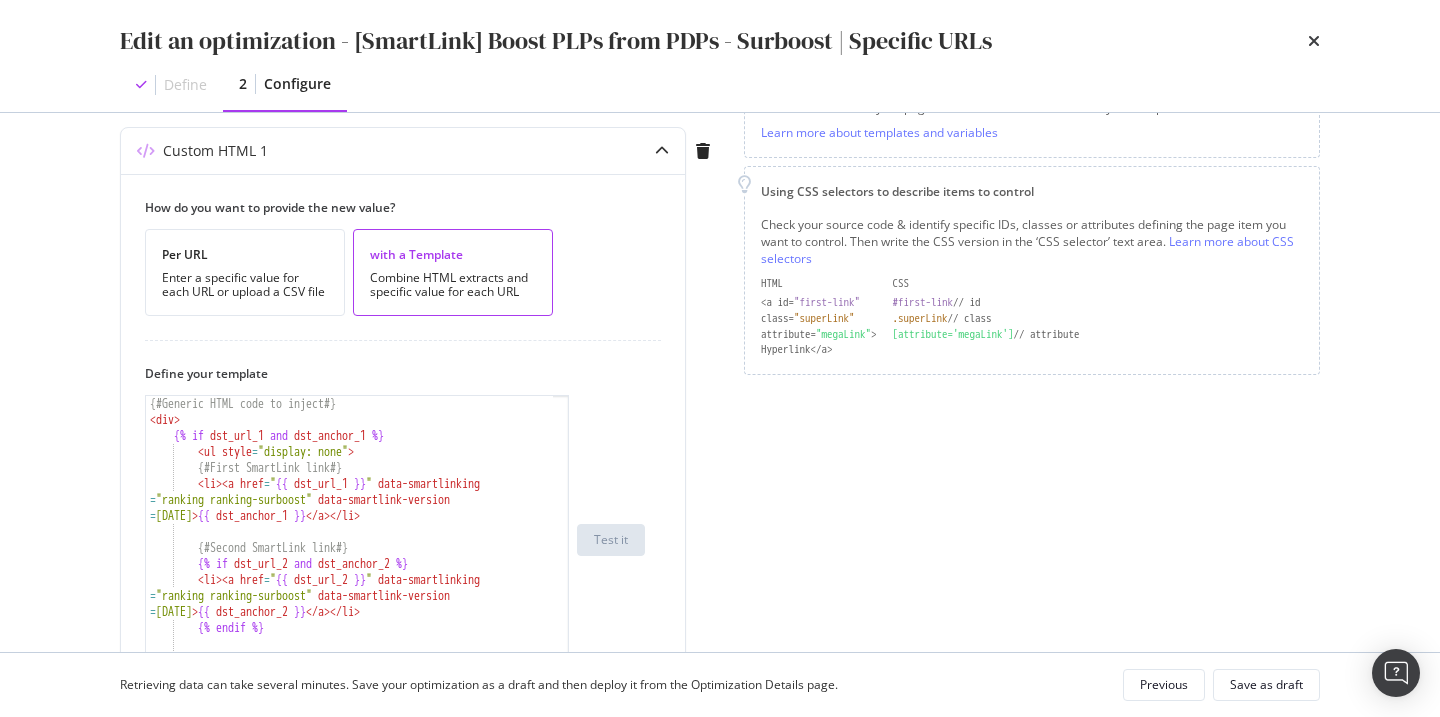 click at bounding box center (1314, 41) 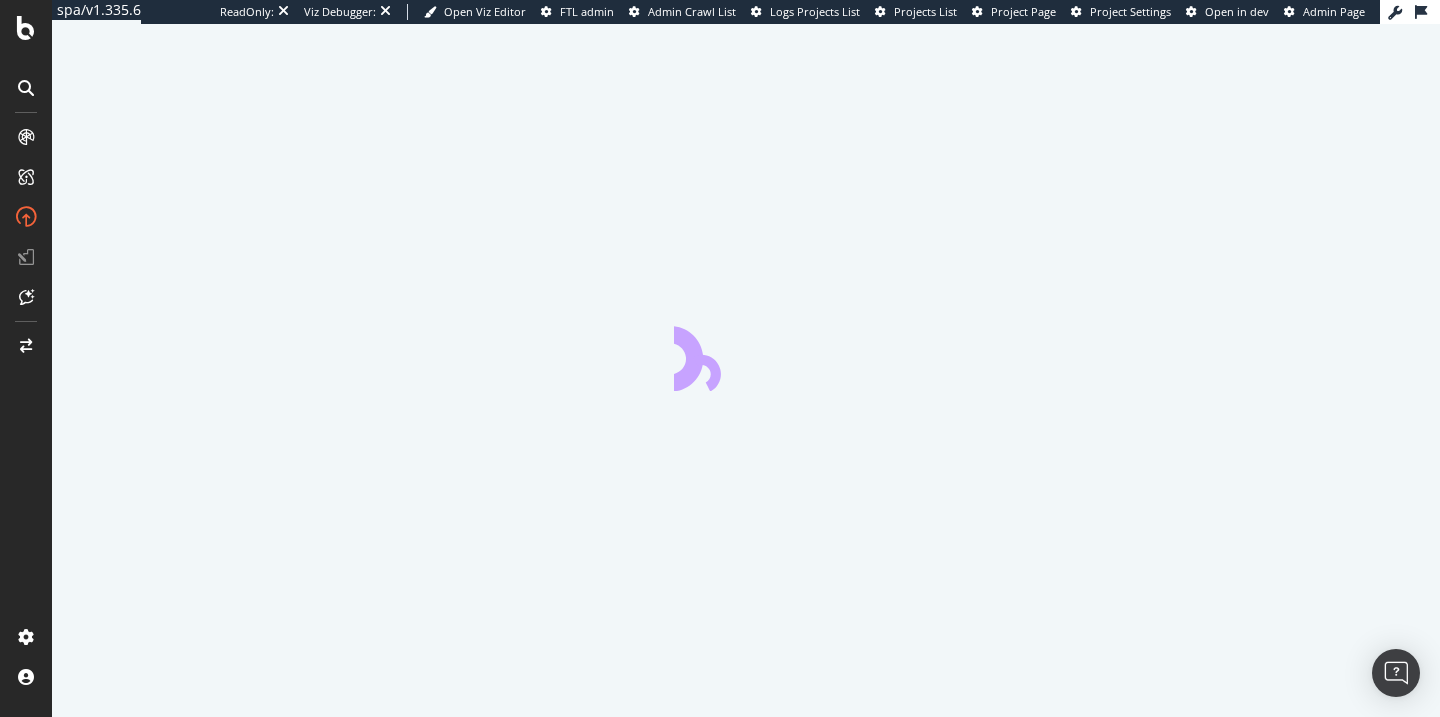 scroll, scrollTop: 0, scrollLeft: 0, axis: both 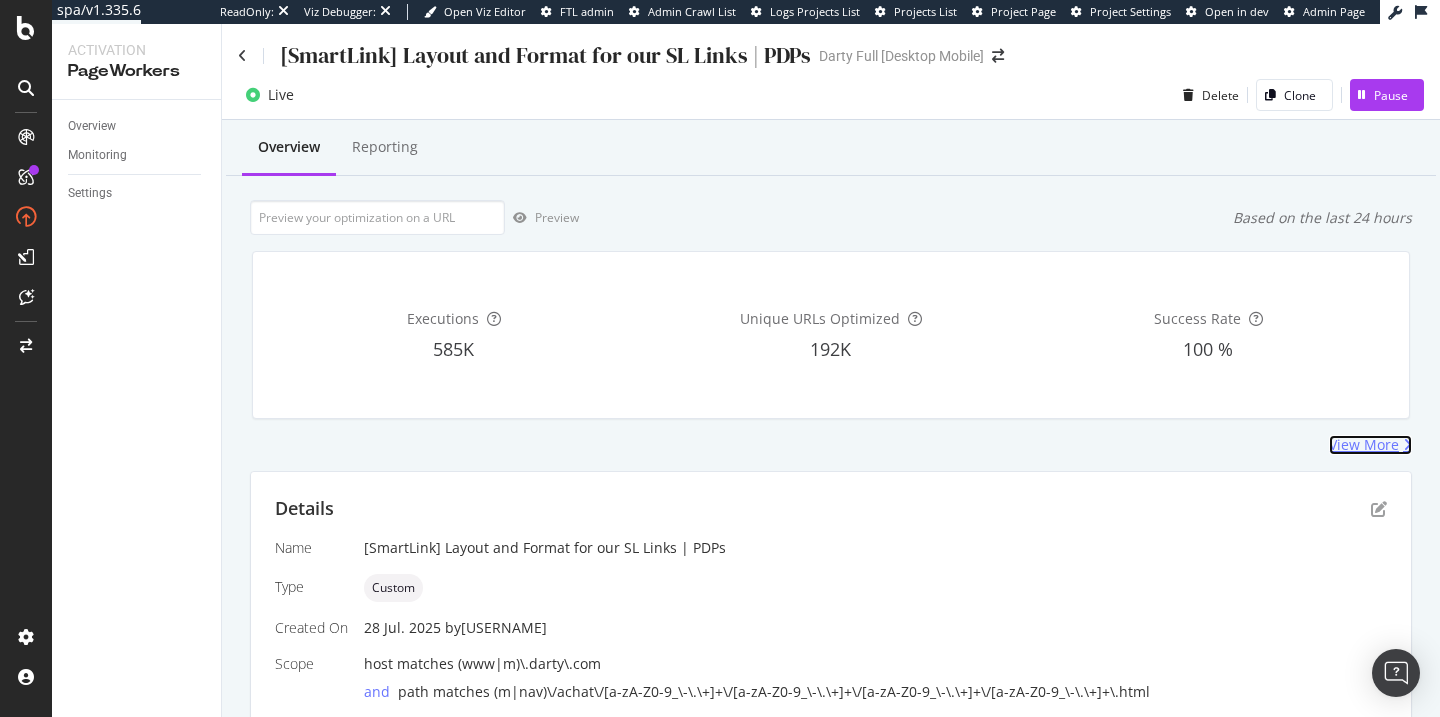 click on "View More" at bounding box center [1364, 445] 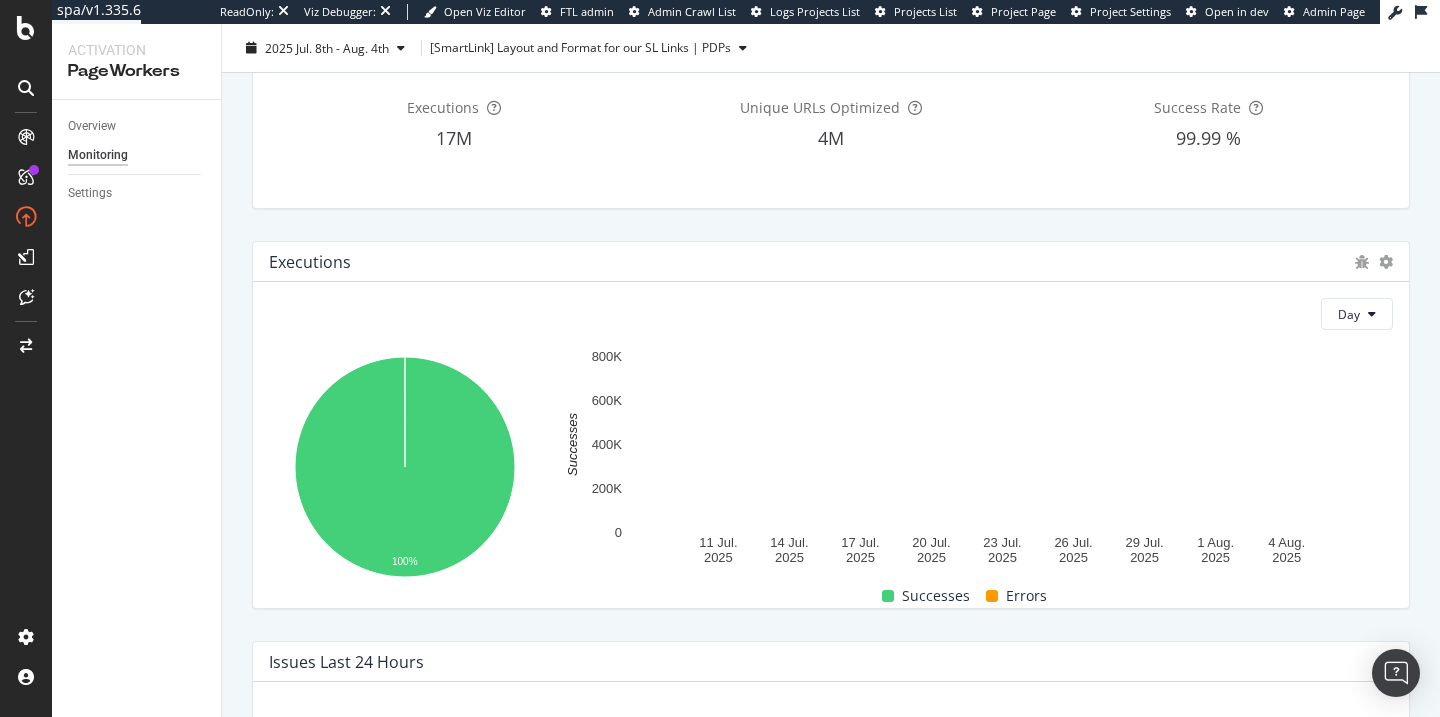 scroll, scrollTop: 0, scrollLeft: 0, axis: both 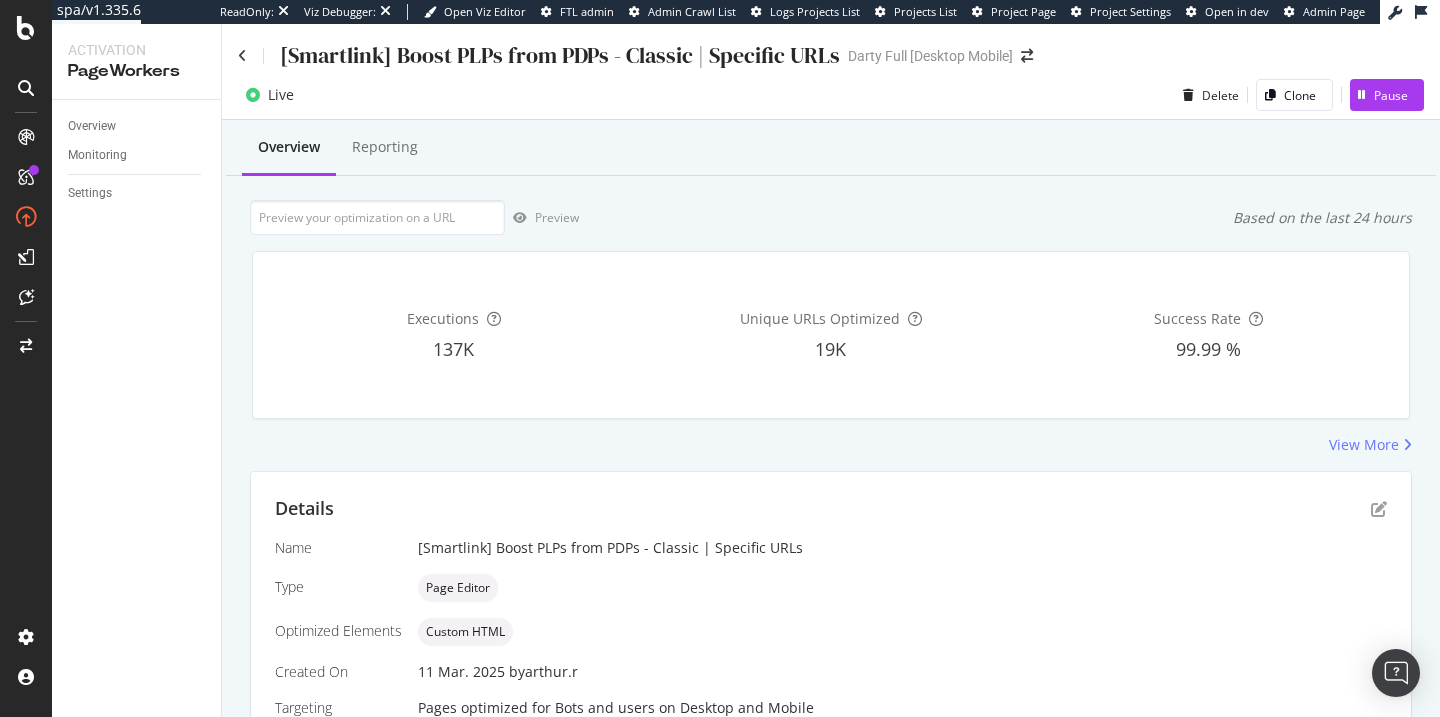 click on "Details" at bounding box center (831, 509) 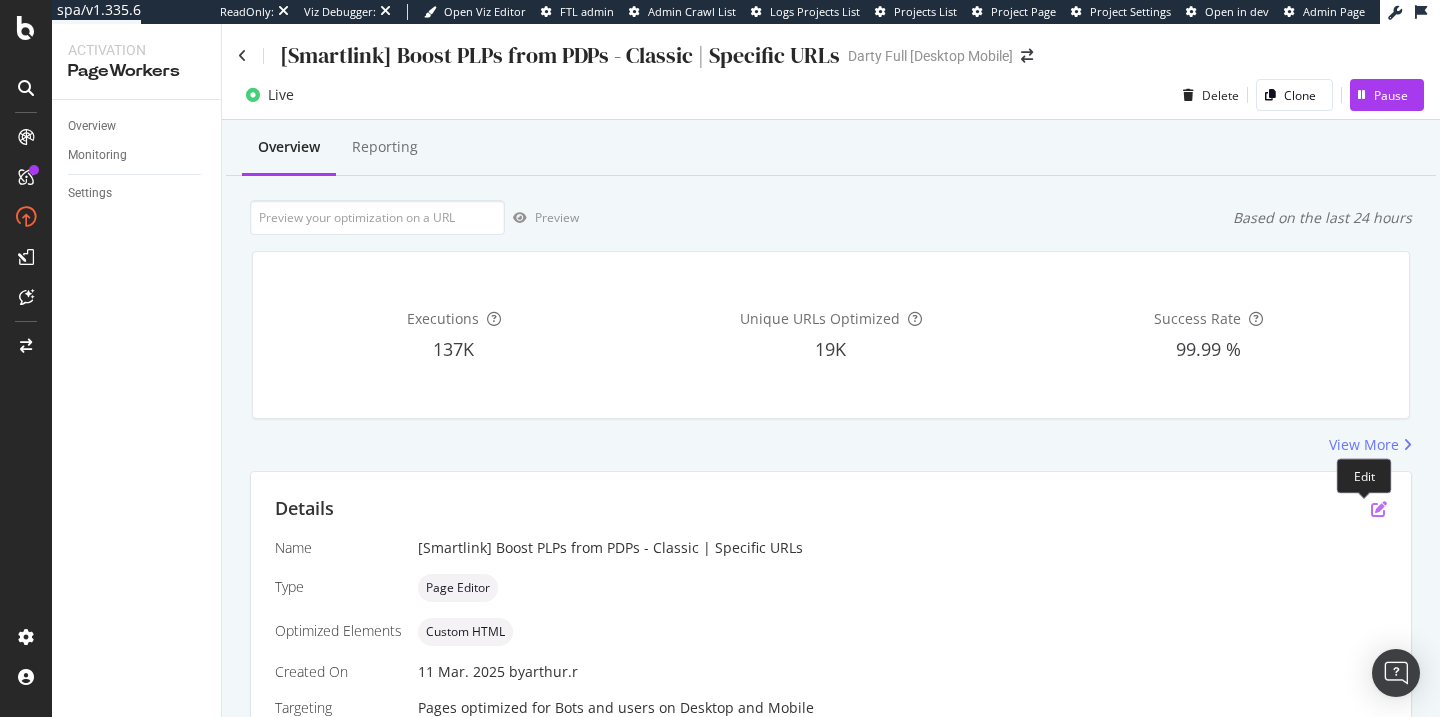 click at bounding box center [1379, 509] 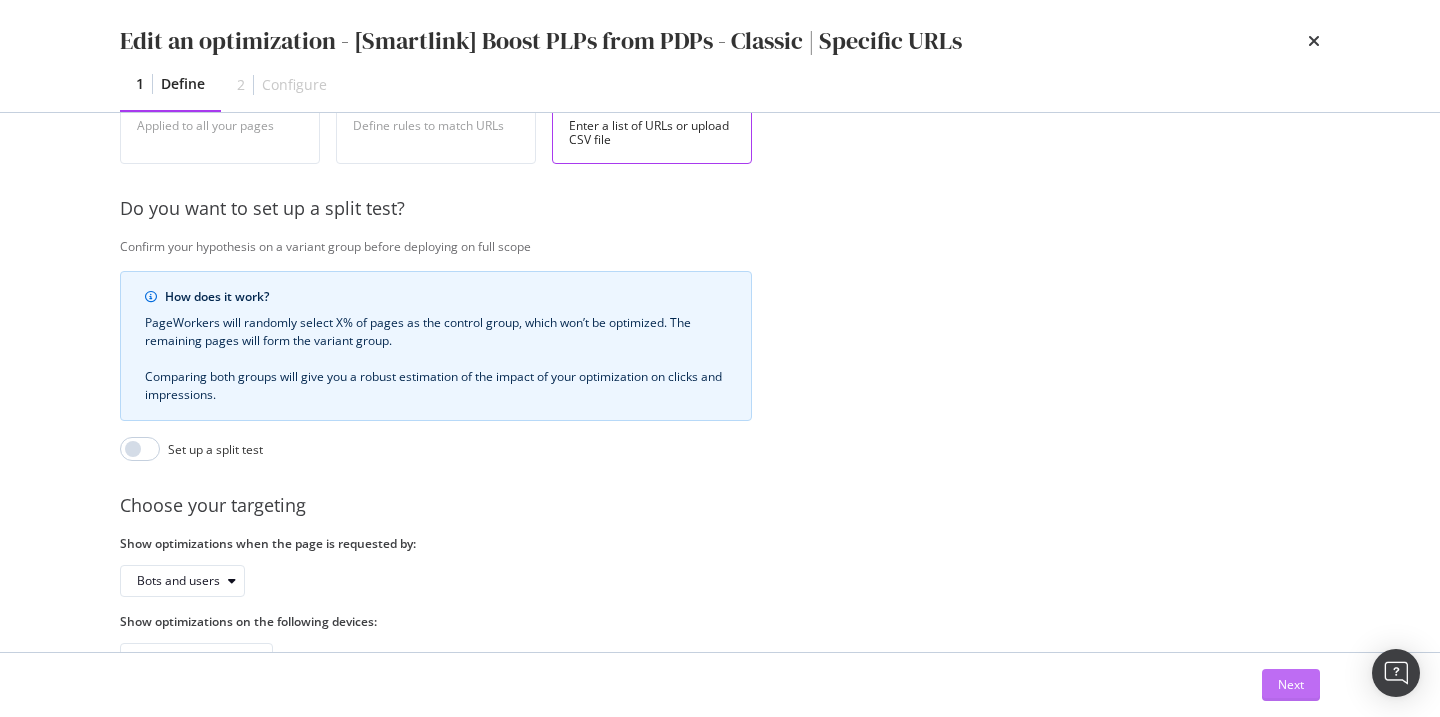 click on "Next" at bounding box center [1291, 685] 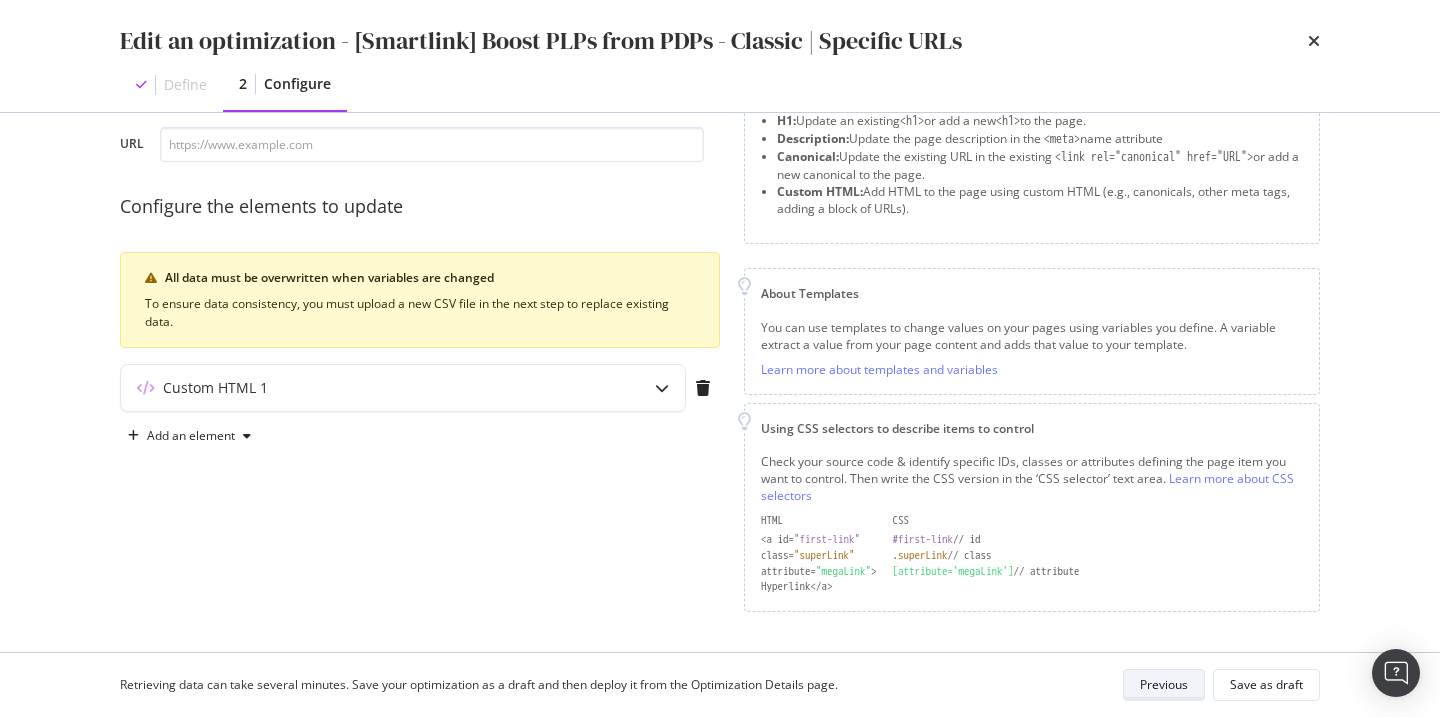 scroll, scrollTop: 109, scrollLeft: 0, axis: vertical 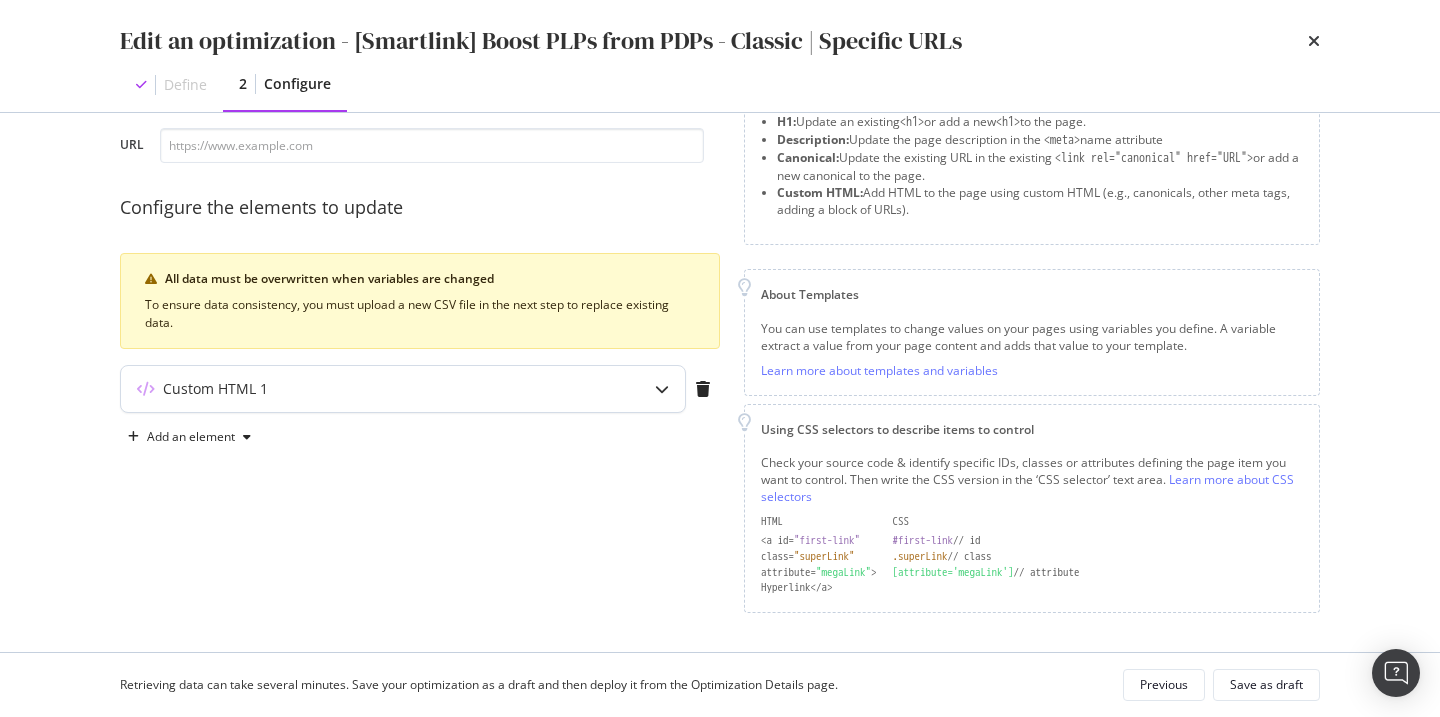 click on "Custom HTML 1" at bounding box center (403, 389) 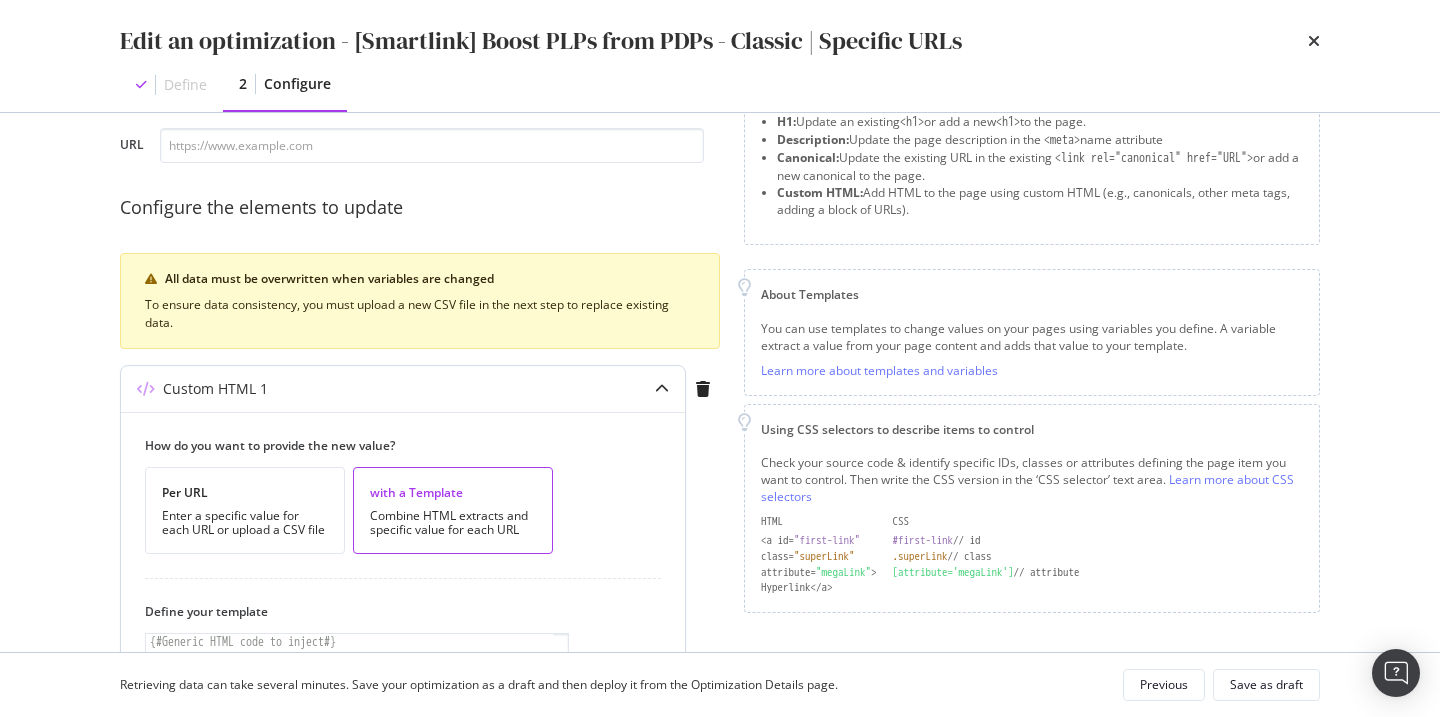 scroll, scrollTop: 294, scrollLeft: 0, axis: vertical 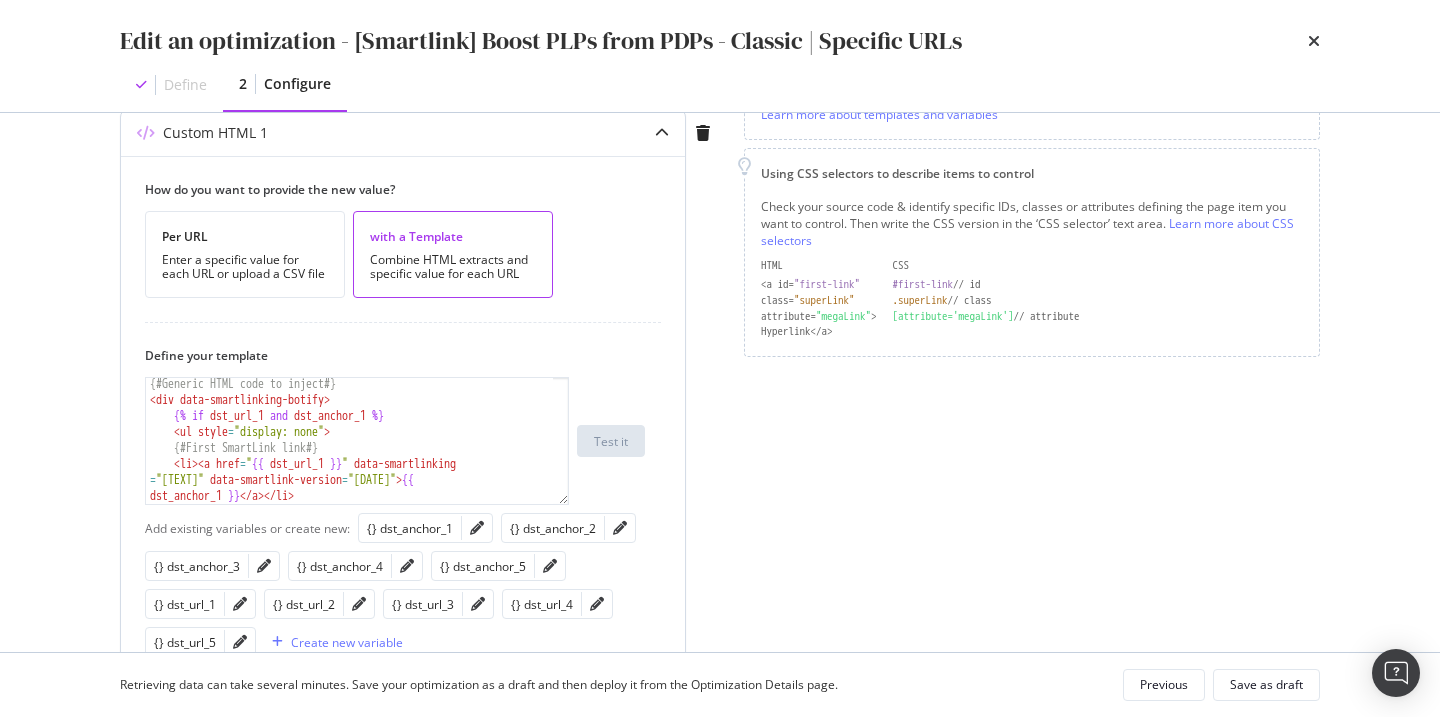 type on "<div> data-smartlinking-botify </div>" 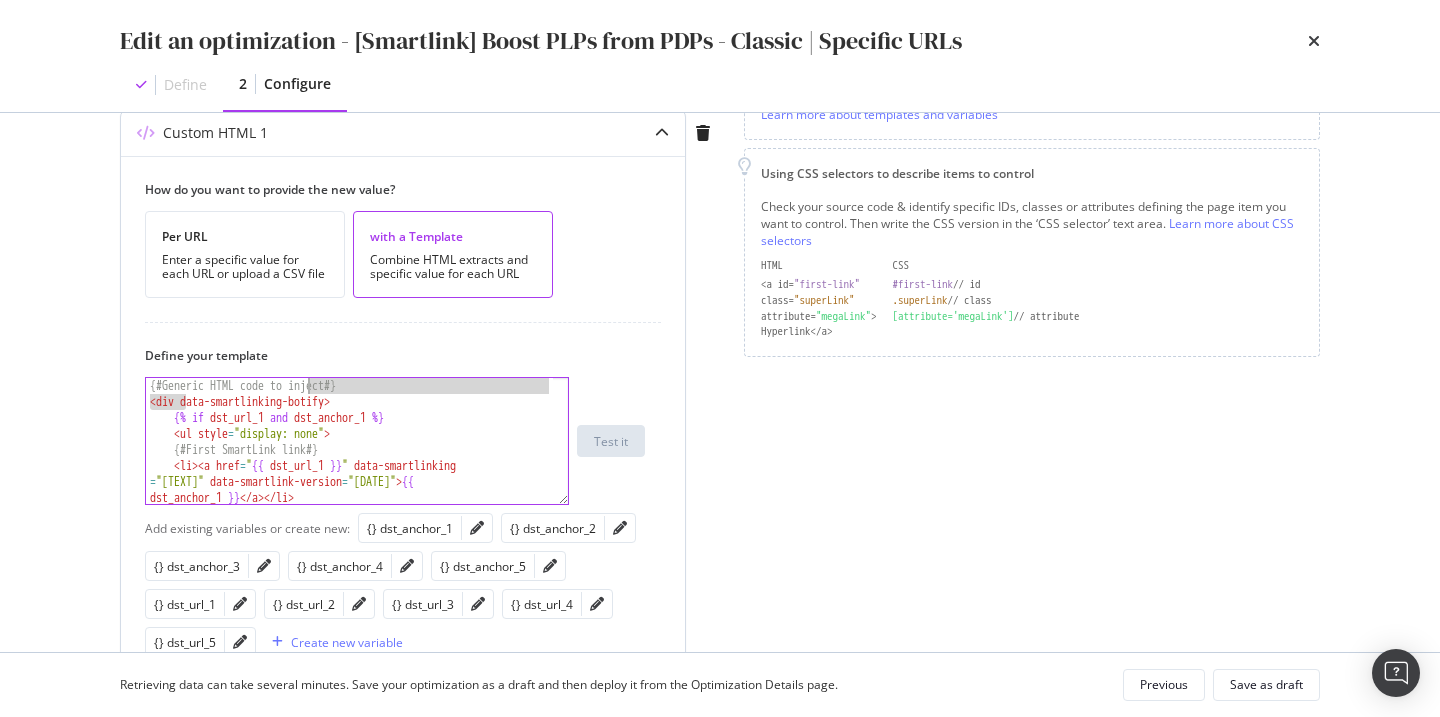 scroll, scrollTop: 0, scrollLeft: 0, axis: both 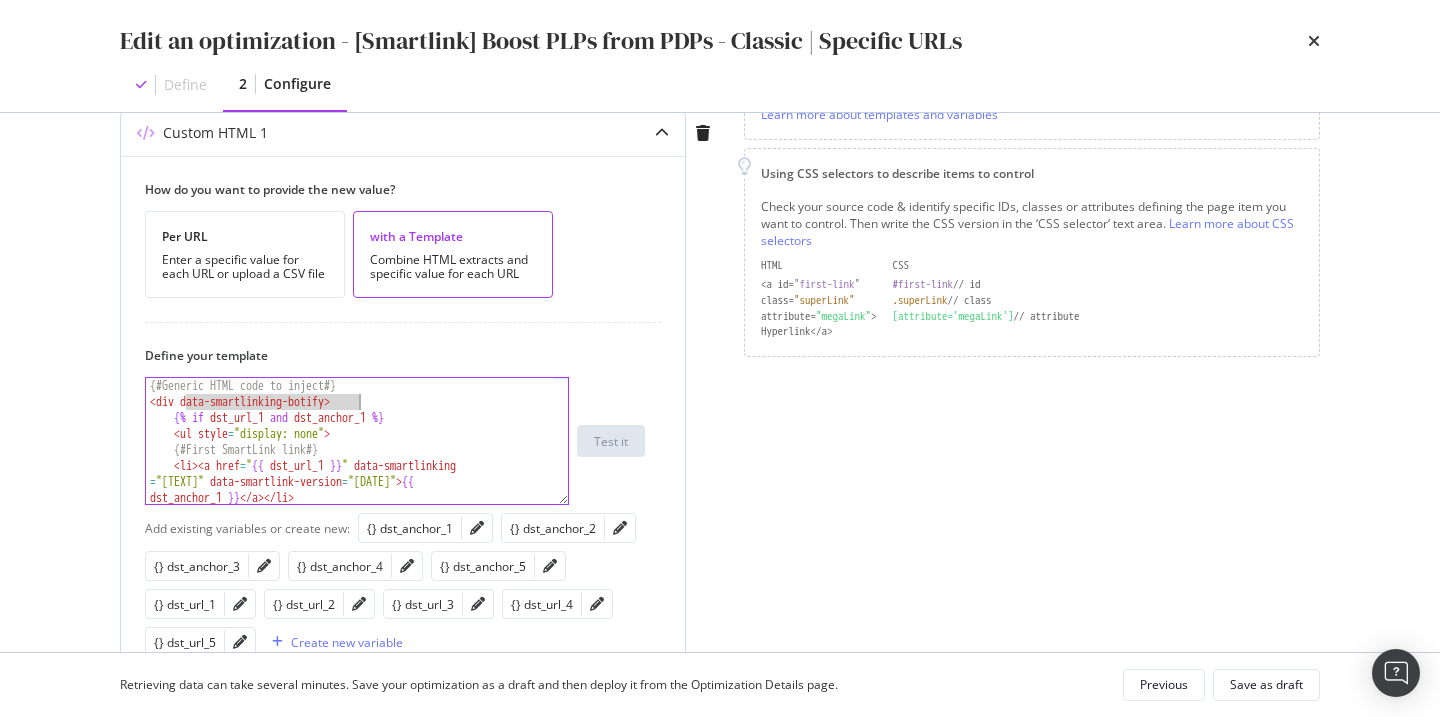 drag, startPoint x: 186, startPoint y: 401, endPoint x: 360, endPoint y: 402, distance: 174.00287 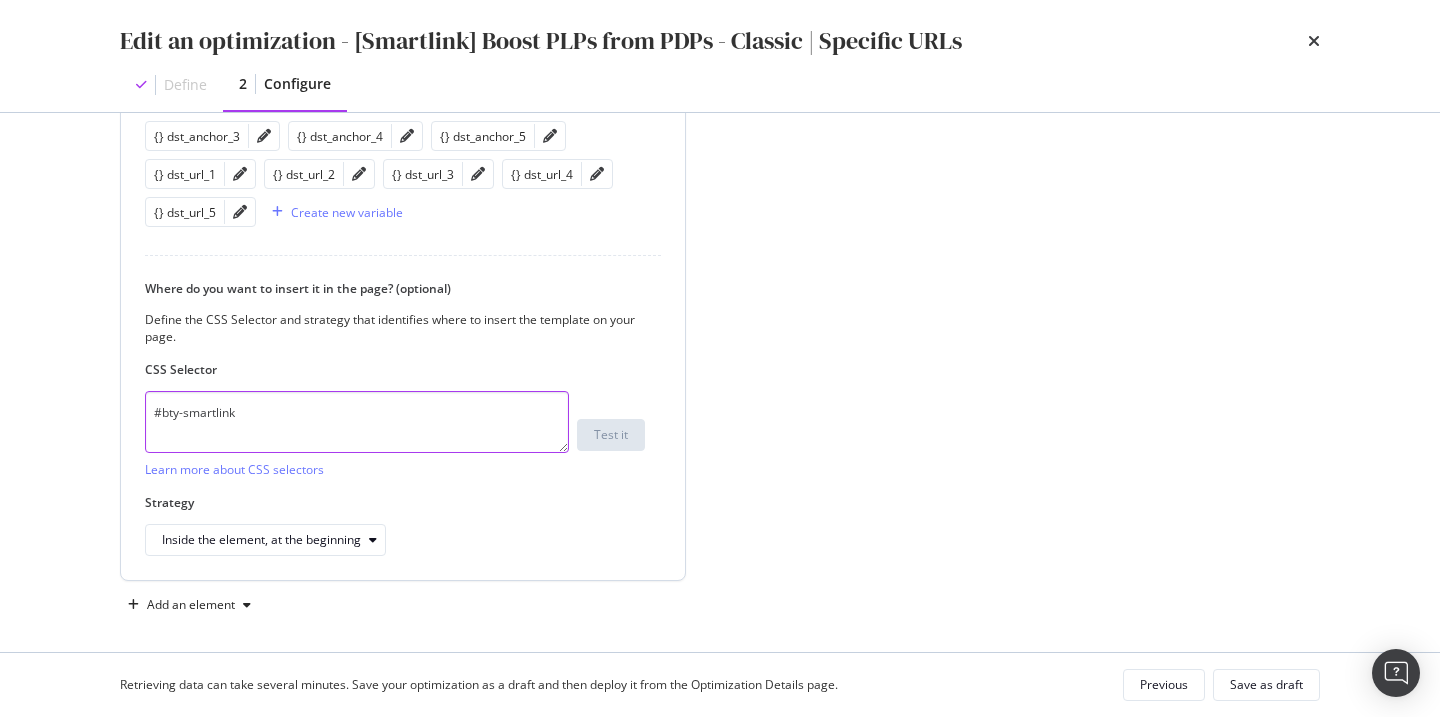 click on "#bty-smartlink" at bounding box center [357, 422] 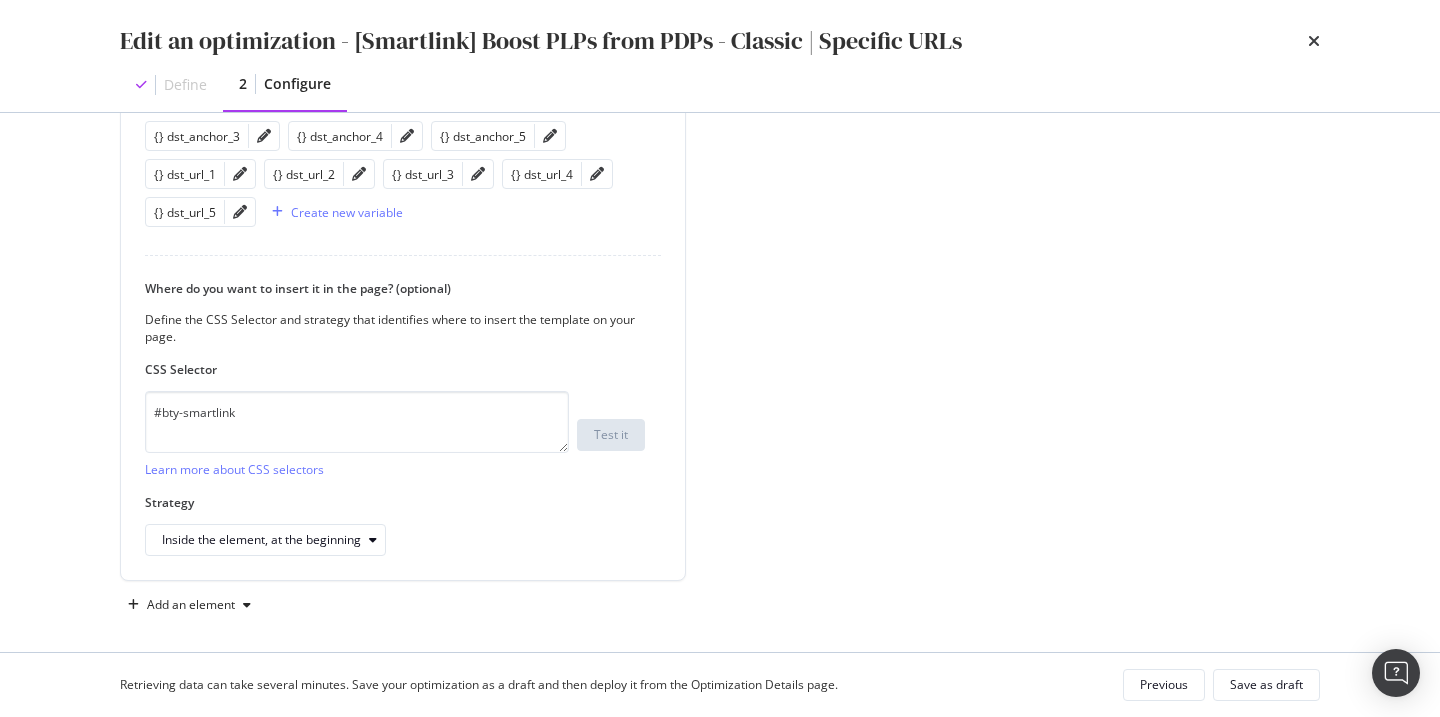 click on "Edit an optimization - [Smartlink] Boost PLPs from PDPs - Classic | Specific URLs Define 2 Configure" at bounding box center (720, 56) 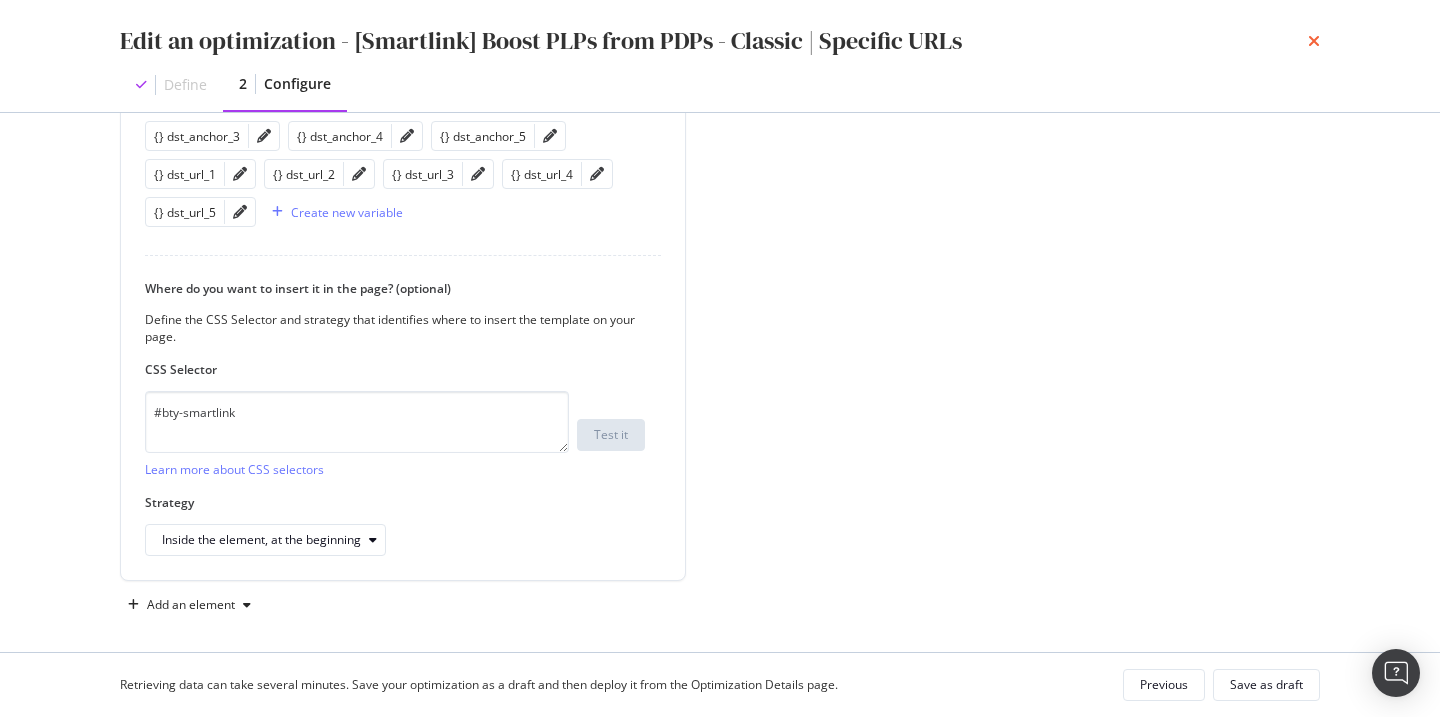 click at bounding box center [1314, 41] 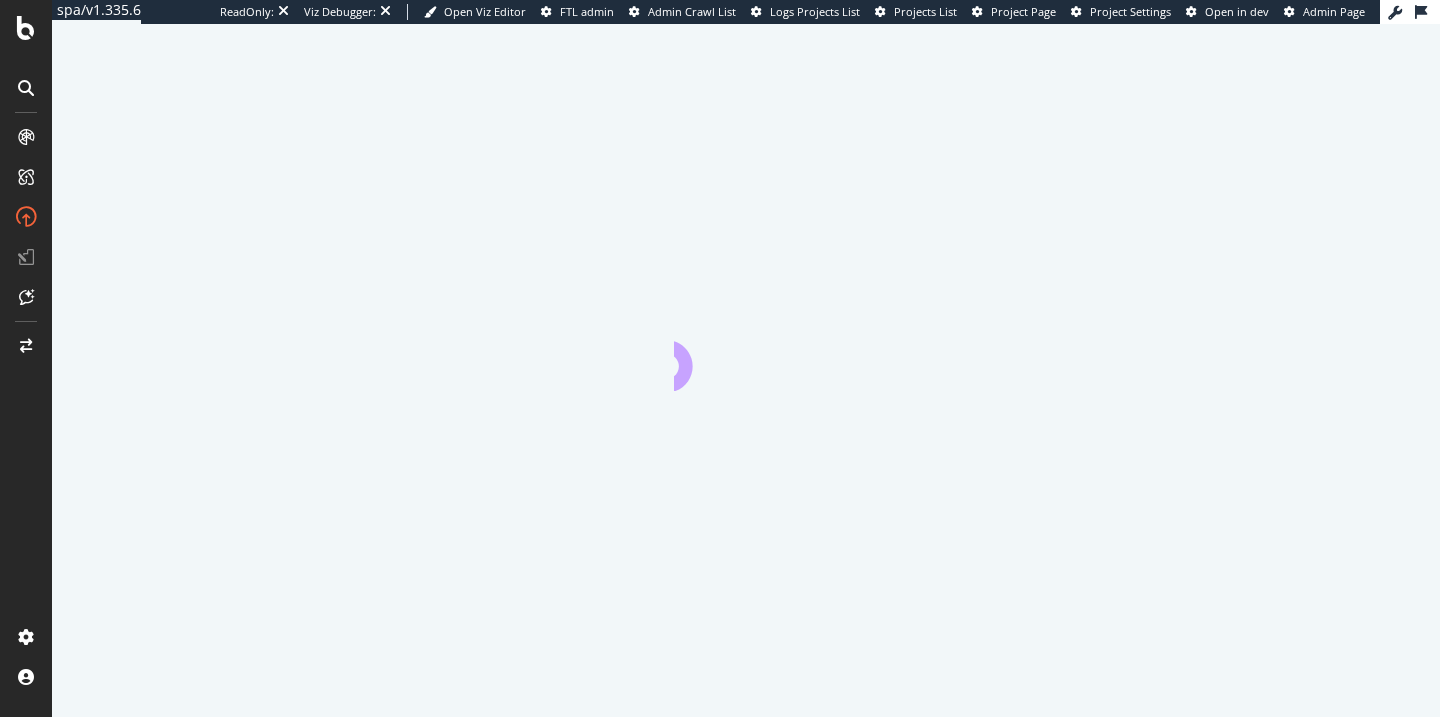 scroll, scrollTop: 0, scrollLeft: 0, axis: both 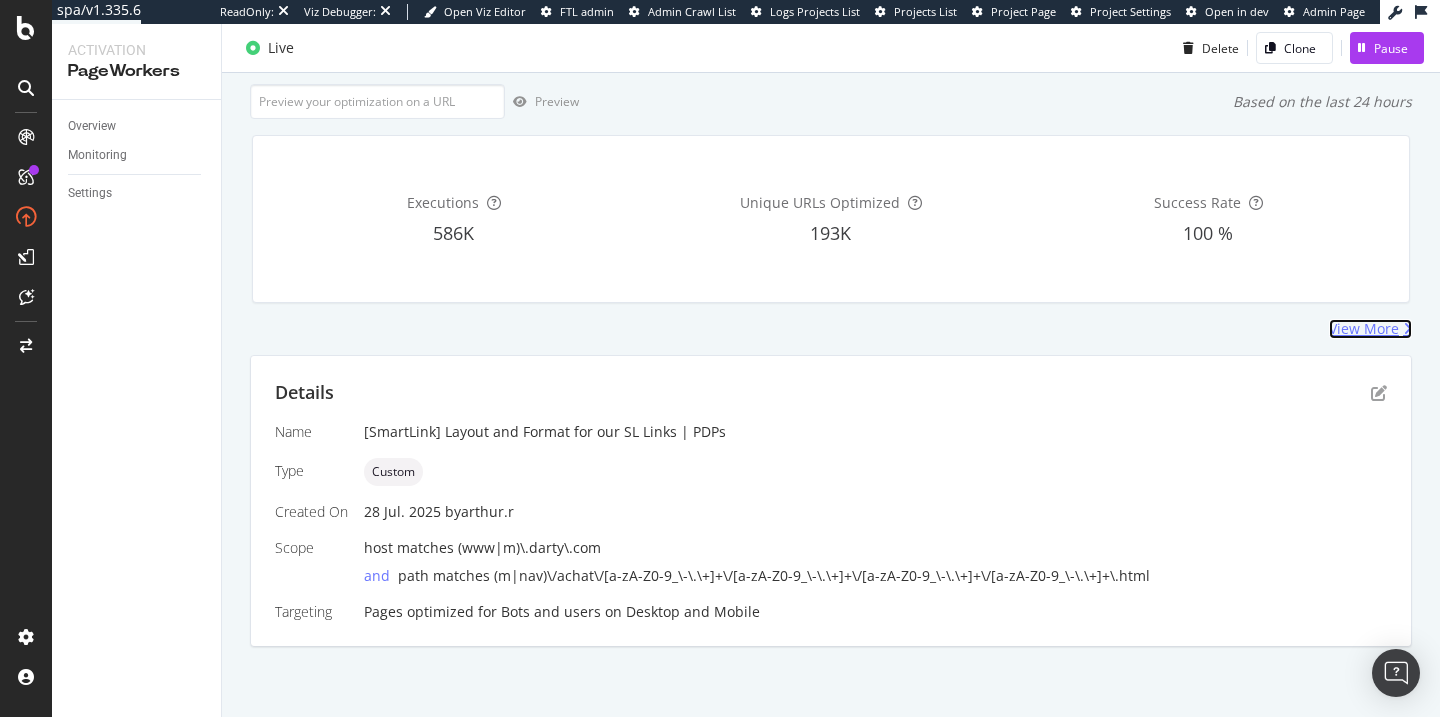 click on "View More" at bounding box center [1364, 329] 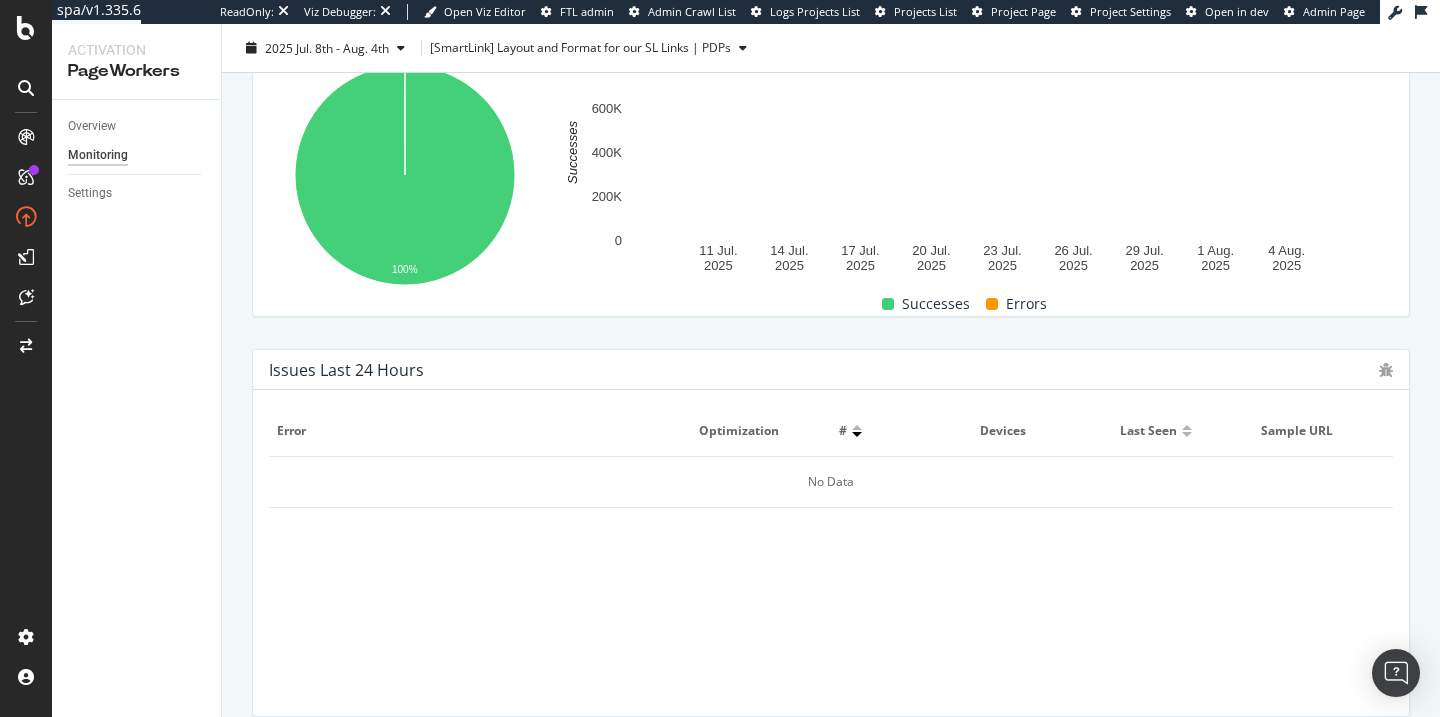 scroll, scrollTop: 0, scrollLeft: 0, axis: both 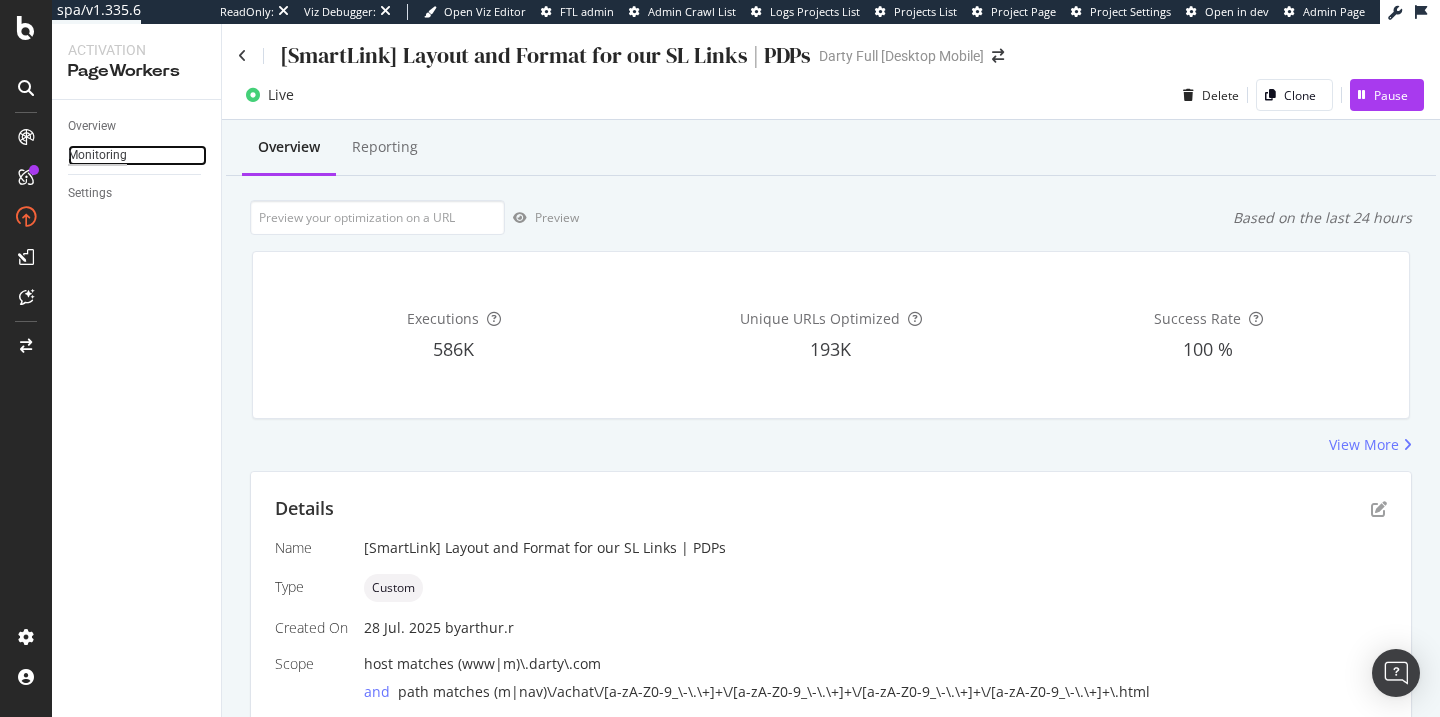 click on "Monitoring" at bounding box center [97, 155] 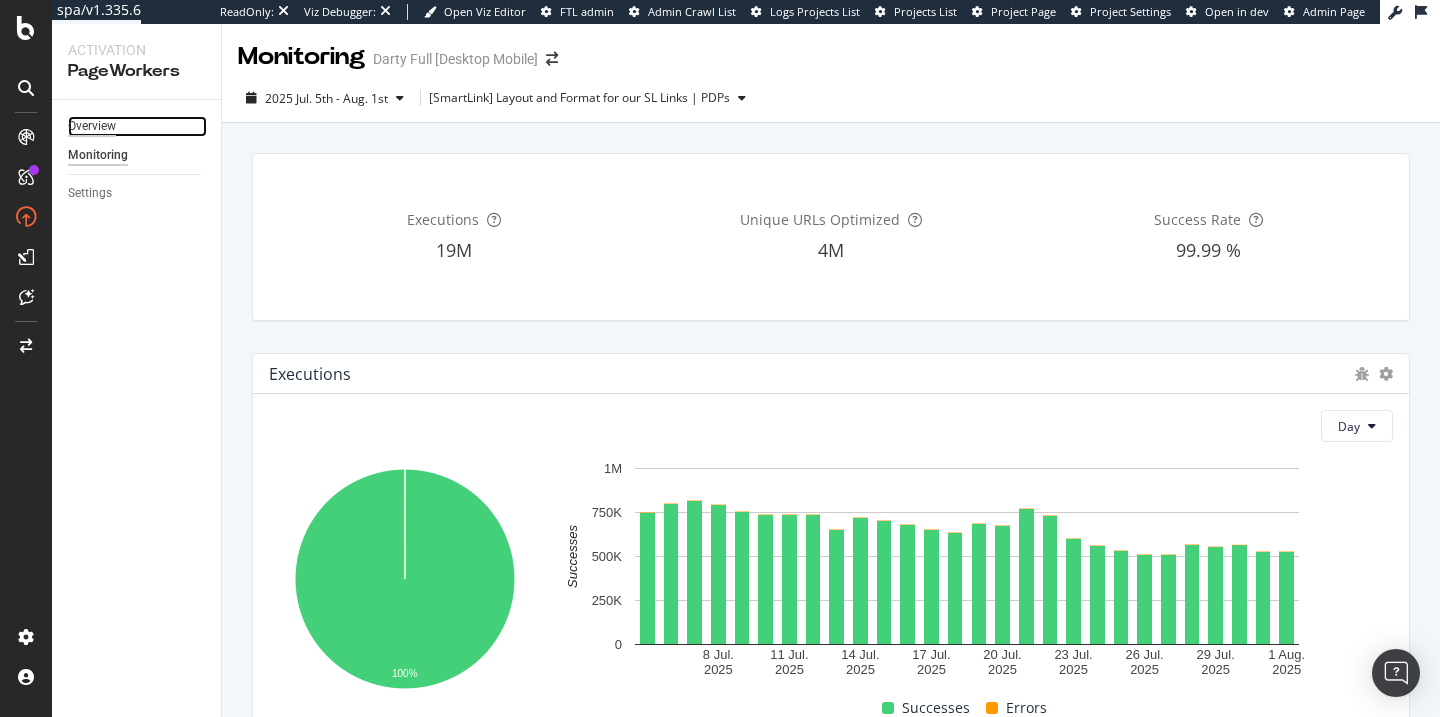 click on "Overview" at bounding box center (92, 126) 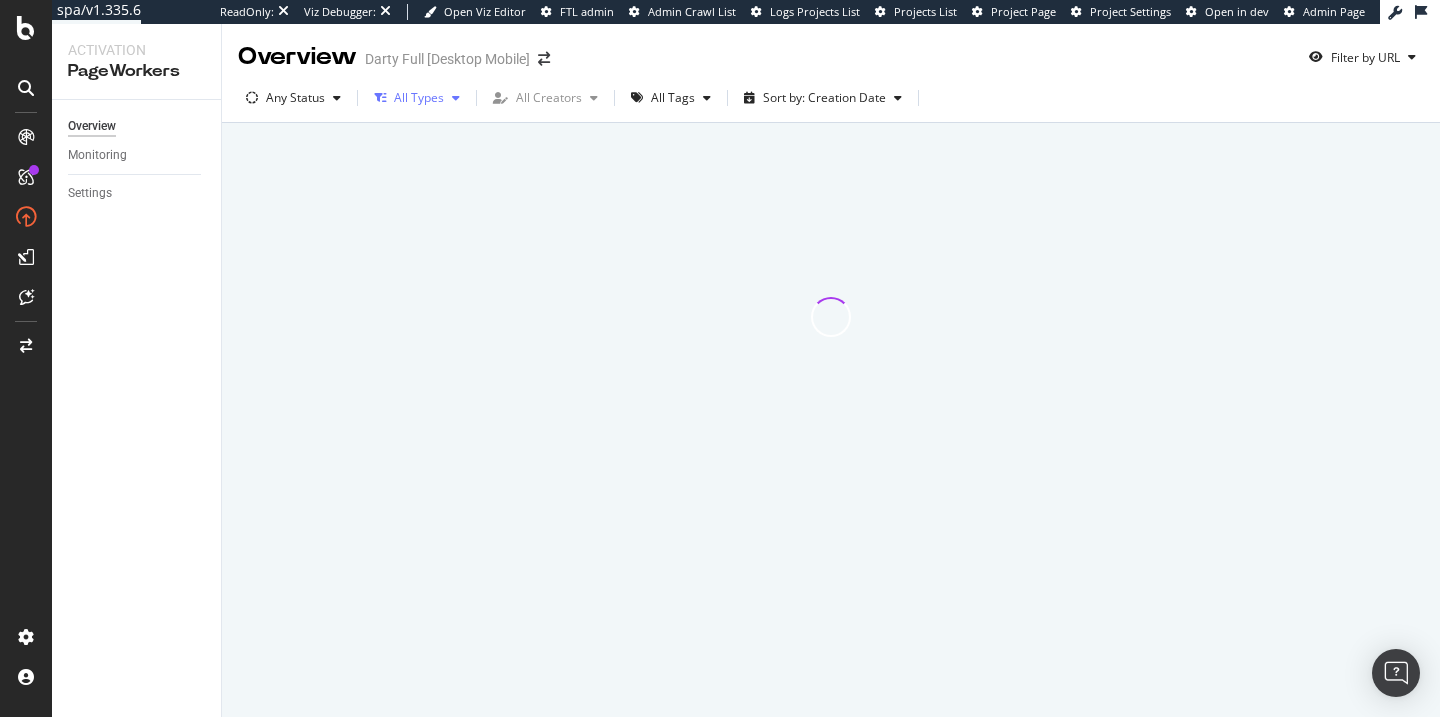 click on "All Types" at bounding box center [419, 98] 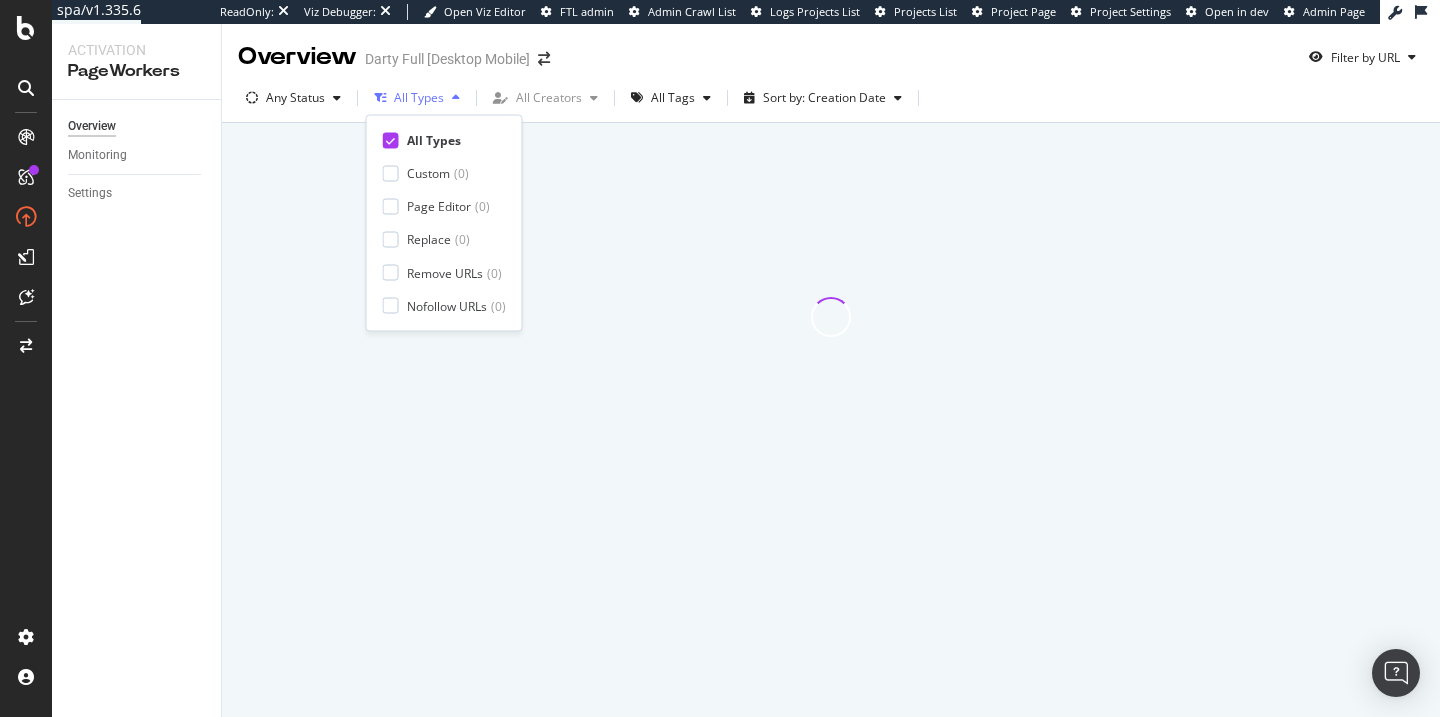 drag, startPoint x: 413, startPoint y: 96, endPoint x: 437, endPoint y: 97, distance: 24.020824 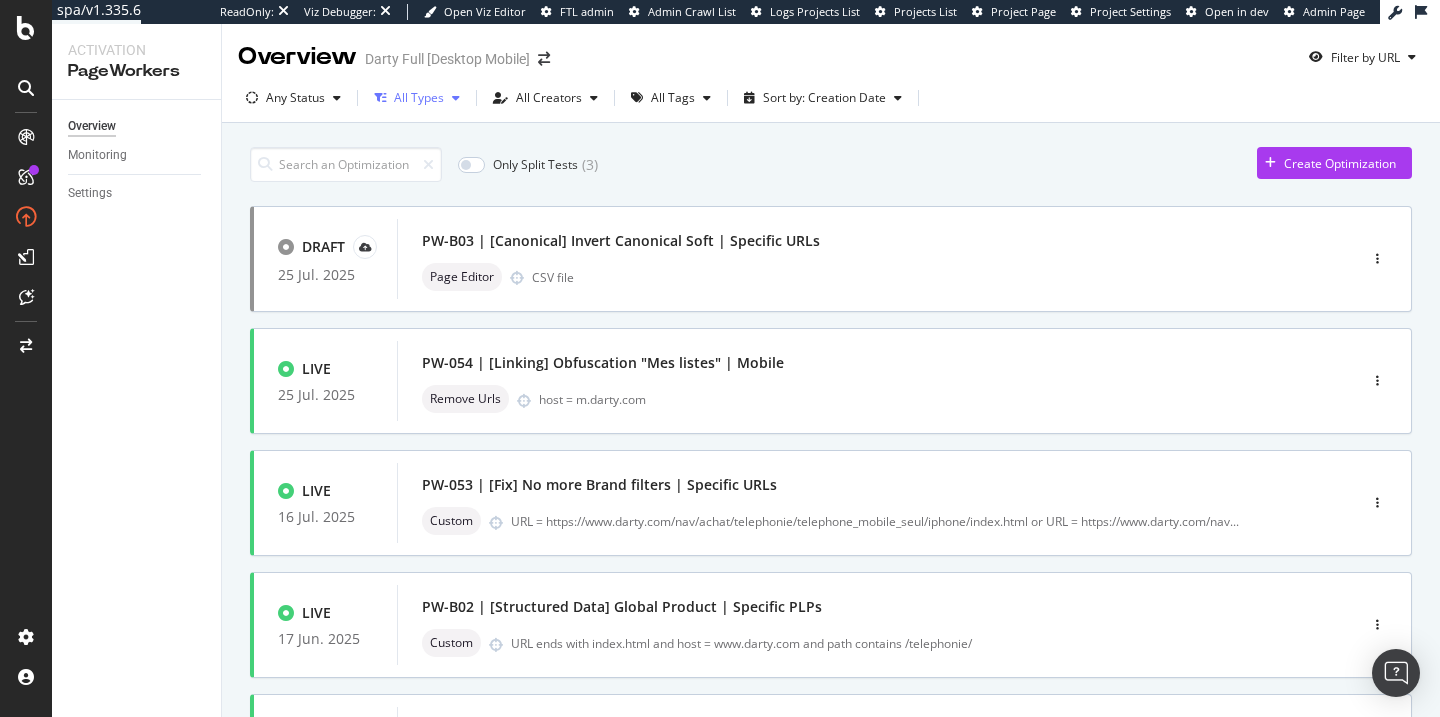 click on "All Types" at bounding box center [419, 98] 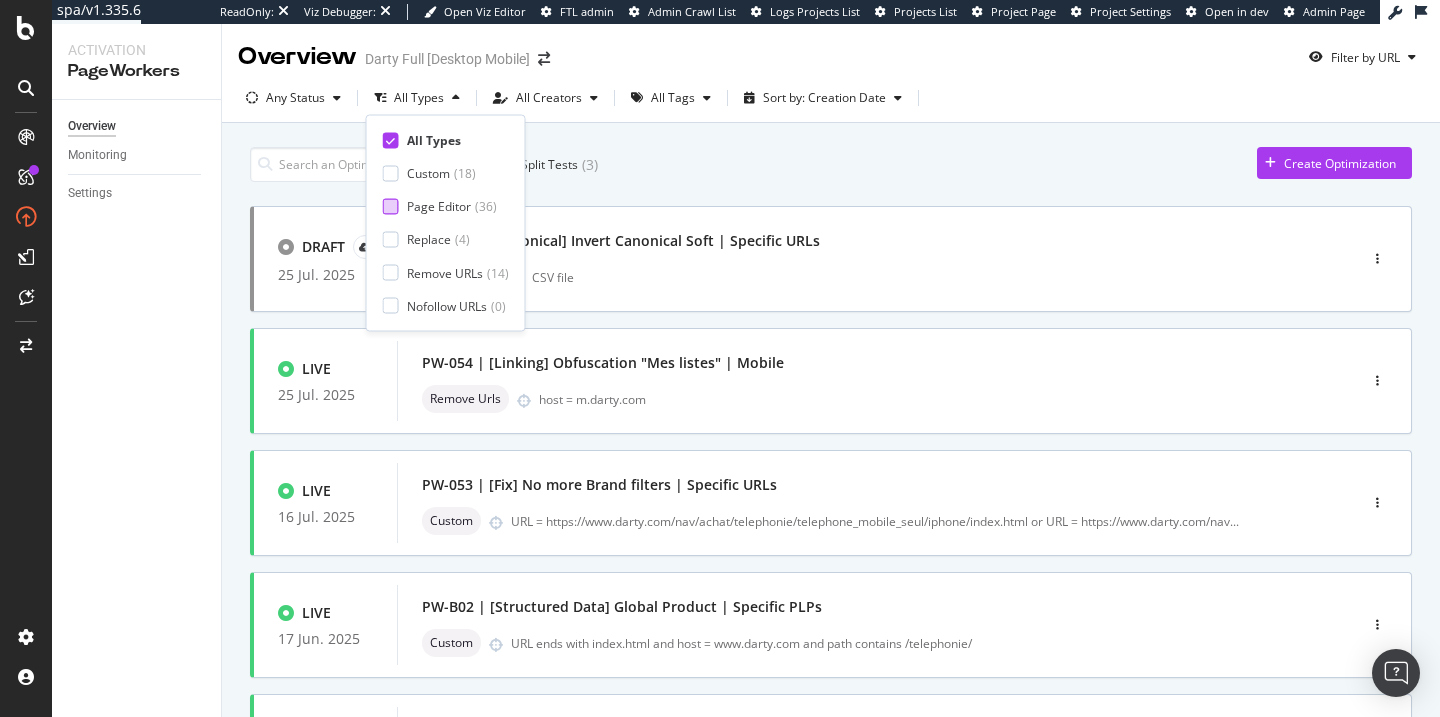 click on "Page Editor" at bounding box center (439, 206) 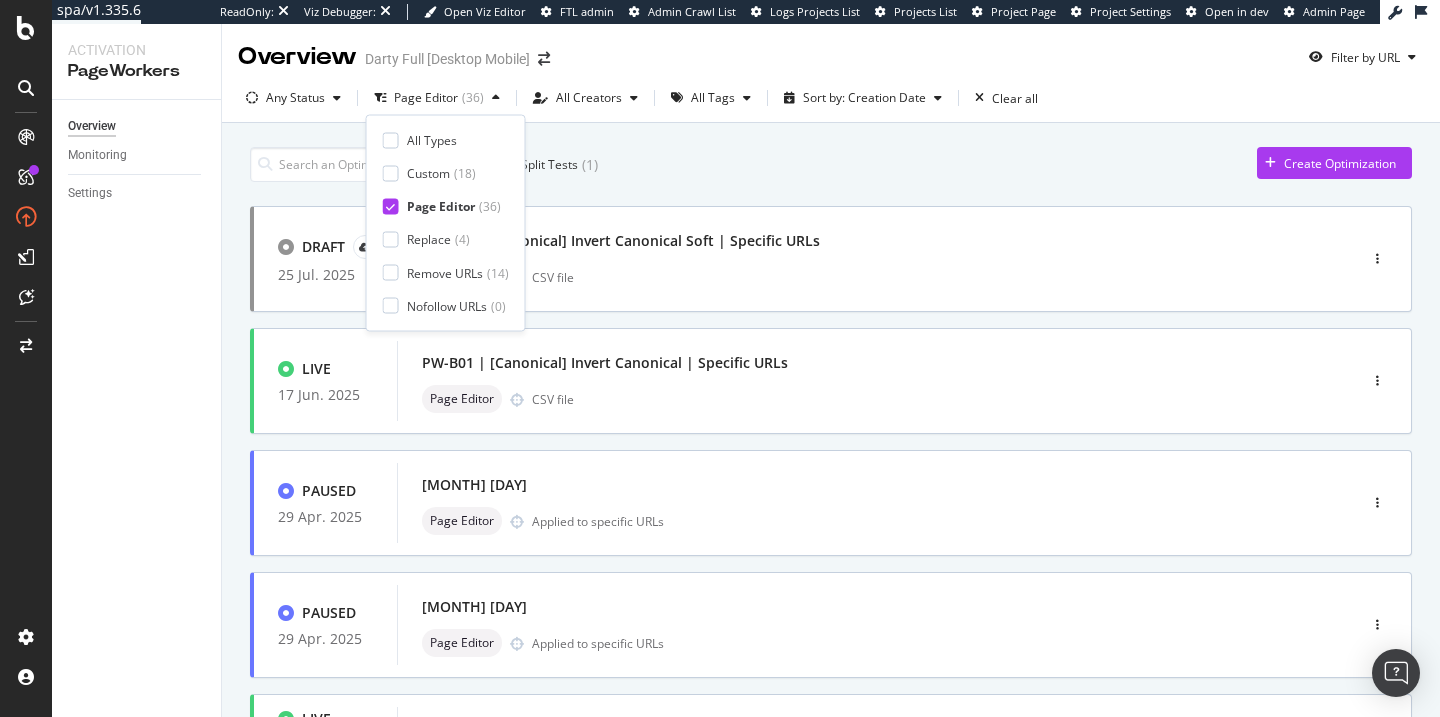 click on "Only Split Tests ( 1 ) Create Optimization DRAFT 25 Jul. 2025 PW-B03 | [Canonical] Invert Canonical Soft | Specific URLs Page Editor CSV file LIVE 17 Jun. 2025 PW-B01 | [Canonical] Invert Canonical | Specific URLs Page Editor CSV file PAUSED 29 Apr. 2025 KO Technique Alternate - 29th April Page Editor Applied to specific URLs PAUSED 29 Apr. 2025 KO Technique Canonical - 29th April Page Editor Applied to specific URLs LIVE 19 Dec. 2024 PW-047 | [Content] Modify H2 if Title used Page Editor host = m.darty.com and path contains /m/achat/ LIVE 19 Dec. 2024 PW-049 | [Canonical] Self-canonicalize "Occasion" Pages Page Editor path matches \/nav\/achat\/[a-zA-Z0-9_\-\.\+]+\/[a-zA-Z0-9_\-\.\+]+\/occasion\.html or path matches \/nav\/achat\/[a-zA-Z0-9_\-\.\ ... LIVE 13 Dec. 2024 [SmartLink] Boost PLPs from PDPs - Surboost | Specific URLs Page Editor CSV file Smartlink Desktop Version + 1 DRAFT 06 Nov. 2024 PW-041 | Self-canonicalisation Page Occasion Page Editor DRAFT 29 Aug. 2024 [Content] New bottom text | PLPs + 1 +" at bounding box center (831, 803) 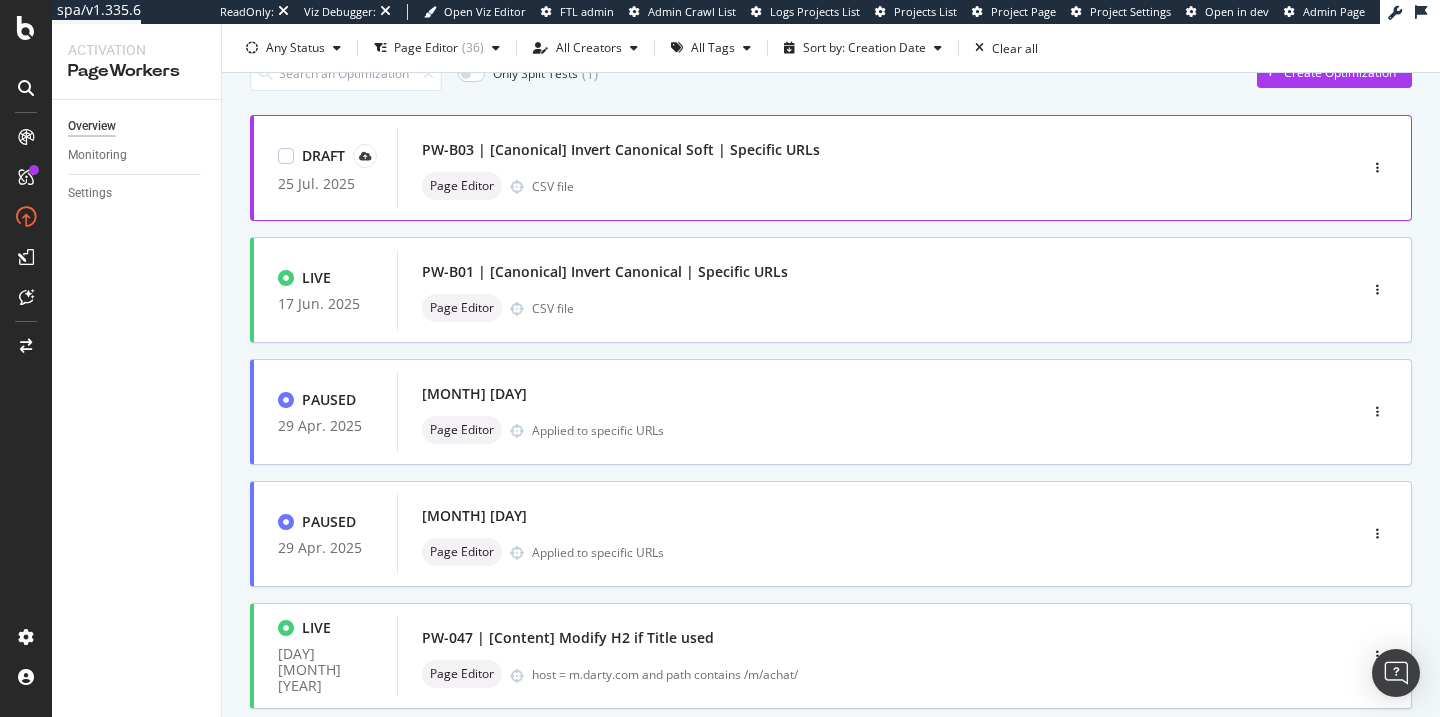 scroll, scrollTop: 47, scrollLeft: 0, axis: vertical 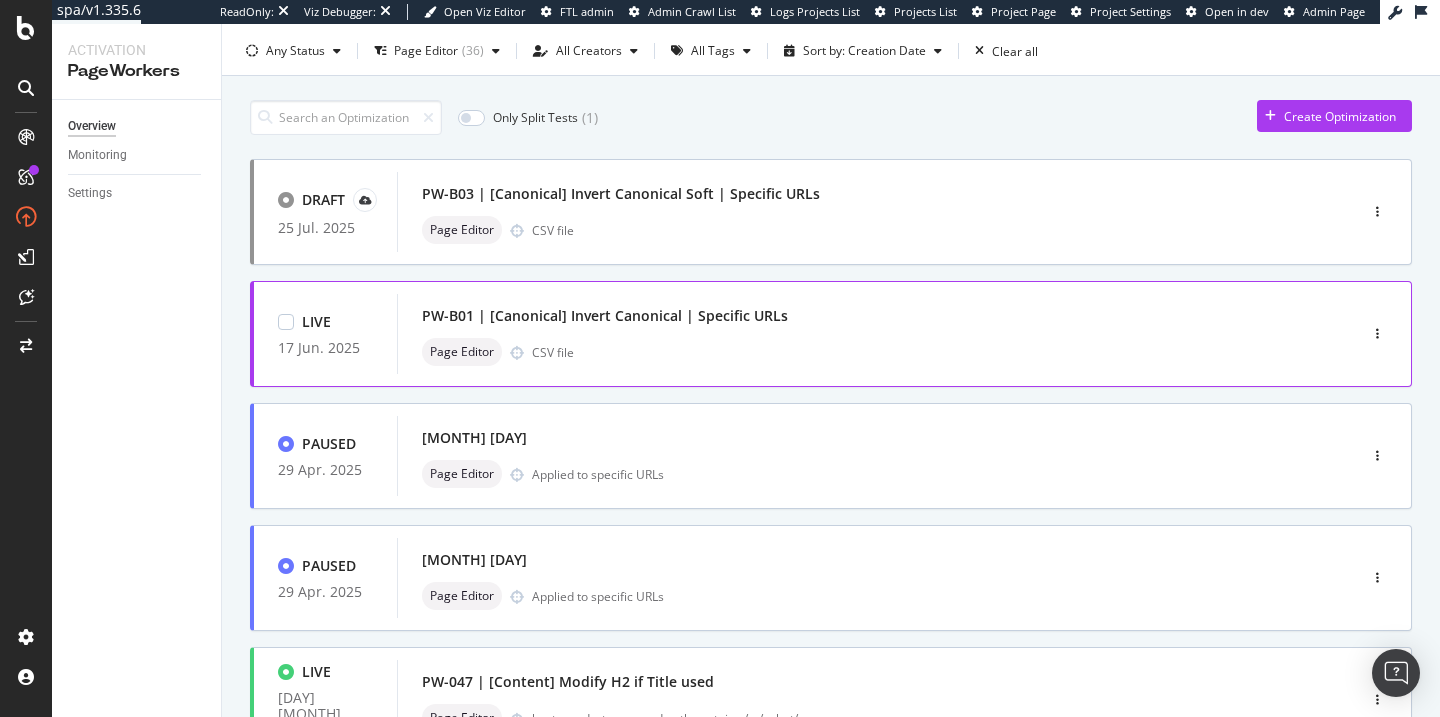 click on "PW-B01 | [Canonical] Invert Canonical | Specific URLs" at bounding box center (605, 316) 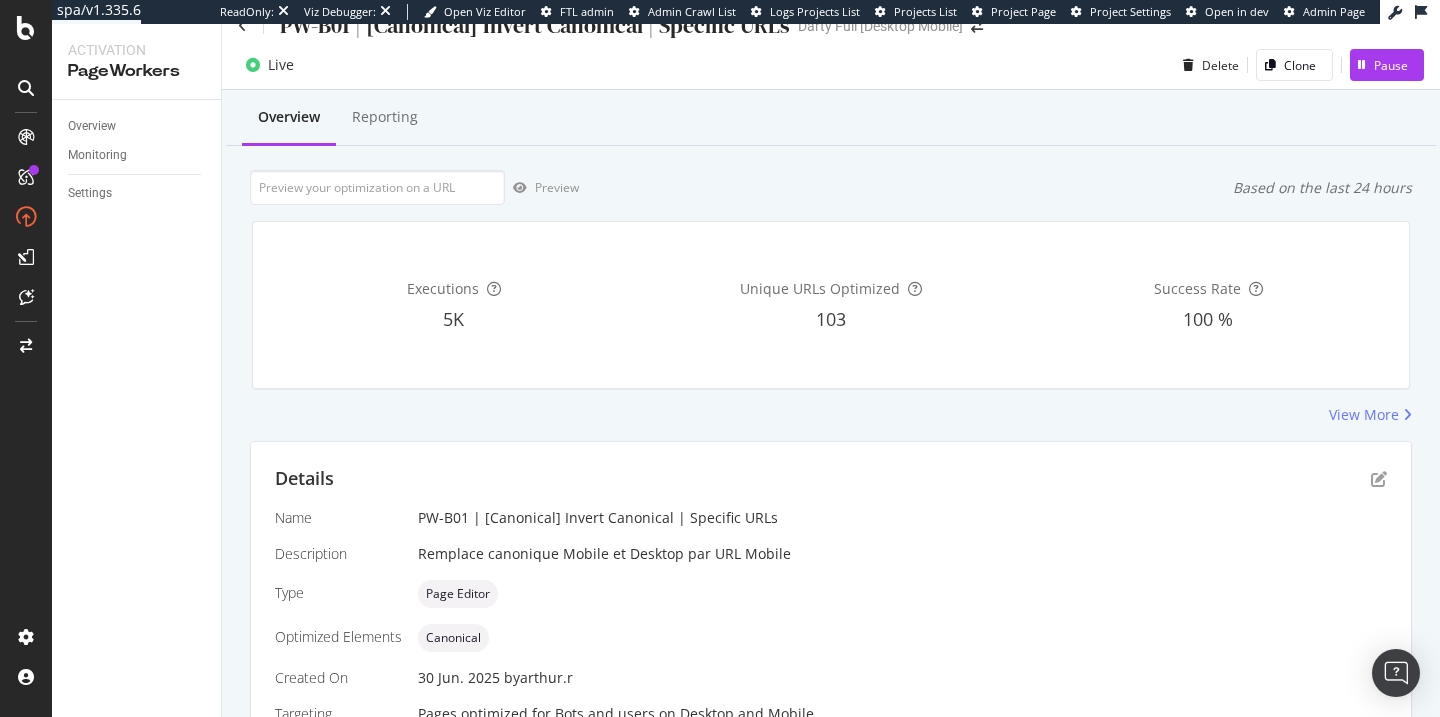 scroll, scrollTop: 203, scrollLeft: 0, axis: vertical 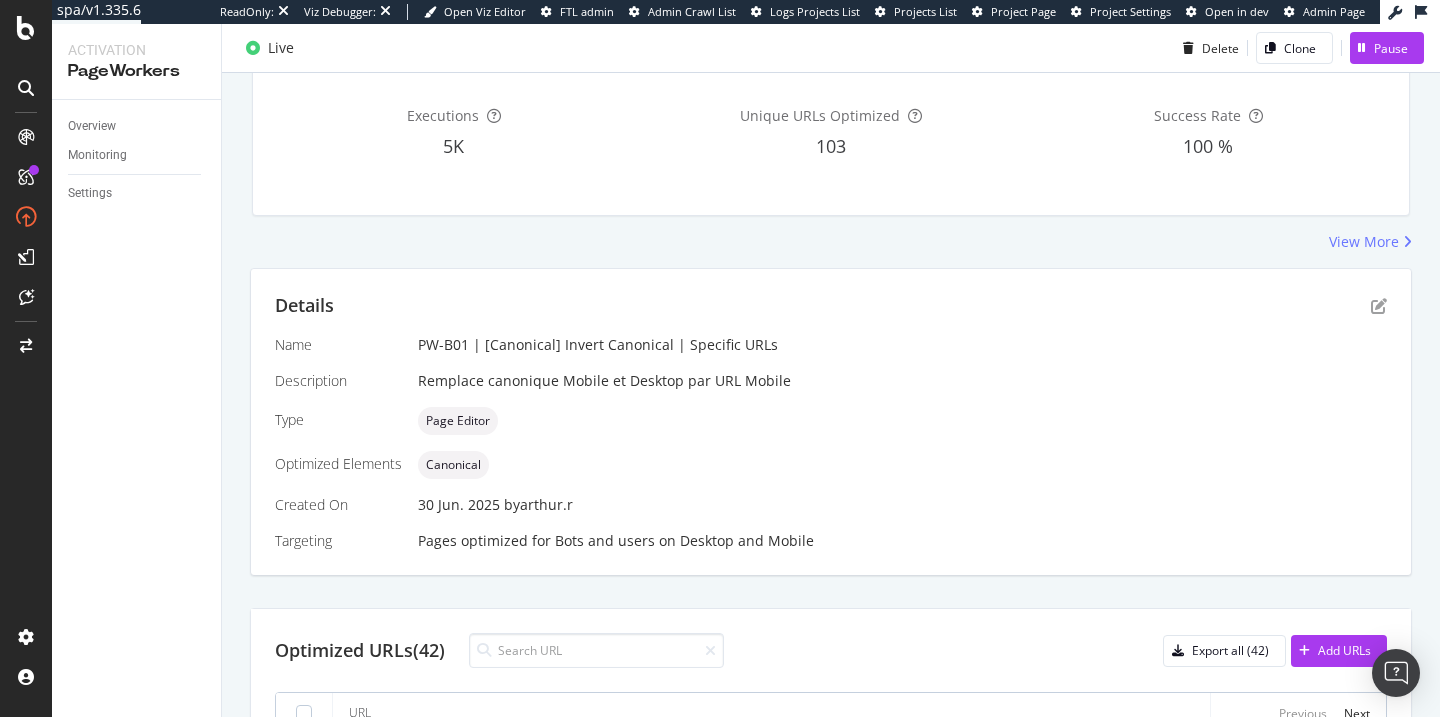 click on "Executions 5K Unique URLs Optimized 103 Success Rate 100 %" at bounding box center (831, 132) 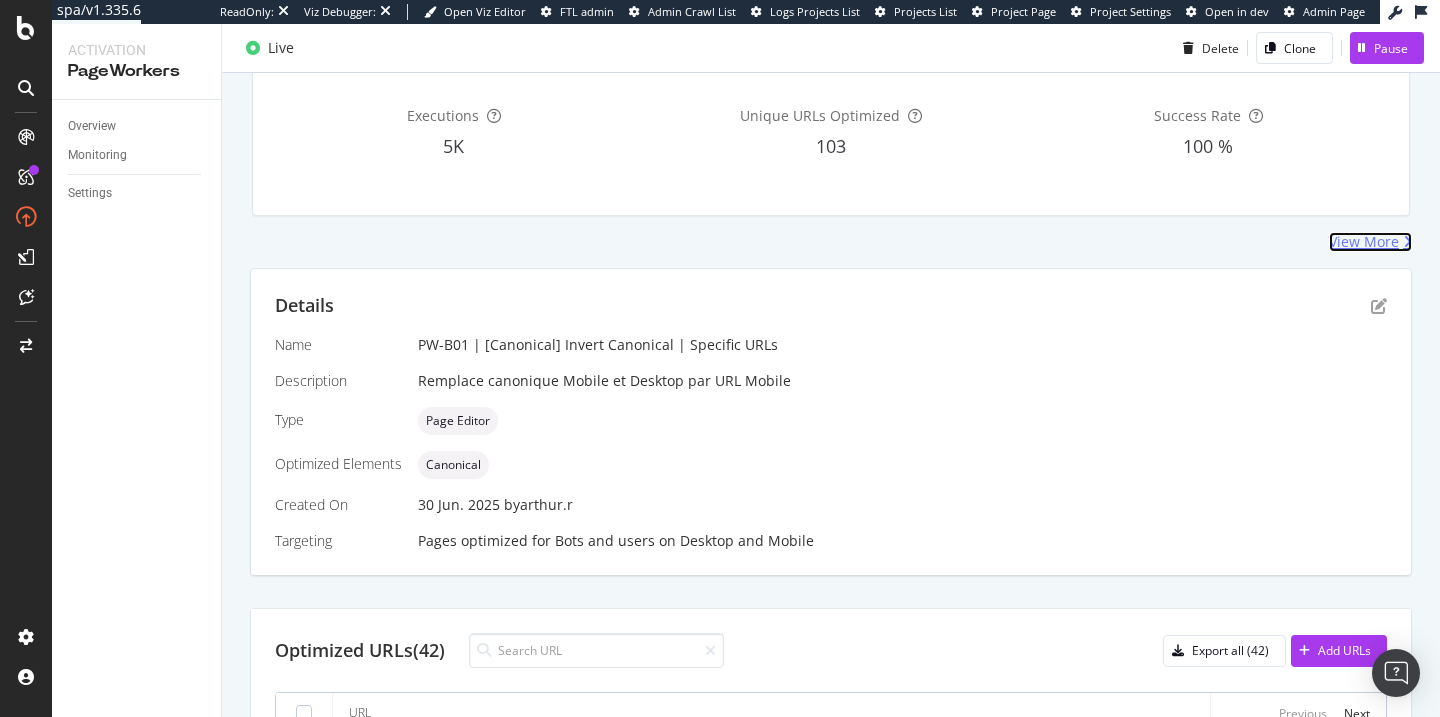 click on "View More" at bounding box center (1364, 242) 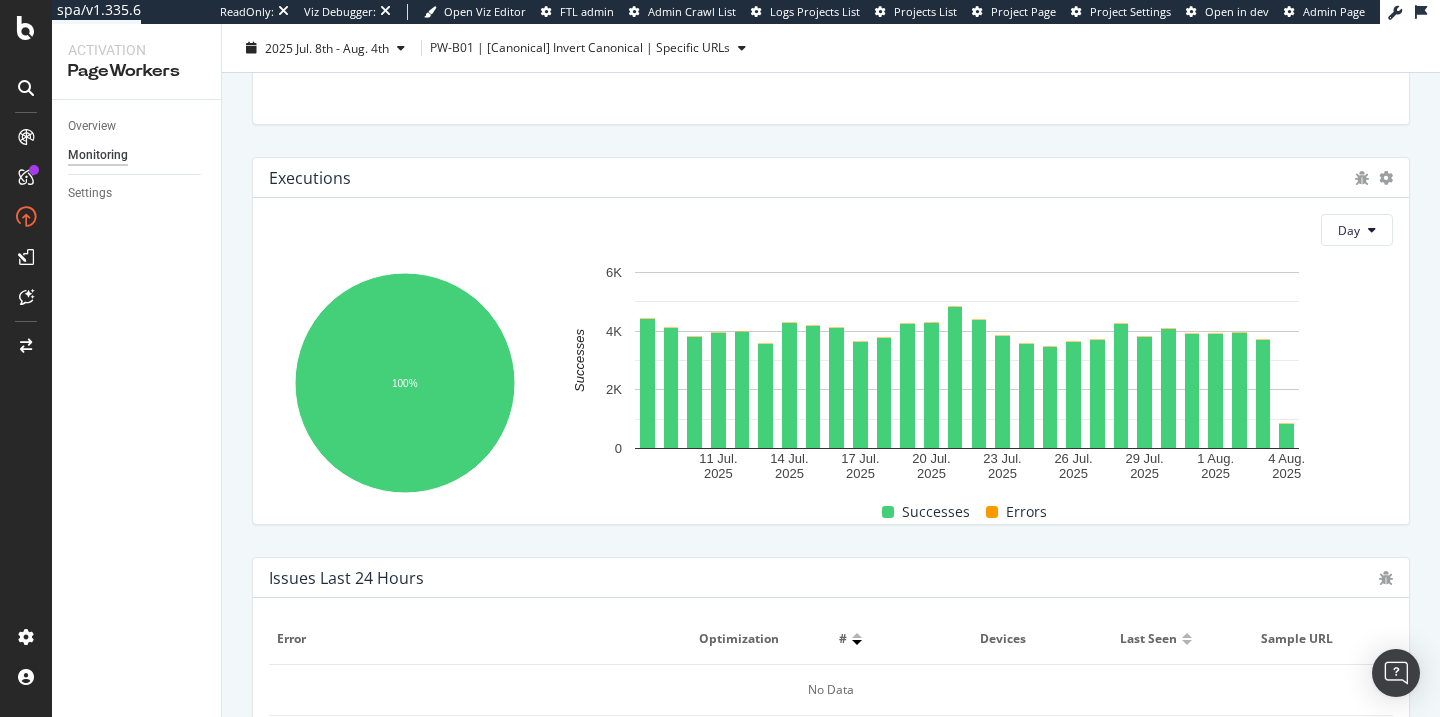 scroll, scrollTop: 0, scrollLeft: 0, axis: both 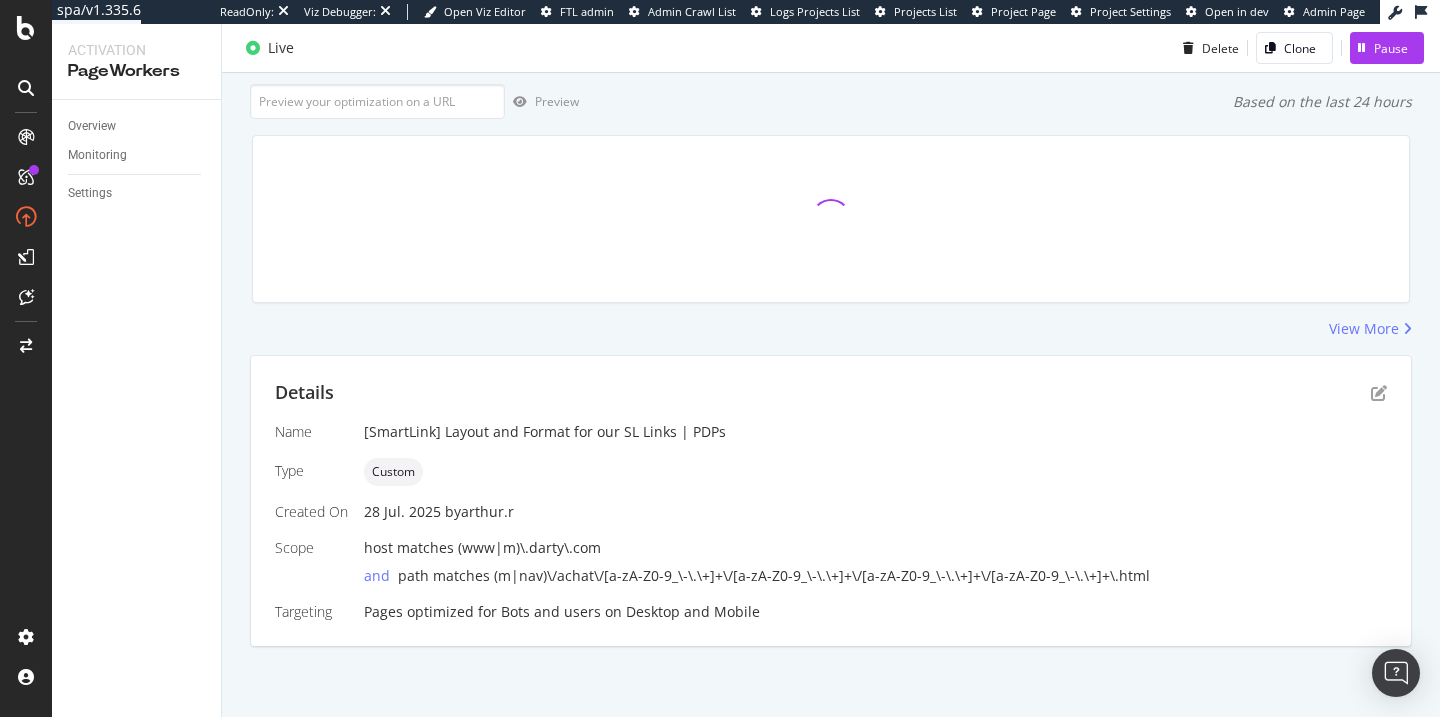 click on "Details" at bounding box center [831, 393] 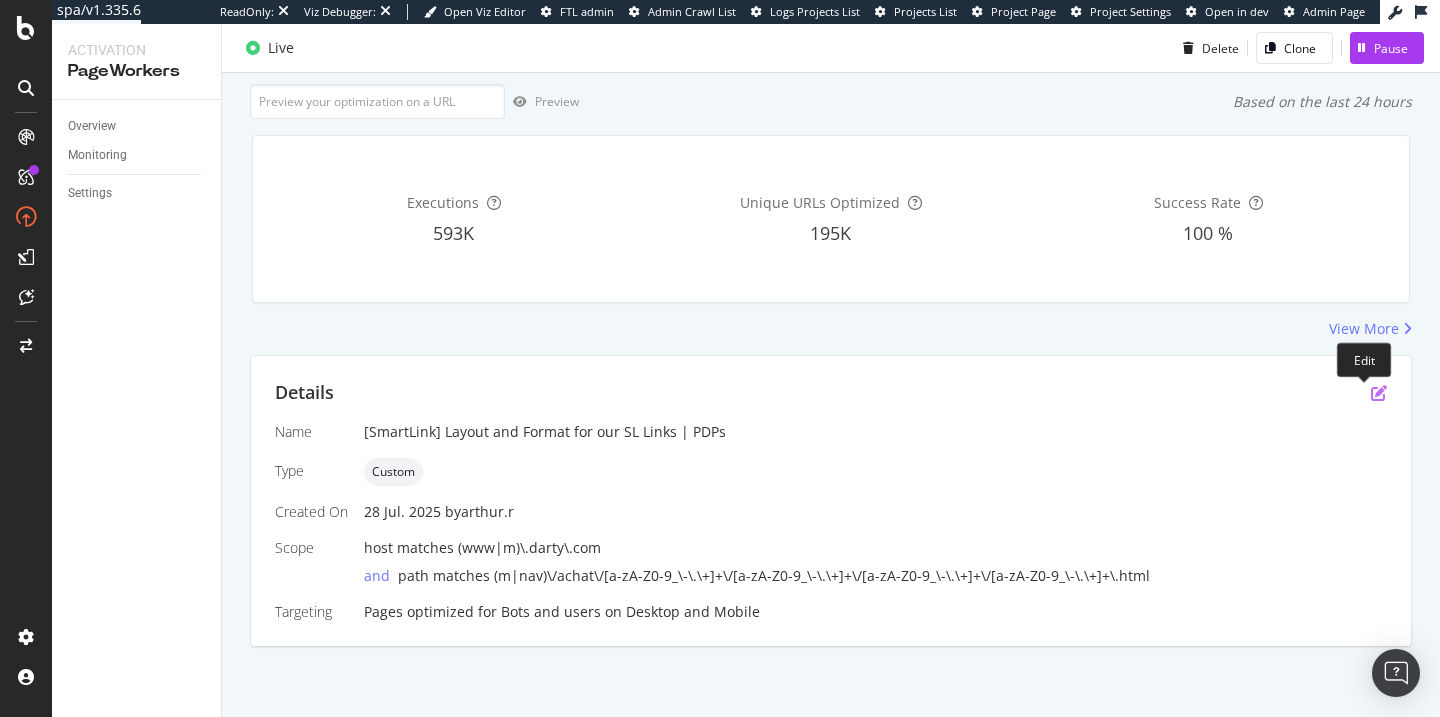 click at bounding box center (1379, 393) 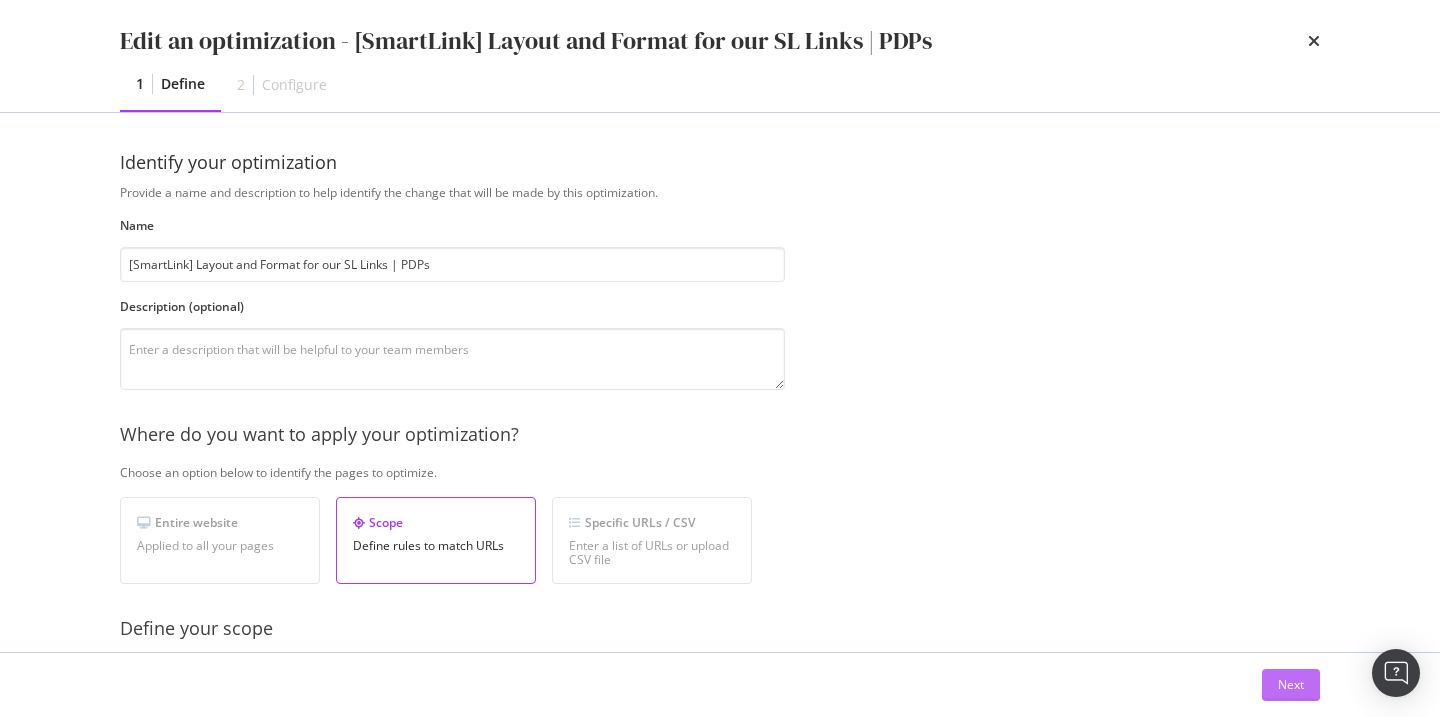 scroll, scrollTop: 4, scrollLeft: 0, axis: vertical 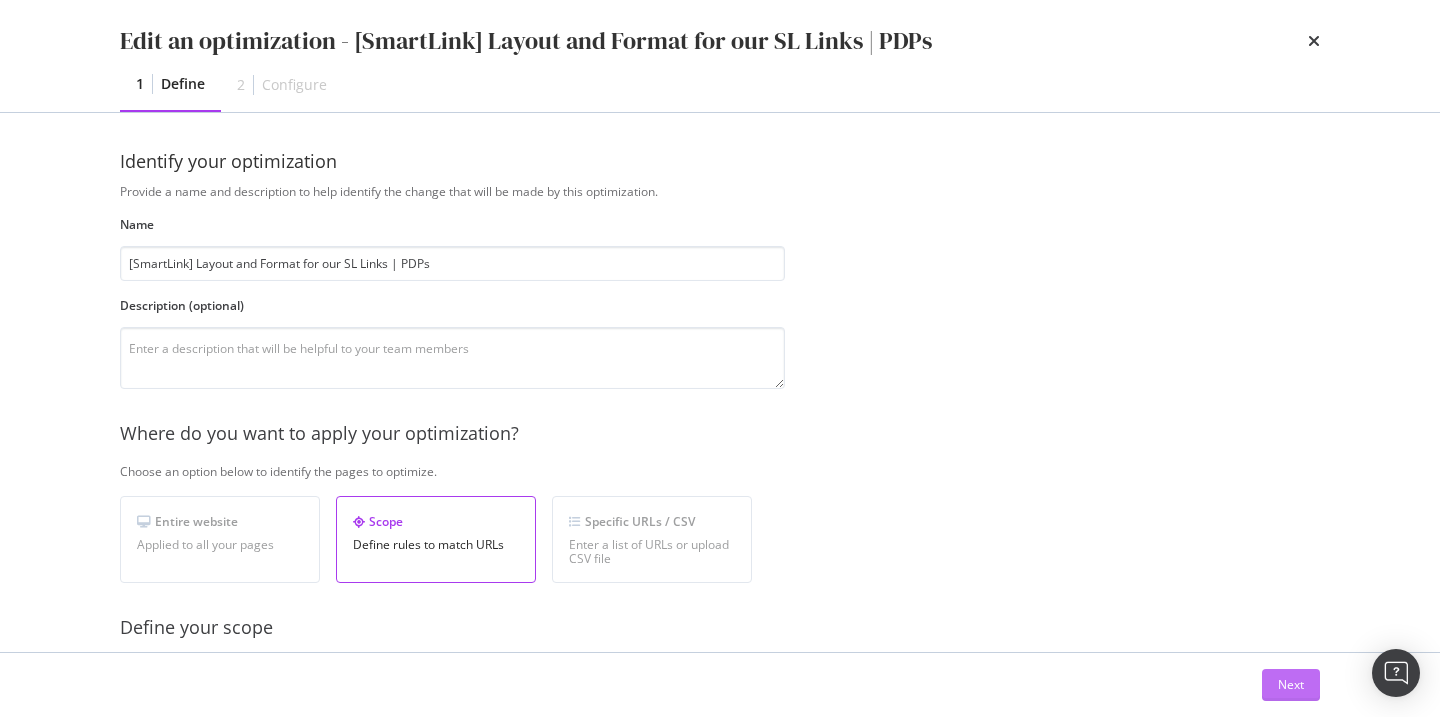 click on "Next" at bounding box center [1291, 684] 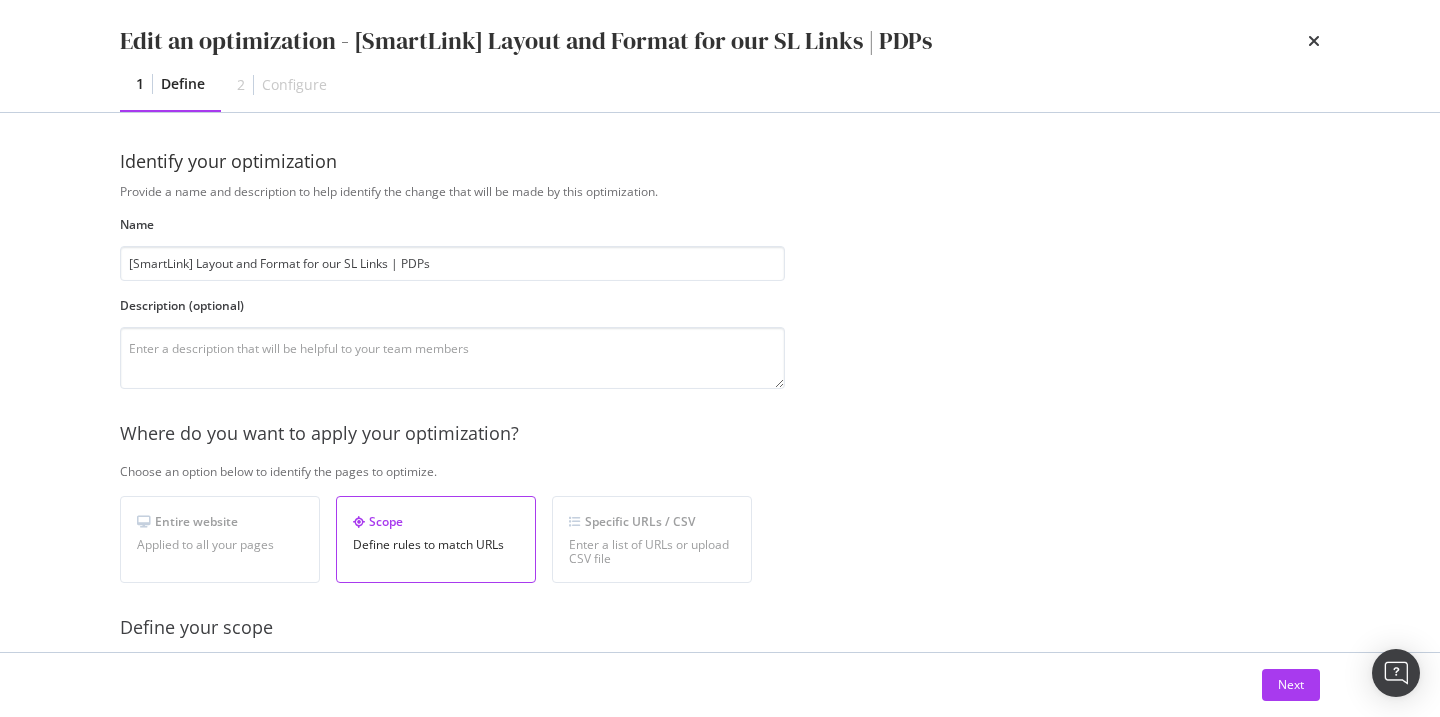 scroll, scrollTop: 0, scrollLeft: 0, axis: both 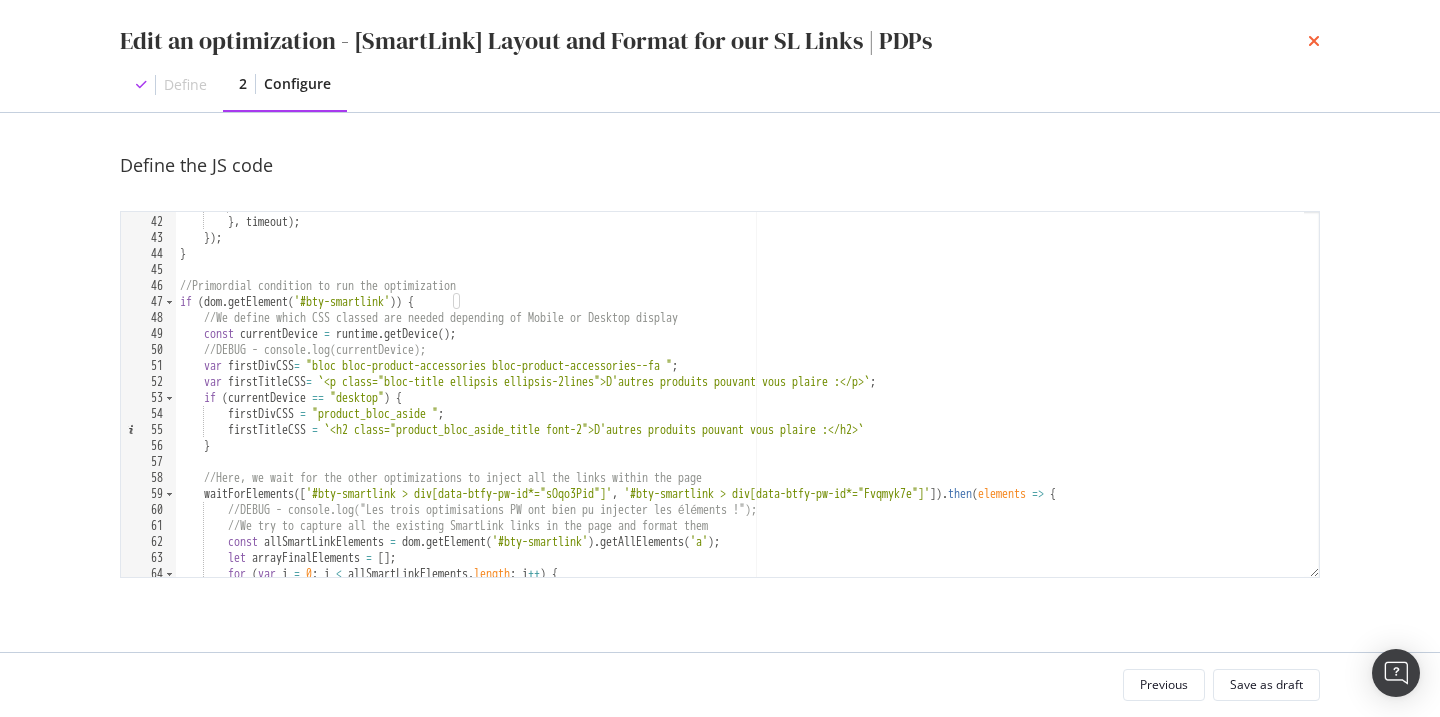 click at bounding box center [1314, 41] 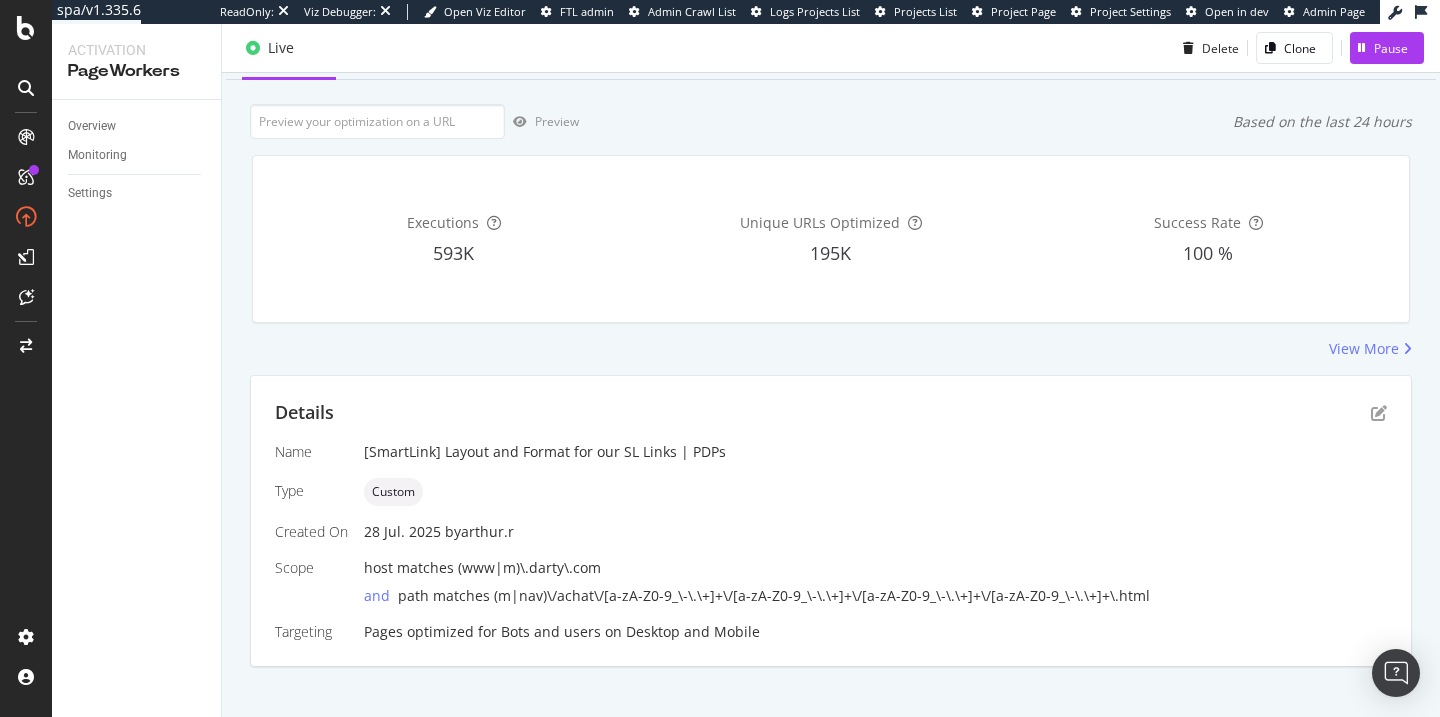 scroll, scrollTop: 116, scrollLeft: 0, axis: vertical 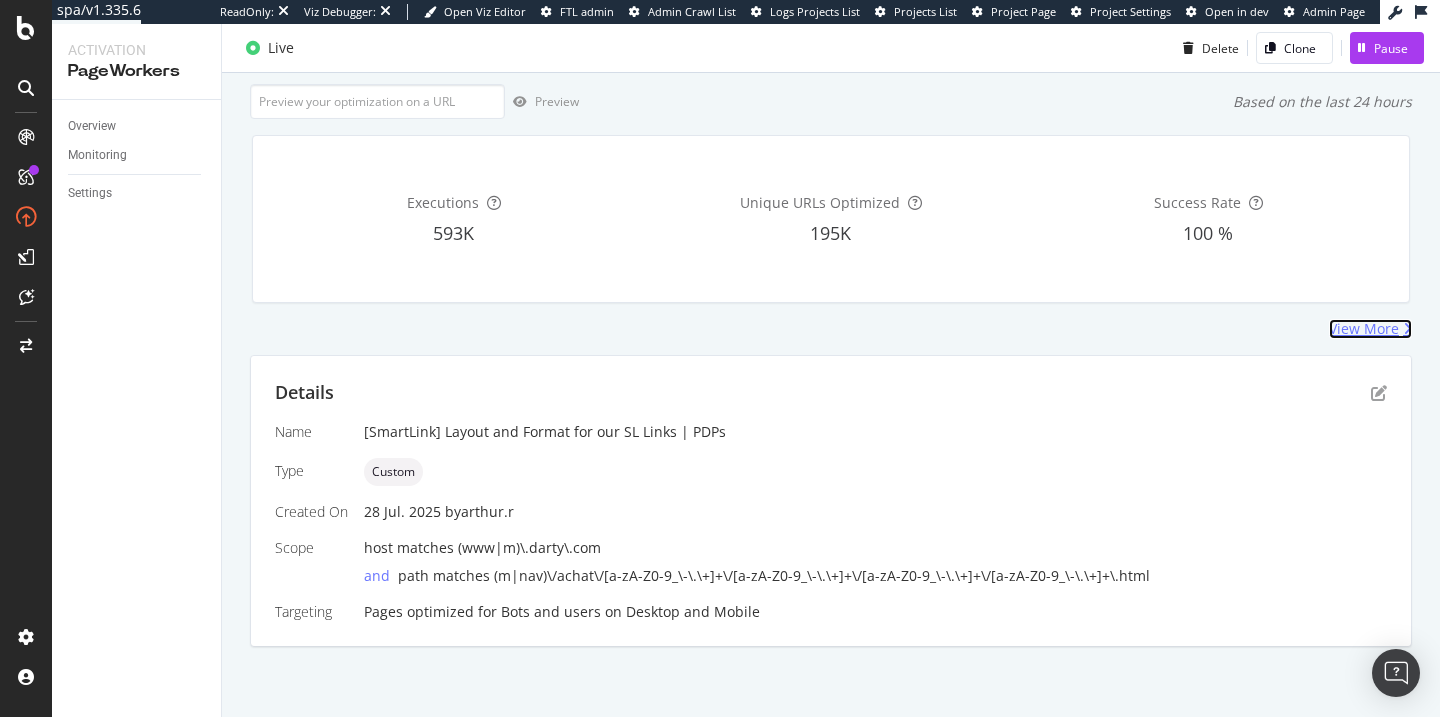 click on "View More" at bounding box center (1364, 329) 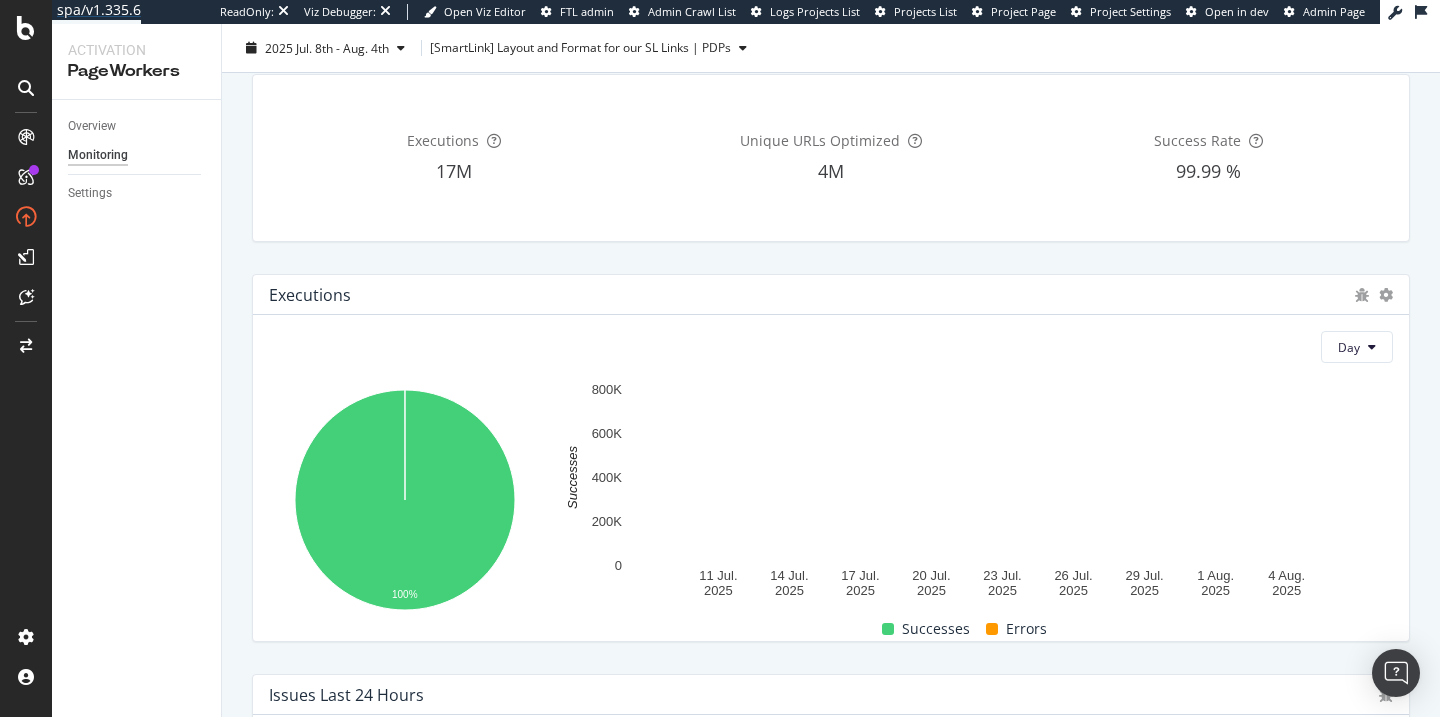 scroll, scrollTop: 0, scrollLeft: 0, axis: both 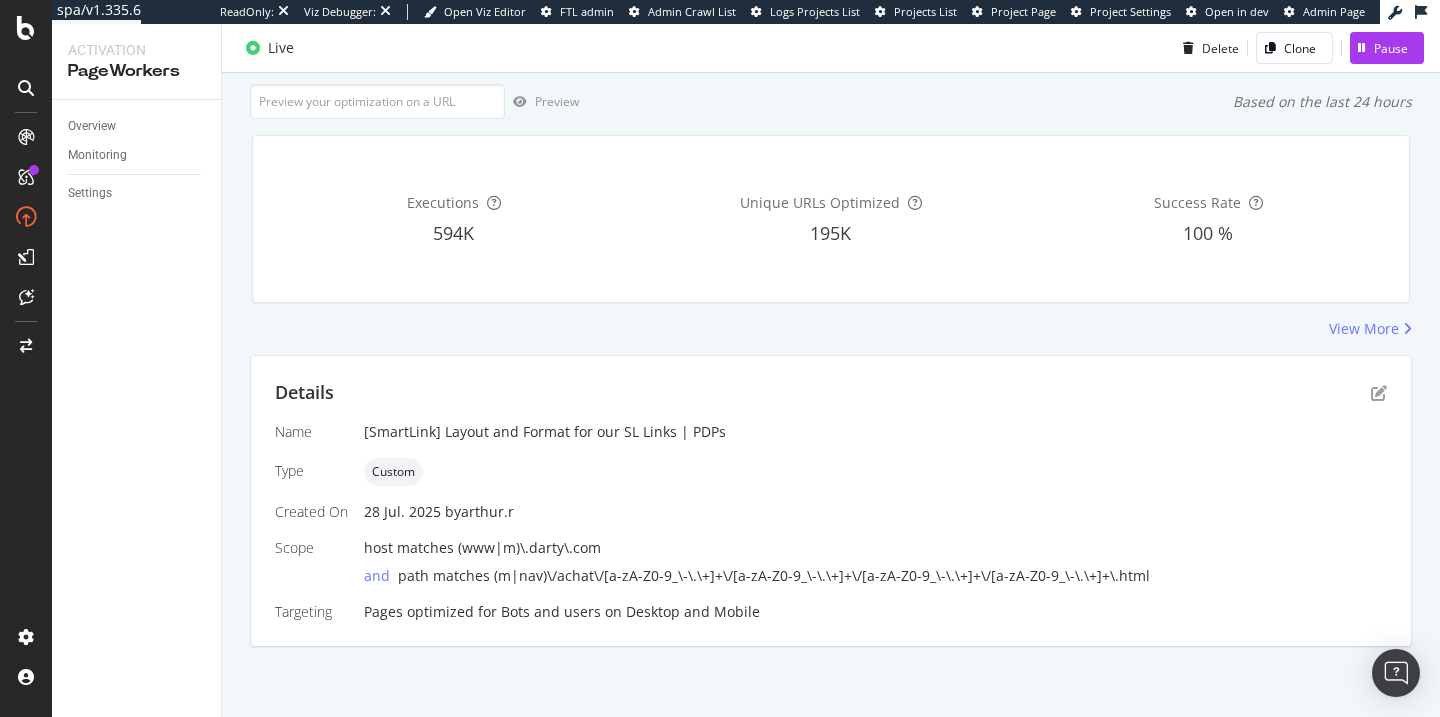click on "Details Name [SmartLink] Layout and Format for our SL Links | PDPs Type Custom Created On 28 Jul. 2025  by  arthur.r Scope host matches (www|m)\.darty\.com and path matches (m|nav)\/achat\/[a-zA-Z0-9_\-\.\+]+\/[a-zA-Z0-9_\-\.\+]+\/[a-zA-Z0-9_\-\.\+]+\/[a-zA-Z0-9_\-\.\+]+\.html Targeting Pages optimized for Bots and users on Desktop and Mobile" at bounding box center [831, 501] 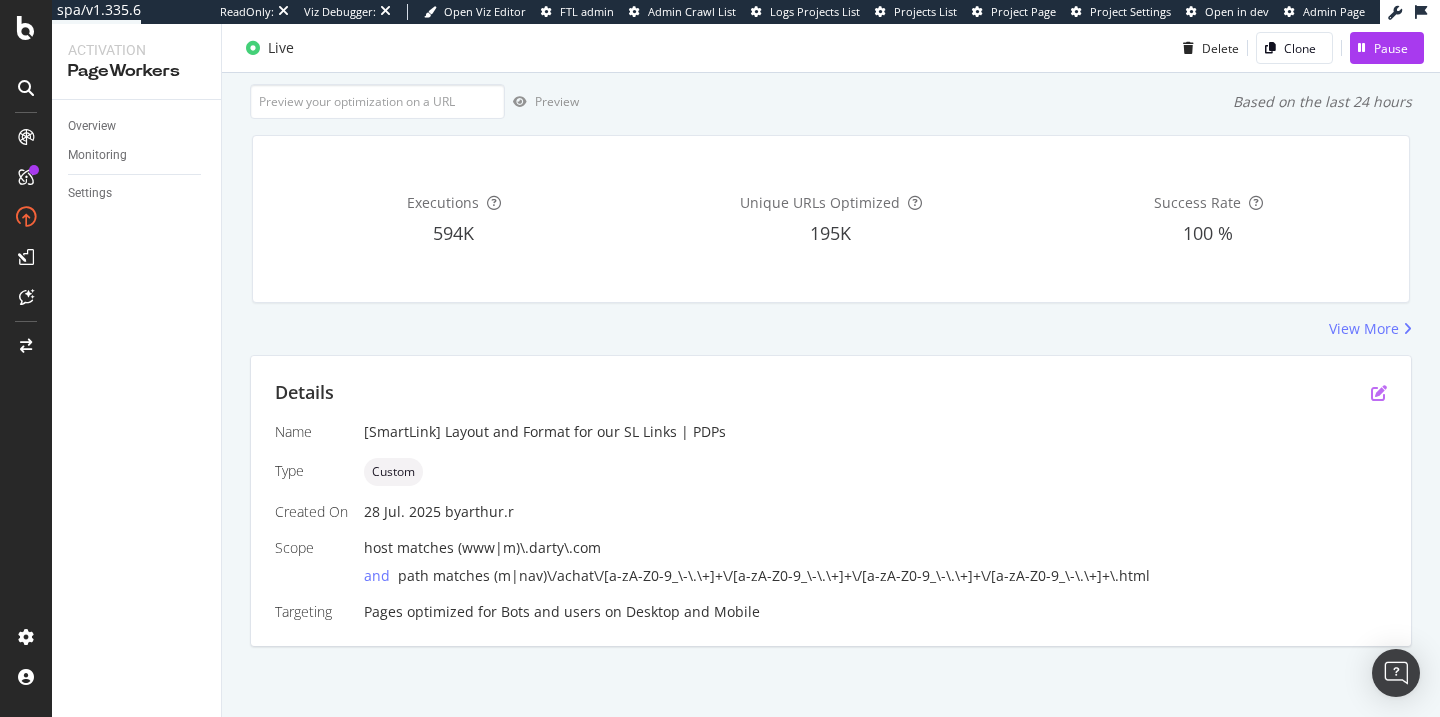 click at bounding box center [1379, 393] 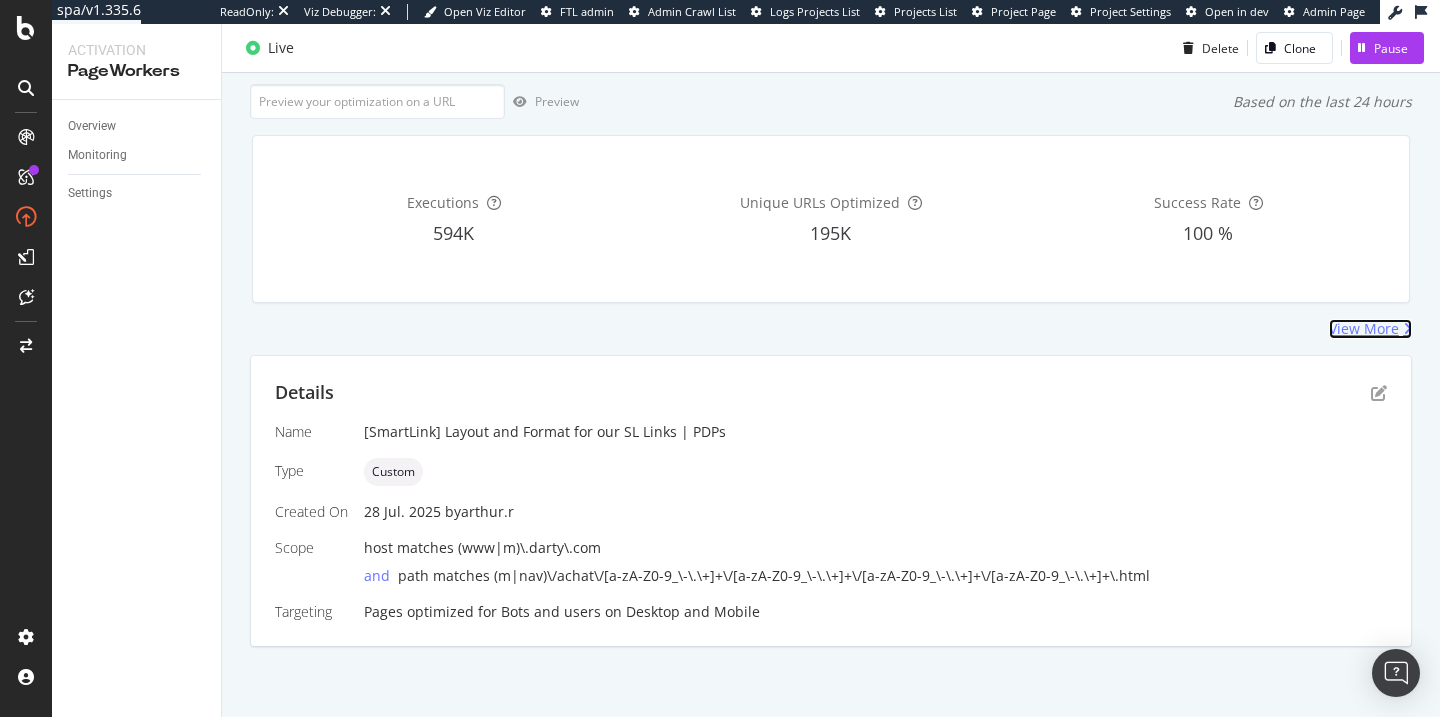 click on "View More" at bounding box center [1364, 329] 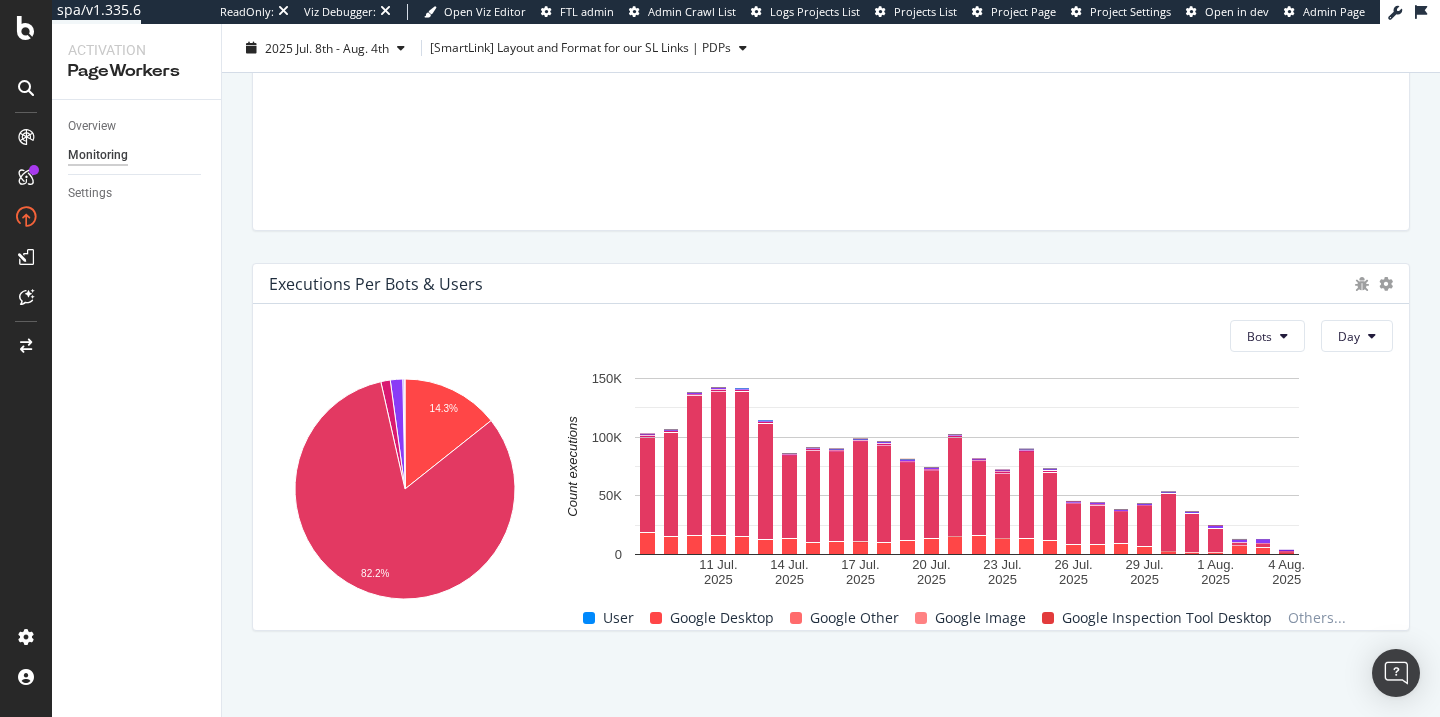 scroll, scrollTop: 0, scrollLeft: 0, axis: both 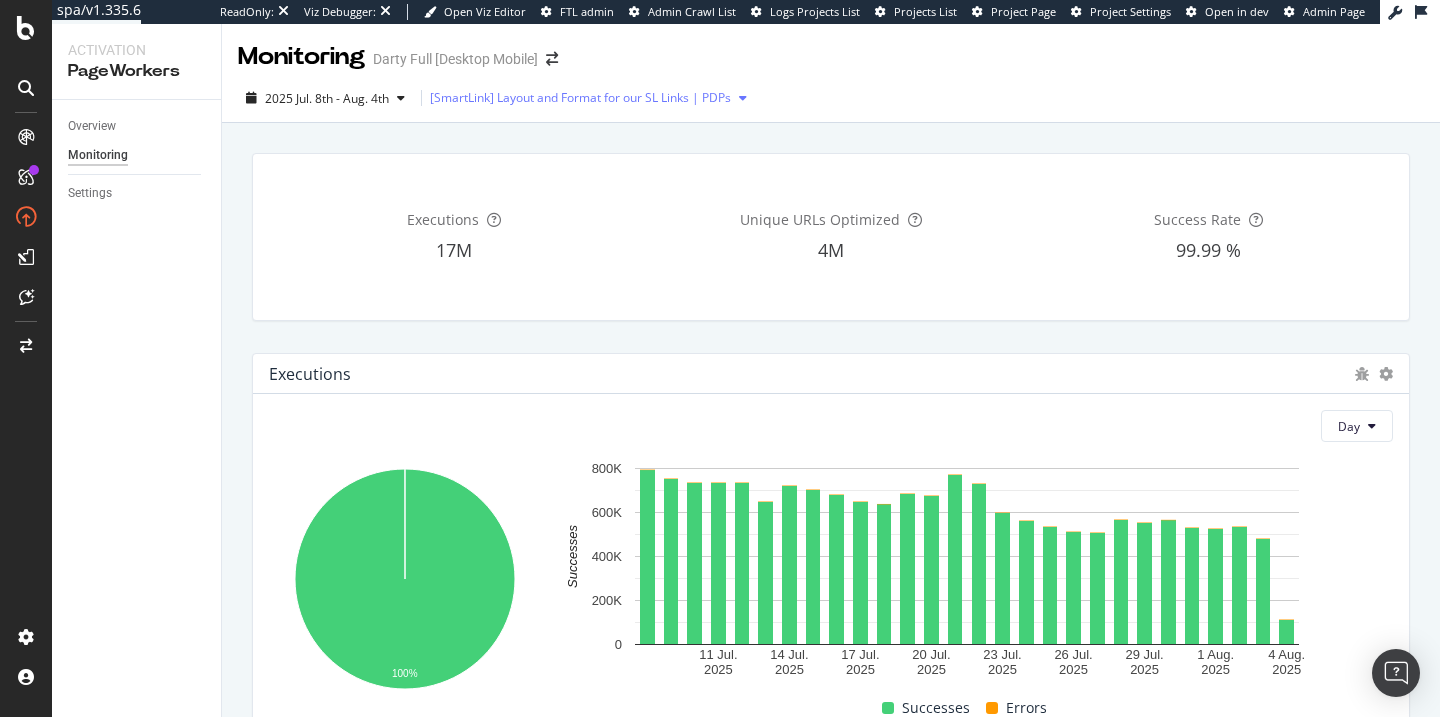 click on "[SmartLink] Layout and Format for our SL Links | PDPs" at bounding box center [580, 98] 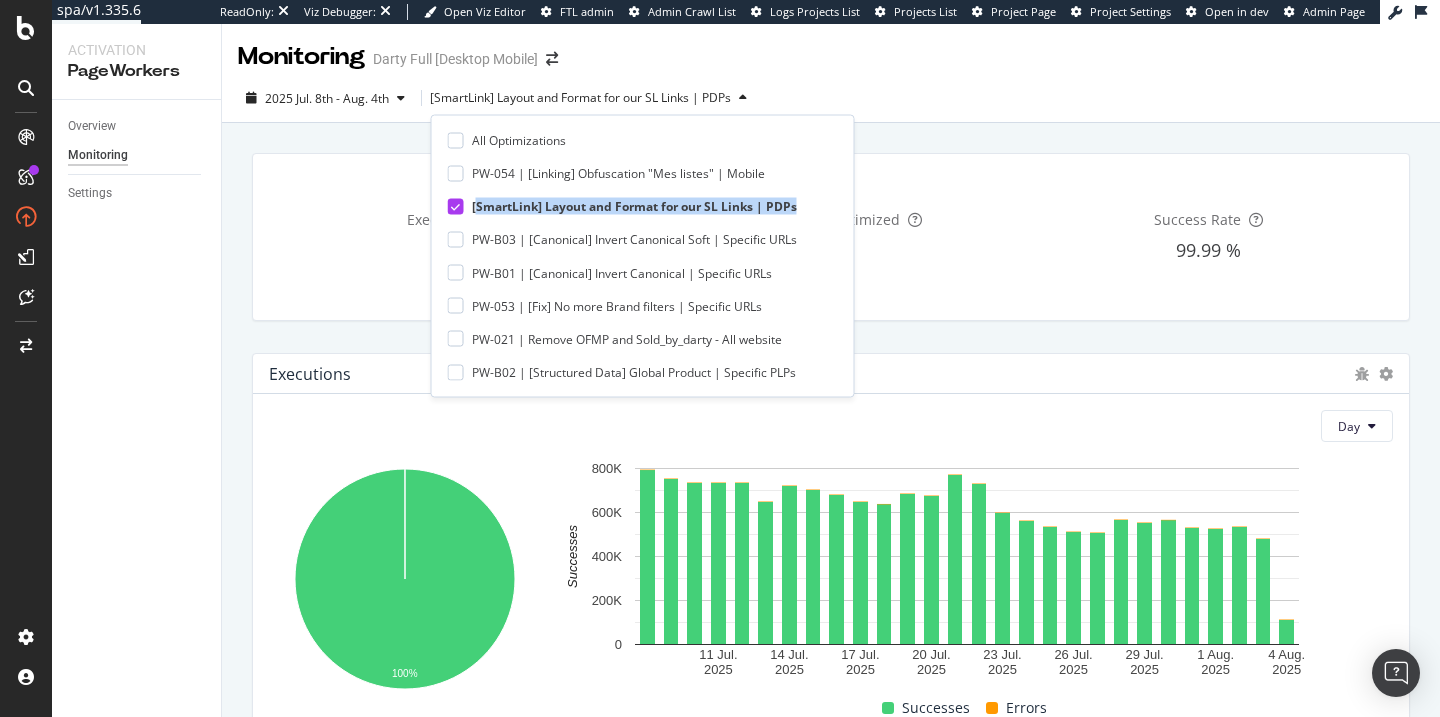 copy on "SmartLink] Layout and Format for our SL Links | PDPs" 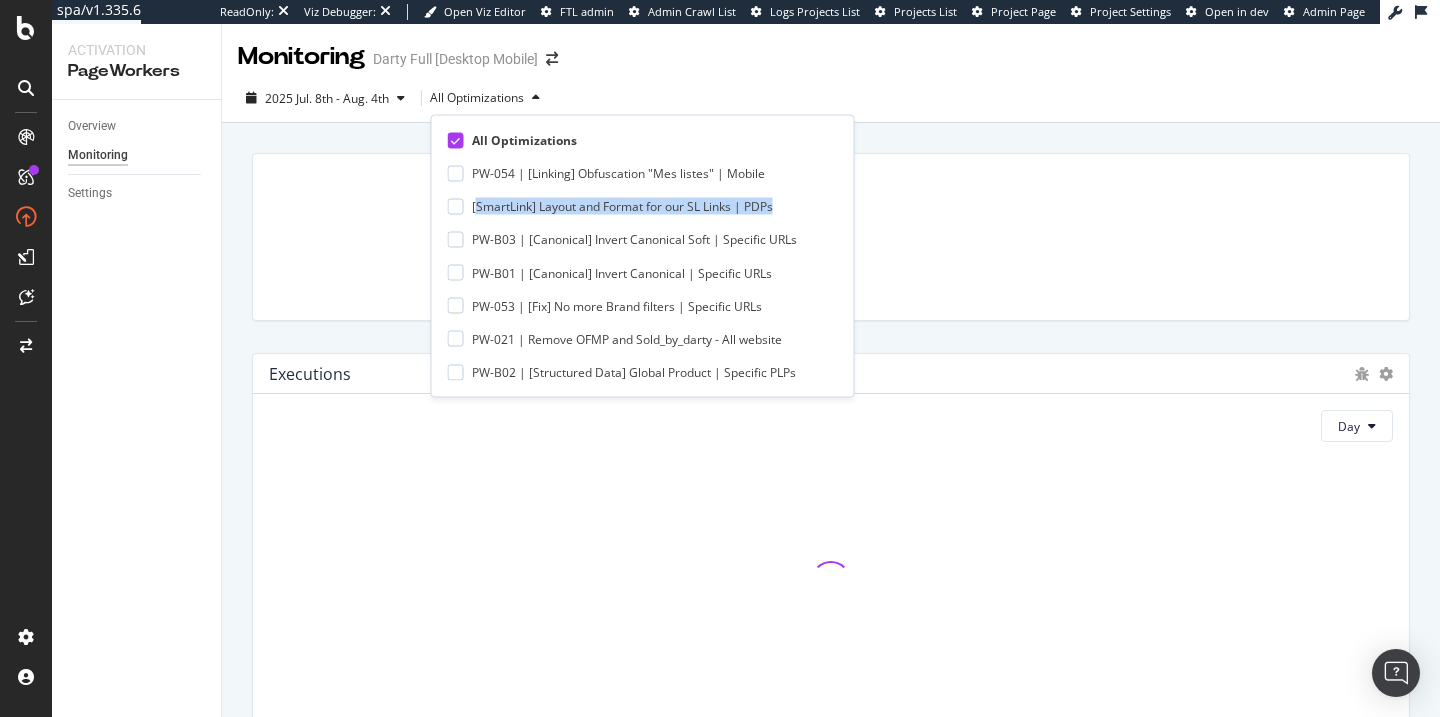 click at bounding box center (831, 237) 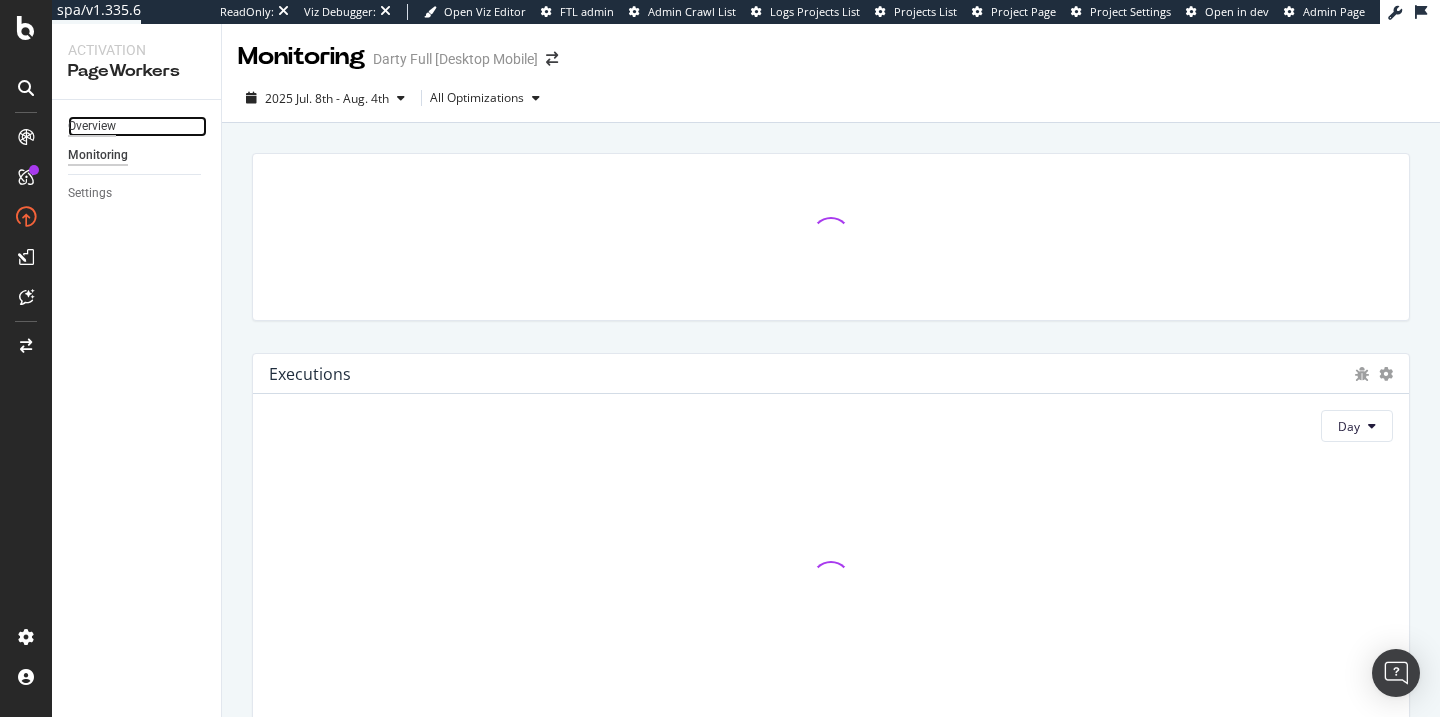 click on "Overview" at bounding box center (92, 126) 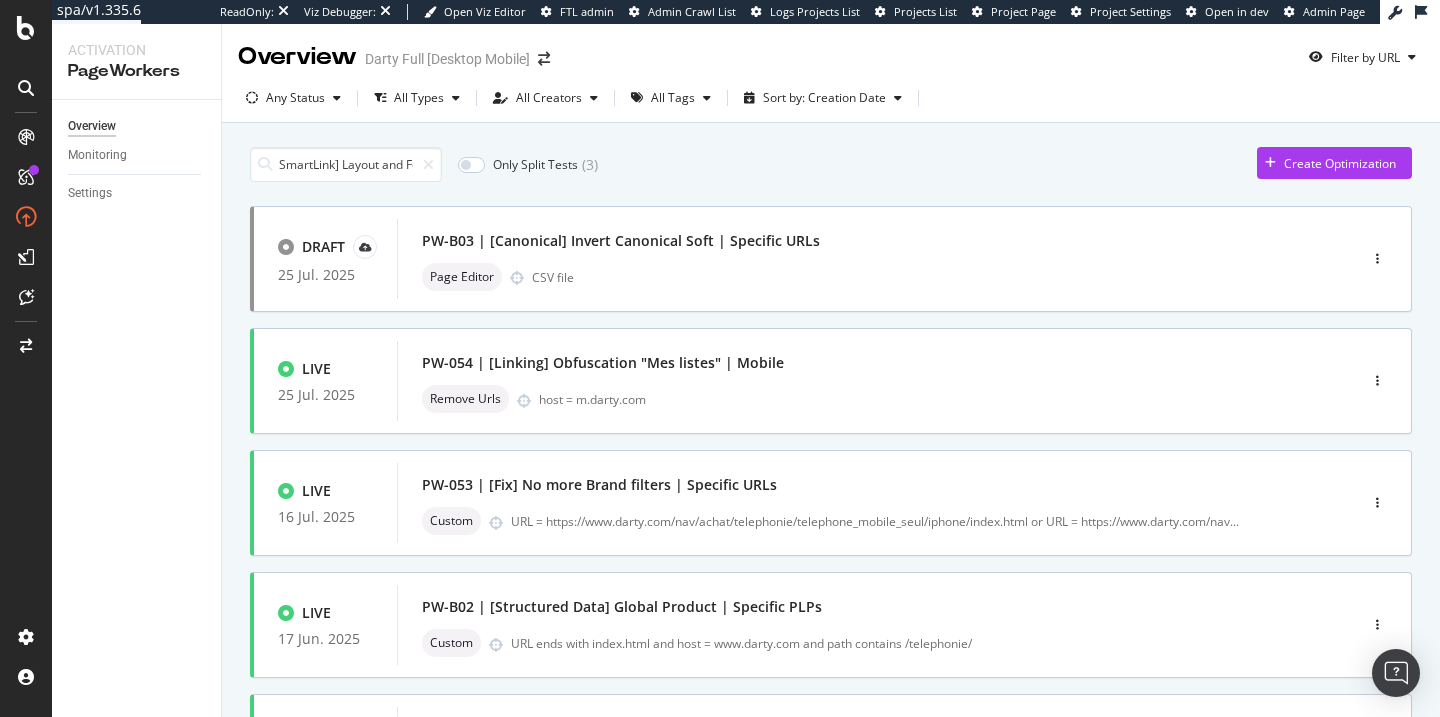 scroll, scrollTop: 0, scrollLeft: 164, axis: horizontal 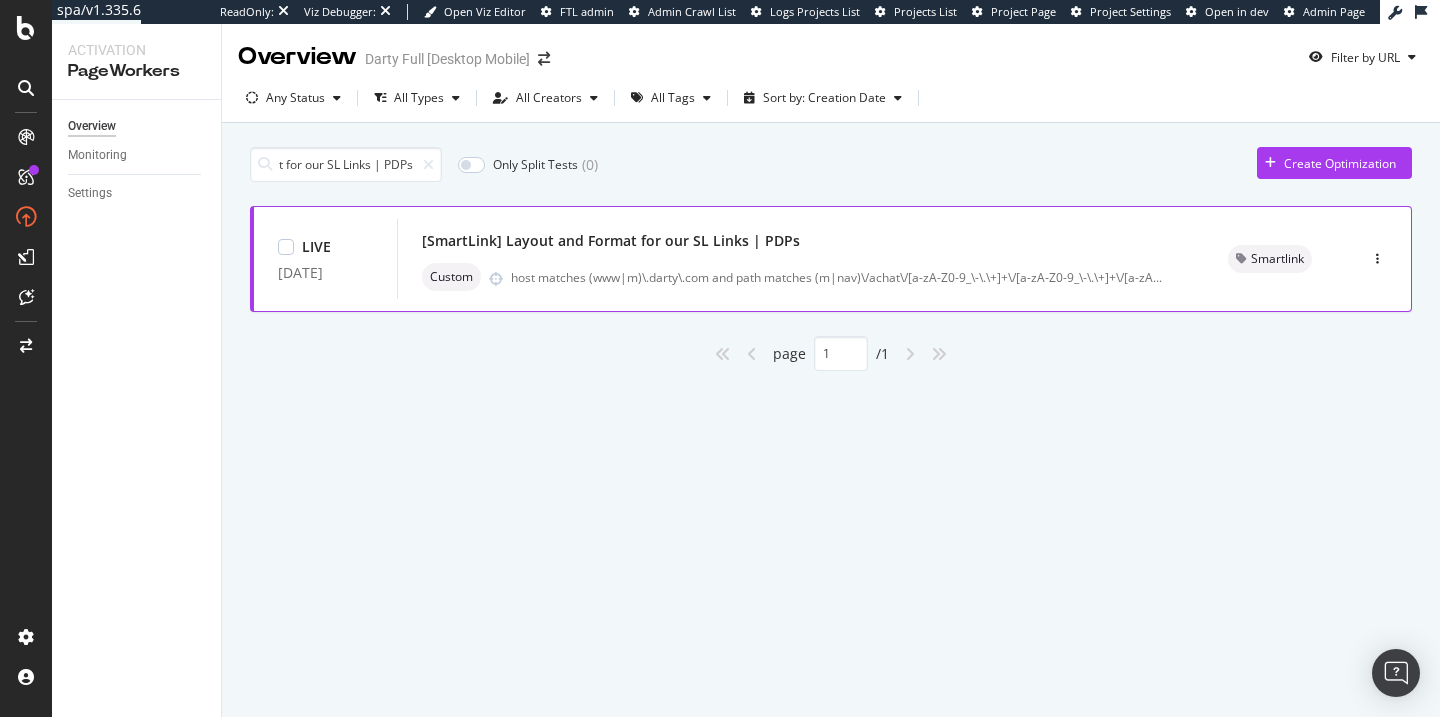 click on "[SmartLink] Layout and Format for our SL Links | PDPs" at bounding box center [611, 241] 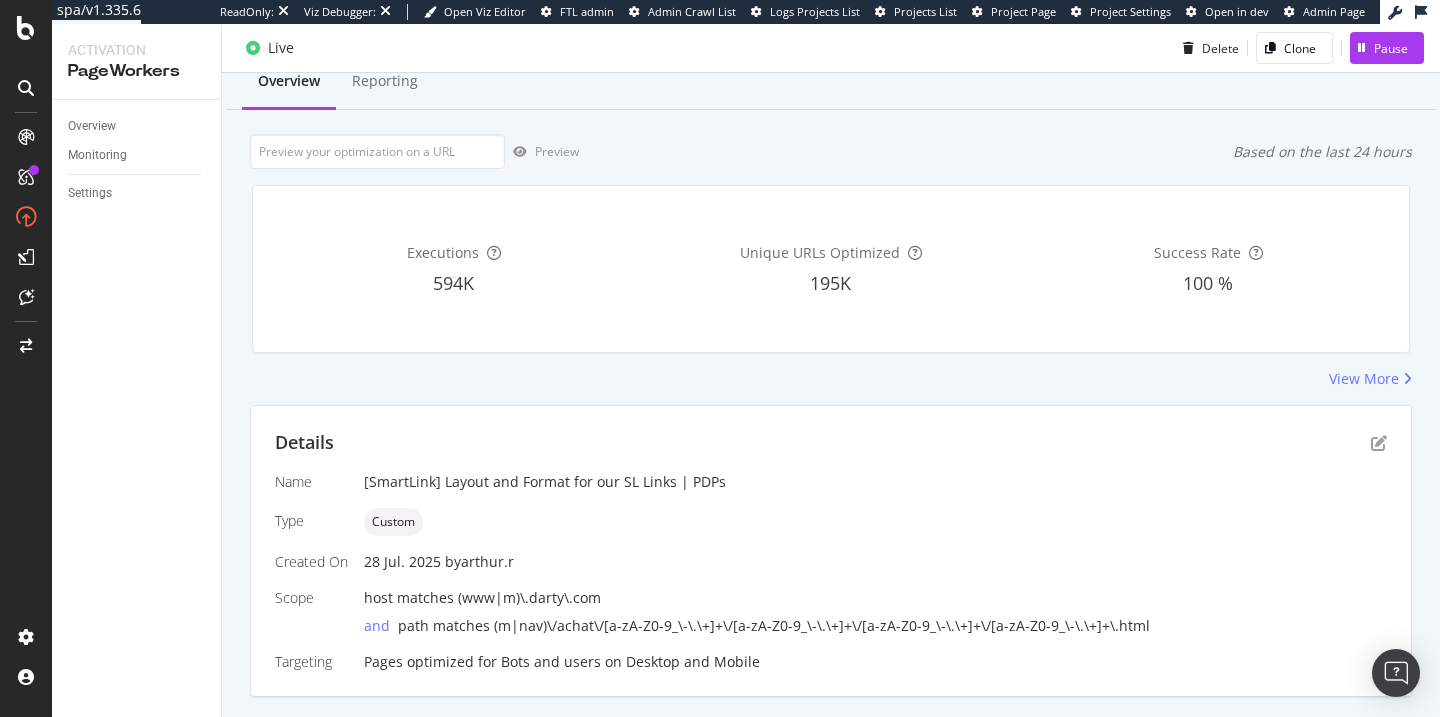 scroll, scrollTop: 116, scrollLeft: 0, axis: vertical 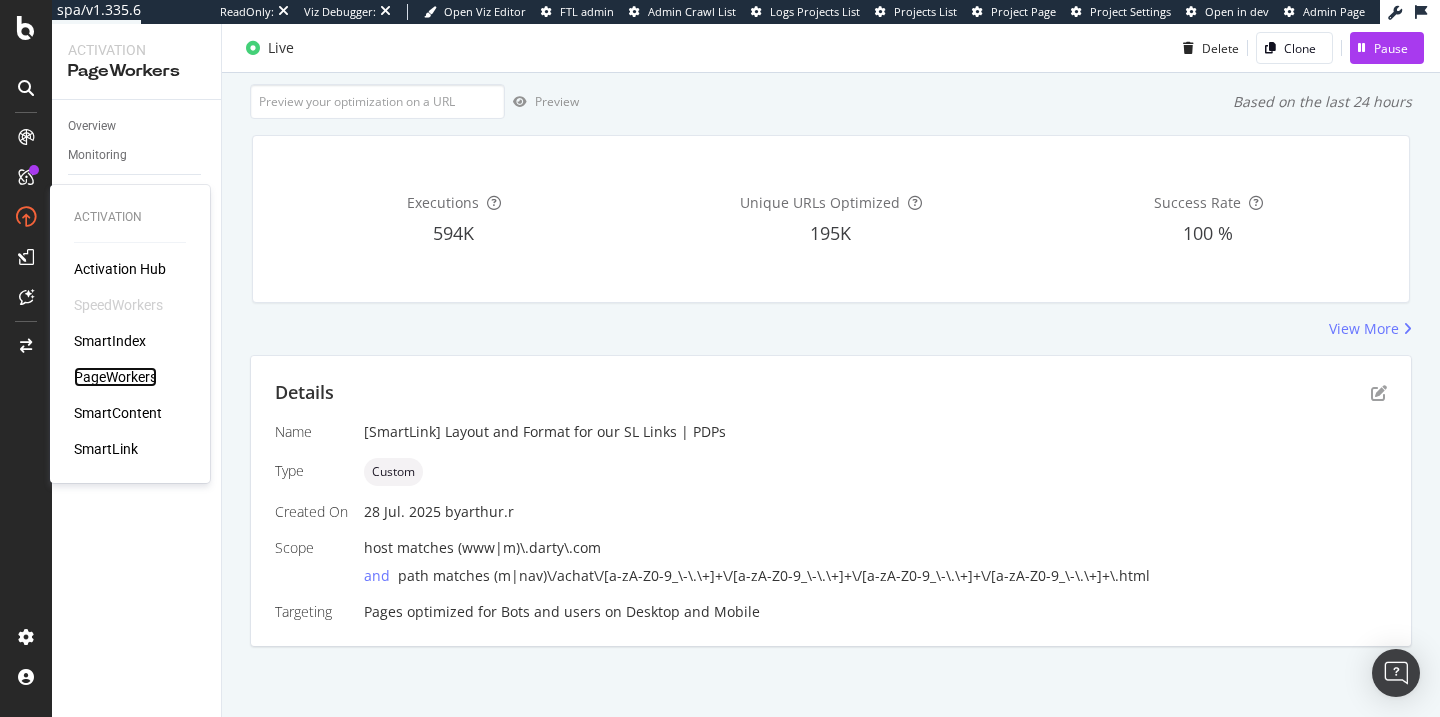 click on "PageWorkers" at bounding box center (115, 377) 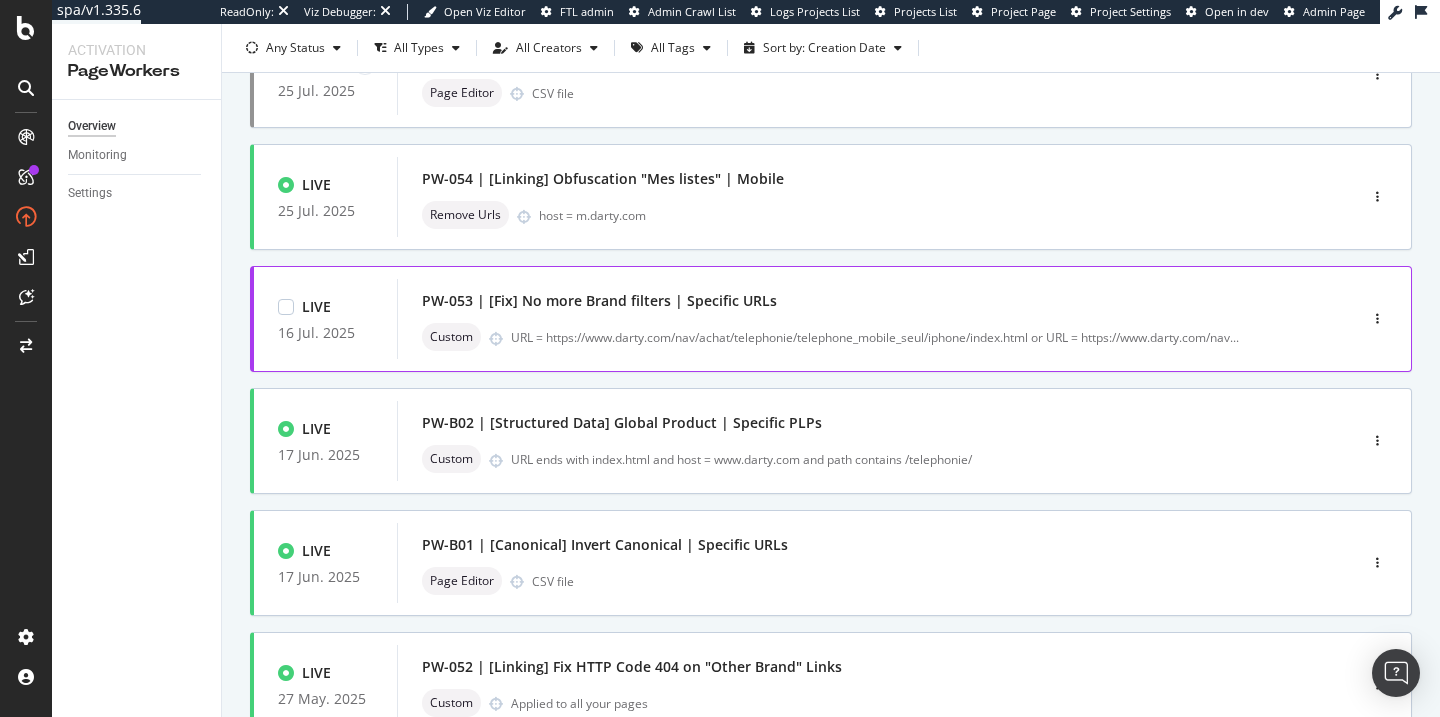 scroll, scrollTop: 0, scrollLeft: 0, axis: both 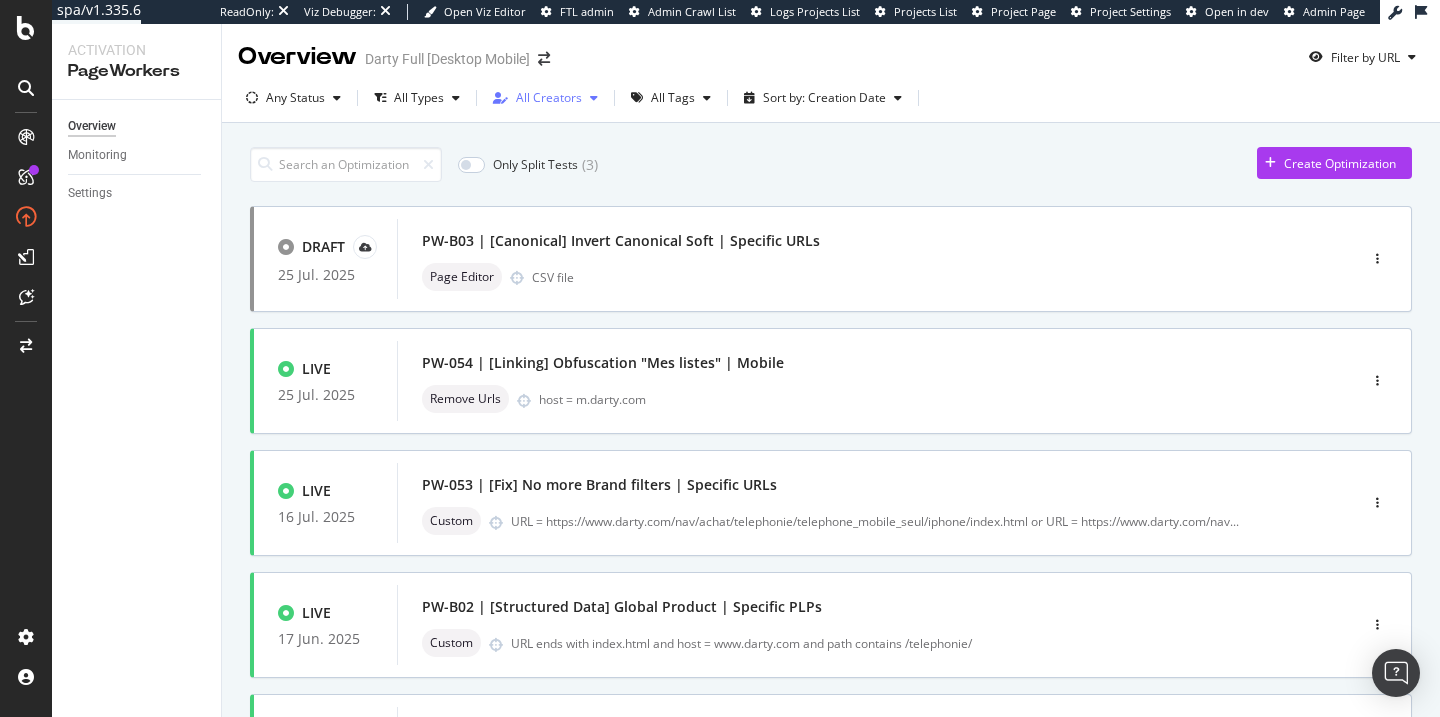 click on "All Creators" at bounding box center (549, 98) 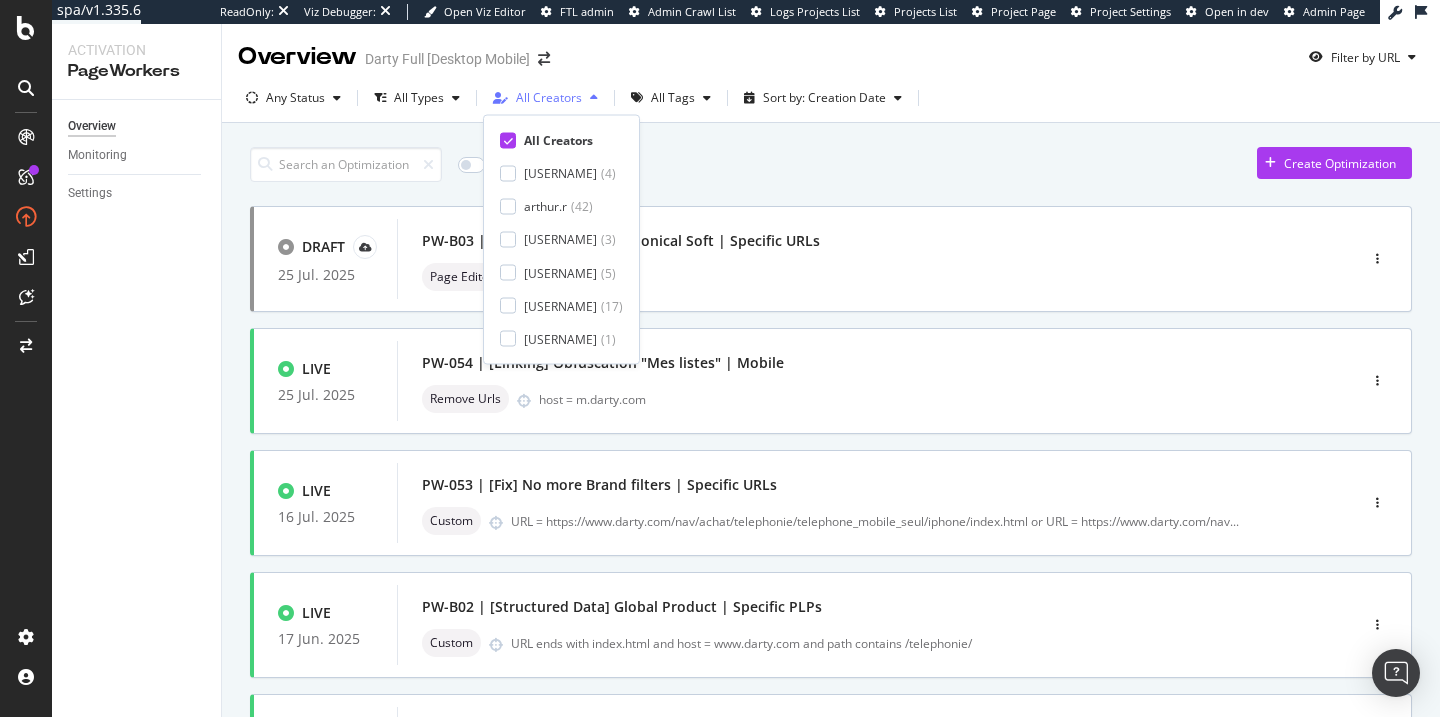 click on "All Creators" at bounding box center (549, 98) 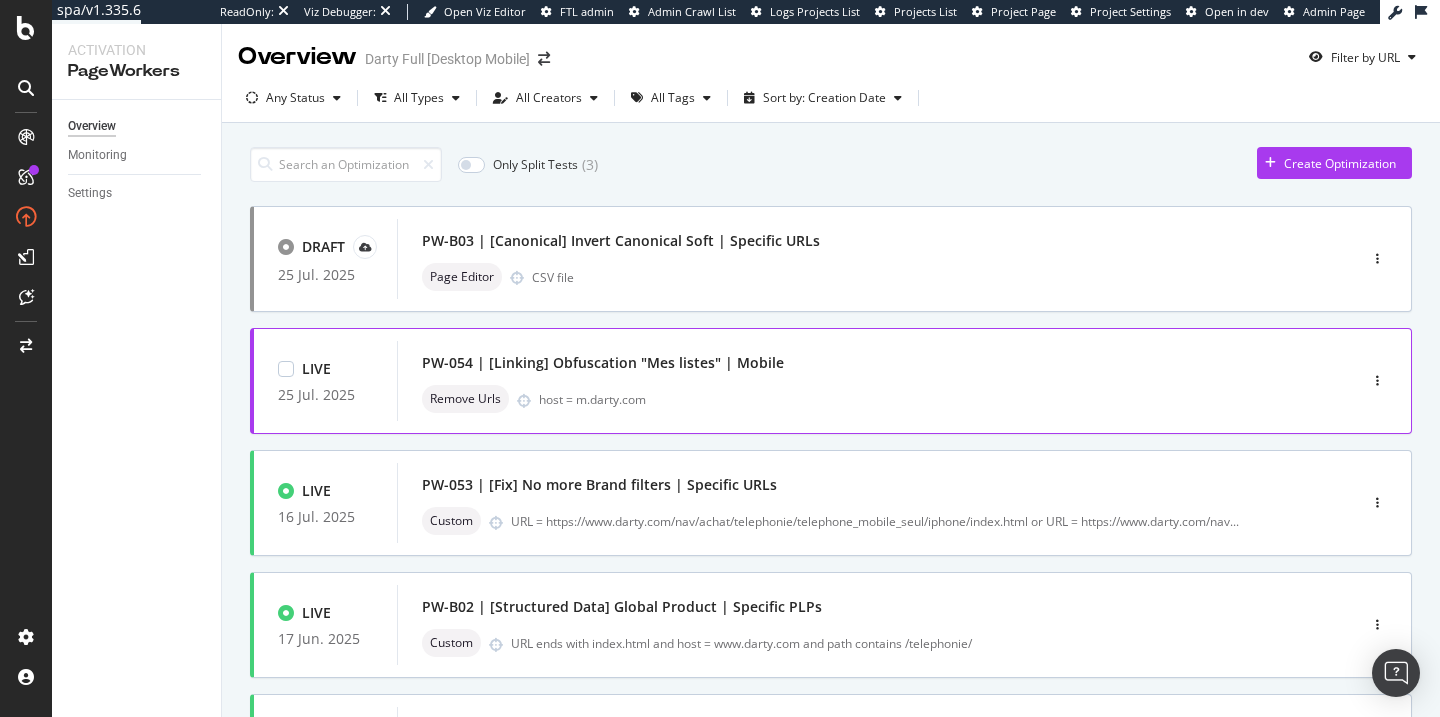 click on "Remove Urls host = m.darty.com" at bounding box center (847, 399) 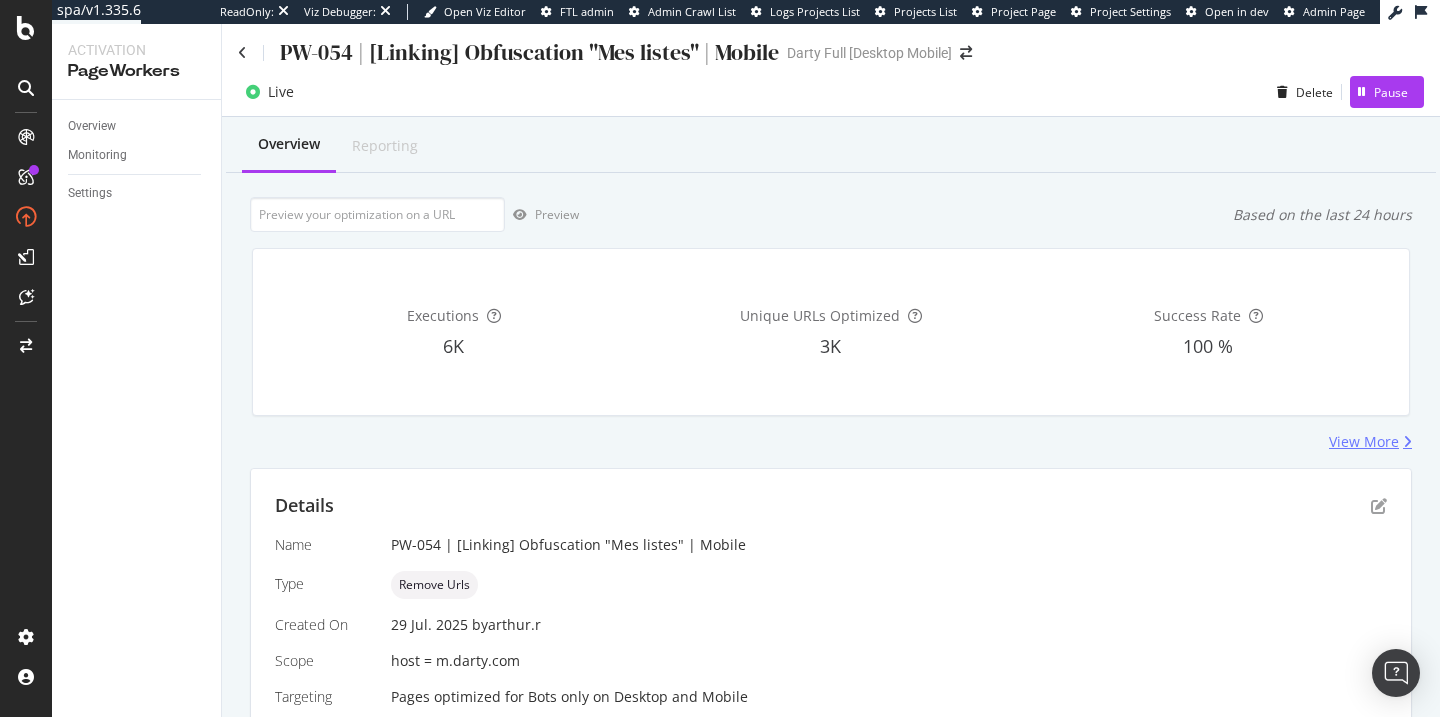 scroll, scrollTop: 4, scrollLeft: 0, axis: vertical 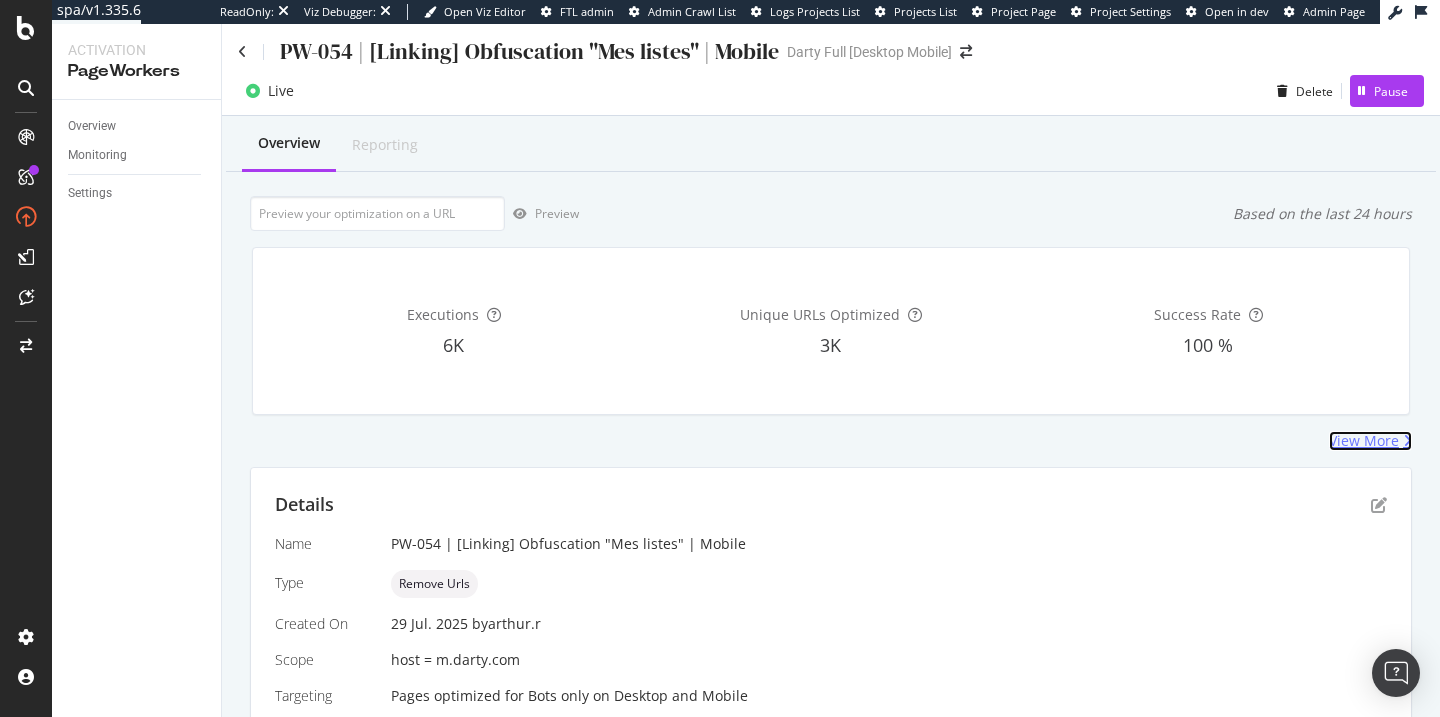 click on "View More" at bounding box center [1364, 441] 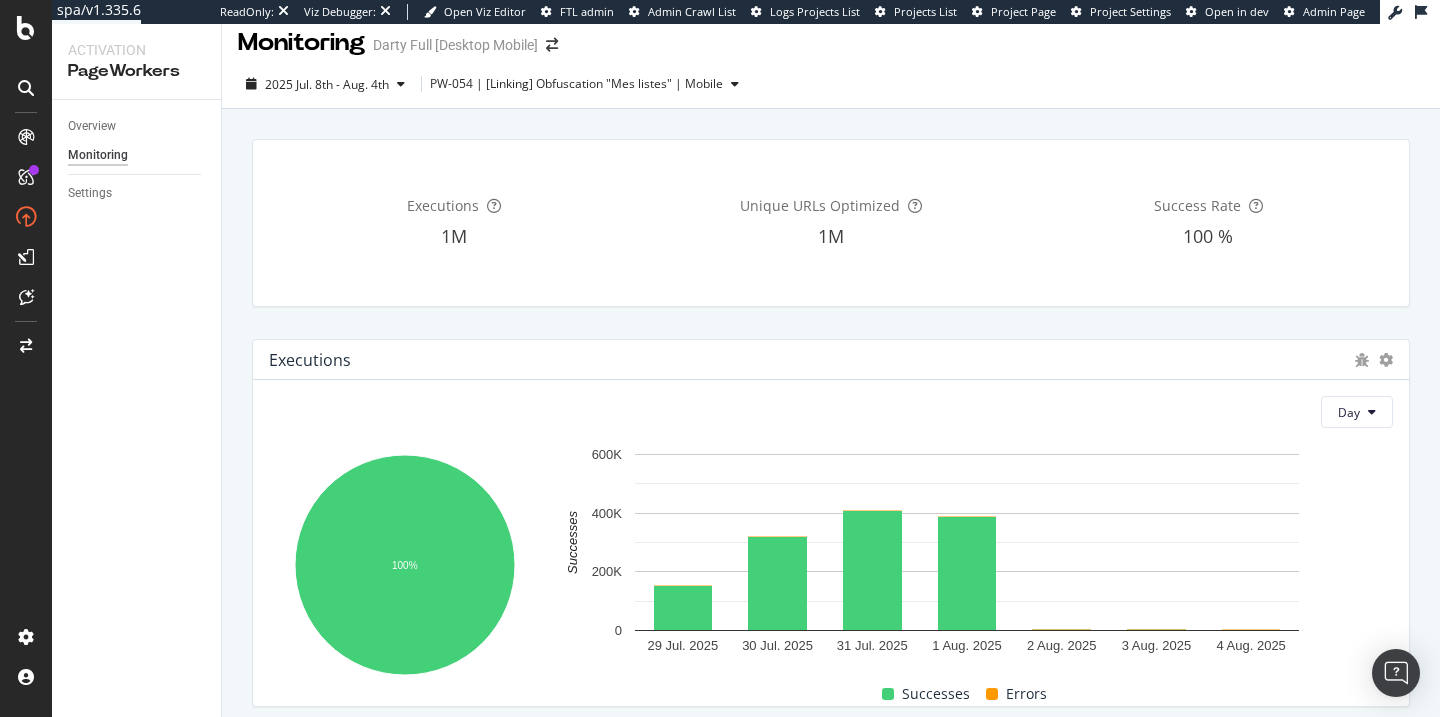 scroll, scrollTop: 0, scrollLeft: 0, axis: both 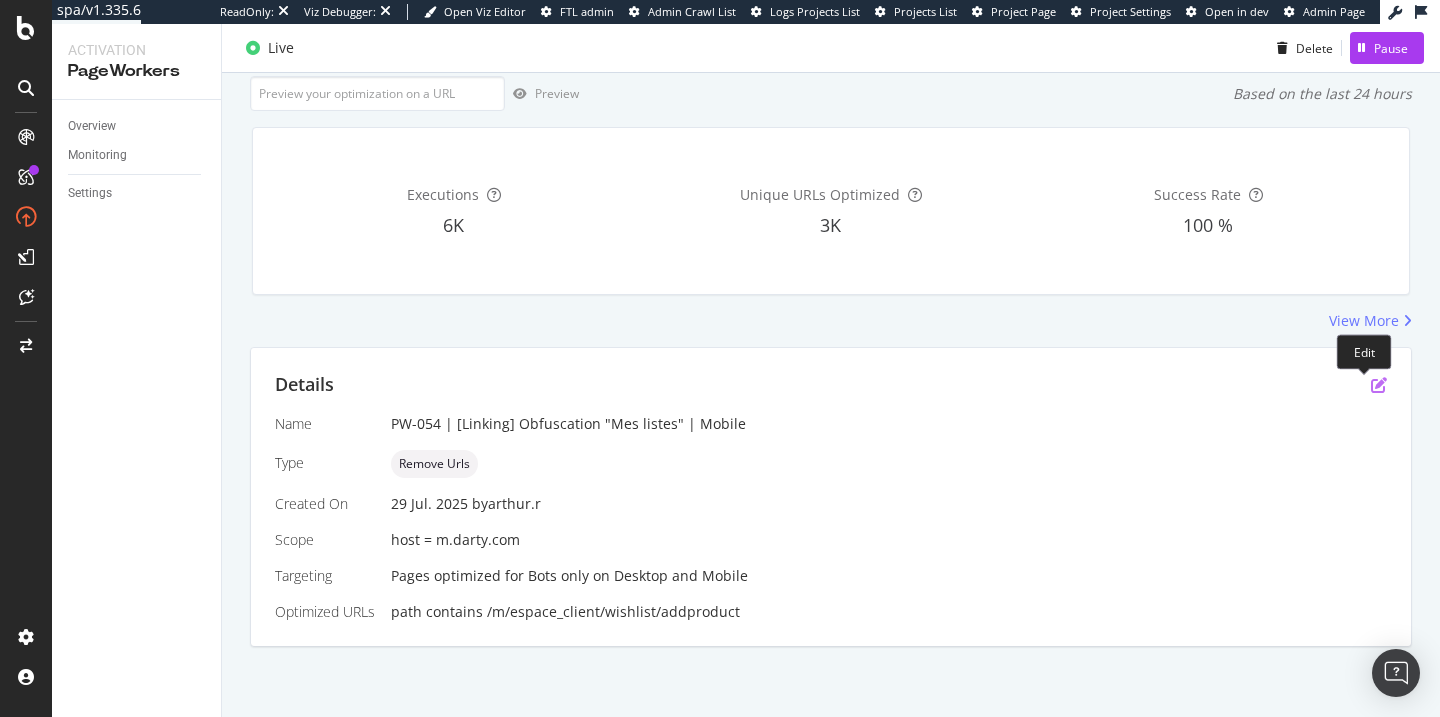 click at bounding box center [1379, 385] 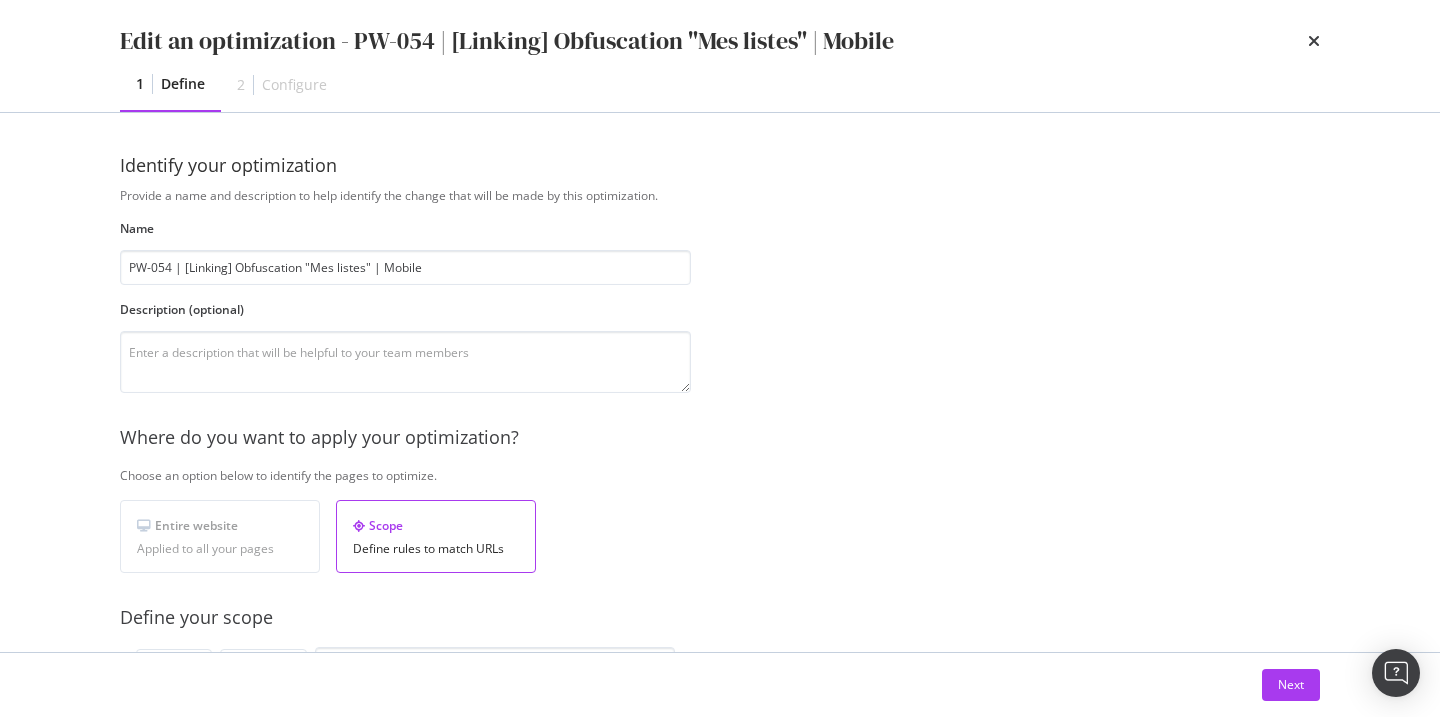 scroll, scrollTop: 343, scrollLeft: 0, axis: vertical 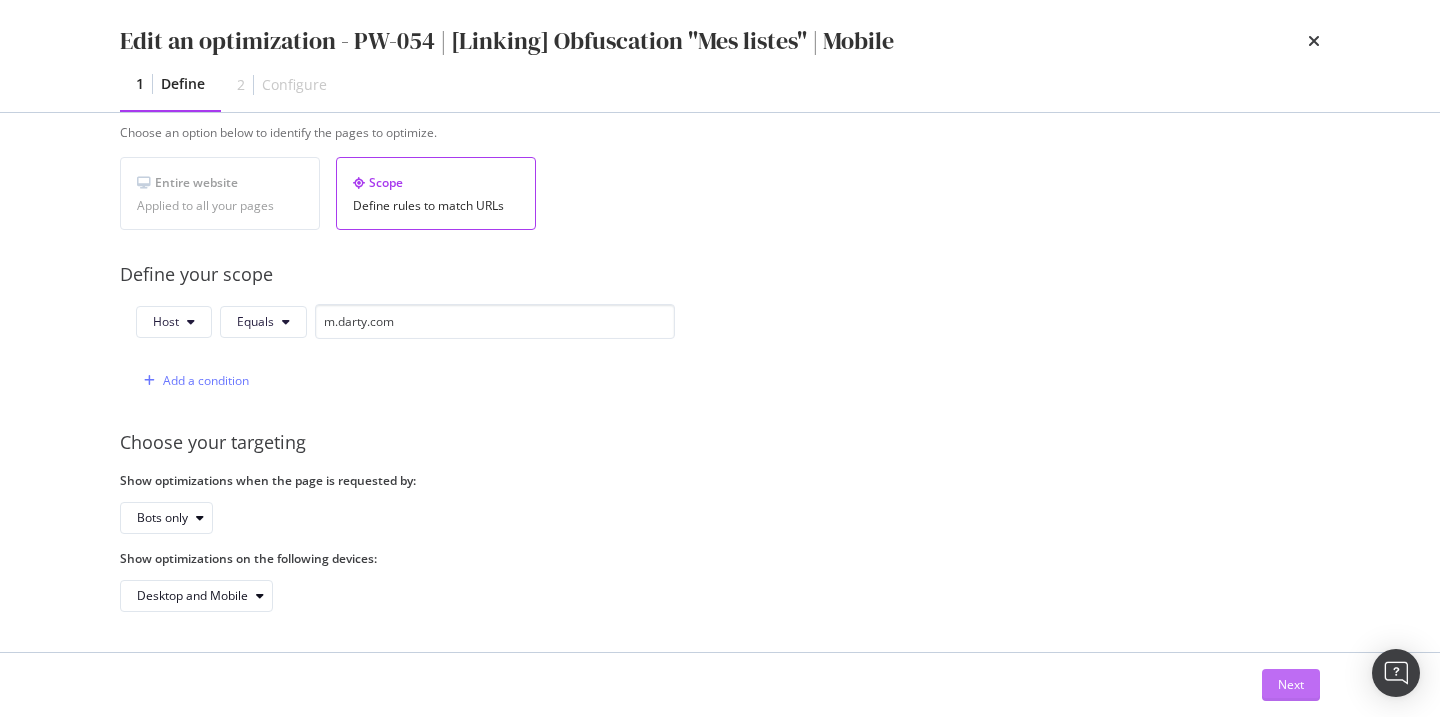 click on "Next" at bounding box center (1291, 685) 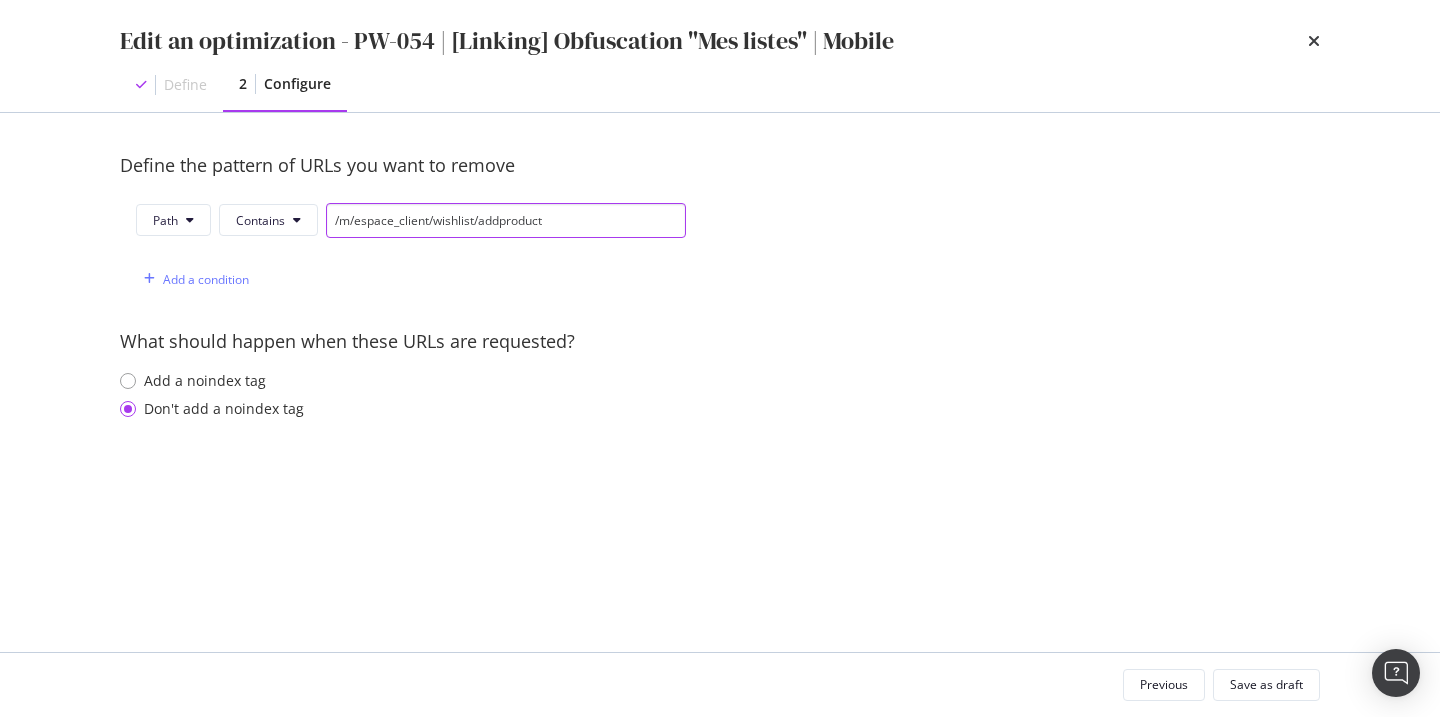 click on "/m/espace_client/wishlist/addproduct" at bounding box center (506, 220) 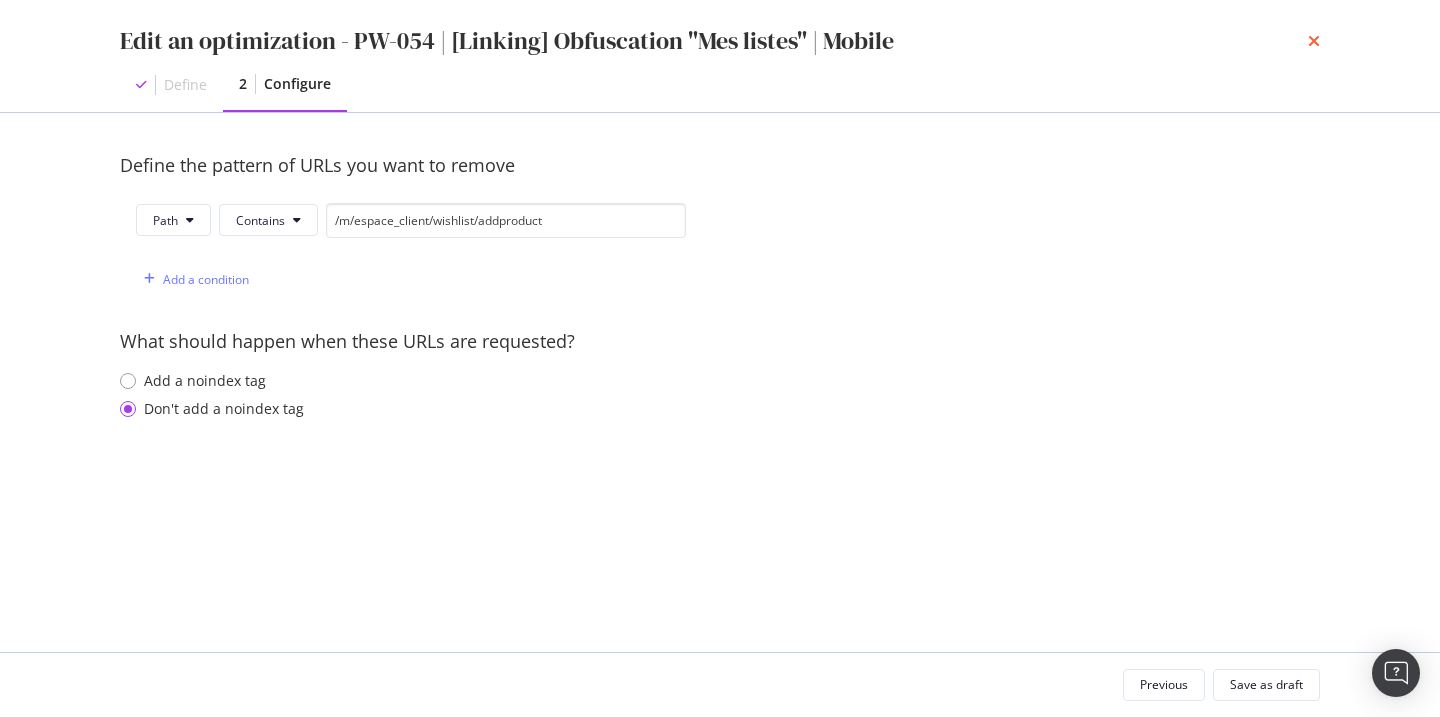 click at bounding box center (1314, 41) 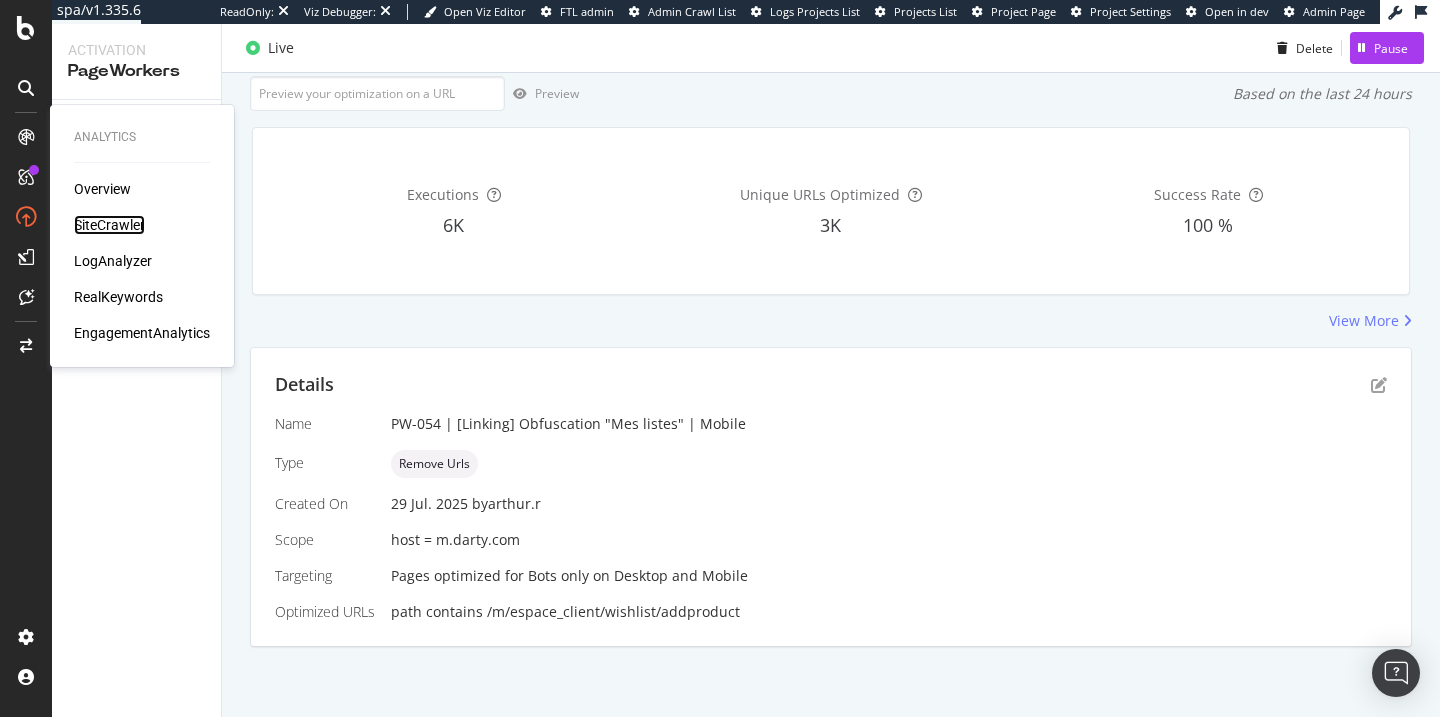 click on "SiteCrawler" at bounding box center [109, 225] 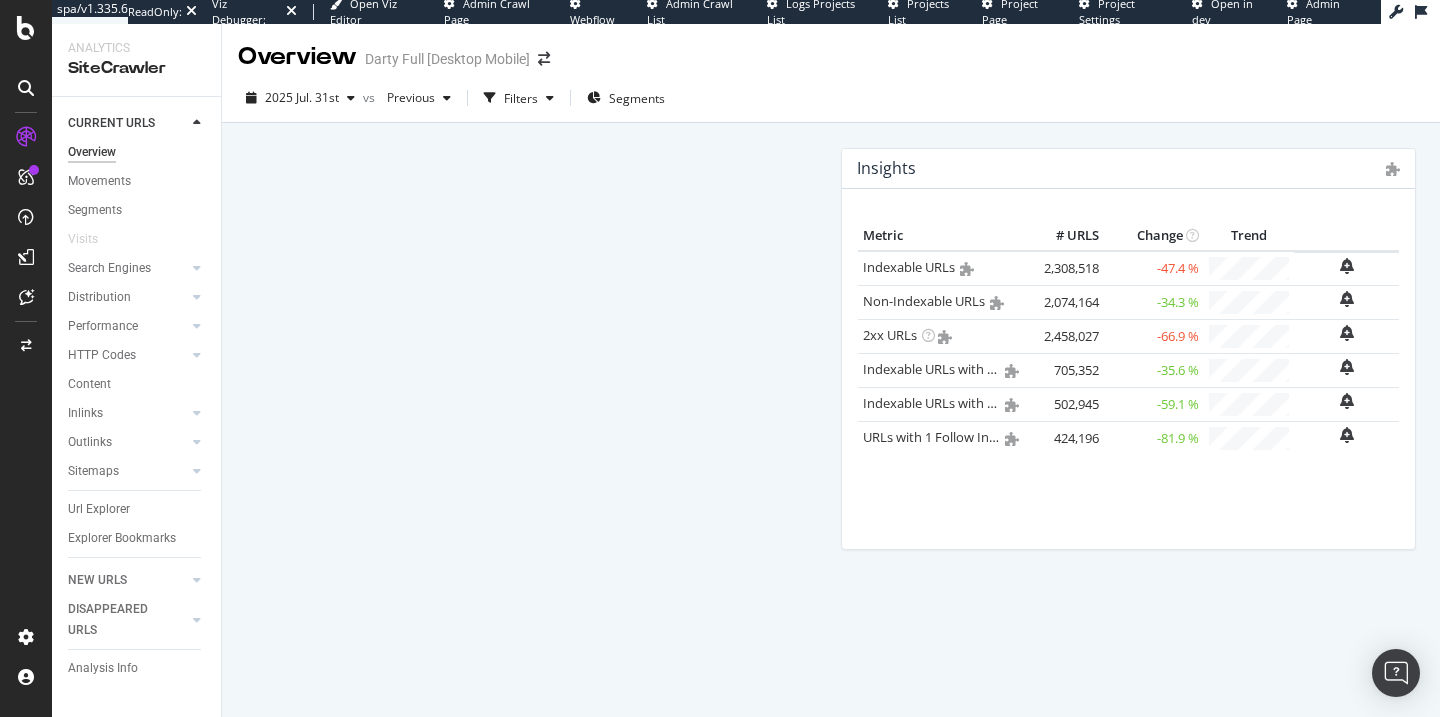 scroll, scrollTop: 0, scrollLeft: 0, axis: both 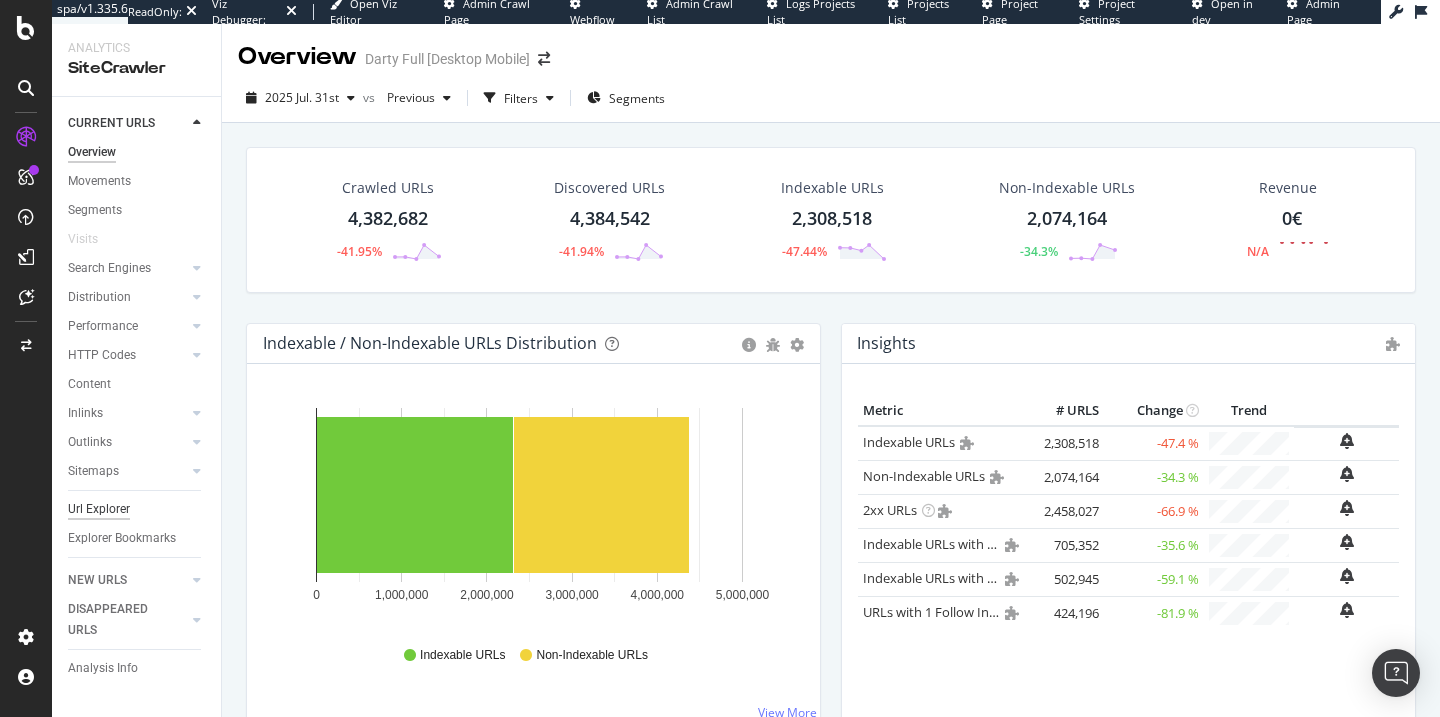 click on "Url Explorer" at bounding box center [99, 509] 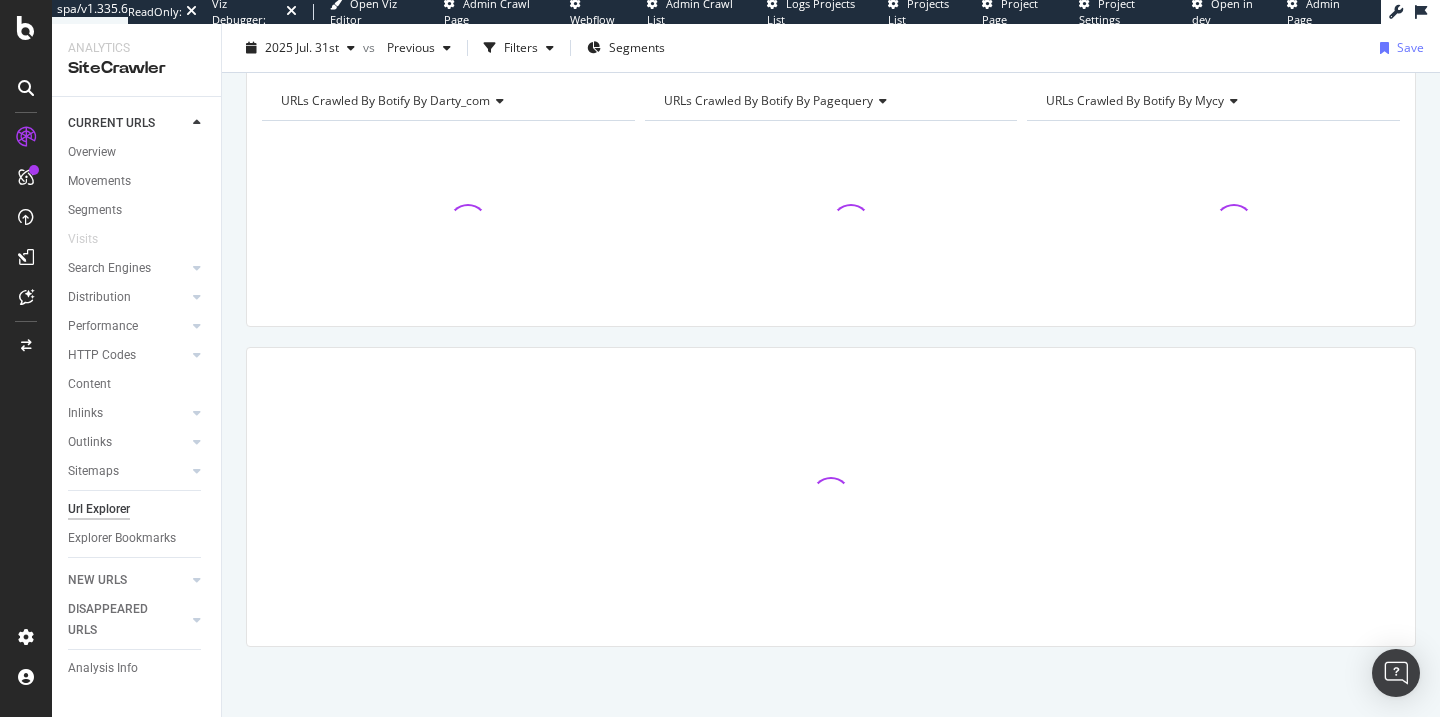 scroll, scrollTop: 0, scrollLeft: 0, axis: both 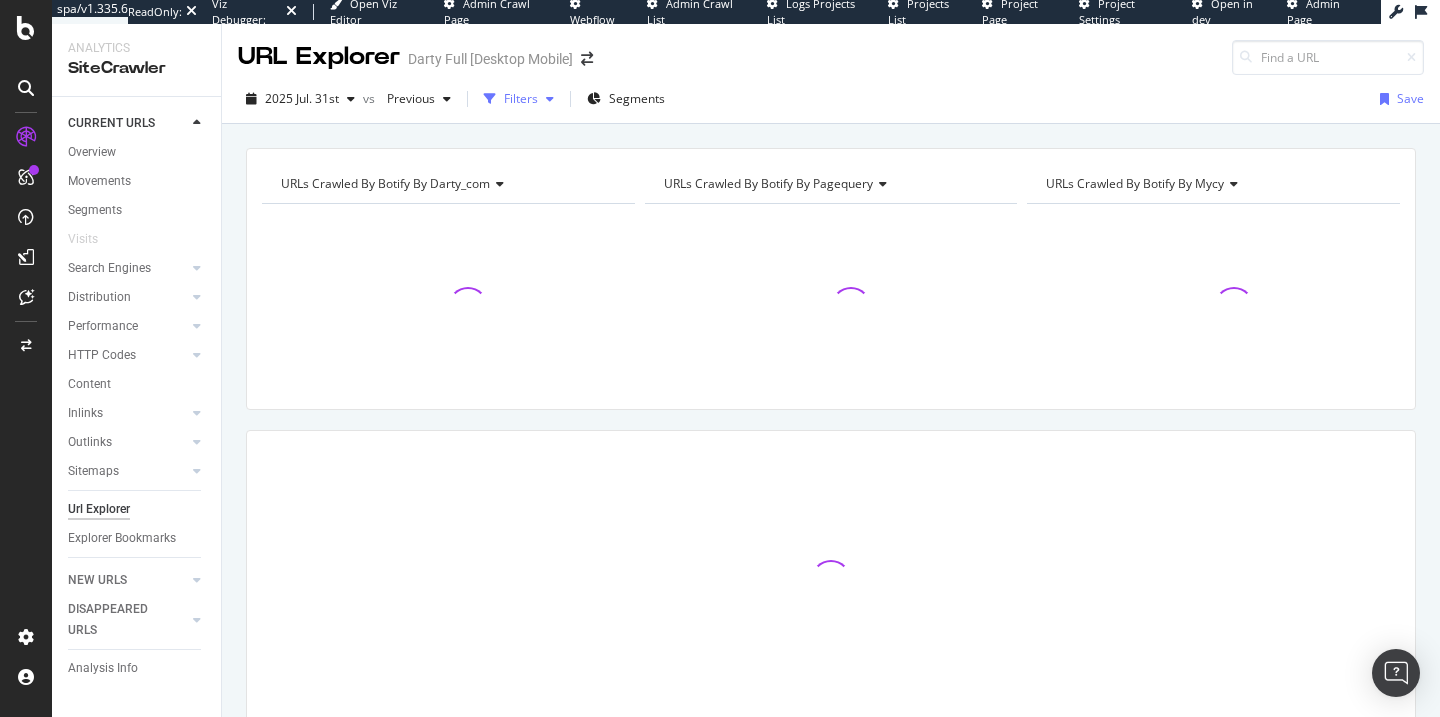 click on "Filters" at bounding box center (521, 98) 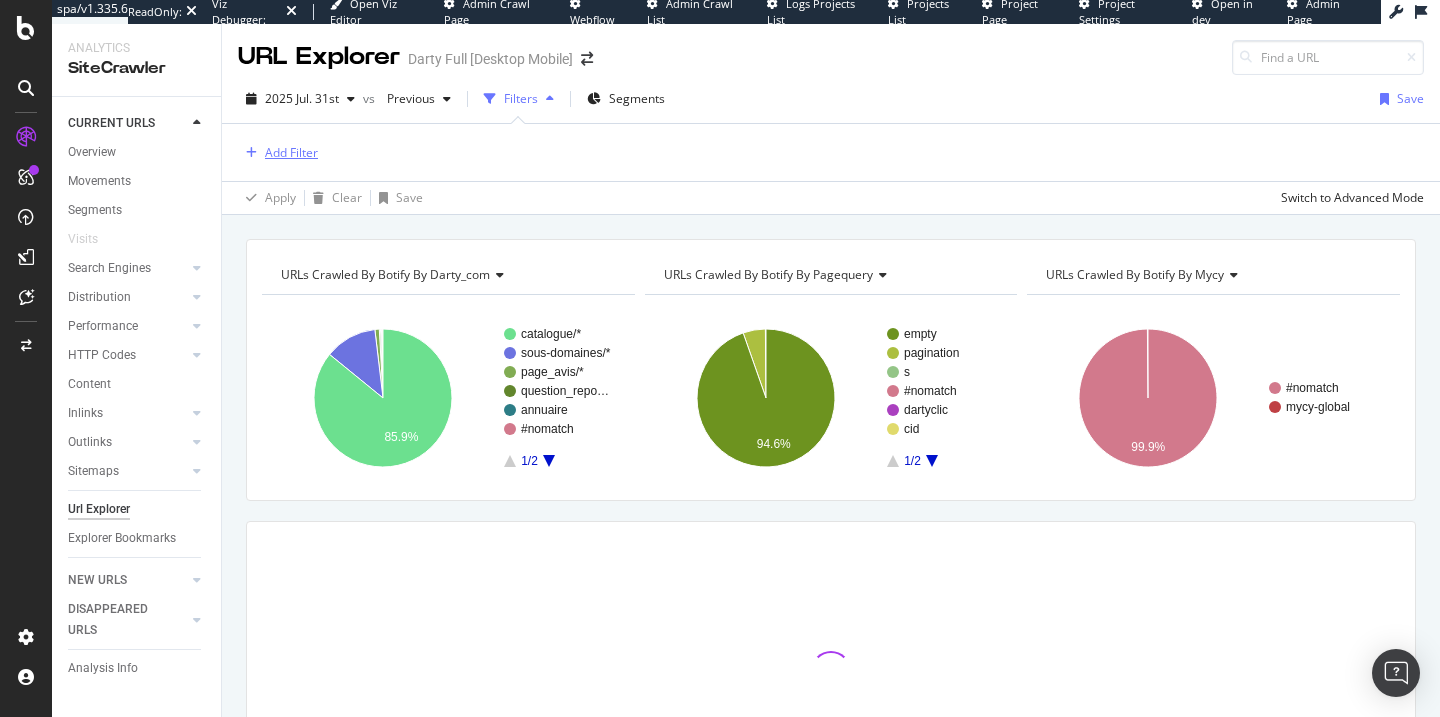 click on "Add Filter" at bounding box center [291, 152] 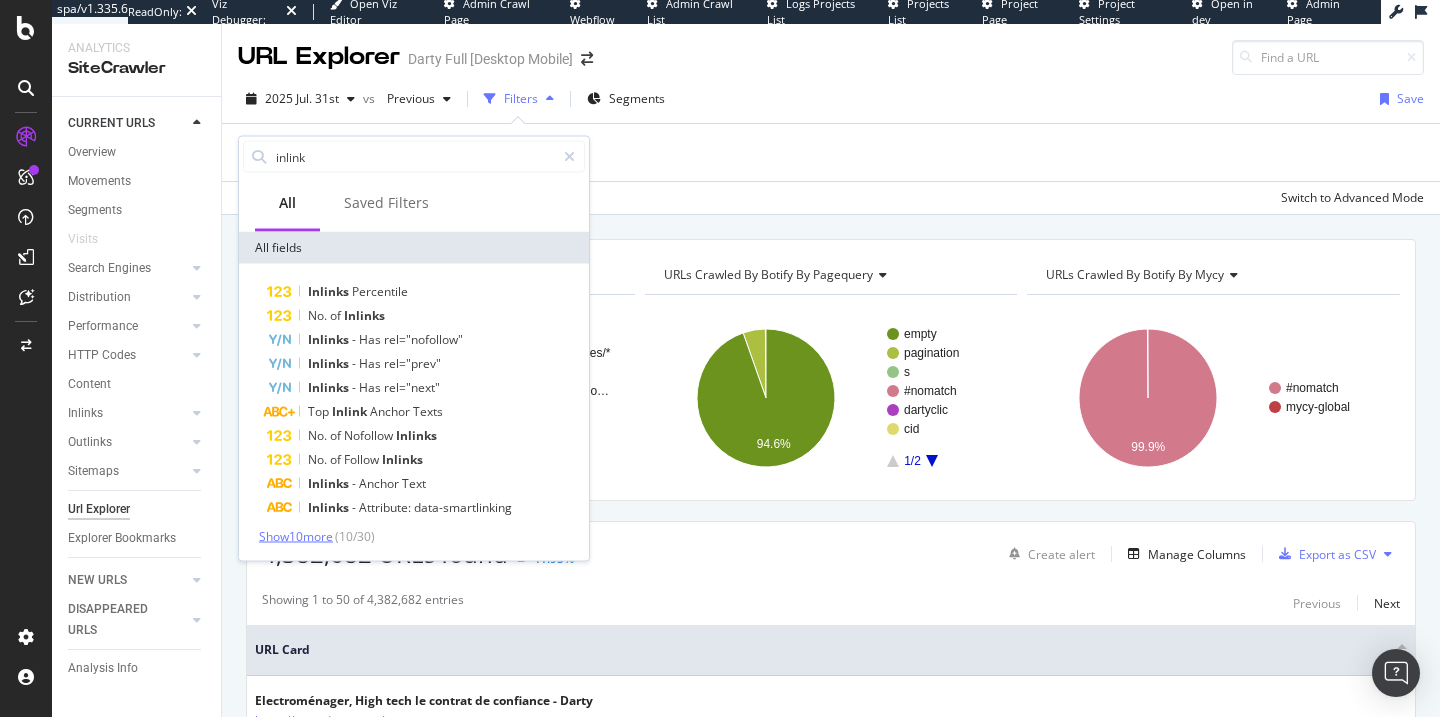 click on "Show  10  more" at bounding box center [296, 536] 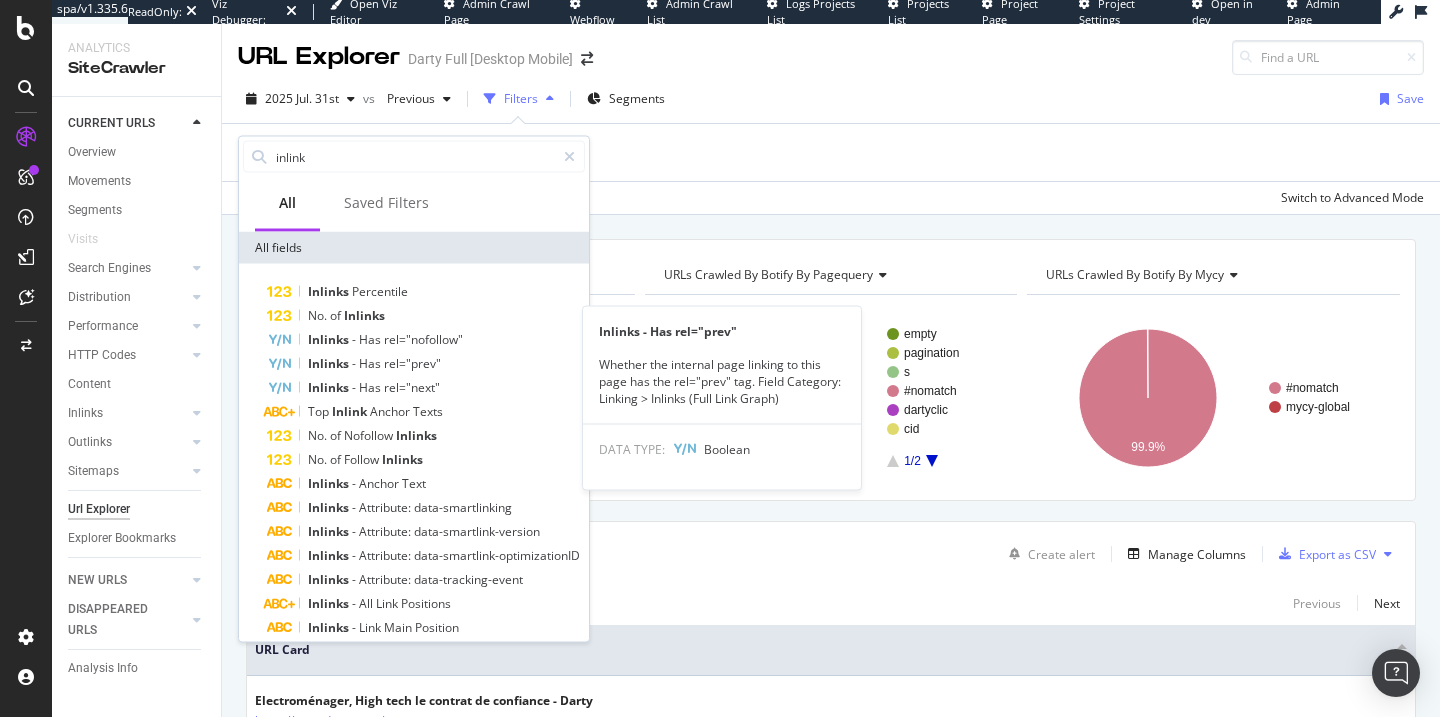 scroll, scrollTop: 159, scrollLeft: 0, axis: vertical 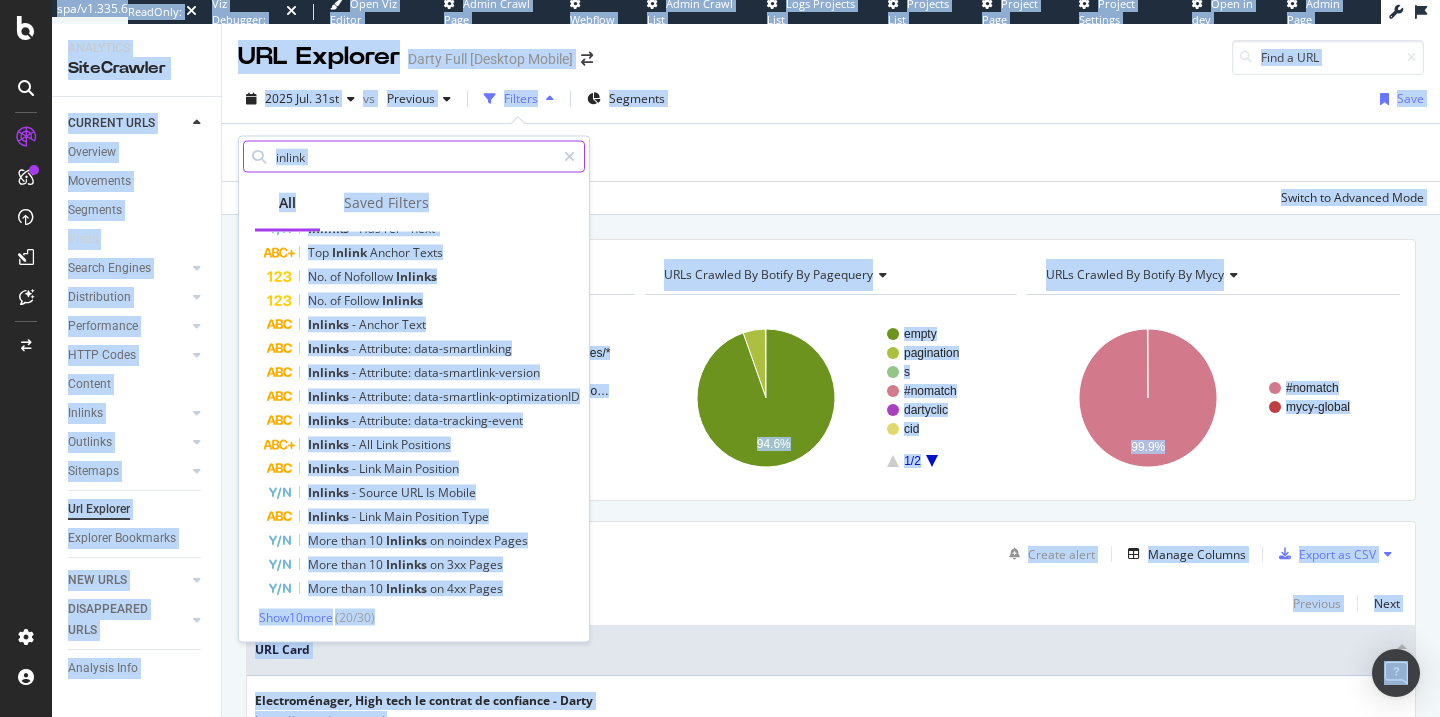 click on "inlink" at bounding box center (414, 157) 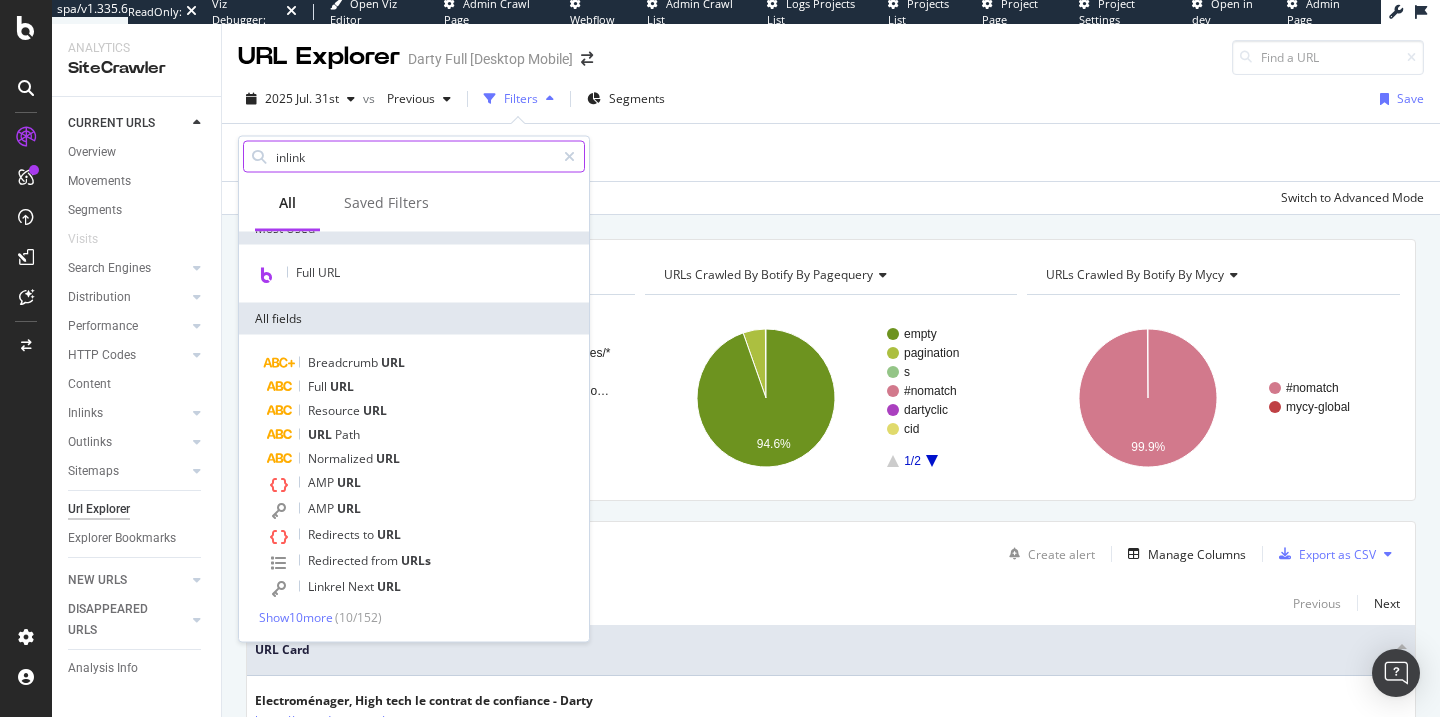 scroll, scrollTop: 0, scrollLeft: 0, axis: both 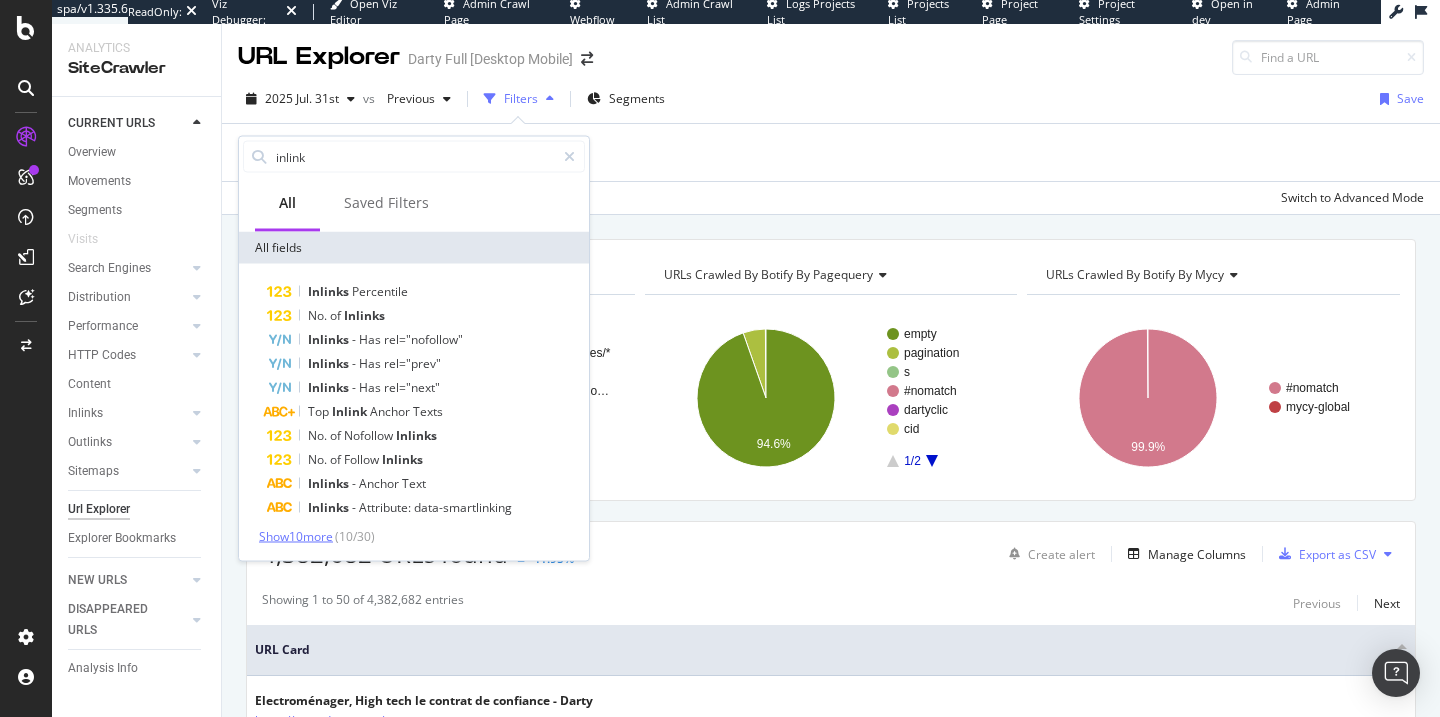 click on "Show  10  more" at bounding box center [296, 536] 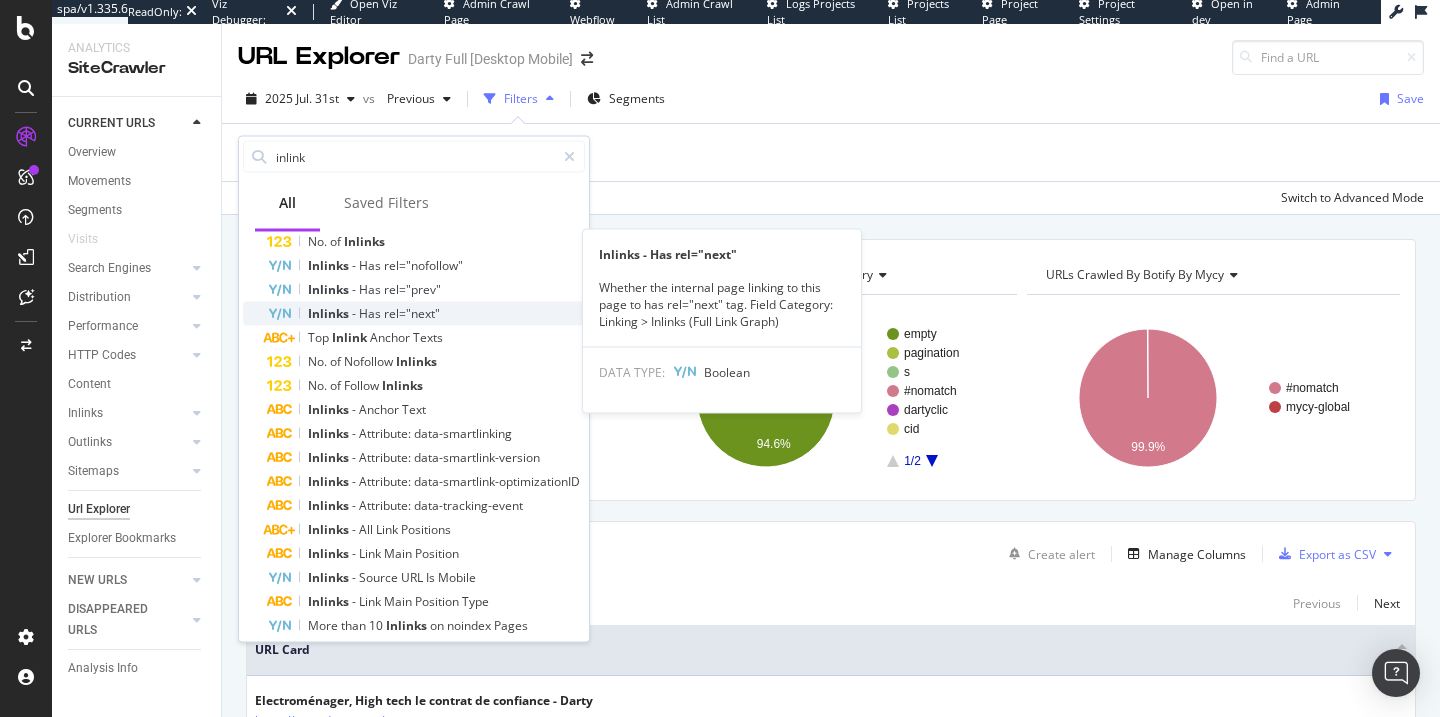 scroll, scrollTop: 159, scrollLeft: 0, axis: vertical 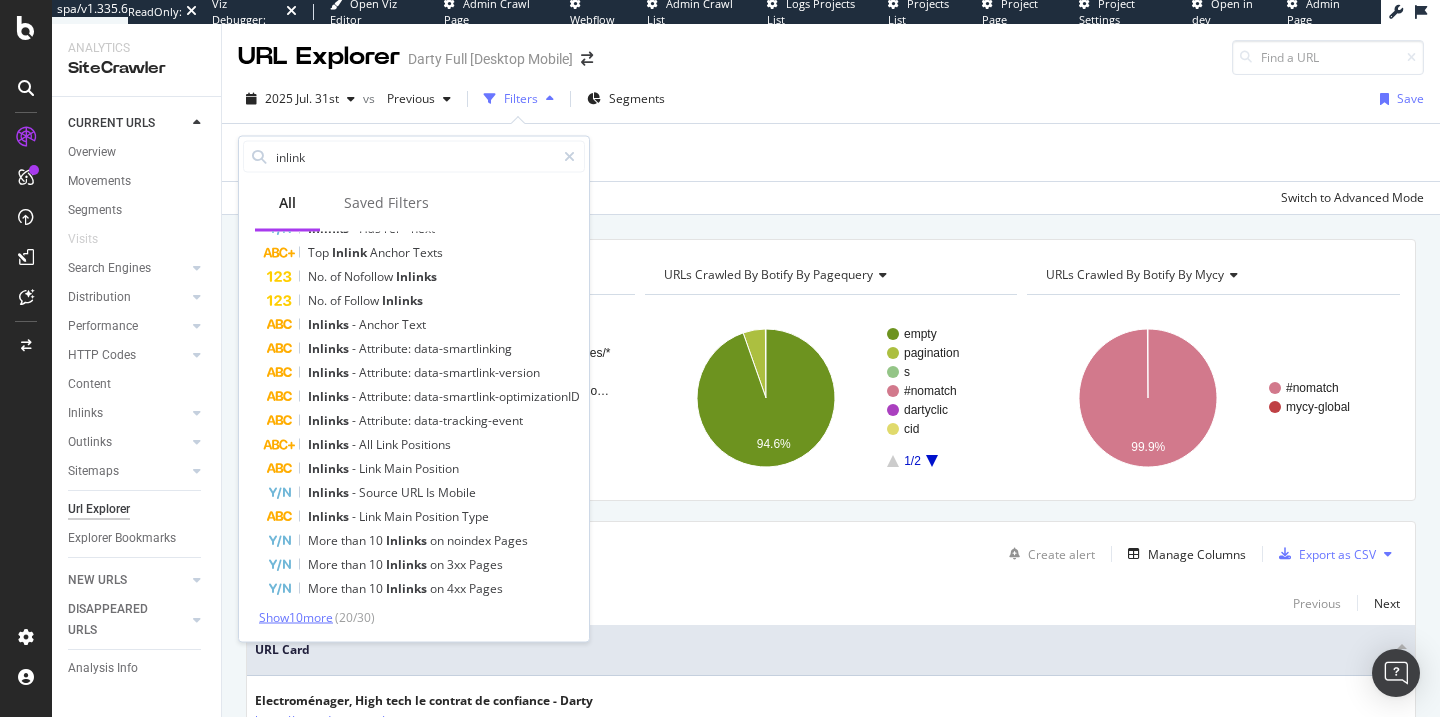click on "Show  10  more" at bounding box center (296, 617) 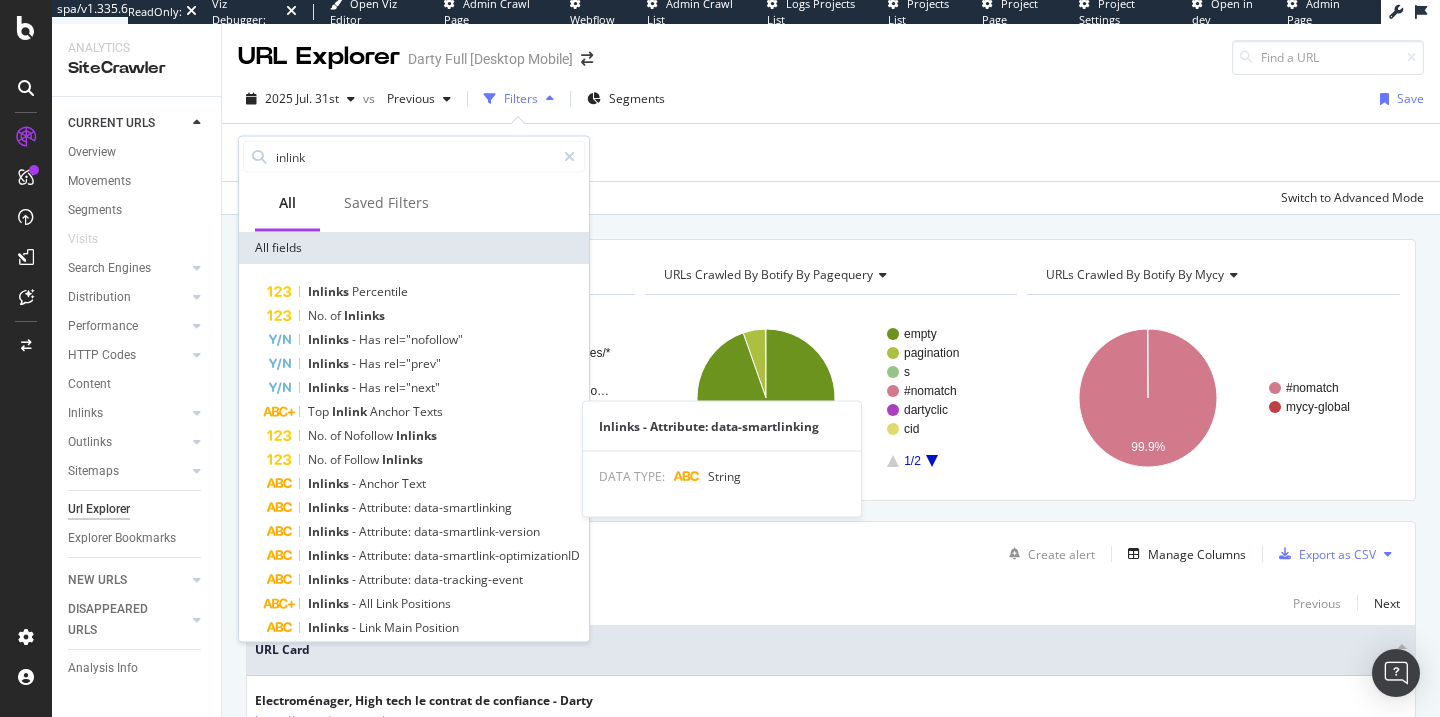 scroll, scrollTop: 376, scrollLeft: 0, axis: vertical 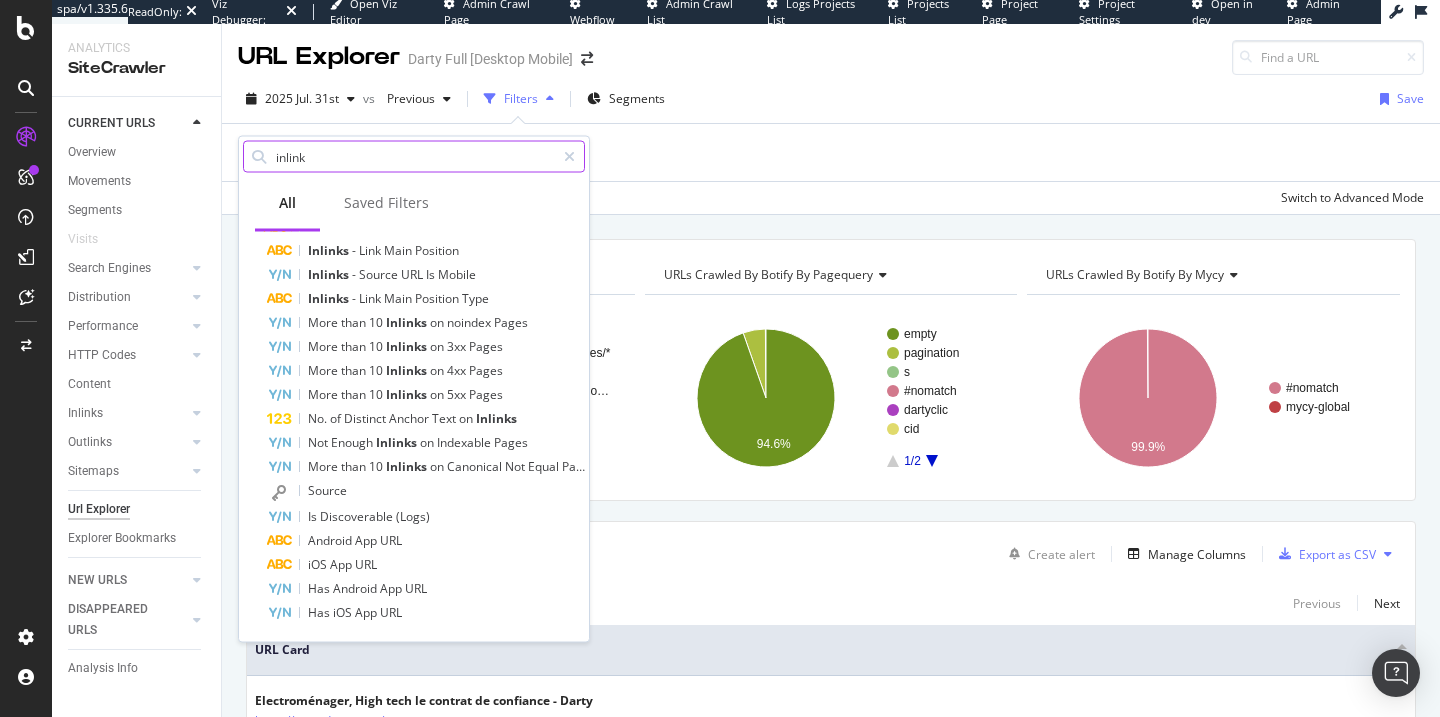 click on "inlink" at bounding box center [414, 157] 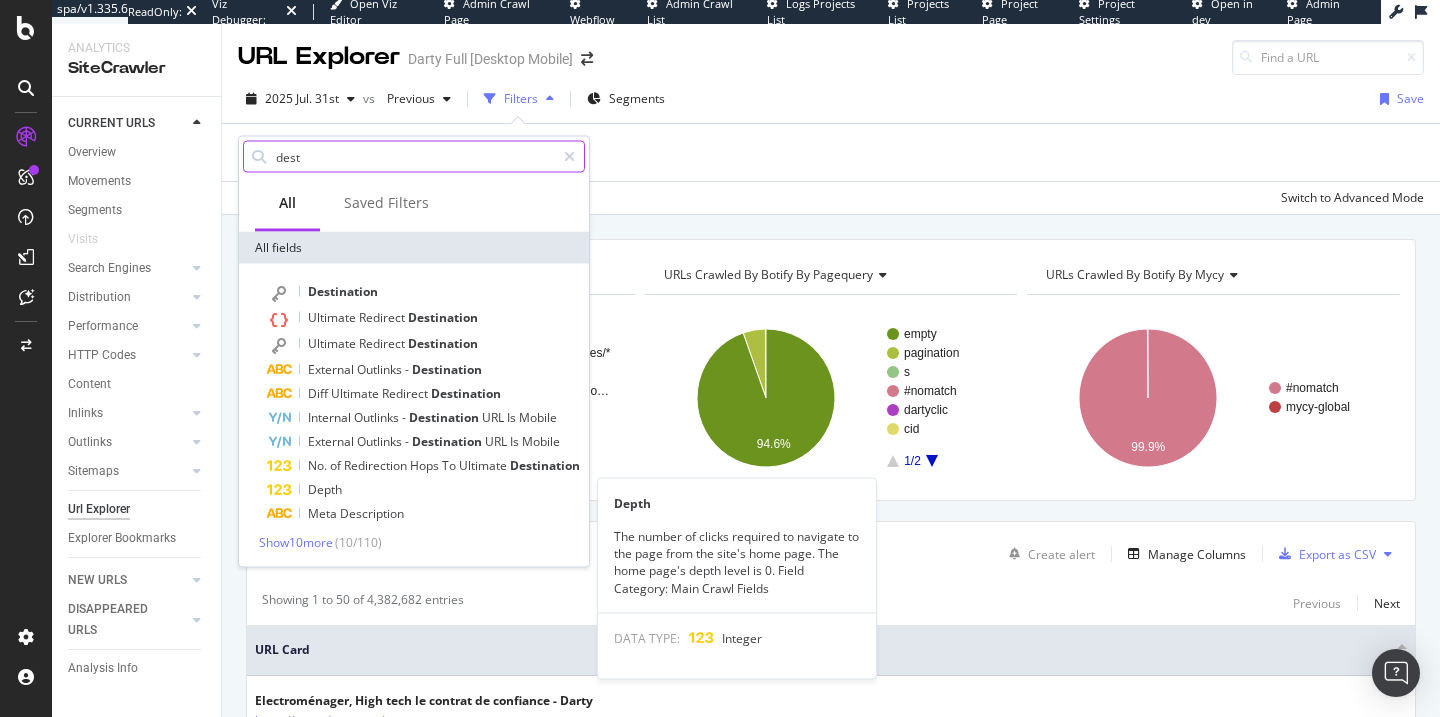 scroll, scrollTop: 0, scrollLeft: 0, axis: both 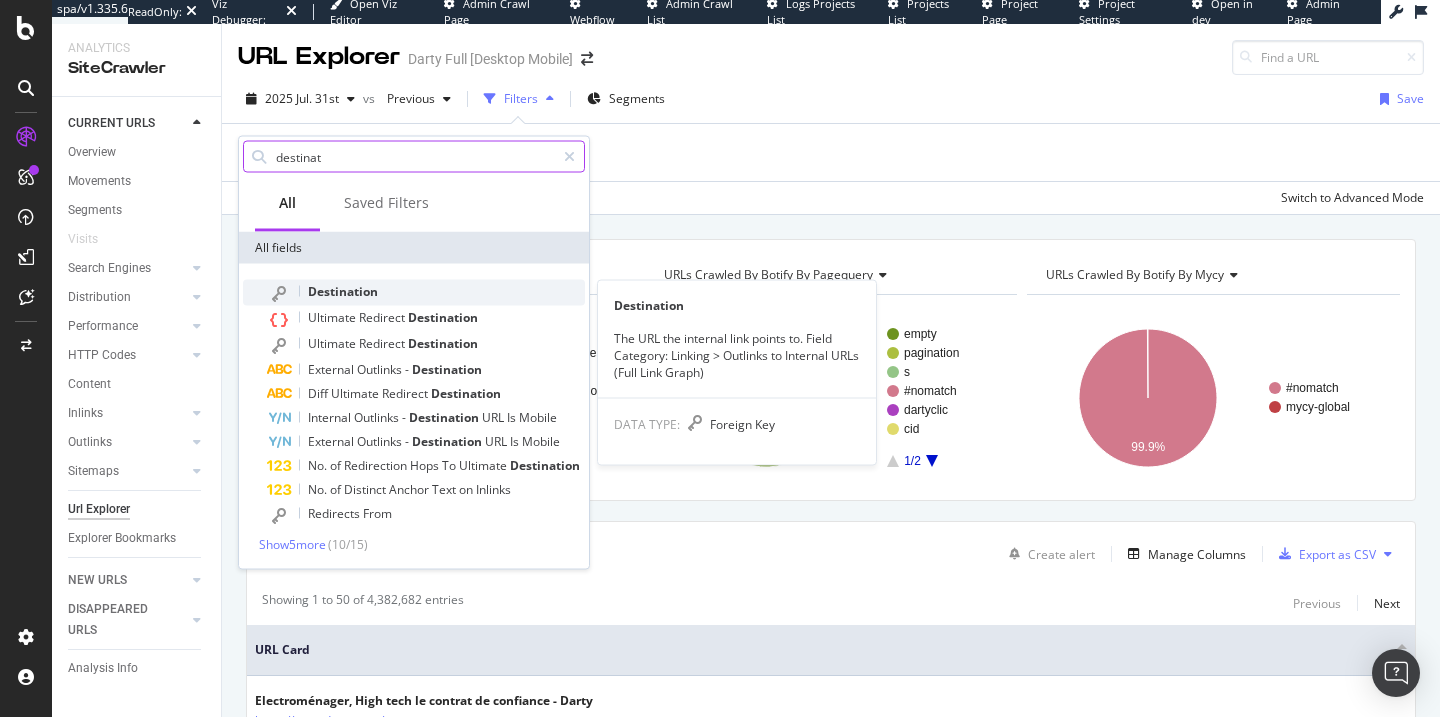 type on "destinat" 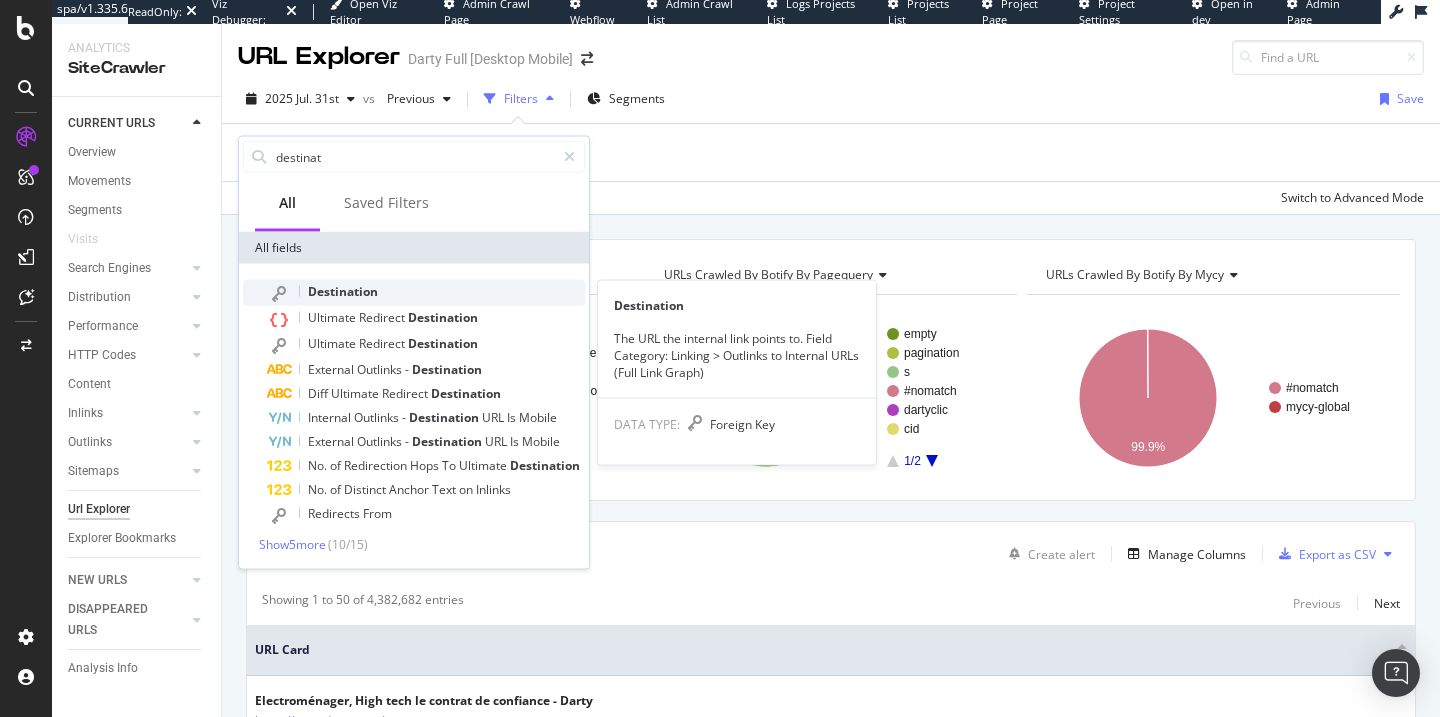 click on "Destination" at bounding box center [426, 293] 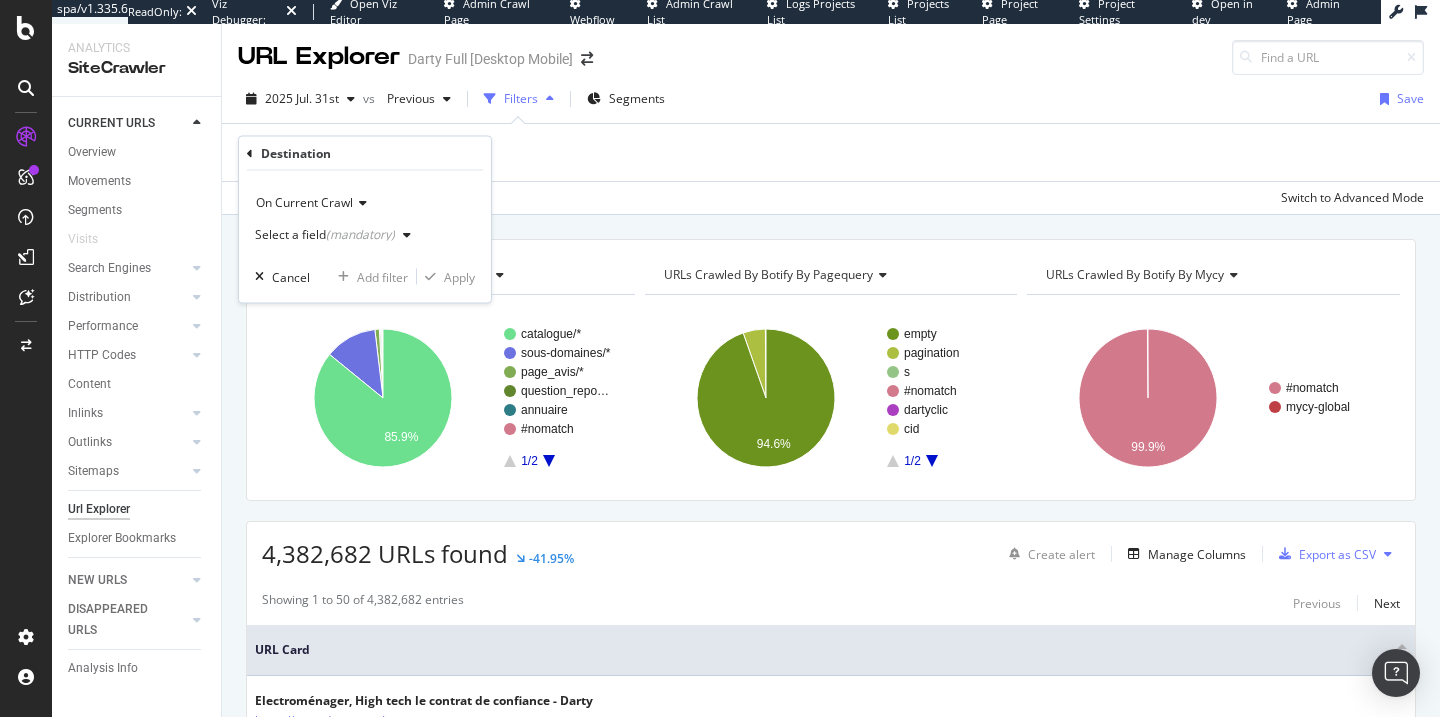 click on "(mandatory)" at bounding box center [360, 234] 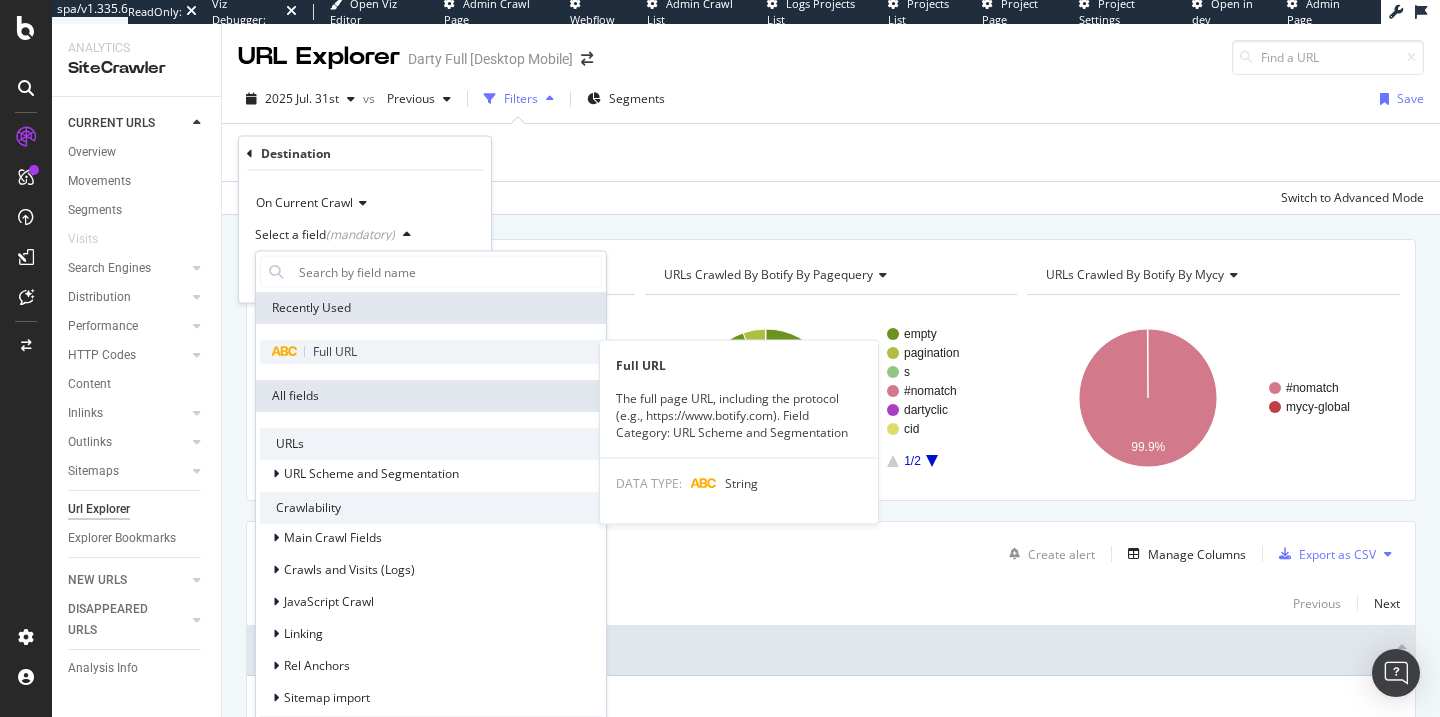 click on "Full URL" at bounding box center [431, 352] 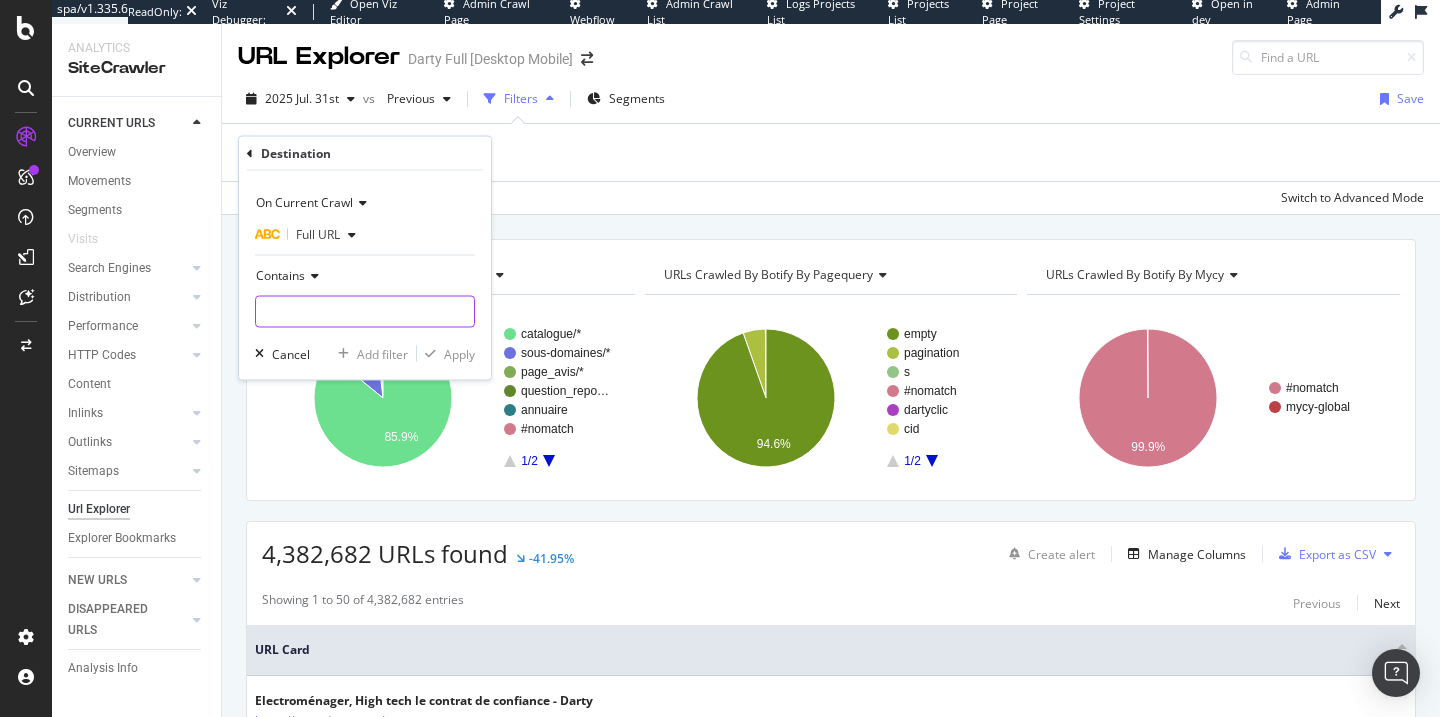 click at bounding box center [365, 312] 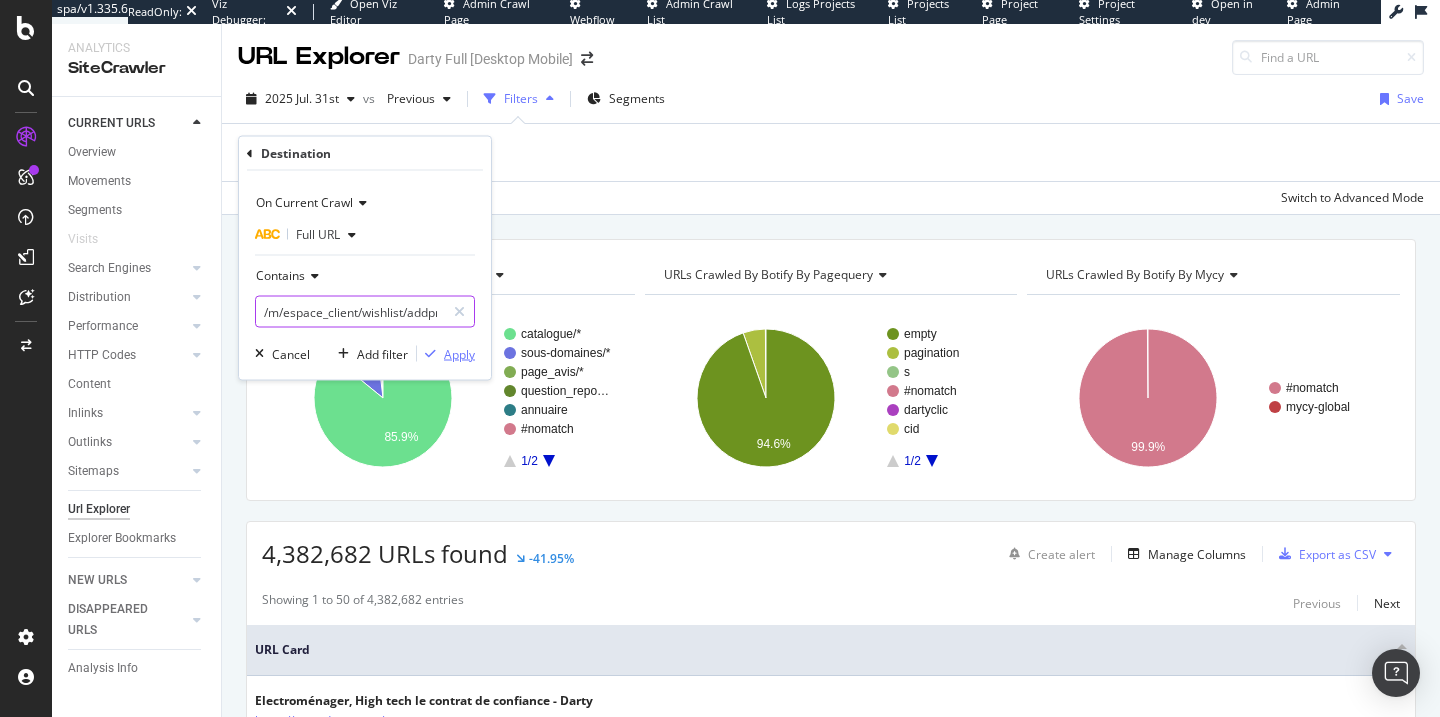 scroll, scrollTop: 0, scrollLeft: 36, axis: horizontal 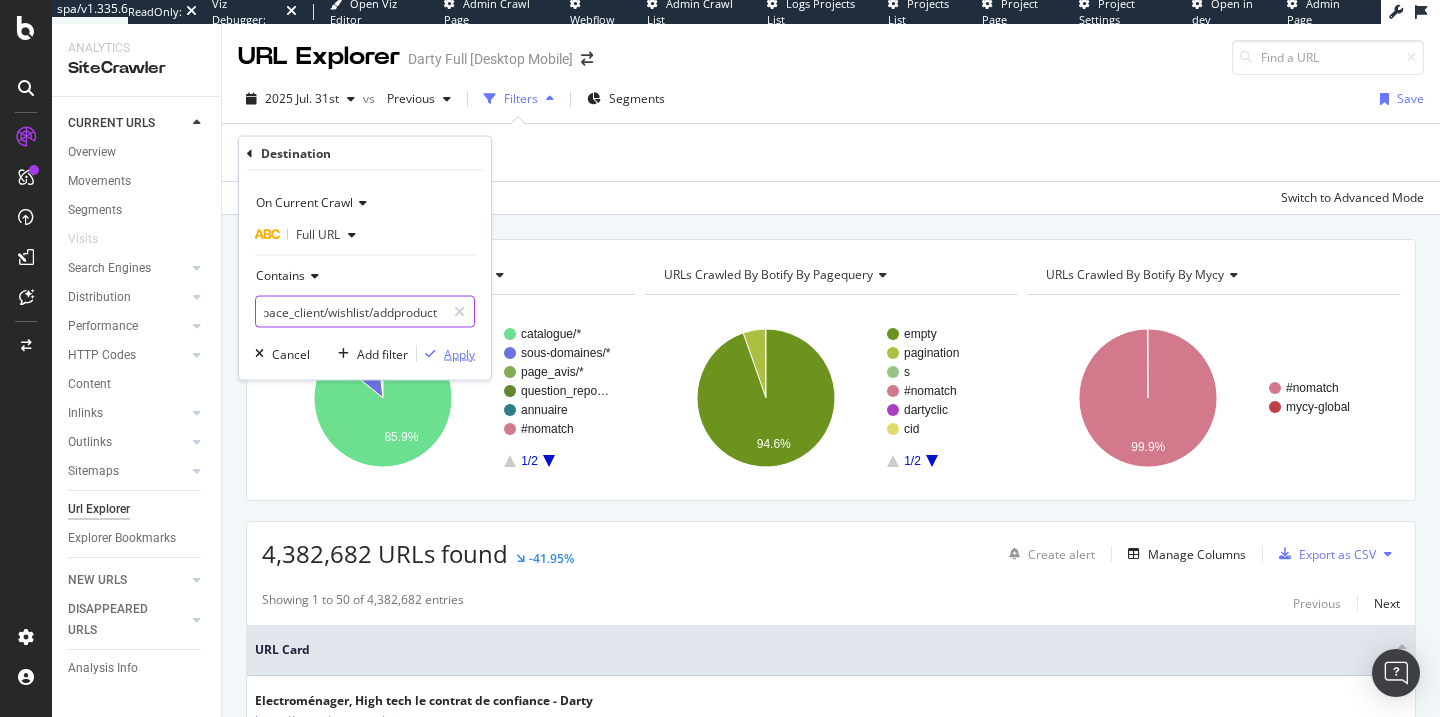 type on "/m/espace_client/wishlist/addproduct" 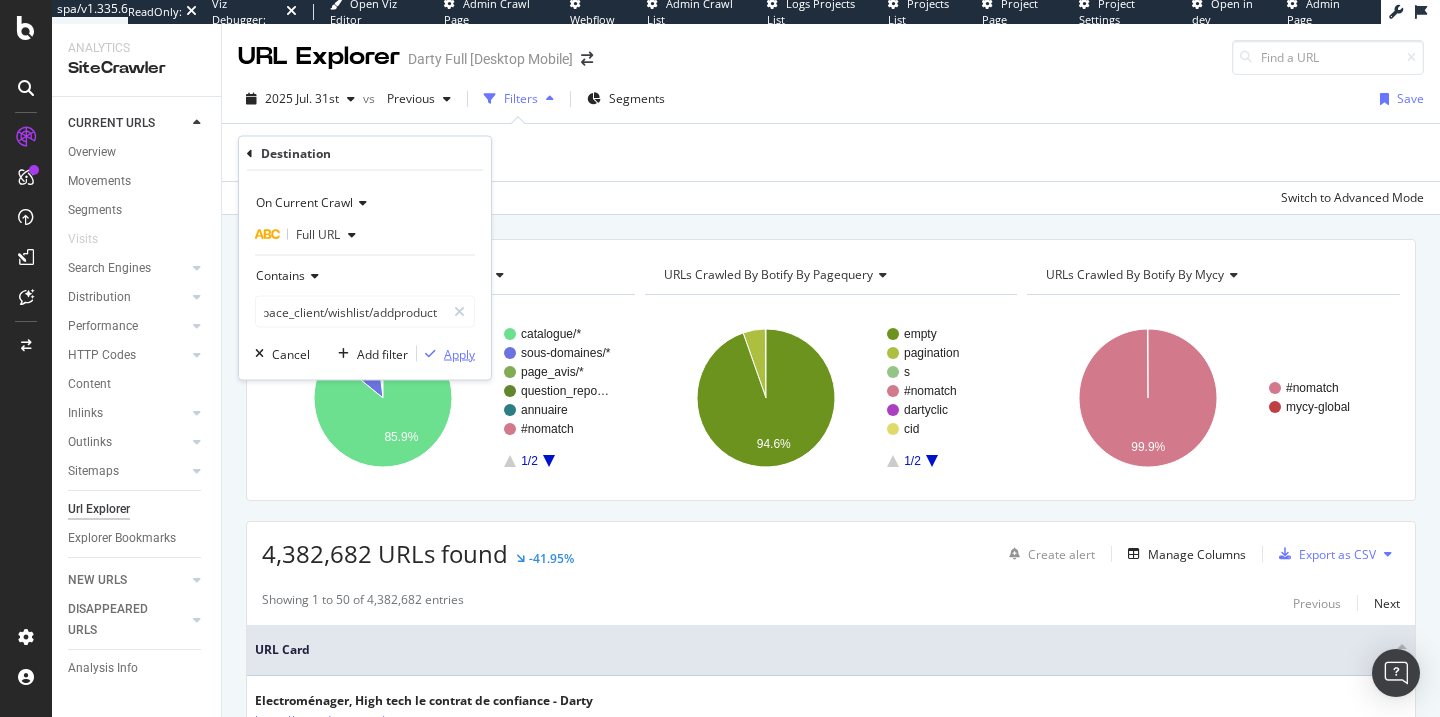 click on "Apply" at bounding box center (459, 353) 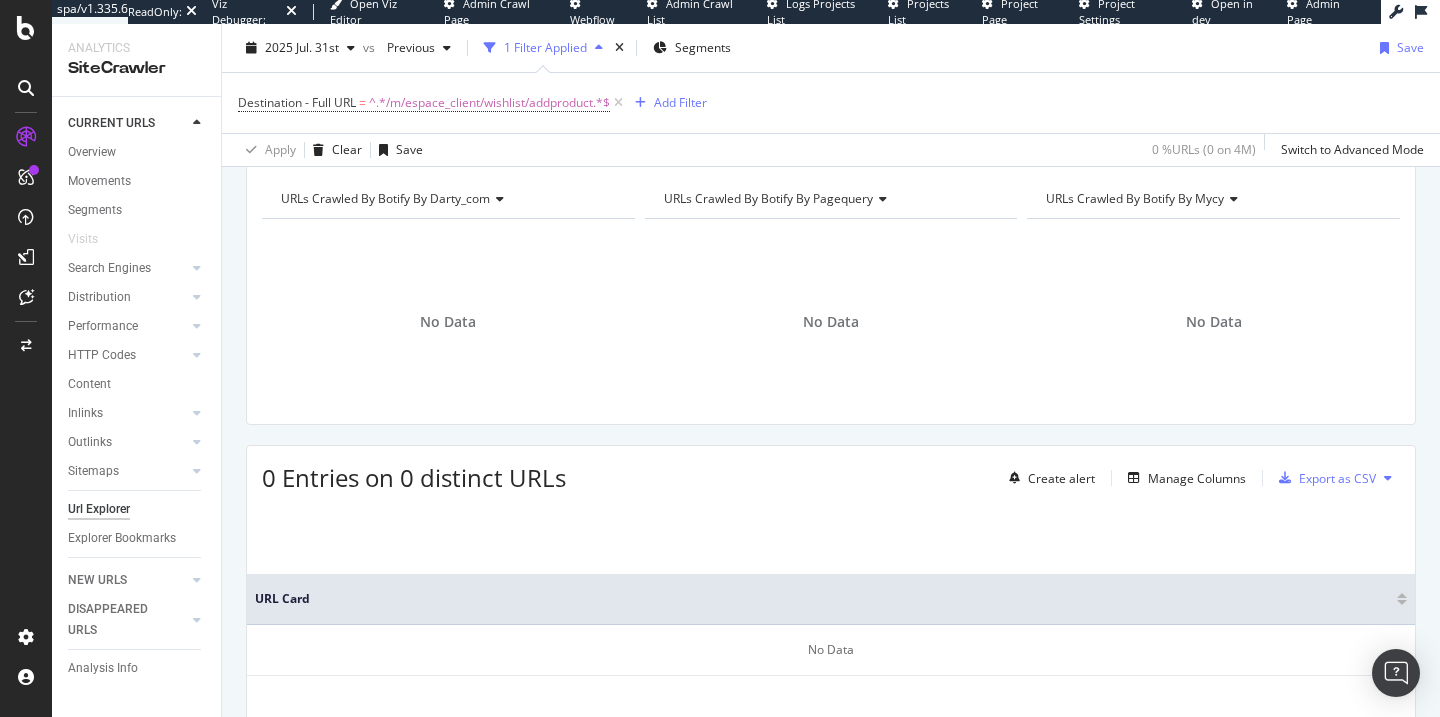 scroll, scrollTop: 0, scrollLeft: 0, axis: both 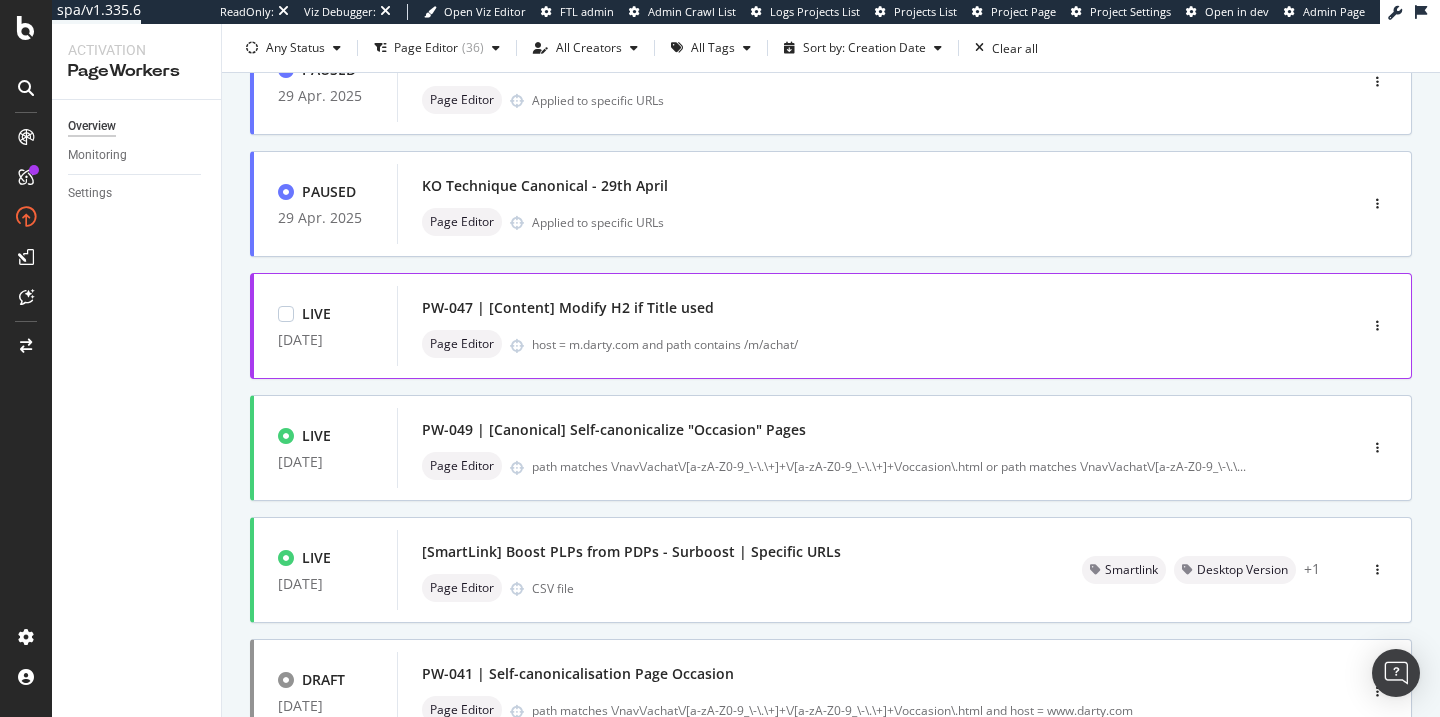 click on "PW-047 | [Content] Modify H2 if Title used" at bounding box center (847, 308) 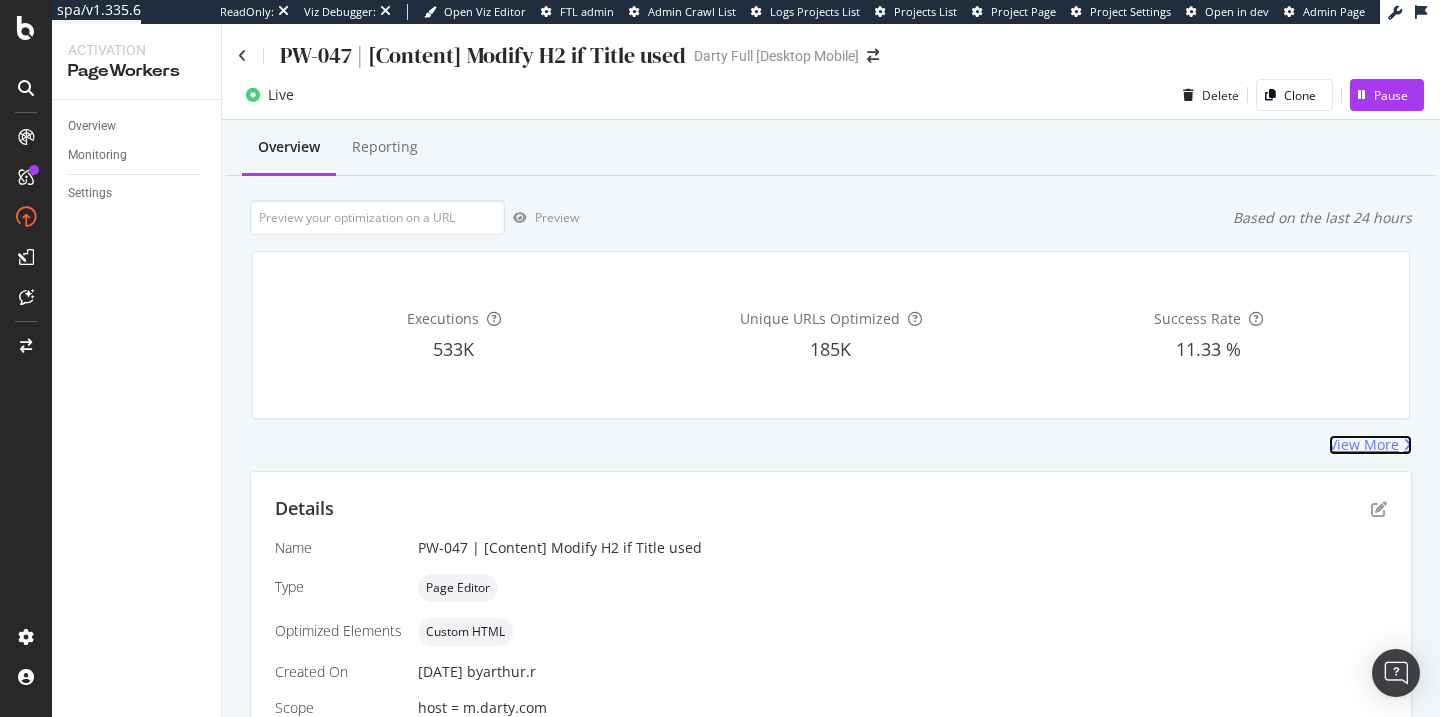 click on "View More" at bounding box center [1364, 445] 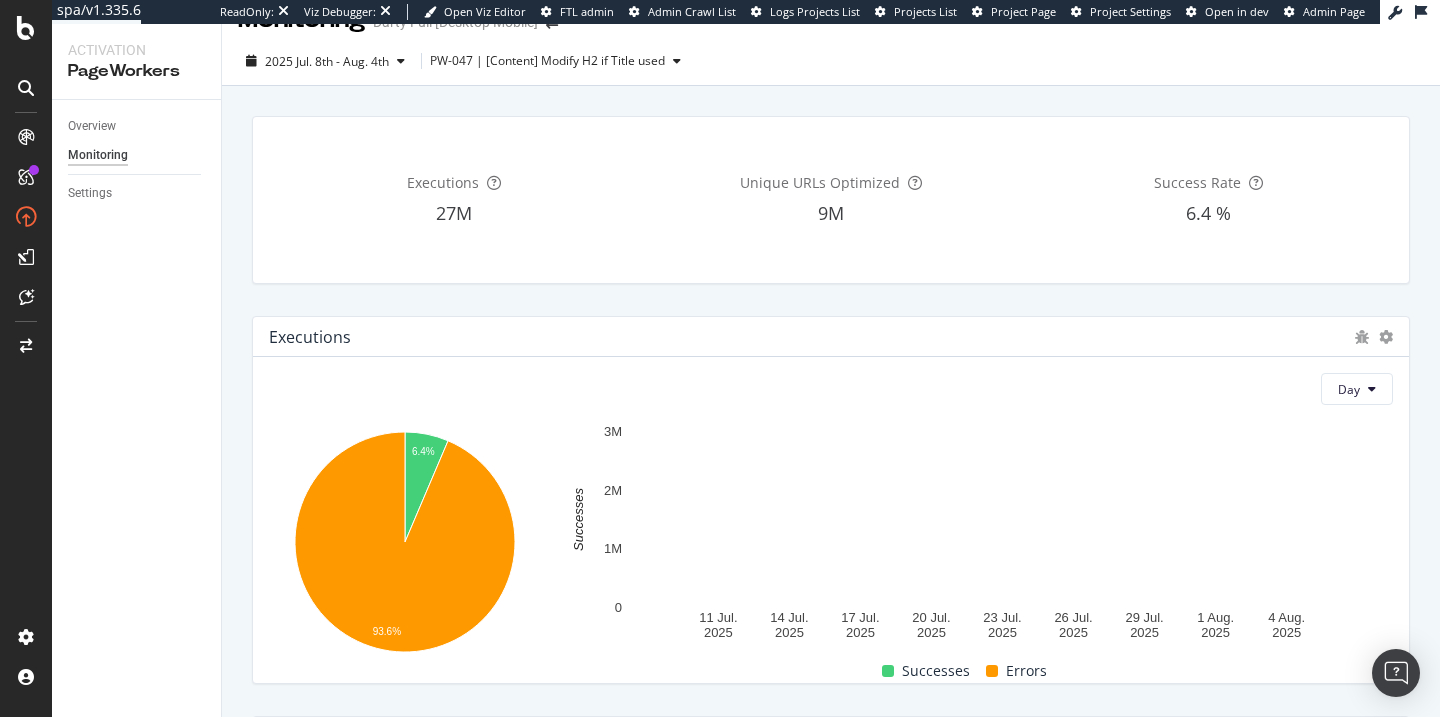 scroll, scrollTop: 0, scrollLeft: 0, axis: both 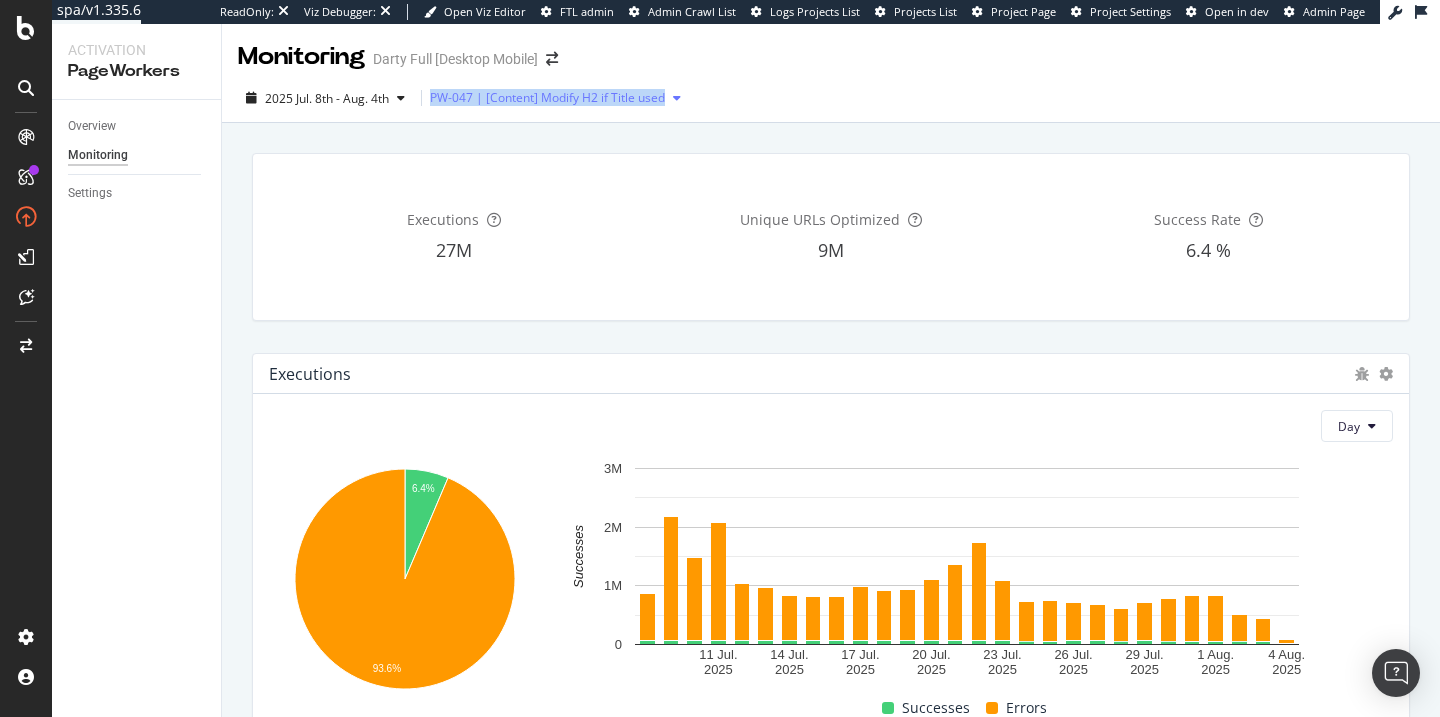 copy on "PW-047 | [Content] Modify H2 if Title used" 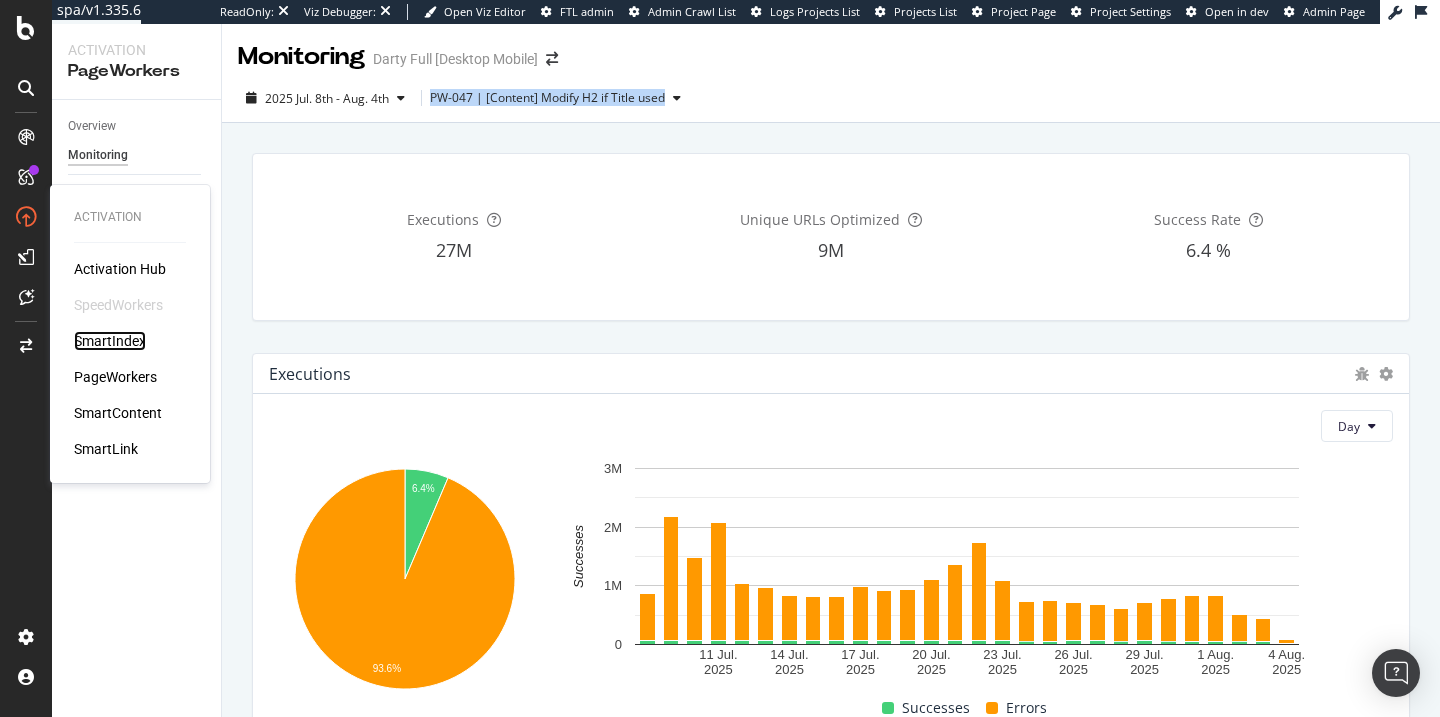 click on "SmartIndex" at bounding box center (110, 341) 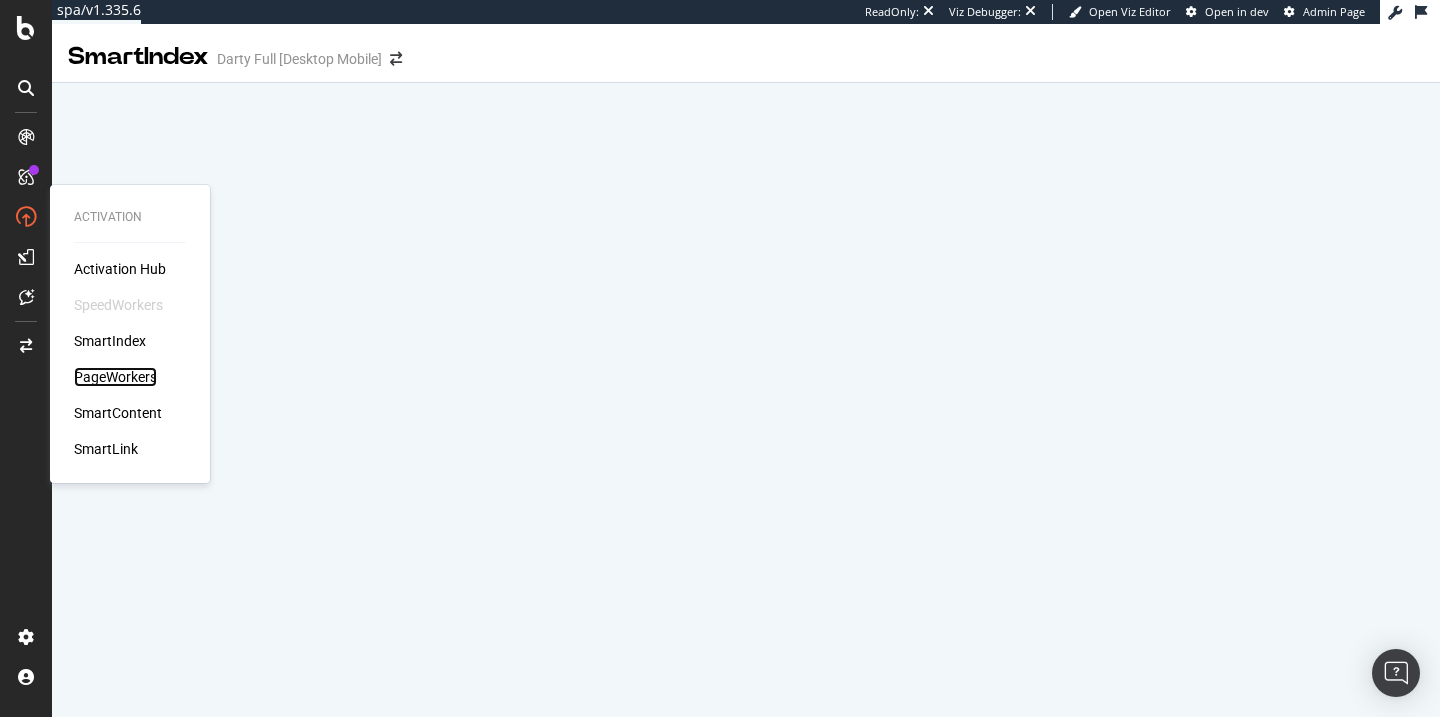 click on "PageWorkers" at bounding box center (115, 377) 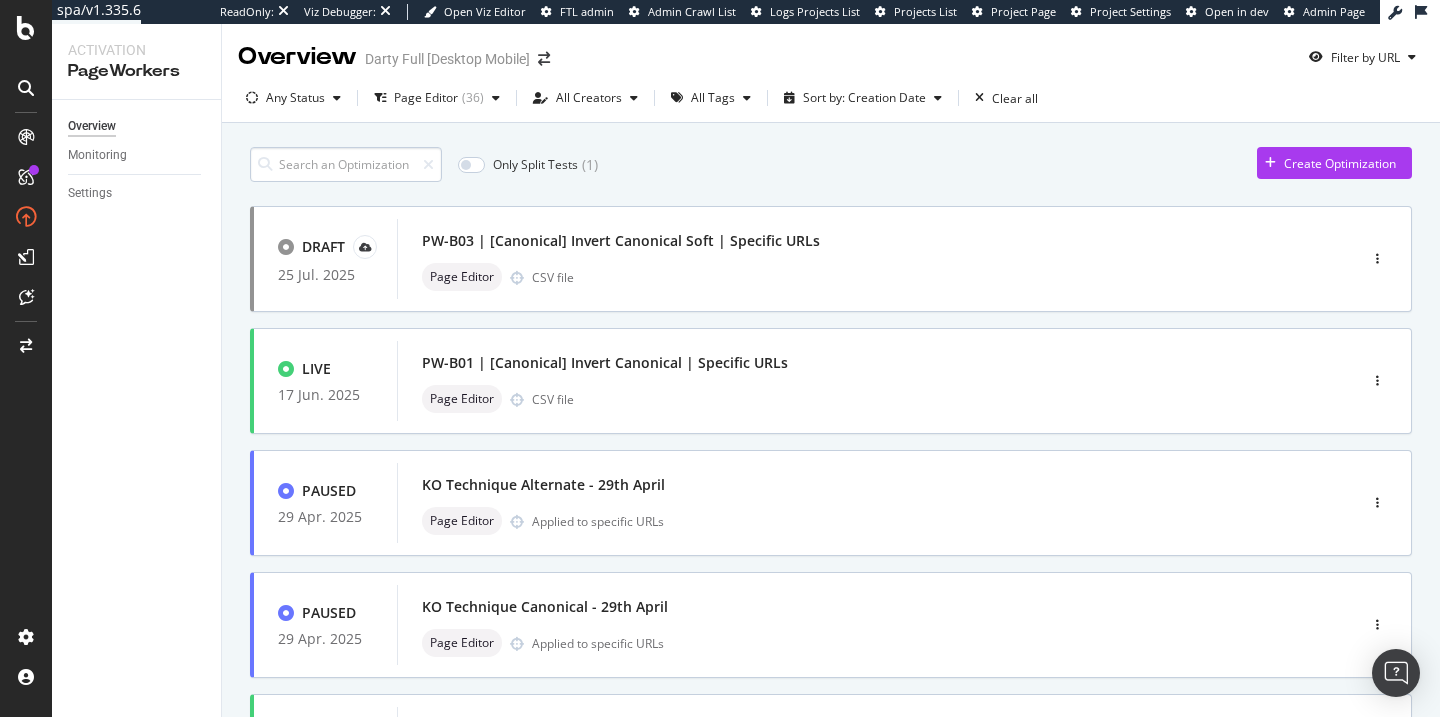 click at bounding box center (346, 164) 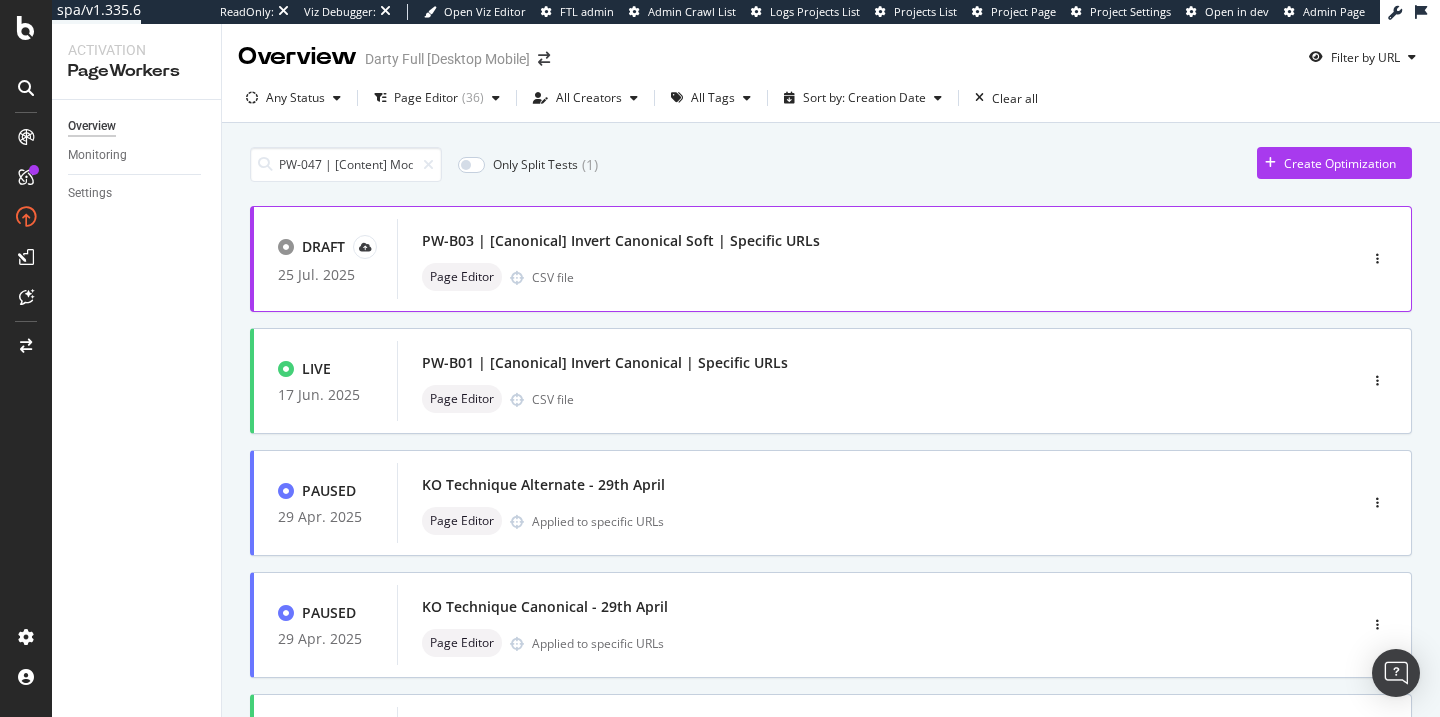 scroll, scrollTop: 0, scrollLeft: 99, axis: horizontal 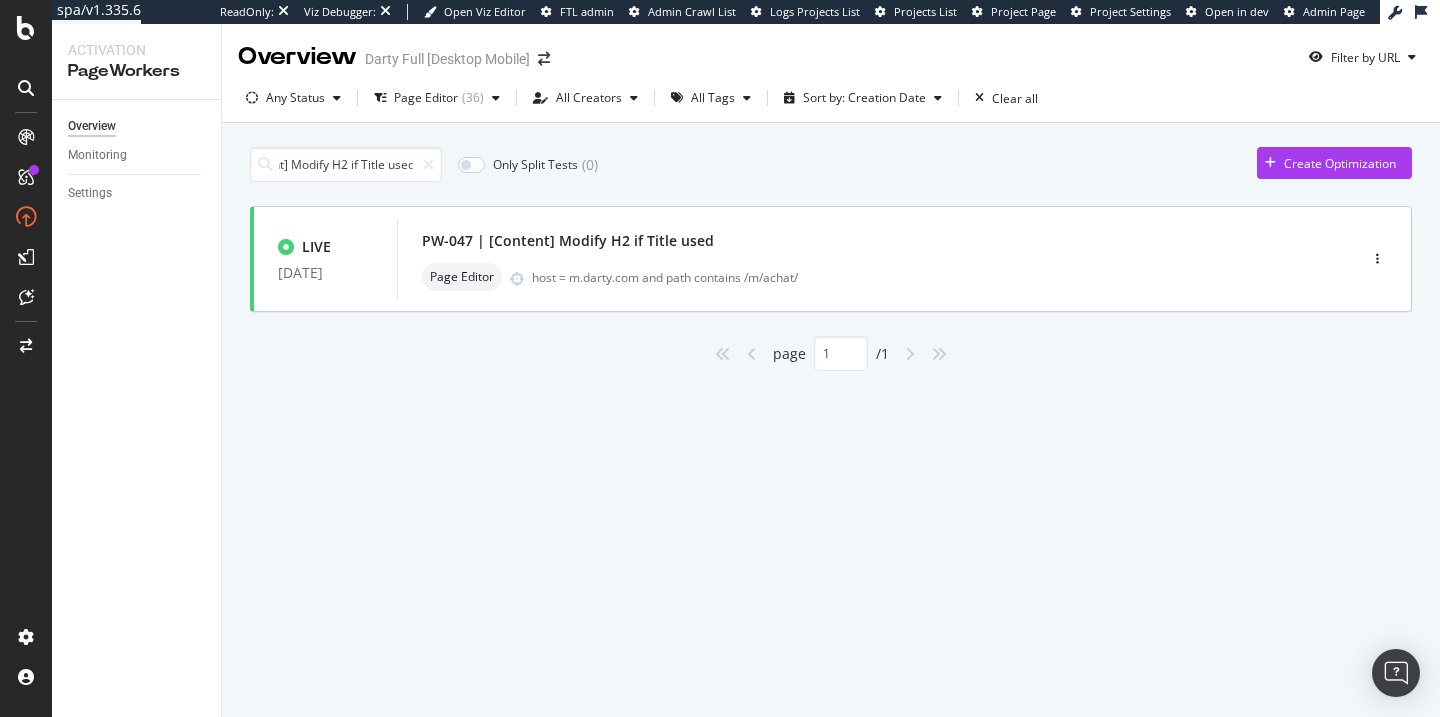 click at bounding box center (424, 165) 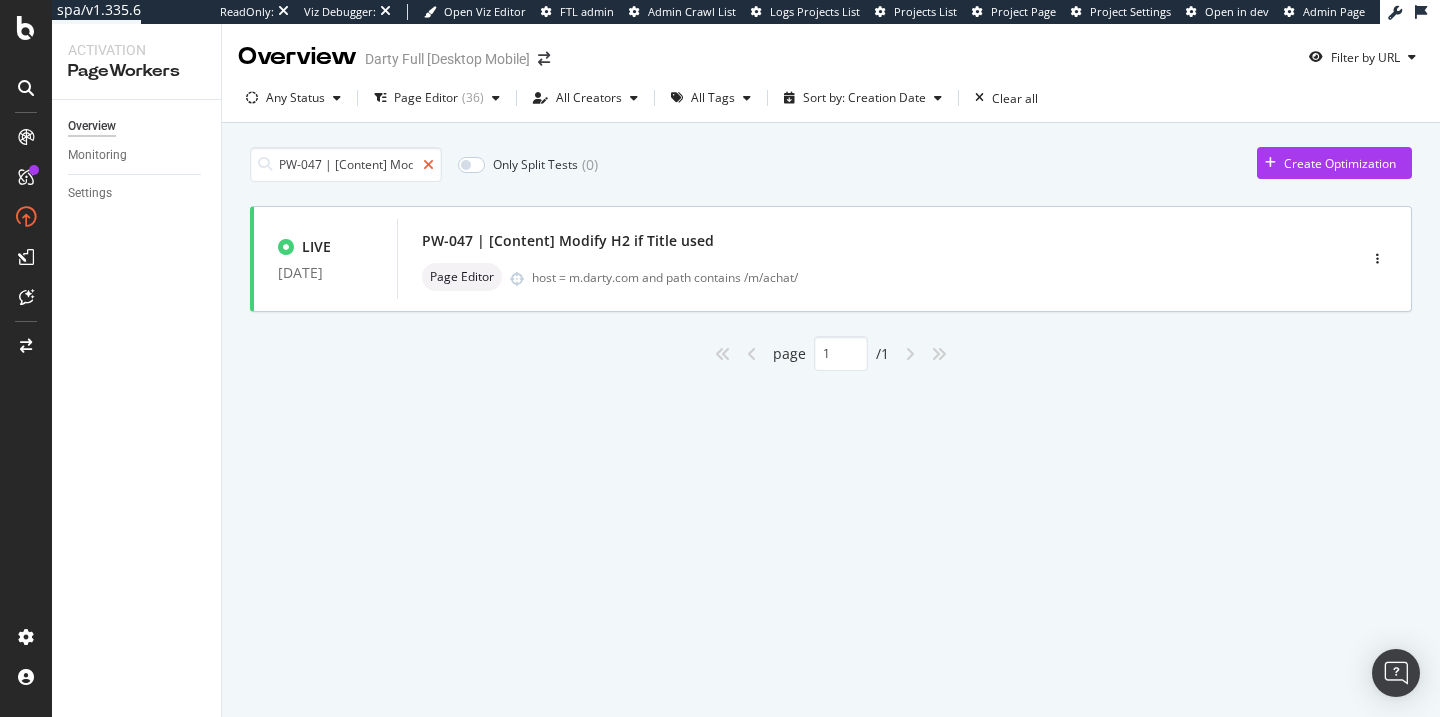 click at bounding box center [428, 165] 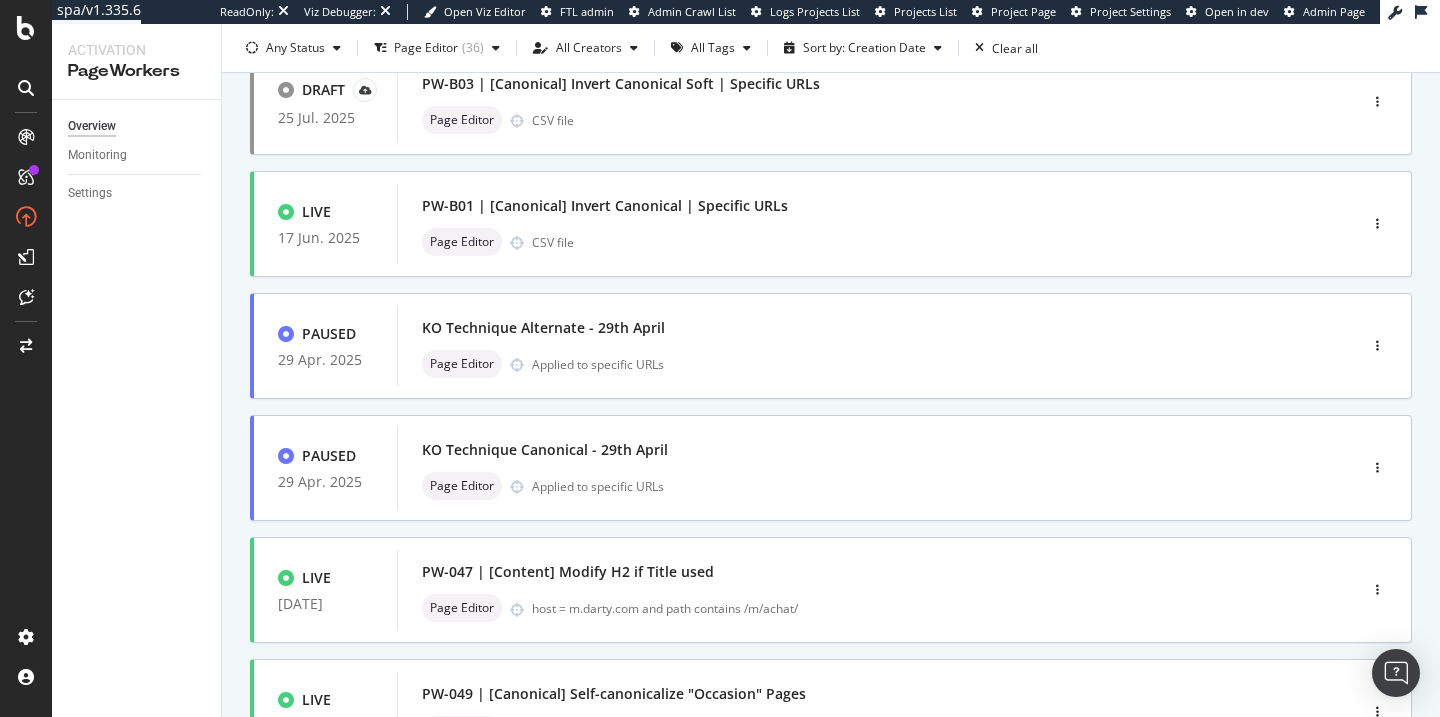 scroll, scrollTop: 0, scrollLeft: 0, axis: both 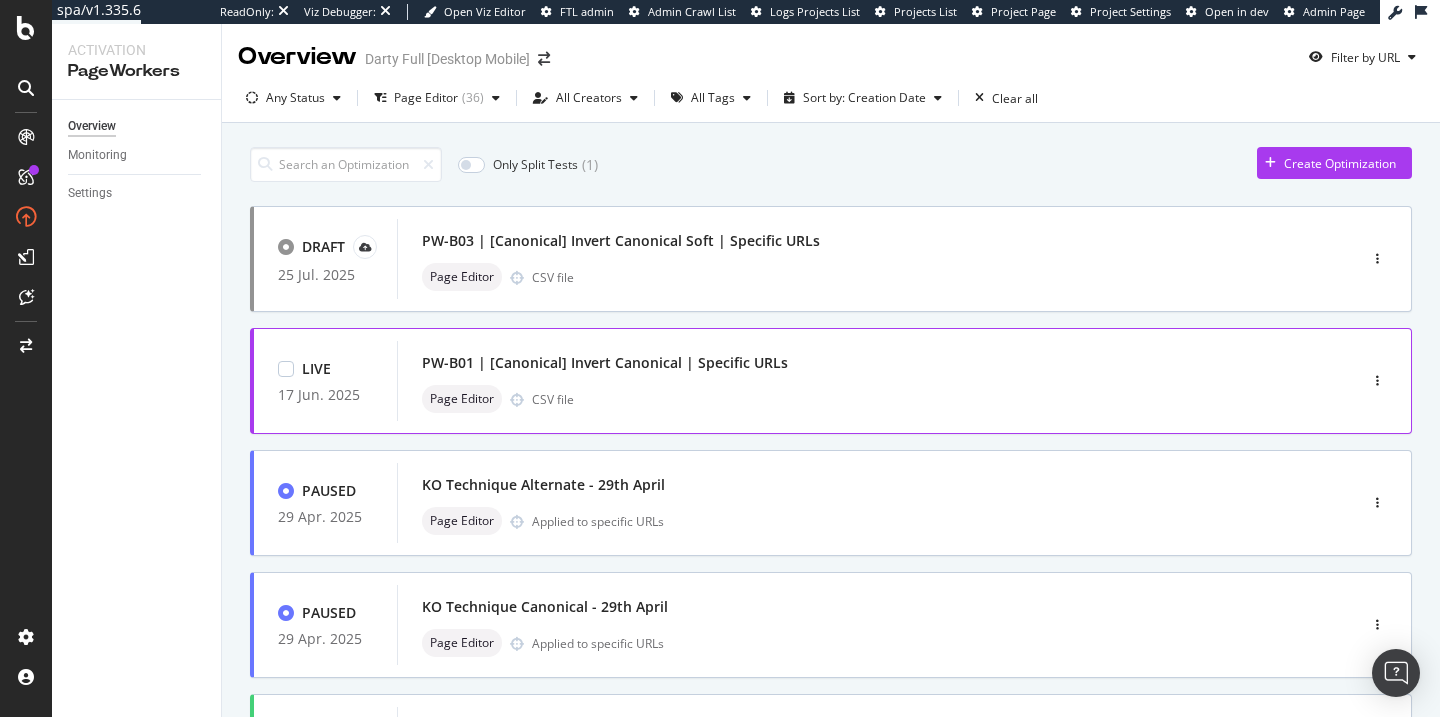 click on "PW-B01 | [Canonical] Invert Canonical | Specific URLs" at bounding box center (847, 363) 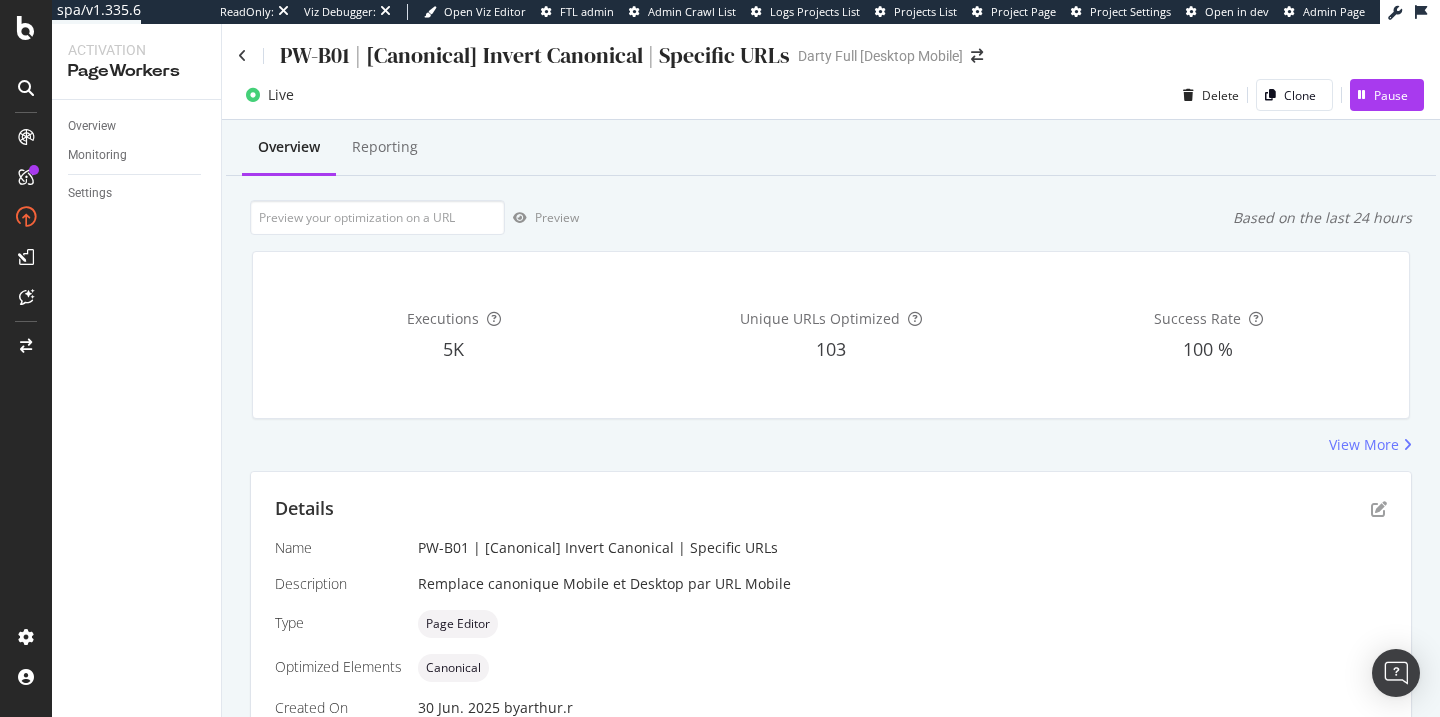 scroll, scrollTop: 479, scrollLeft: 0, axis: vertical 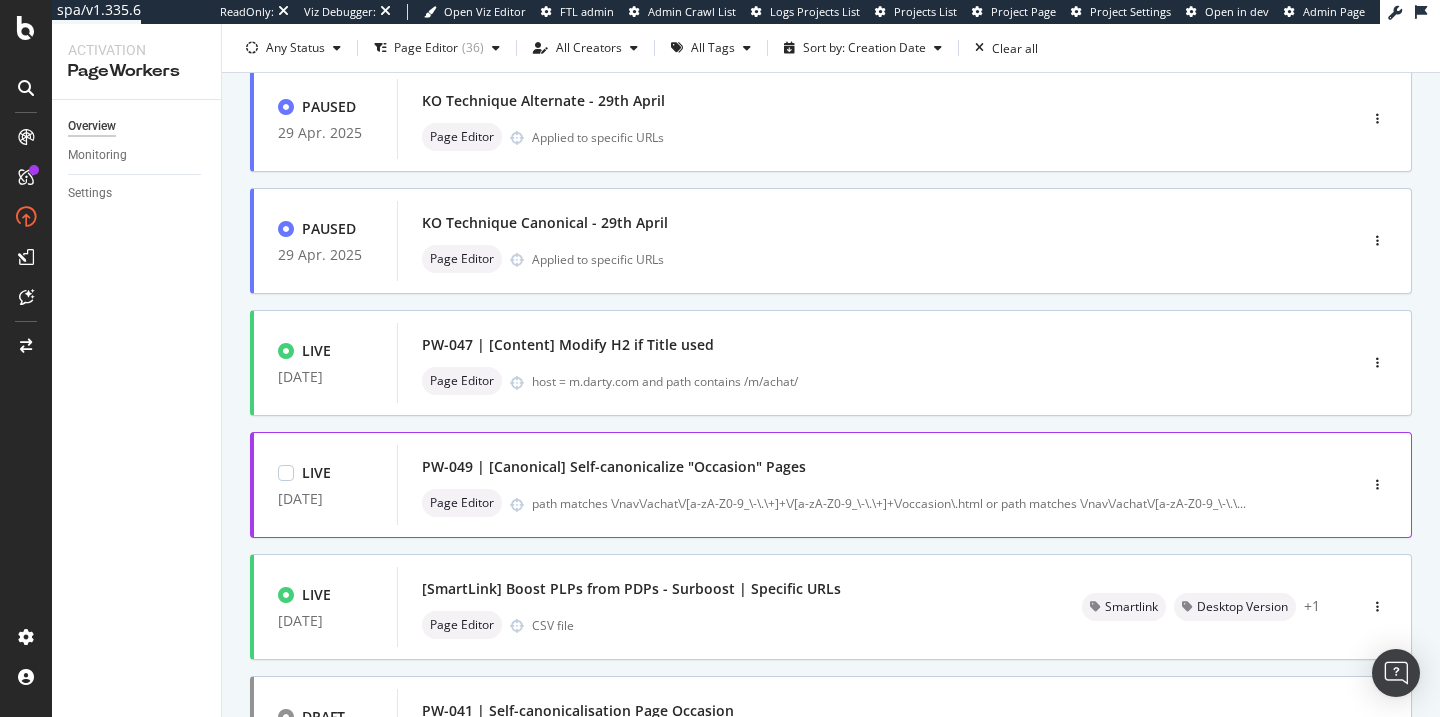click on "PW-049 | [Canonical] Self-canonicalize "Occasion" Pages Page Editor path matches \/nav\/achat\/[a-zA-Z0-9_\-\.\+]+\/[a-zA-Z0-9_\-\.\+]+\/occasion\.html or path matches \/nav\/achat\/[a-zA-Z0-9_\-\.\ ..." at bounding box center [847, 485] 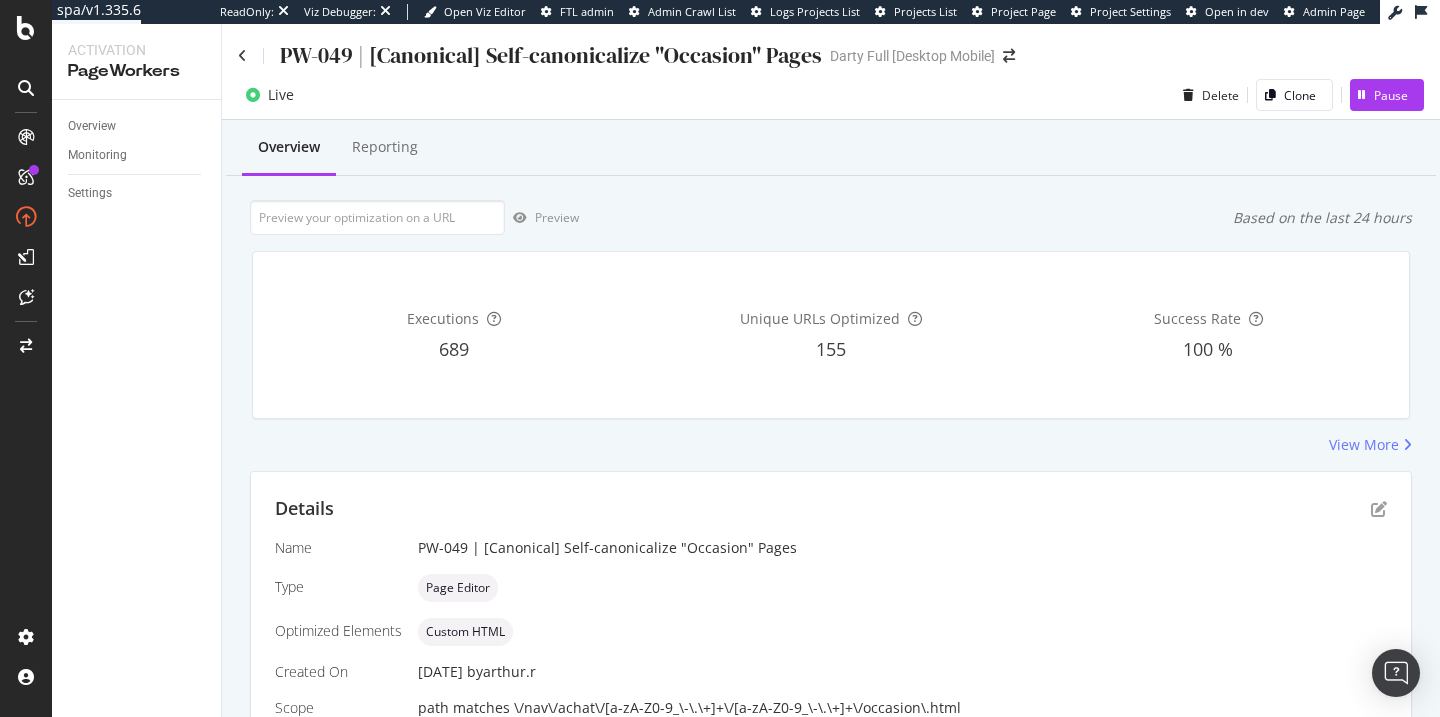 click on "Executions 689 Unique URLs Optimized 155 Success Rate 100 %" at bounding box center [831, 335] 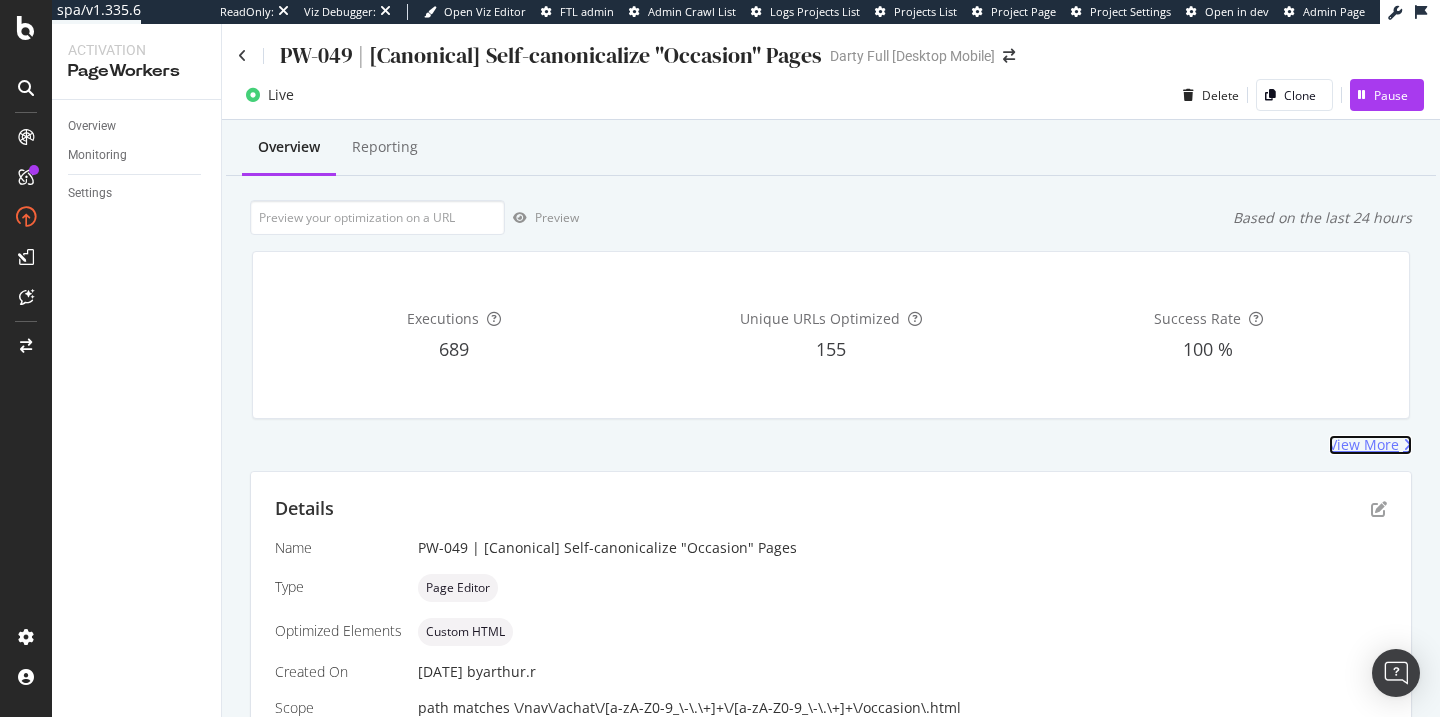 click on "View More" at bounding box center (1364, 445) 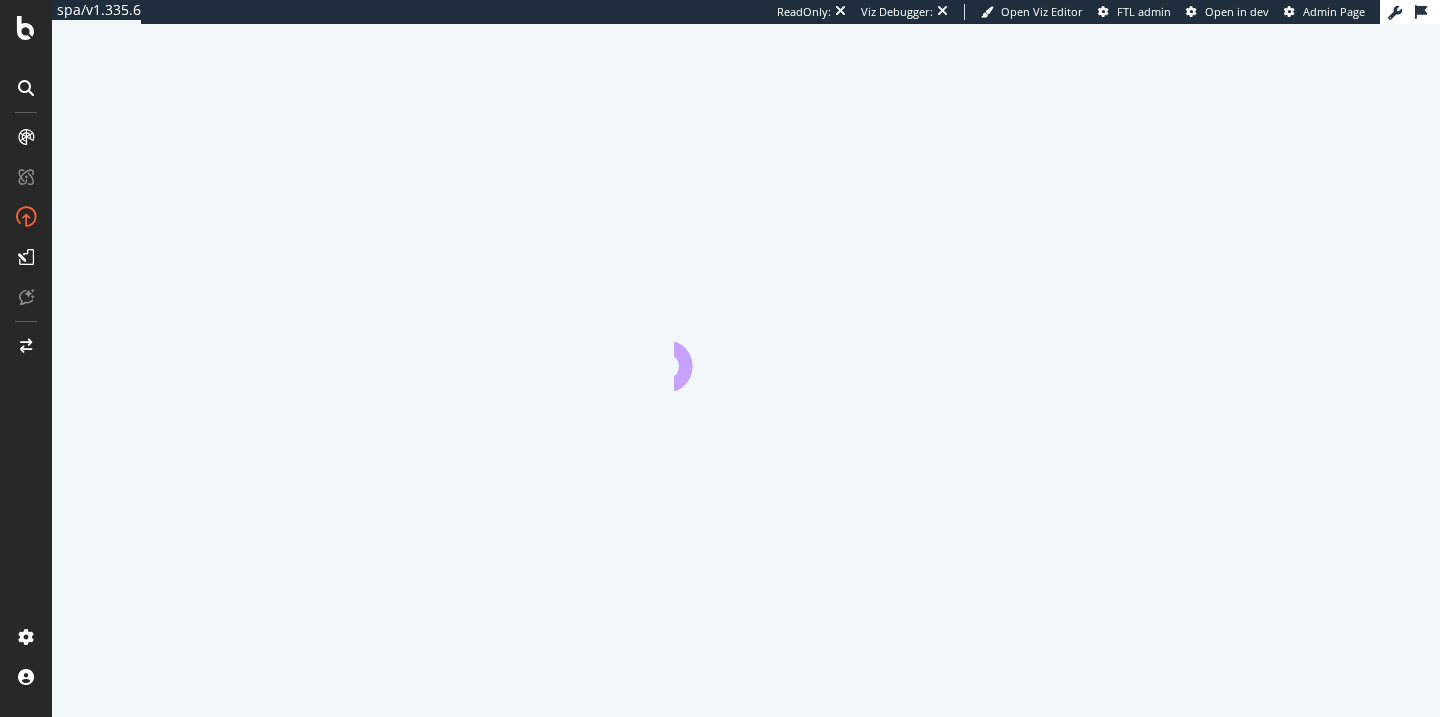 scroll, scrollTop: 0, scrollLeft: 0, axis: both 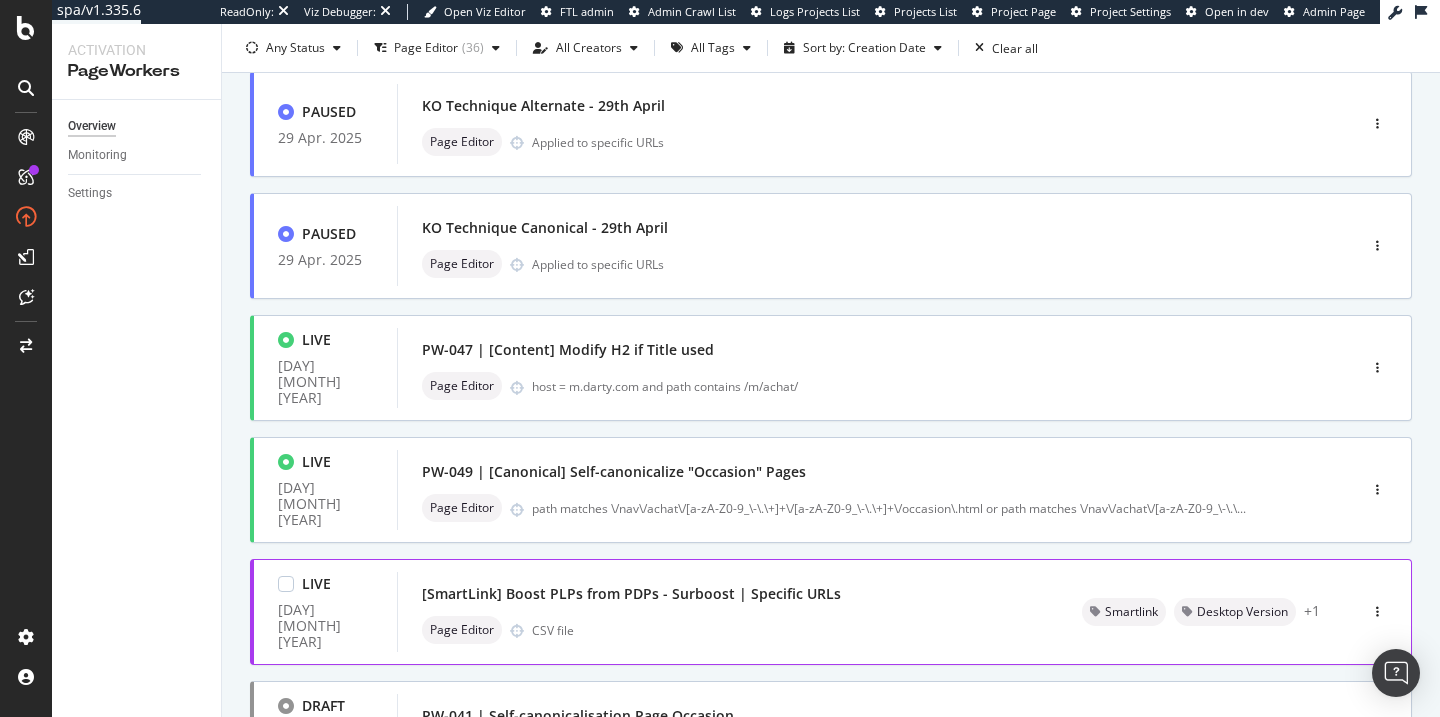 click on "LIVE [DAY] [MONTH] [YEAR] [SmartLink] Boost PLPs from PDPs - Surboost | Specific URLs Page Editor CSV file Smartlink Desktop Version + 1" at bounding box center [831, 612] 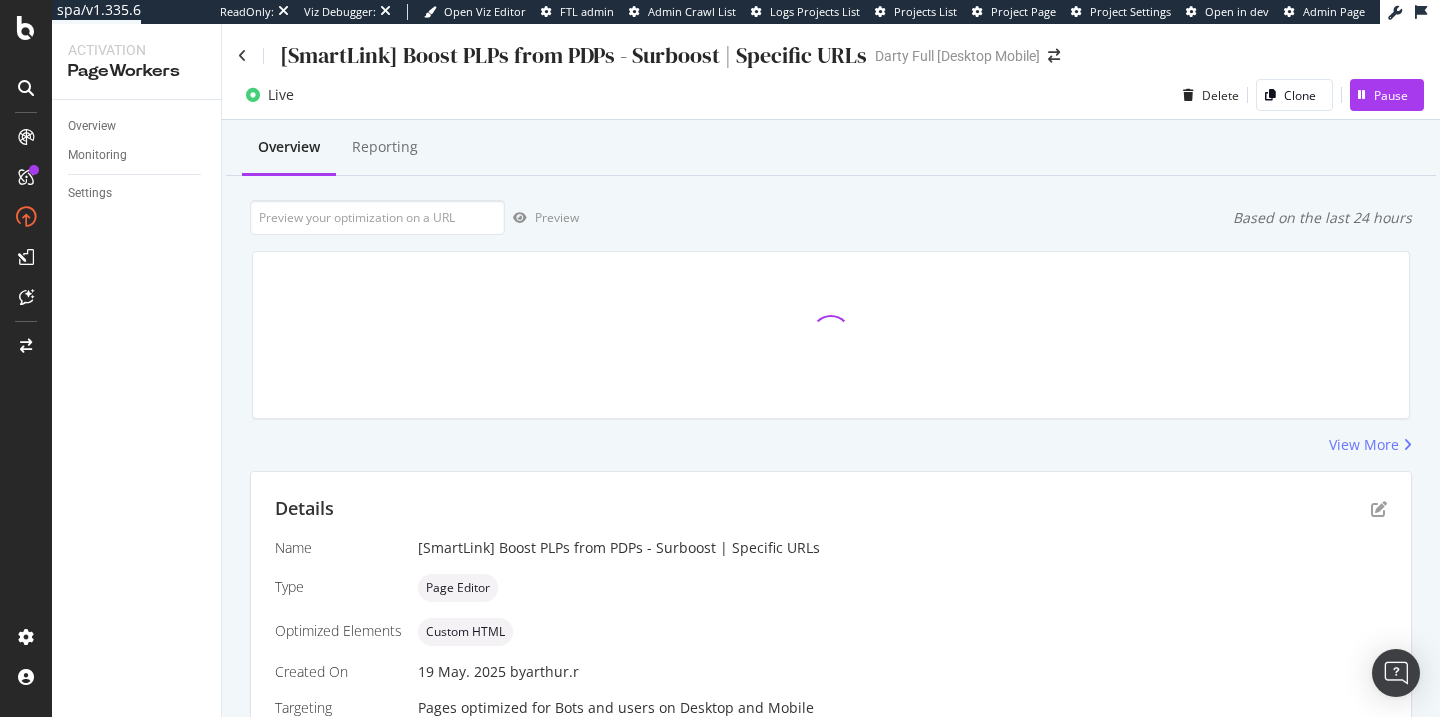 scroll, scrollTop: 443, scrollLeft: 0, axis: vertical 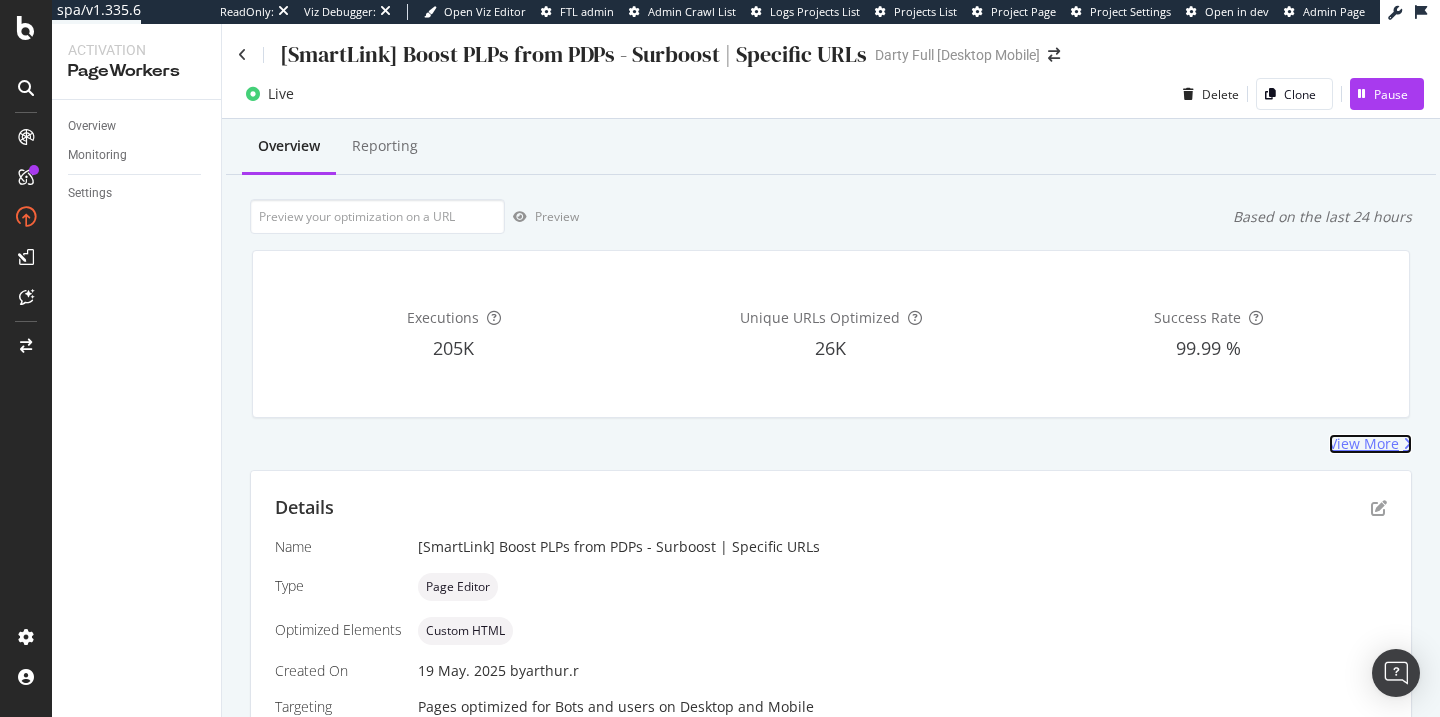 click on "View More" at bounding box center [1364, 444] 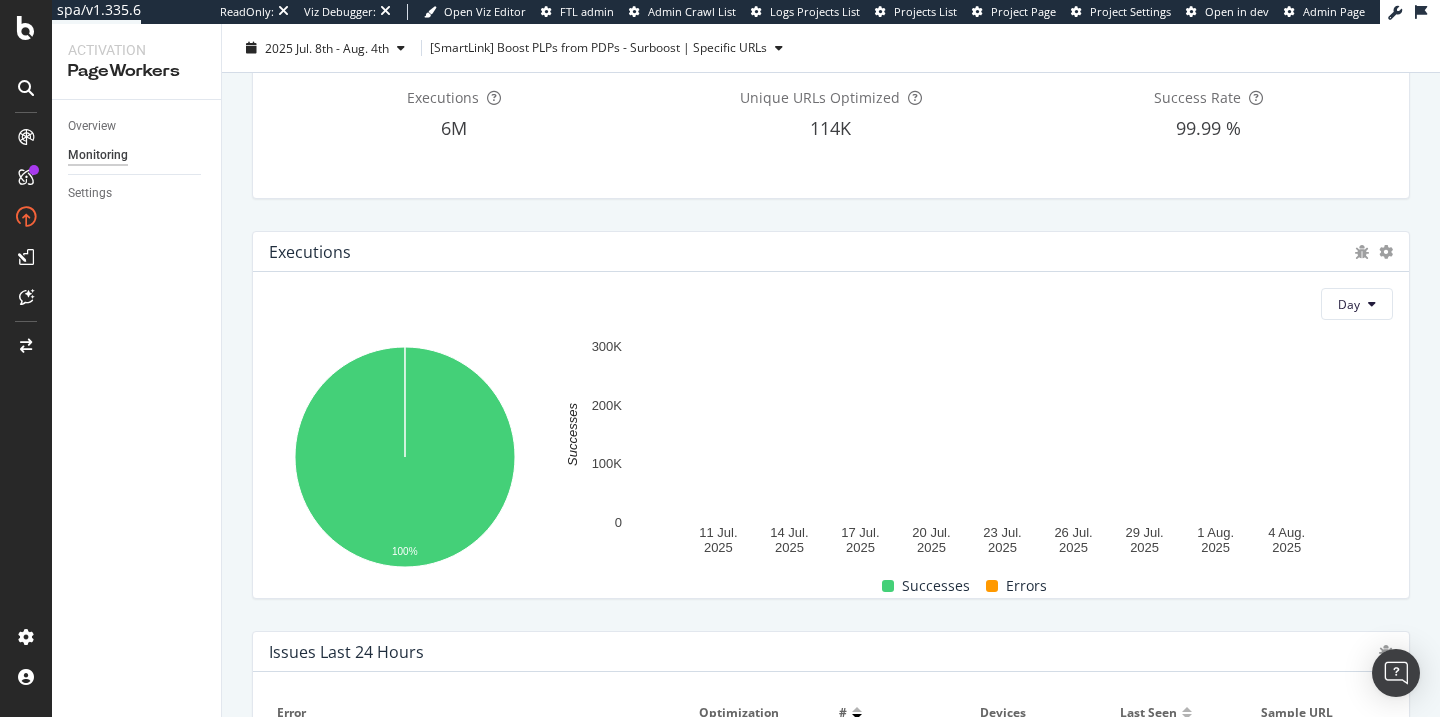 scroll, scrollTop: 0, scrollLeft: 0, axis: both 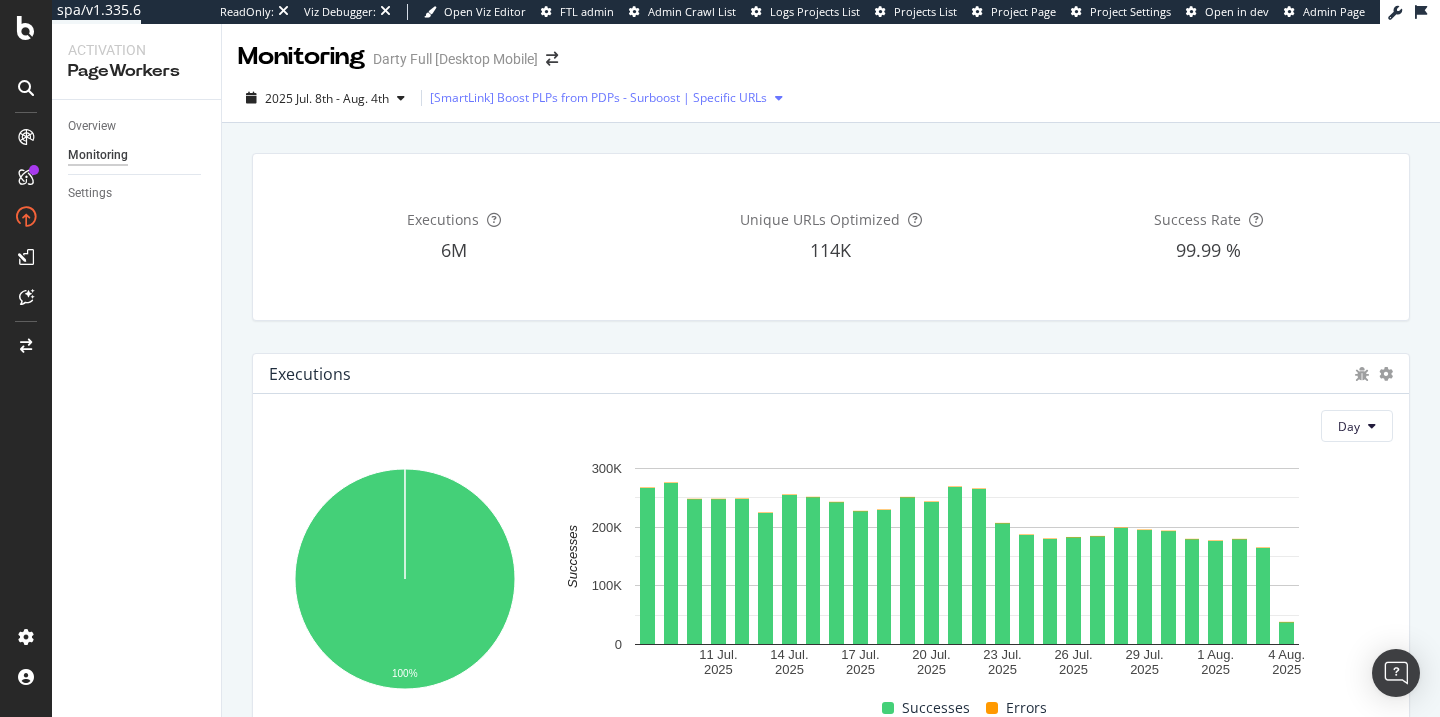 drag, startPoint x: 698, startPoint y: 112, endPoint x: 444, endPoint y: 112, distance: 254 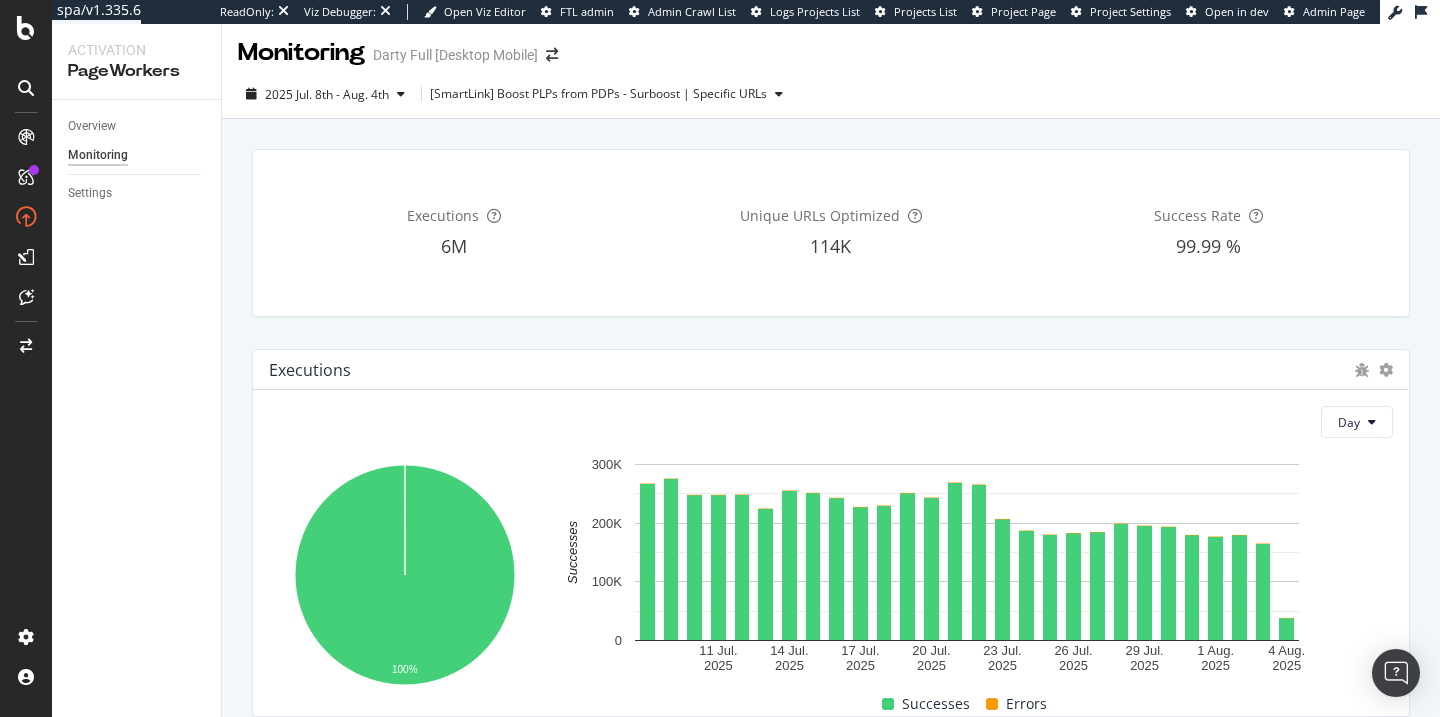 scroll, scrollTop: 0, scrollLeft: 0, axis: both 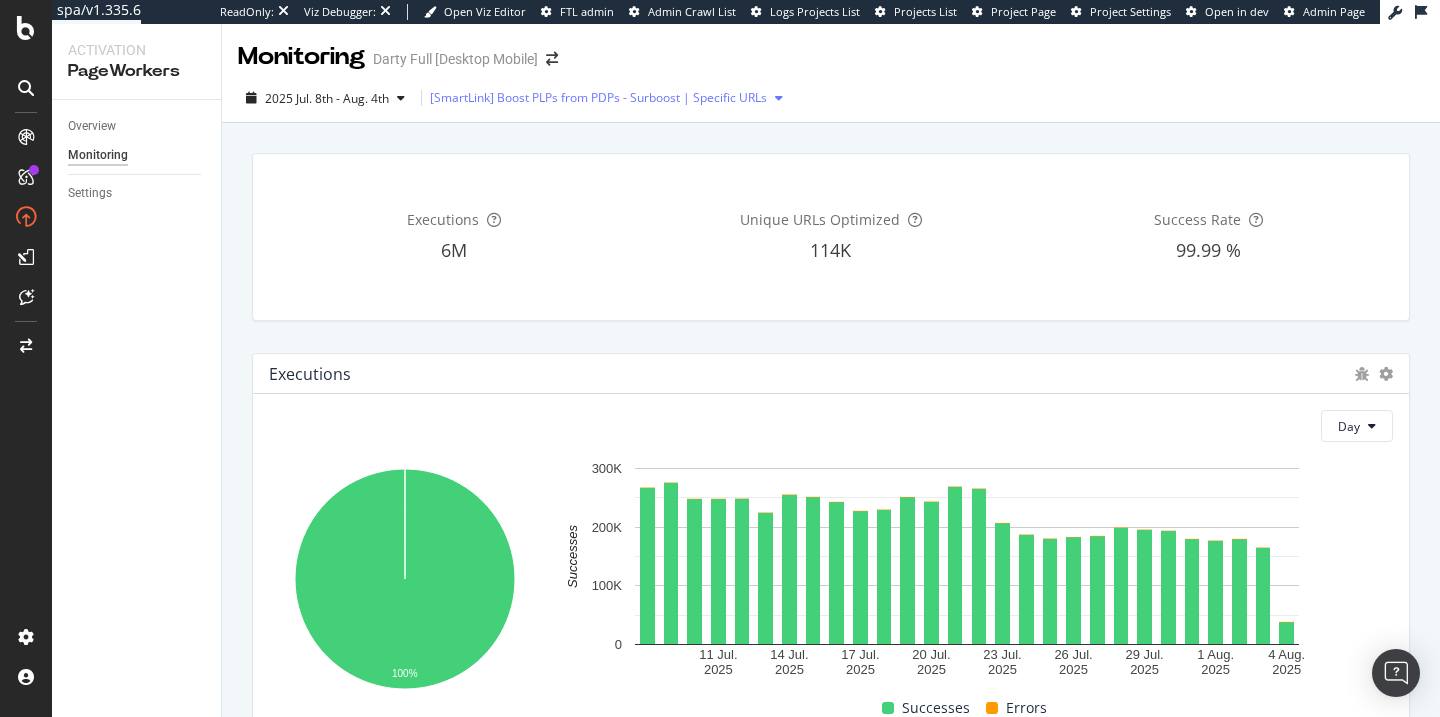 click on "[SmartLink] Boost PLPs from PDPs - Surboost | Specific URLs" at bounding box center [598, 98] 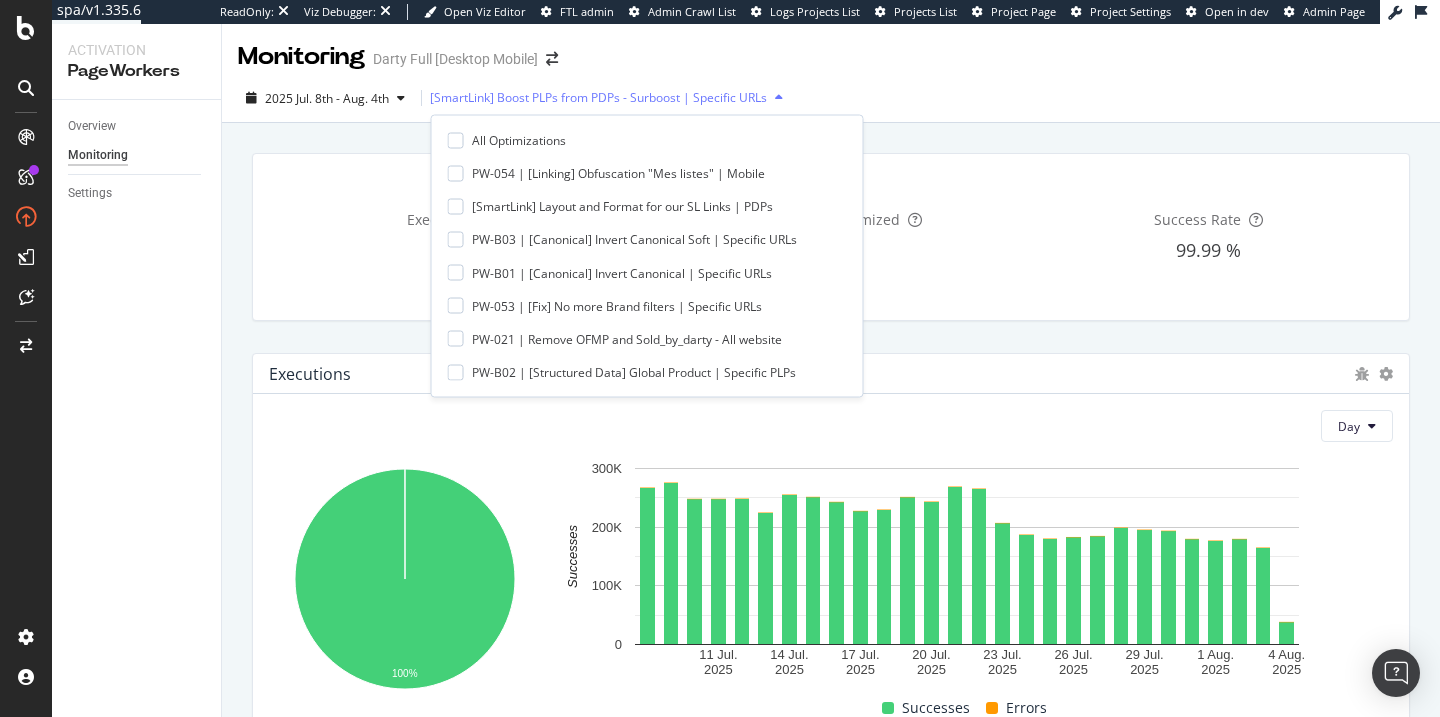 click on "[SmartLink] Boost PLPs from PDPs - Surboost | Specific URLs" at bounding box center [598, 98] 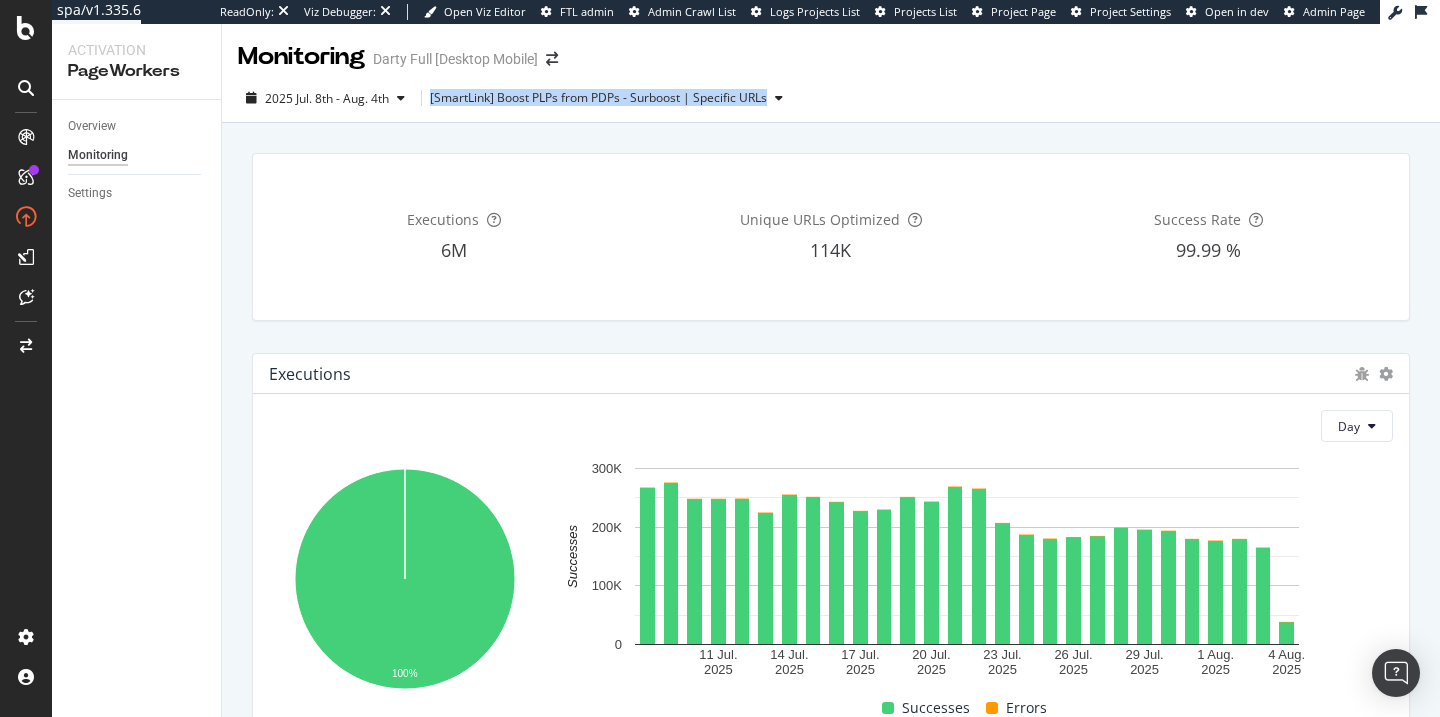 copy on "[SmartLink] Boost PLPs from PDPs - Surboost | Specific URLs" 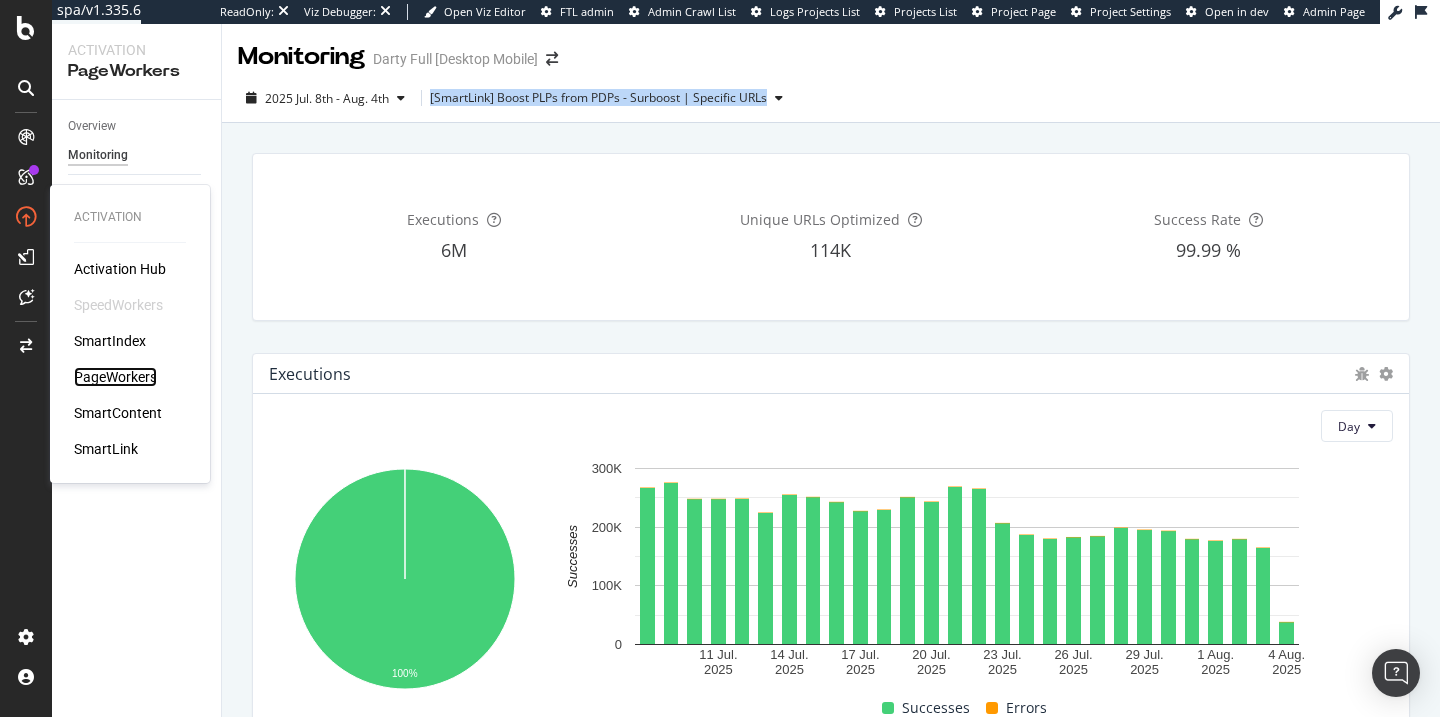 click on "PageWorkers" at bounding box center (115, 377) 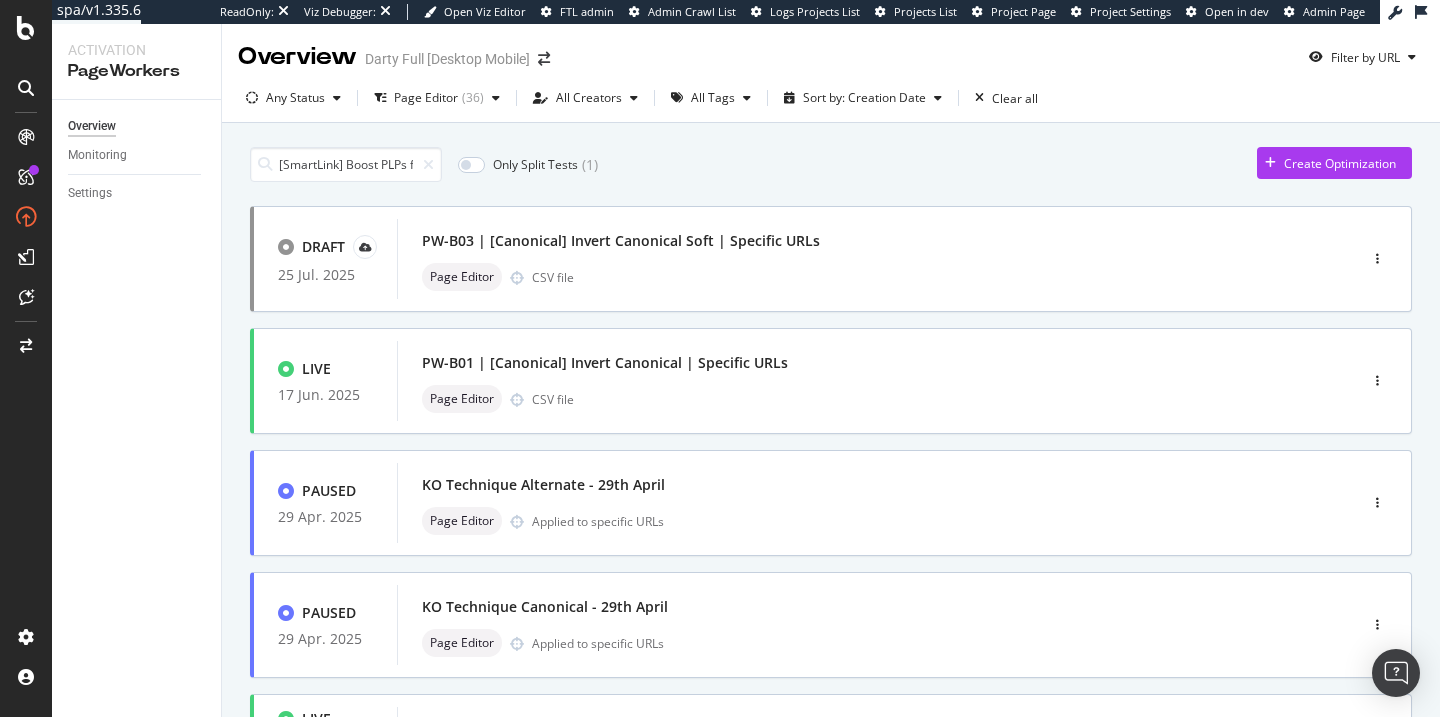 scroll, scrollTop: 0, scrollLeft: 208, axis: horizontal 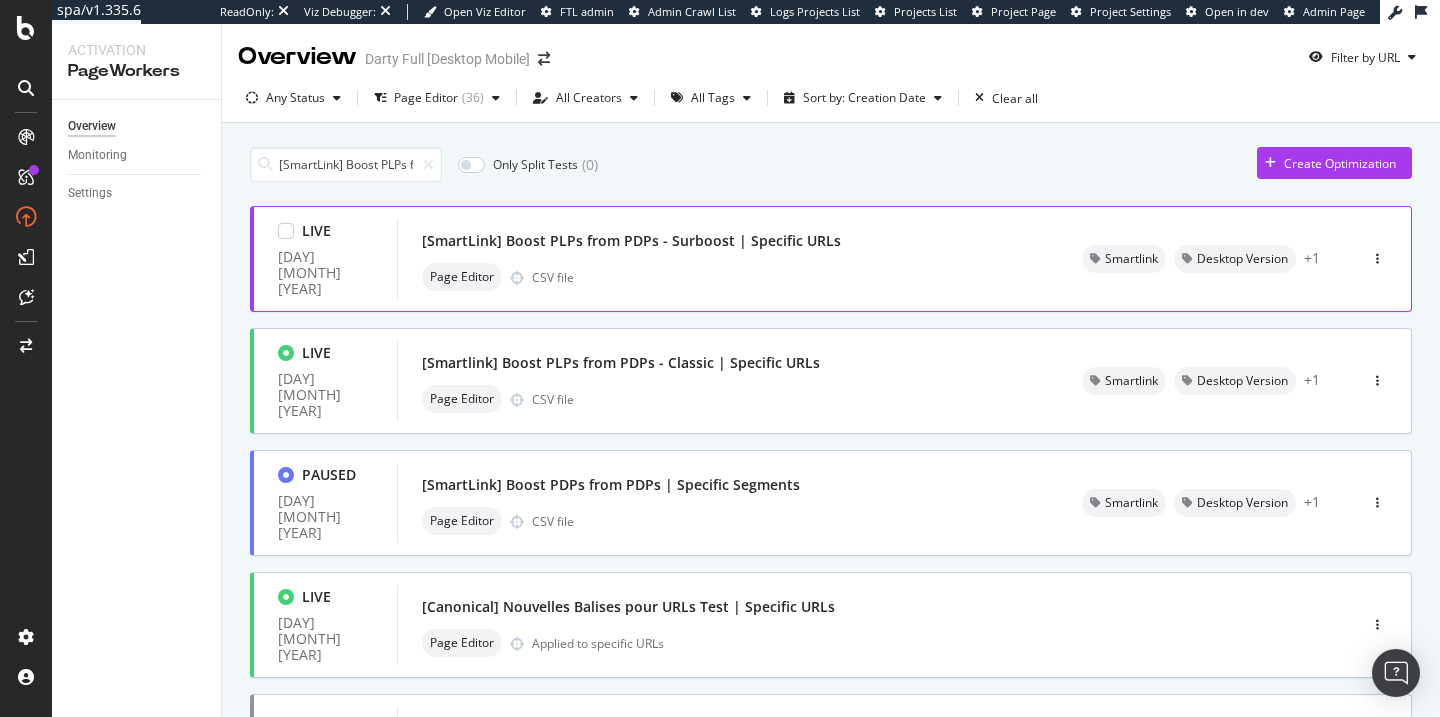 click on "[SmartLink] Boost PLPs from PDPs - Surboost | Specific URLs Page Editor CSV file" at bounding box center (727, 259) 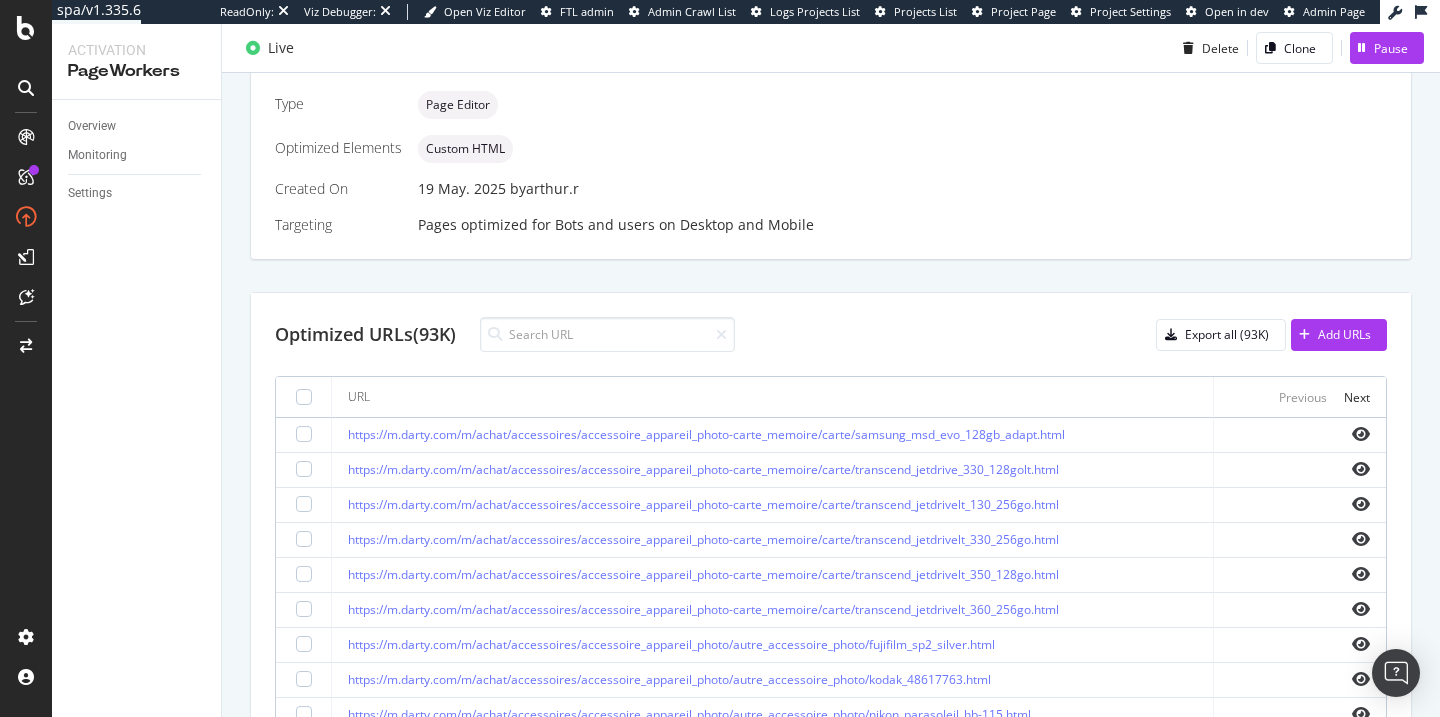 scroll, scrollTop: 414, scrollLeft: 0, axis: vertical 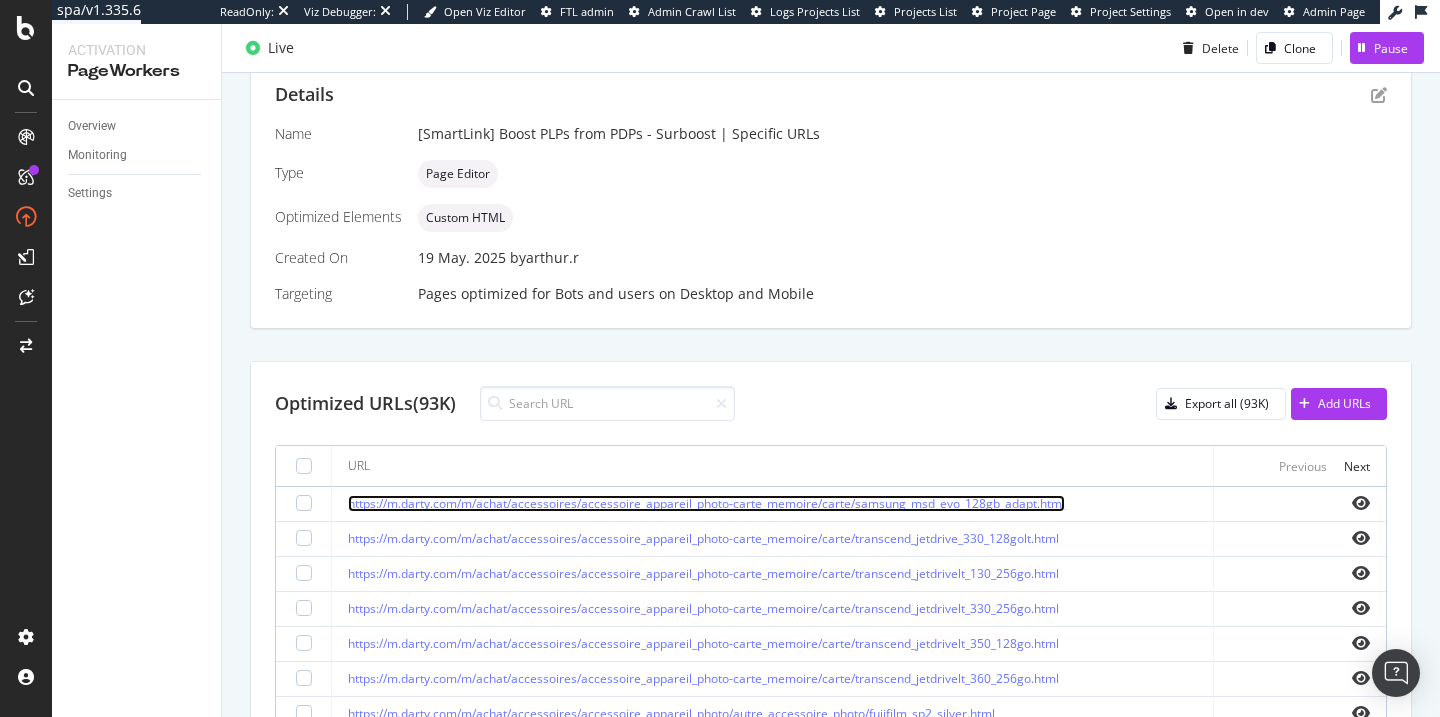click on "https://m.darty.com/m/achat/accessoires/accessoire_appareil_photo-carte_memoire/carte/samsung_msd_evo_128gb_adapt.html" at bounding box center (706, 503) 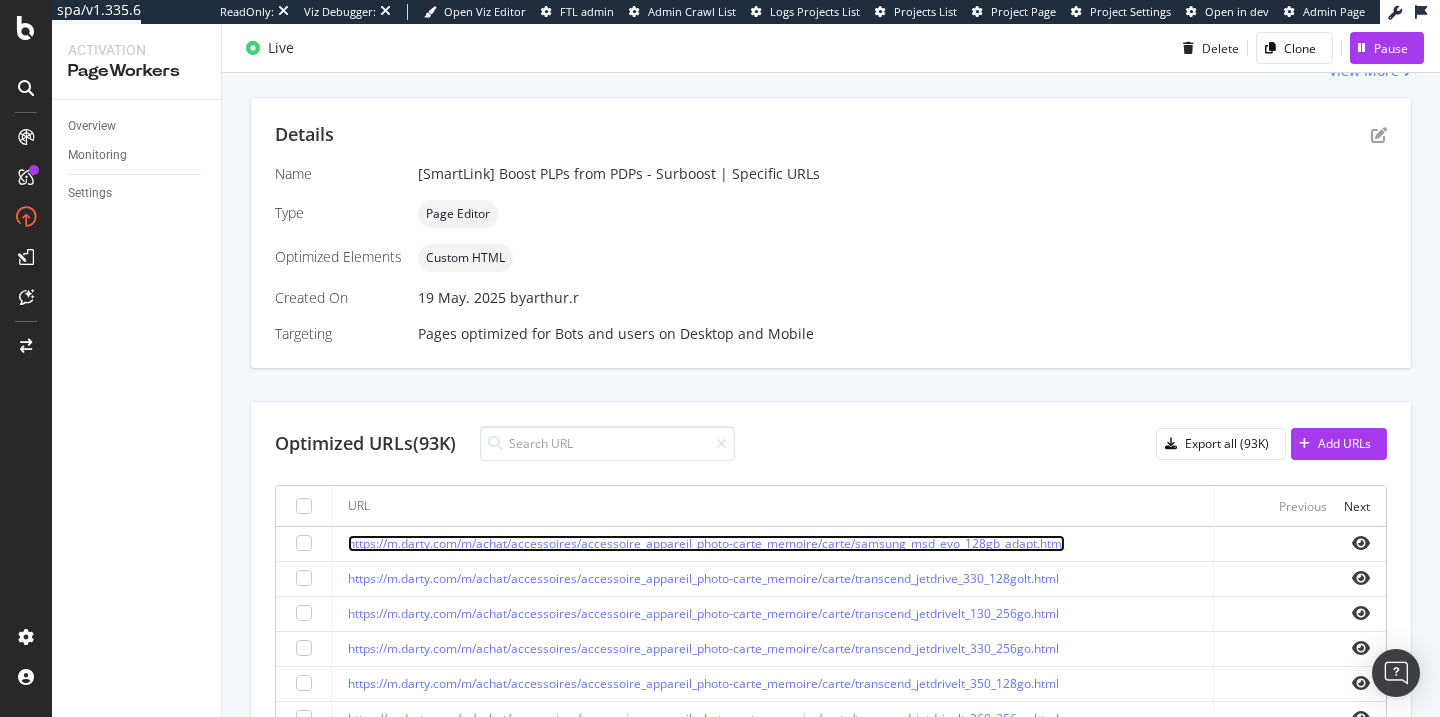 scroll, scrollTop: 170, scrollLeft: 0, axis: vertical 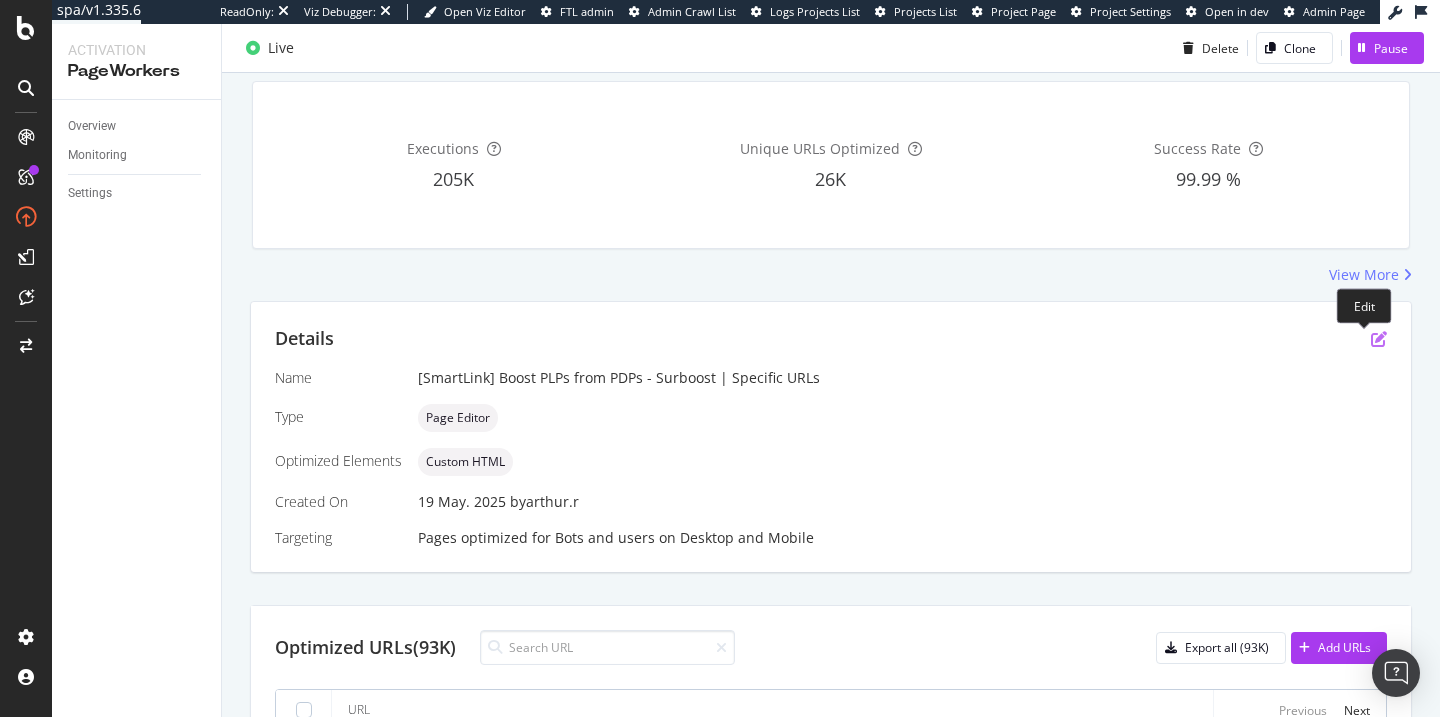 click at bounding box center [1379, 339] 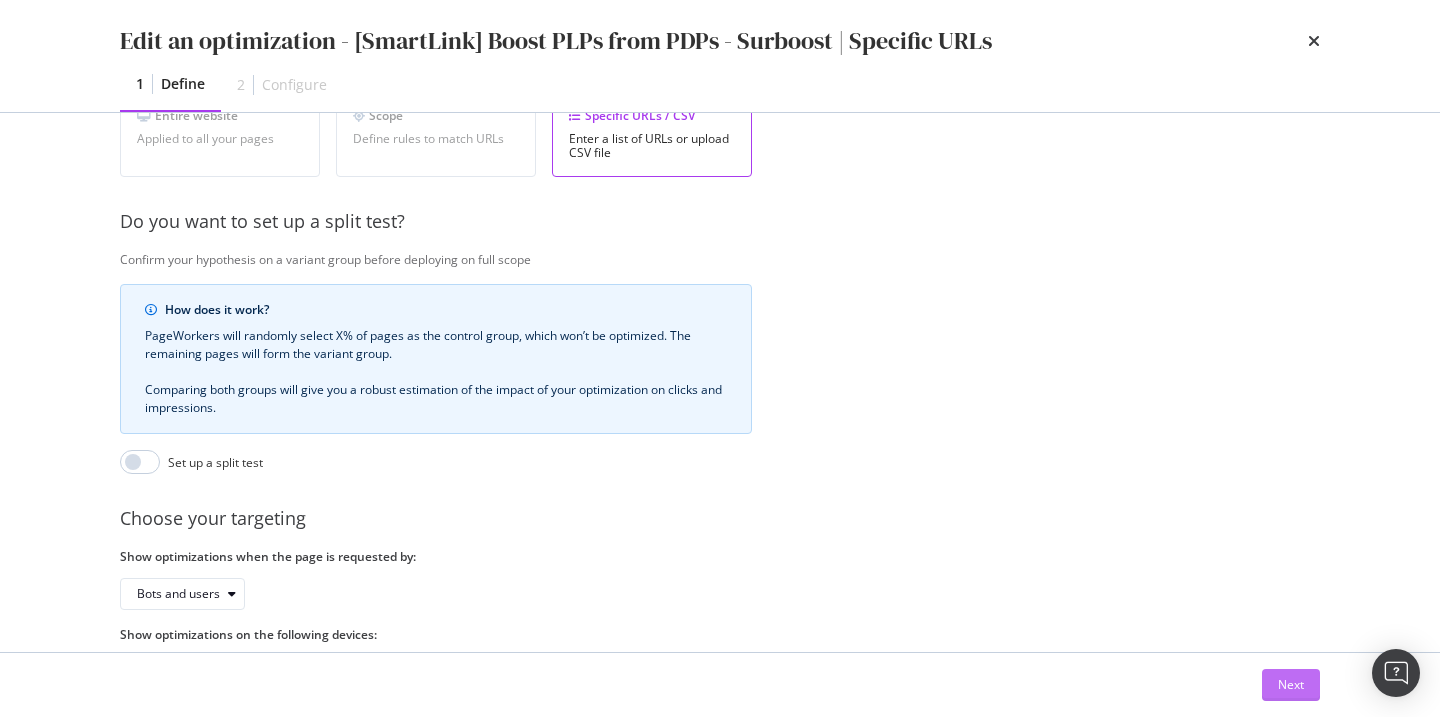 click on "Next" at bounding box center [1291, 685] 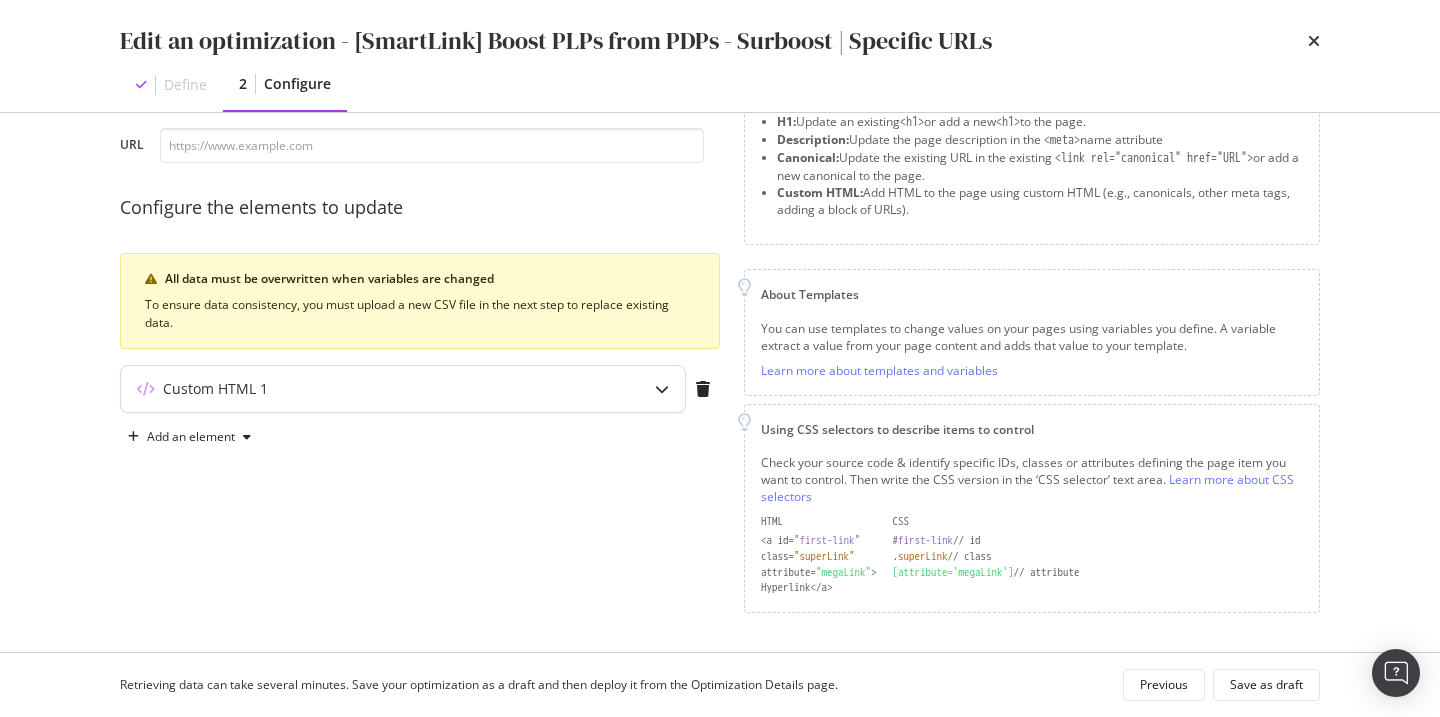 click on "Custom HTML 1" at bounding box center (403, 389) 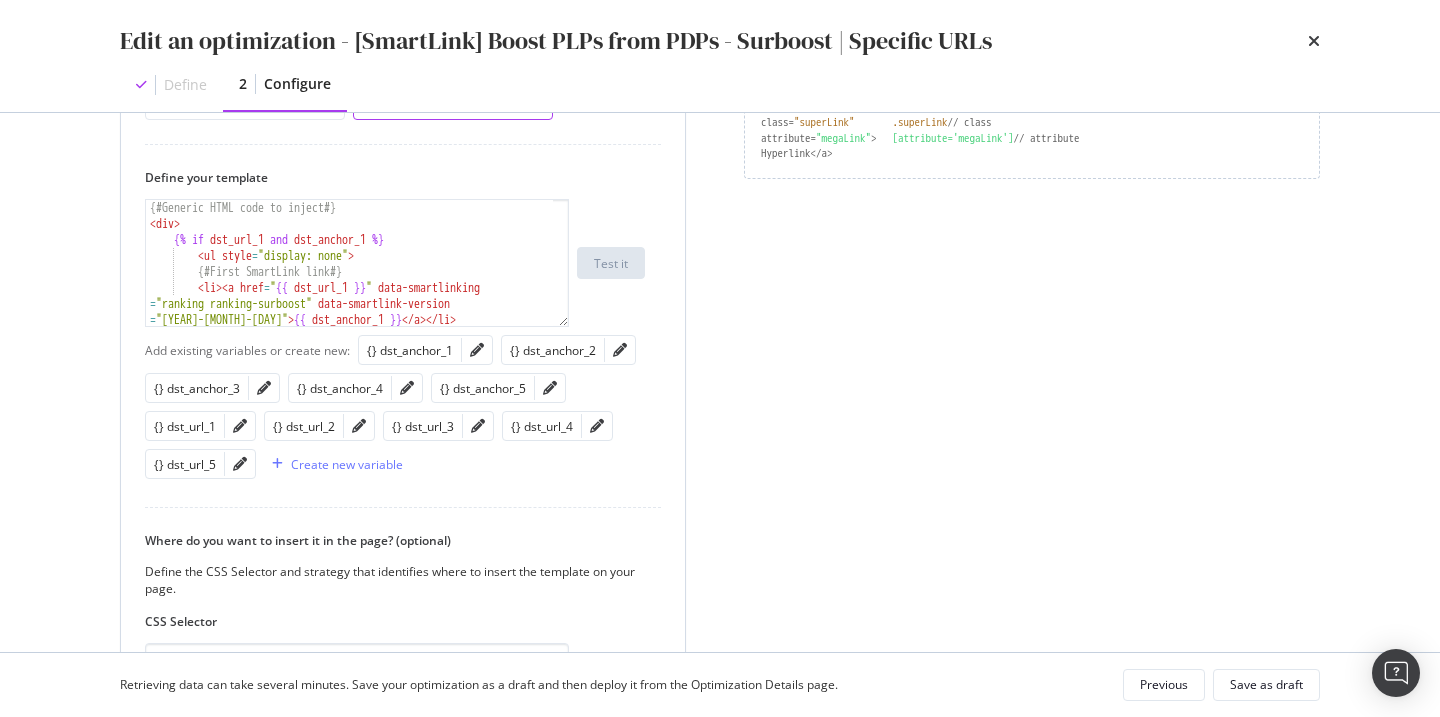 scroll, scrollTop: 545, scrollLeft: 0, axis: vertical 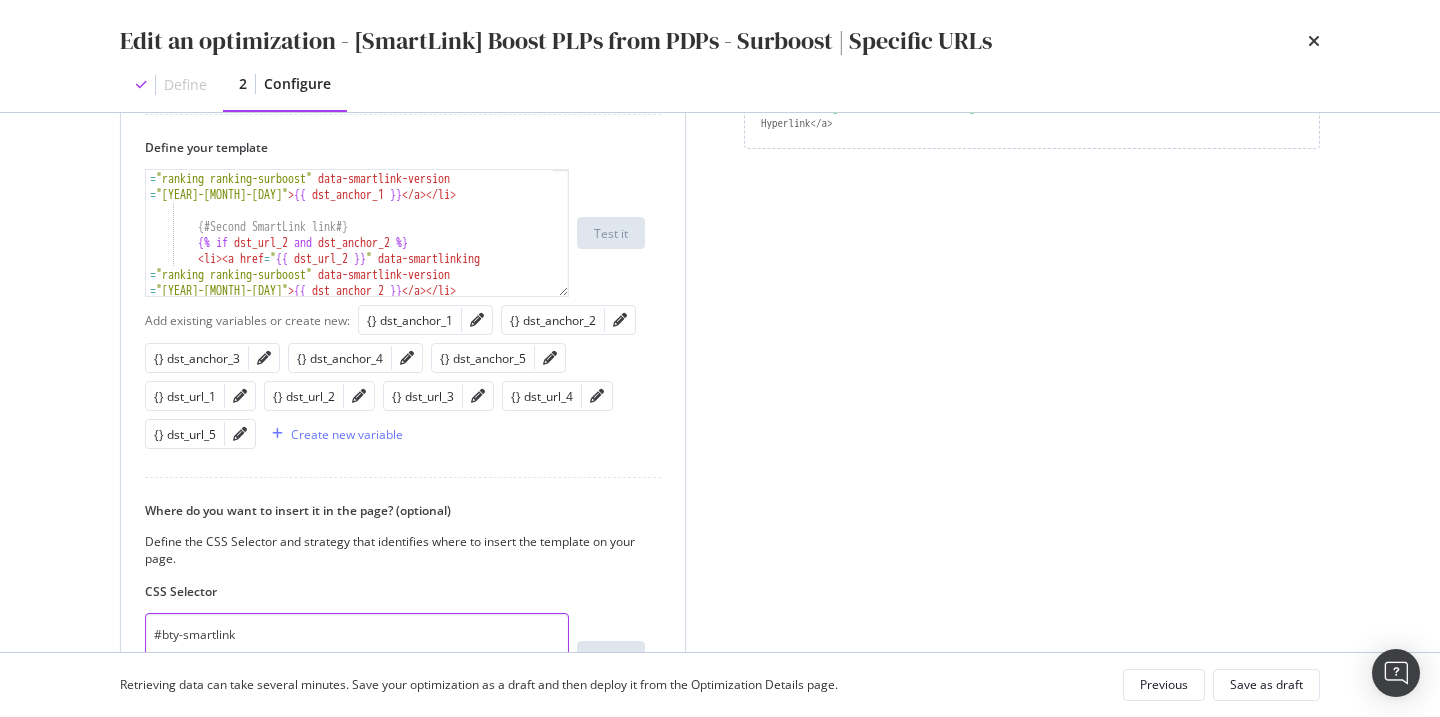 drag, startPoint x: 262, startPoint y: 626, endPoint x: 165, endPoint y: 634, distance: 97.32934 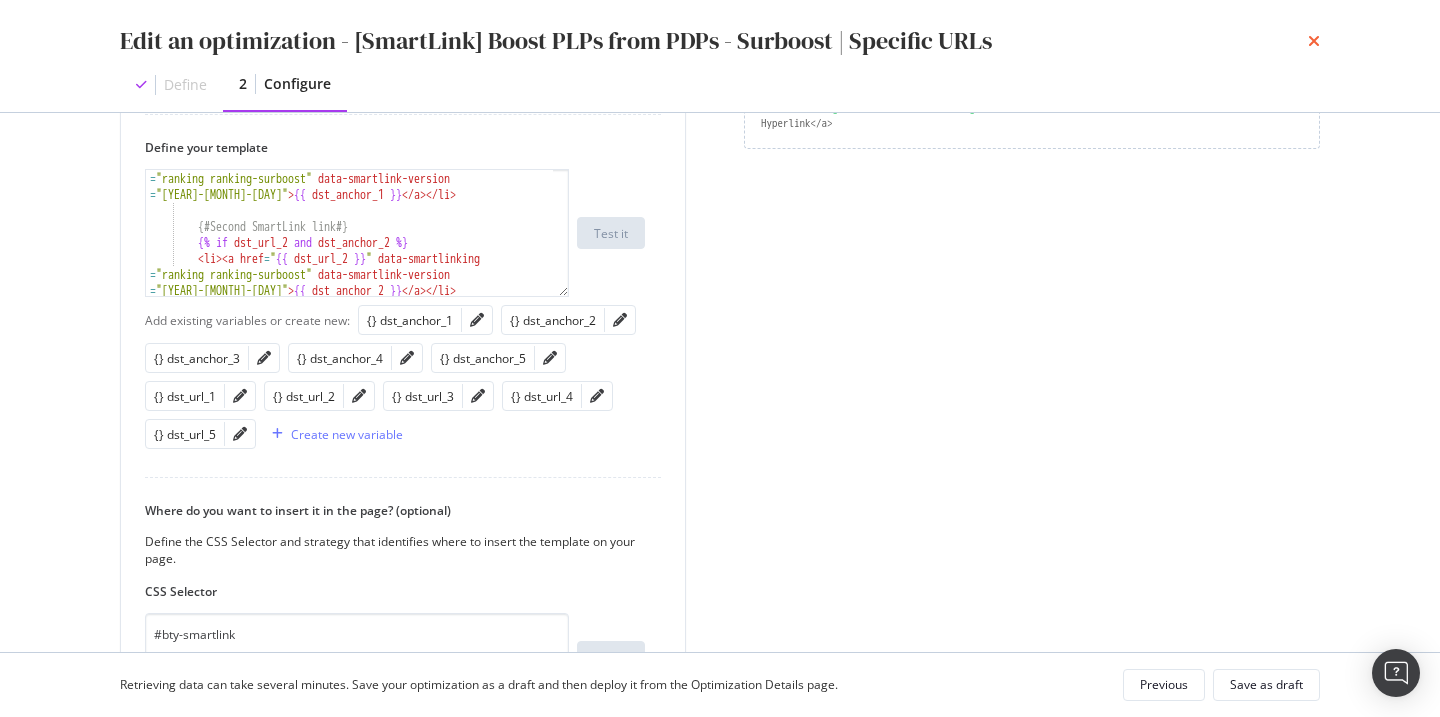 click at bounding box center (1314, 41) 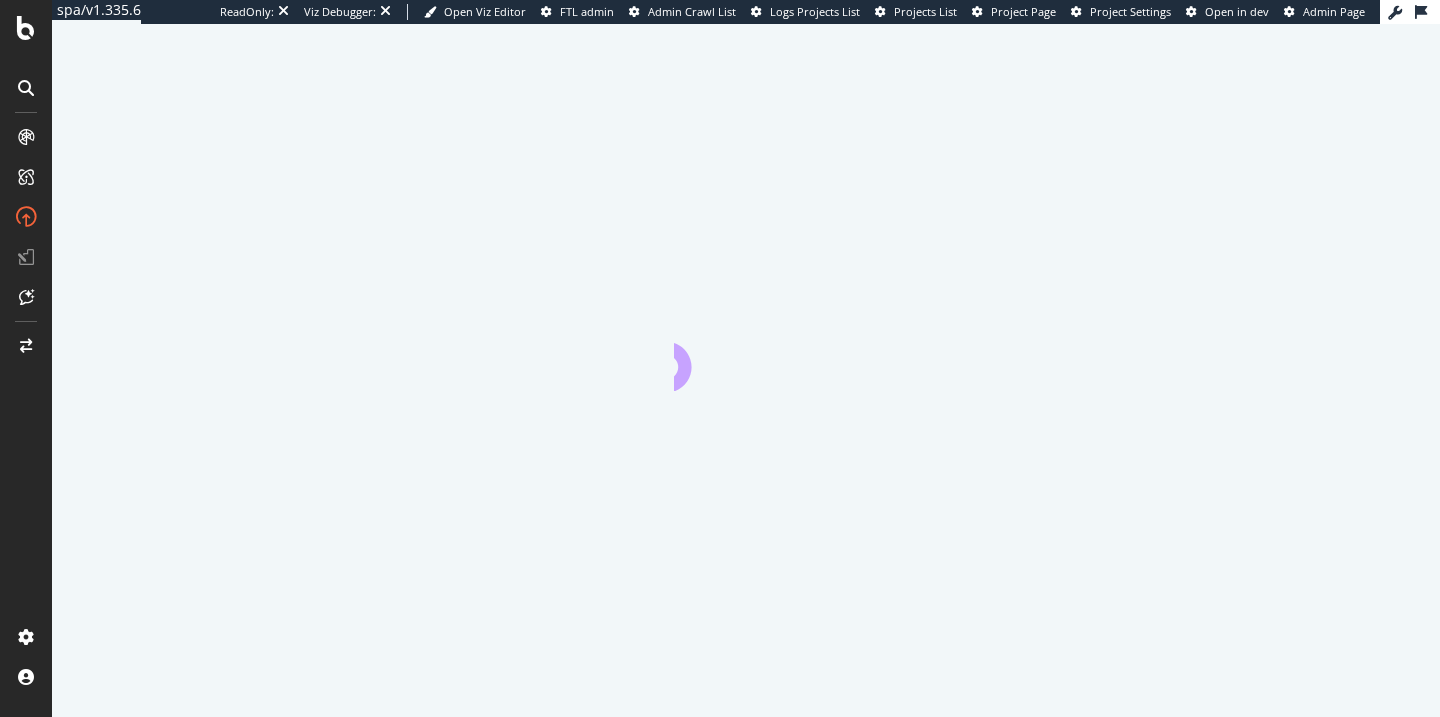 scroll, scrollTop: 0, scrollLeft: 0, axis: both 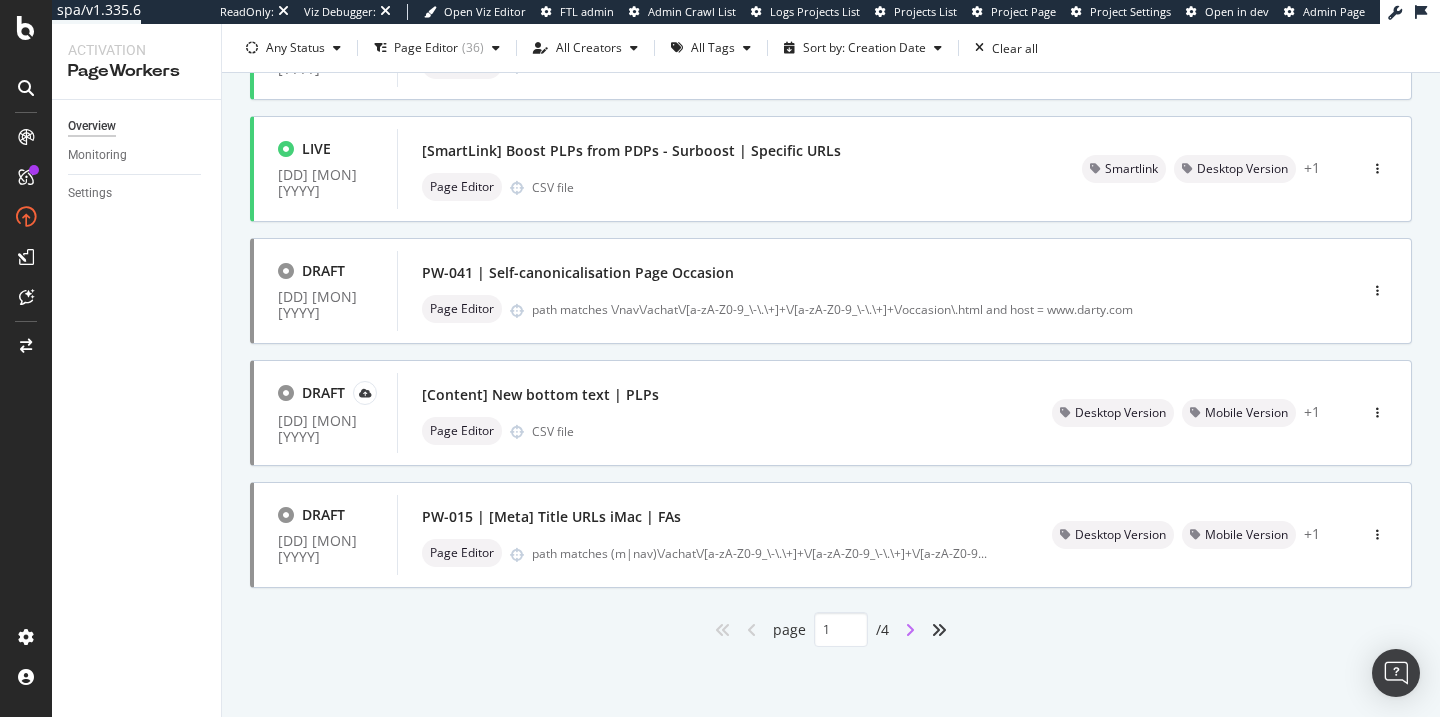 click at bounding box center [910, 630] 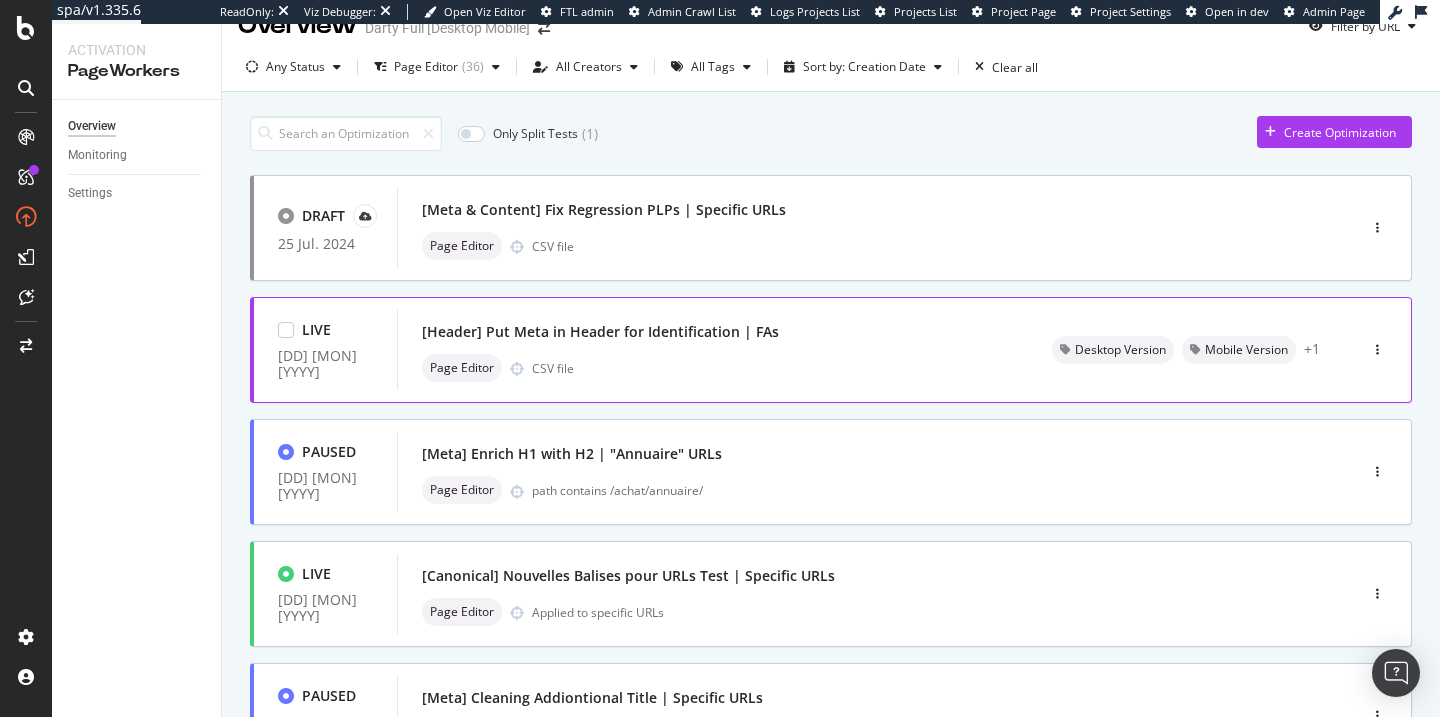 scroll, scrollTop: 0, scrollLeft: 0, axis: both 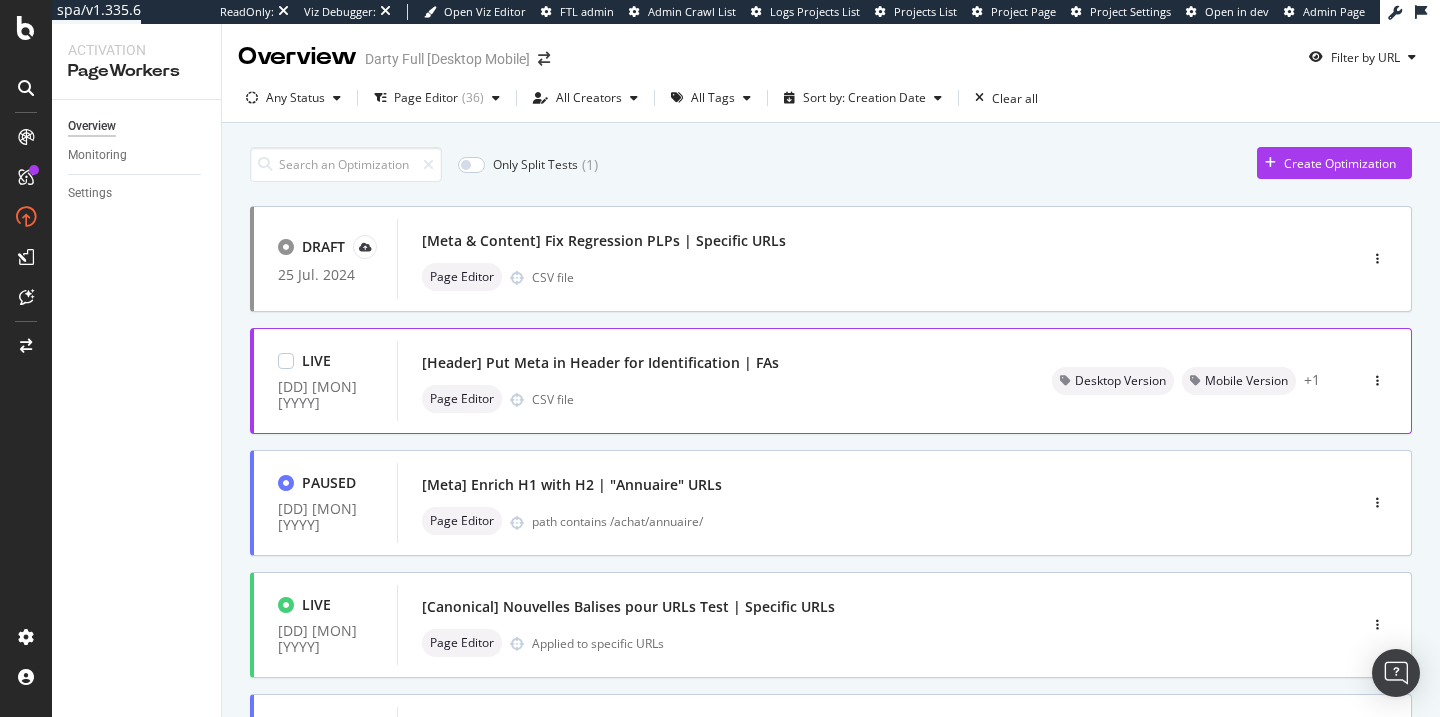 click on "Page Editor CSV file" at bounding box center (713, 399) 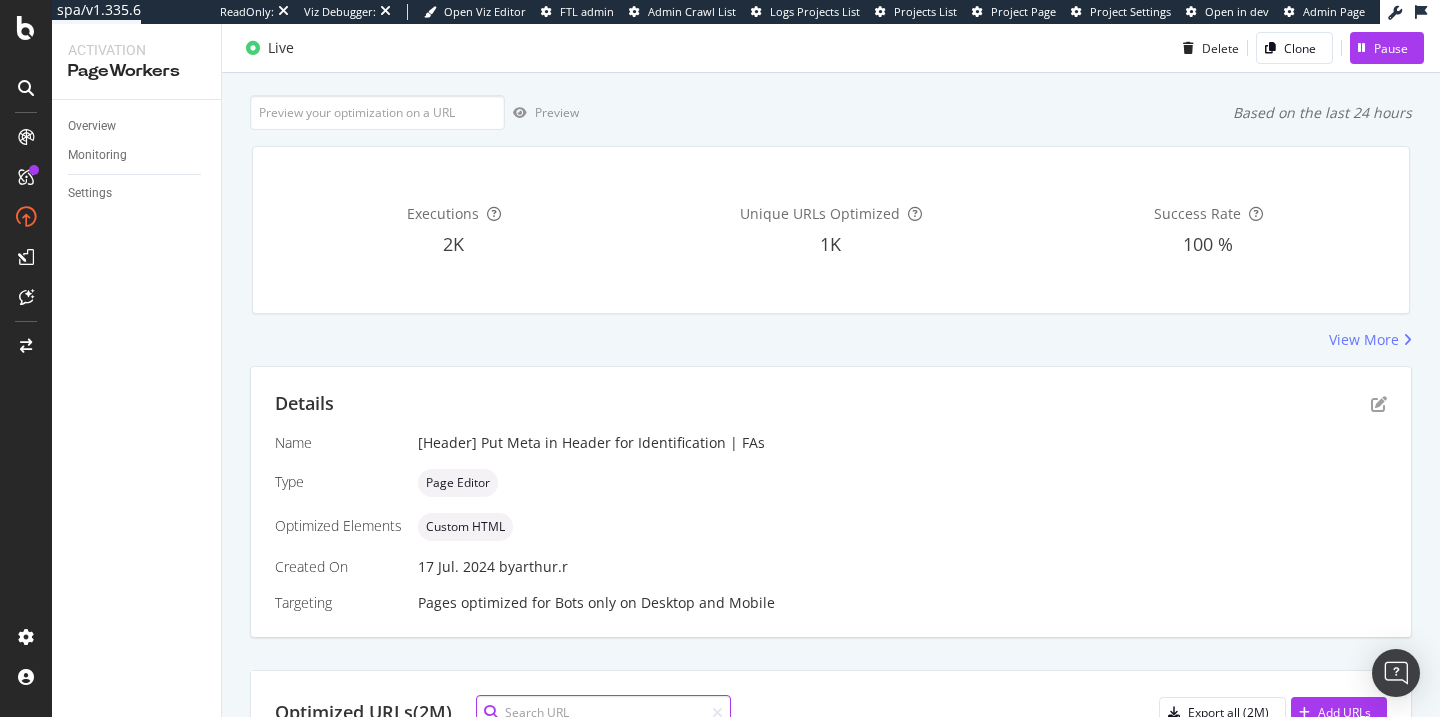 scroll, scrollTop: 0, scrollLeft: 0, axis: both 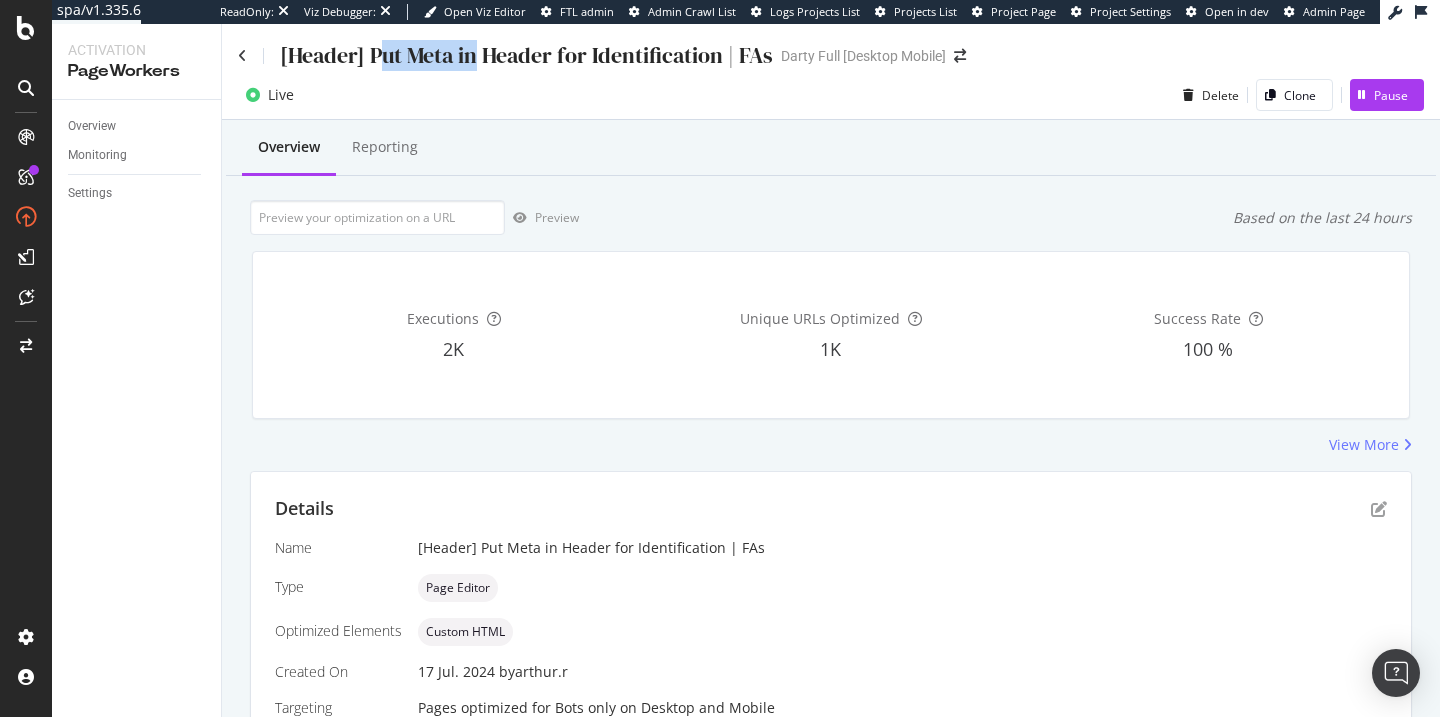 drag, startPoint x: 383, startPoint y: 59, endPoint x: 483, endPoint y: 53, distance: 100.17984 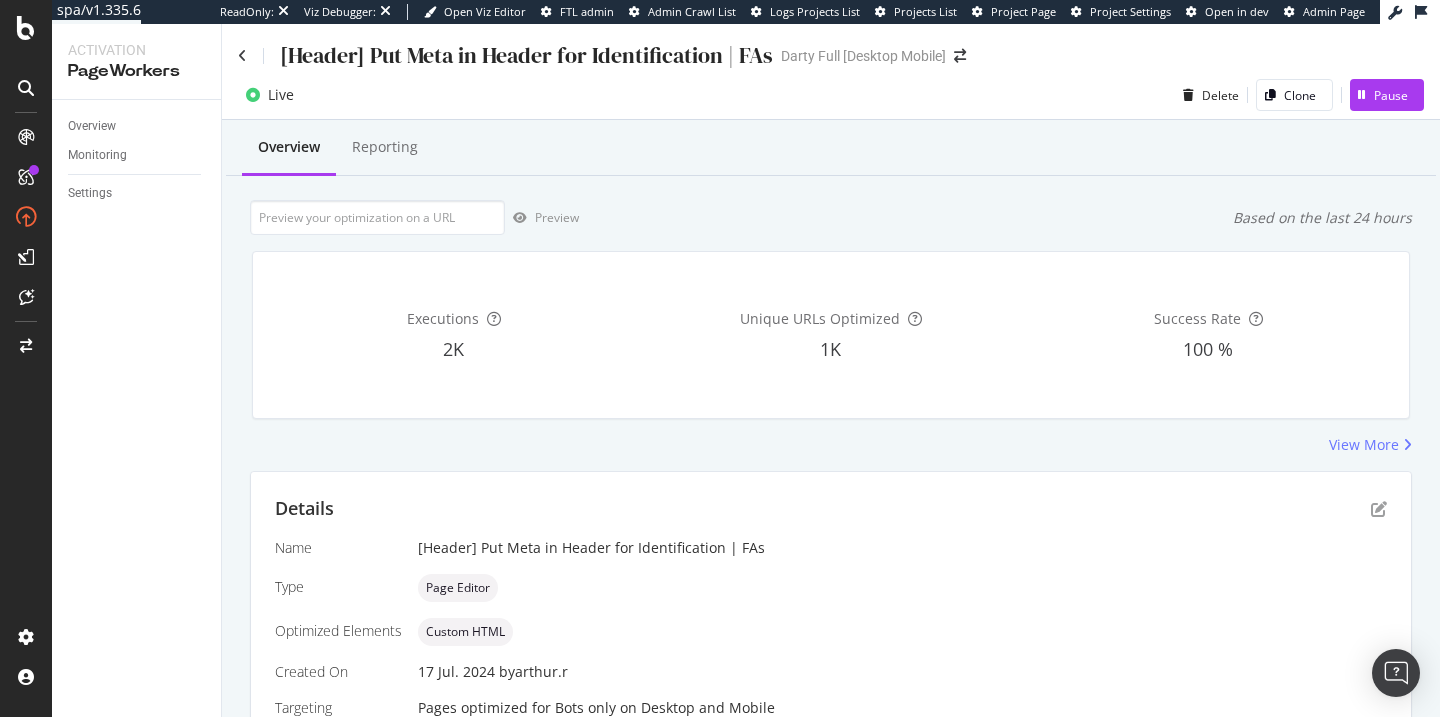 click on "[Header] Put Meta in Header for Identification | FAs" at bounding box center (526, 55) 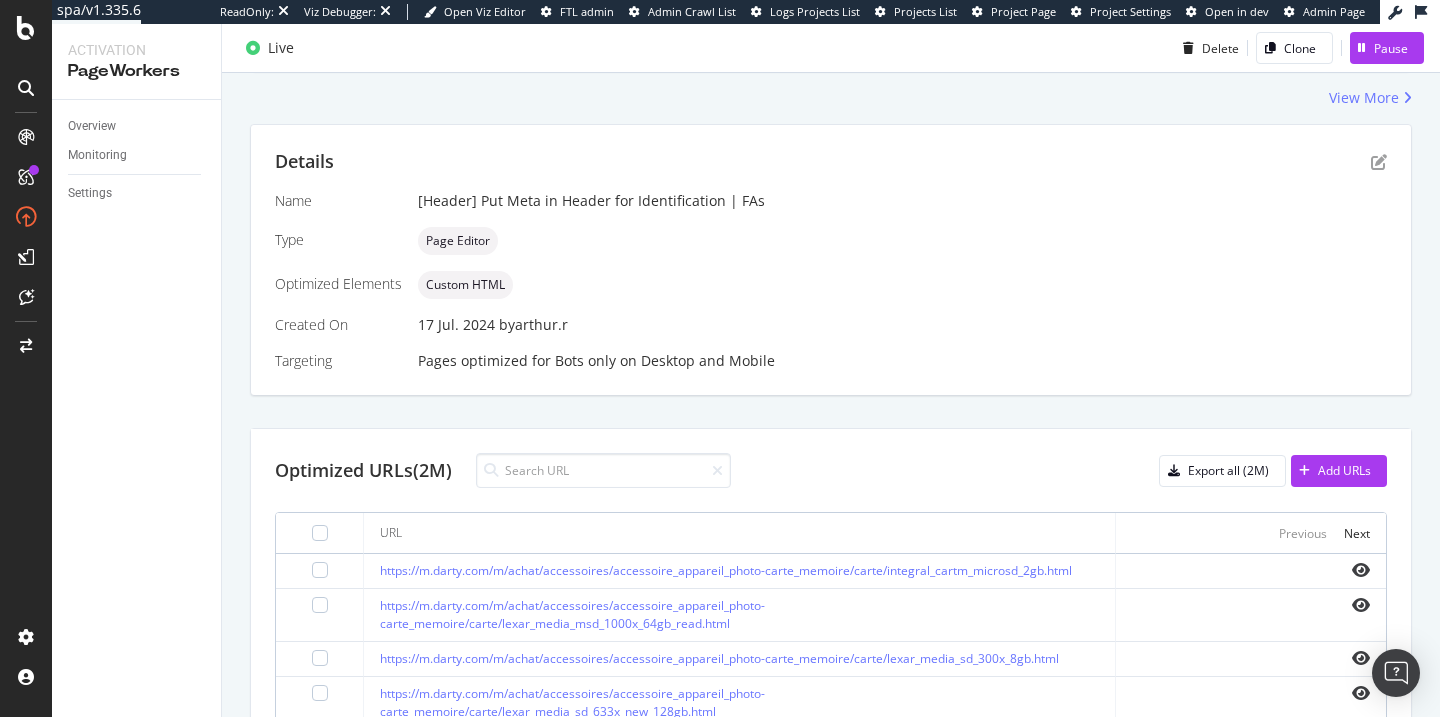 scroll, scrollTop: 604, scrollLeft: 0, axis: vertical 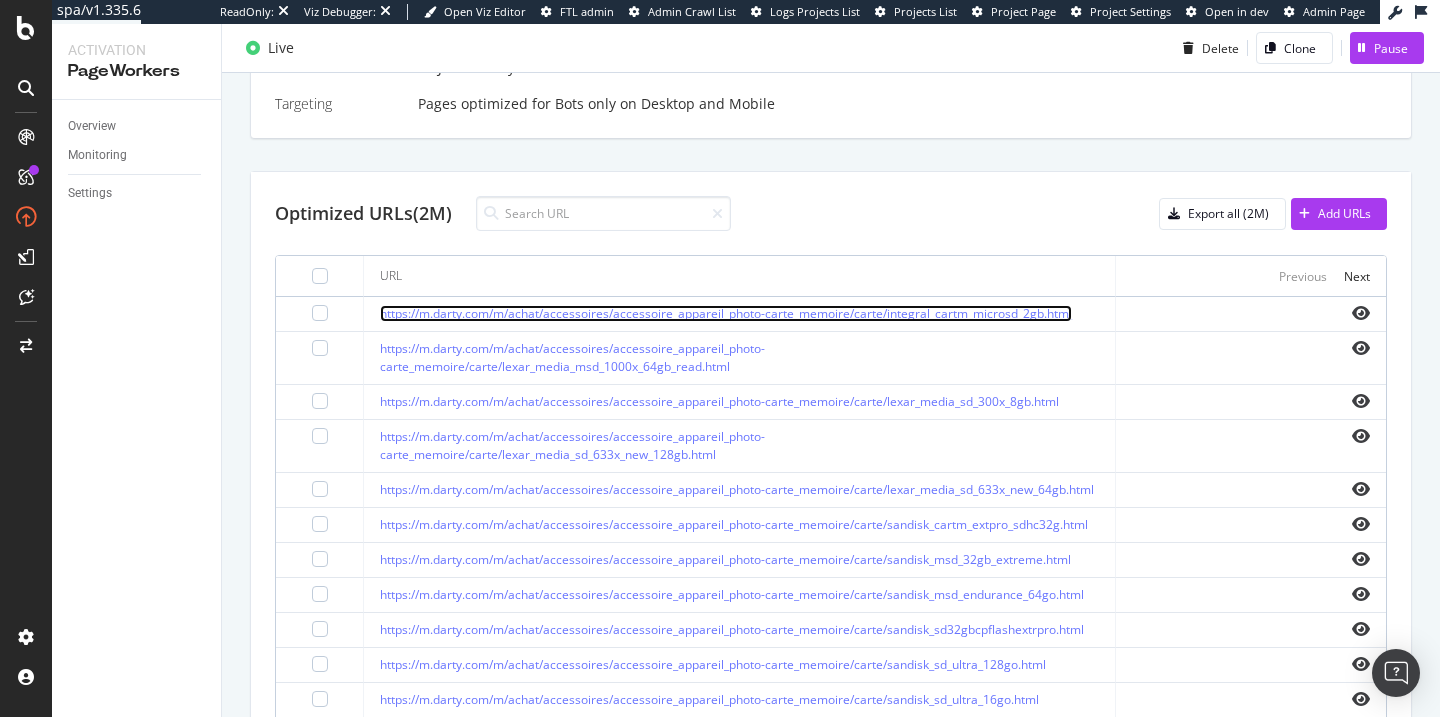 click on "https://m.darty.com/m/achat/accessoires/accessoire_appareil_photo-carte_memoire/carte/integral_cartm_microsd_2gb.html" at bounding box center [726, 313] 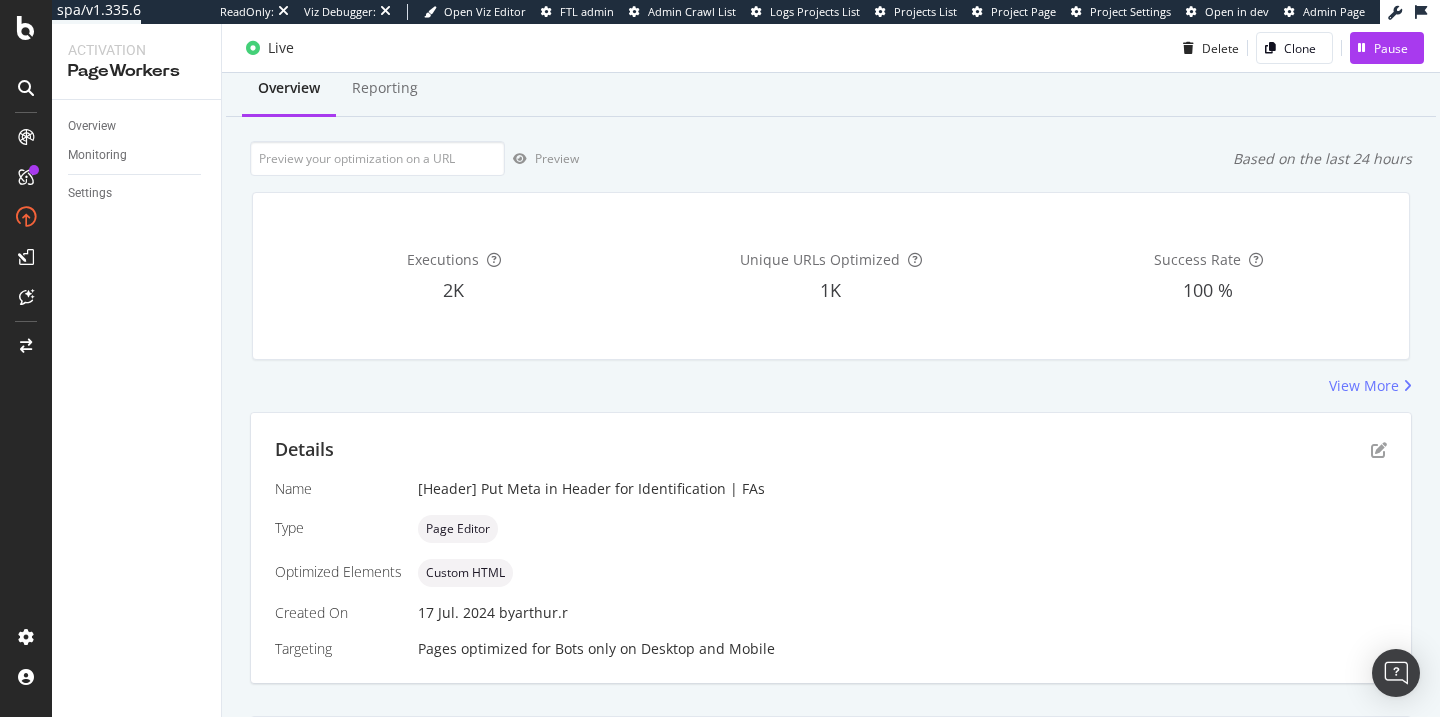 scroll, scrollTop: 0, scrollLeft: 0, axis: both 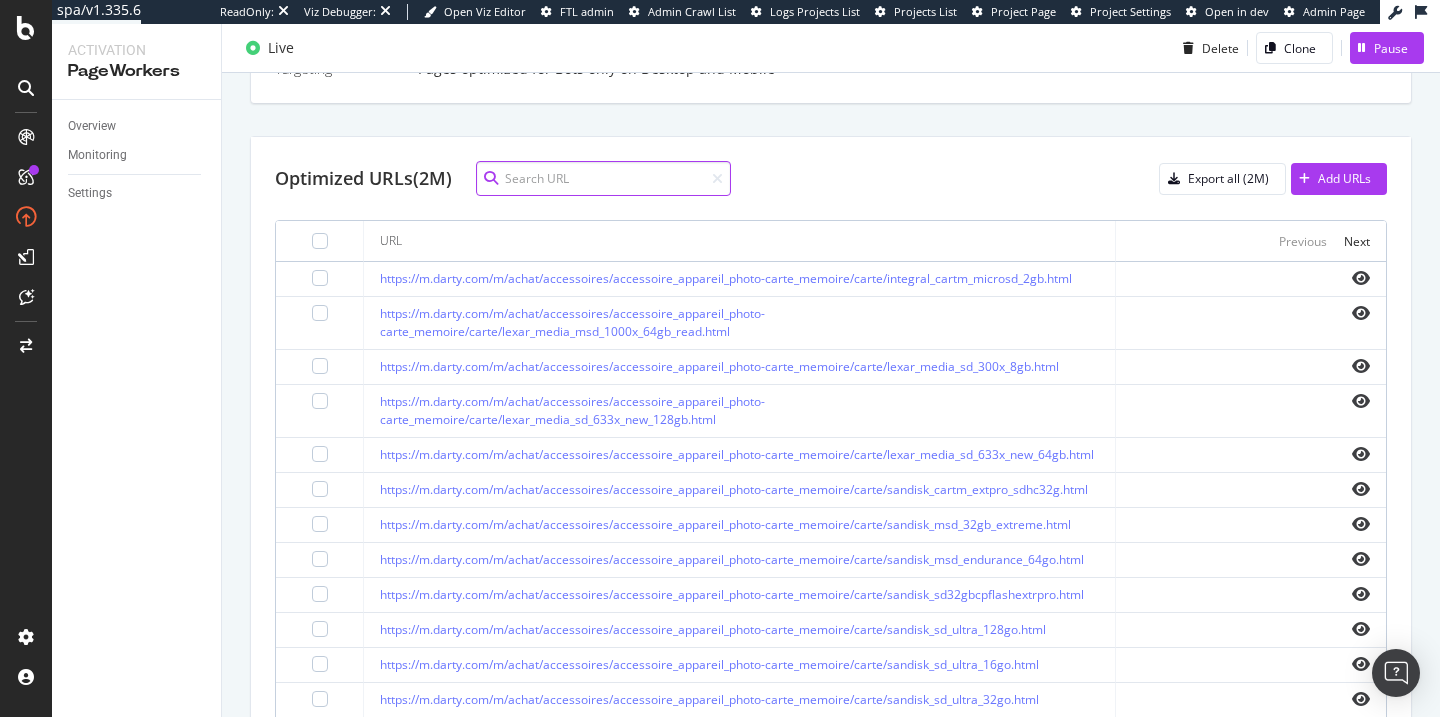 click at bounding box center (603, 178) 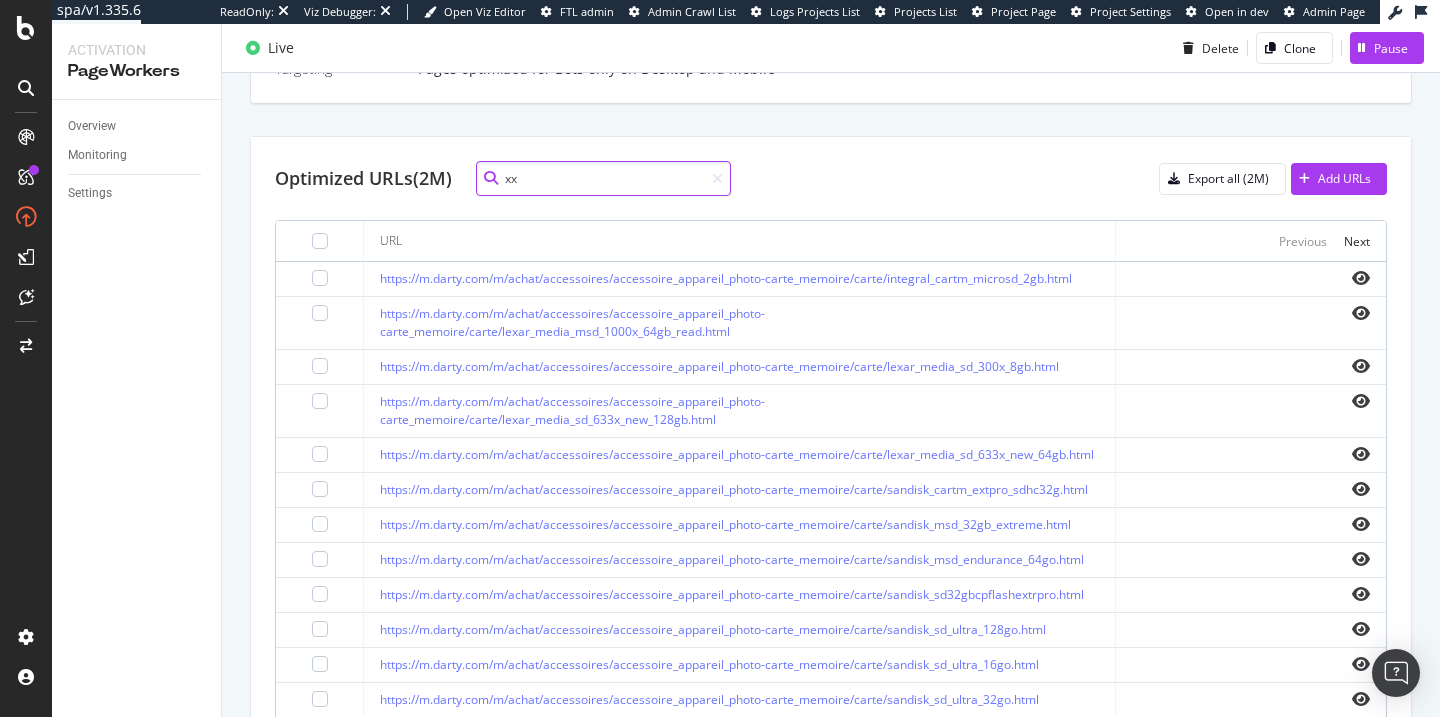 type on "x" 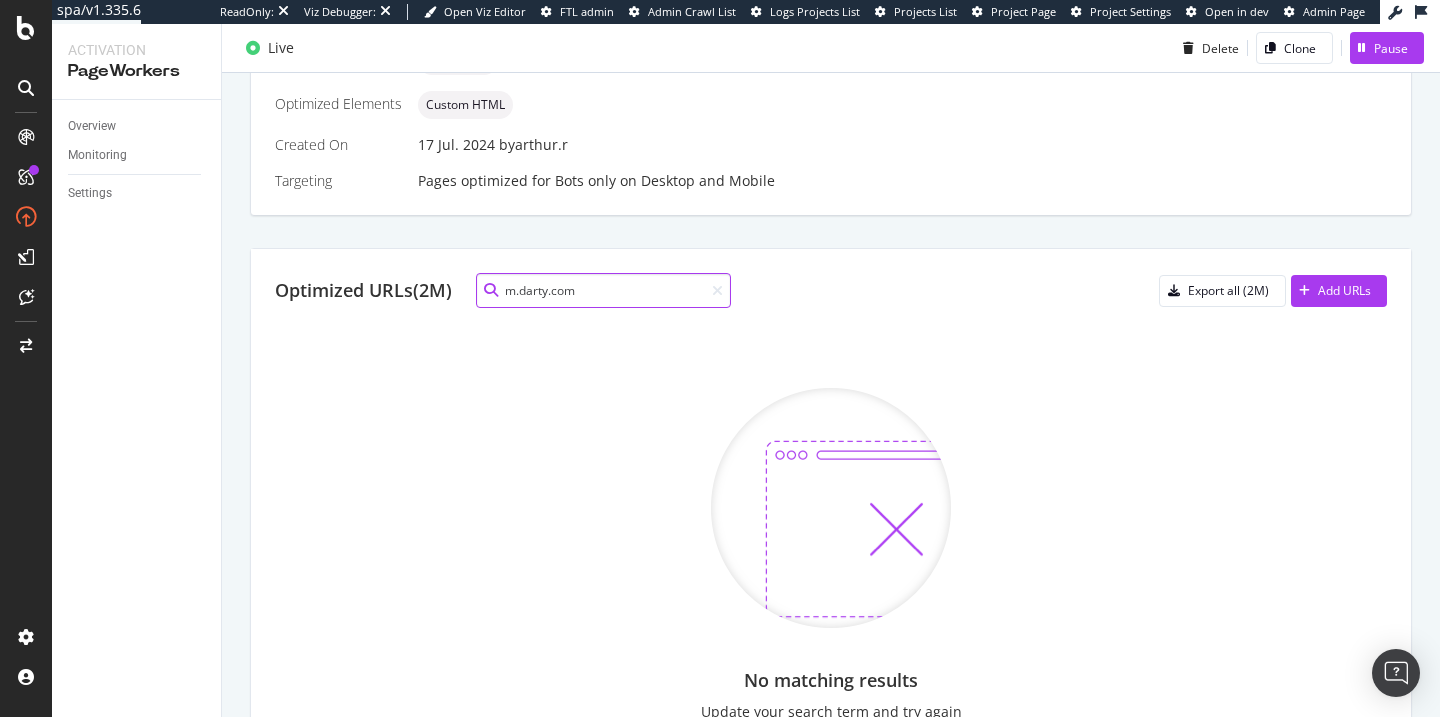 scroll, scrollTop: 639, scrollLeft: 0, axis: vertical 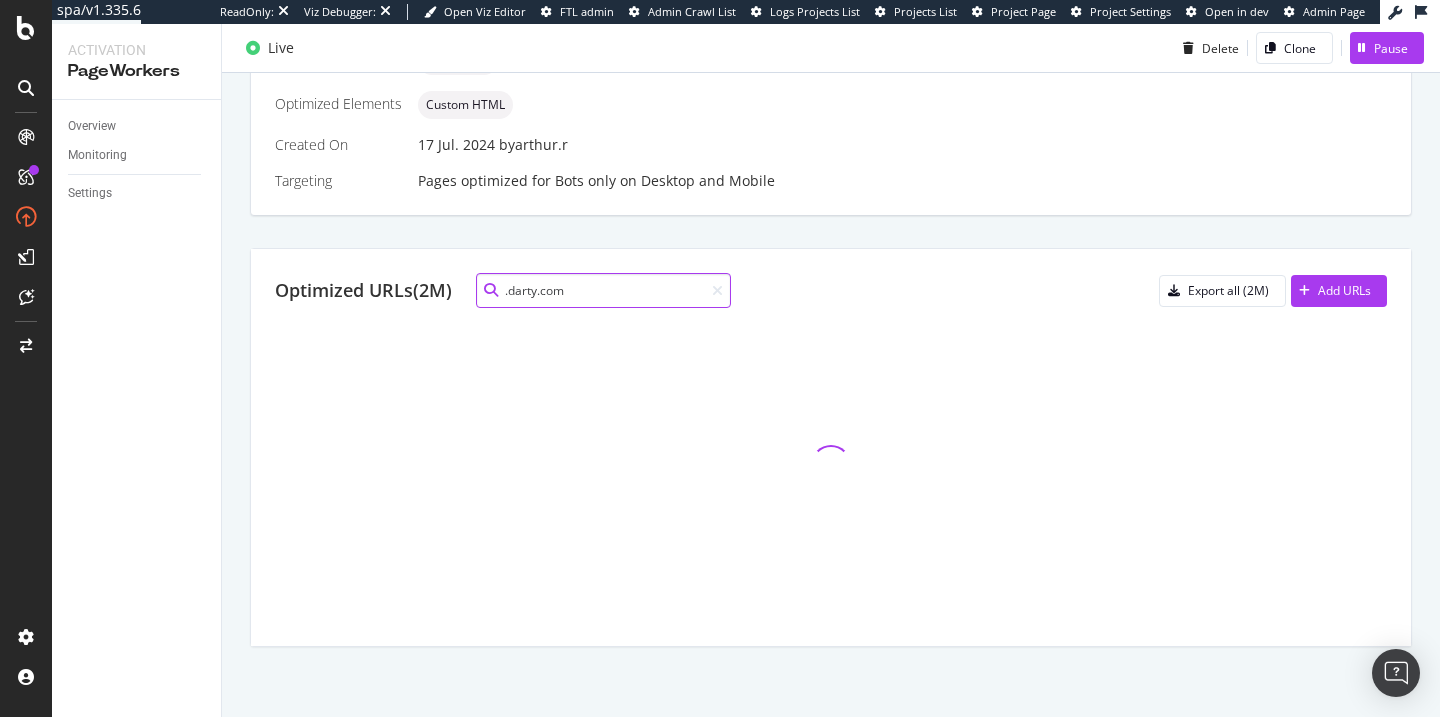 type on "darty.com" 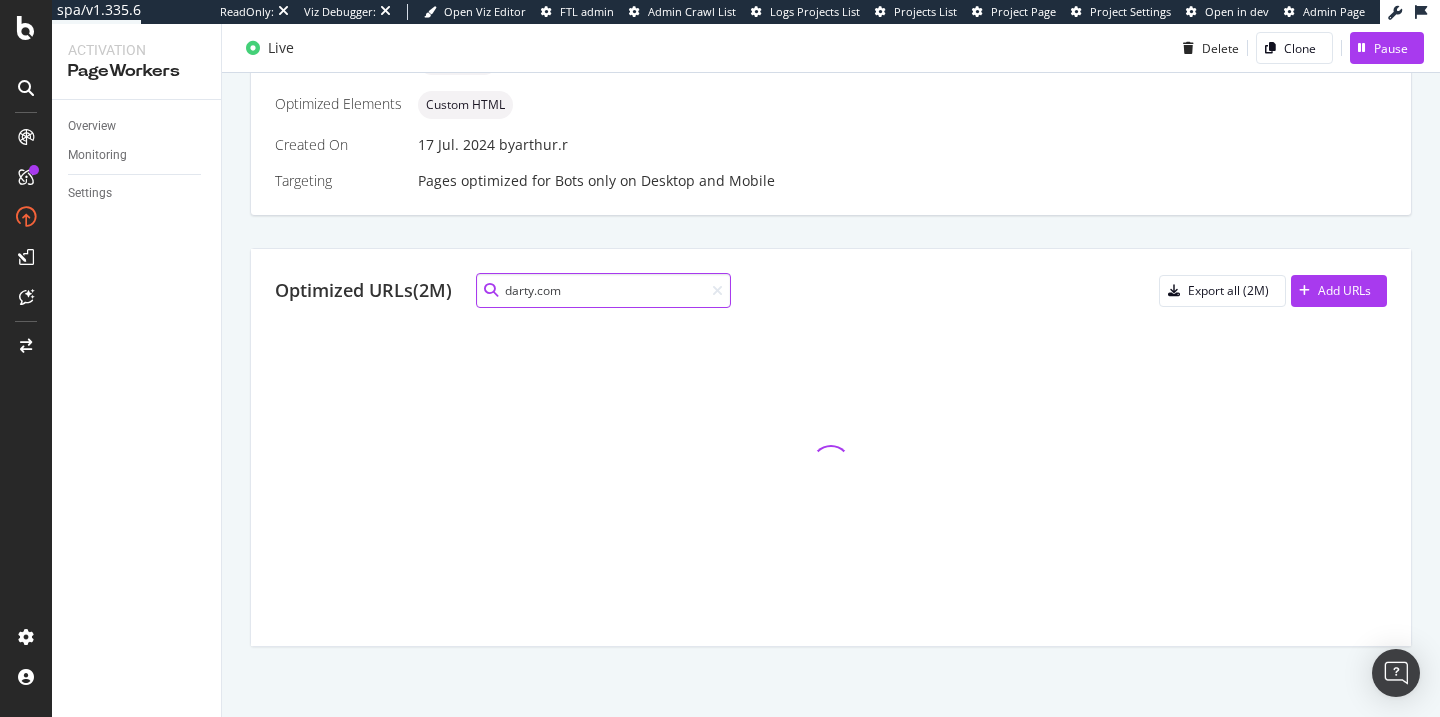 scroll, scrollTop: 639, scrollLeft: 0, axis: vertical 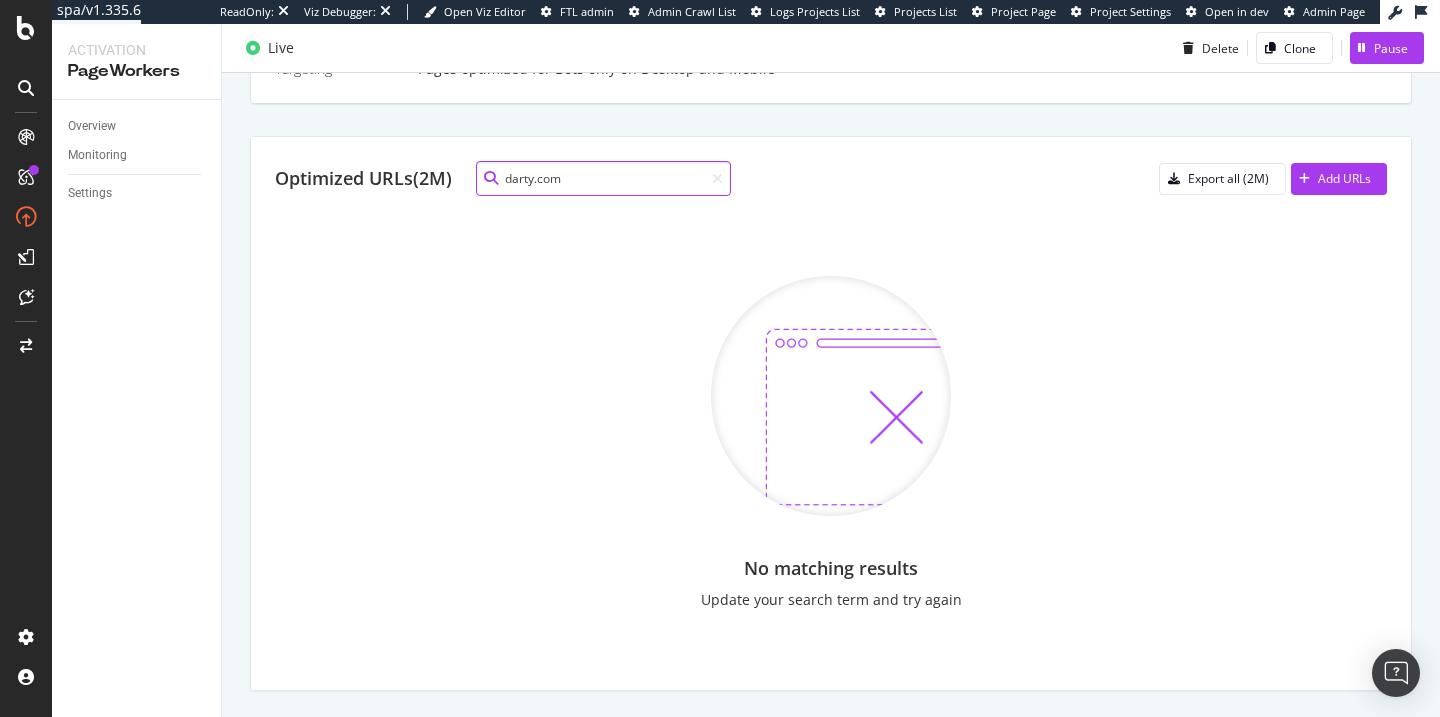 type 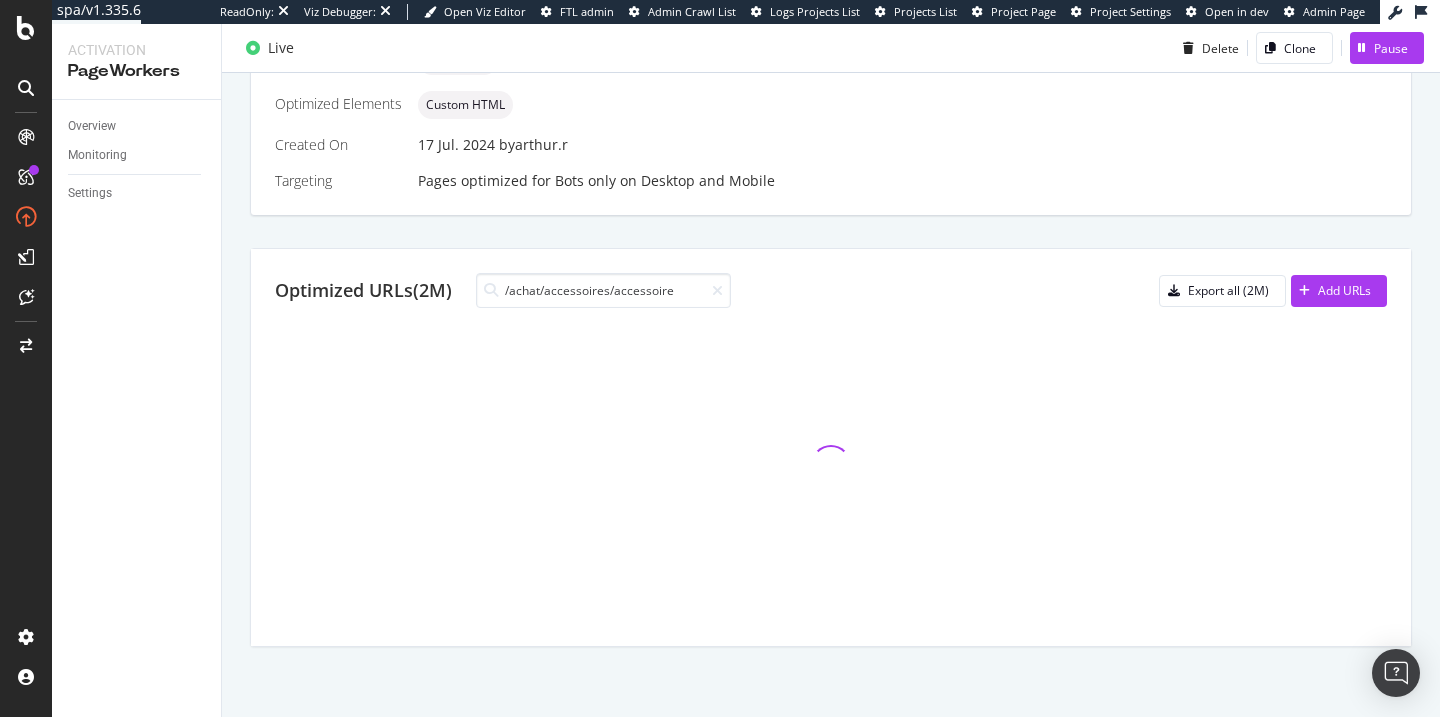 scroll, scrollTop: 702, scrollLeft: 0, axis: vertical 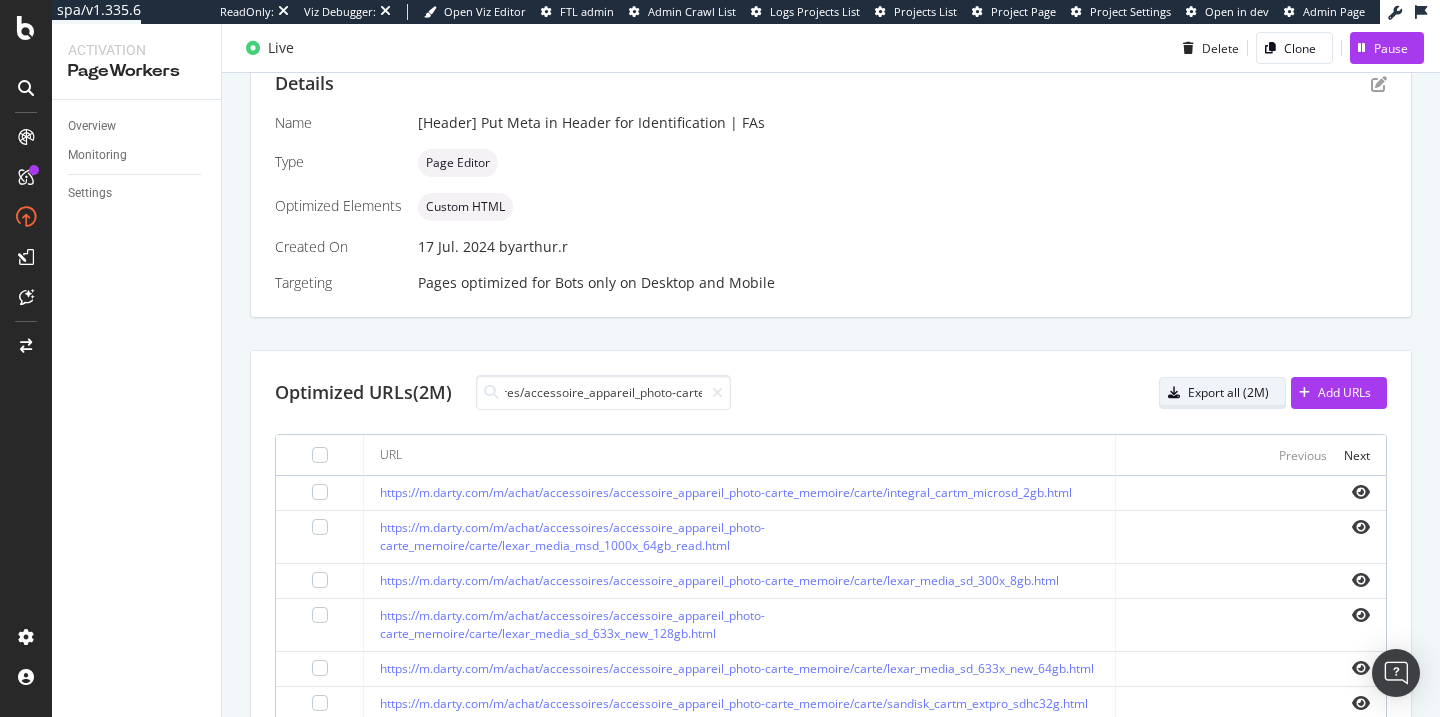 type on "/achat/accessoires/accessoire_appareil_photo-carte" 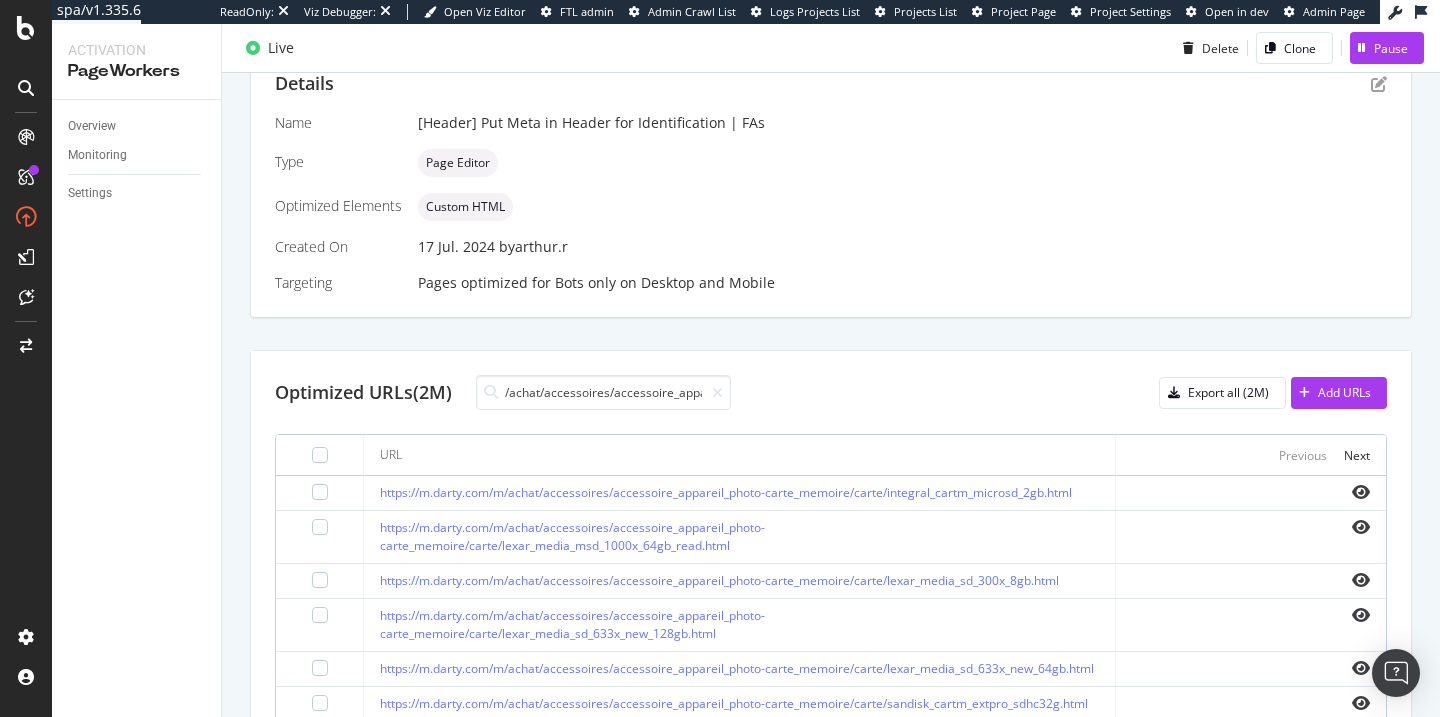 click on "Name [Header] Put Meta in Header for Identification | FAs Type Page Editor Optimized Elements Custom HTML Created On [DD] [MON] [YYYY] by [FIRST].[LAST] Targeting Pages optimized for Bots only on Desktop and Mobile" at bounding box center (831, 203) 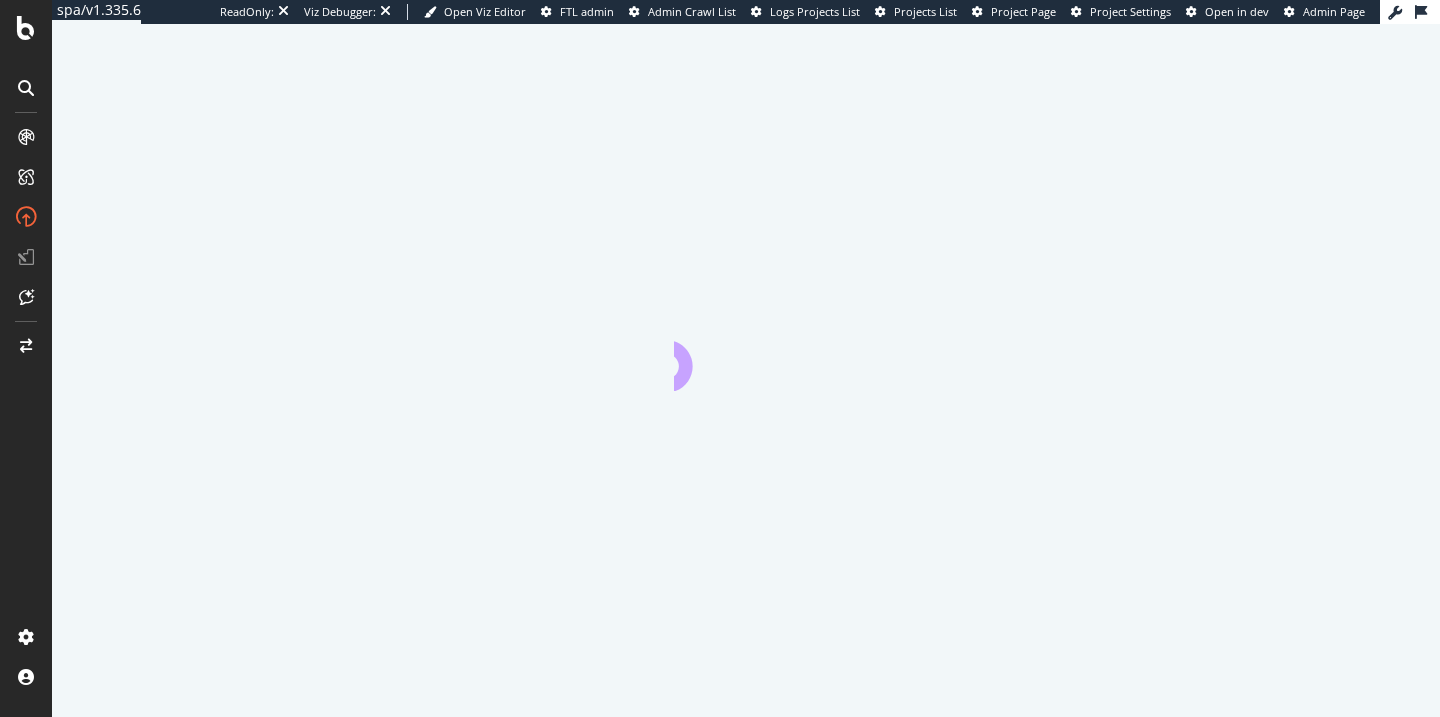 scroll, scrollTop: 0, scrollLeft: 0, axis: both 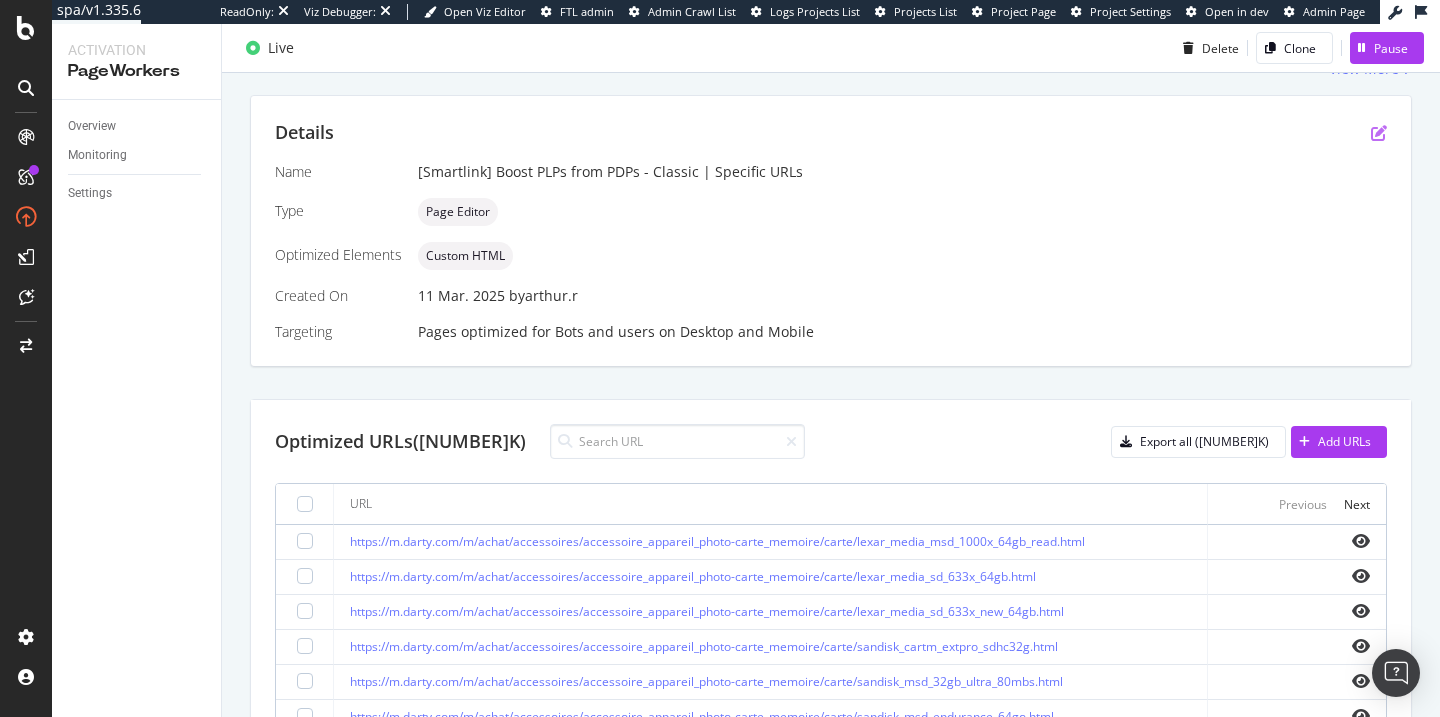 click at bounding box center [1379, 133] 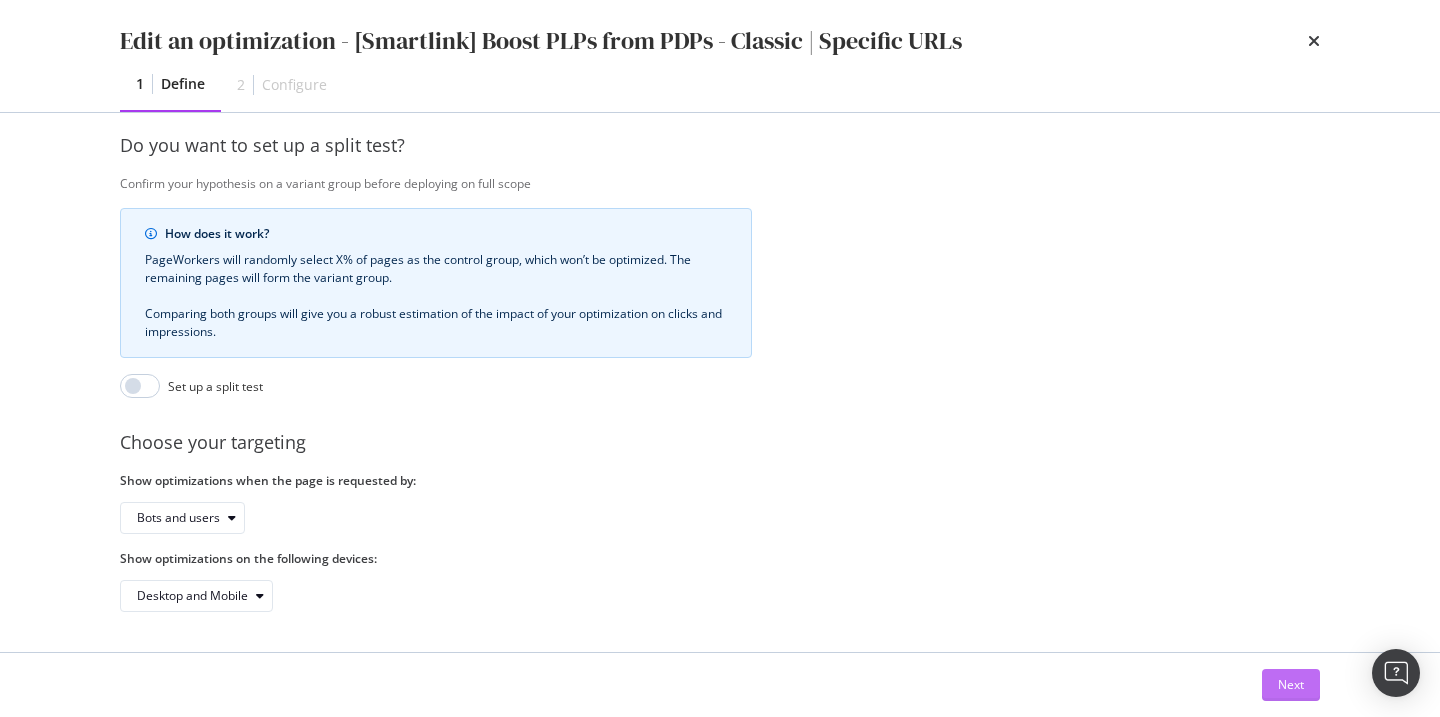 click on "Next" at bounding box center (1291, 685) 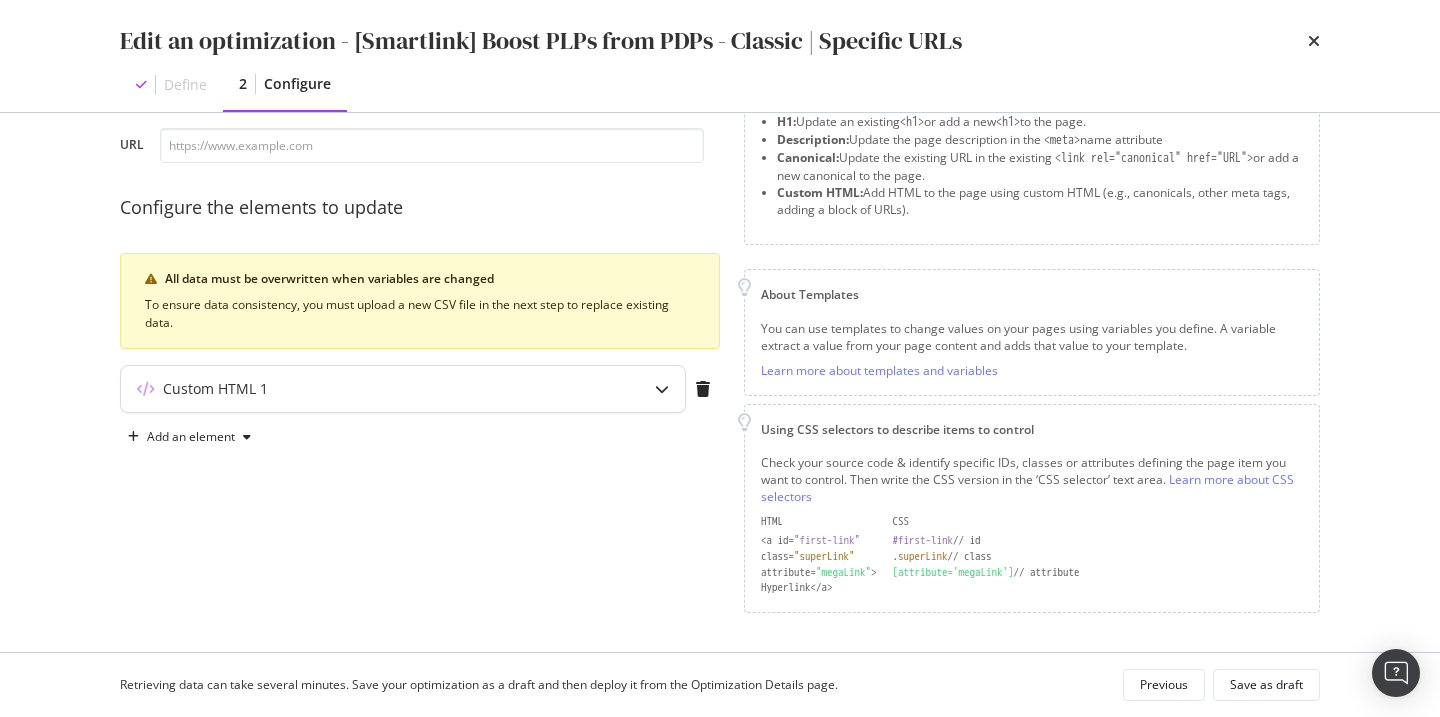 click on "Custom HTML 1" at bounding box center (363, 389) 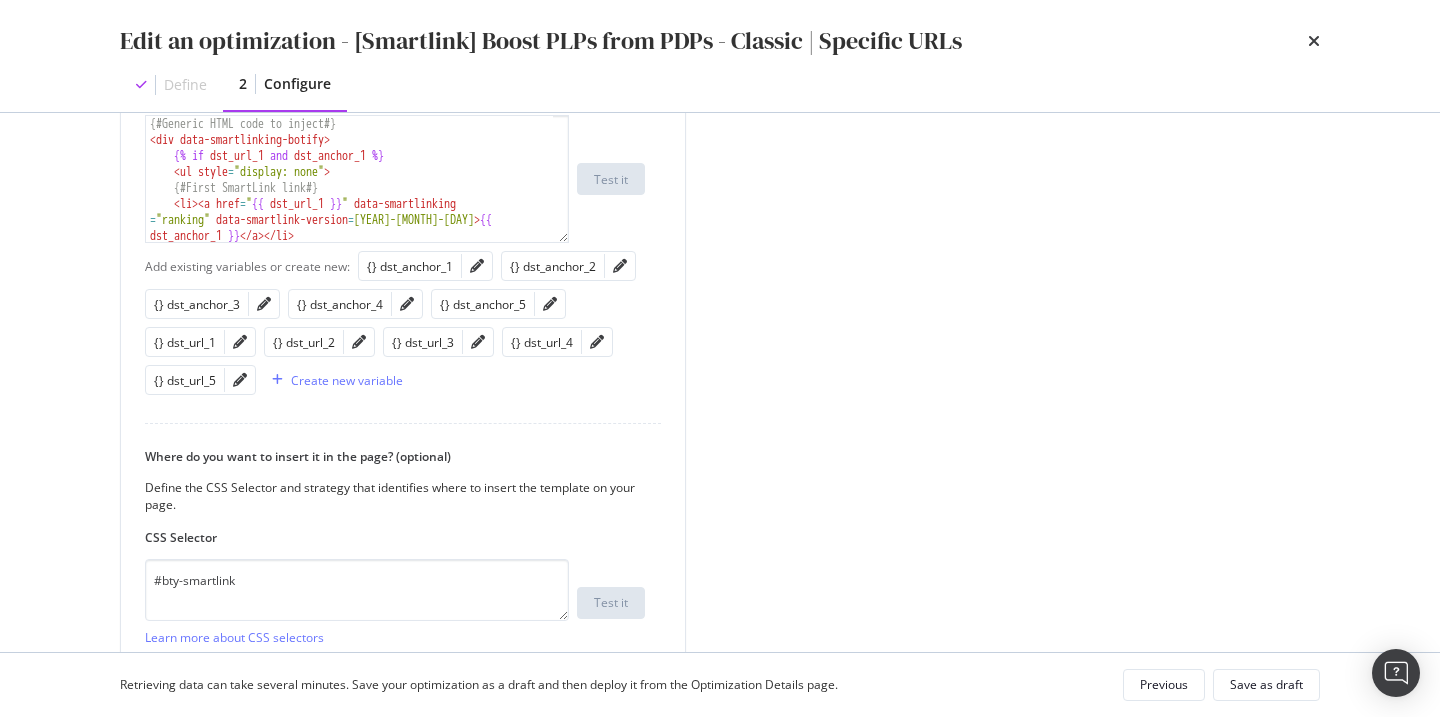scroll, scrollTop: 723, scrollLeft: 0, axis: vertical 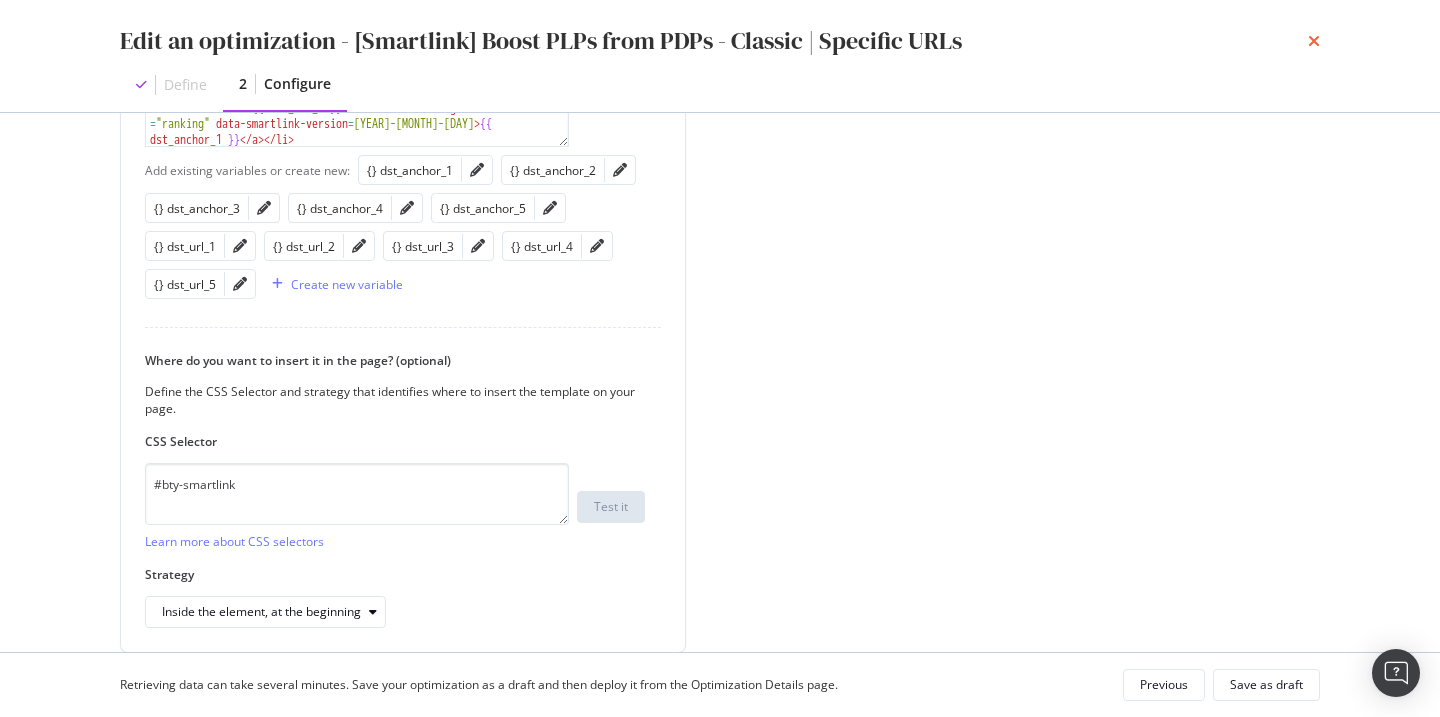 click at bounding box center [1314, 41] 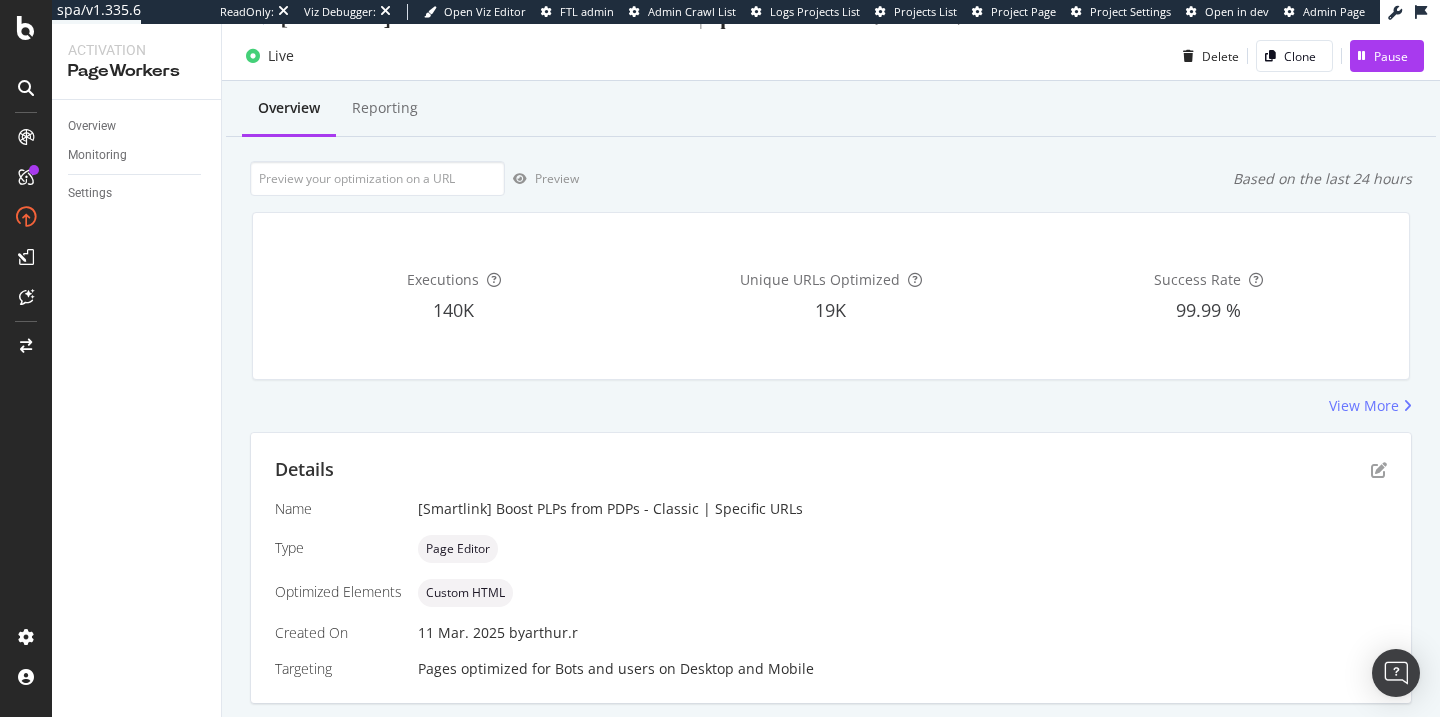 scroll, scrollTop: 0, scrollLeft: 0, axis: both 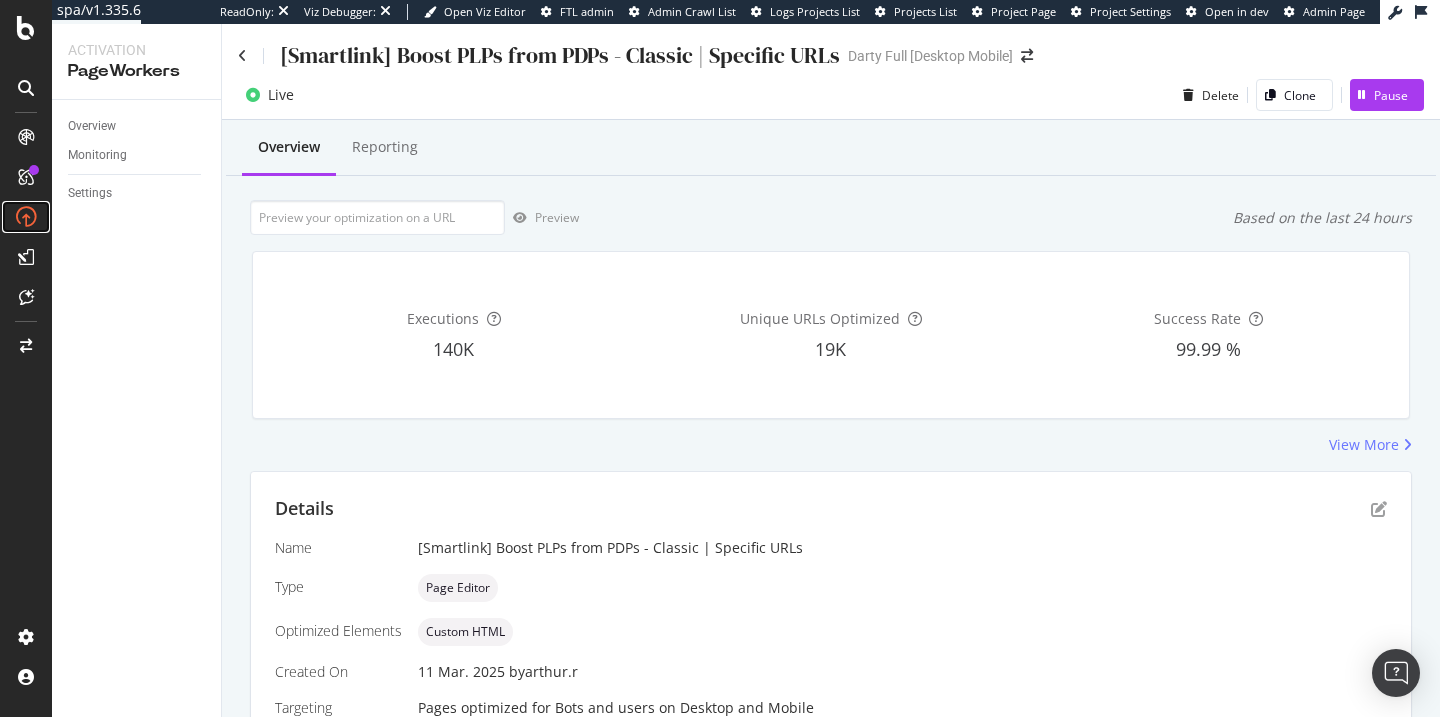 click at bounding box center [26, 217] 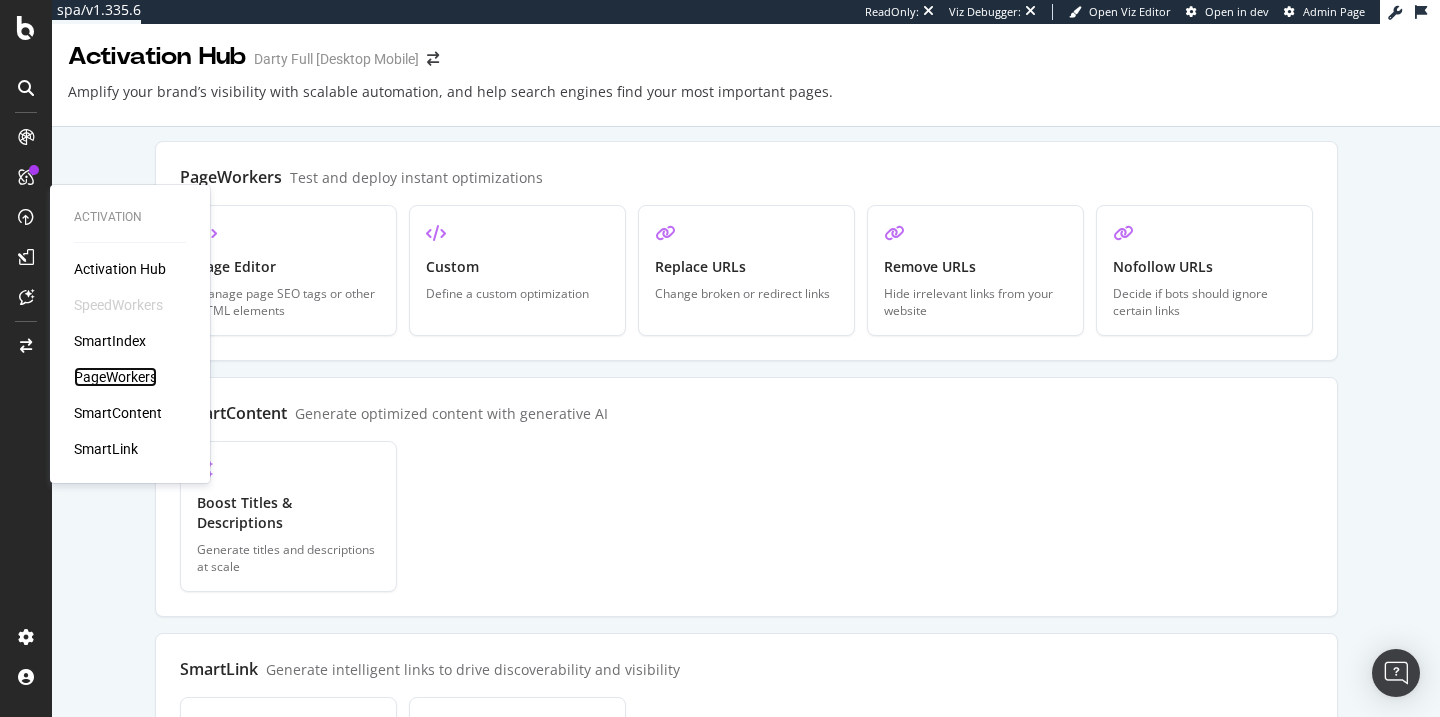 click on "PageWorkers" at bounding box center [115, 377] 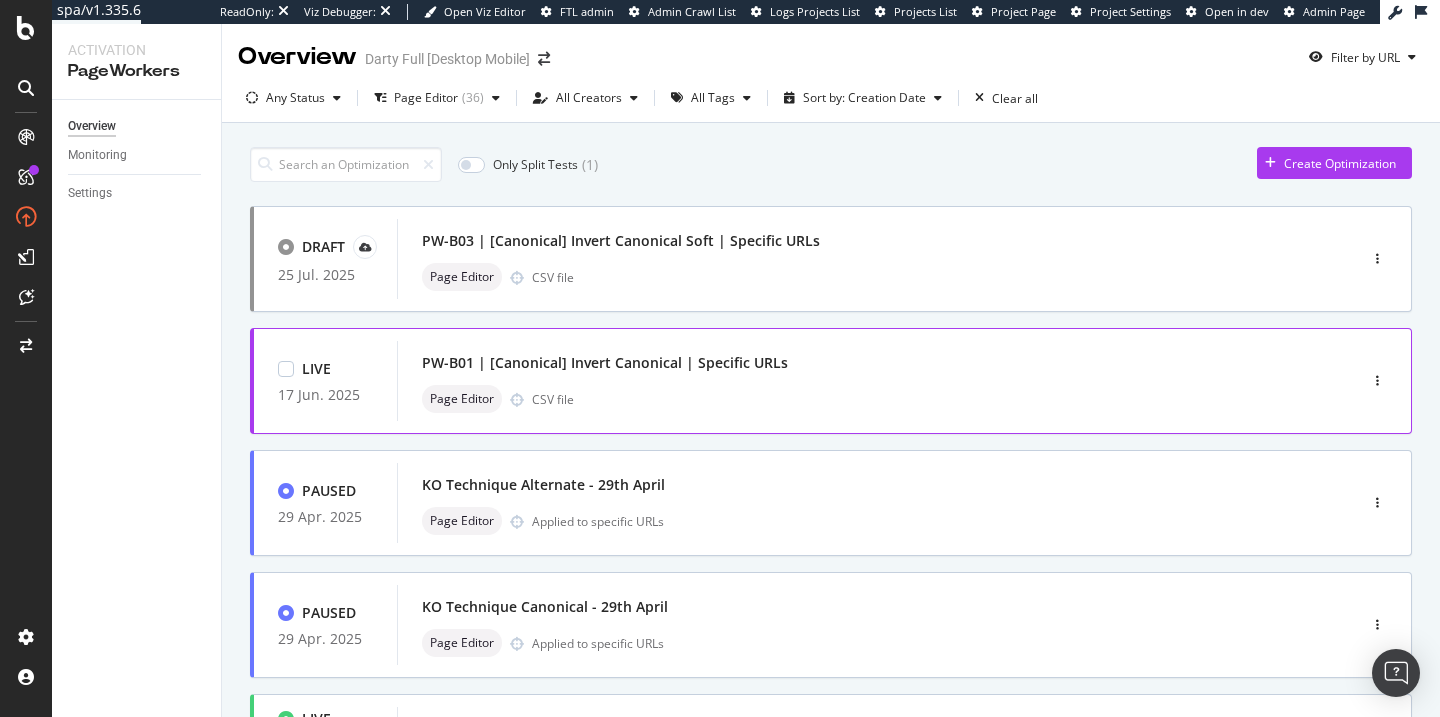 click on "PW-B01 | [Canonical] Invert Canonical | Specific URLs" at bounding box center [605, 363] 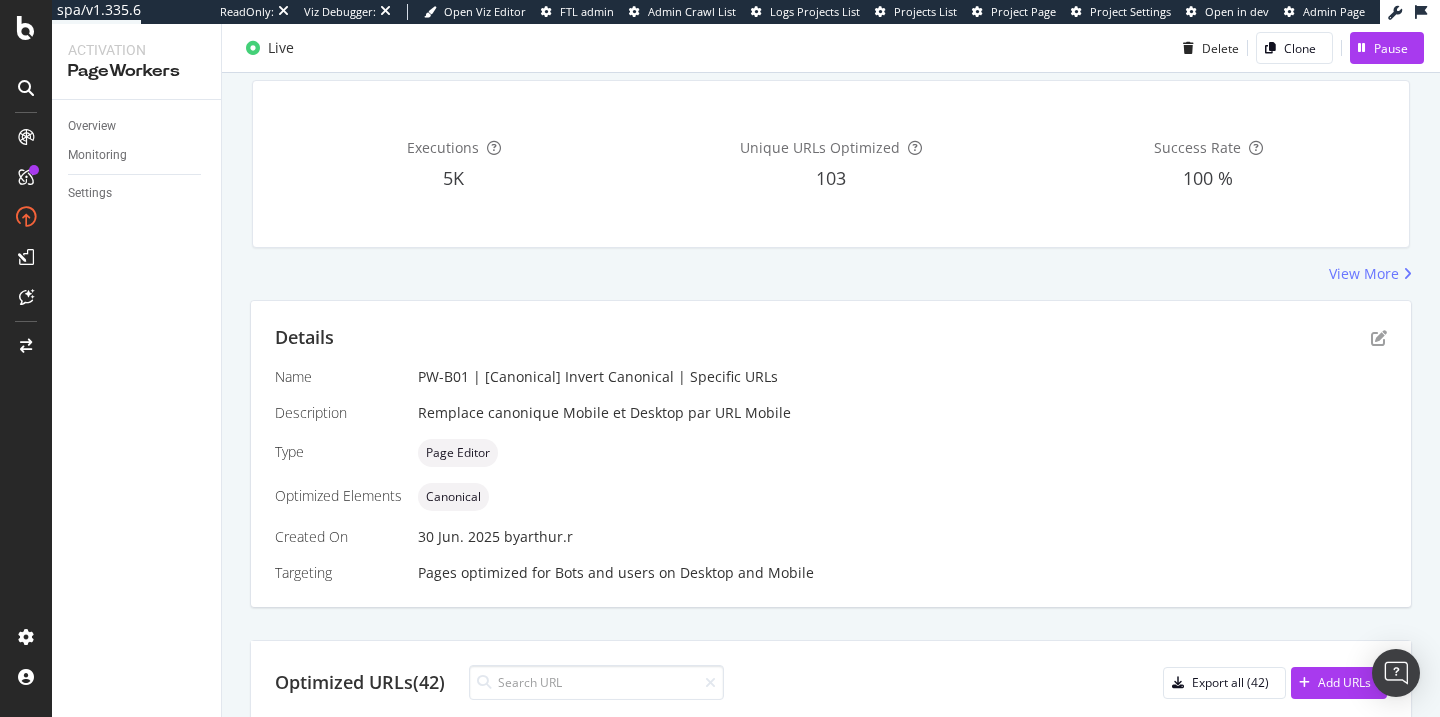 scroll, scrollTop: 170, scrollLeft: 0, axis: vertical 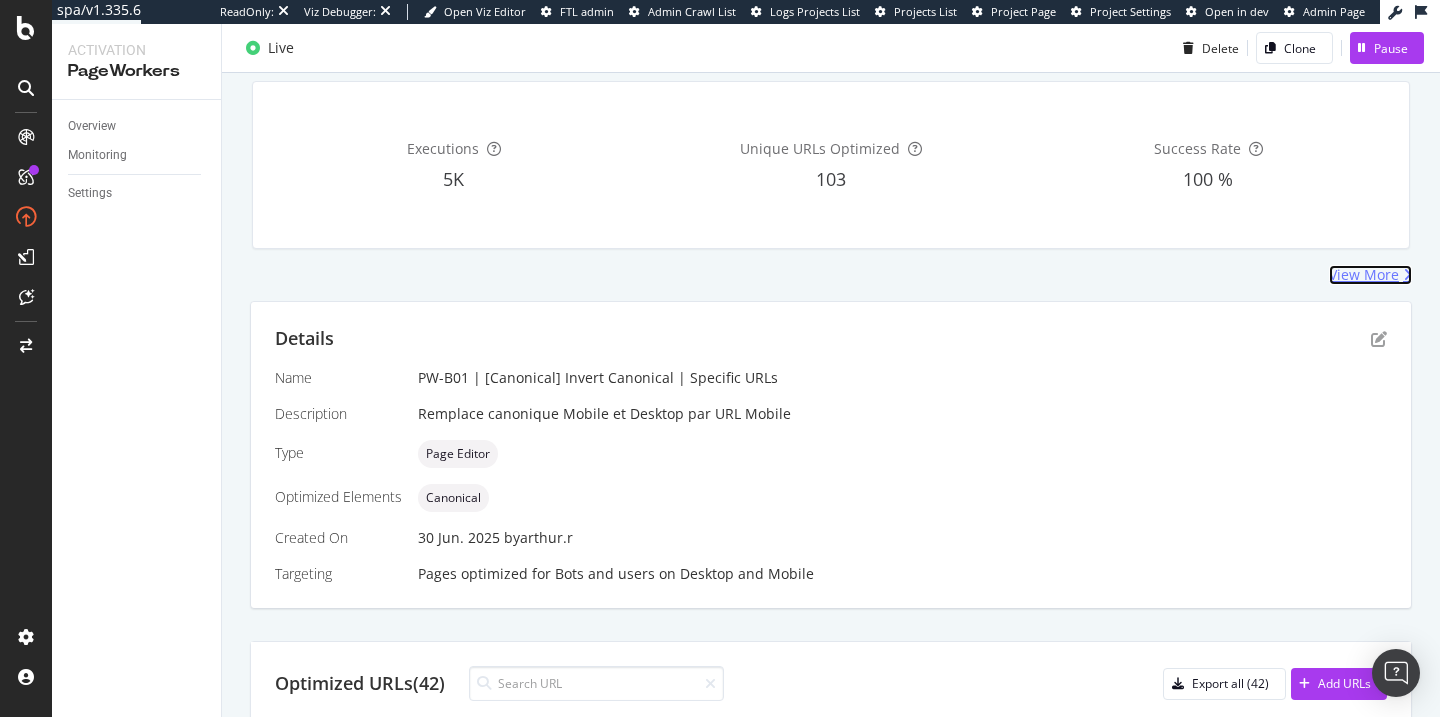 click on "View More" at bounding box center [1370, 275] 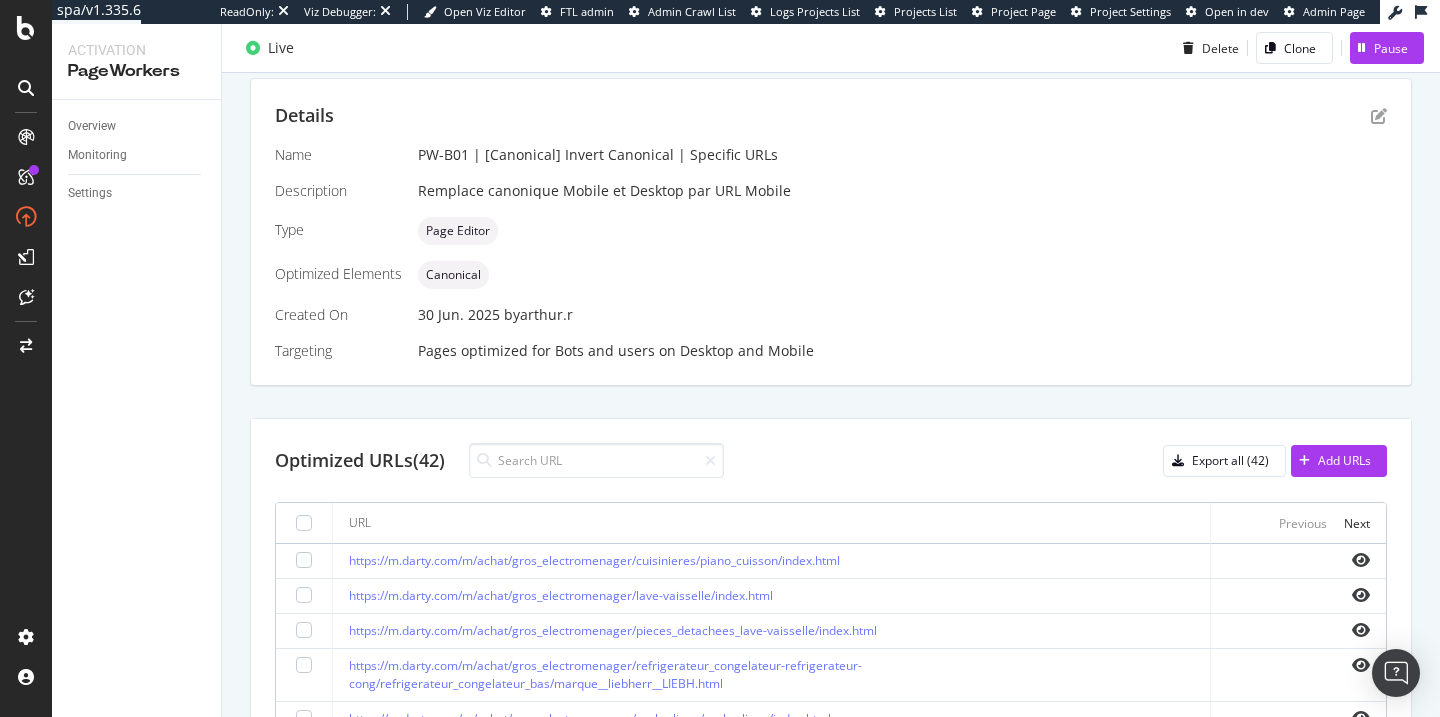 scroll, scrollTop: 397, scrollLeft: 0, axis: vertical 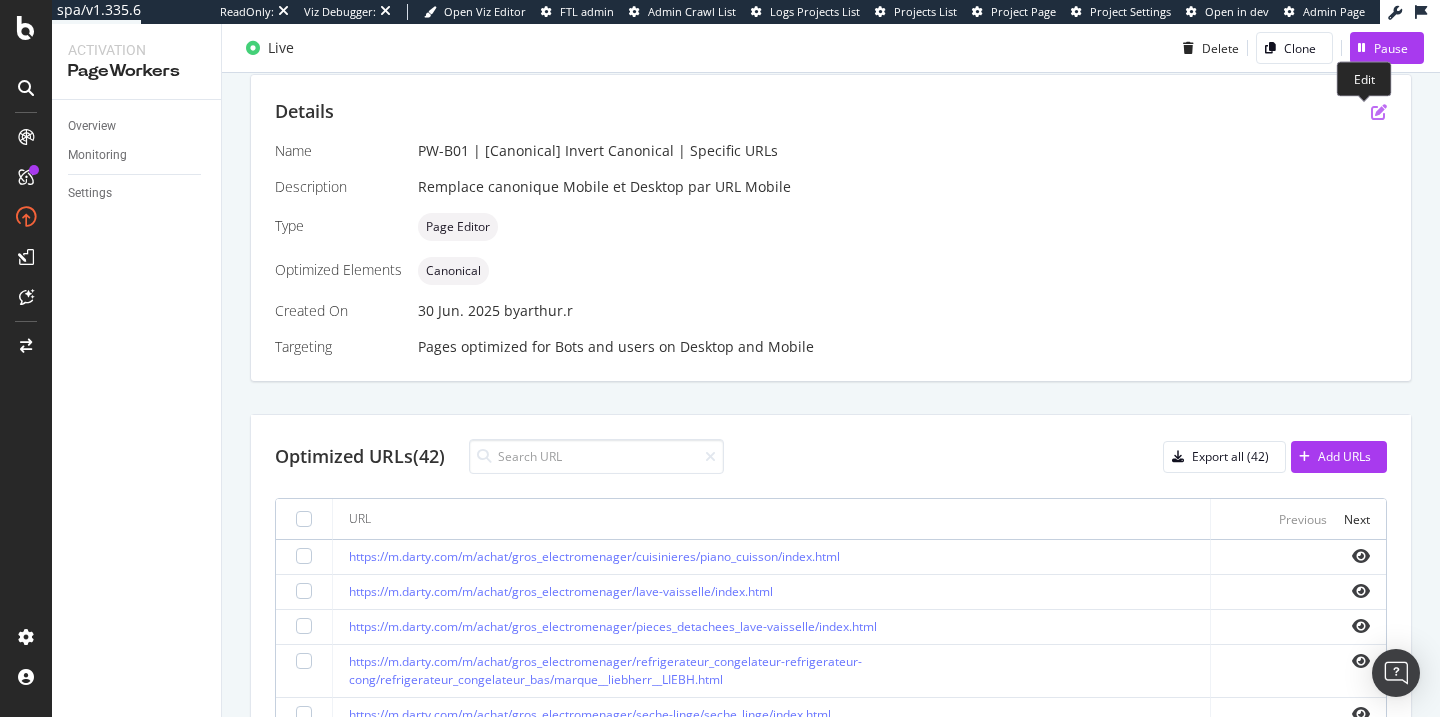 click at bounding box center (1379, 112) 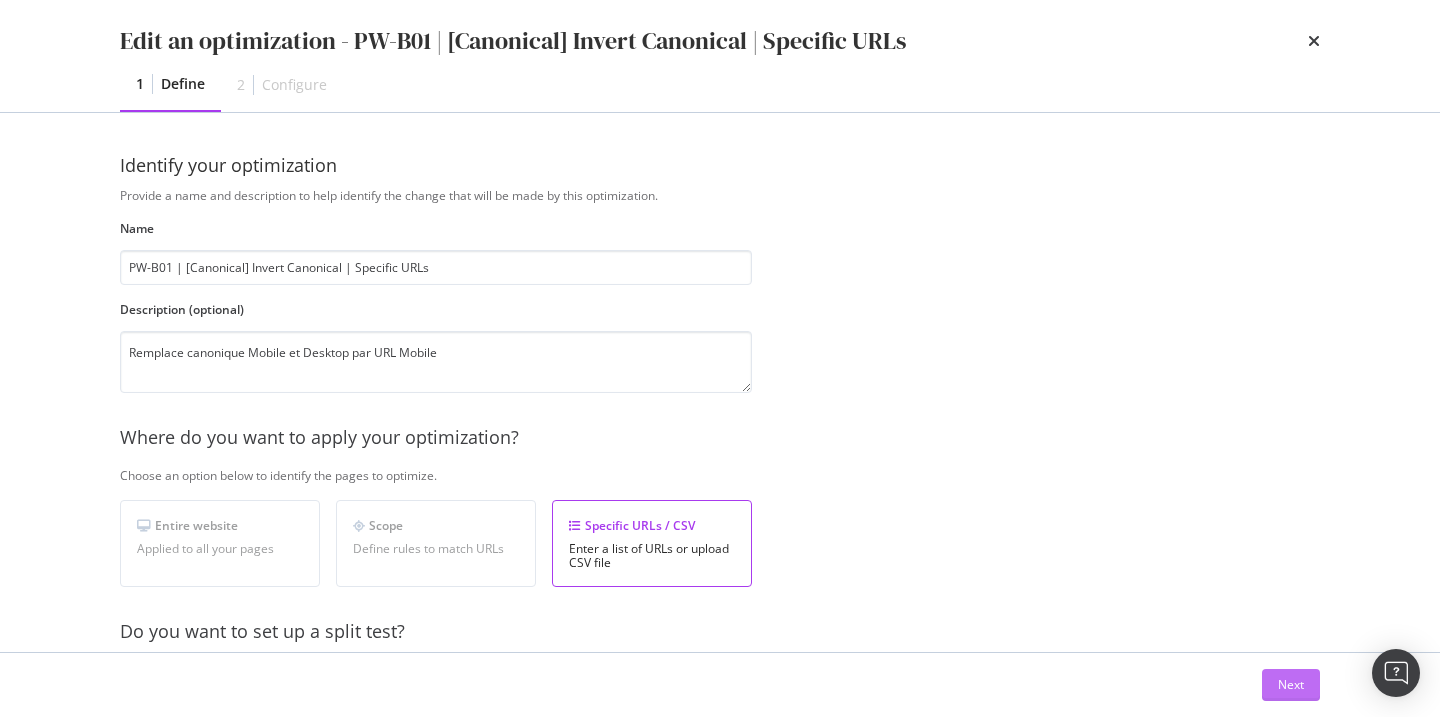 click on "Next" at bounding box center (1291, 684) 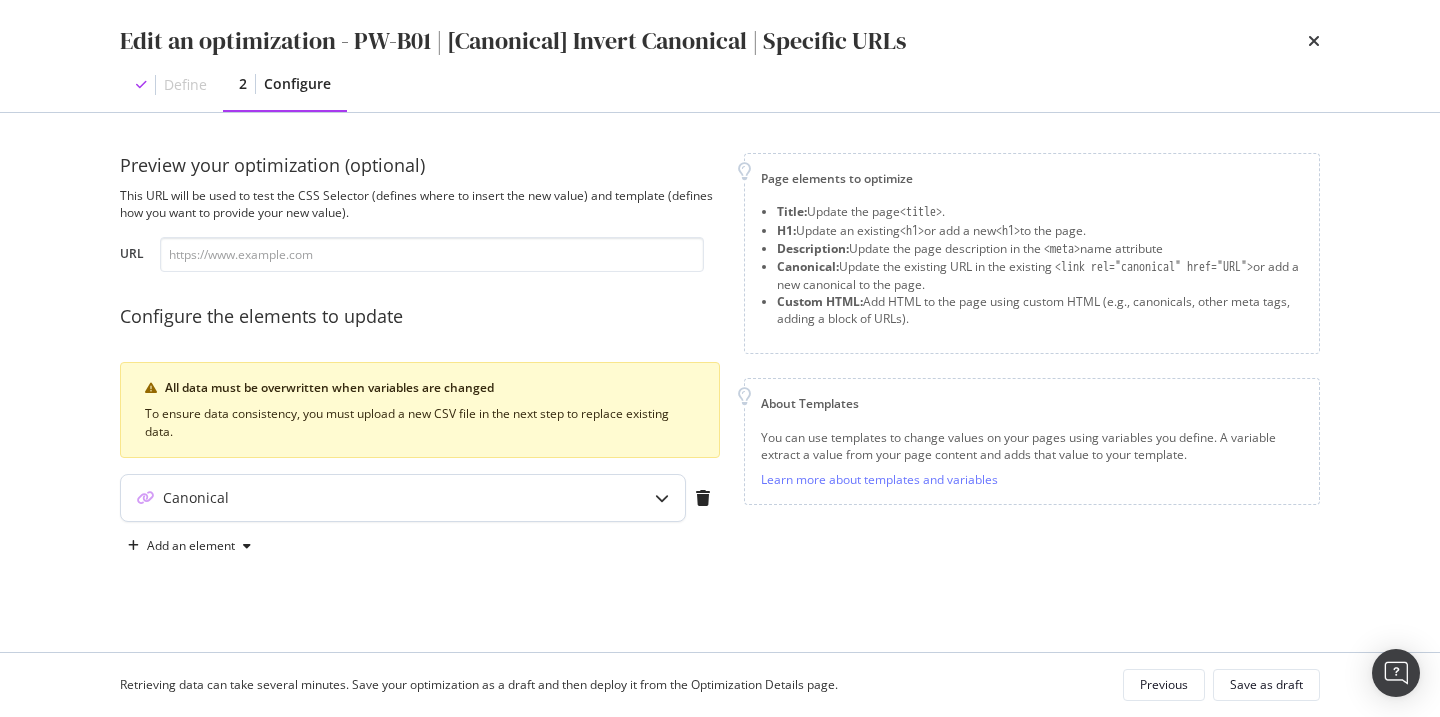 click on "Canonical" at bounding box center (363, 498) 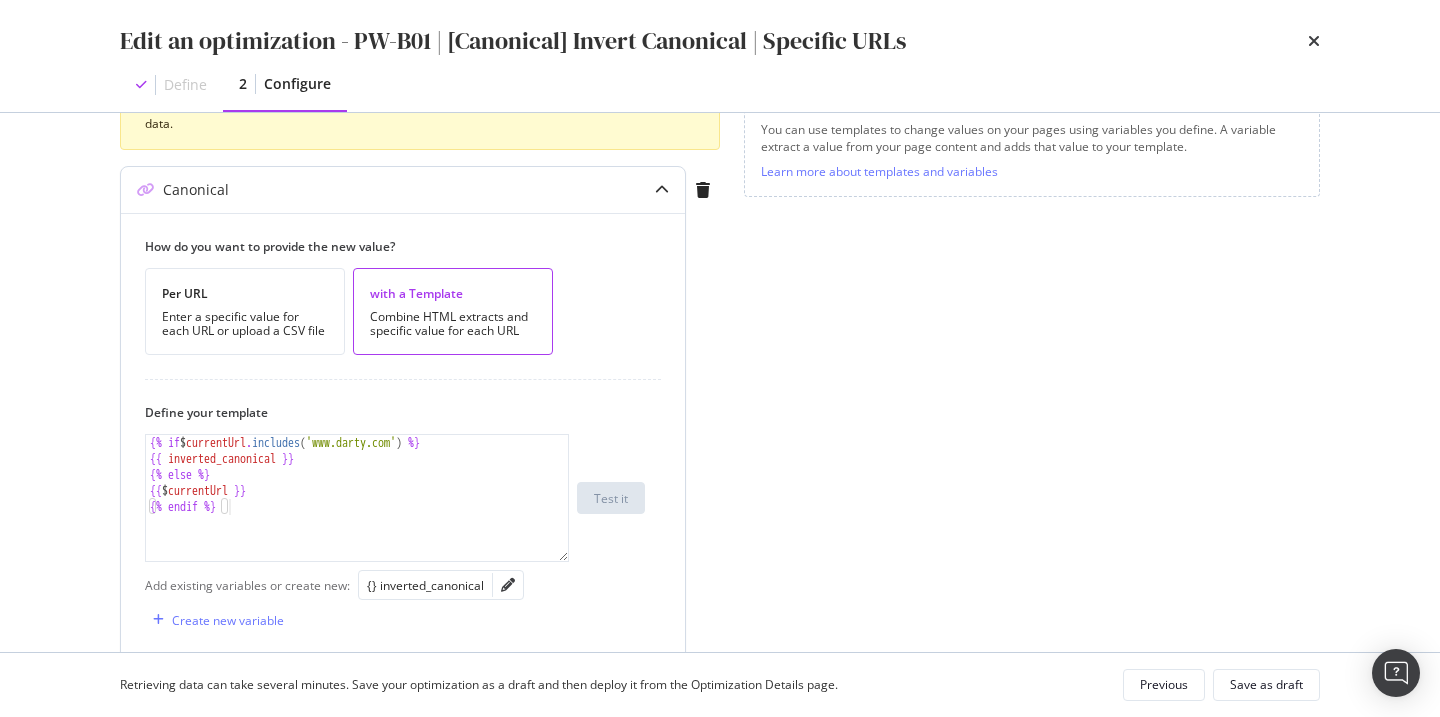 scroll, scrollTop: 401, scrollLeft: 0, axis: vertical 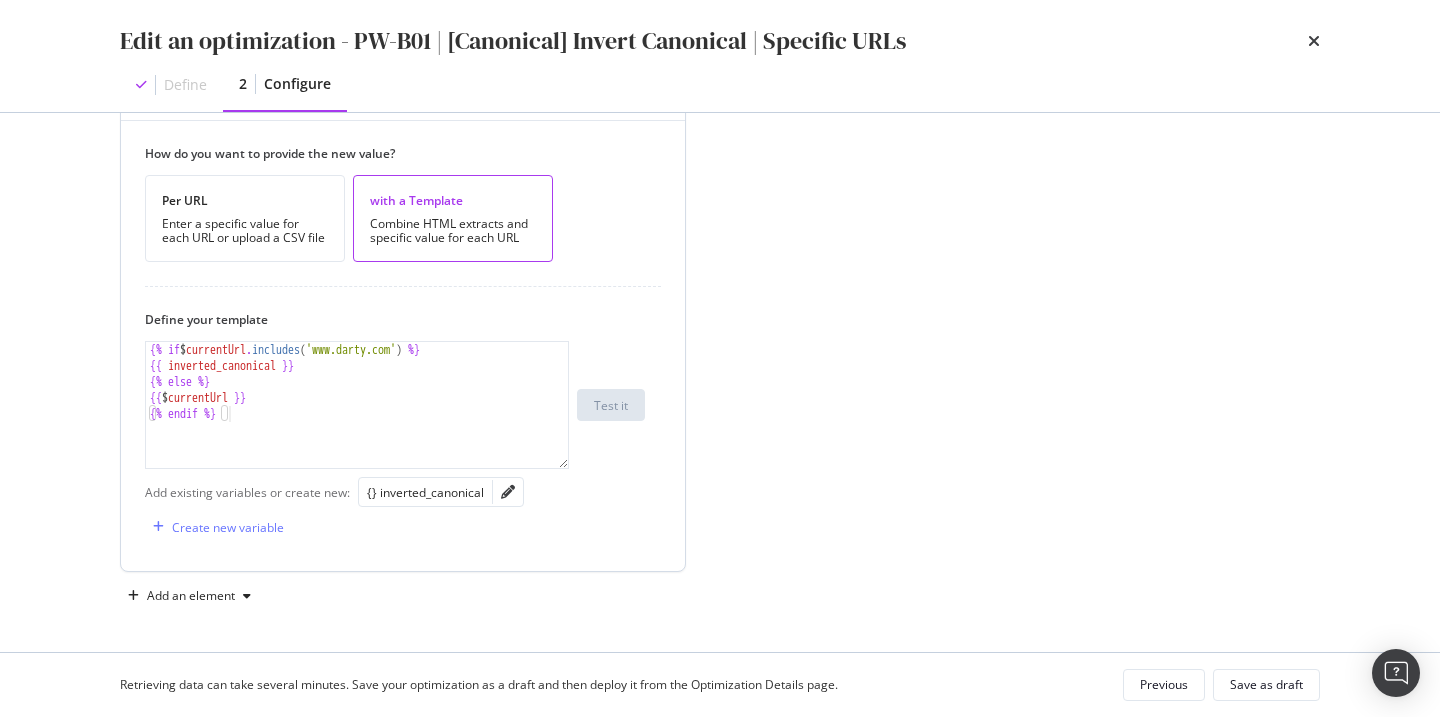 click at bounding box center [508, 492] 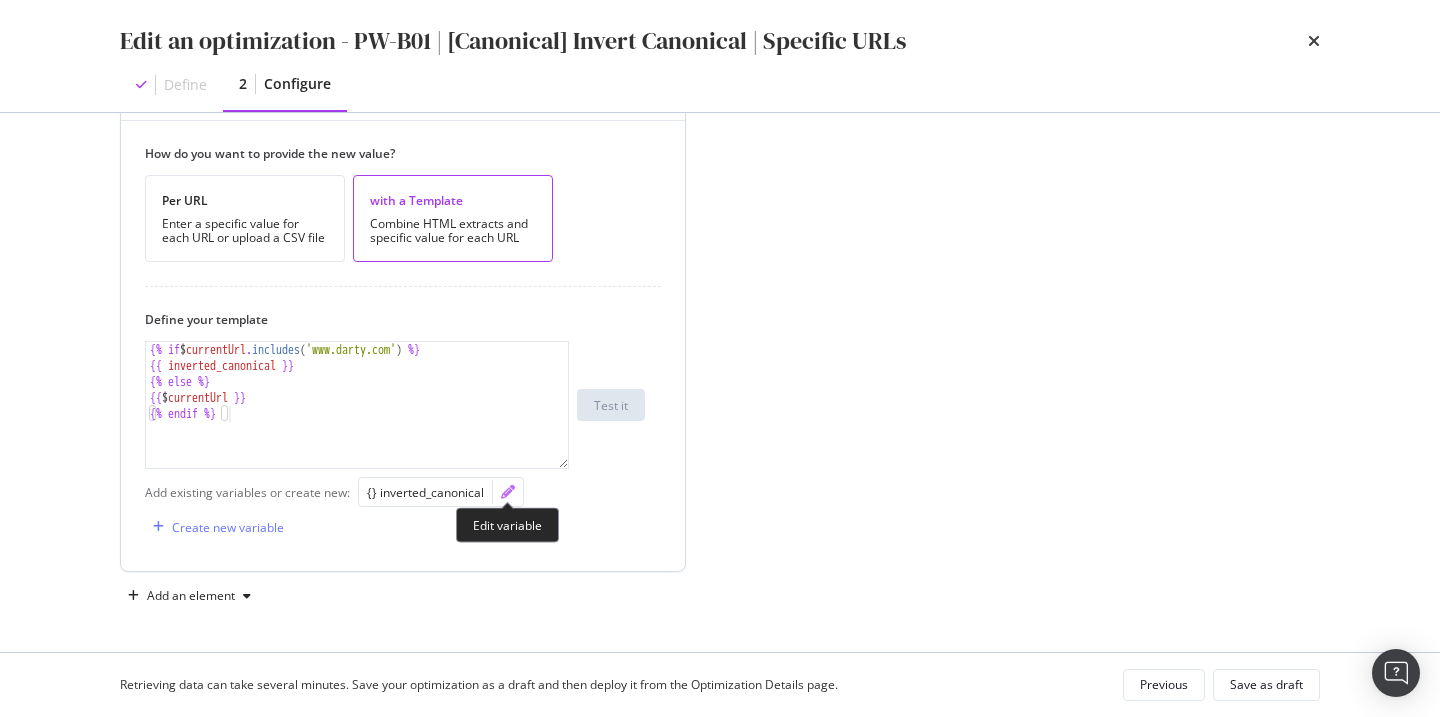 click at bounding box center (508, 492) 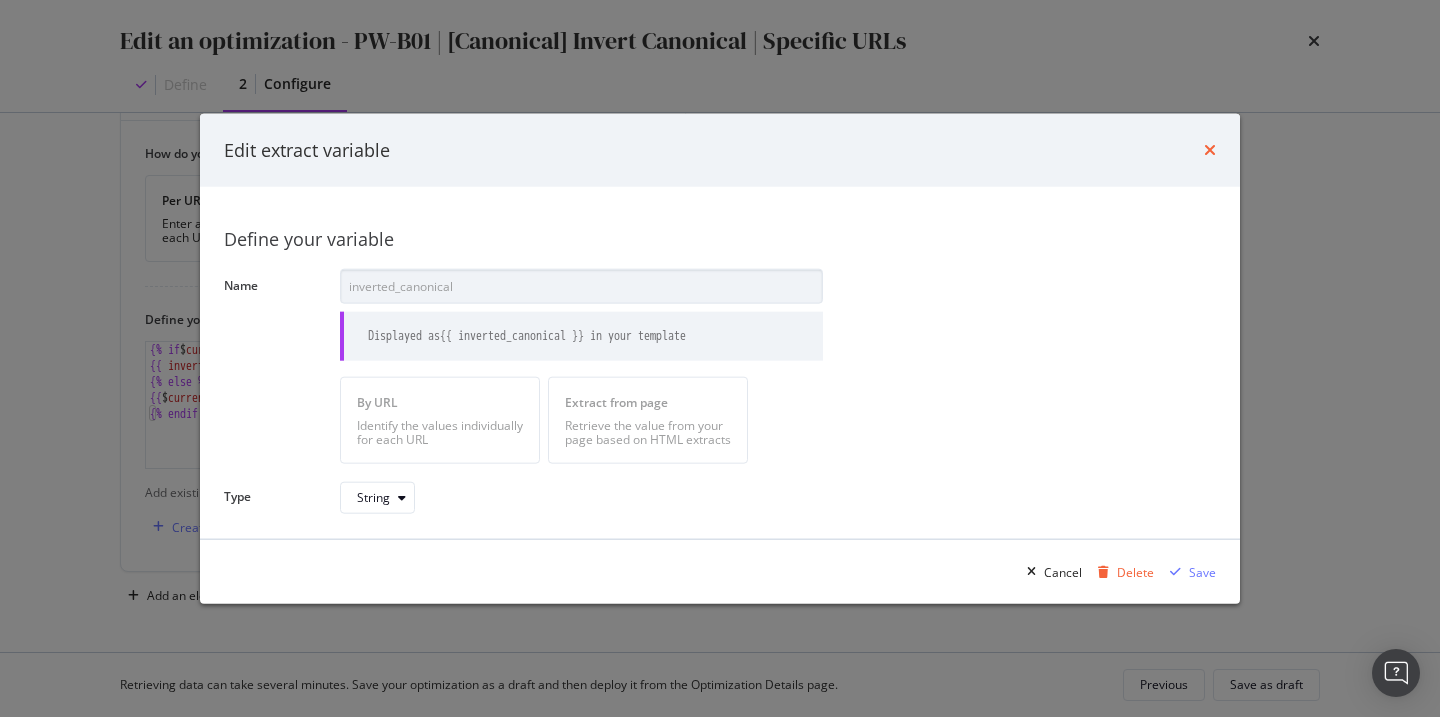 click at bounding box center [1210, 150] 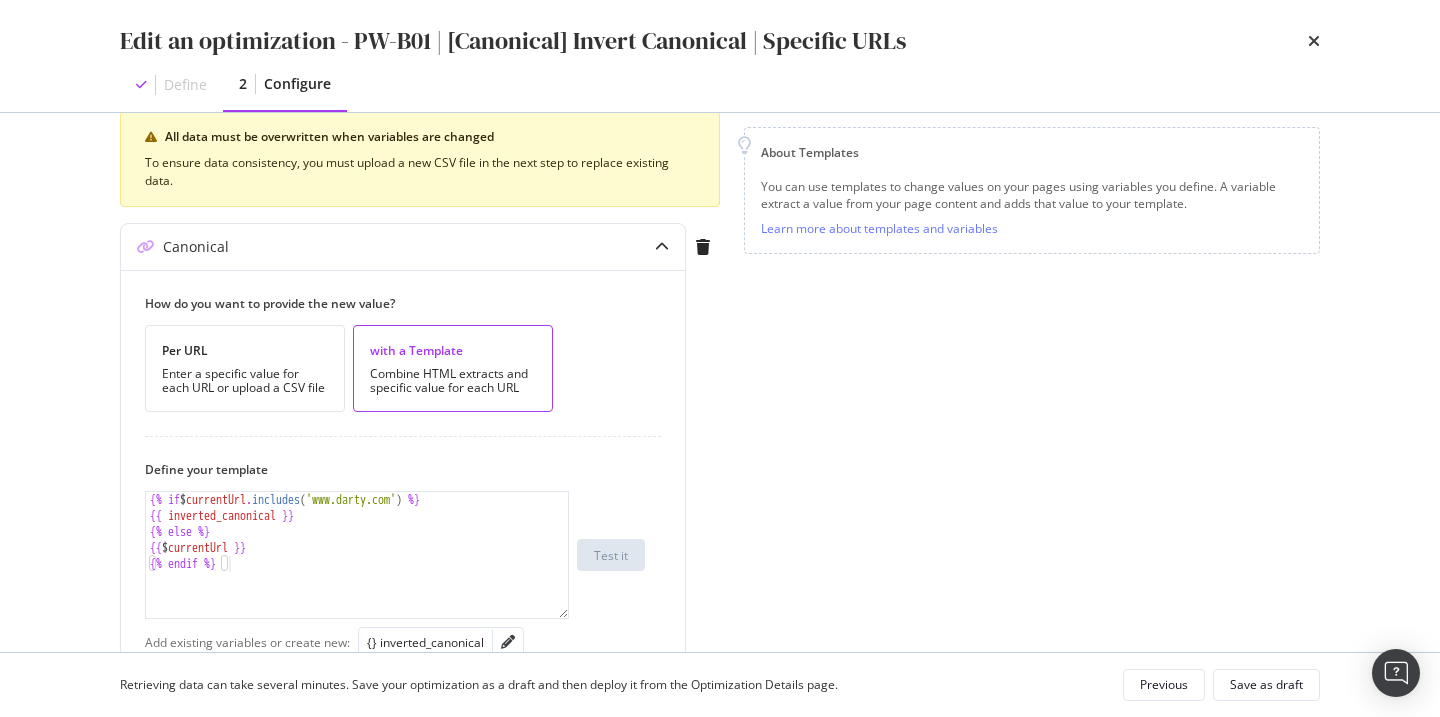 scroll, scrollTop: 299, scrollLeft: 0, axis: vertical 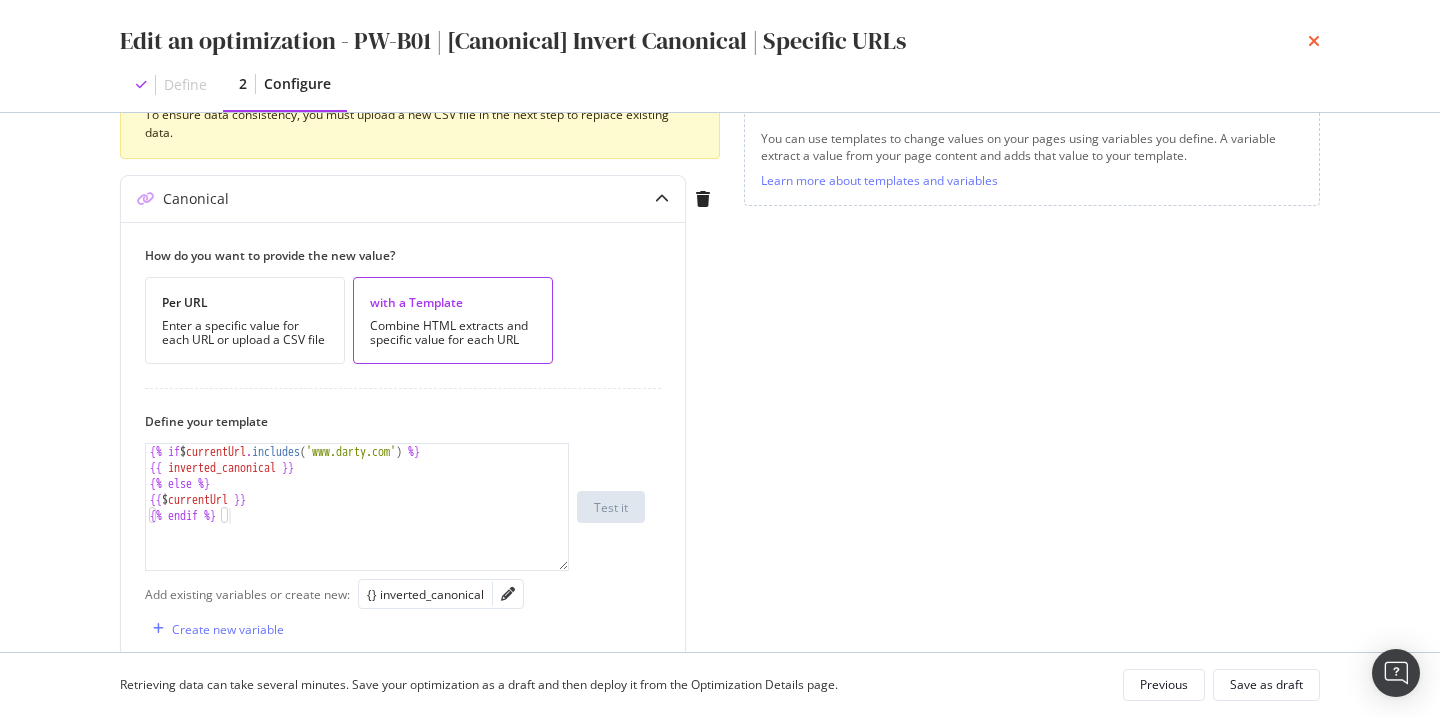 click at bounding box center [1314, 41] 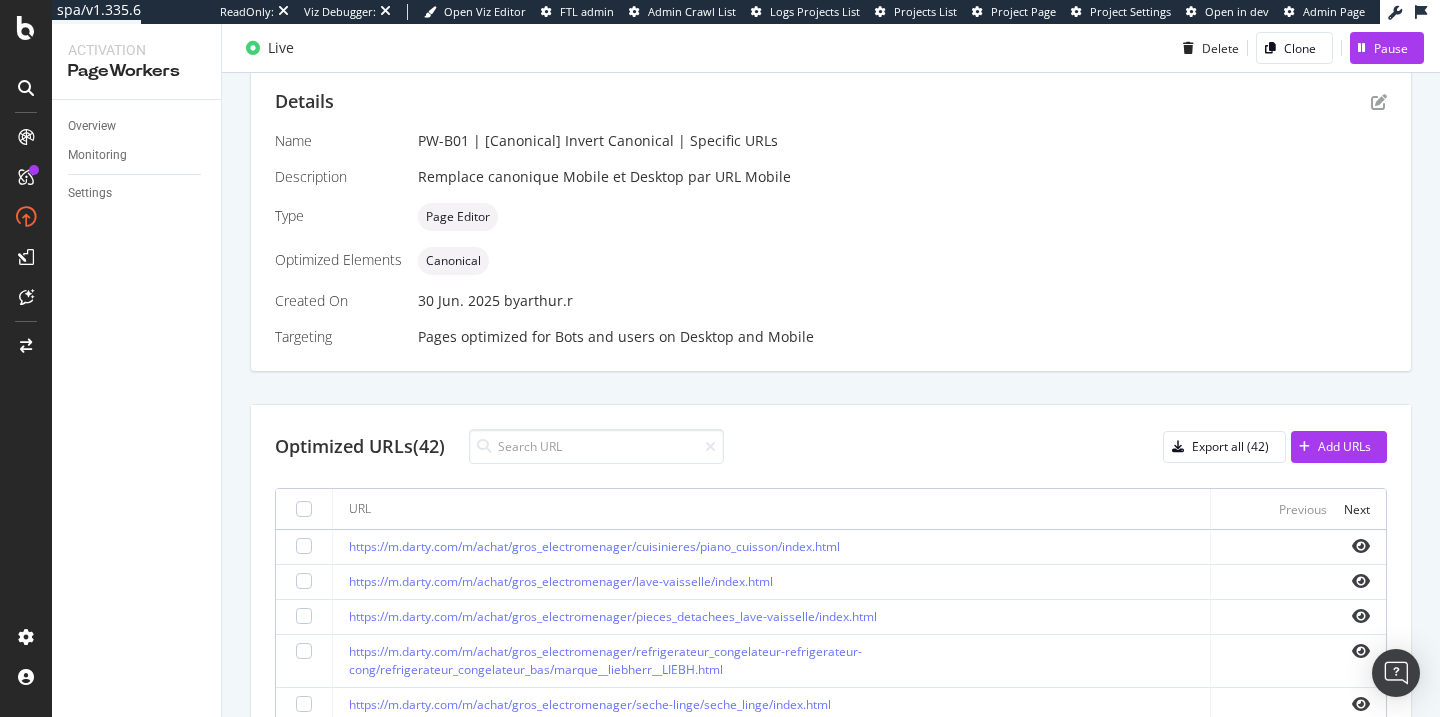 scroll, scrollTop: 423, scrollLeft: 0, axis: vertical 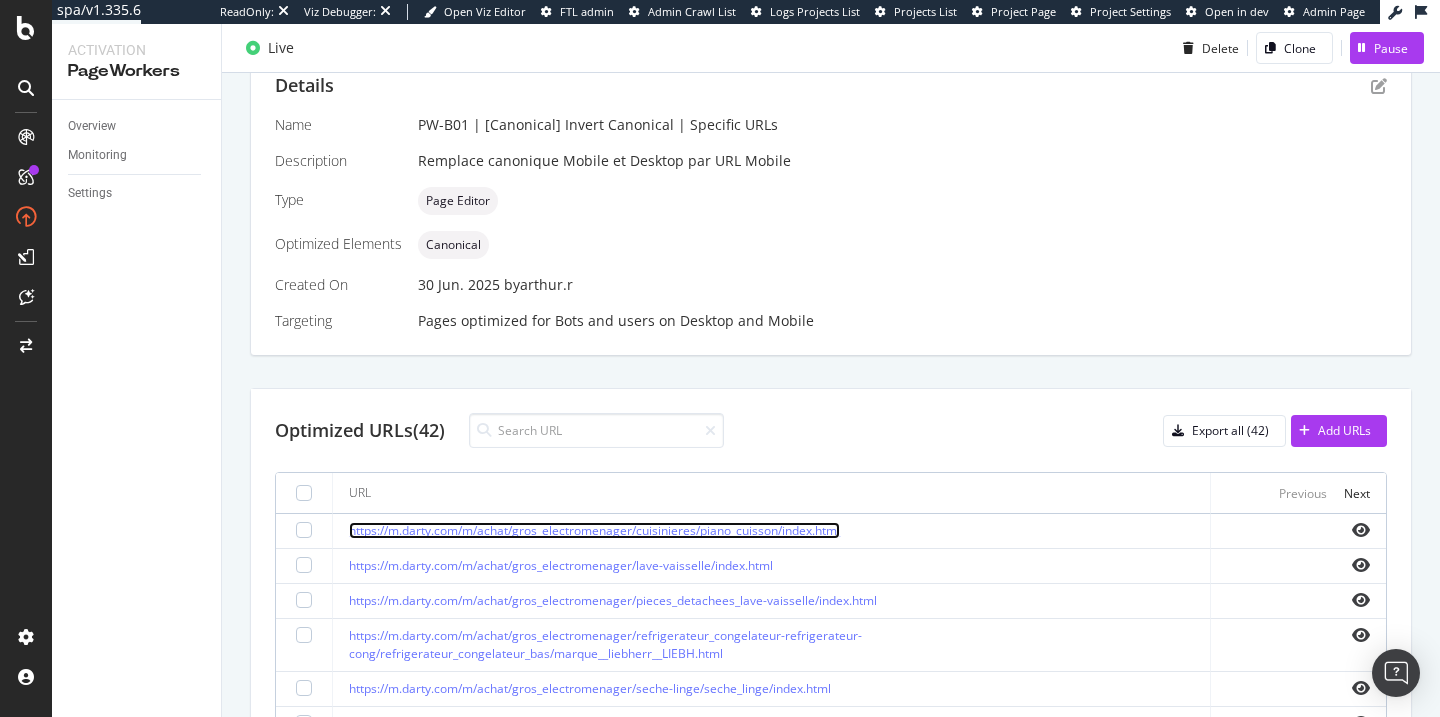click on "https://m.darty.com/m/achat/gros_electromenager/cuisinieres/piano_cuisson/index.html" at bounding box center (594, 530) 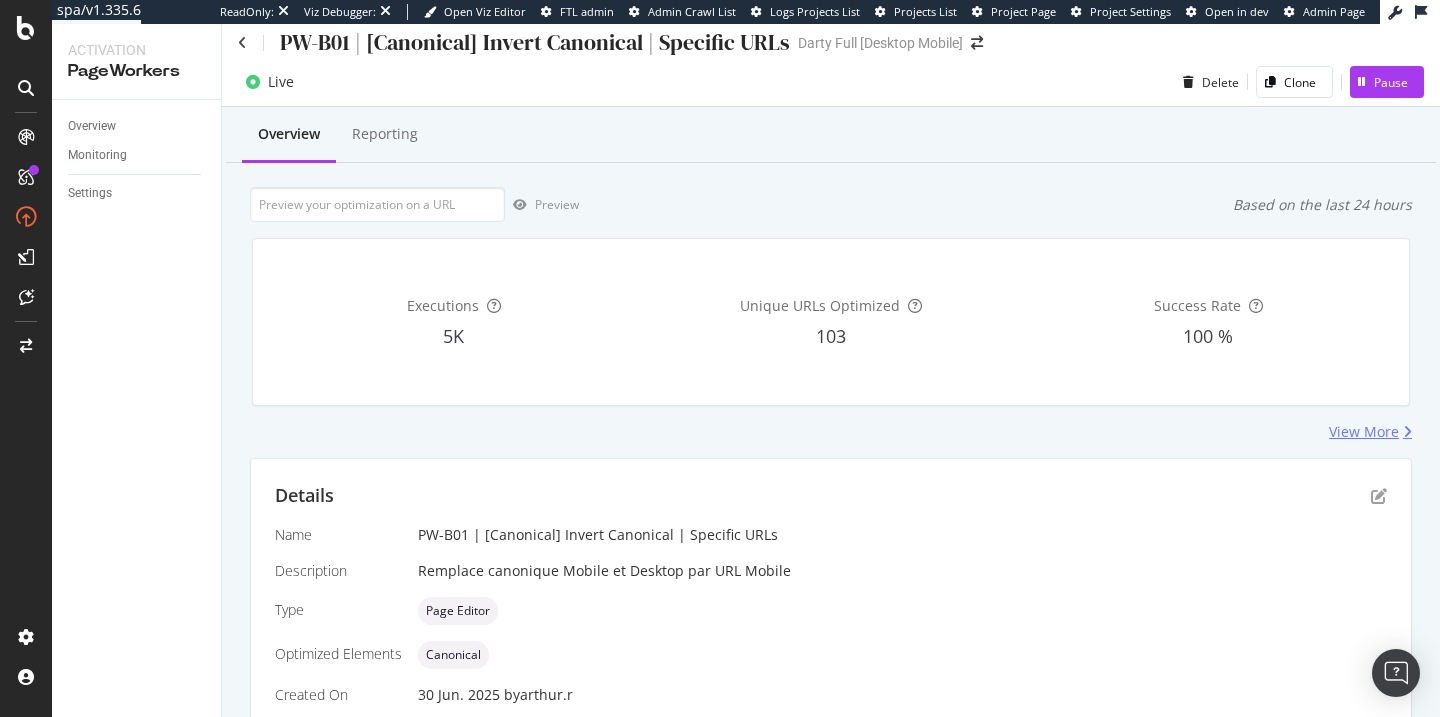 scroll, scrollTop: 57, scrollLeft: 0, axis: vertical 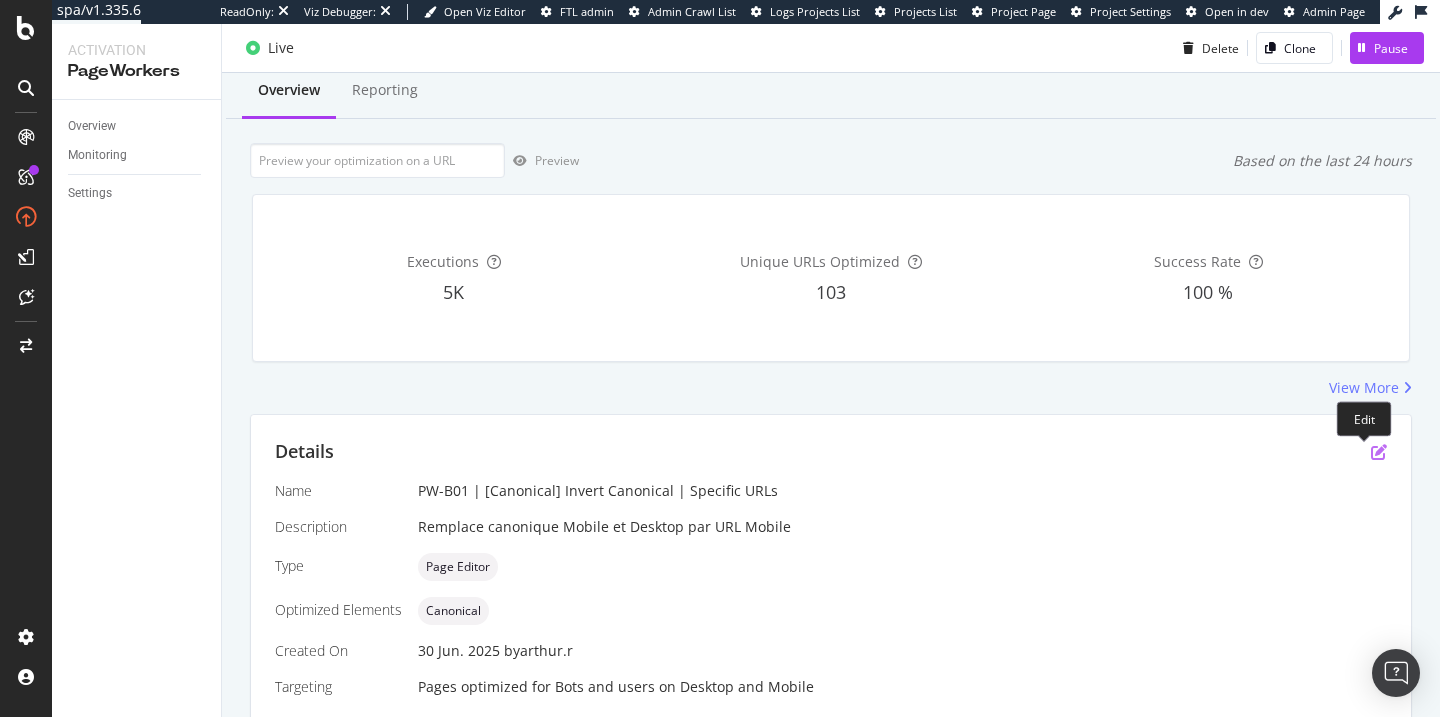 click at bounding box center (1379, 452) 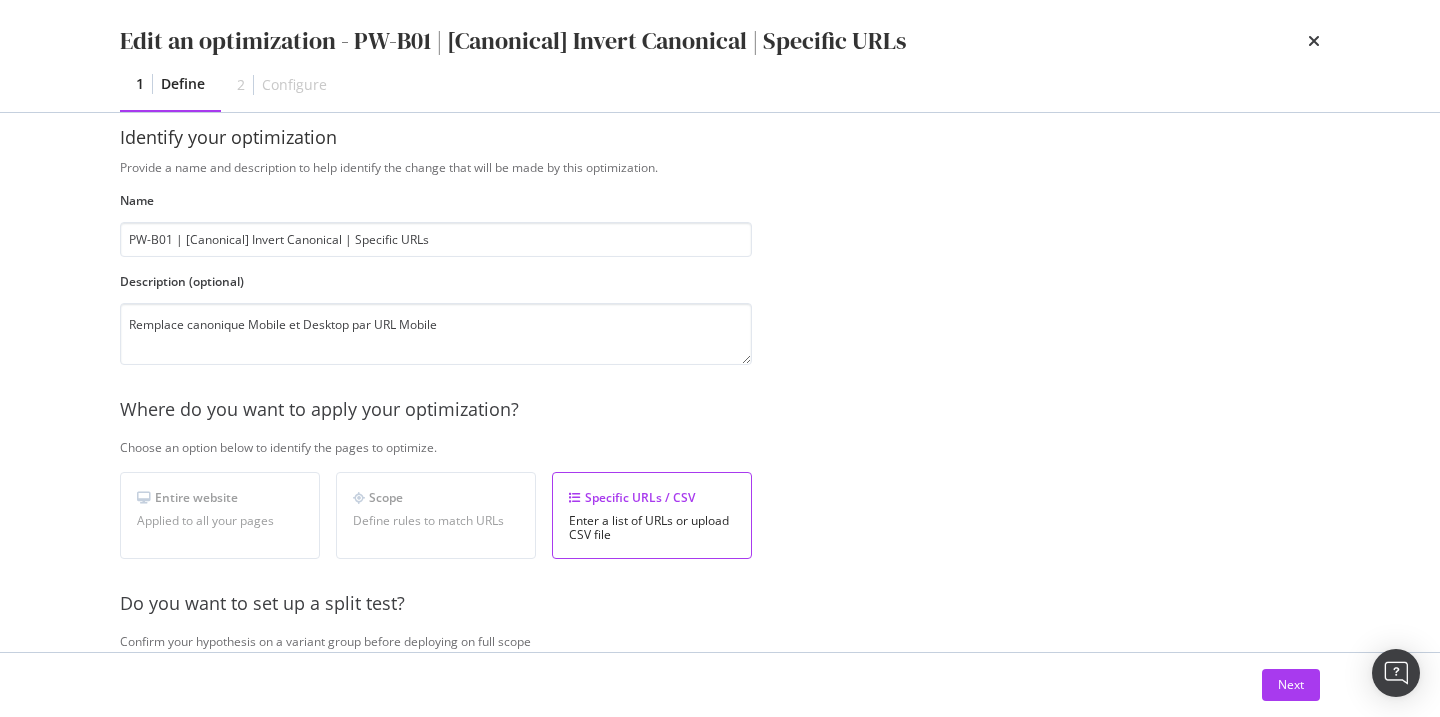 scroll, scrollTop: 37, scrollLeft: 0, axis: vertical 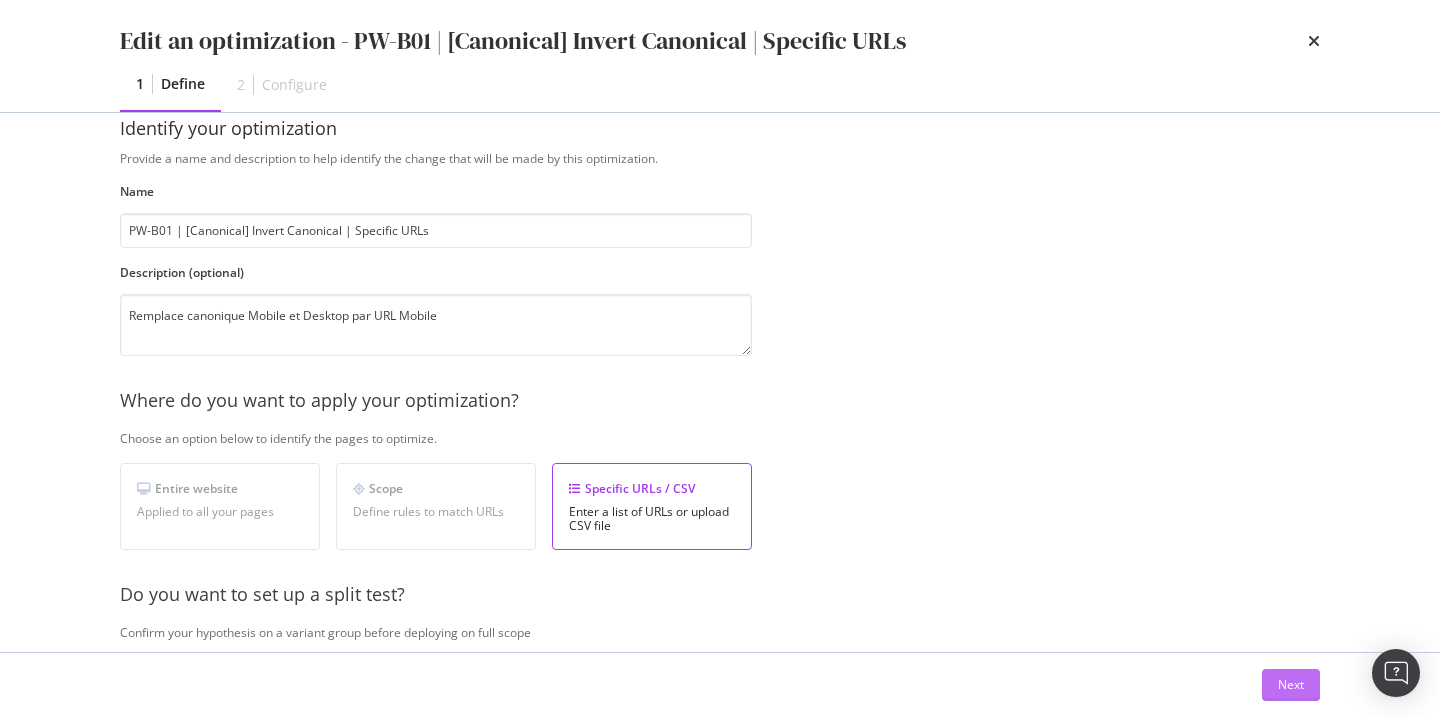 click on "Next" at bounding box center [1291, 685] 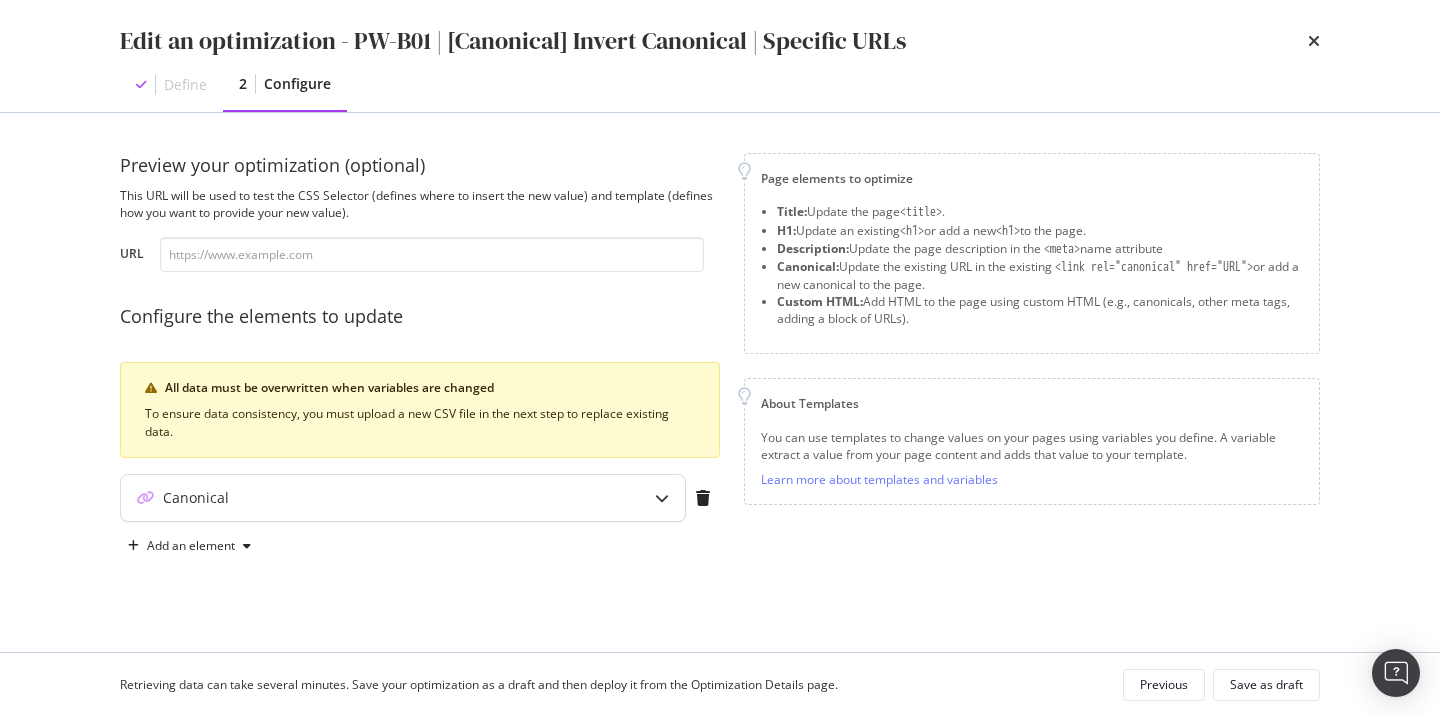 click on "Canonical" at bounding box center [363, 498] 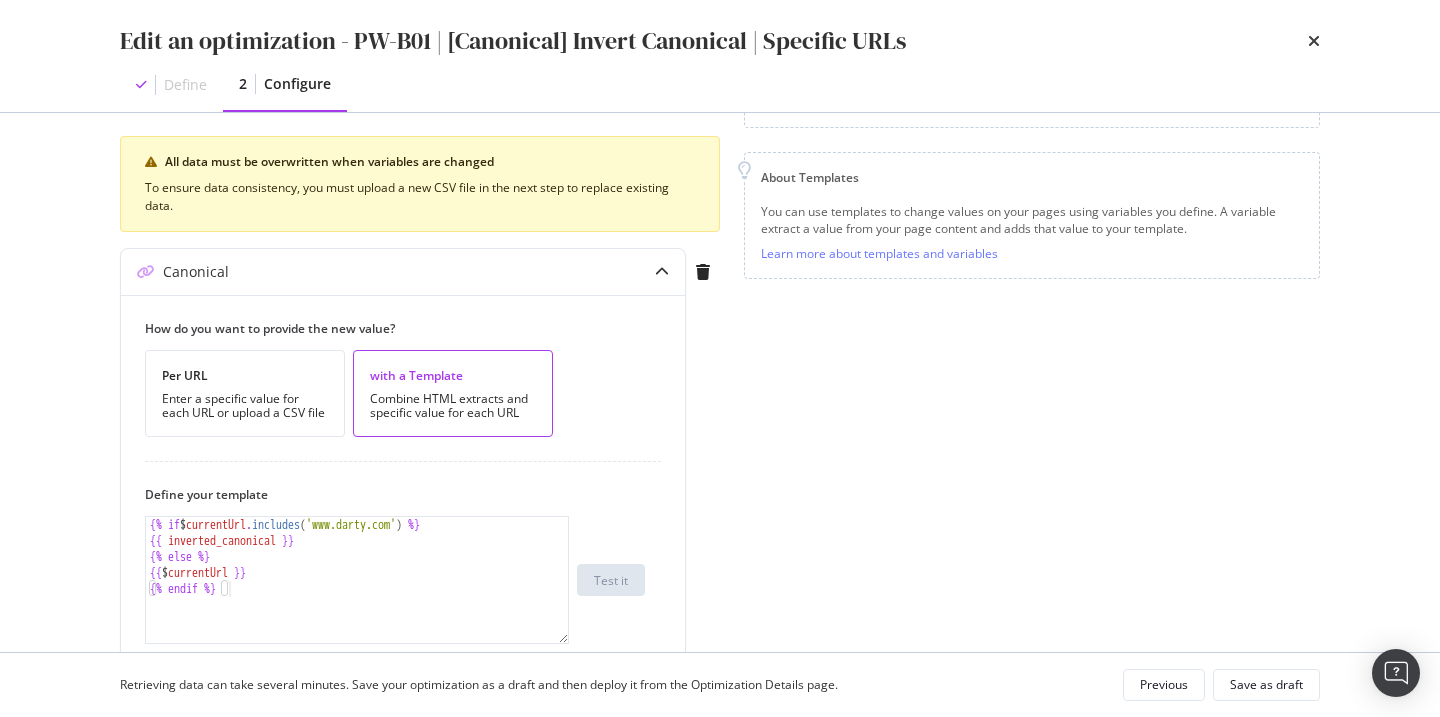 scroll, scrollTop: 389, scrollLeft: 0, axis: vertical 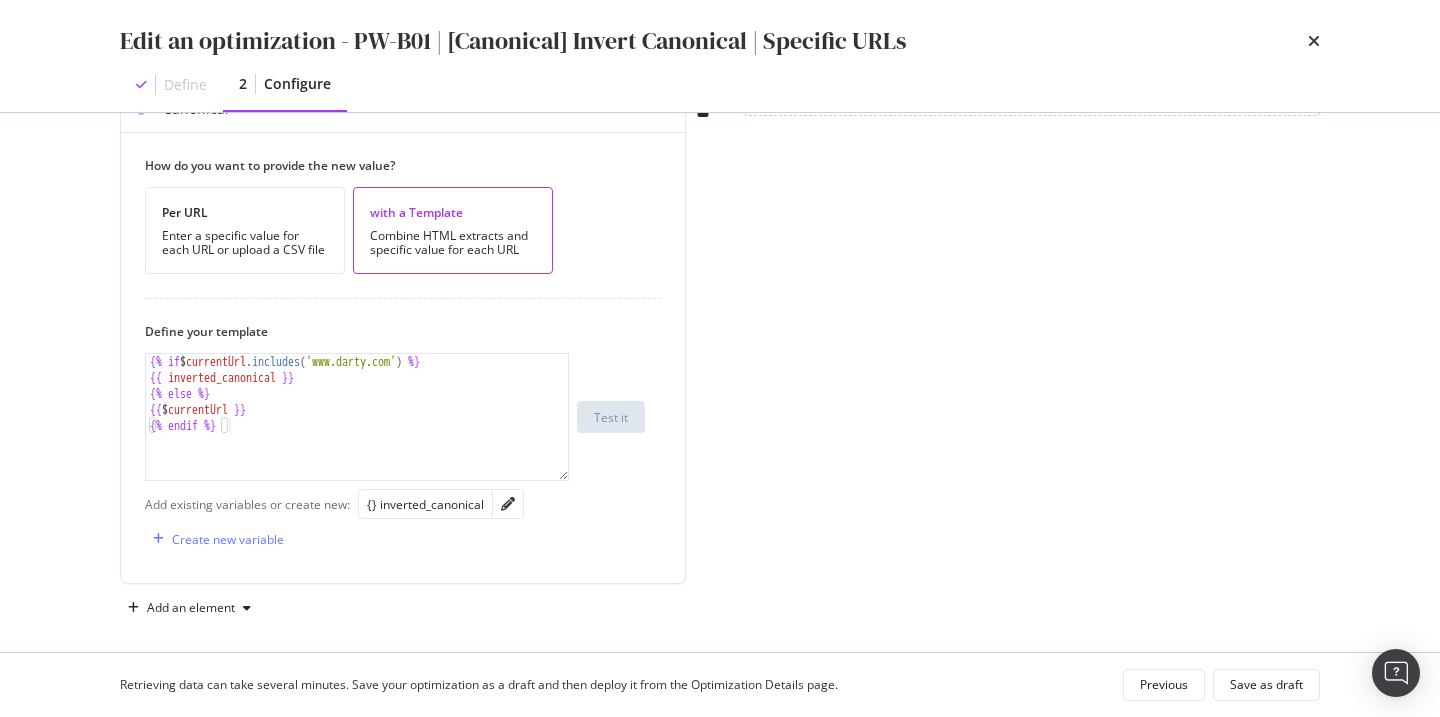 click on "Edit an optimization - PW-B01 | [Canonical] Invert Canonical | Specific URLs Define 2 Configure" at bounding box center [720, 56] 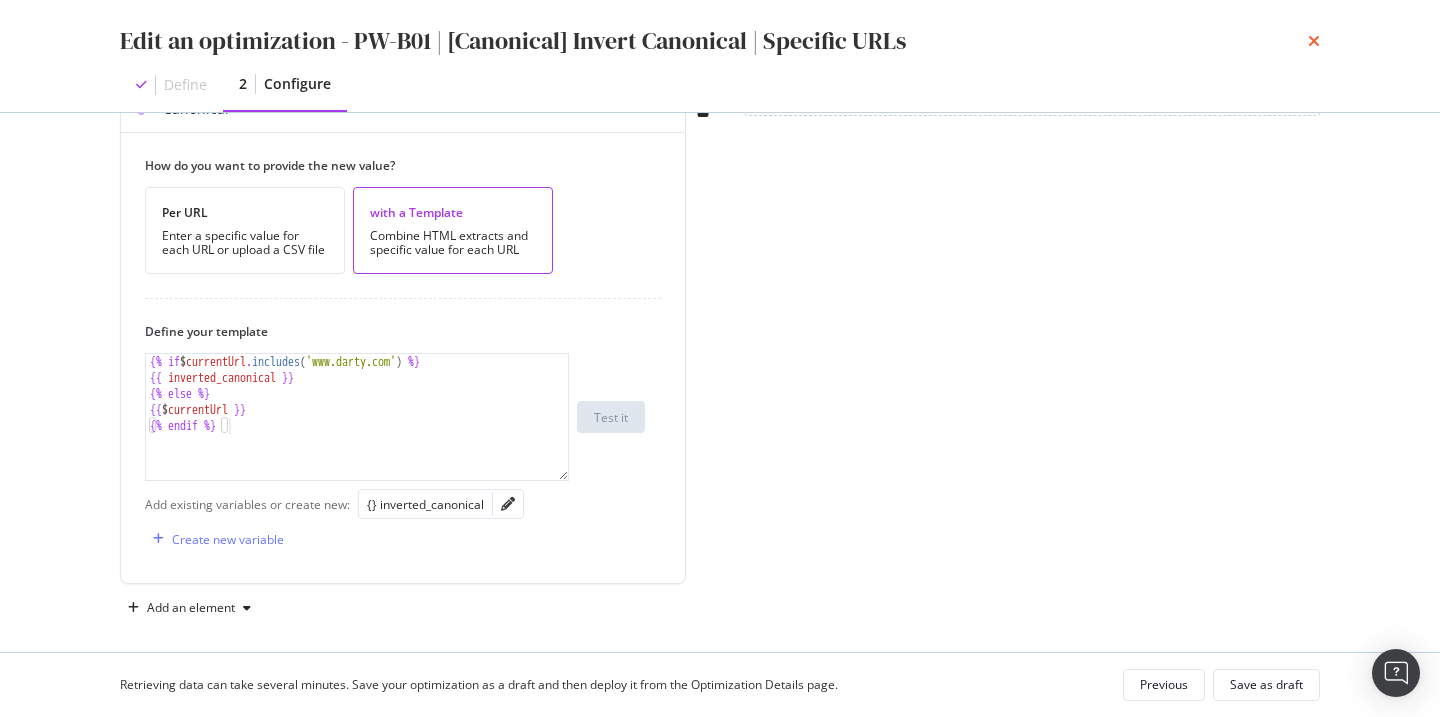 click at bounding box center [1314, 41] 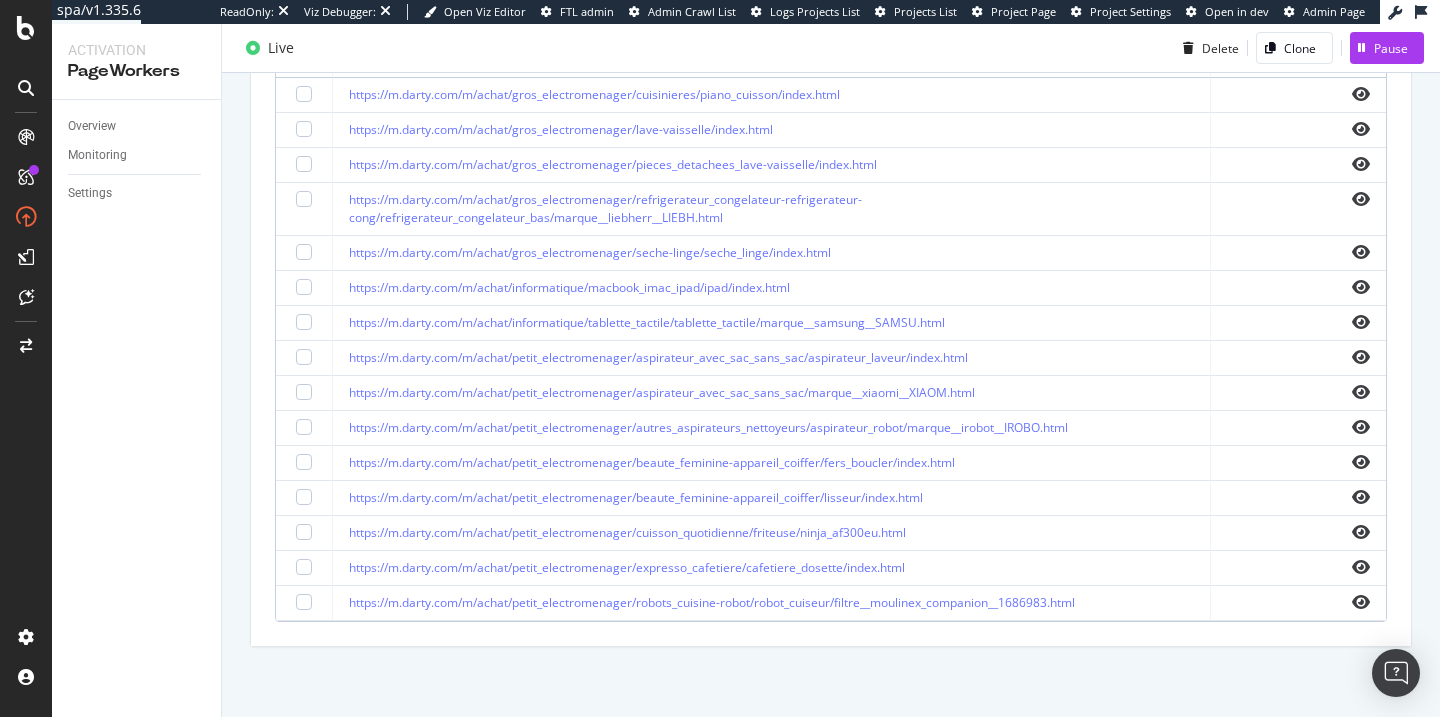 scroll, scrollTop: 417, scrollLeft: 0, axis: vertical 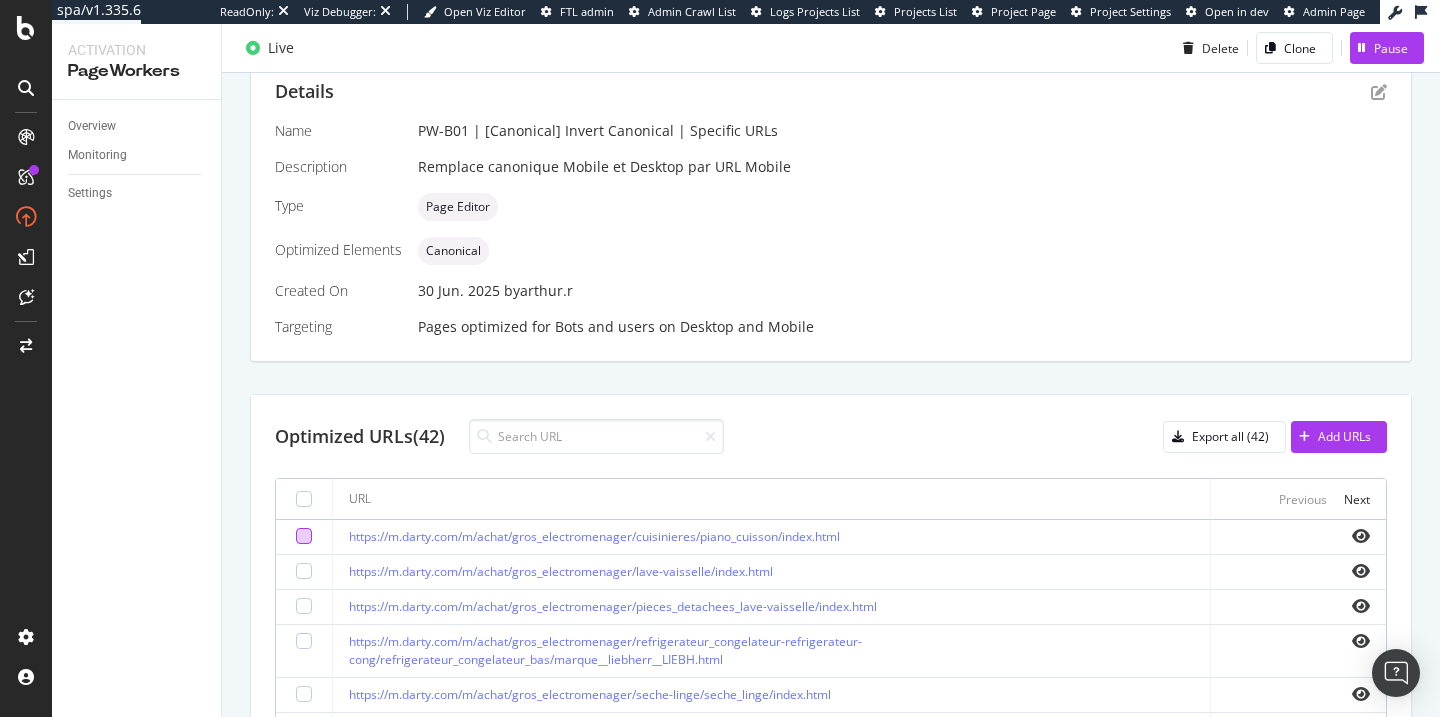 click at bounding box center [304, 536] 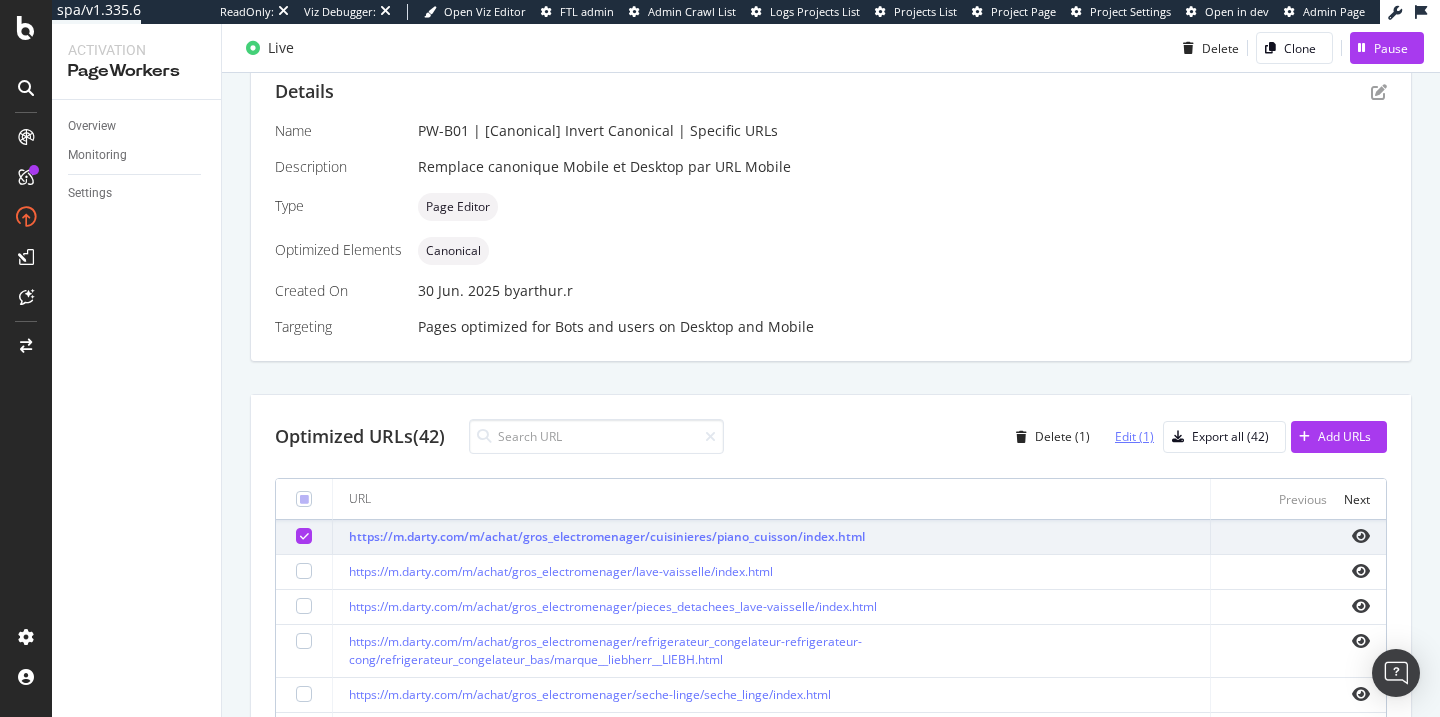 click on "Edit (1)" at bounding box center [1134, 436] 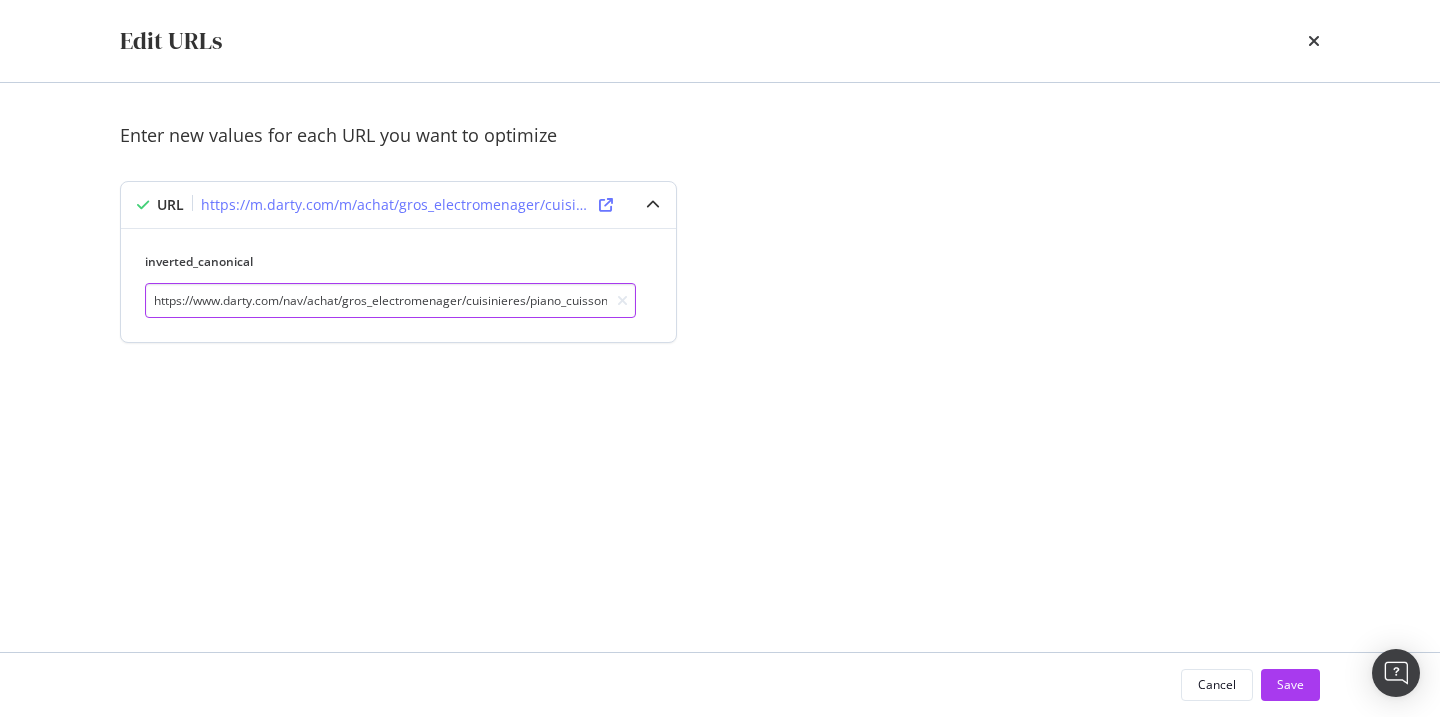 drag, startPoint x: 263, startPoint y: 304, endPoint x: 346, endPoint y: 302, distance: 83.02409 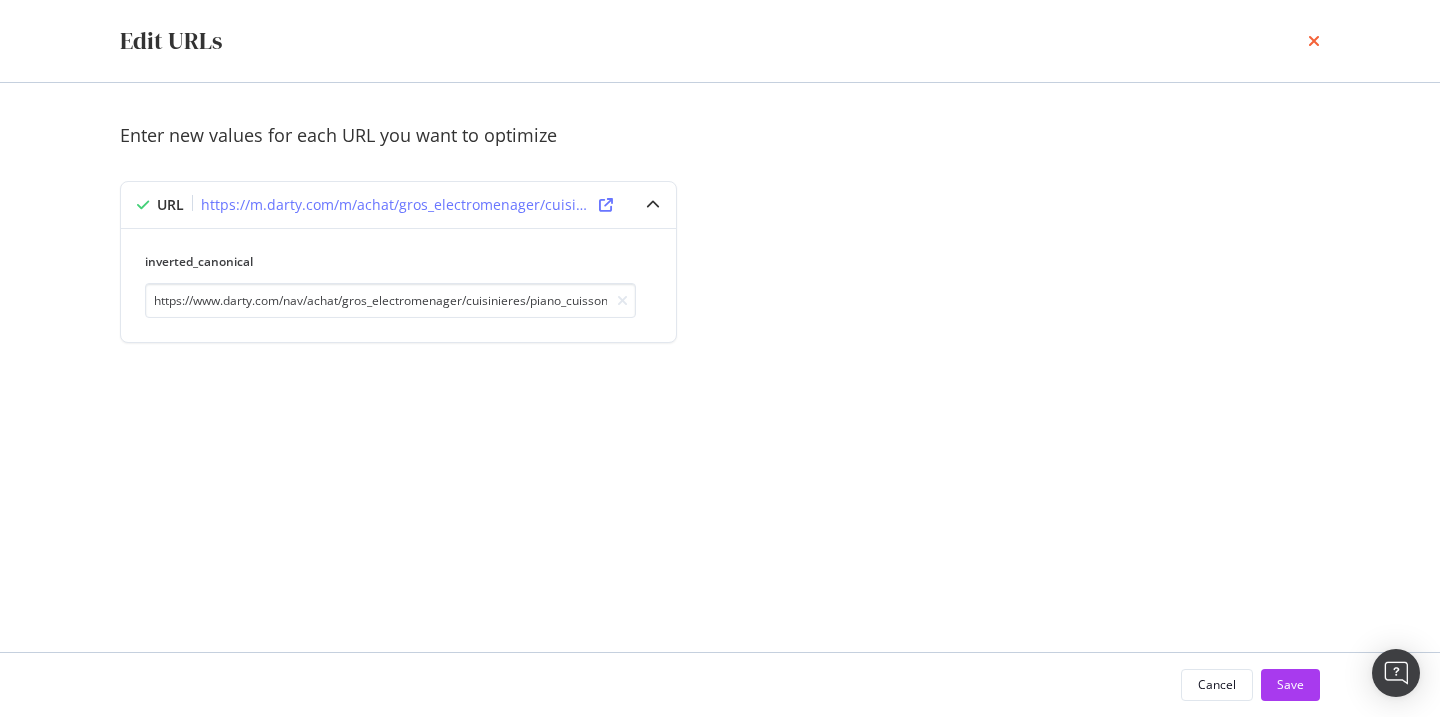 click at bounding box center (1314, 41) 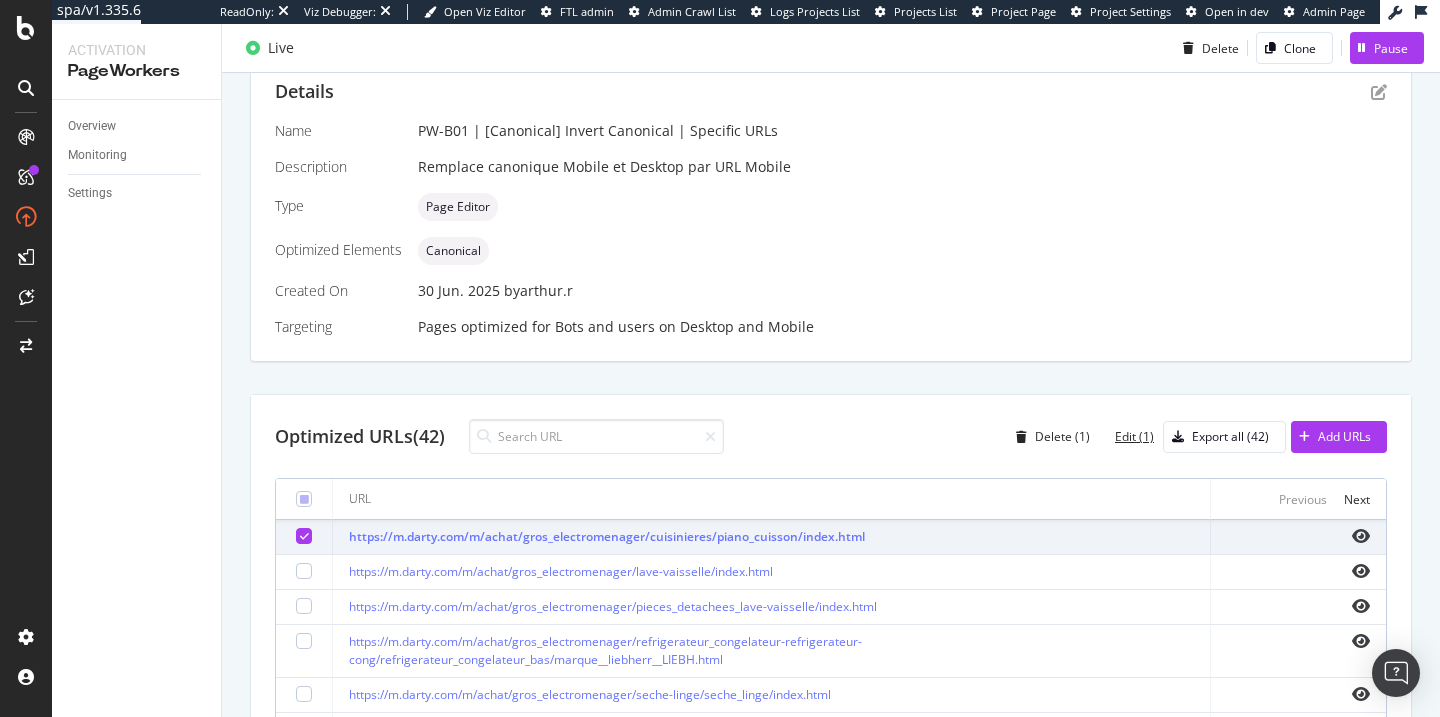 scroll, scrollTop: 222, scrollLeft: 0, axis: vertical 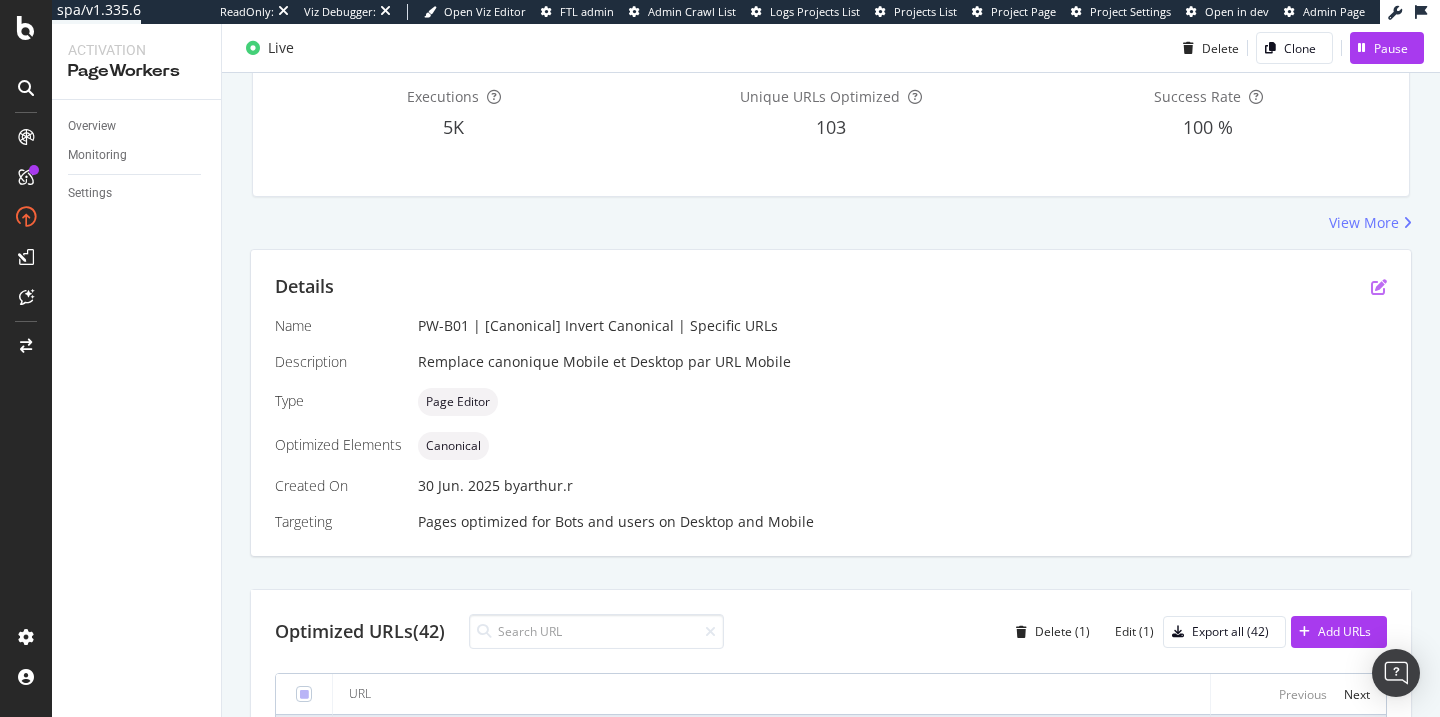 click at bounding box center [1379, 287] 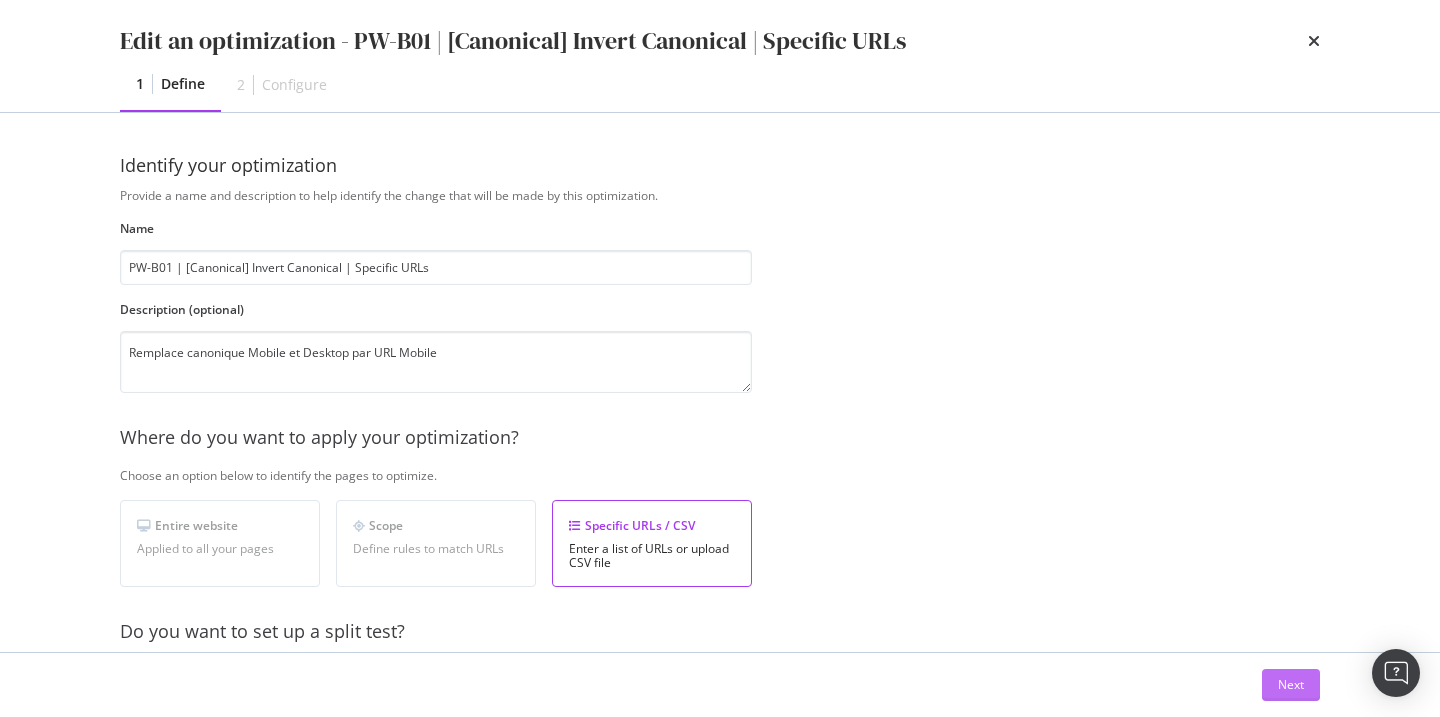 click on "Next" at bounding box center (1291, 684) 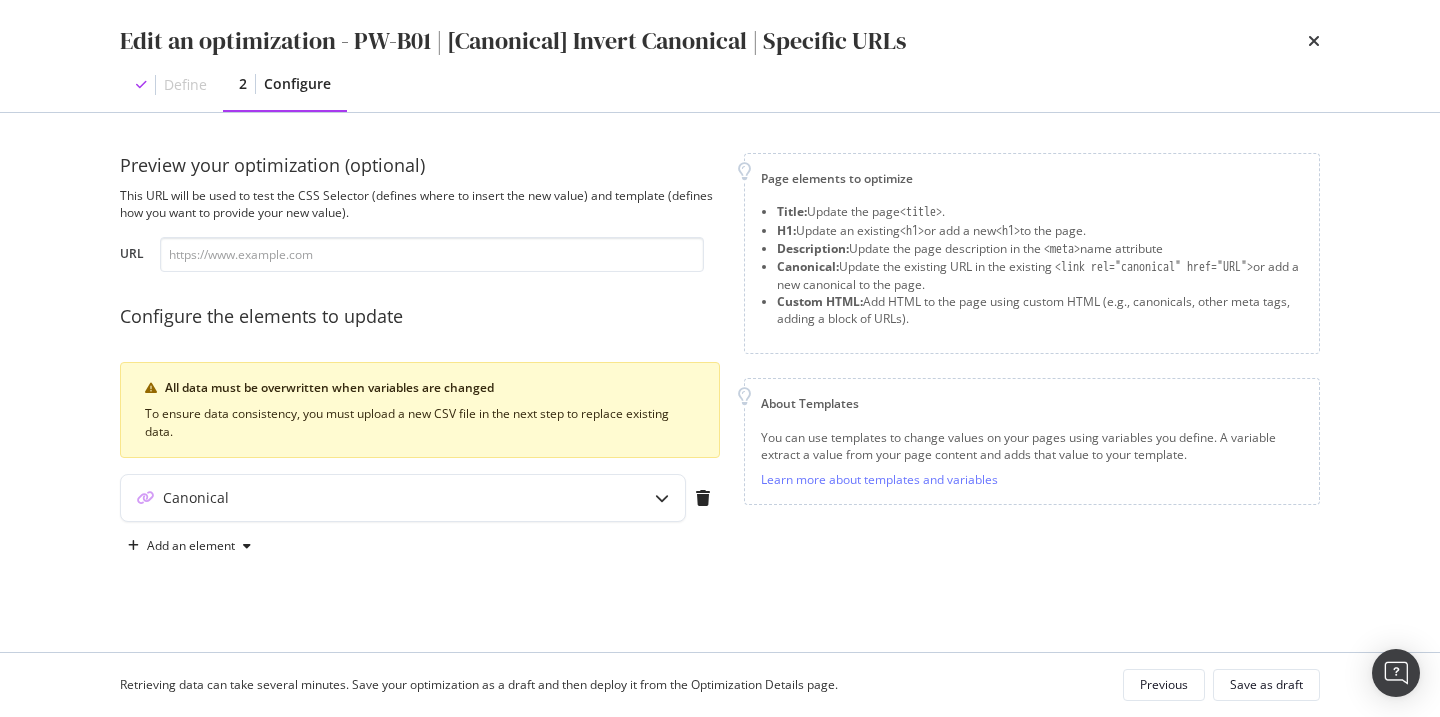 click on "Preview your optimization (optional) This URL will be used to test the CSS Selector (defines where to insert the new value) and template (defines how you want to provide your new value). URL Configure the elements to update All data must be overwritten when variables are changed To ensure data consistency, you must upload a new CSV file in the next step to replace existing data. Canonical Add an element" at bounding box center [420, 357] 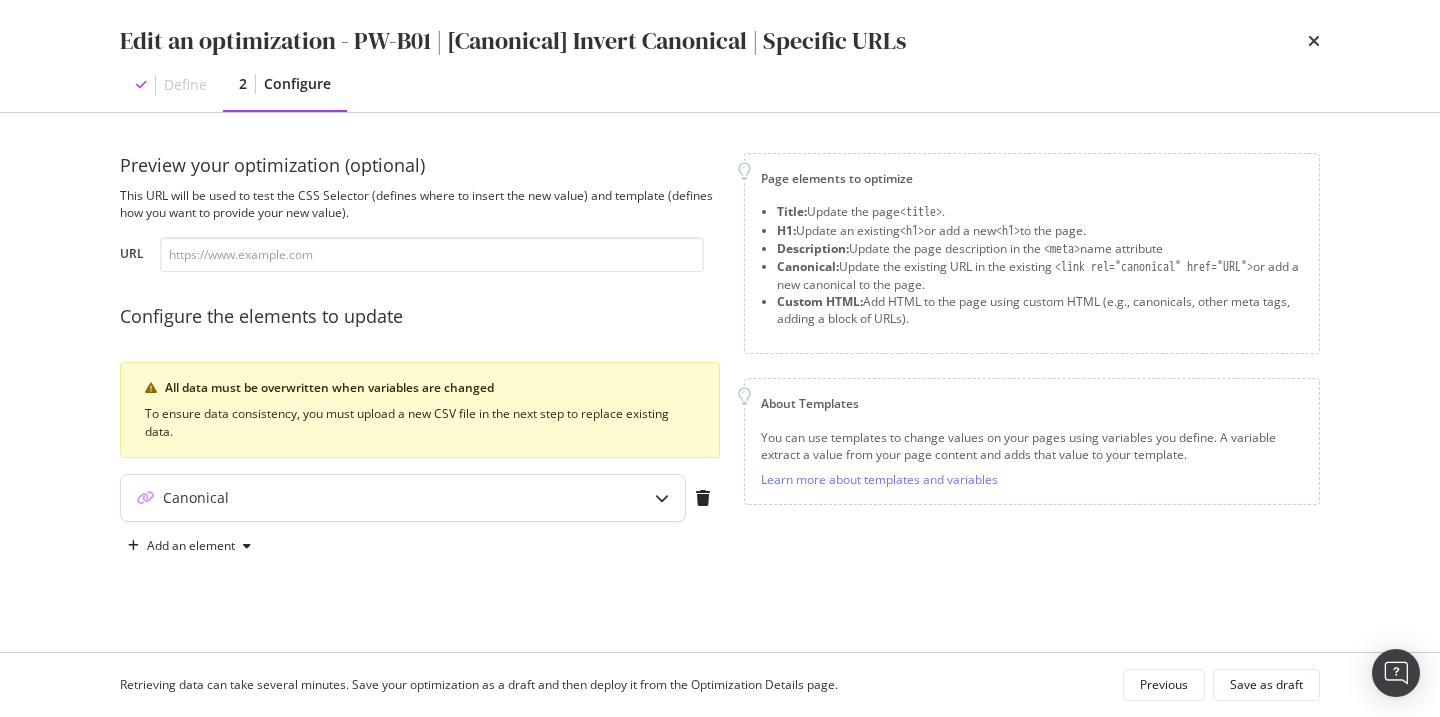 drag, startPoint x: 555, startPoint y: 501, endPoint x: 569, endPoint y: 494, distance: 15.652476 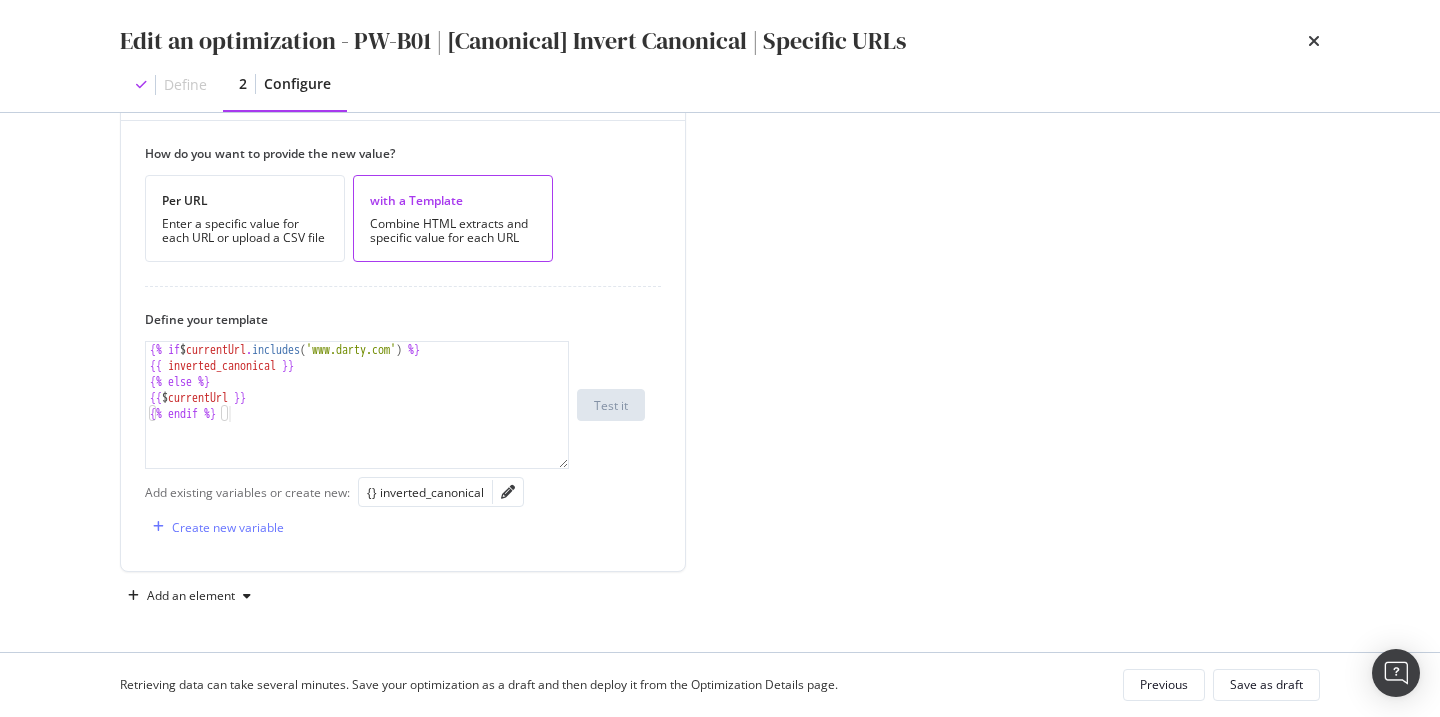 scroll, scrollTop: 401, scrollLeft: 0, axis: vertical 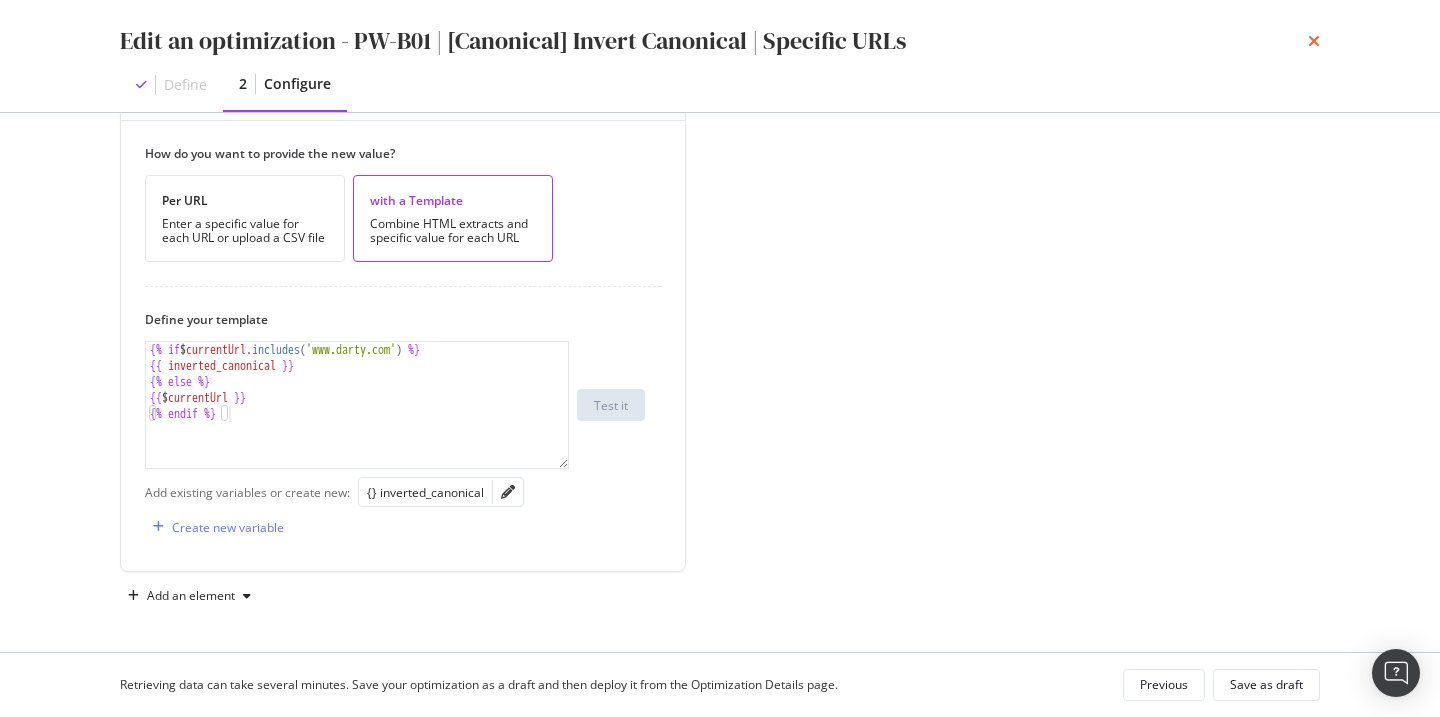 click at bounding box center [1314, 41] 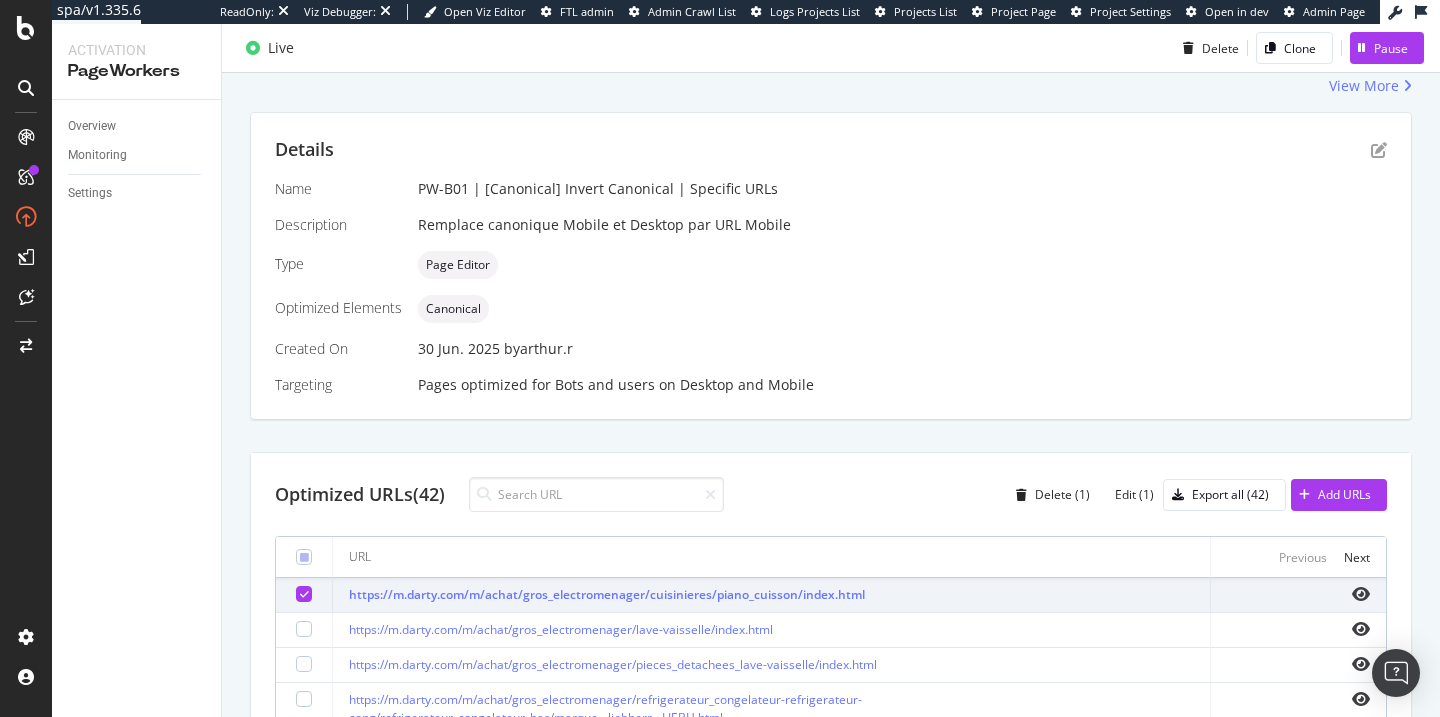 scroll, scrollTop: 185, scrollLeft: 0, axis: vertical 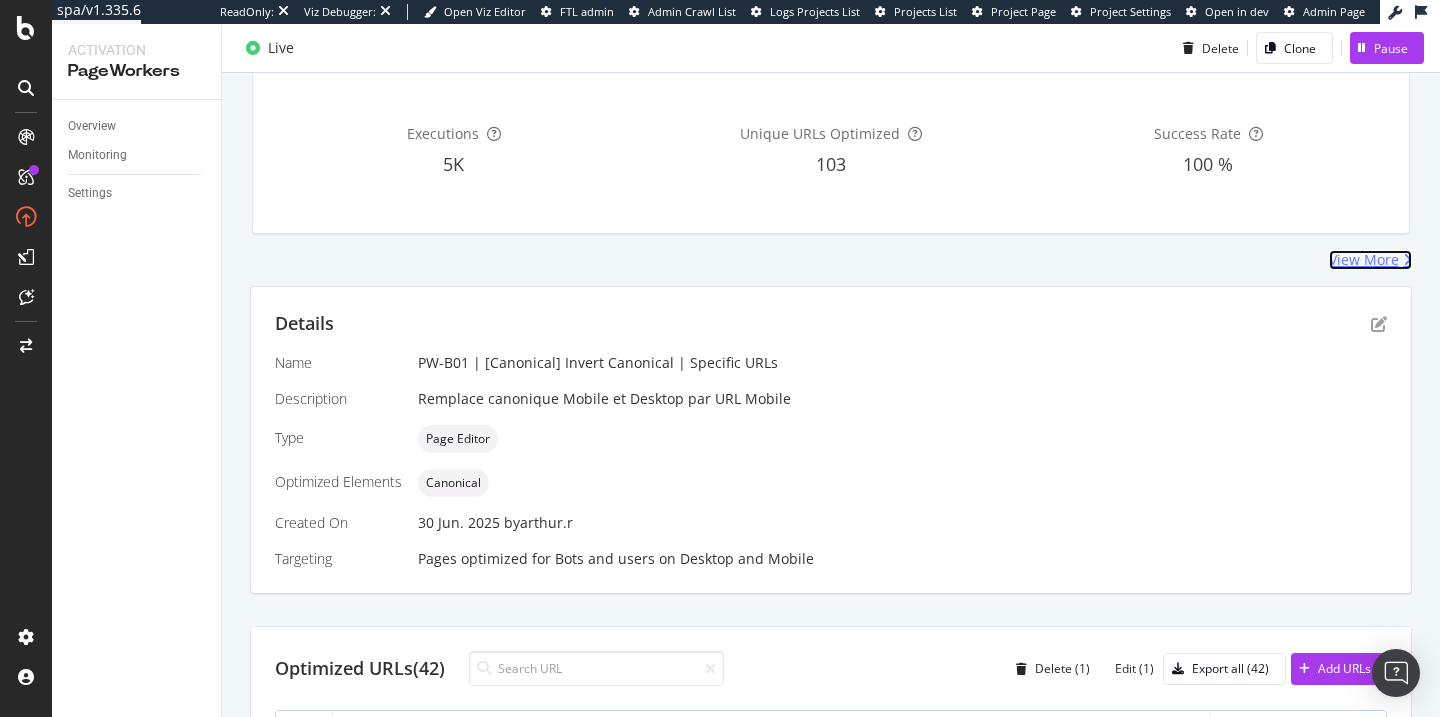 click on "View More" at bounding box center (1364, 260) 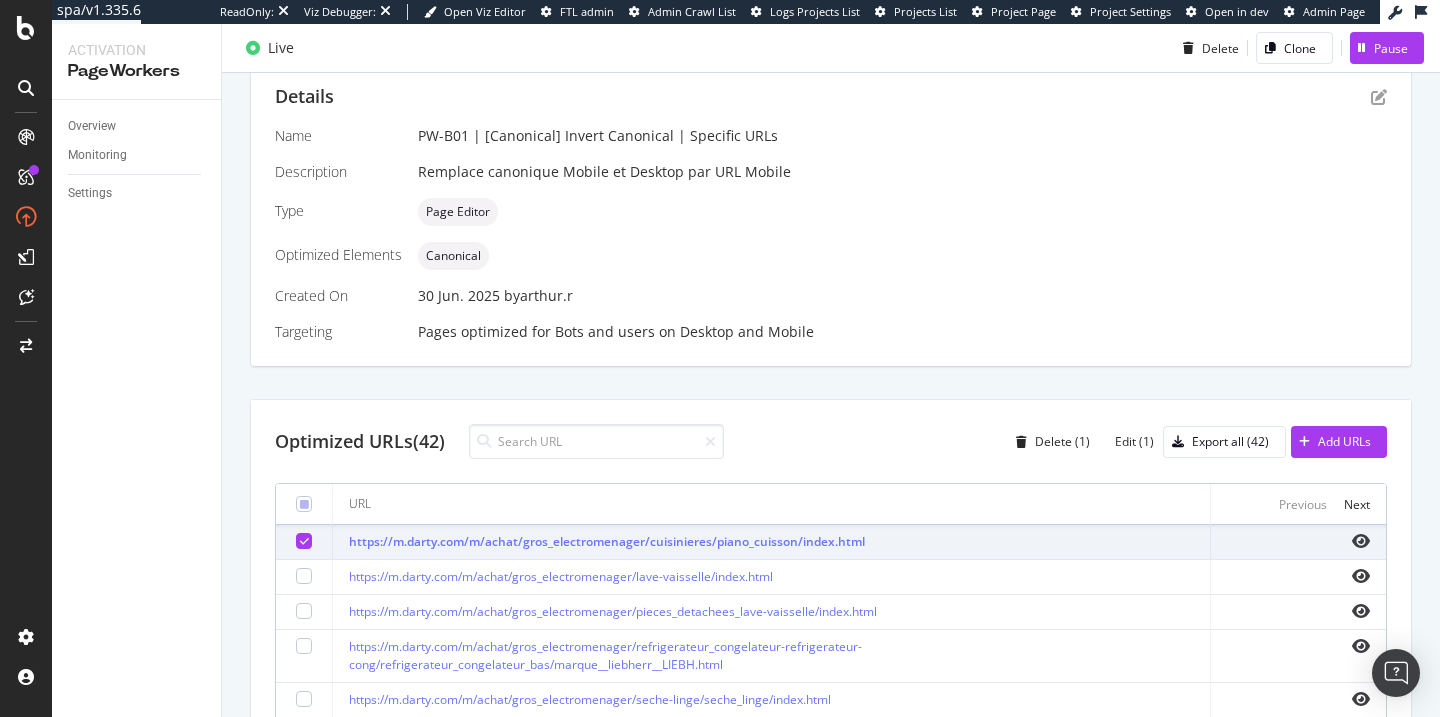 scroll, scrollTop: 566, scrollLeft: 0, axis: vertical 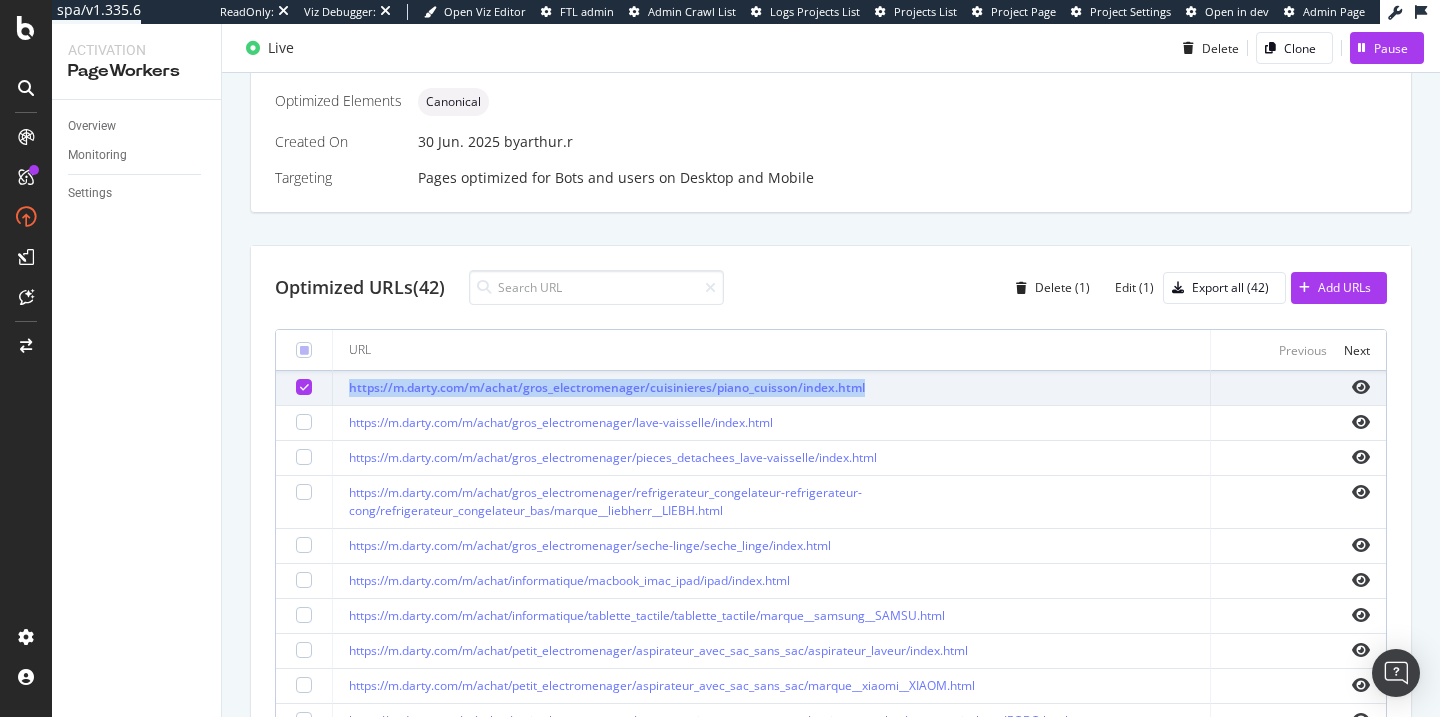 drag, startPoint x: 895, startPoint y: 392, endPoint x: 346, endPoint y: 380, distance: 549.1311 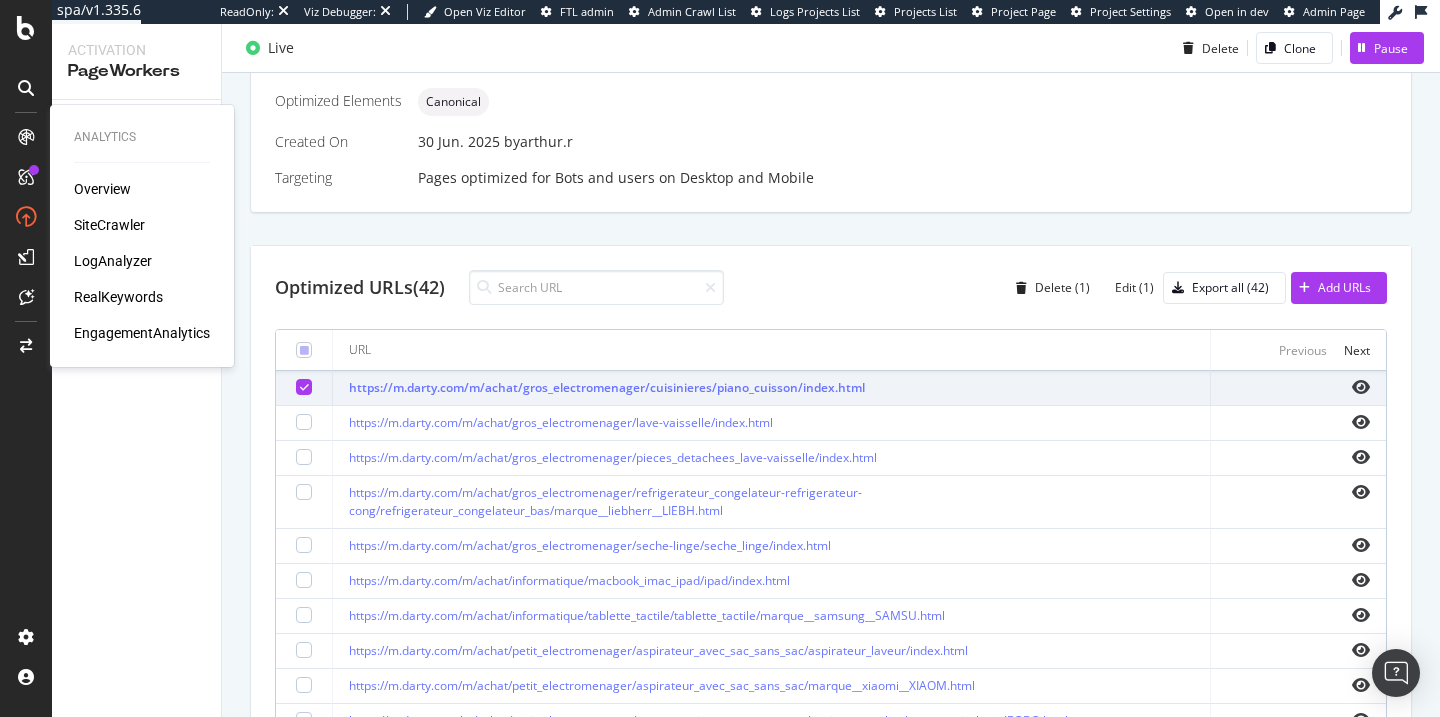 click on "Analytics Overview SiteCrawler LogAnalyzer RealKeywords EngagementAnalytics" at bounding box center (142, 236) 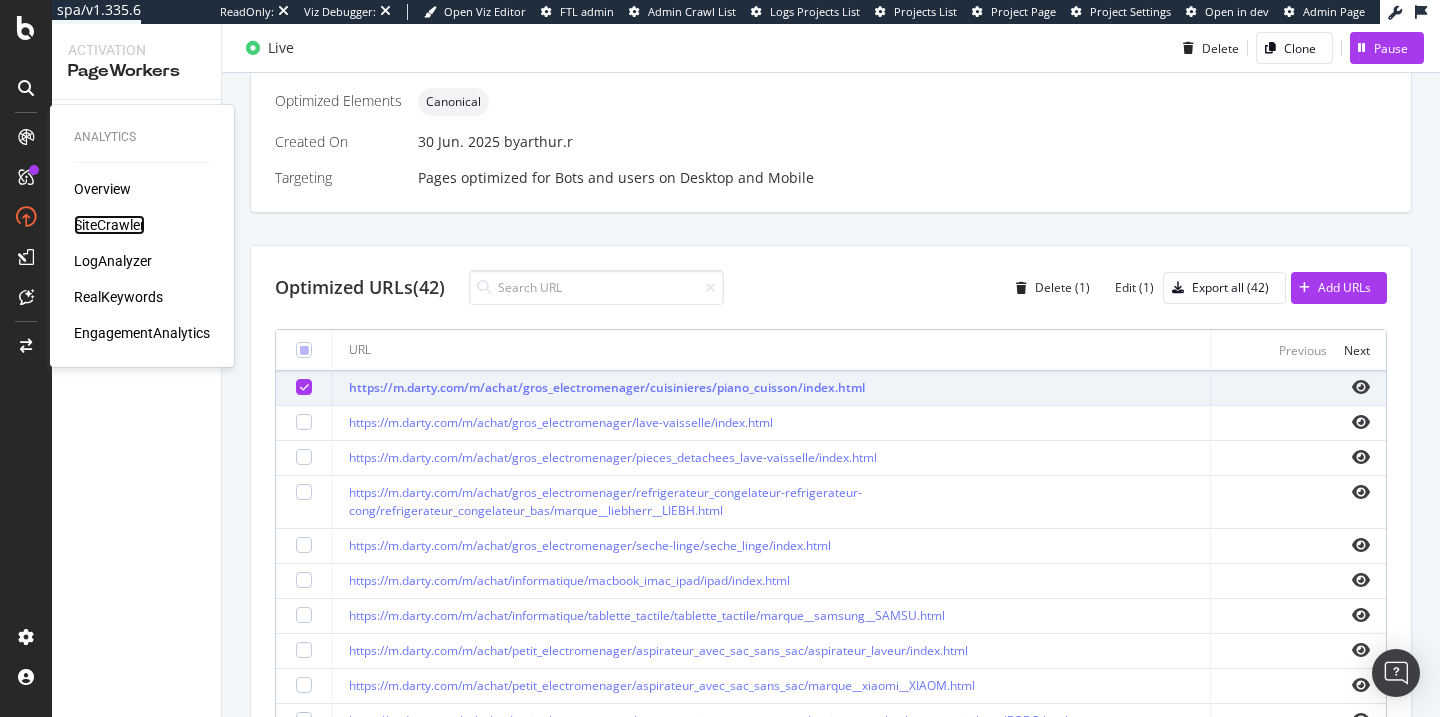 click on "SiteCrawler" at bounding box center [109, 225] 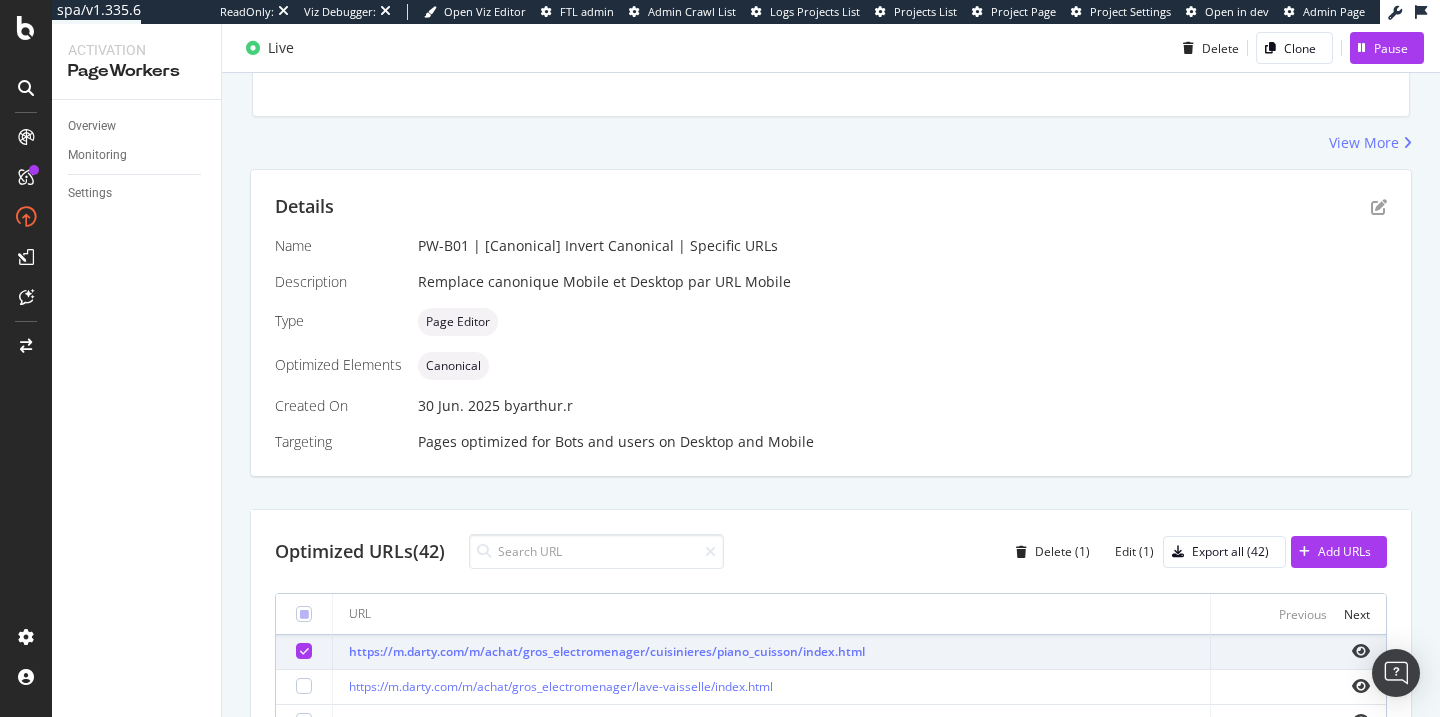 scroll, scrollTop: 117, scrollLeft: 0, axis: vertical 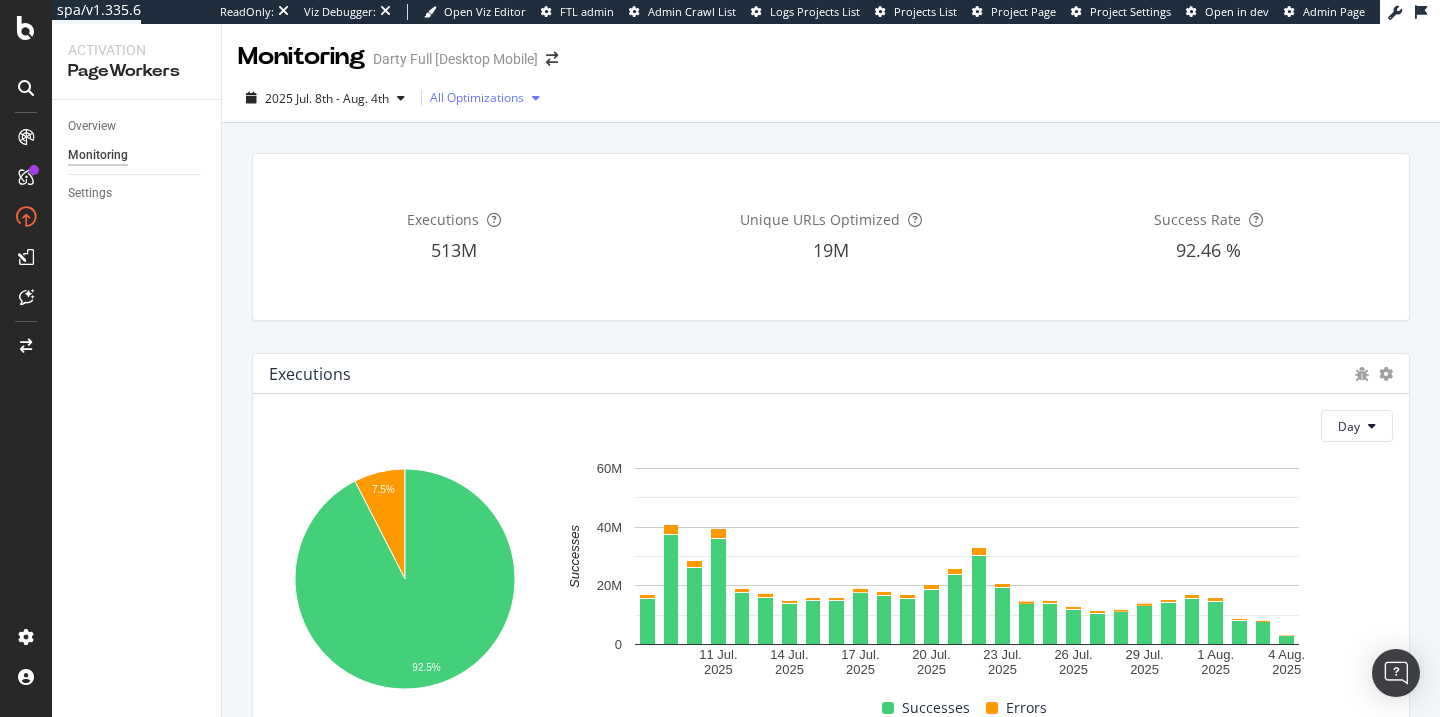 click on "All Optimizations" at bounding box center (477, 98) 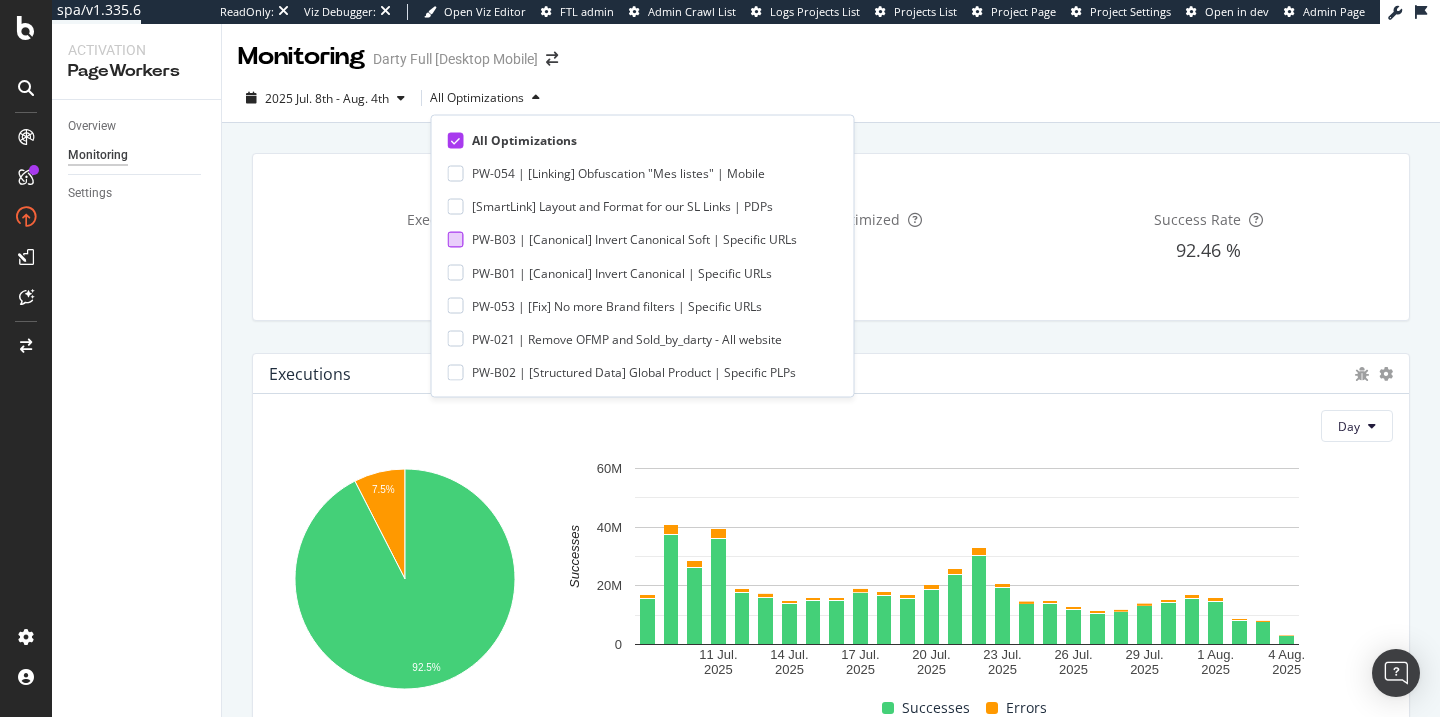click on "PW-B03 | [Canonical] Invert Canonical Soft | Specific URLs" at bounding box center [634, 239] 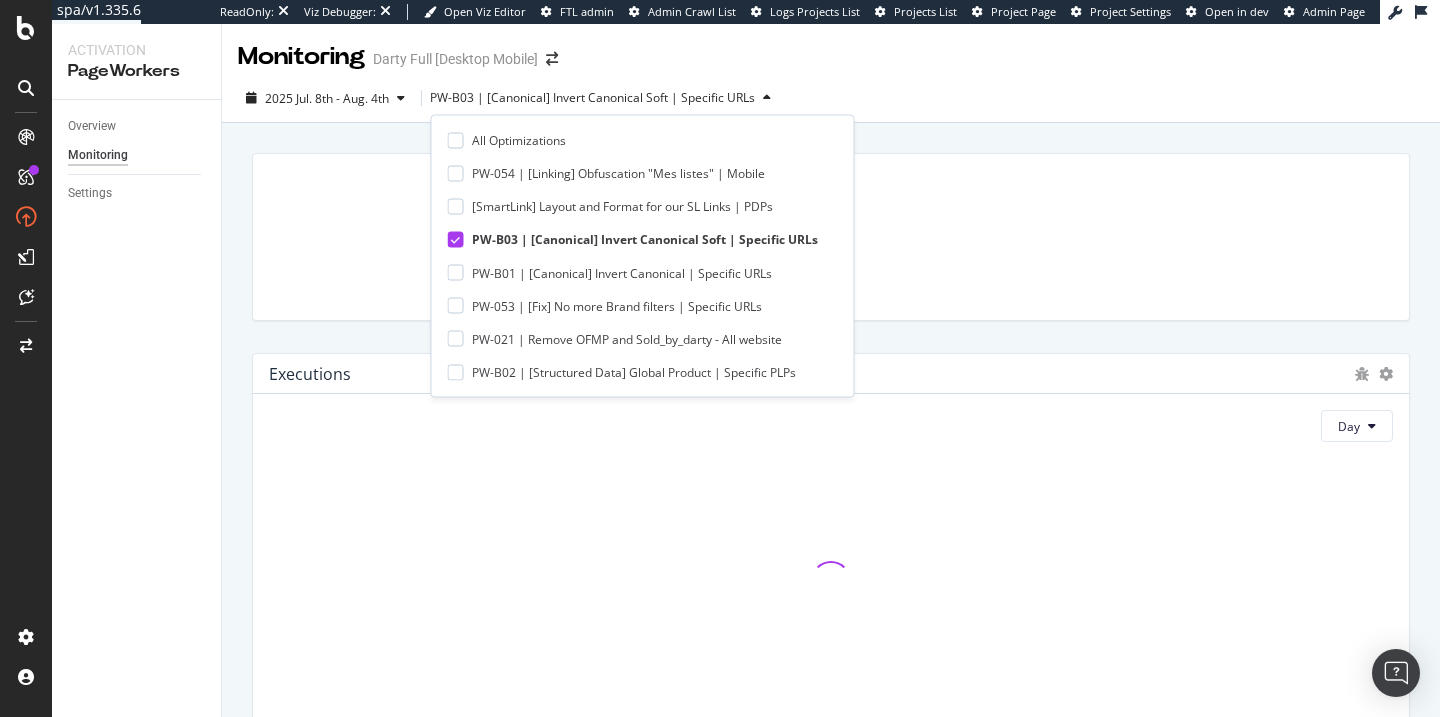 click on "All Optimizations PW-054 | [Linking] Obfuscation "Mes listes" | Mobile [SmartLink] Layout and Format for our SL Links | PDPs PW-B03 | [Canonical] Invert Canonical Soft | Specific URLs PW-B01 | [Canonical] Invert Canonical | Specific URLs PW-053 | [Fix] No more Brand filters | Specific URLs PW-021 | Remove OFMP and Sold_by_darty - All website PW-B02 | [Structured Data] Global Product | Specific PLPs PW-036 | Replace HTTP Code 301 - Crawl 18 Juin 2025 PW-036 | Remove HTTP Code 404 - Crawl 18 Juin 2025 PW-052 | [Linking] Fix HTTP Code 404 on "Other Brand" Links PW-050 & 051 | KO Technique Alternate & Canonical [SmartLink] Boost PLPs from PDPs - Surboost | Specific URLs KO Technique Alternate - 29th April KO Technique Canonical - 29th April [SmartLink] Boost PDPs from PDPs | Specific Segments [Smartlink] Boost PLPs from PDPs - Classic | Specific URLs PW-049 | [Canonical] Self-canonicalize "Occasion" Pages PW-017 | Rewrite links from /nav/ to /m/ - Mobile [Linking] Pages Marque, Bloc liens (Mobile) - PW004-2" at bounding box center [643, 256] 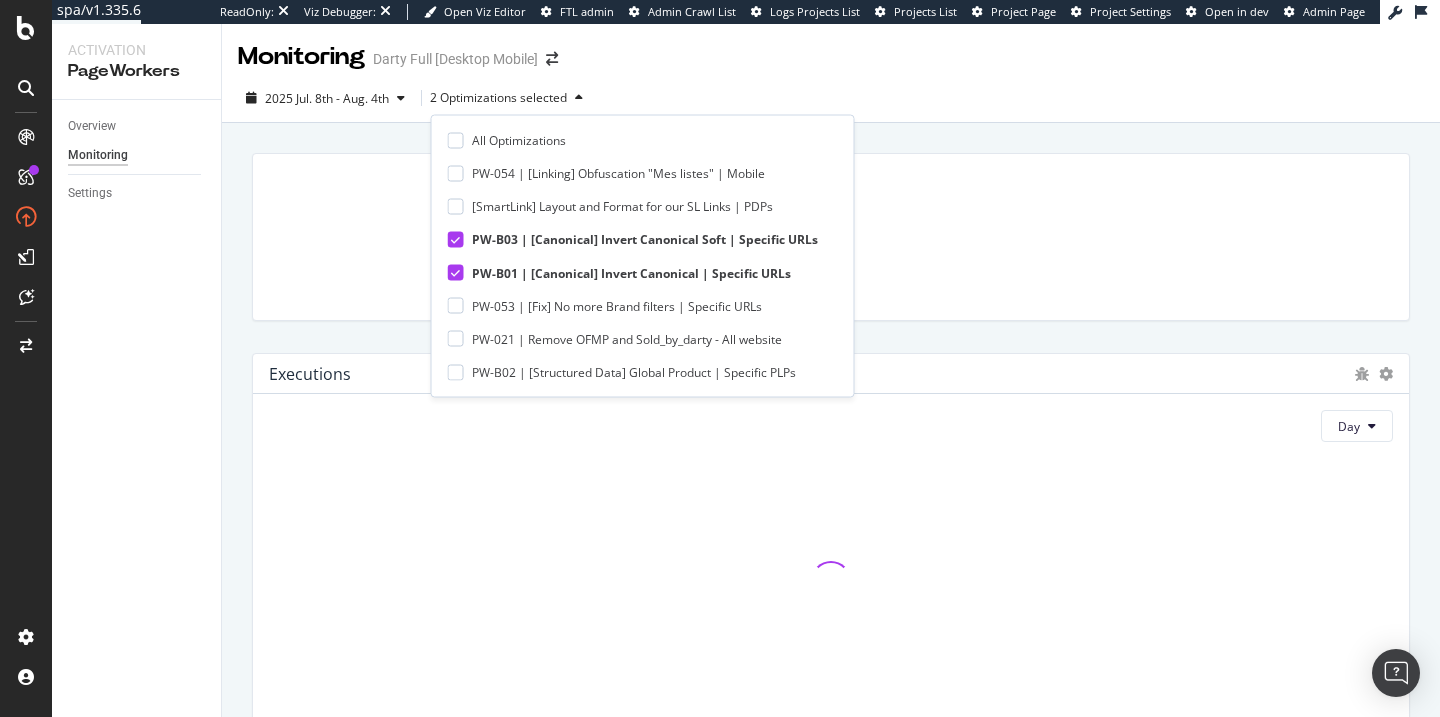 click on "PW-B03 | [Canonical] Invert Canonical Soft | Specific URLs" at bounding box center (645, 239) 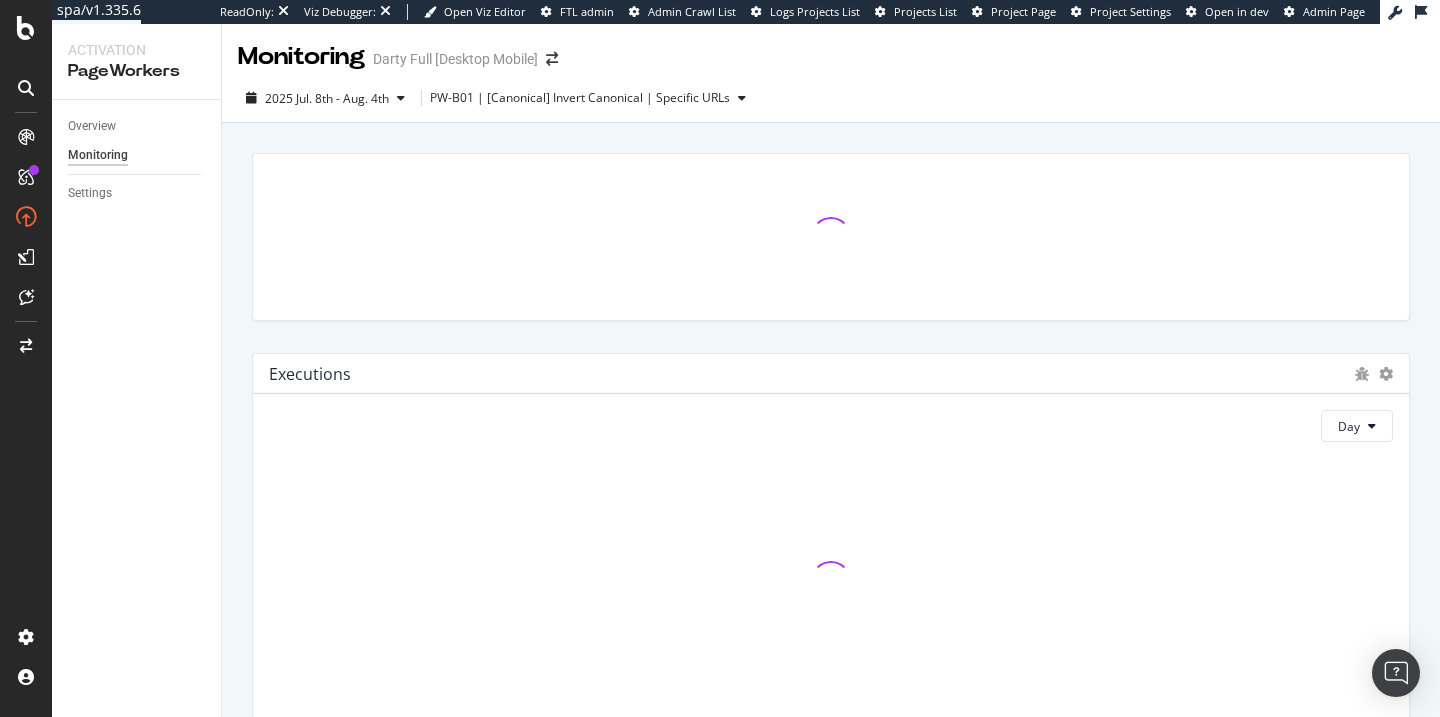 click on "Executions Day" at bounding box center (831, 537) 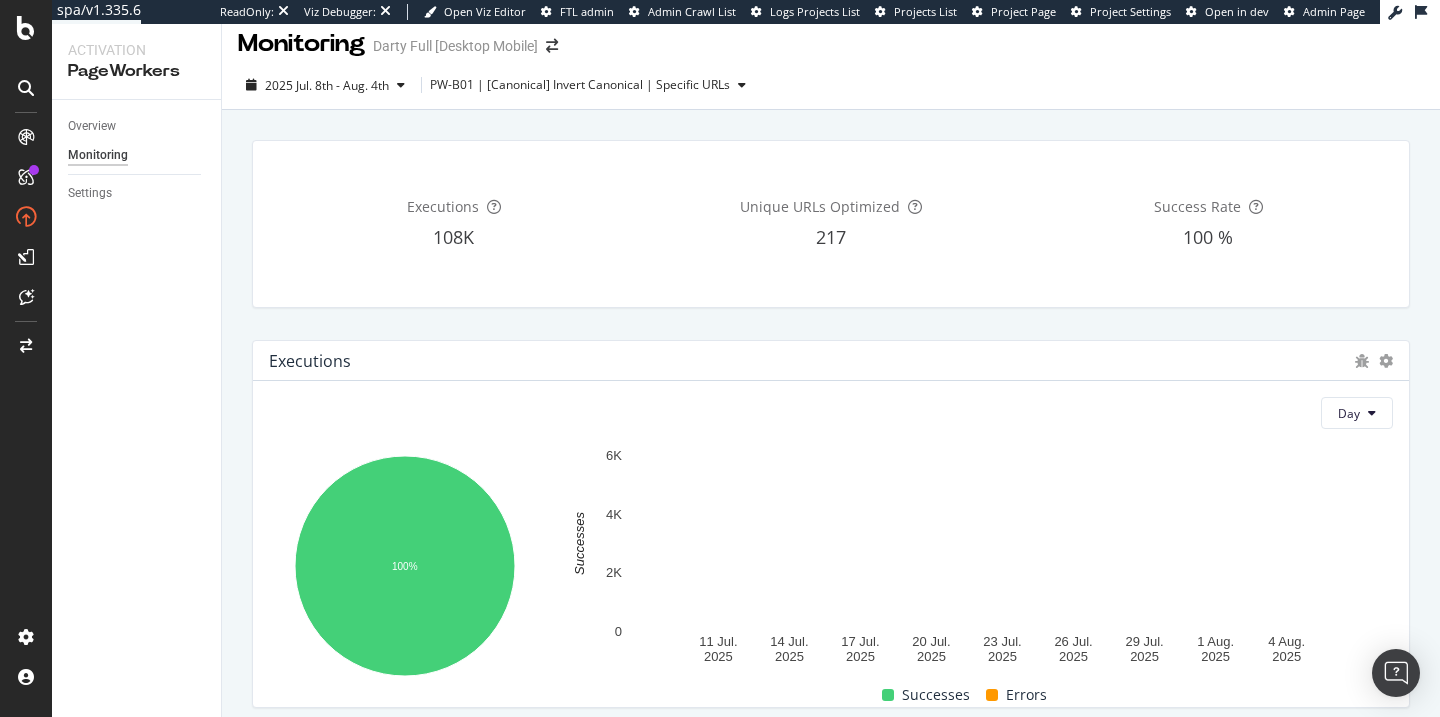scroll, scrollTop: 0, scrollLeft: 0, axis: both 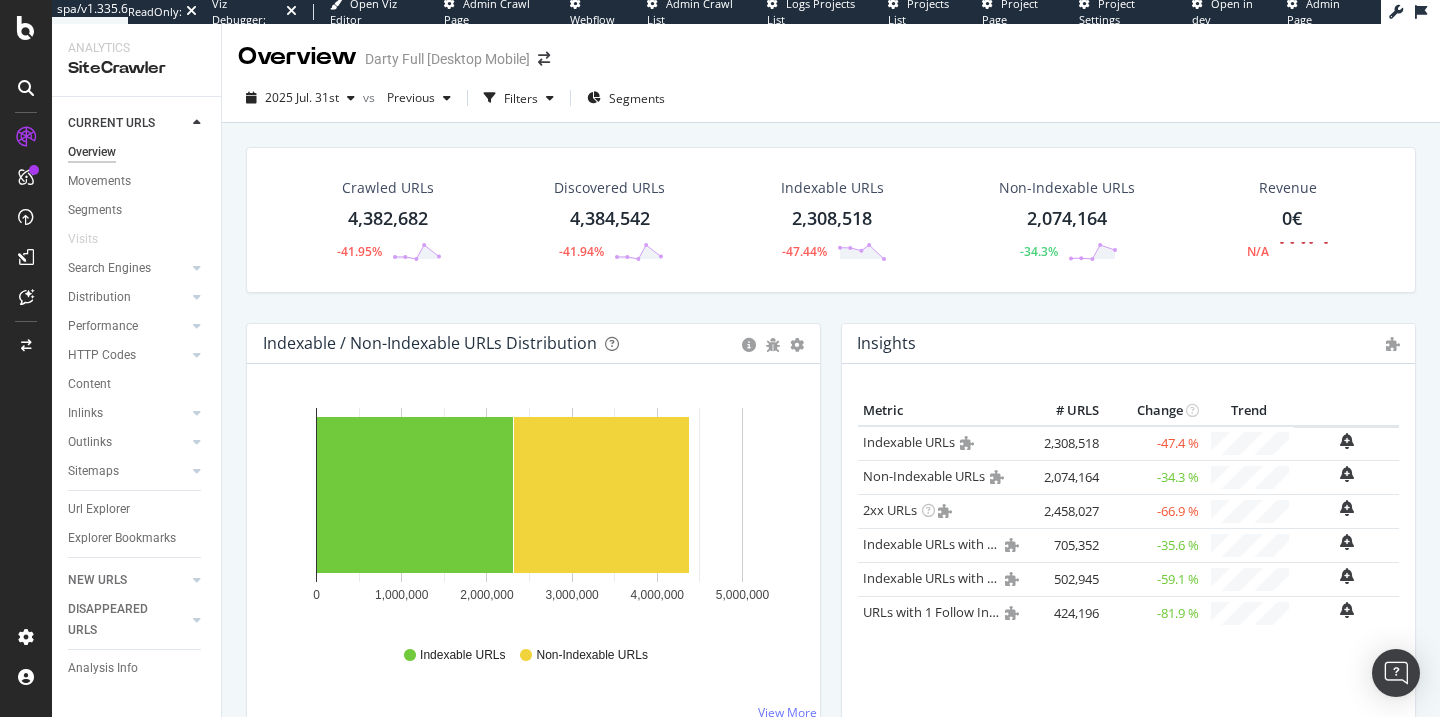 click on "Url Explorer" at bounding box center (99, 509) 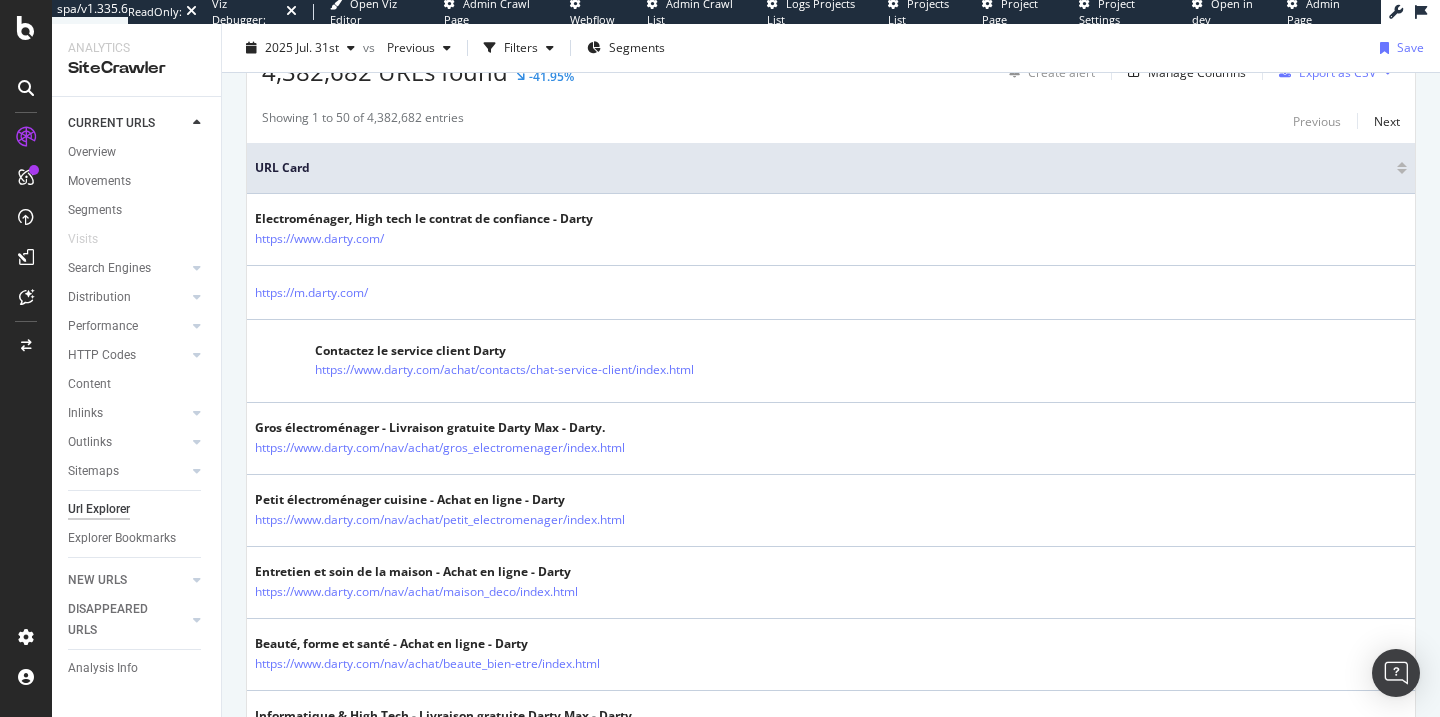 scroll, scrollTop: 0, scrollLeft: 0, axis: both 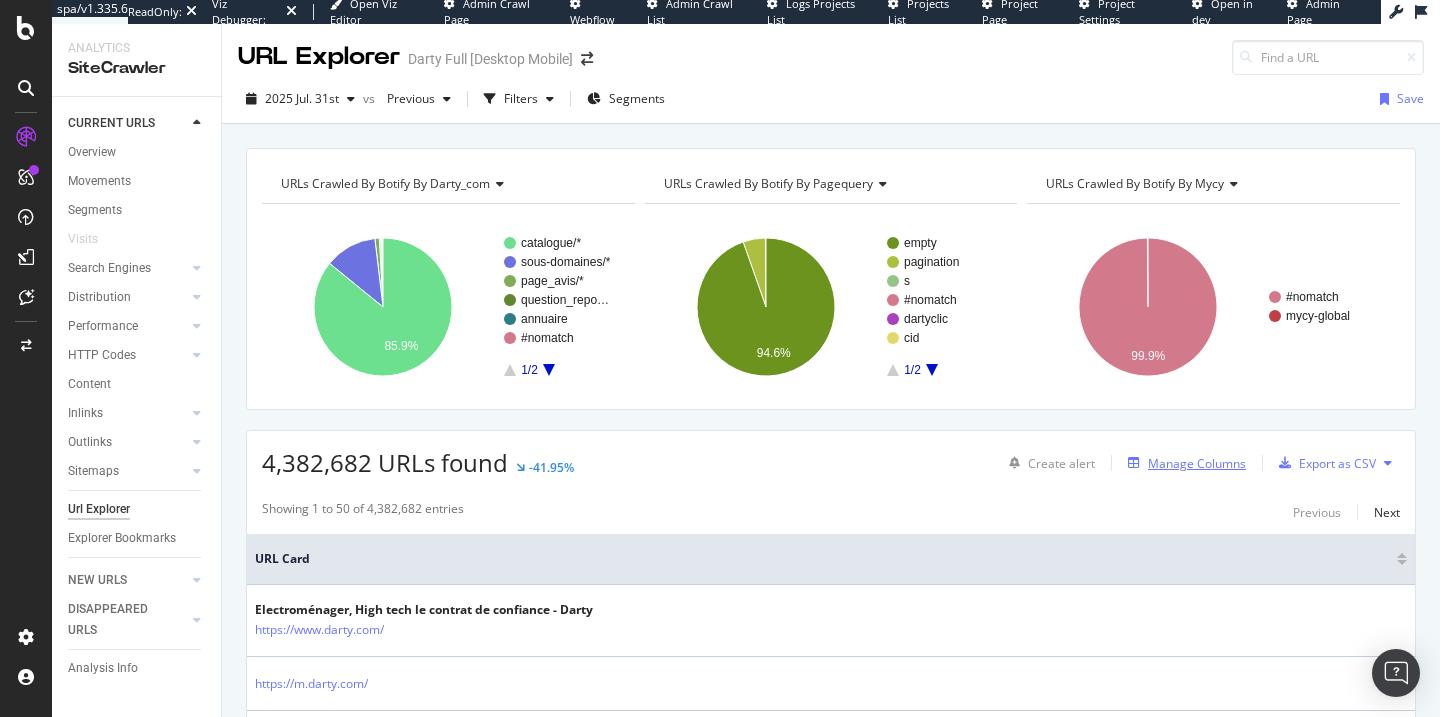 click on "Manage Columns" at bounding box center [1183, 463] 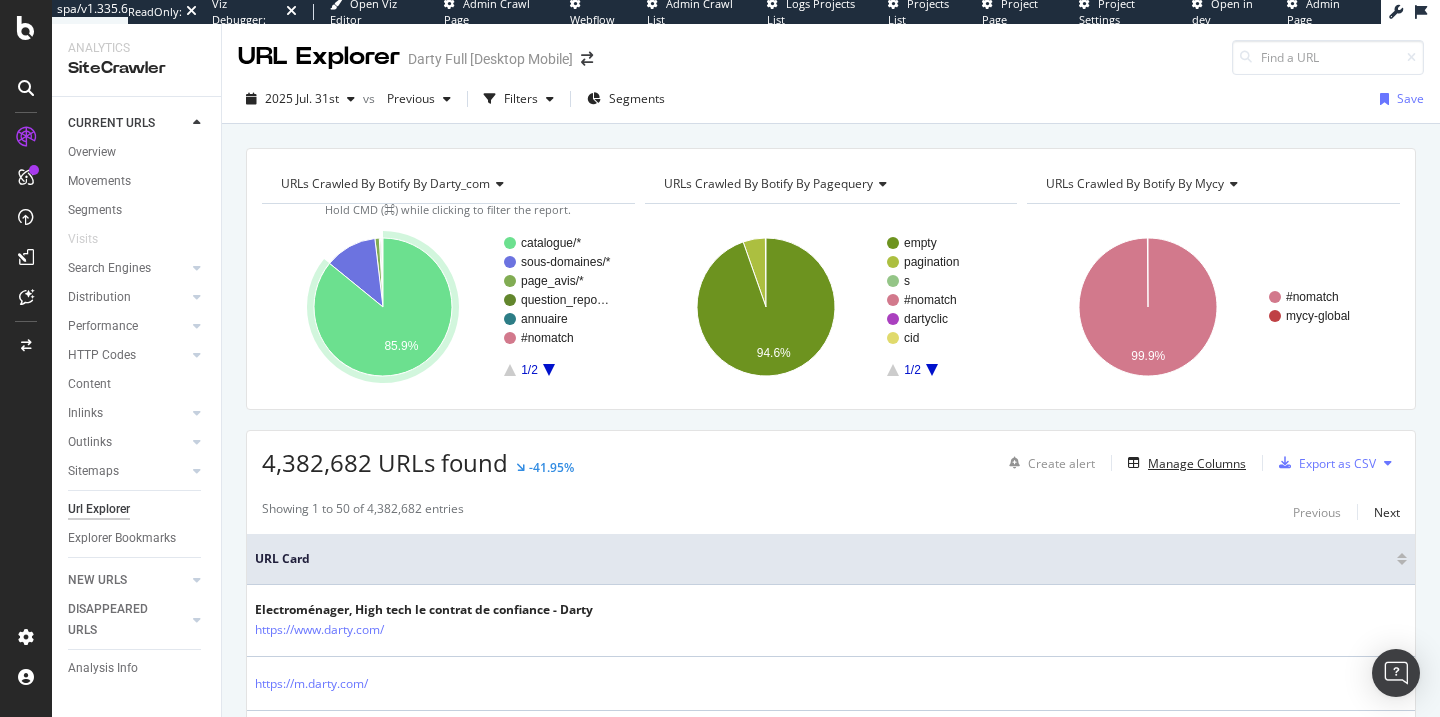type 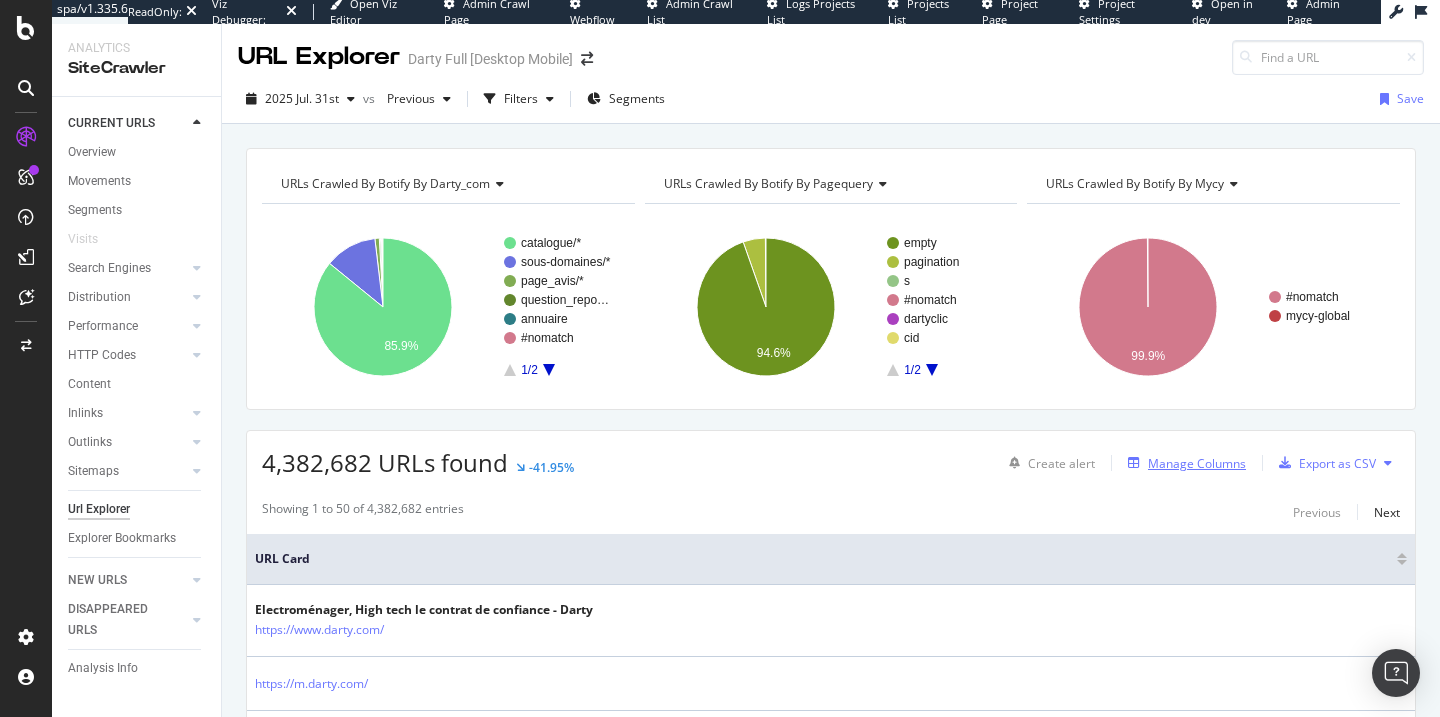 click on "Manage Columns" at bounding box center [1197, 463] 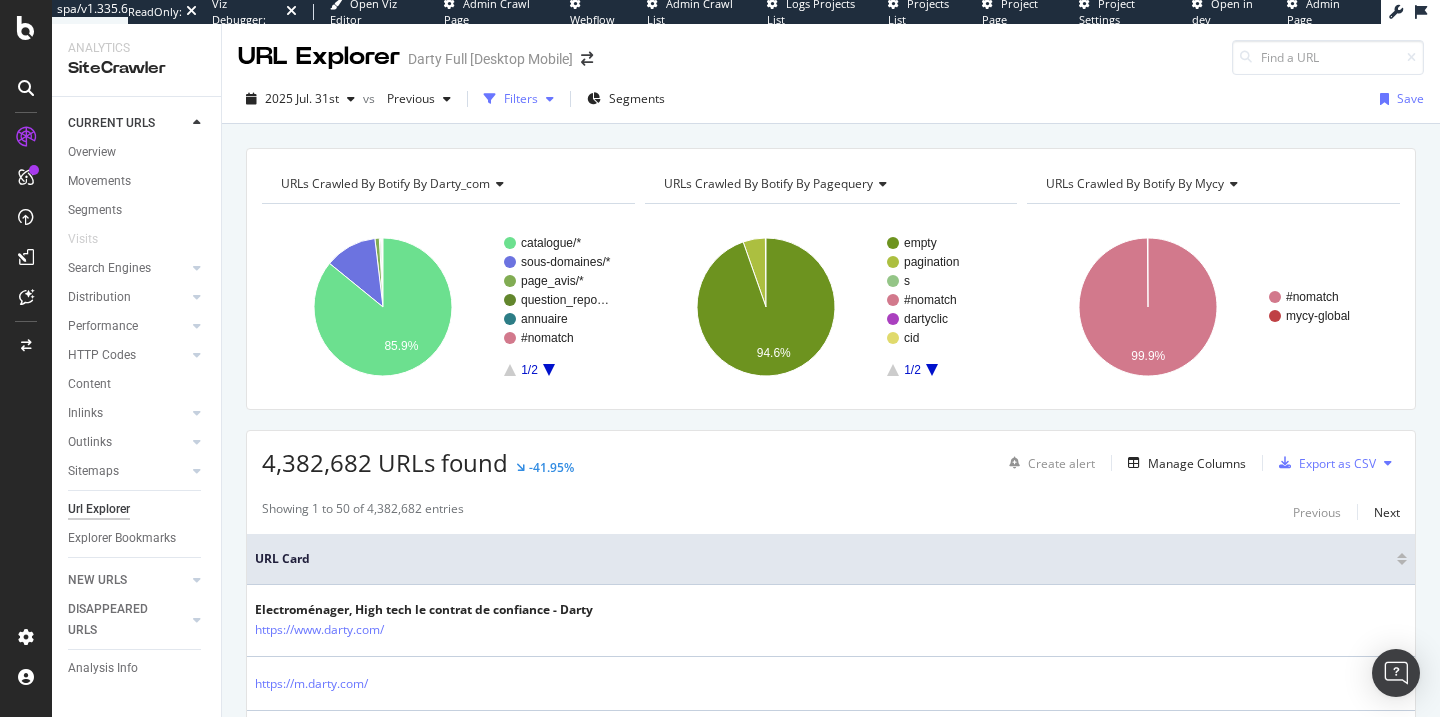 click at bounding box center (490, 99) 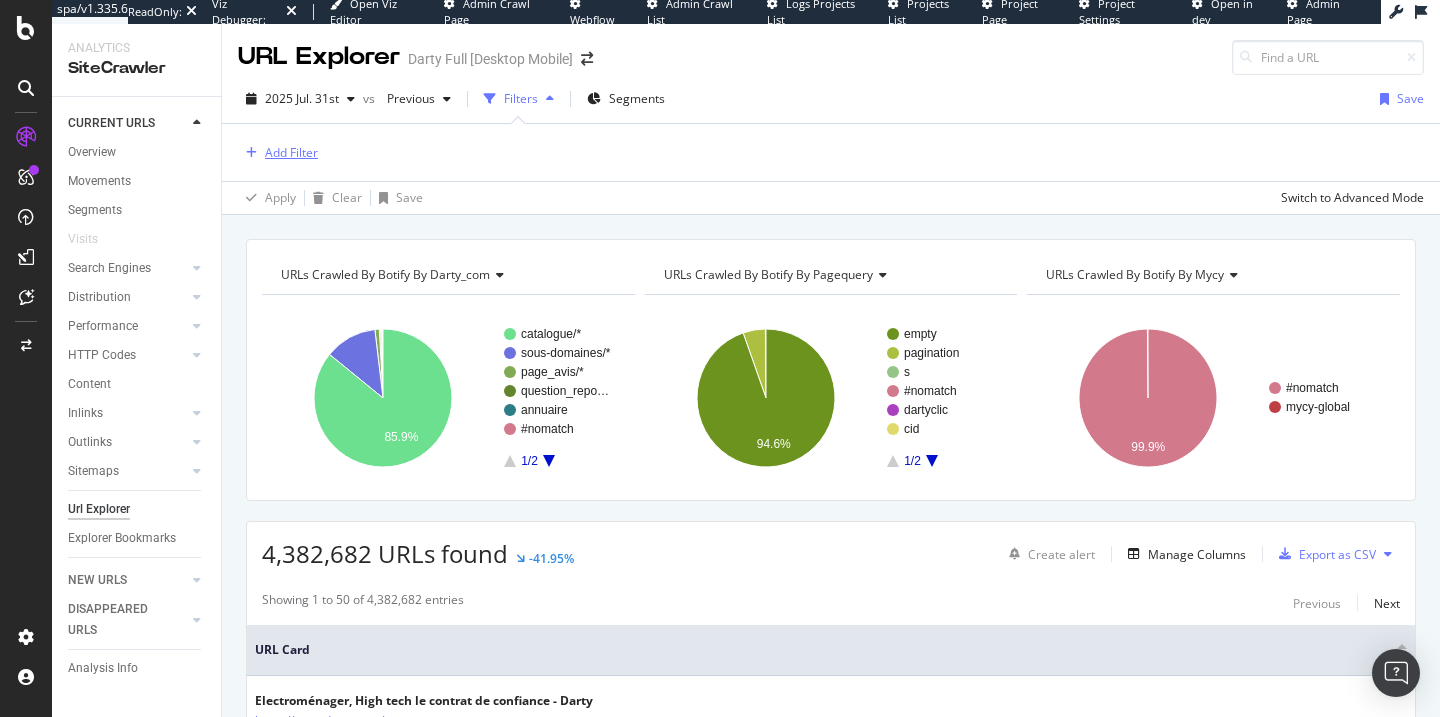 click on "Add Filter" at bounding box center [291, 152] 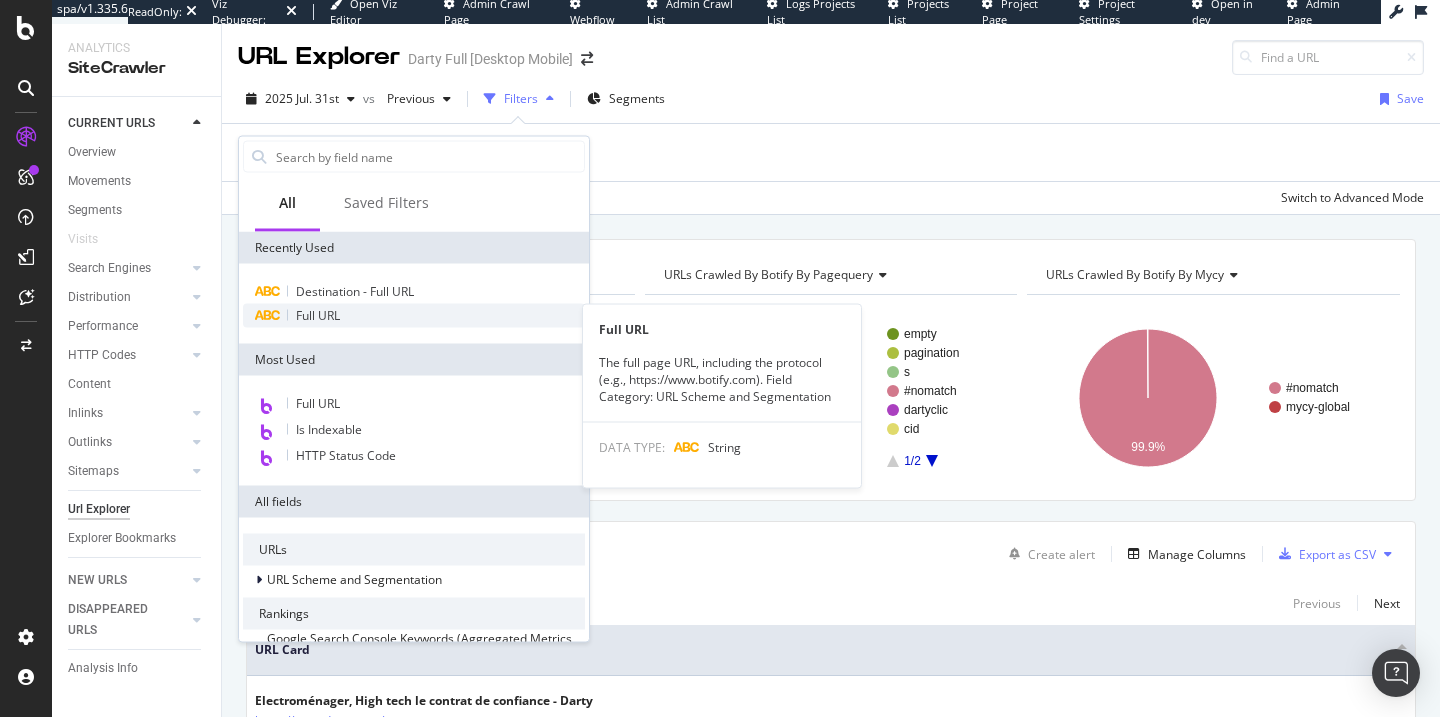 click on "Full URL" at bounding box center [318, 315] 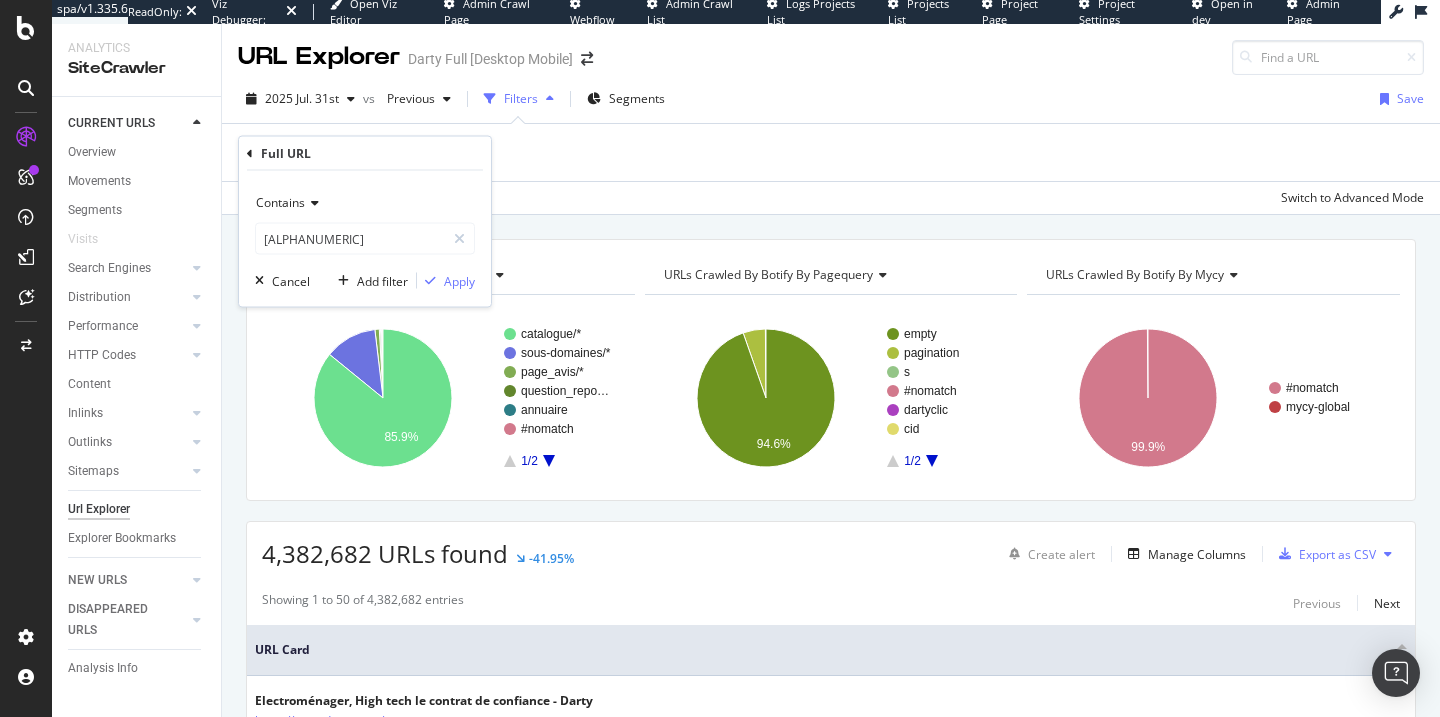 click on "Contains" at bounding box center [365, 203] 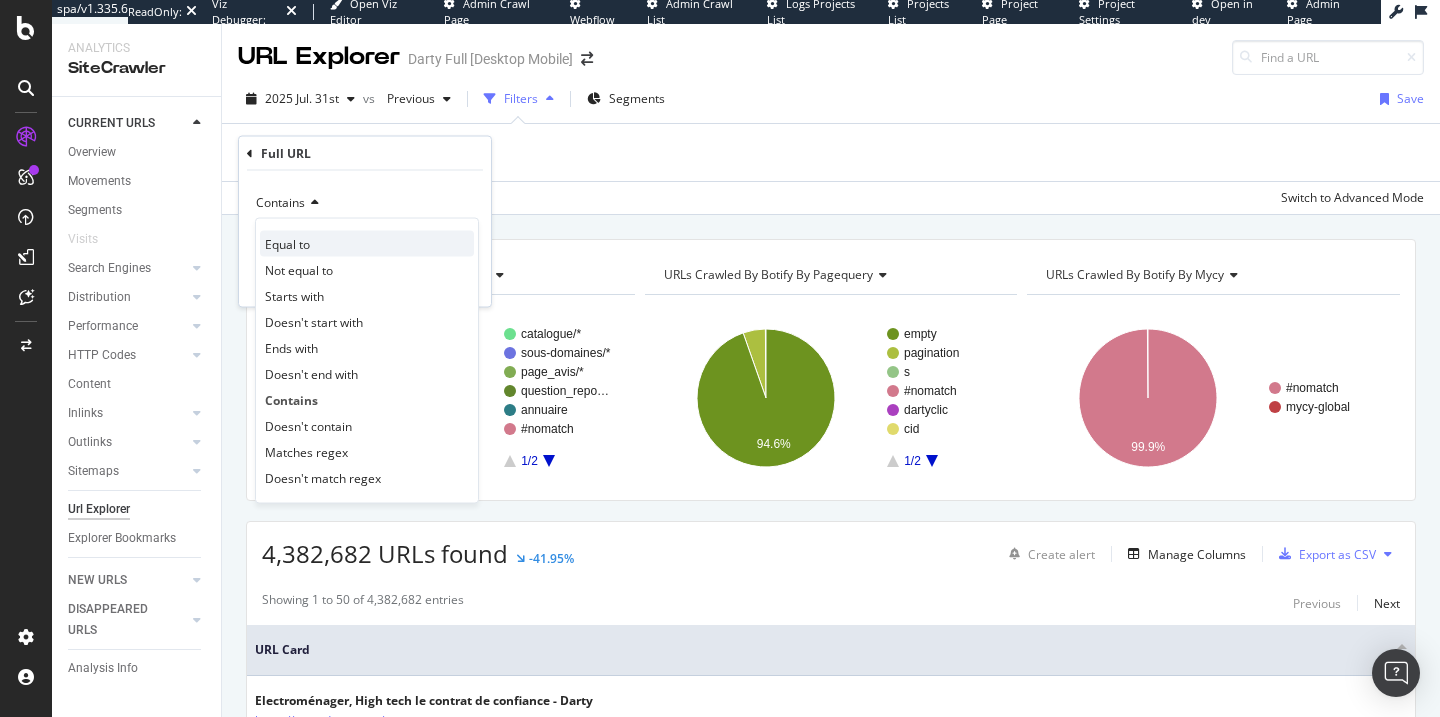 click on "Equal to" at bounding box center (367, 244) 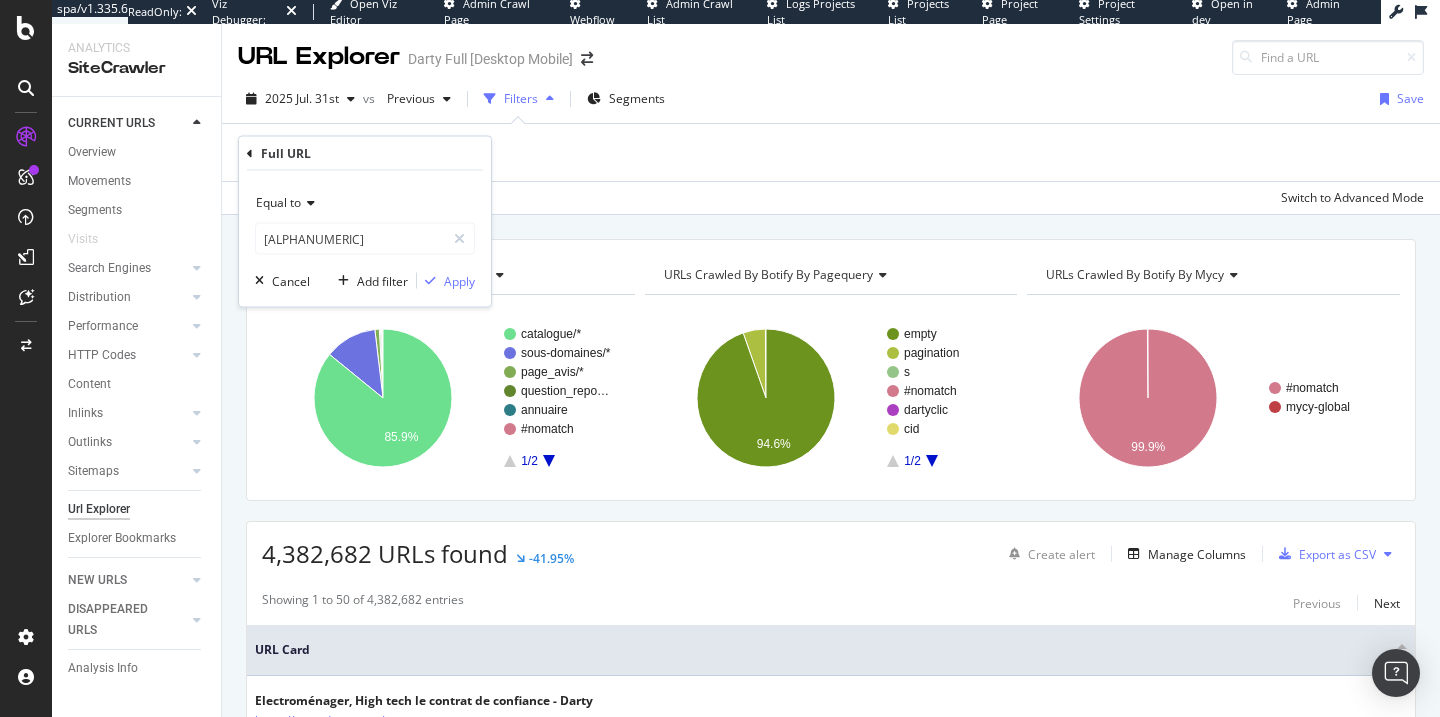 click on "dartycid" at bounding box center (350, 239) 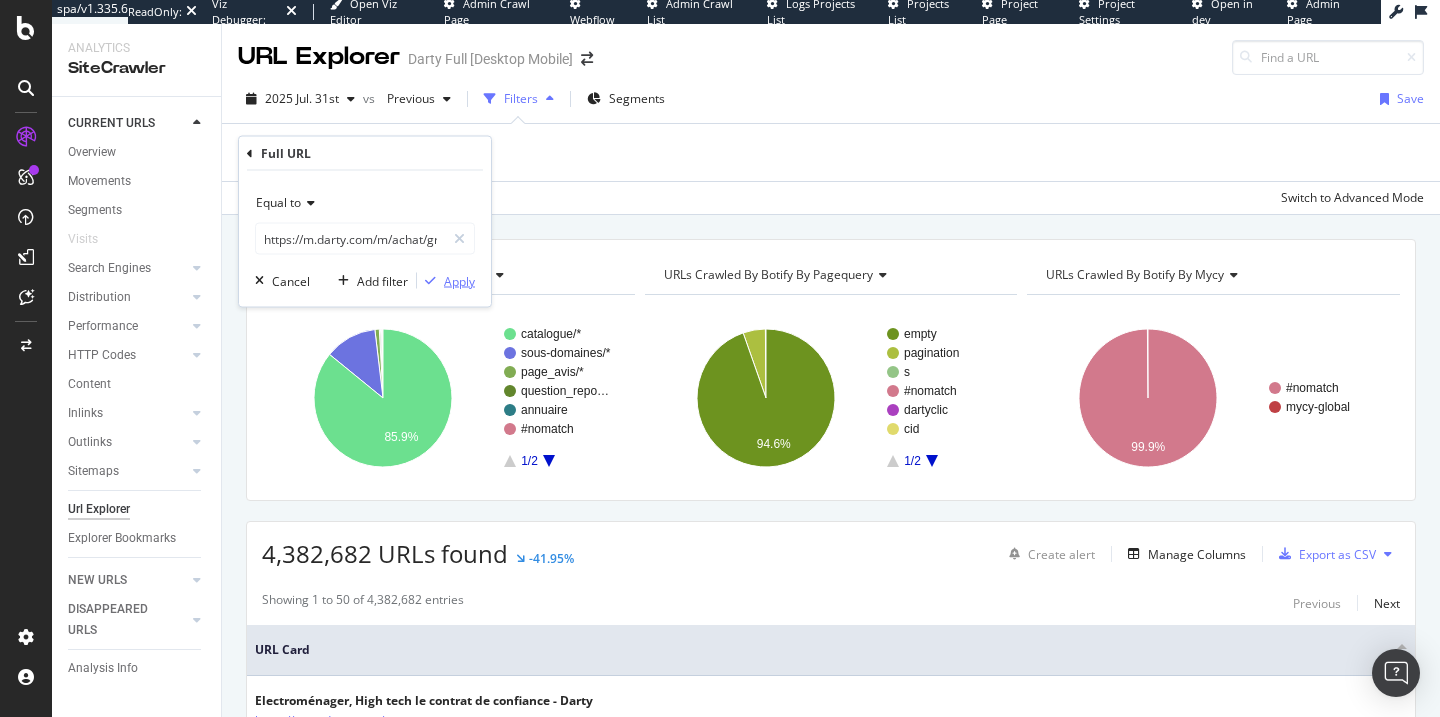 scroll, scrollTop: 0, scrollLeft: 322, axis: horizontal 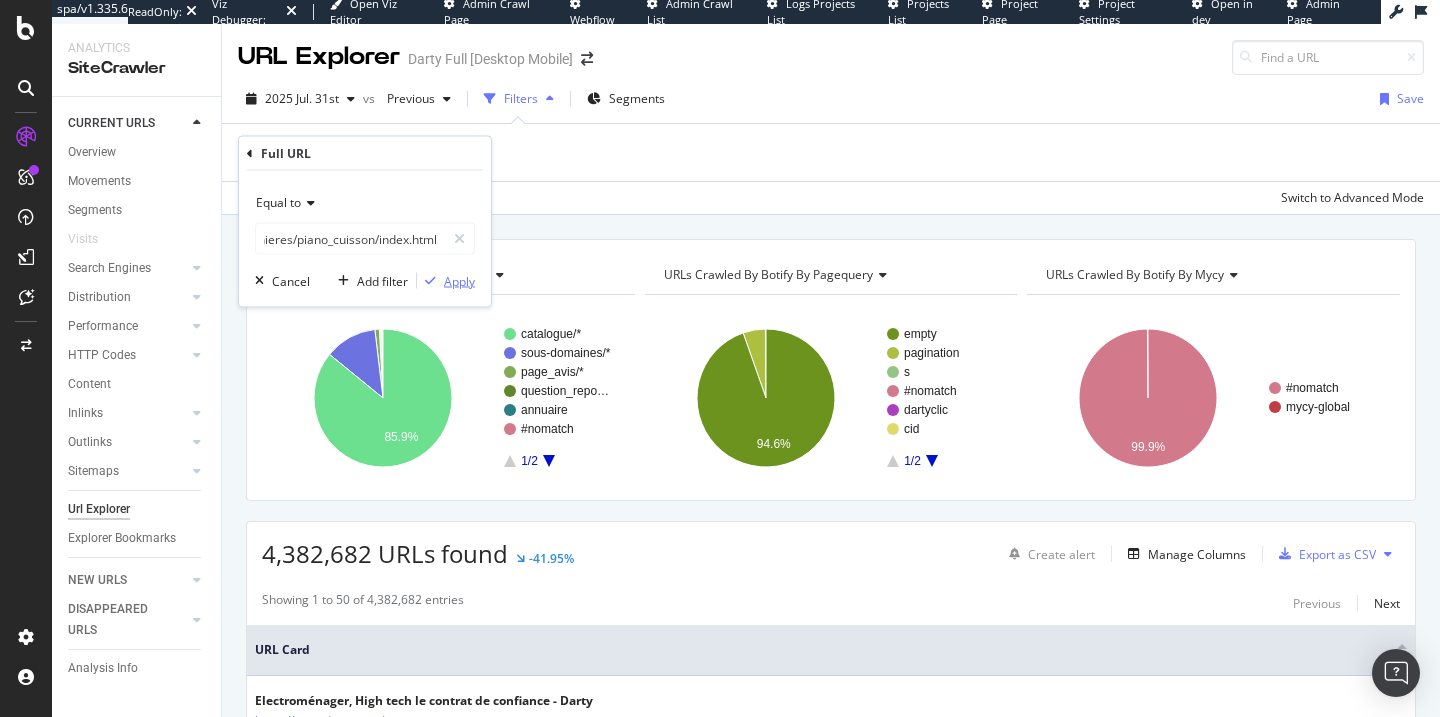 type on "https://m.darty.com/m/achat/gros_electromenager/cuisinieres/piano_cuisson/index.html" 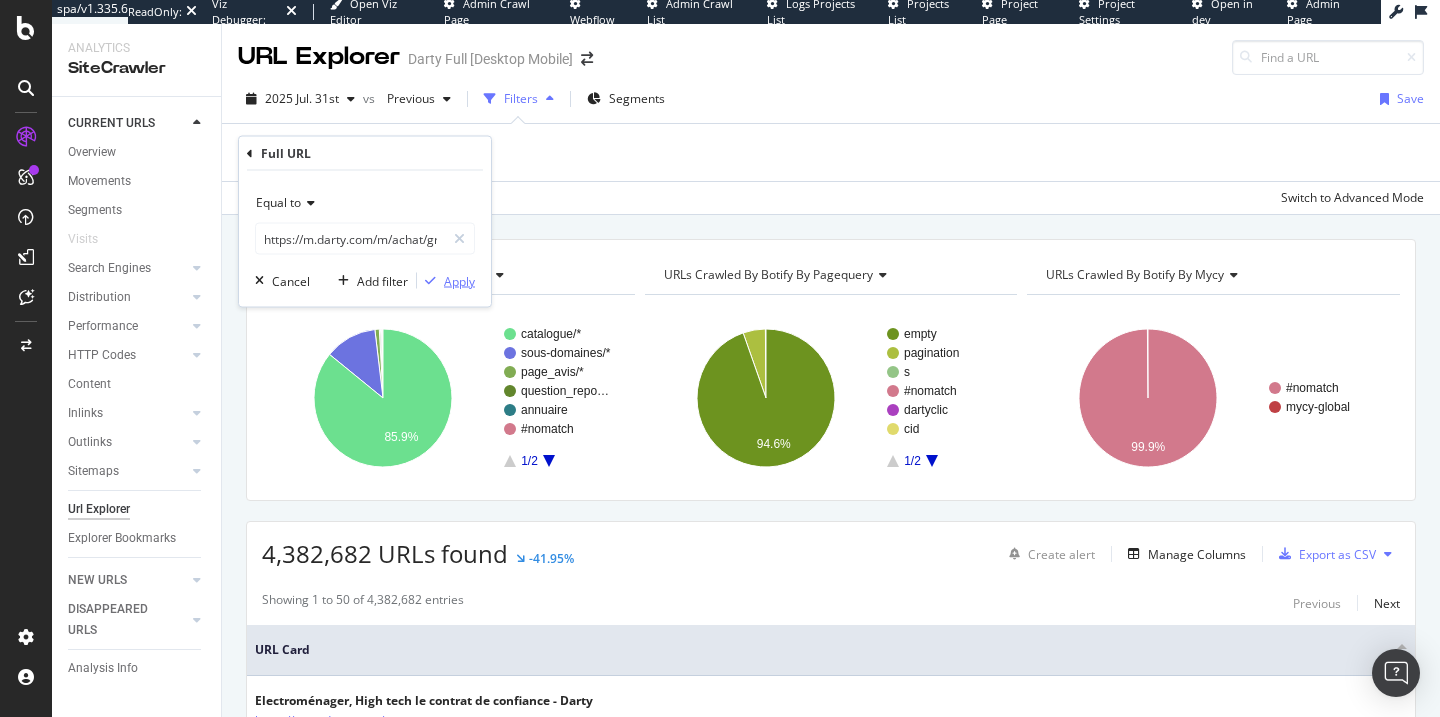 click on "Apply" at bounding box center (446, 281) 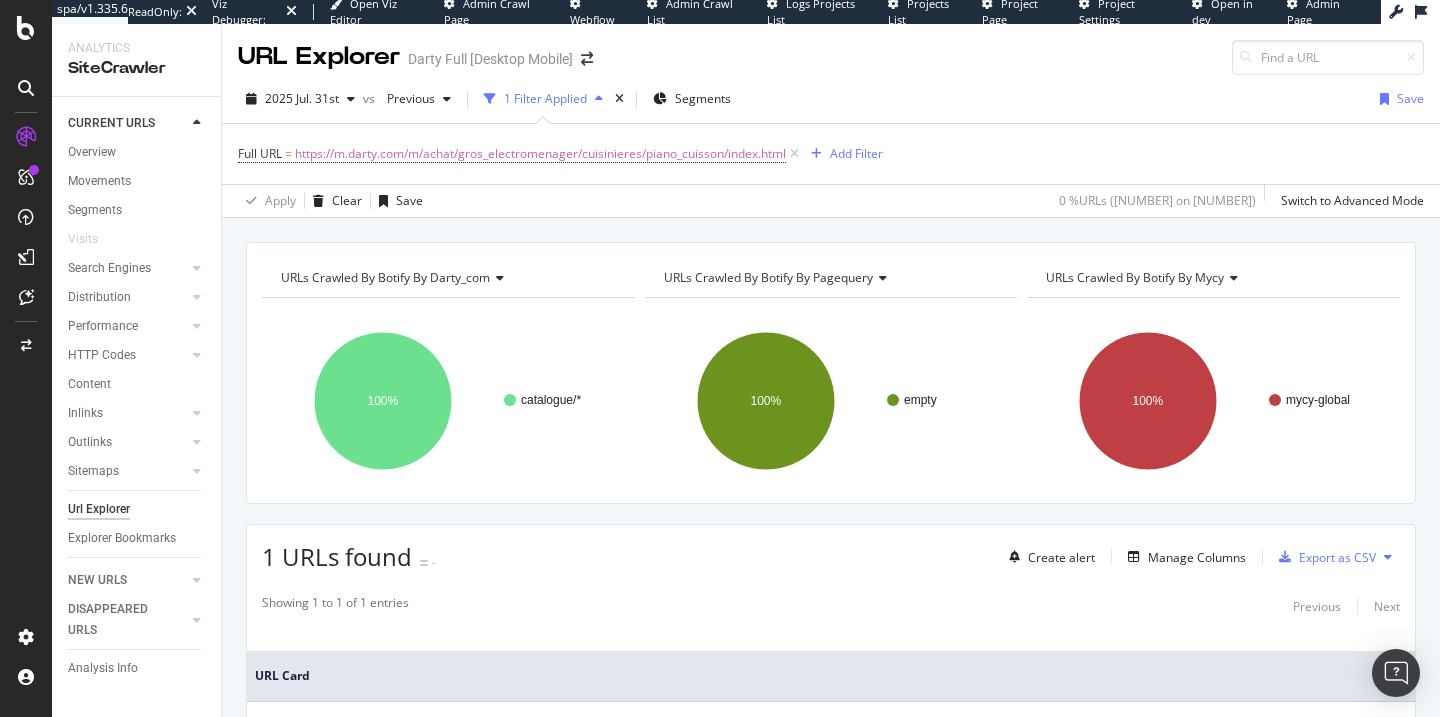 scroll, scrollTop: 177, scrollLeft: 0, axis: vertical 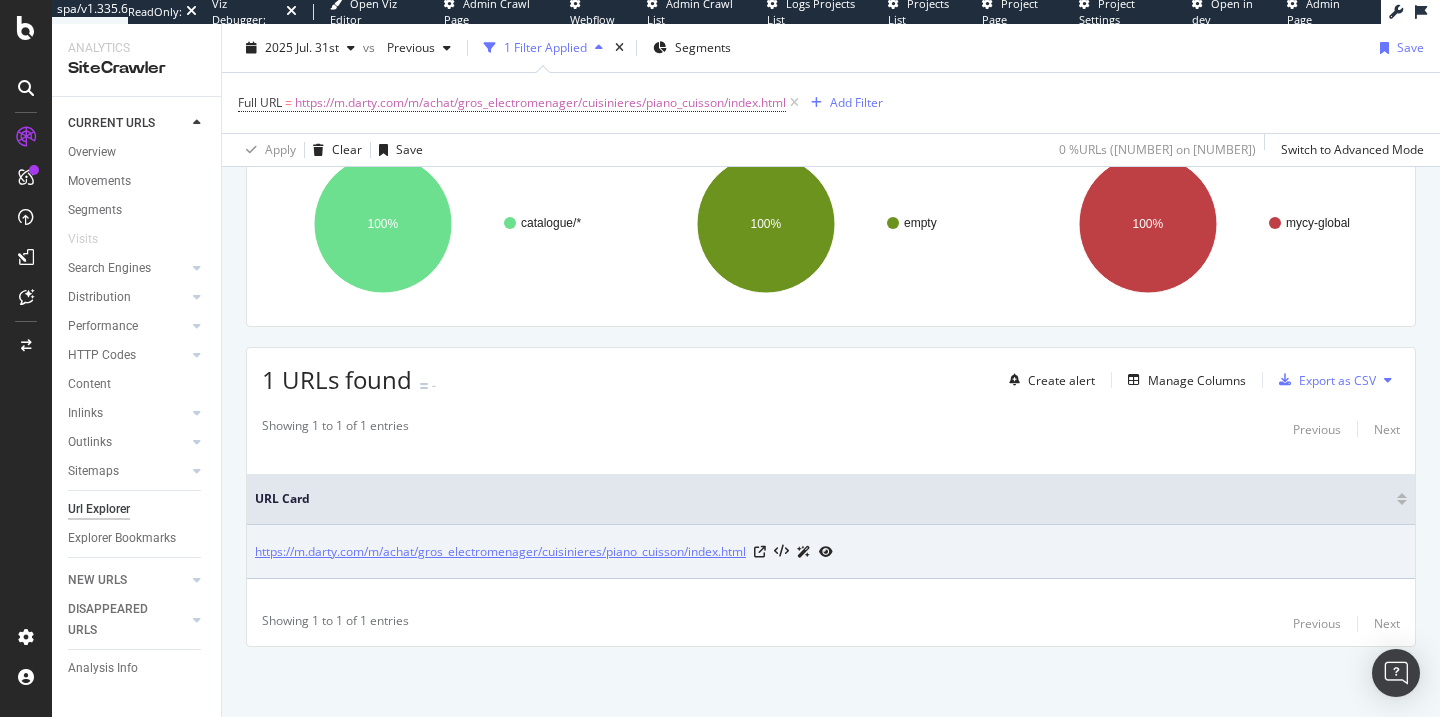 click on "https://m.darty.com/m/achat/gros_electromenager/cuisinieres/piano_cuisson/index.html" at bounding box center (500, 552) 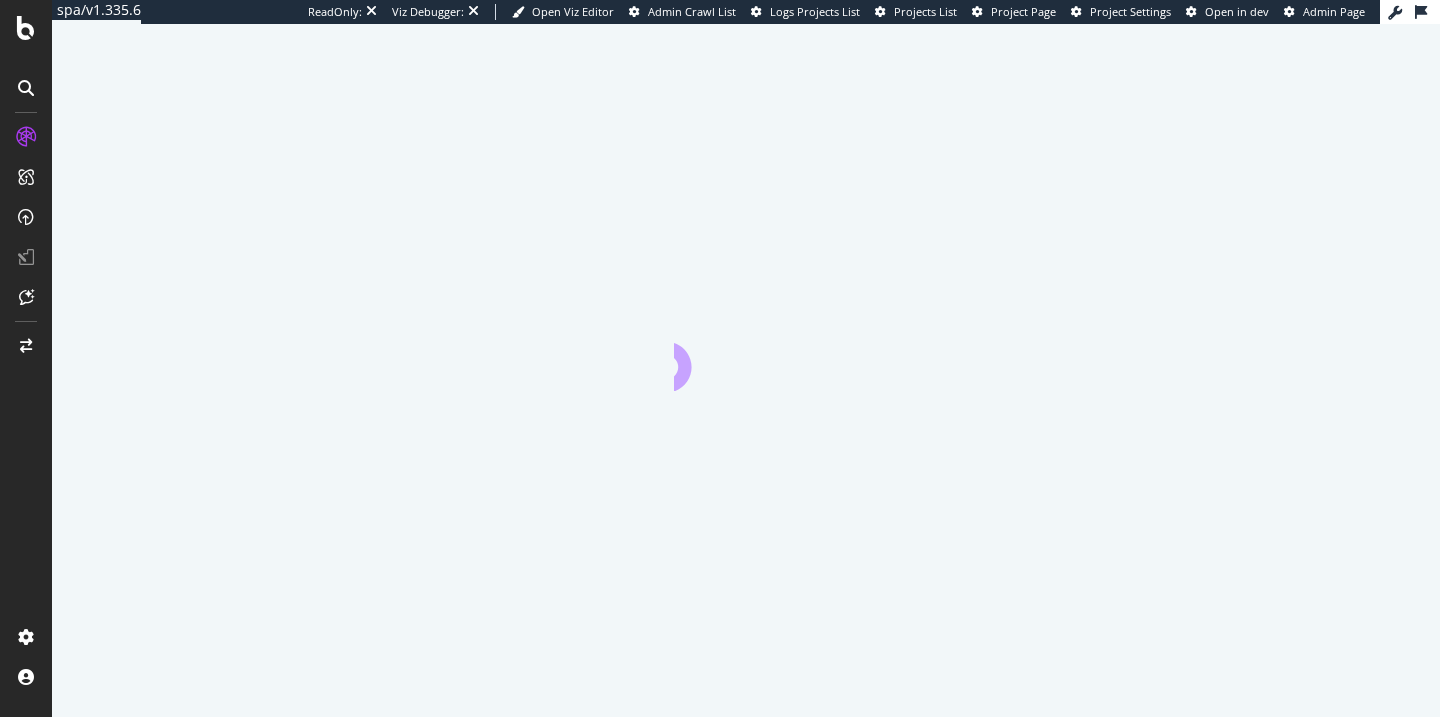 scroll, scrollTop: 0, scrollLeft: 0, axis: both 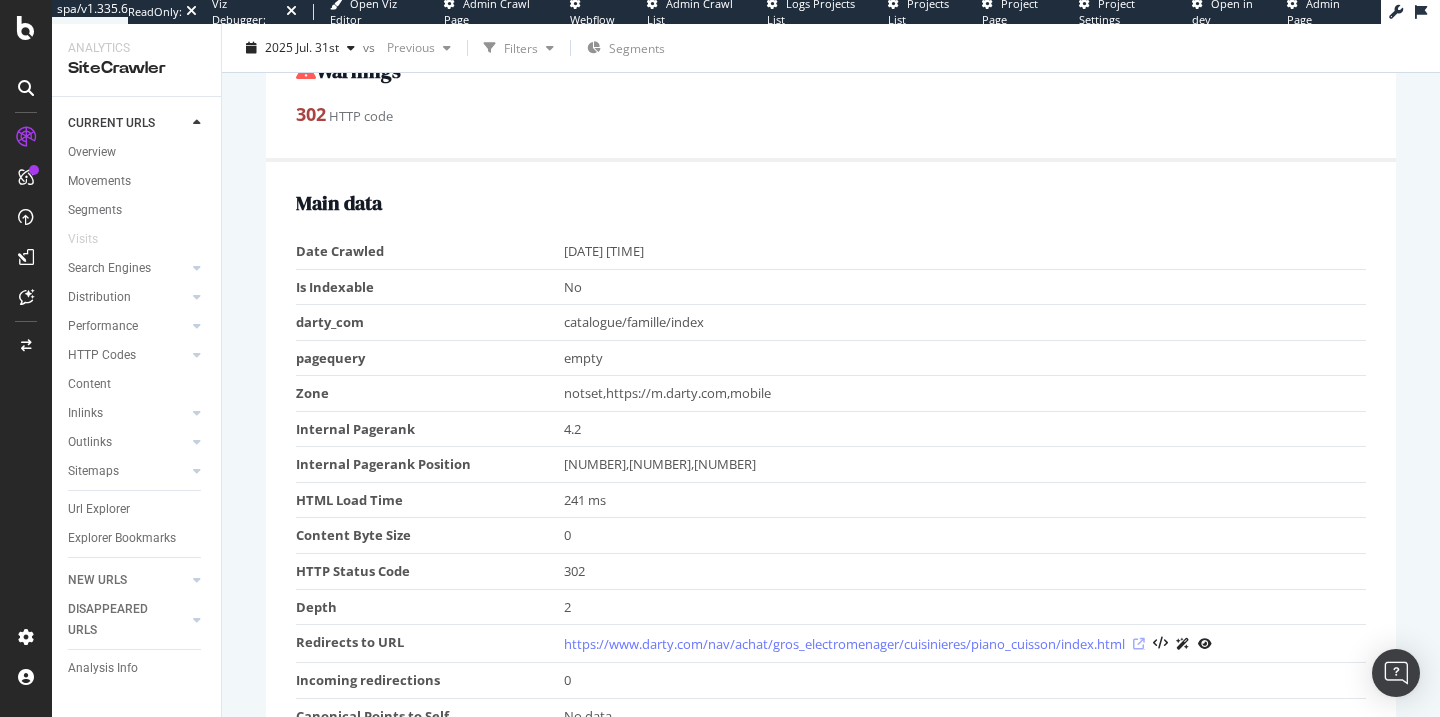 click at bounding box center (1139, 644) 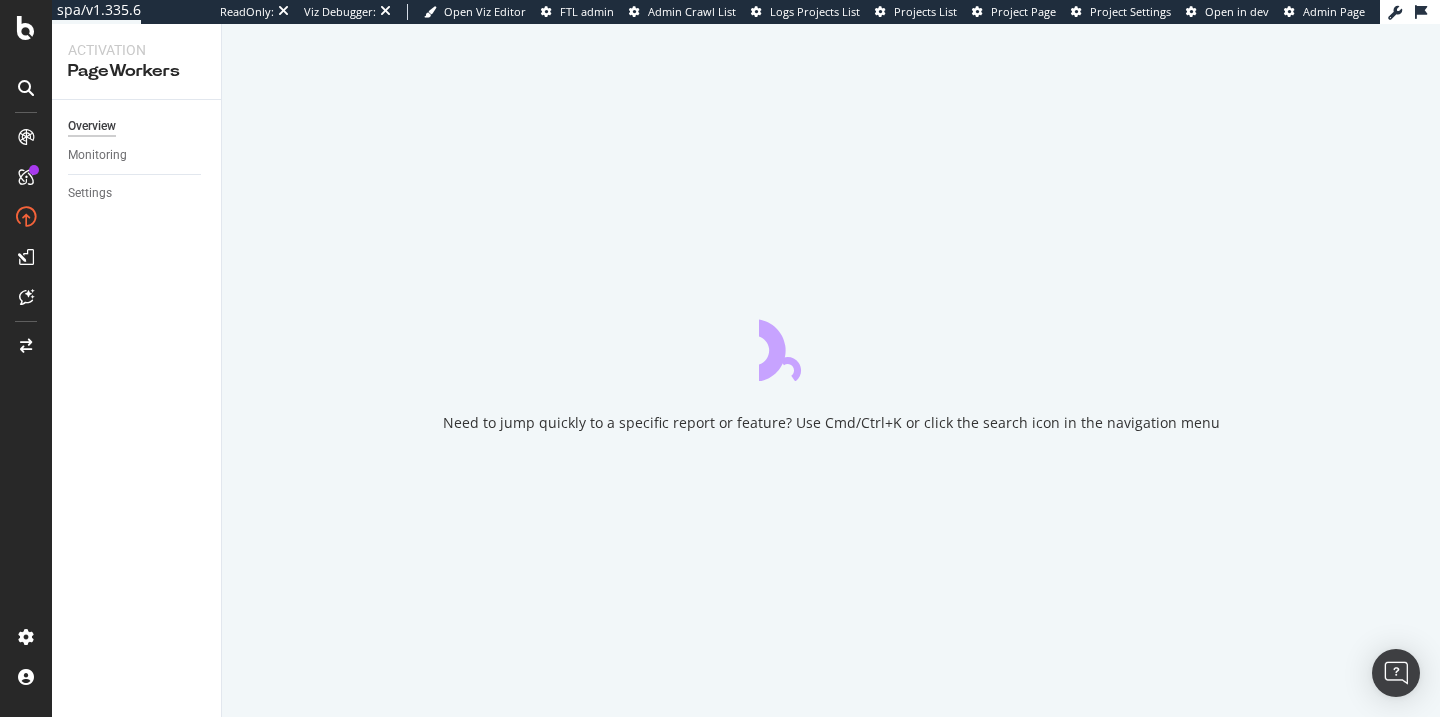 scroll, scrollTop: 0, scrollLeft: 0, axis: both 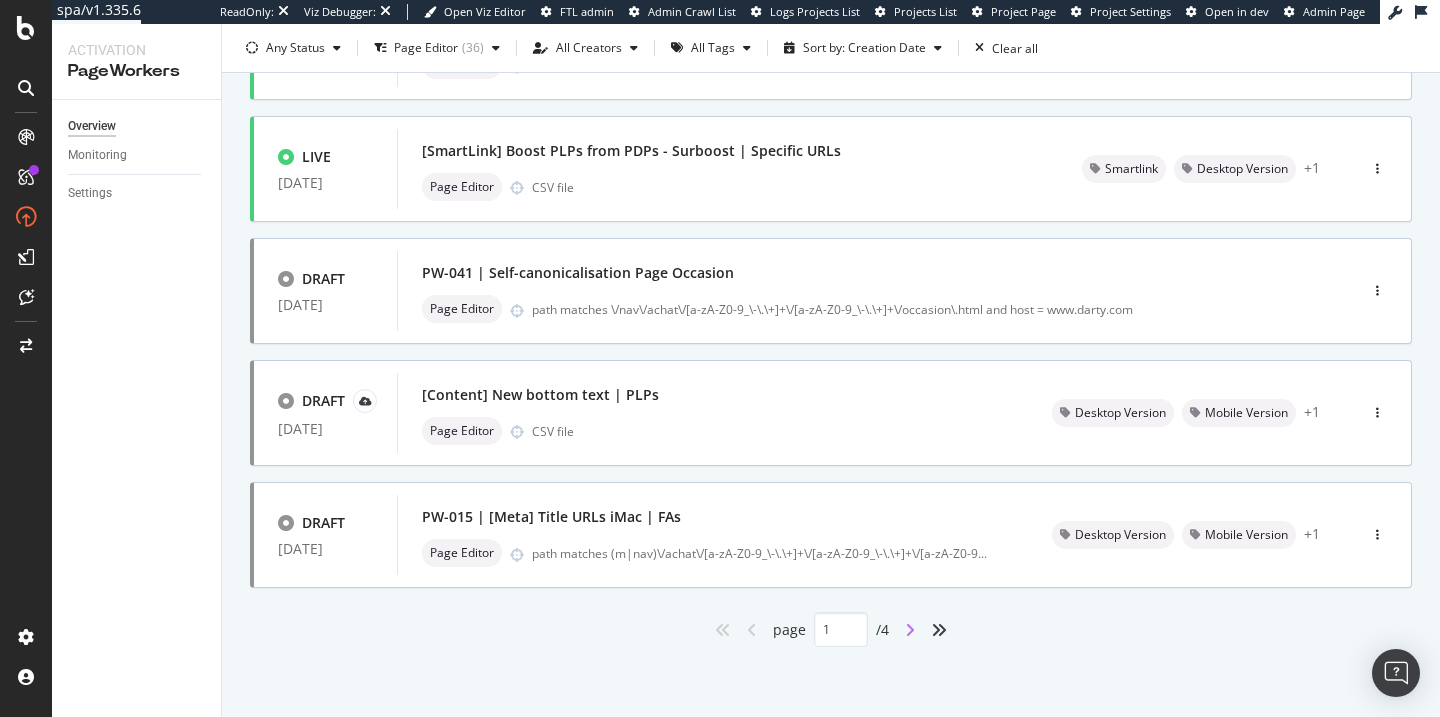 click at bounding box center (910, 630) 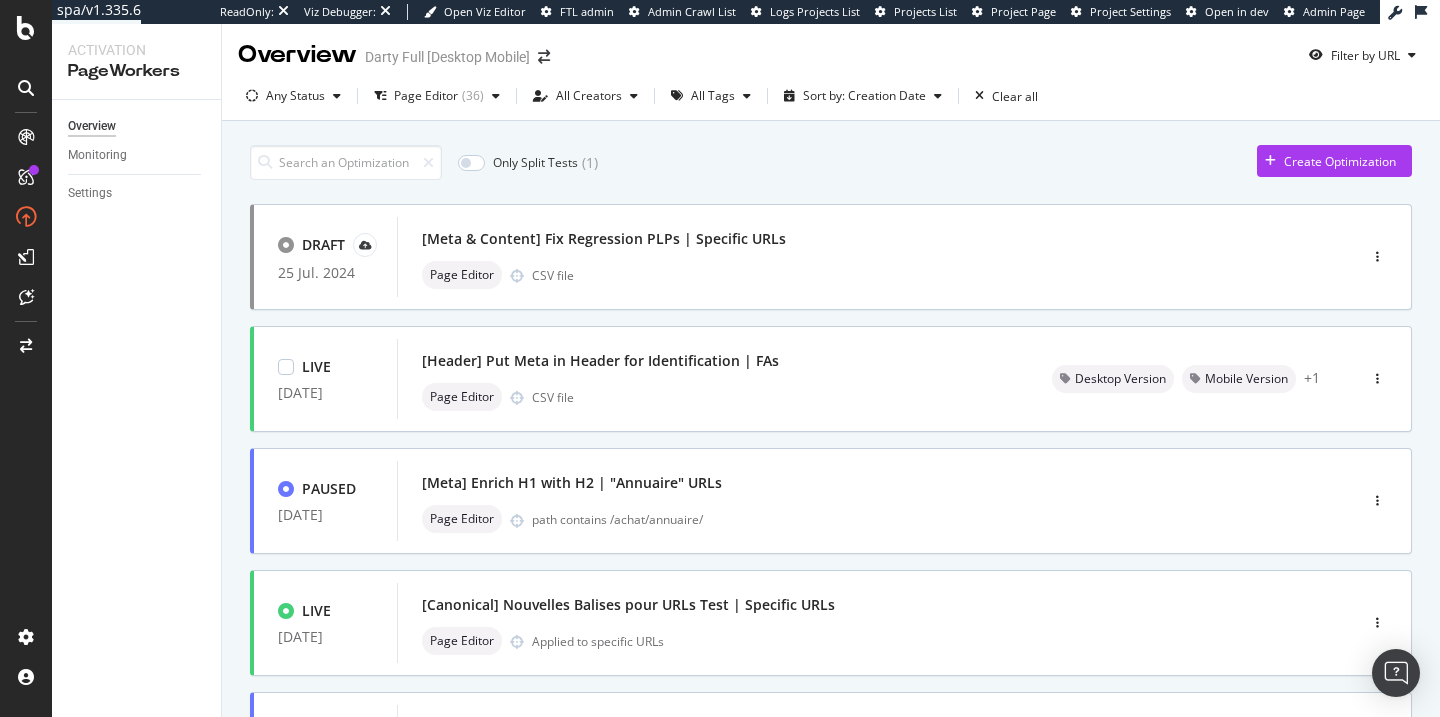 scroll, scrollTop: 0, scrollLeft: 0, axis: both 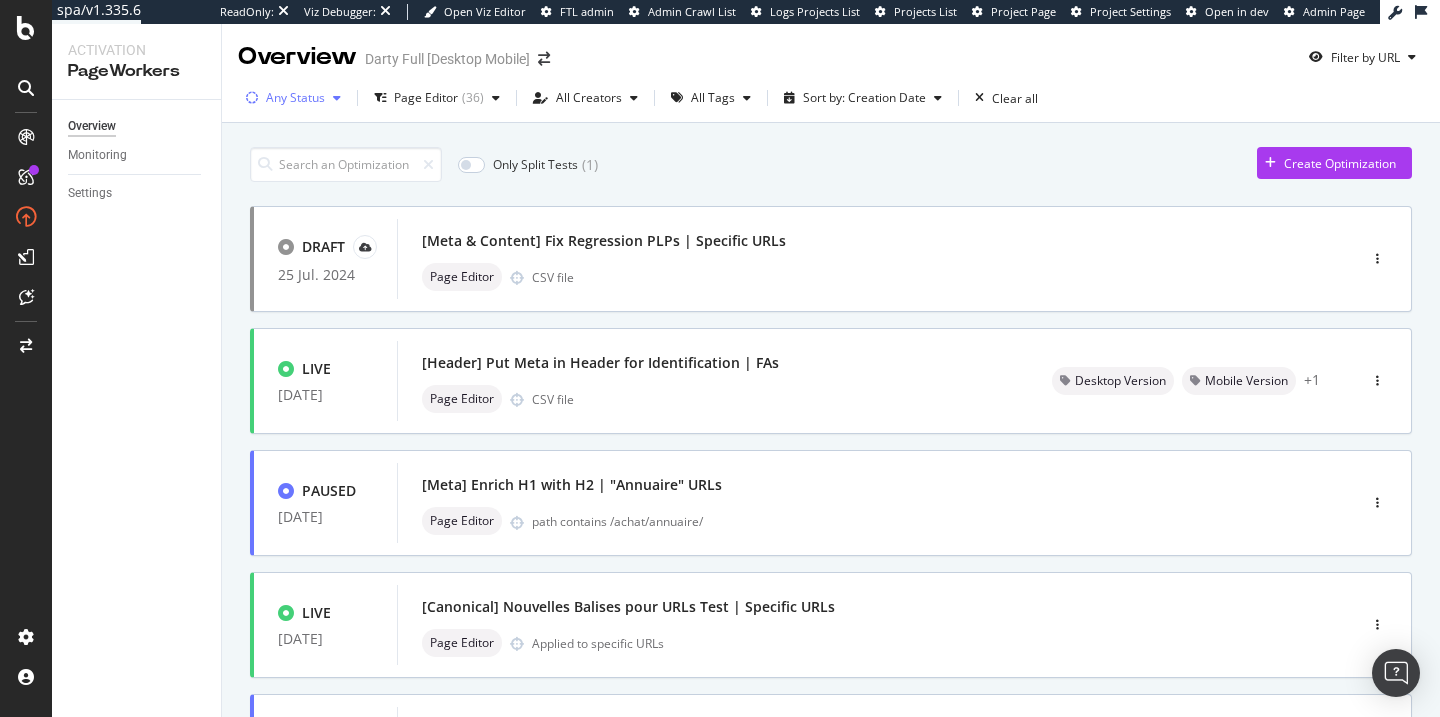 click at bounding box center [337, 98] 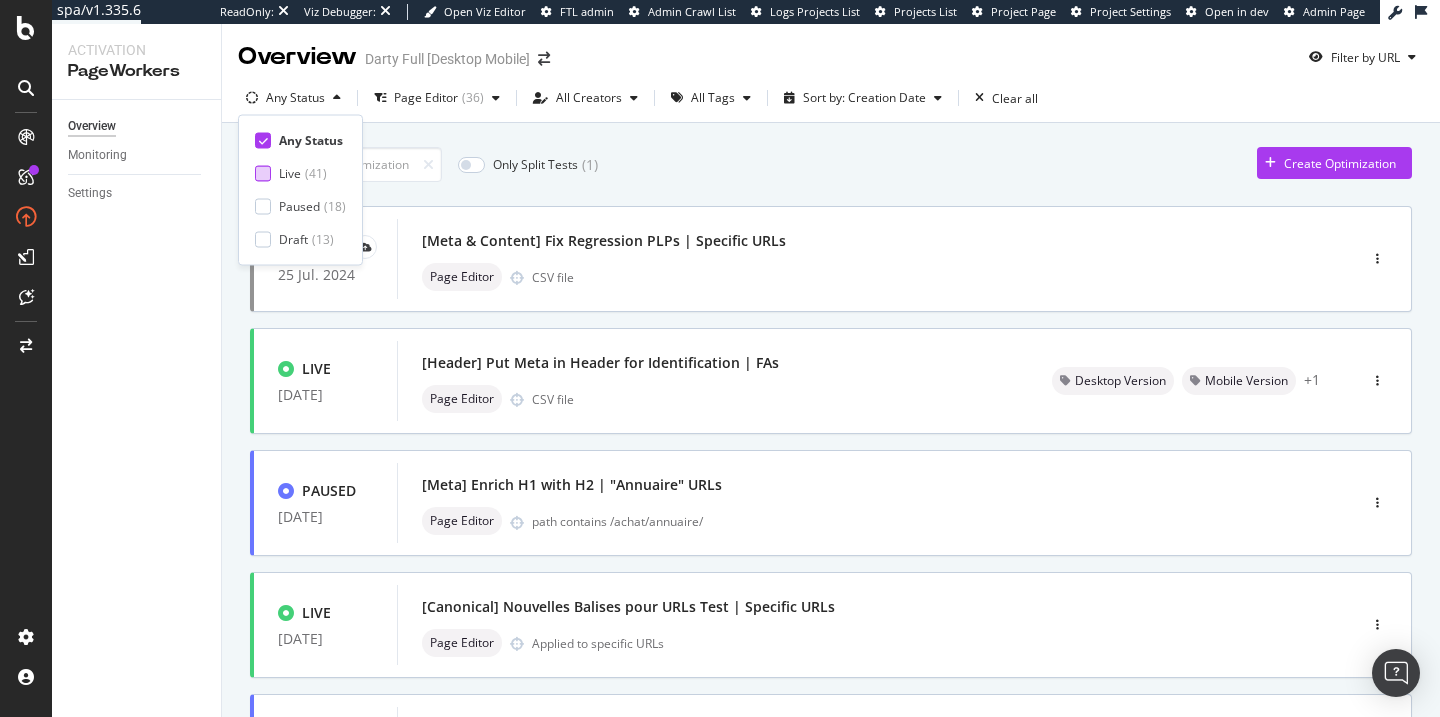 click on "( 41 )" at bounding box center [316, 173] 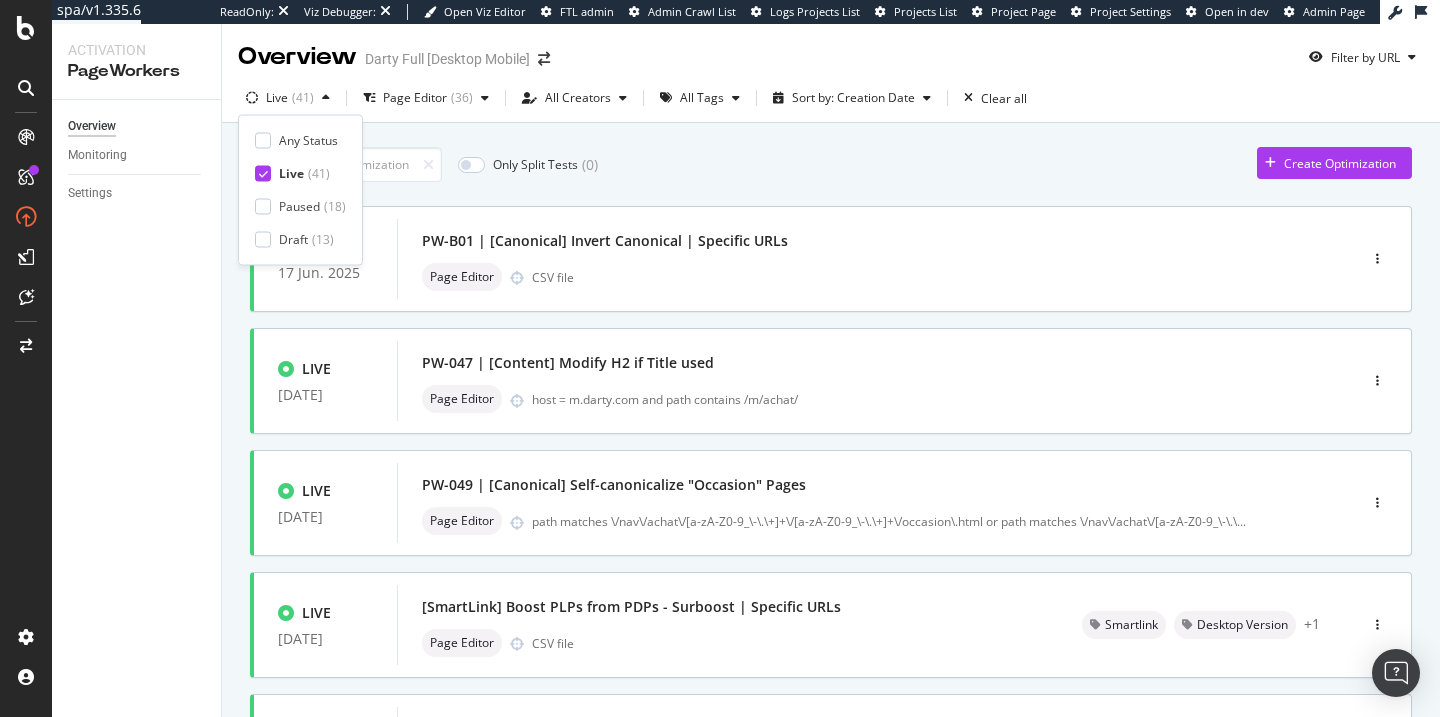 click on "Only Split Tests ( 0 ) Create Optimization" at bounding box center (831, 164) 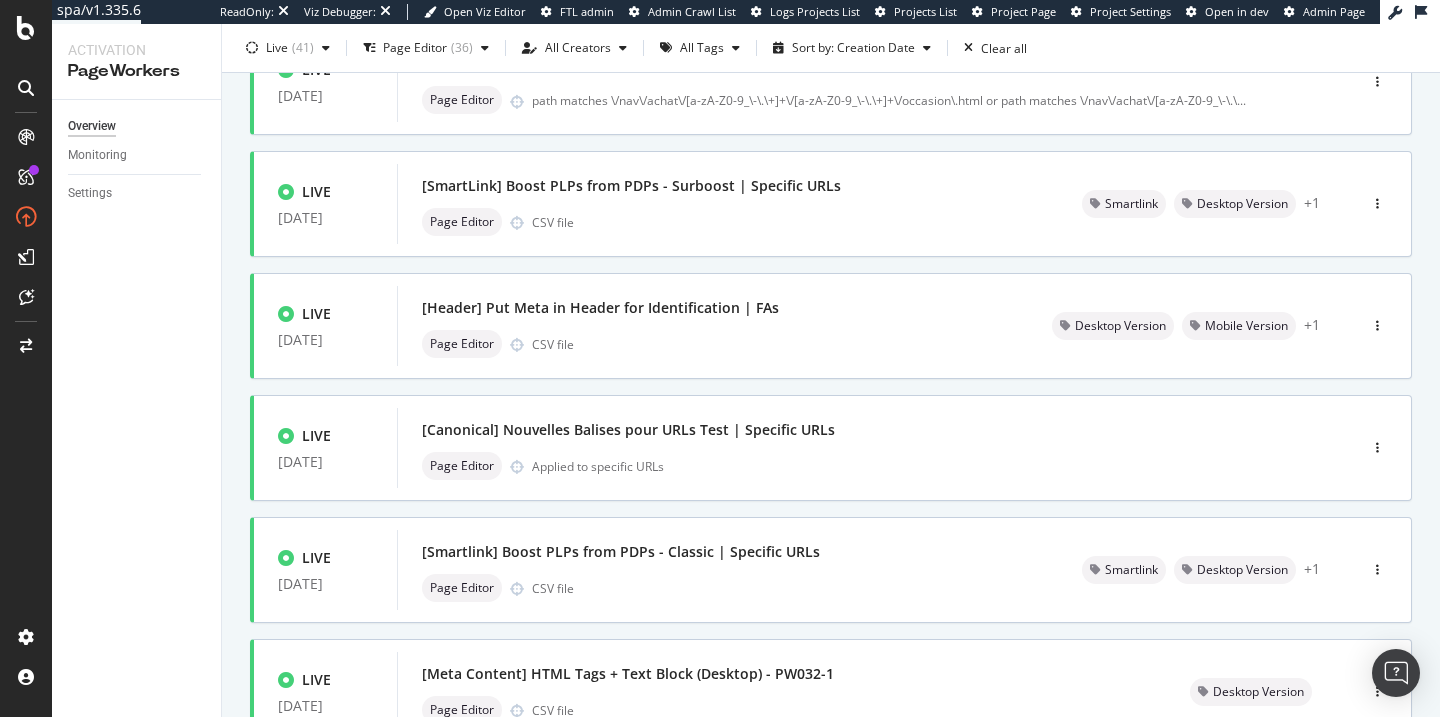 scroll, scrollTop: 822, scrollLeft: 0, axis: vertical 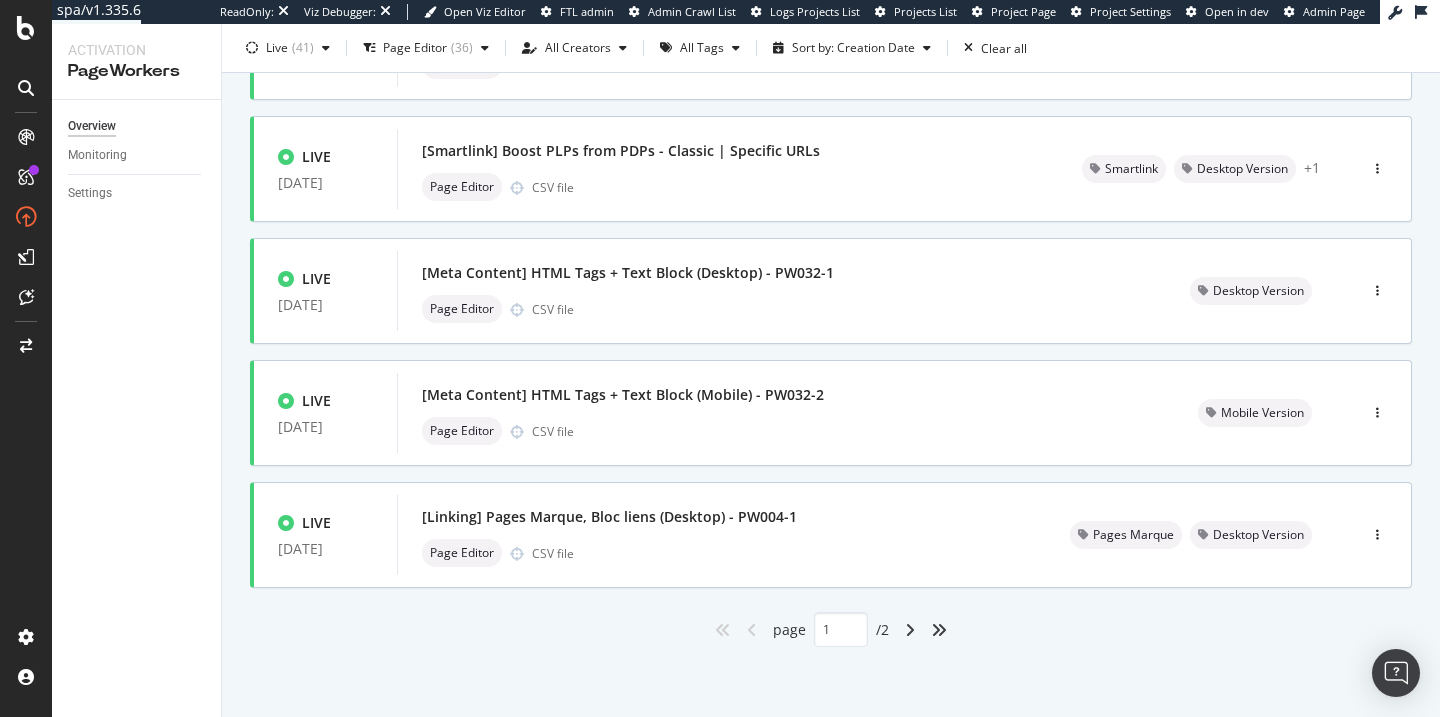click at bounding box center (910, 630) 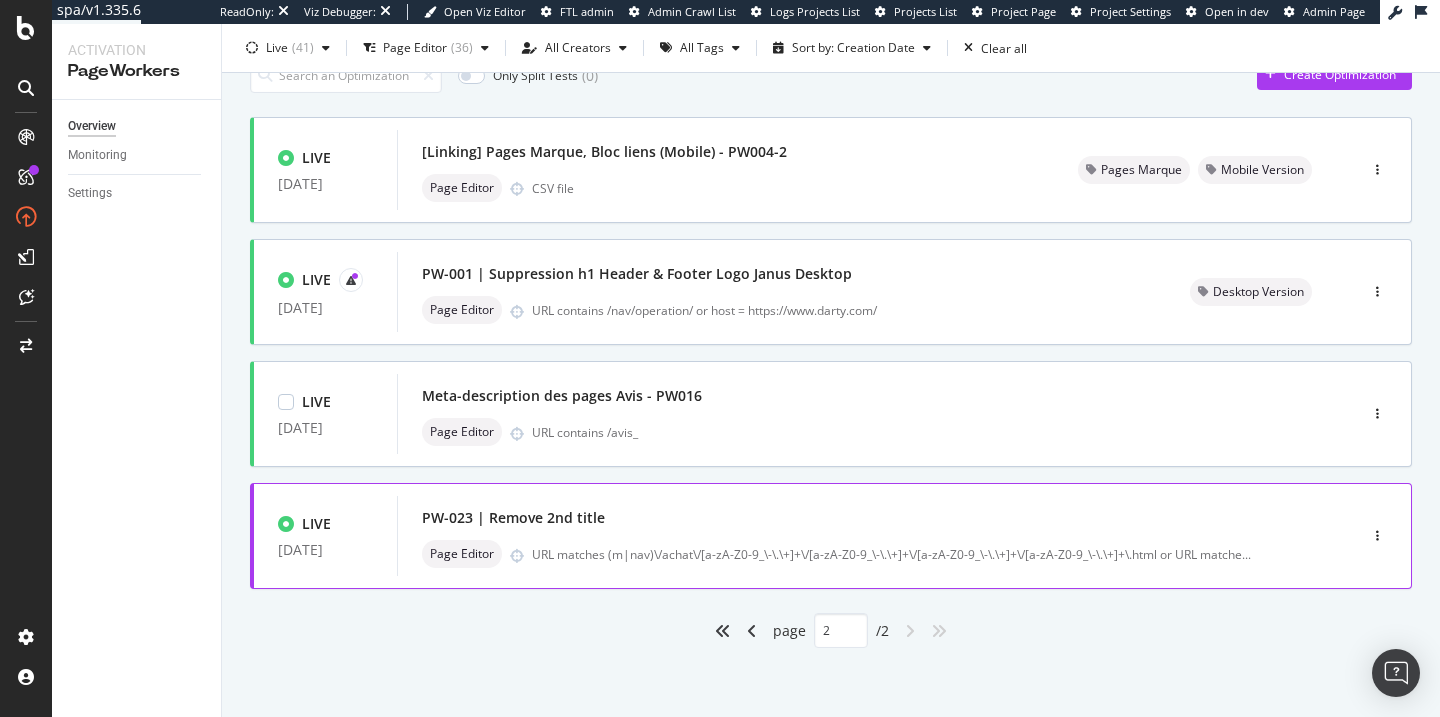 scroll, scrollTop: 90, scrollLeft: 0, axis: vertical 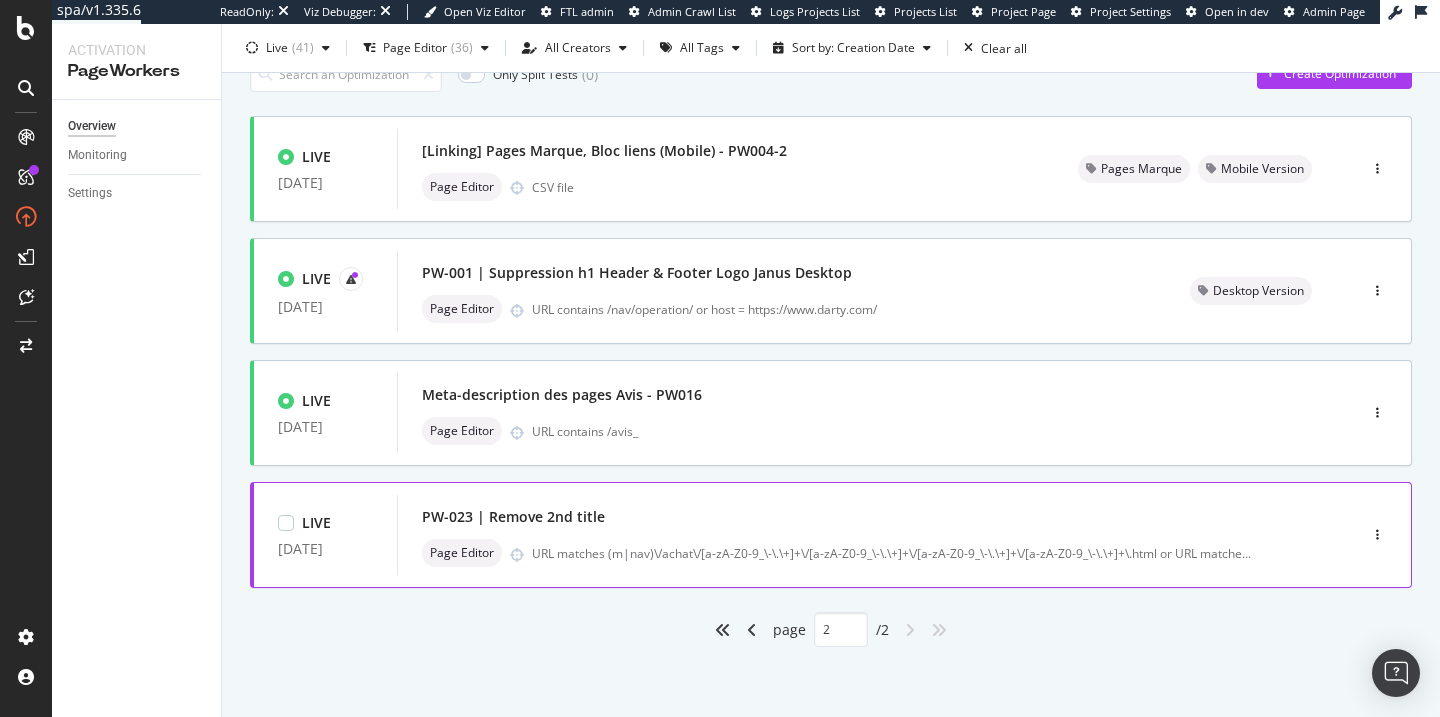 click on "PW-023 | Remove 2nd title Page Editor URL matches (m|nav)\/achat\/[a-zA-Z0-9_\-\.\+]+\/[a-zA-Z0-9_\-\.\+]+\/[a-zA-Z0-9_\-\.\+]+\/[a-zA-Z0-9_\-\.\+]+\.html or URL matche ..." at bounding box center (847, 535) 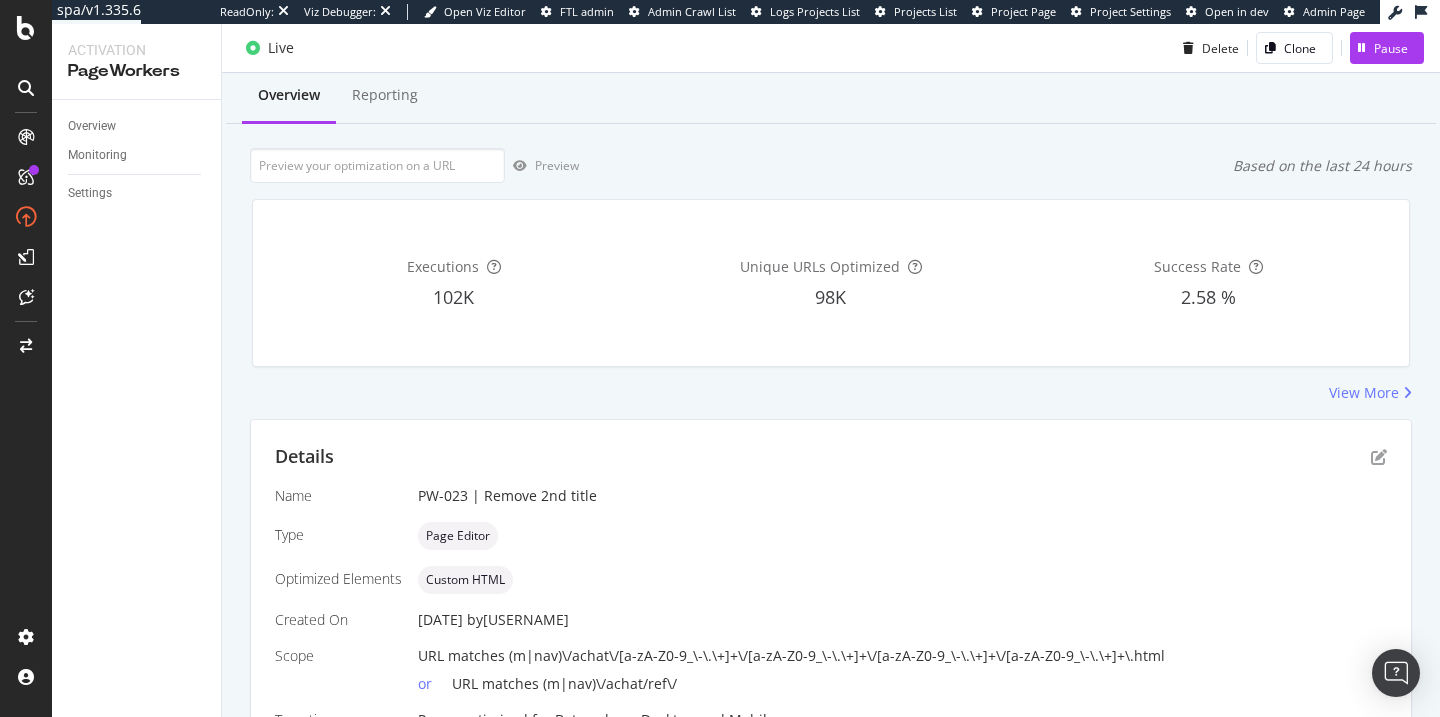 scroll, scrollTop: 0, scrollLeft: 0, axis: both 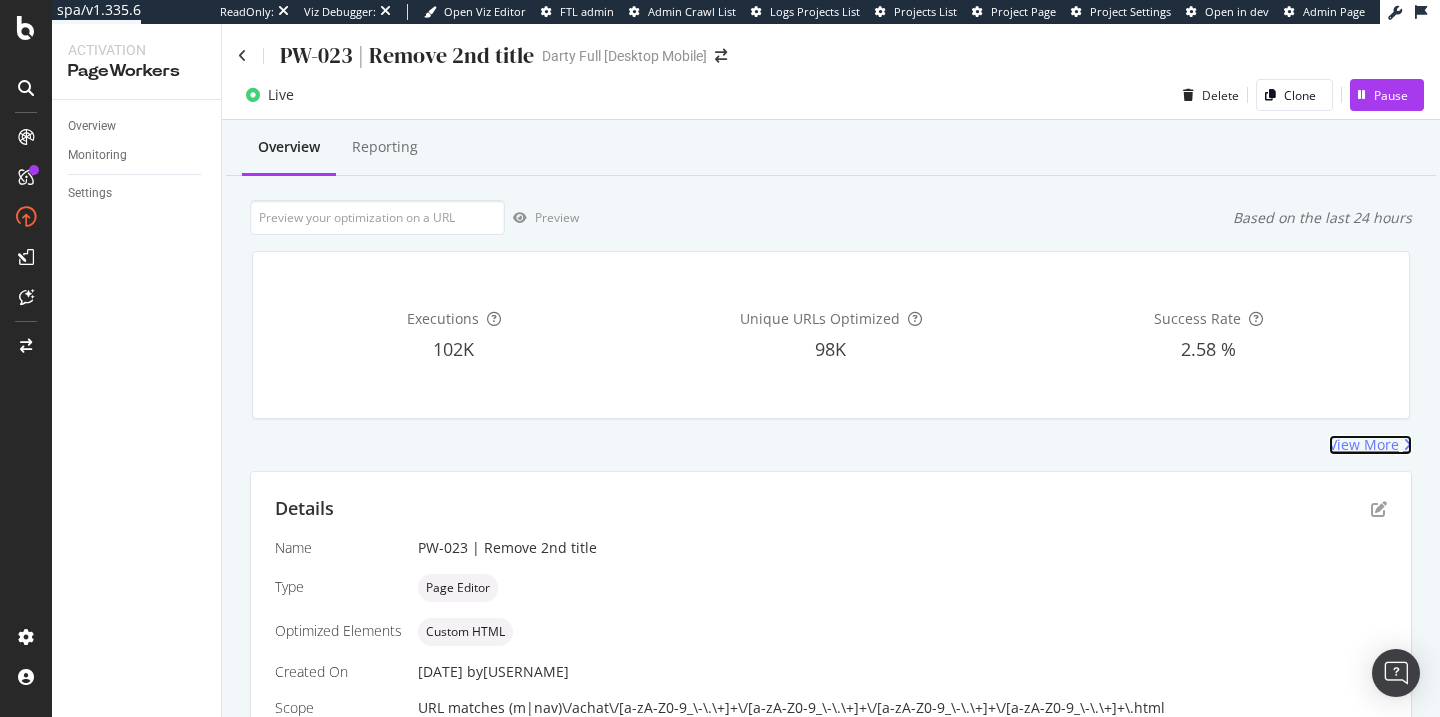 click on "View More" at bounding box center (1364, 445) 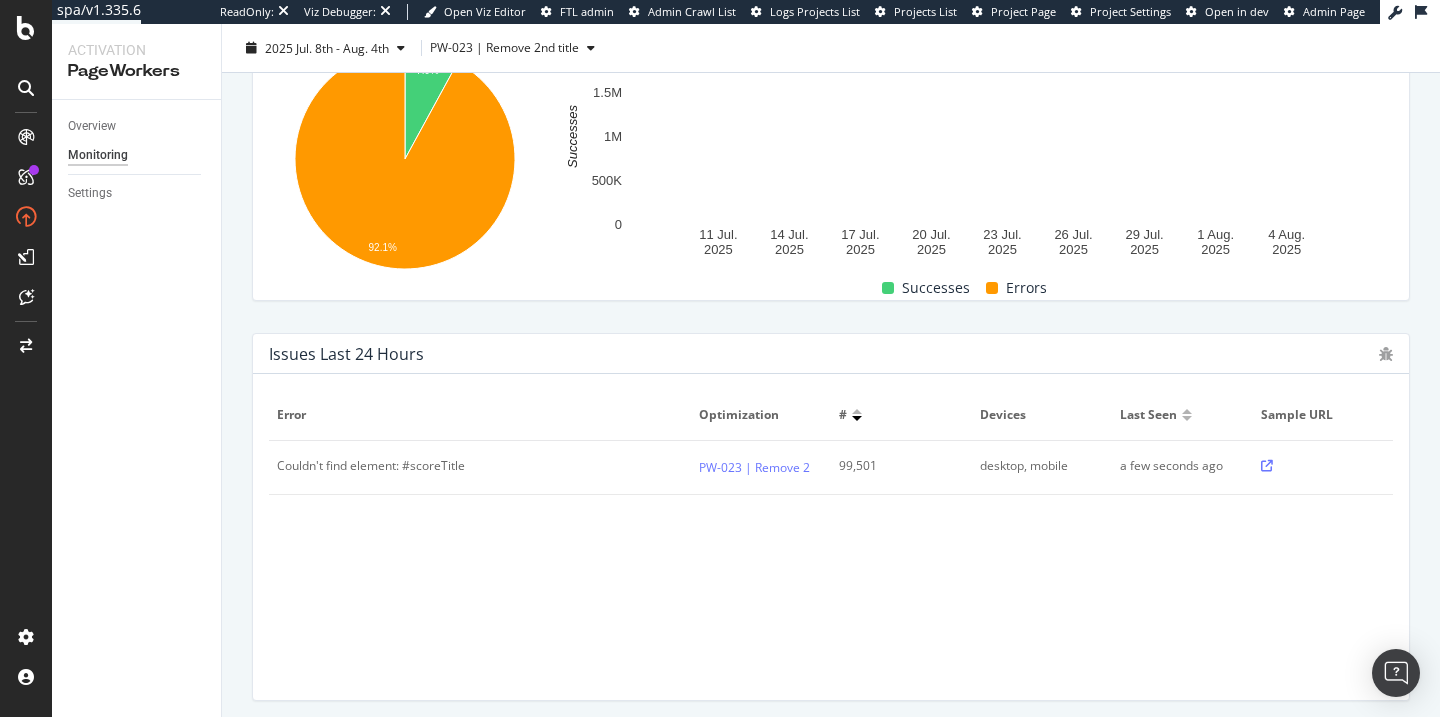 scroll, scrollTop: 233, scrollLeft: 0, axis: vertical 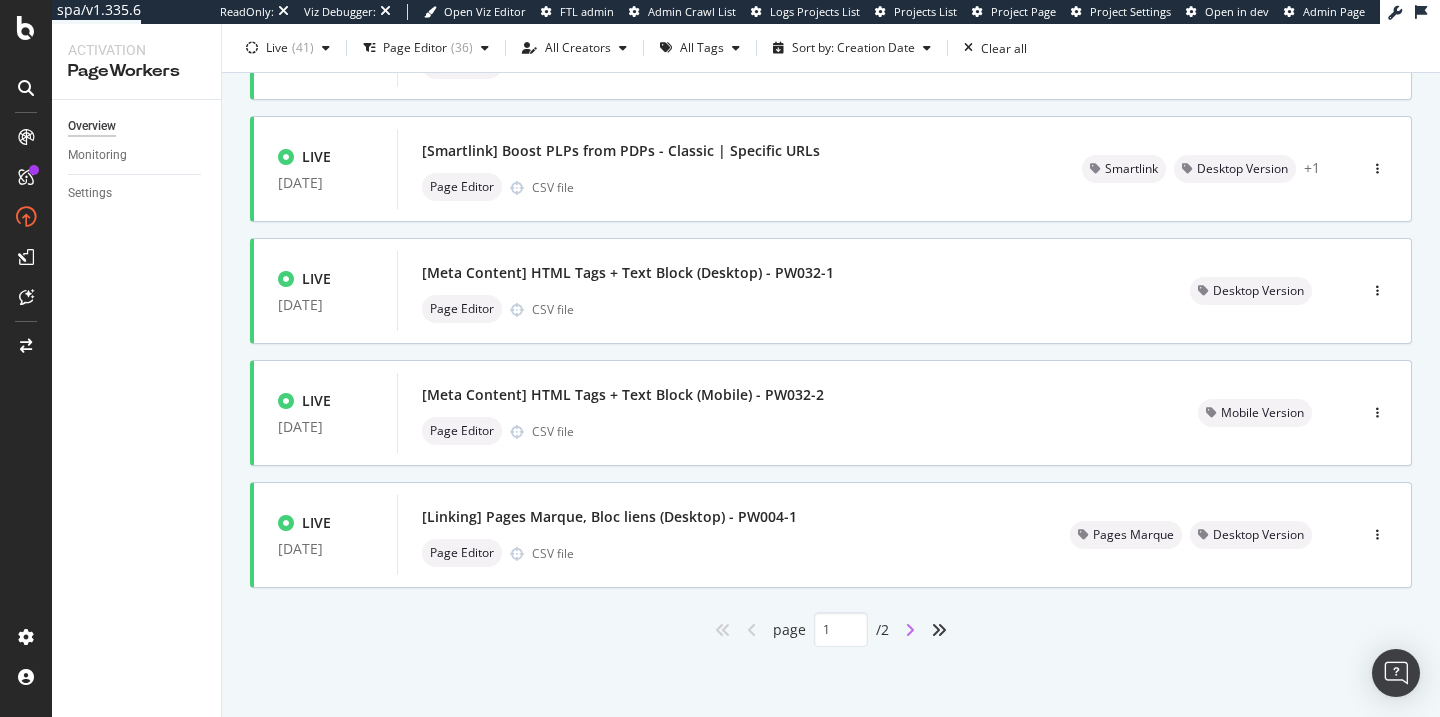 click at bounding box center [910, 630] 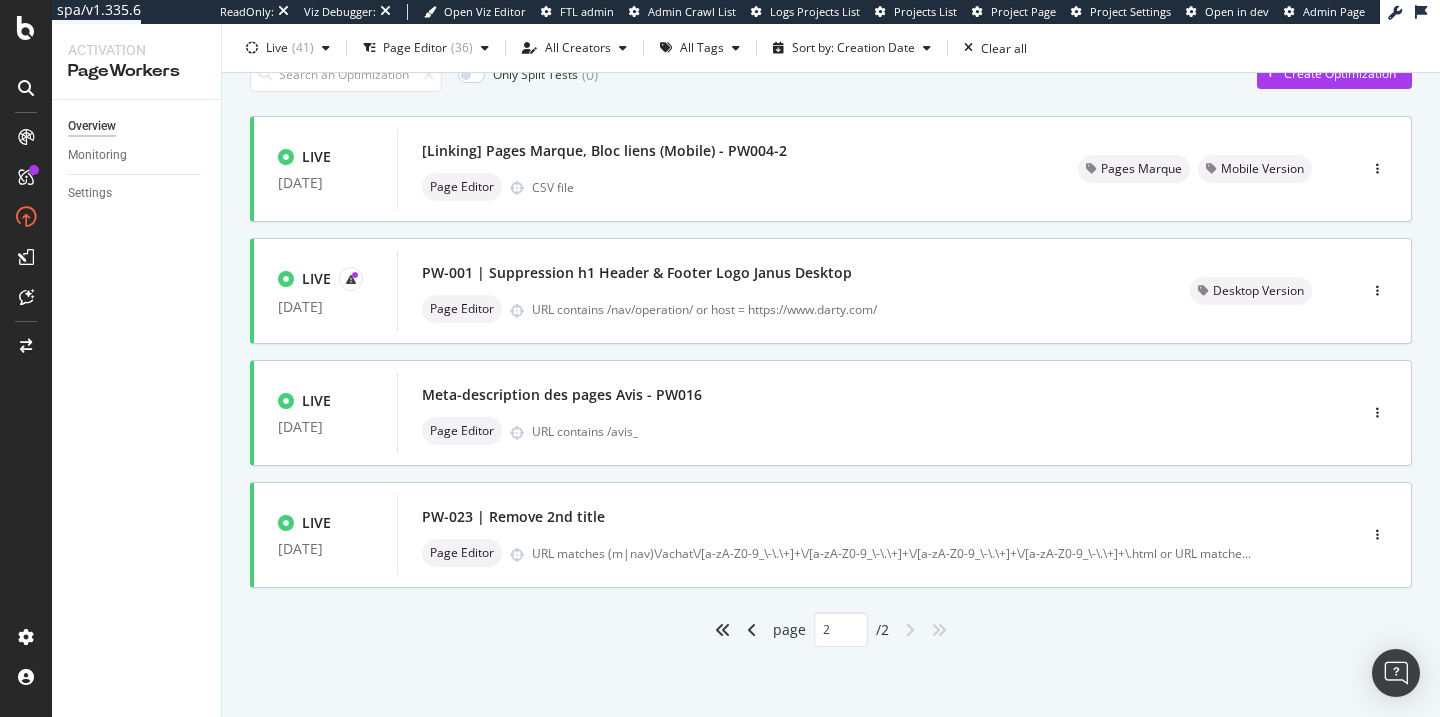 type on "2" 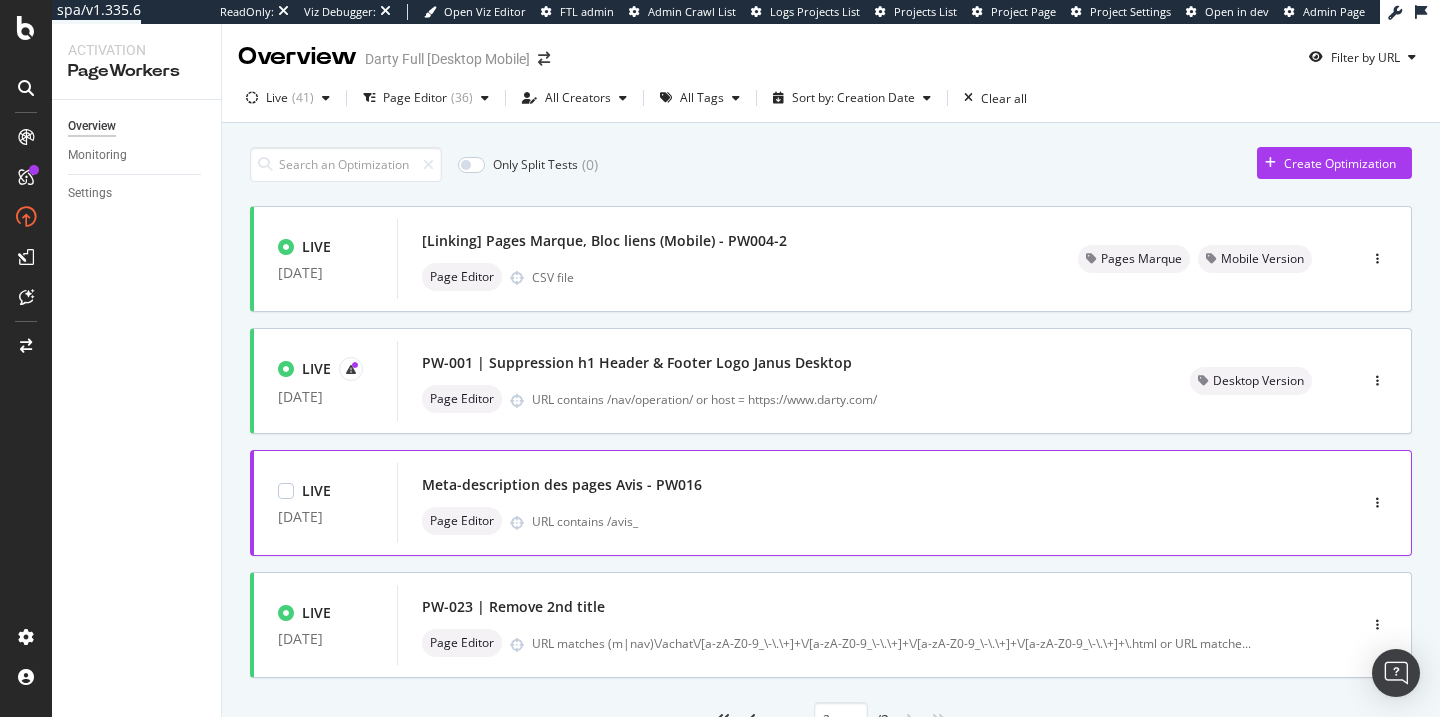 scroll, scrollTop: 39, scrollLeft: 0, axis: vertical 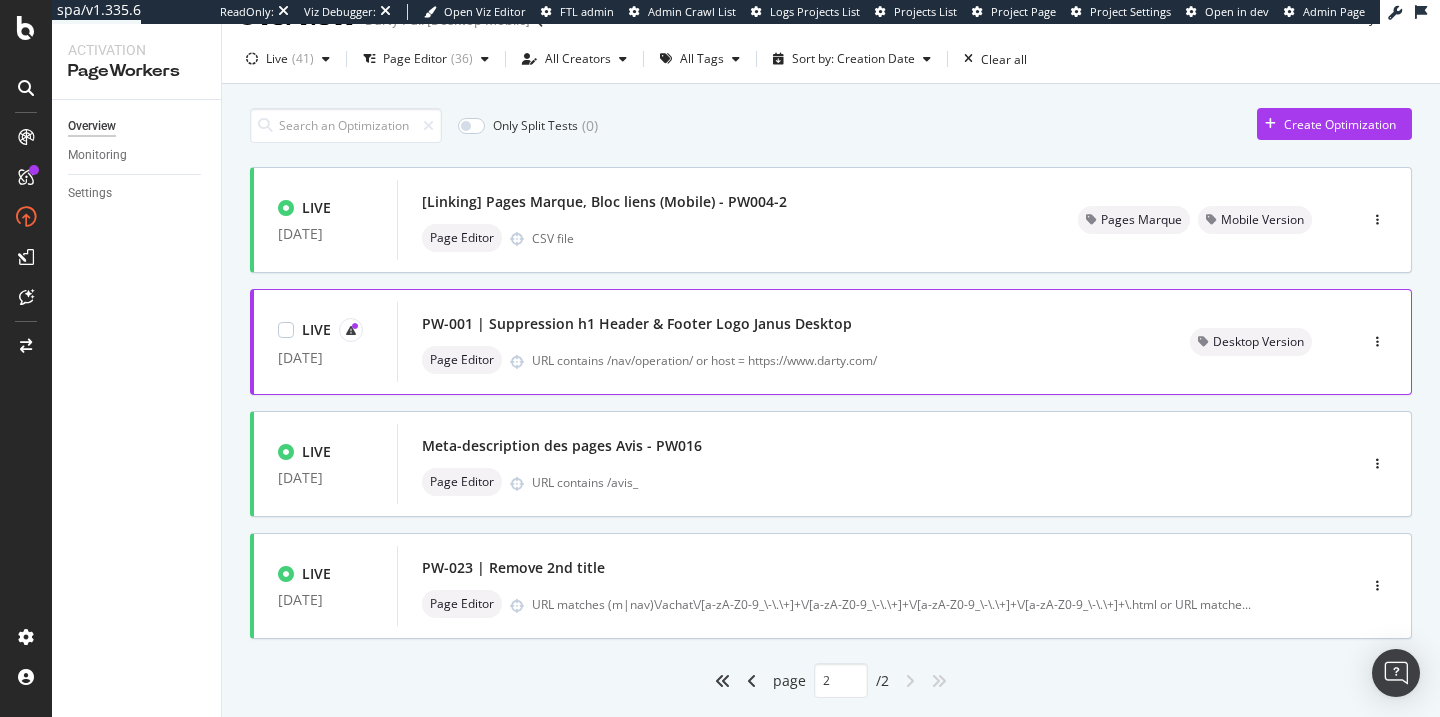 click on "PW-001 | Suppression h1 Header & Footer Logo Janus Desktop" at bounding box center [782, 324] 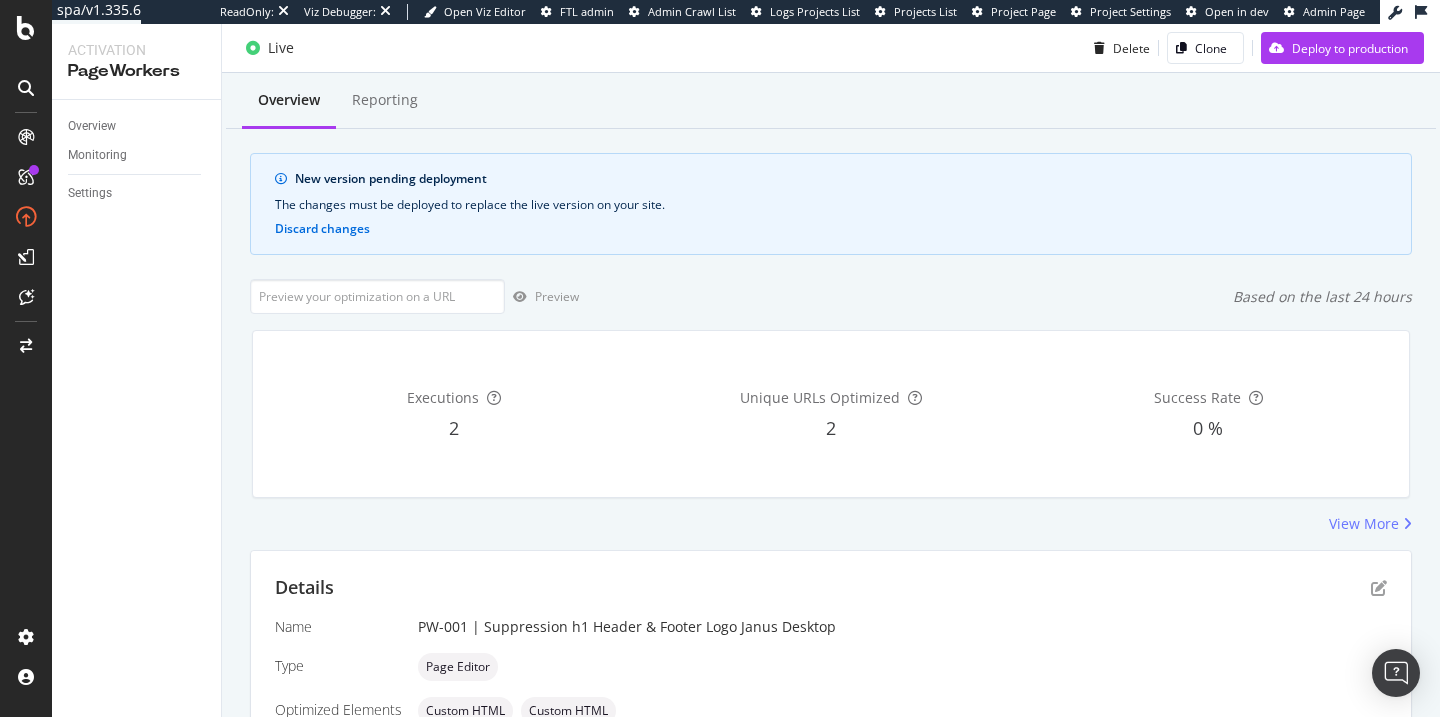 scroll, scrollTop: 0, scrollLeft: 0, axis: both 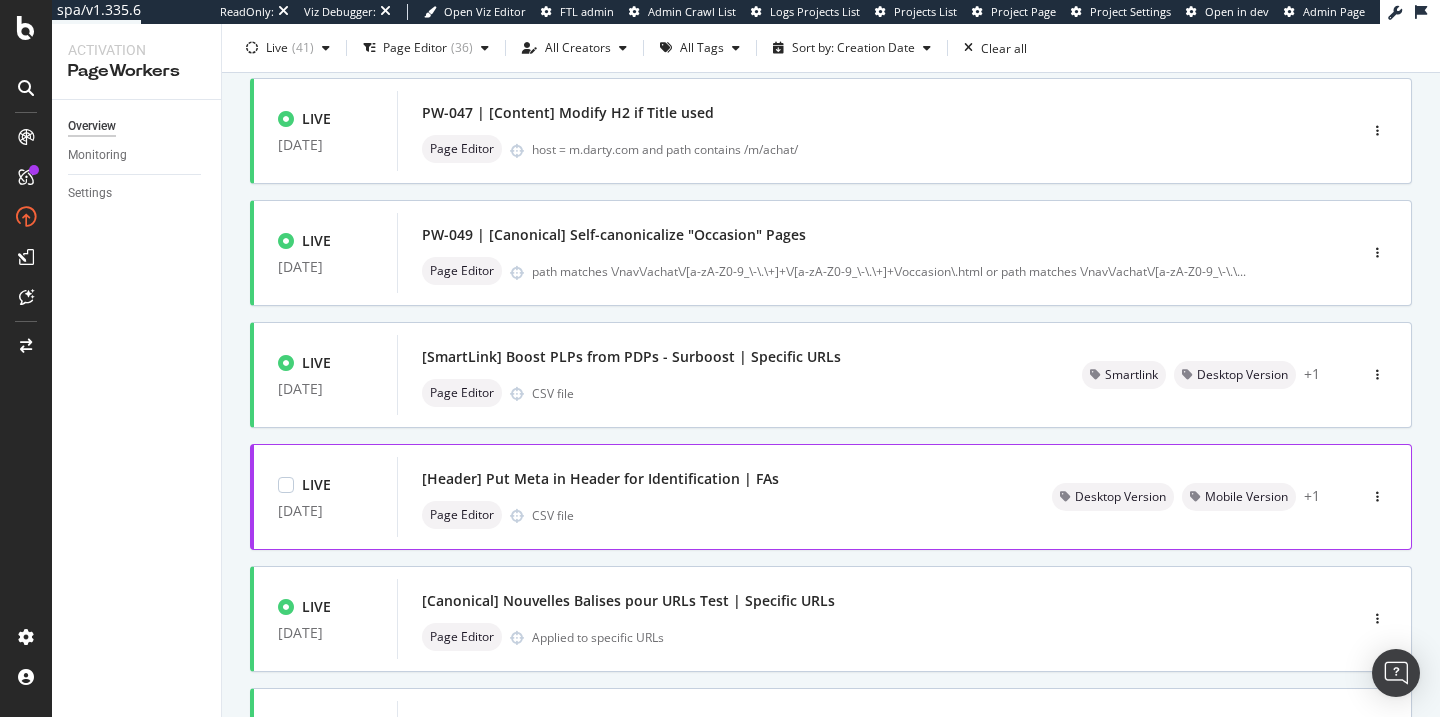 click on "[Header] Put Meta in Header for Identification | FAs" at bounding box center [600, 479] 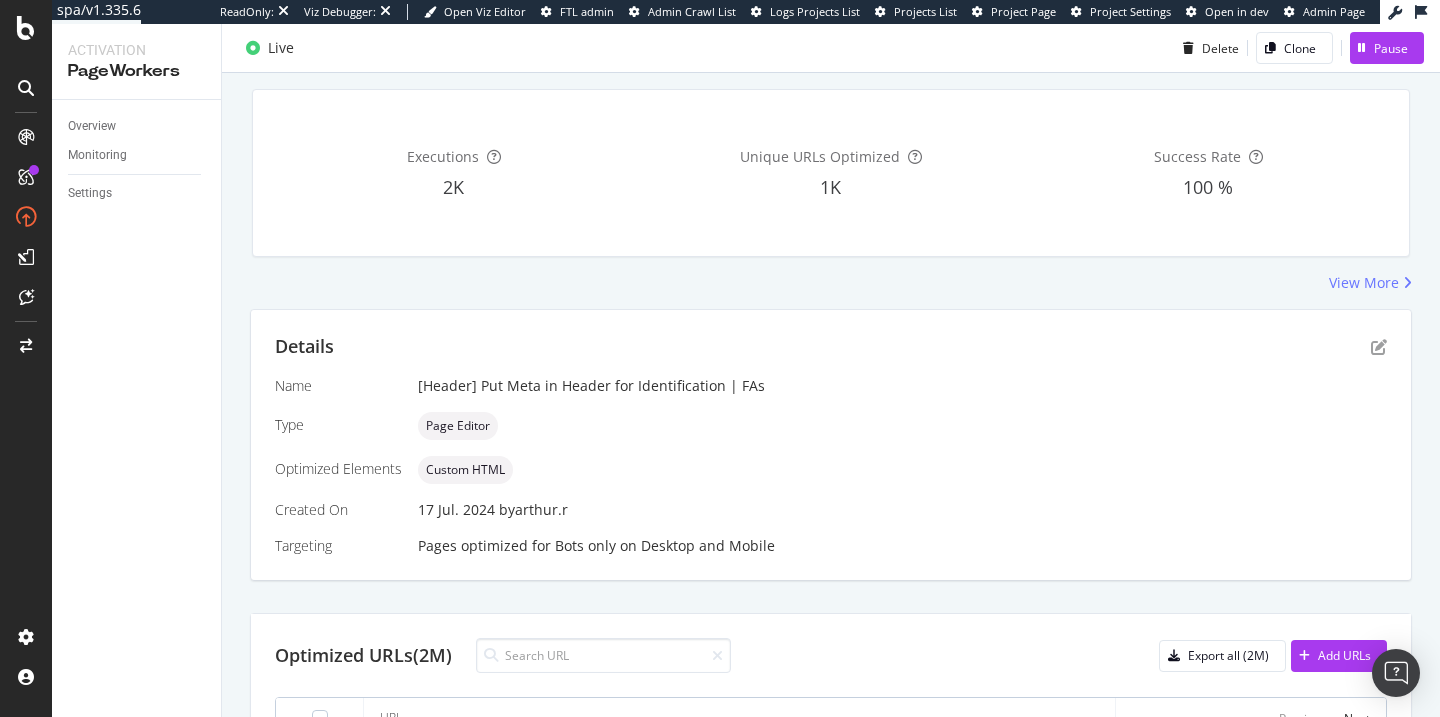 scroll, scrollTop: 0, scrollLeft: 0, axis: both 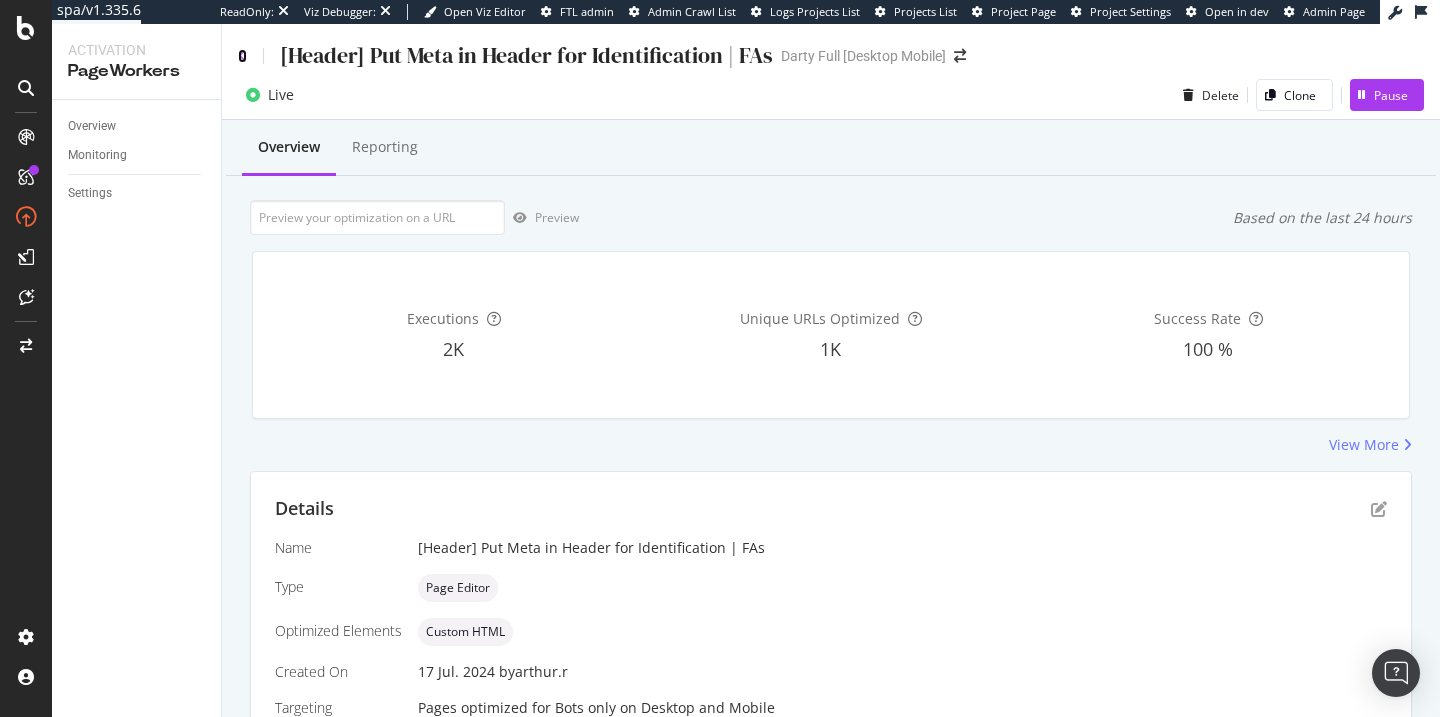 click at bounding box center (242, 56) 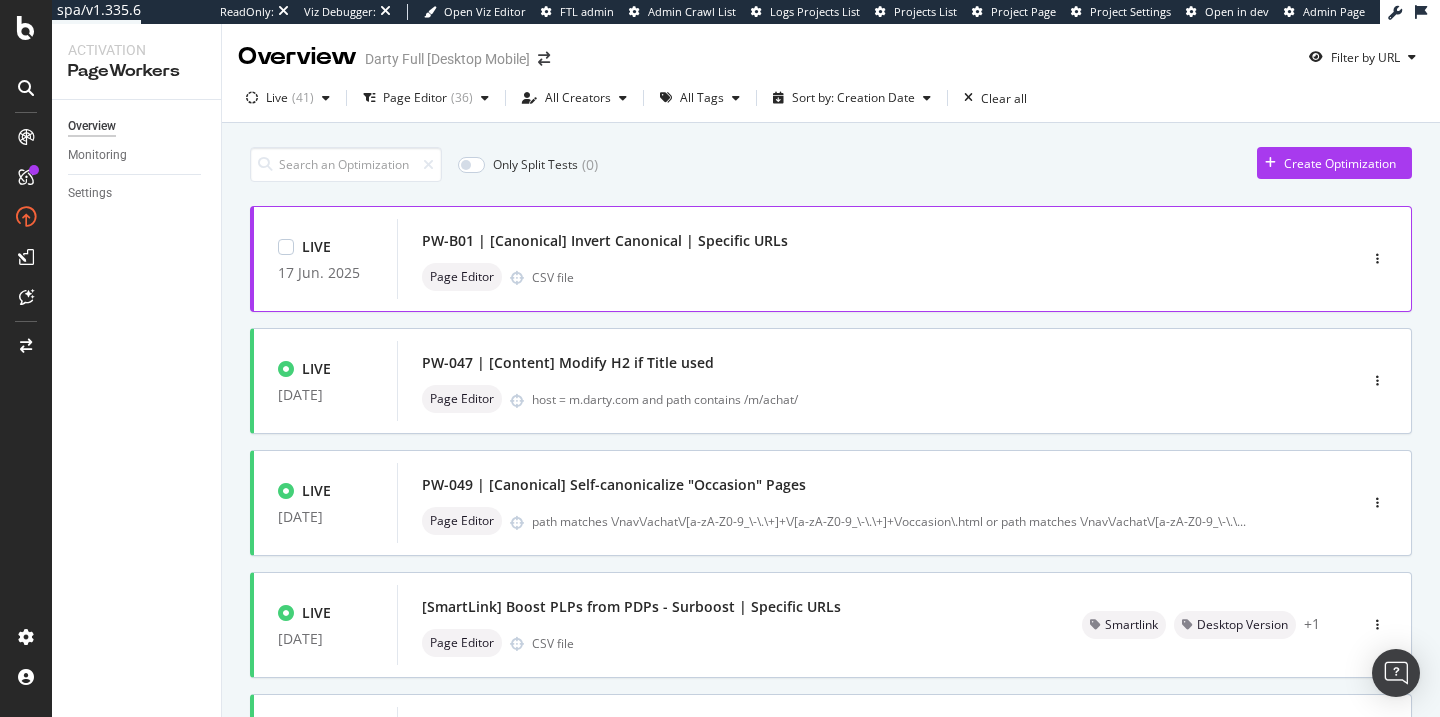 click on "Page Editor CSV file" at bounding box center (847, 277) 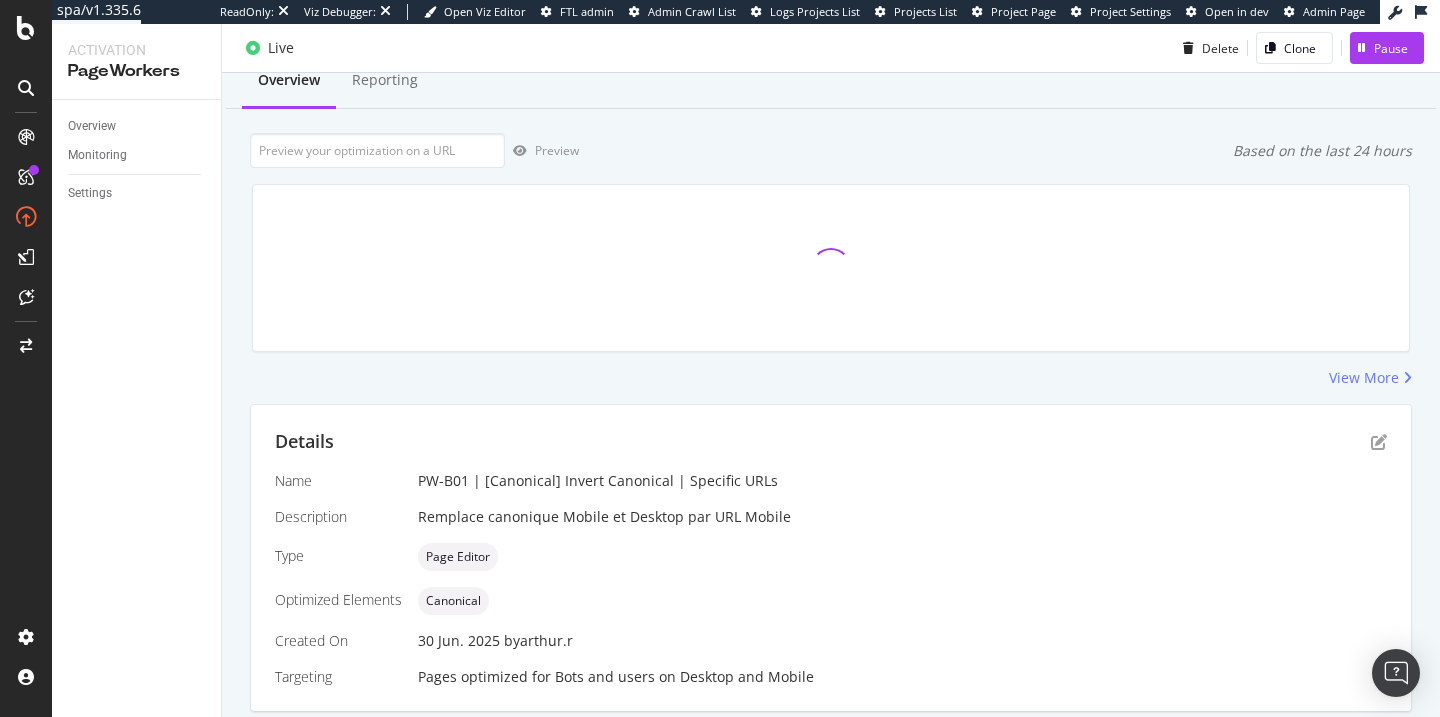 scroll, scrollTop: 0, scrollLeft: 0, axis: both 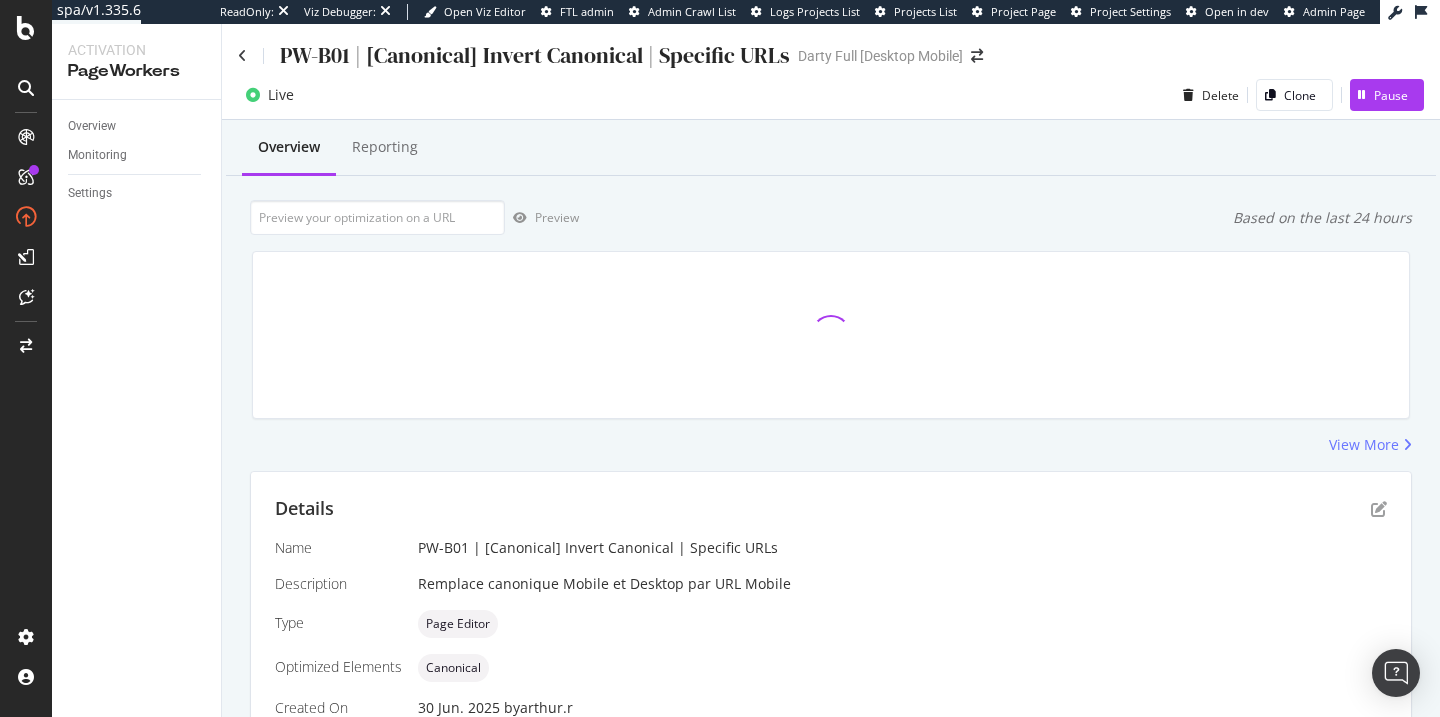 click on "PW-B01 | [Canonical] Invert Canonical | Specific URLs" at bounding box center (514, 55) 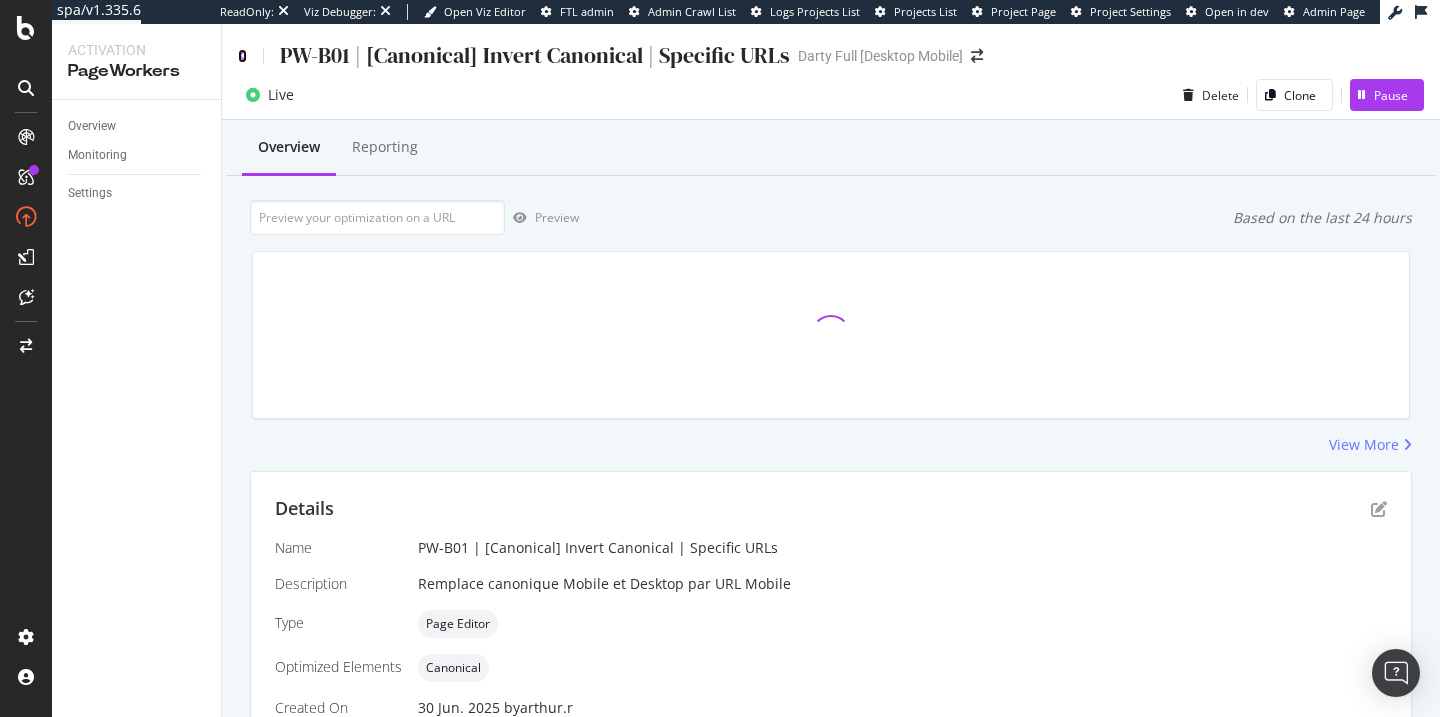 click at bounding box center [242, 56] 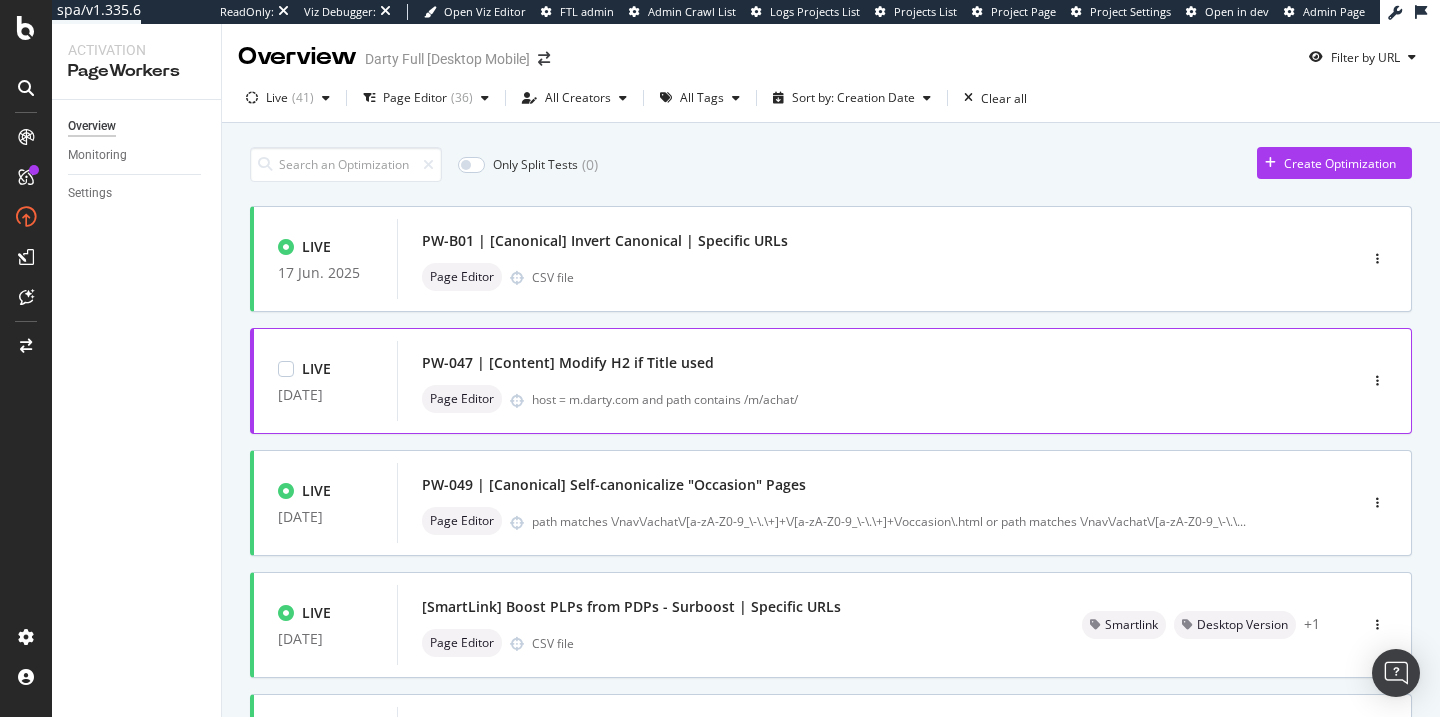 click on "LIVE 19 Dec. 2024 PW-047 | [Content] Modify H2 if Title used Page Editor host = m.darty.com and path contains /m/achat/" at bounding box center [831, 381] 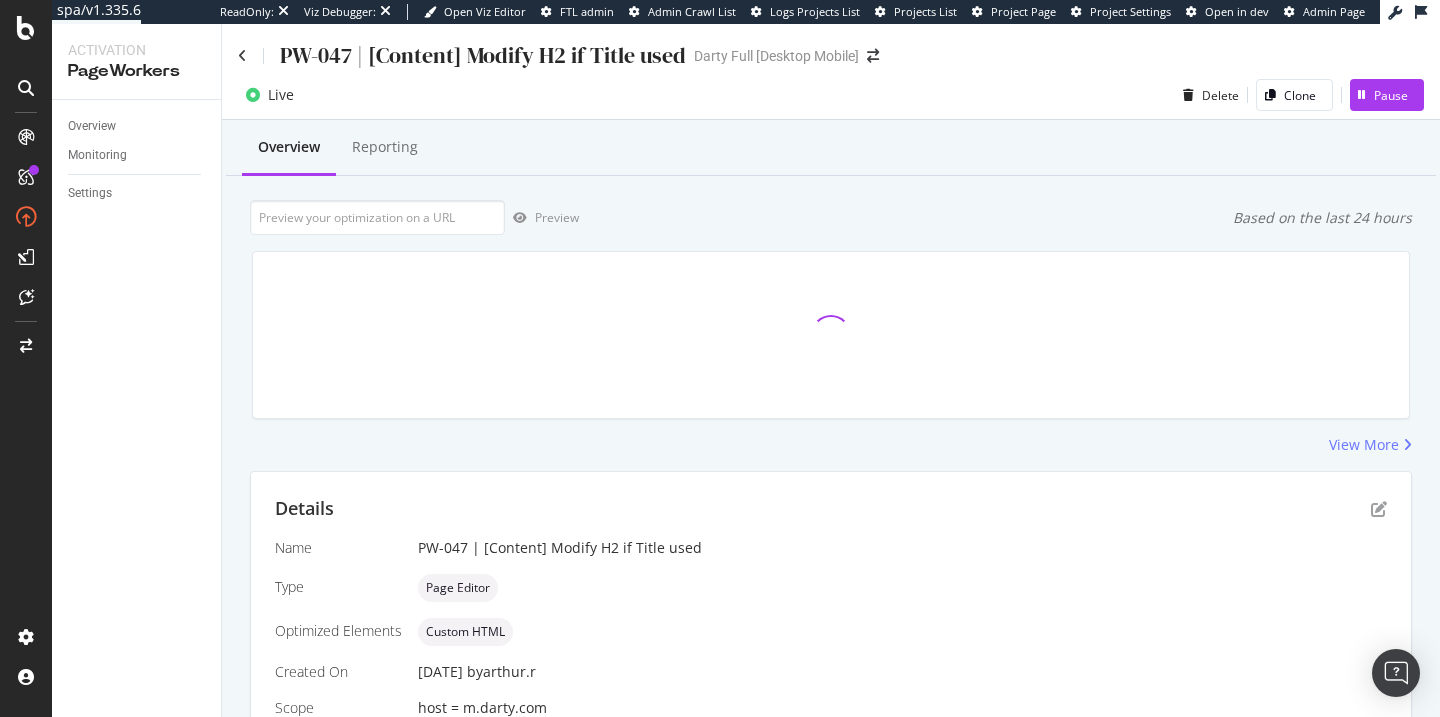 click on "PW-047 | [Content] Modify H2 if Title used" at bounding box center (462, 55) 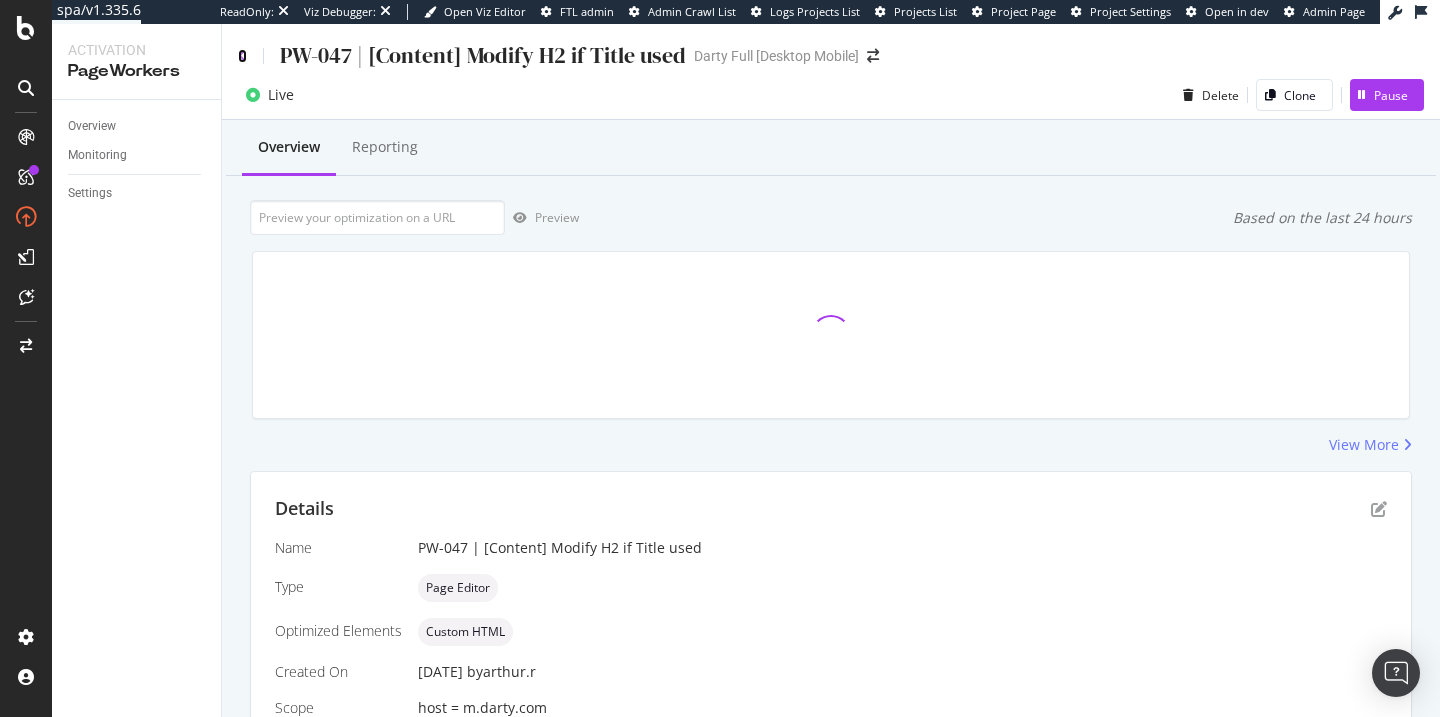 click at bounding box center (242, 56) 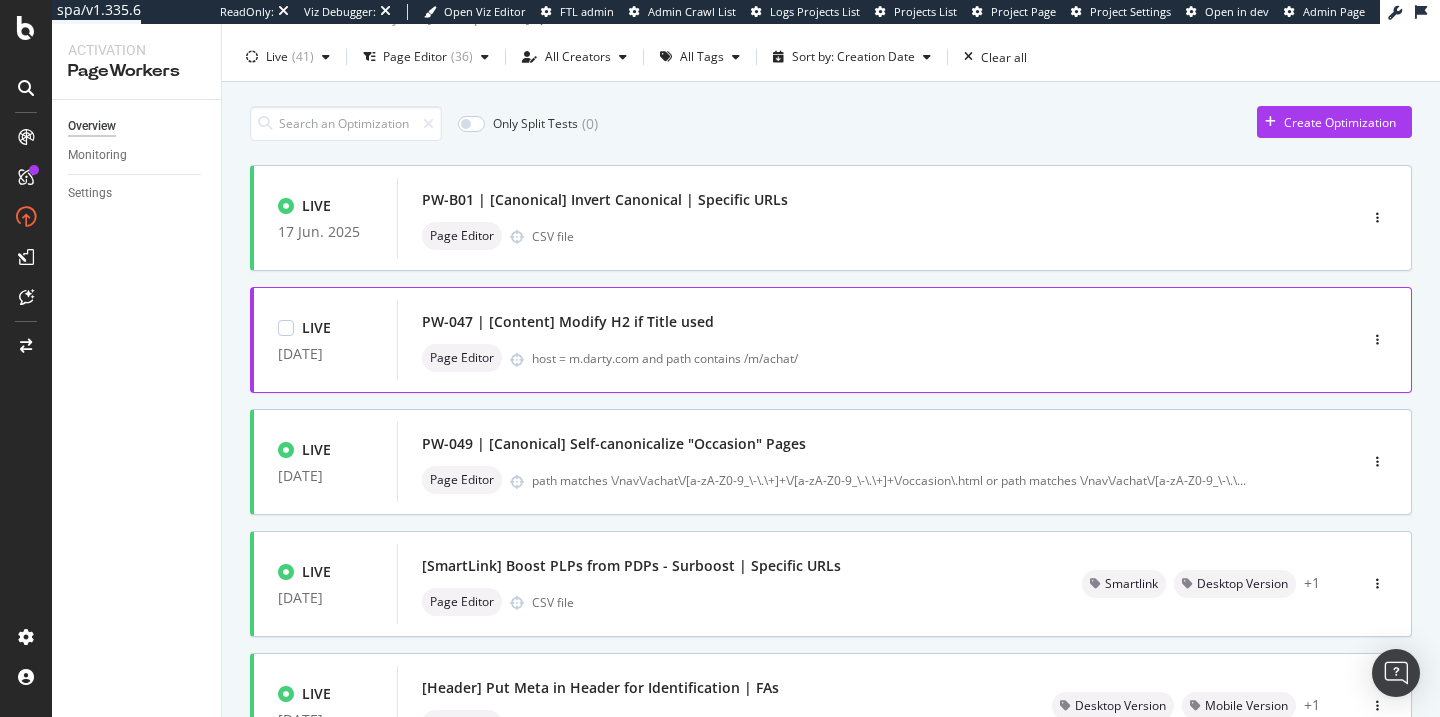 scroll, scrollTop: 75, scrollLeft: 0, axis: vertical 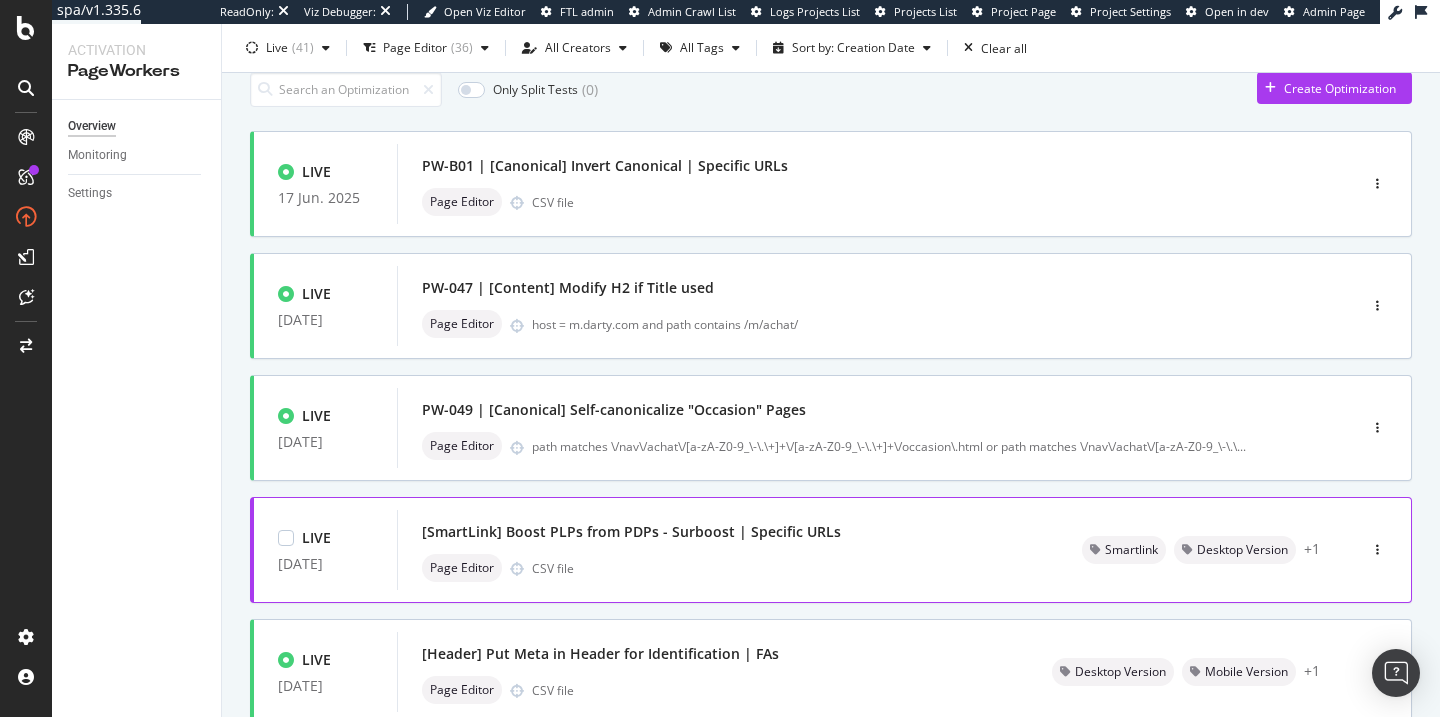 click on "[SmartLink] Boost PLPs from PDPs - Surboost | Specific URLs Page Editor CSV file" at bounding box center [728, 550] 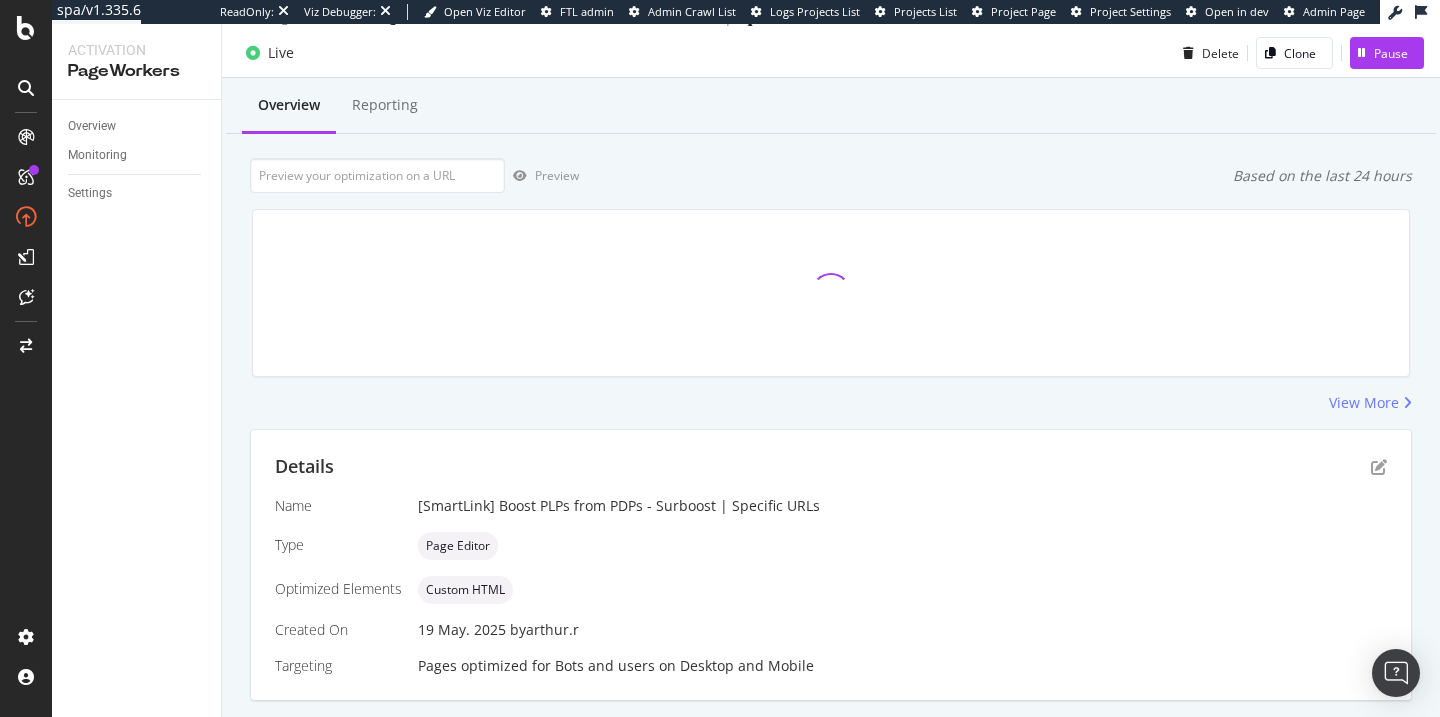 scroll, scrollTop: 0, scrollLeft: 0, axis: both 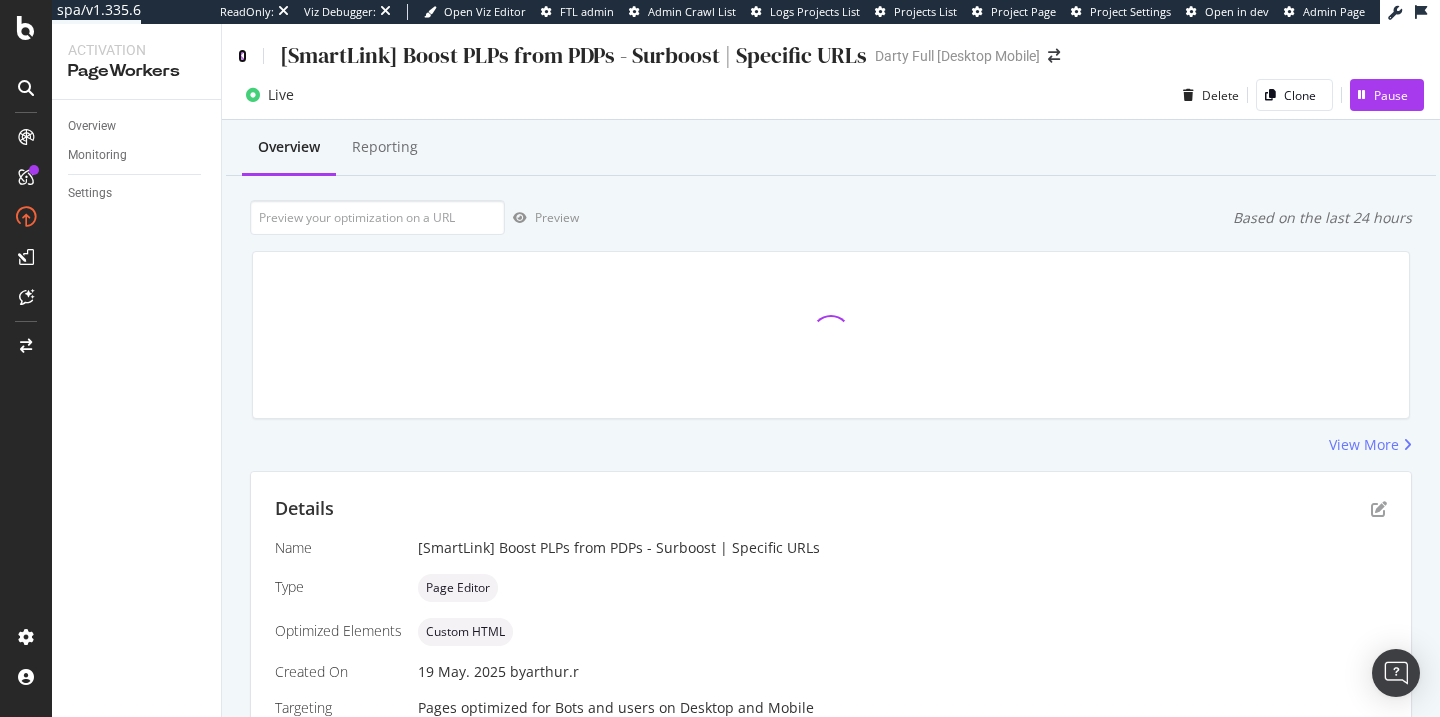 click at bounding box center [242, 56] 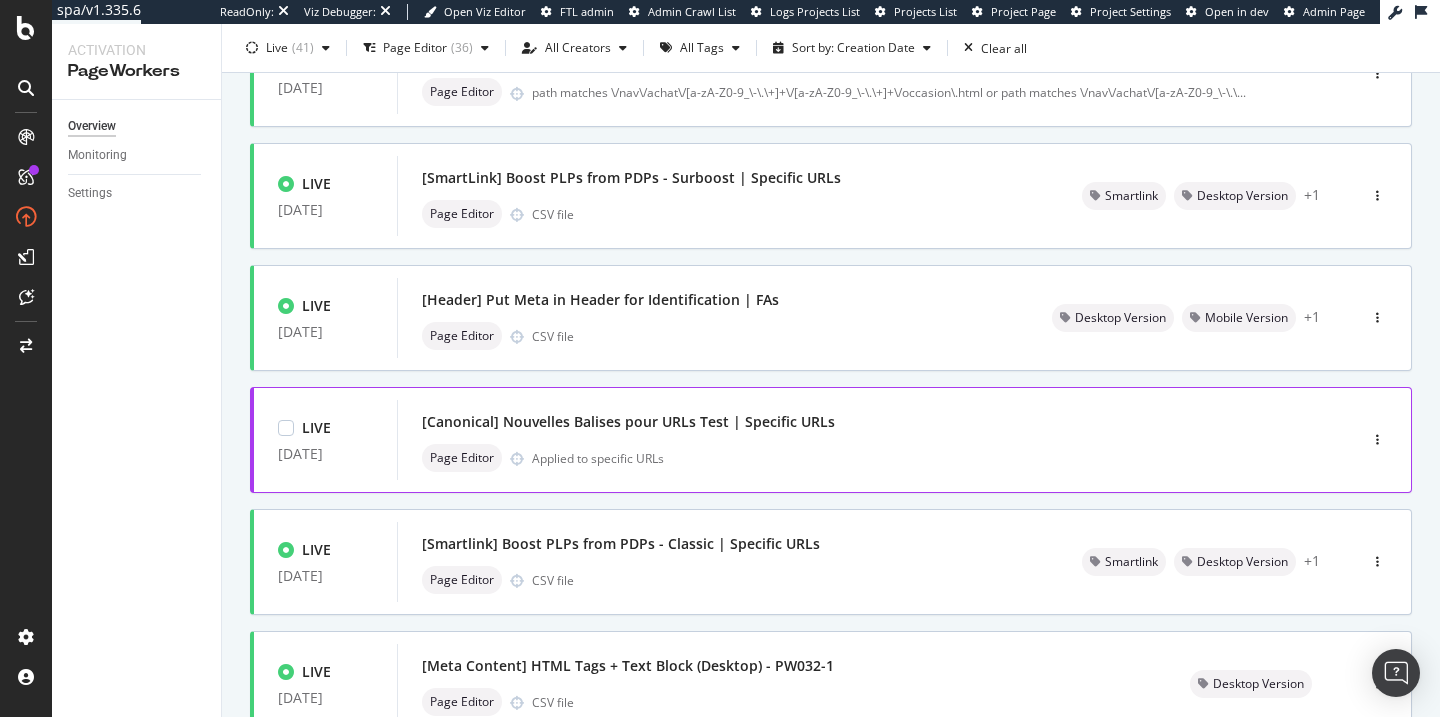scroll, scrollTop: 464, scrollLeft: 0, axis: vertical 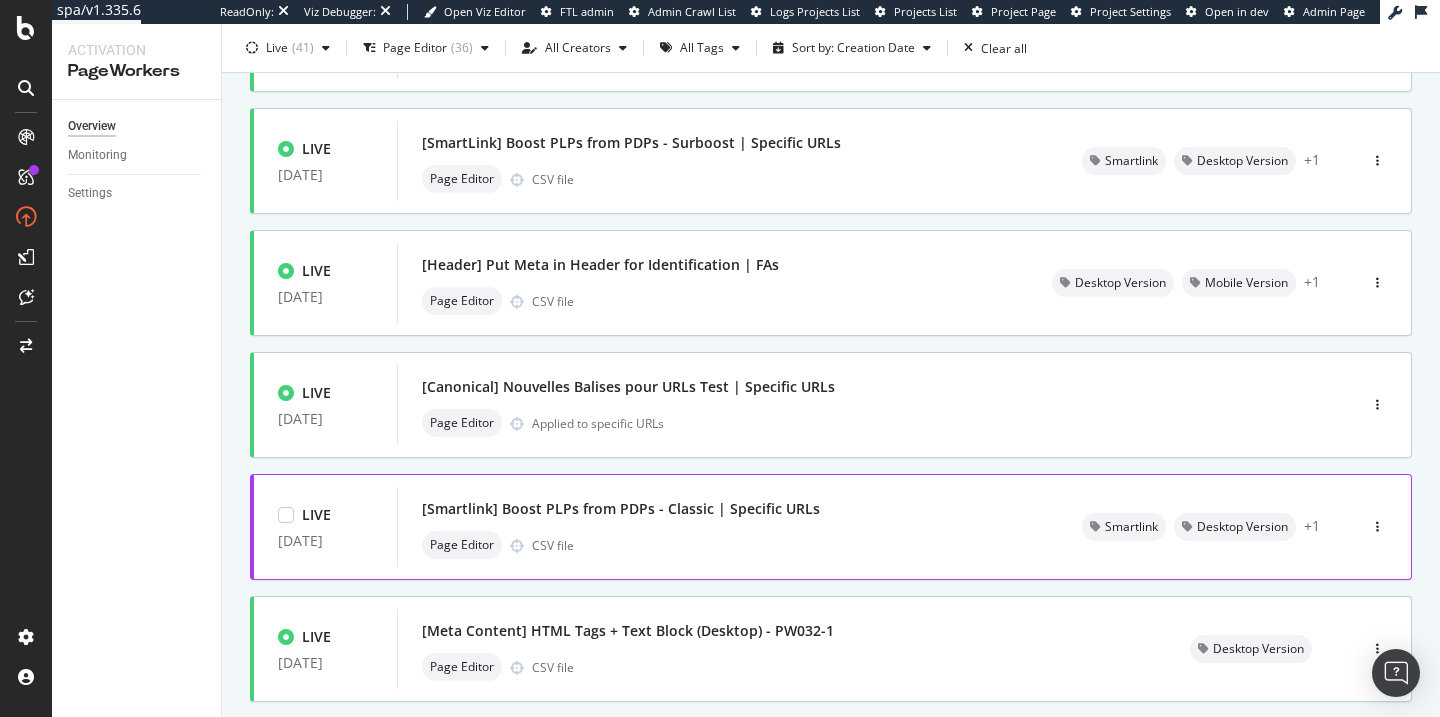 click on "[Smartlink] Boost PLPs from PDPs - Classic | Specific URLs" at bounding box center (621, 509) 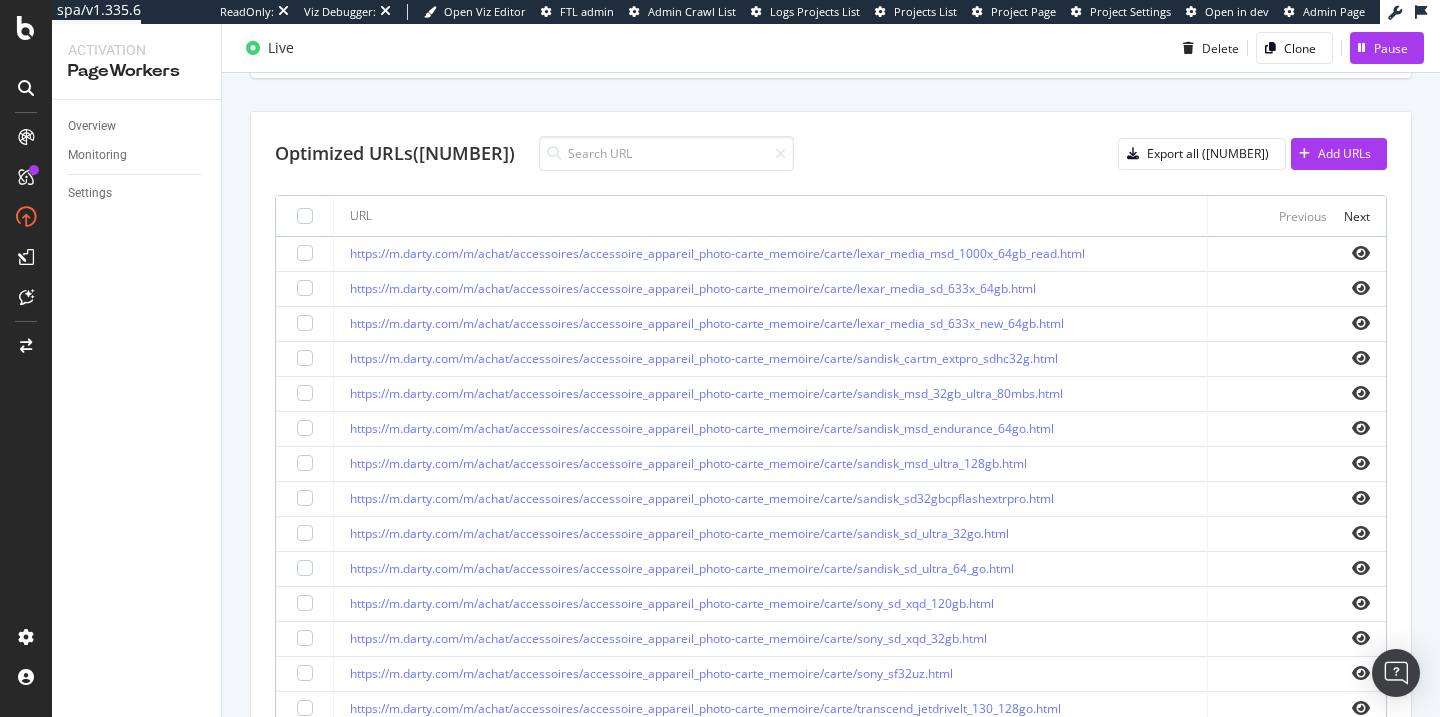 scroll, scrollTop: 805, scrollLeft: 0, axis: vertical 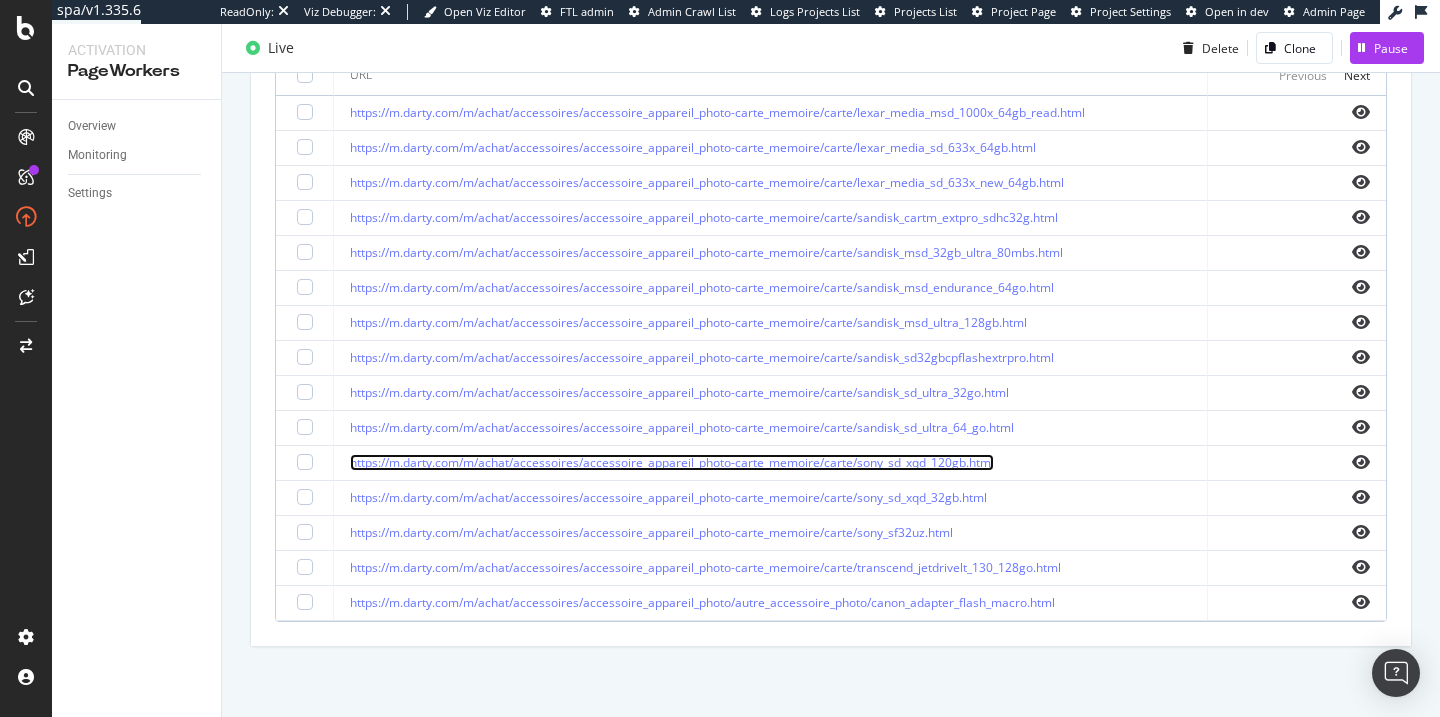 click on "https://m.darty.com/m/achat/accessoires/accessoire_appareil_photo-carte_memoire/carte/sony_sd_xqd_120gb.html" at bounding box center [672, 462] 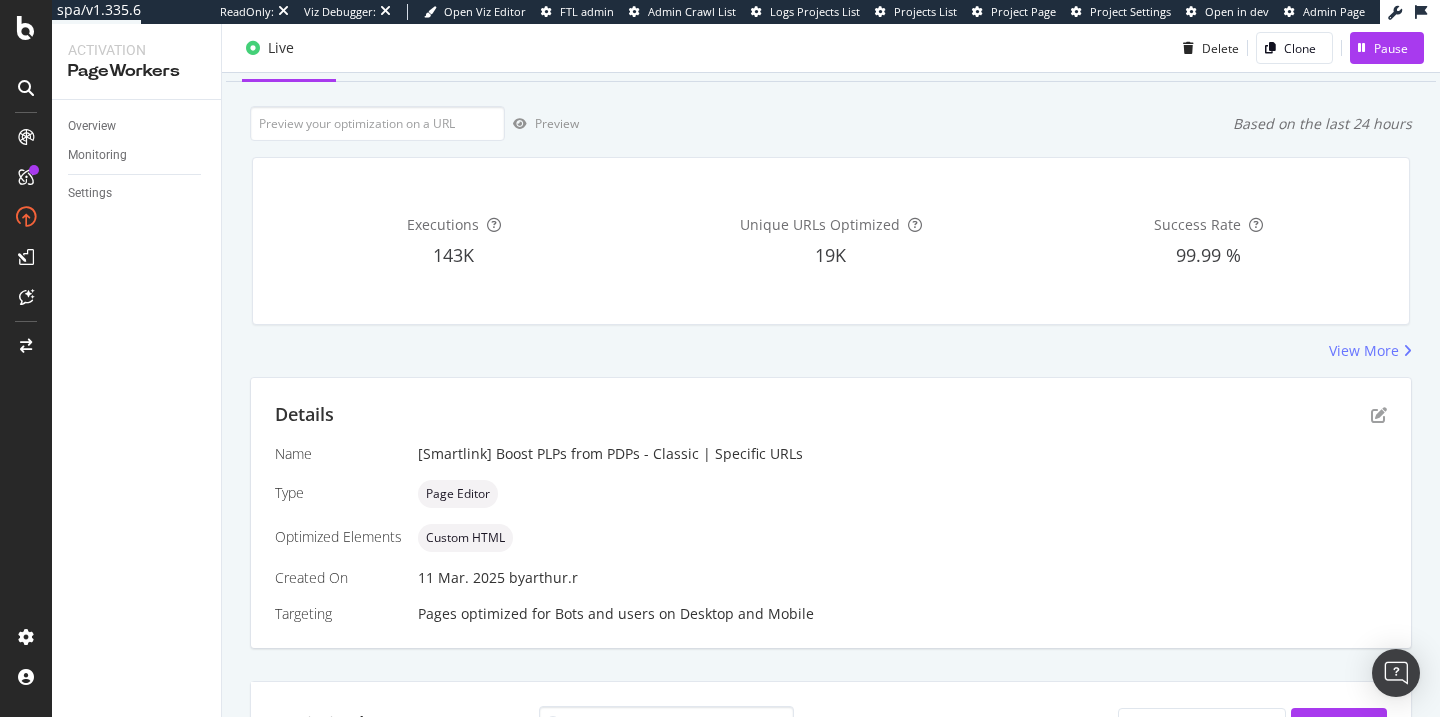 scroll, scrollTop: 0, scrollLeft: 0, axis: both 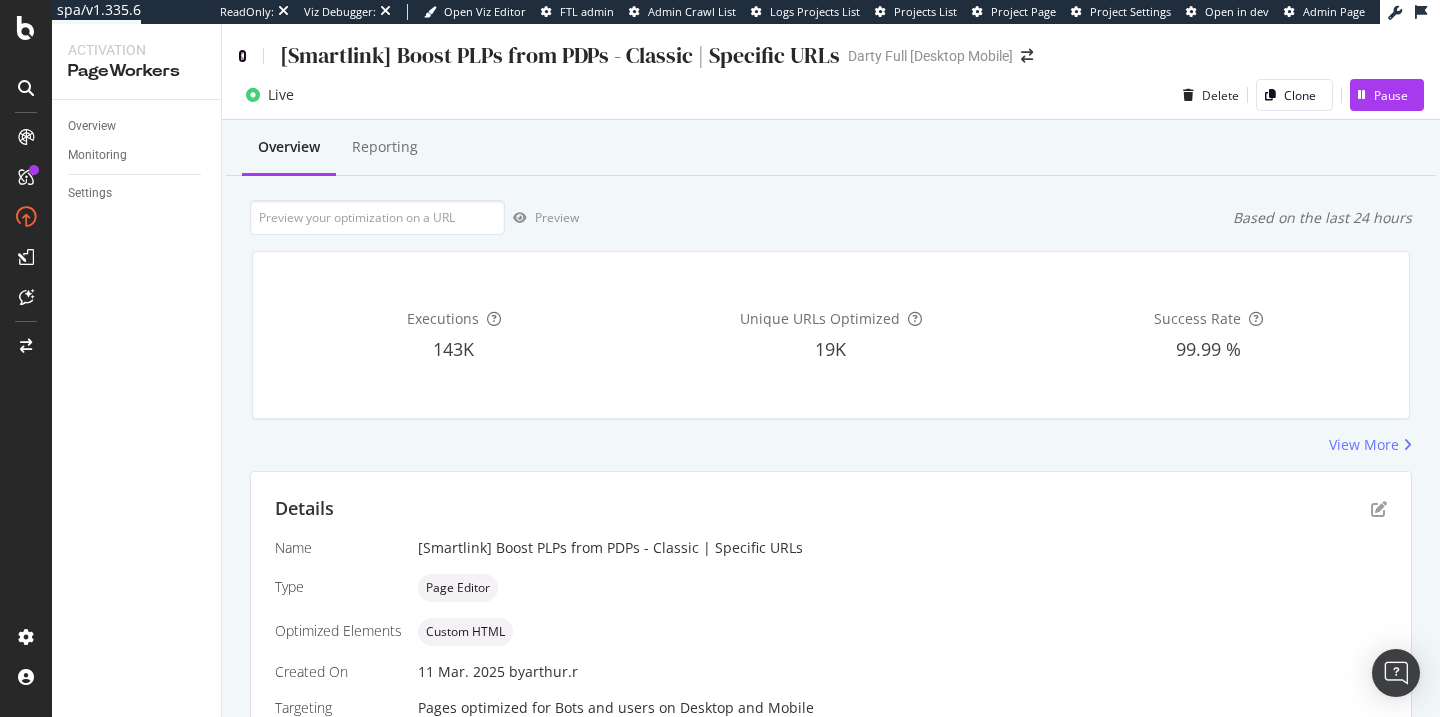 click at bounding box center [242, 56] 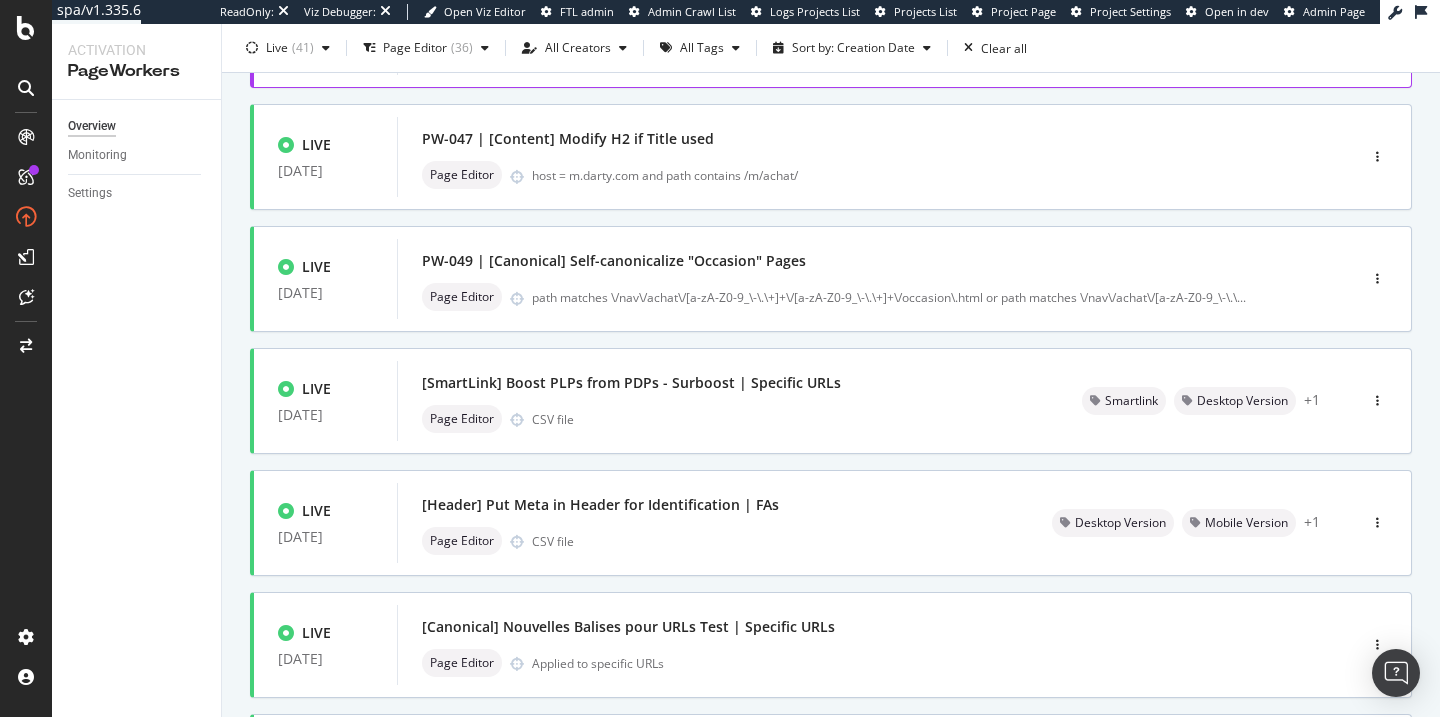 scroll, scrollTop: 393, scrollLeft: 0, axis: vertical 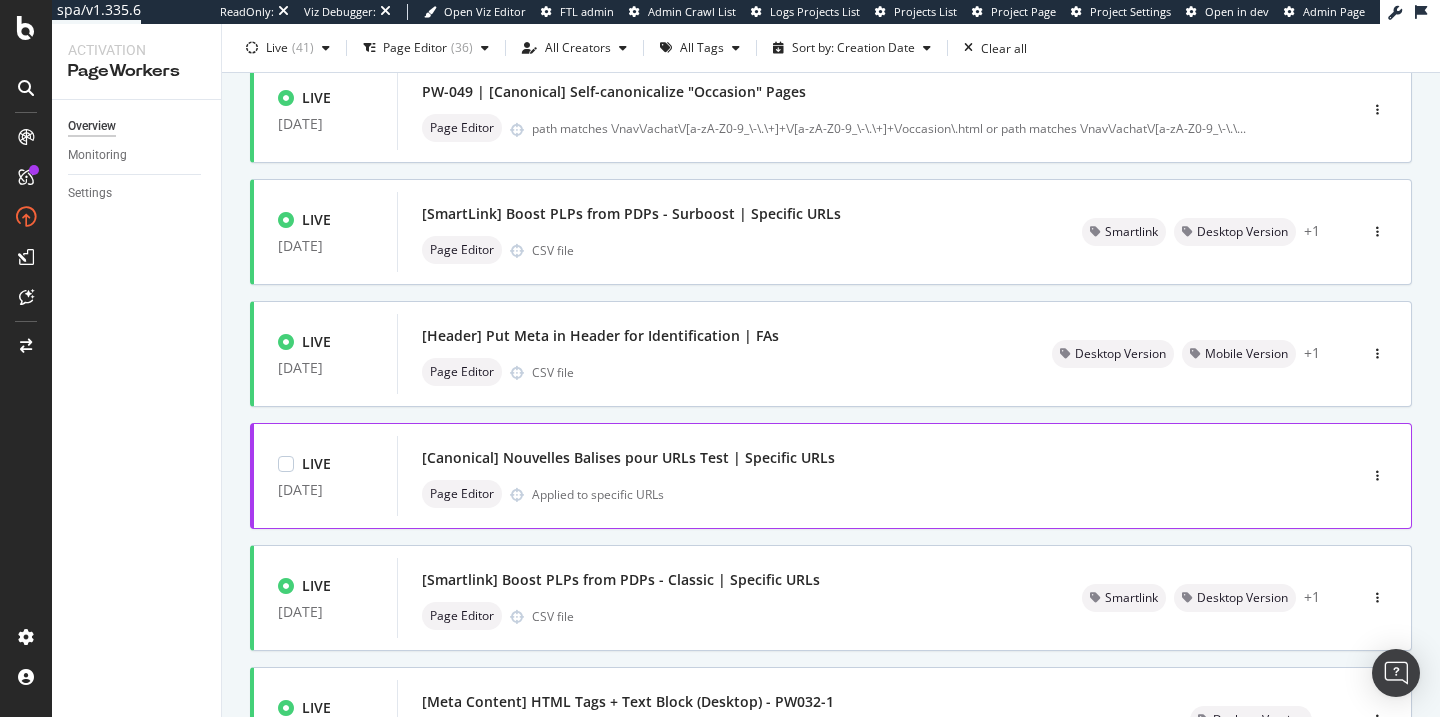click on "[Canonical] Nouvelles Balises pour URLs Test | Specific URLs Page Editor Applied to specific URLs" at bounding box center [847, 476] 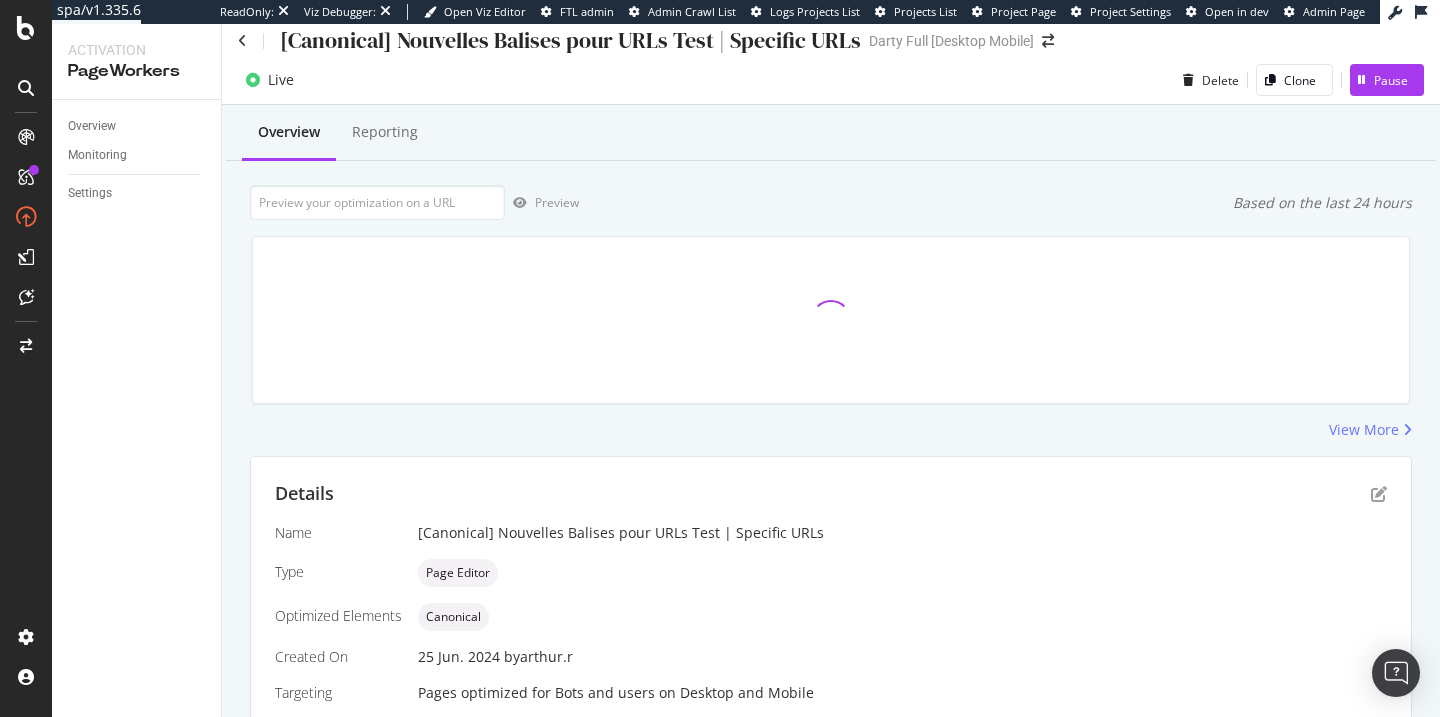 scroll, scrollTop: 0, scrollLeft: 0, axis: both 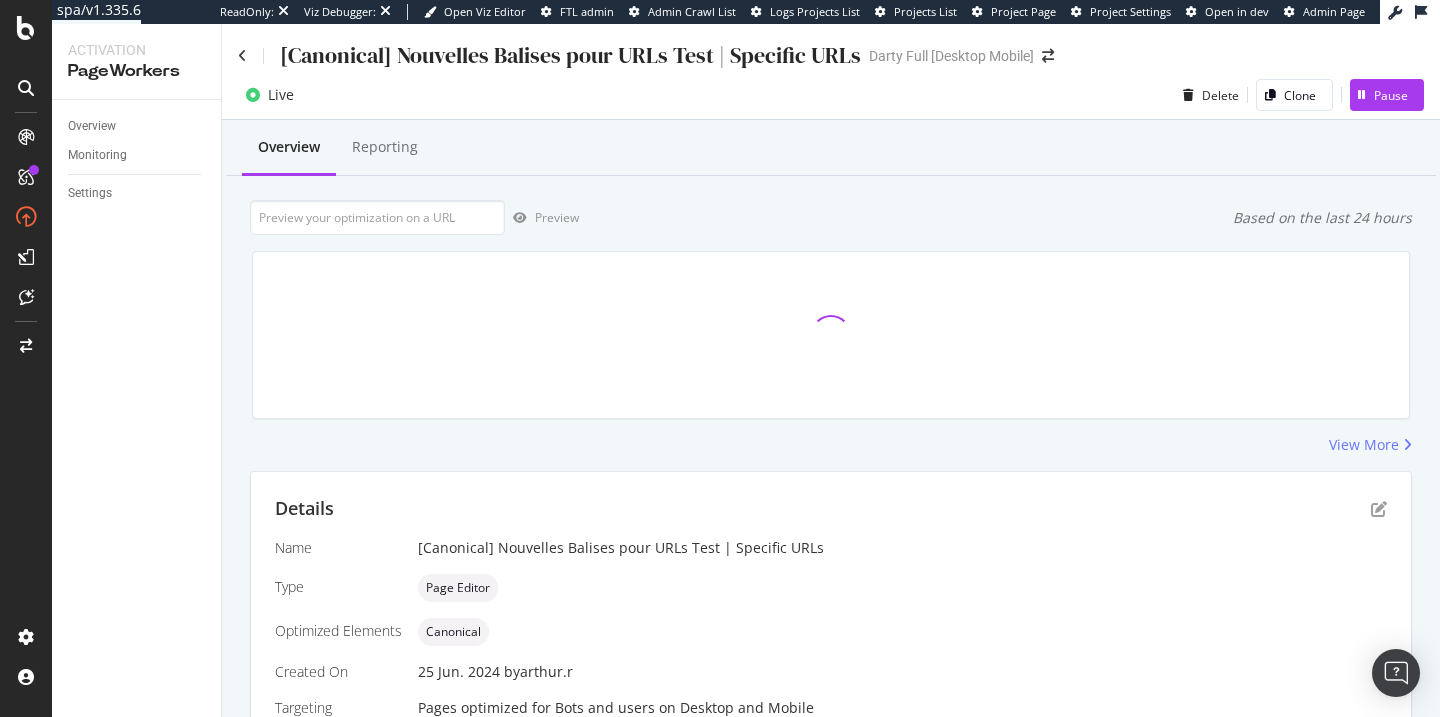 click on "[Canonical] Nouvelles Balises pour URLs Test | Specific URLs" at bounding box center (549, 55) 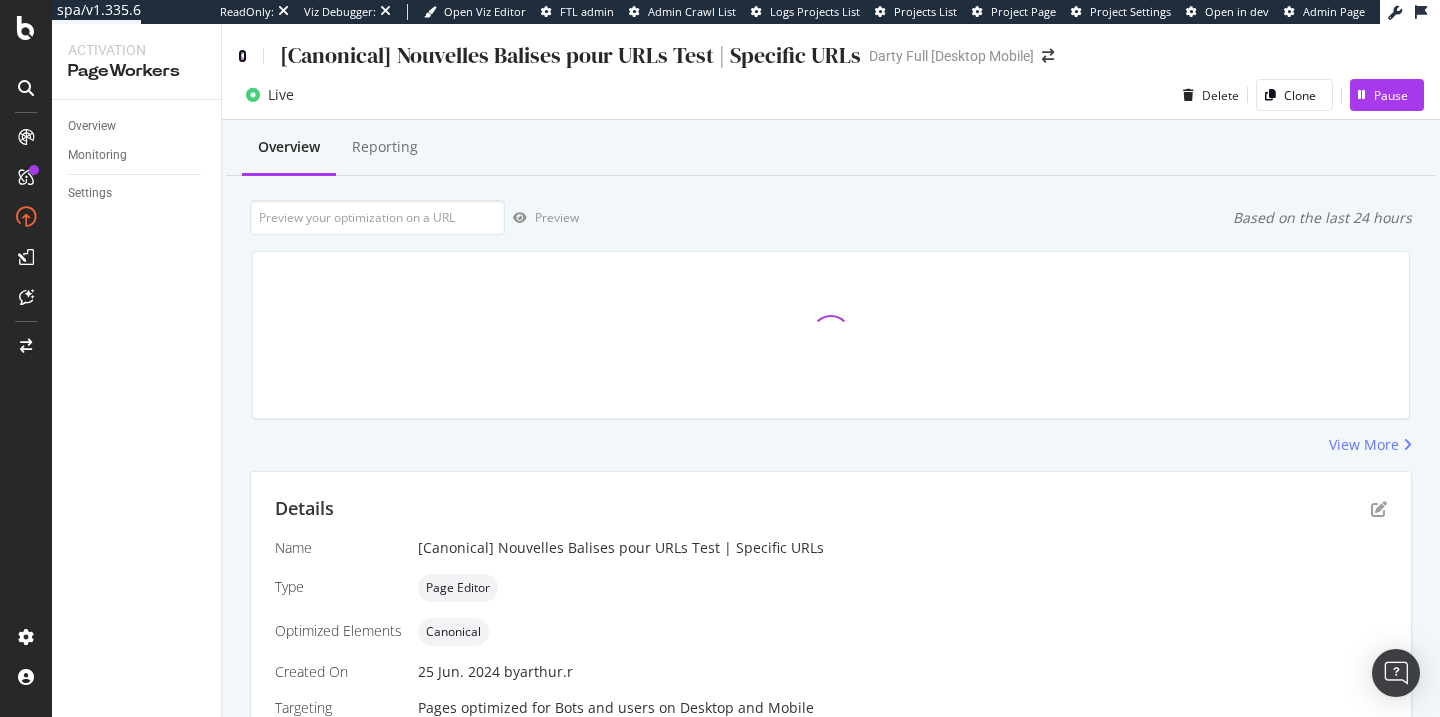 click at bounding box center [242, 56] 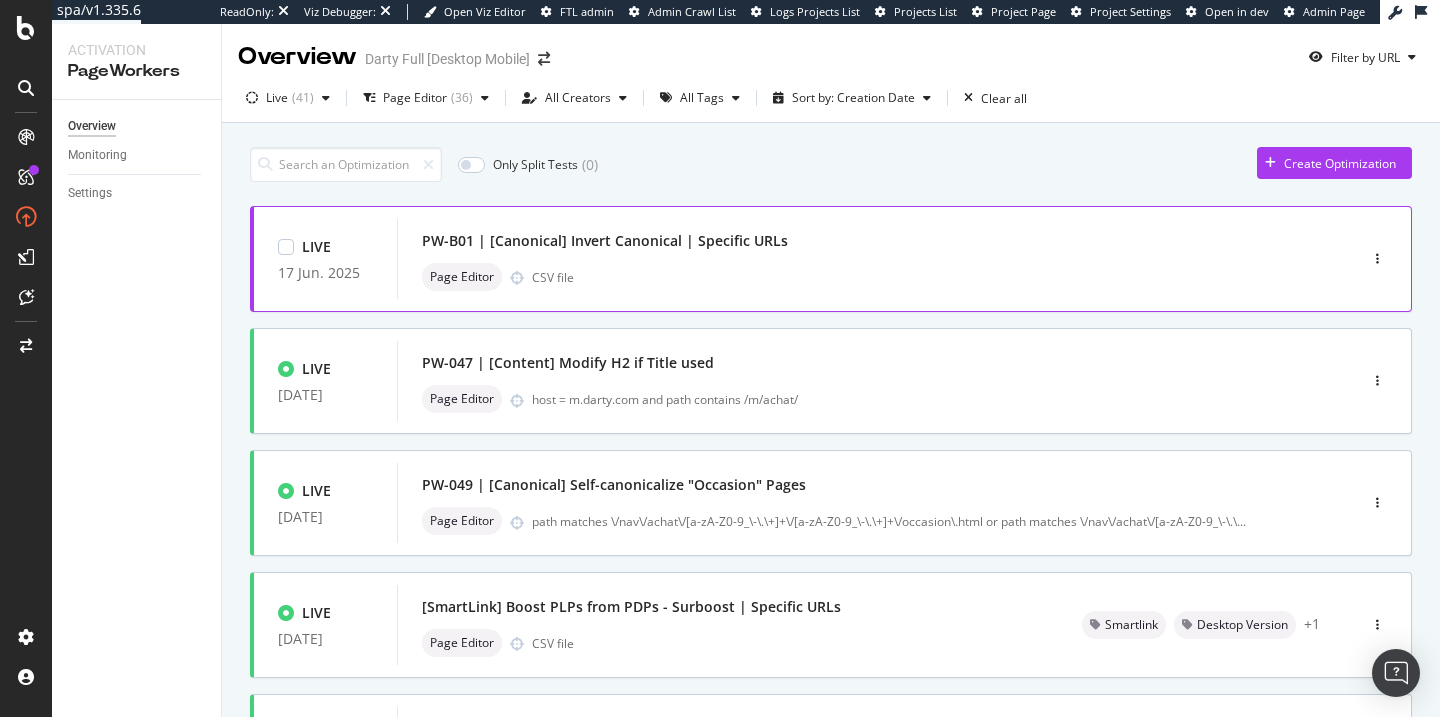 click on "Page Editor CSV file" at bounding box center [847, 277] 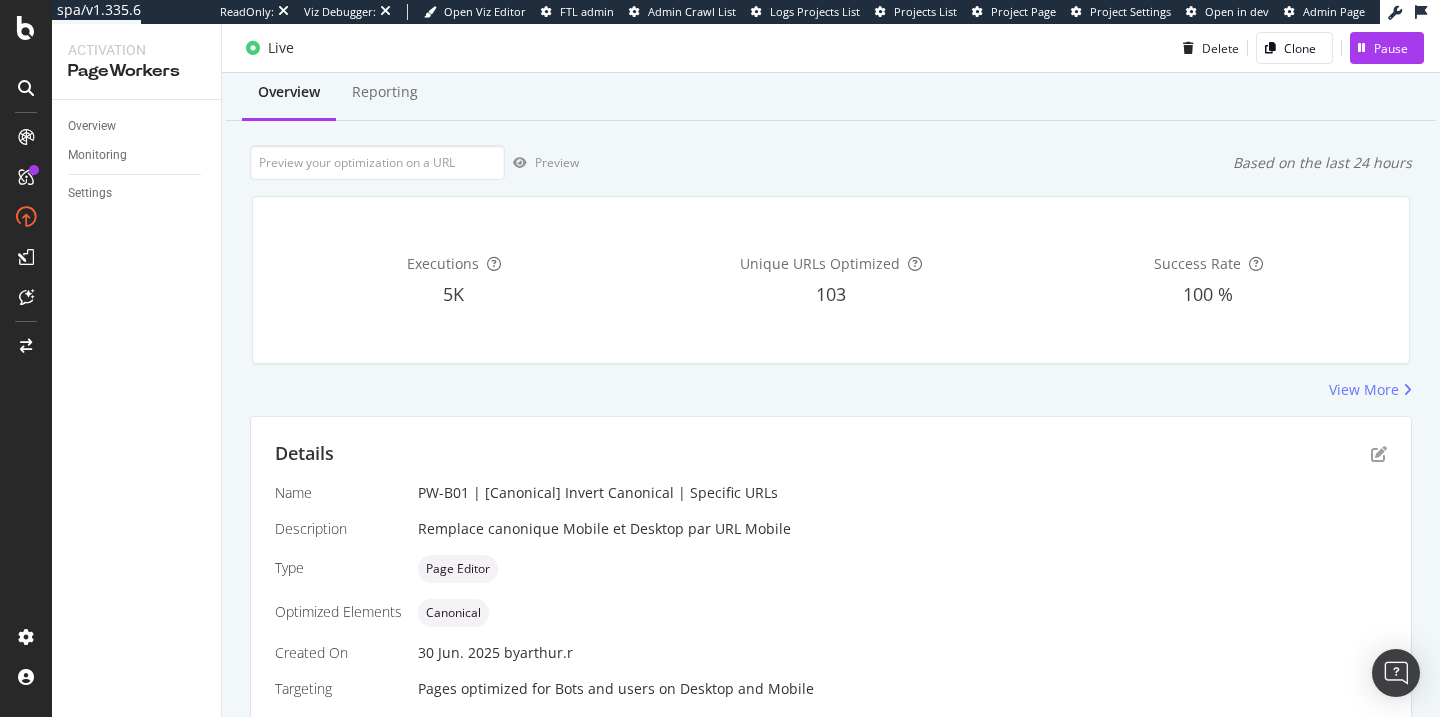 scroll, scrollTop: 0, scrollLeft: 0, axis: both 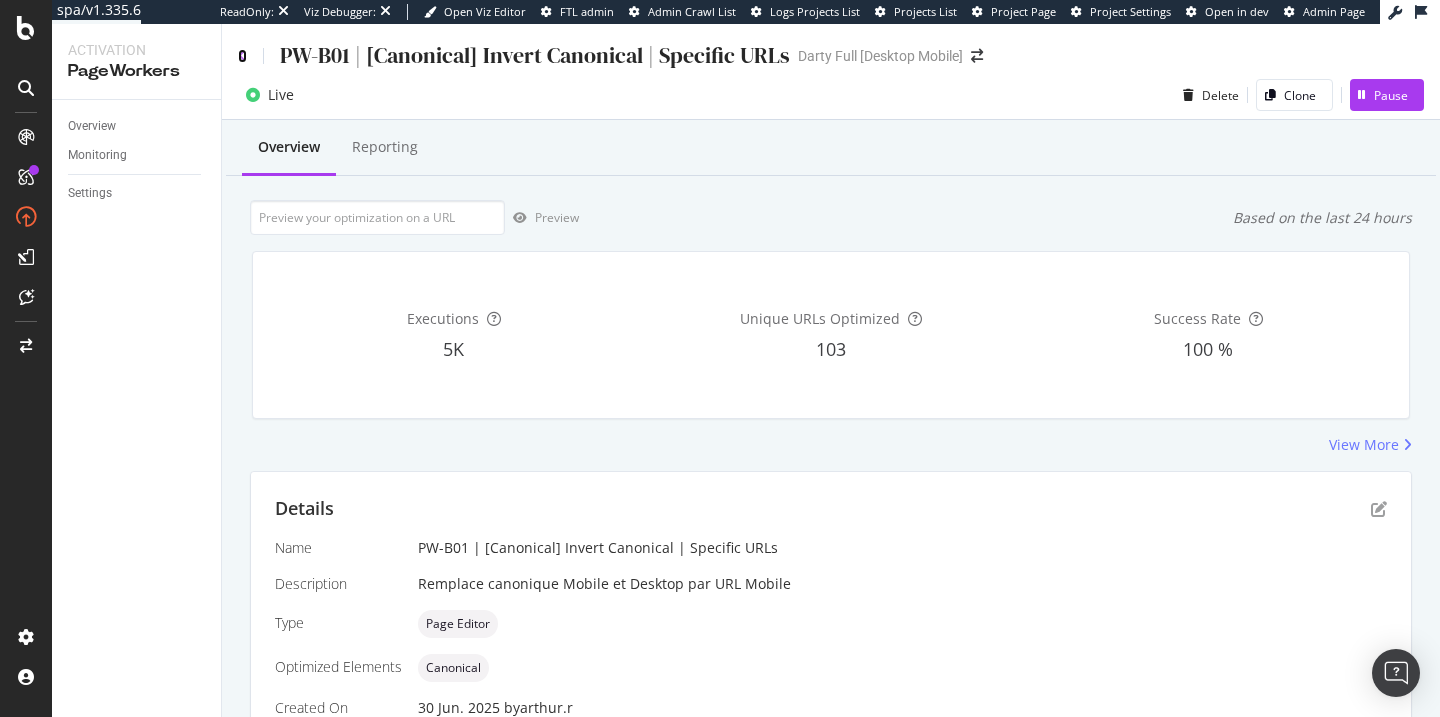 click at bounding box center [242, 56] 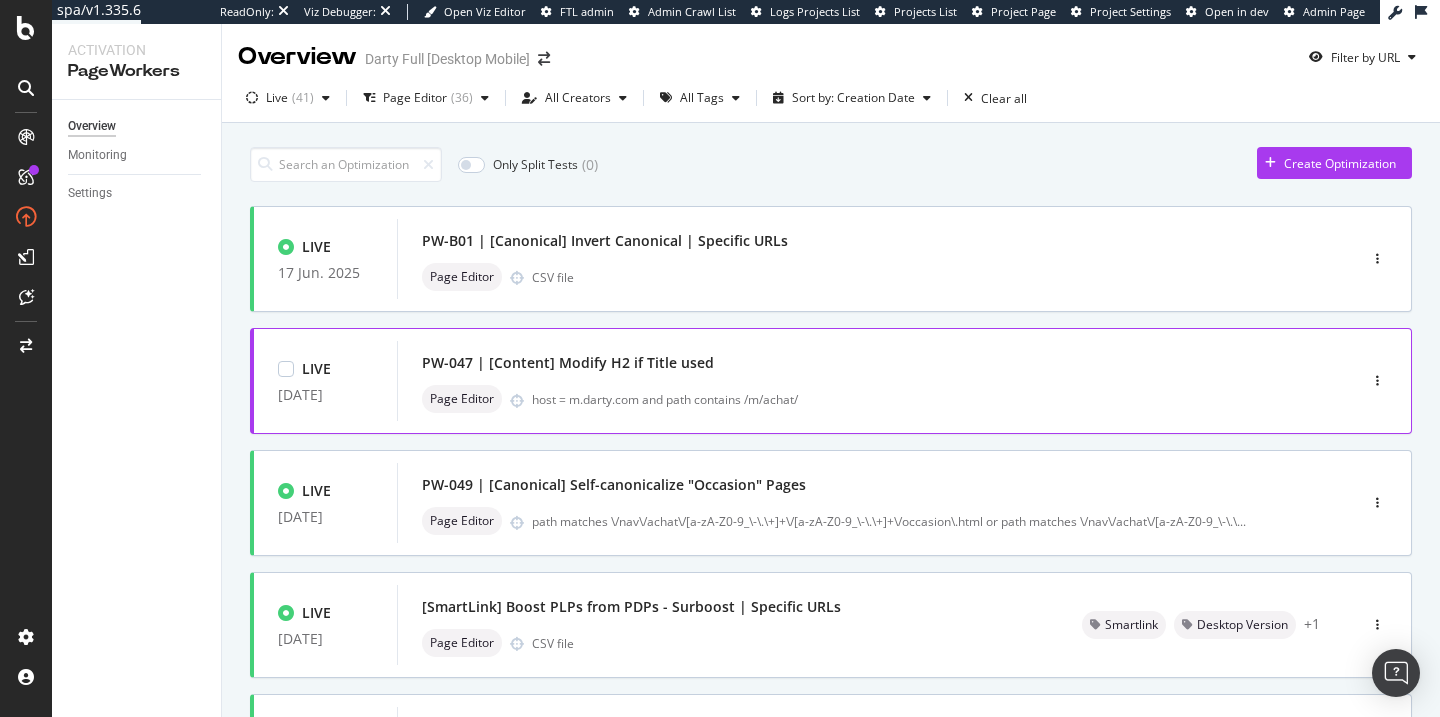 click on "host = m.darty.com and path contains /m/achat/" at bounding box center [902, 399] 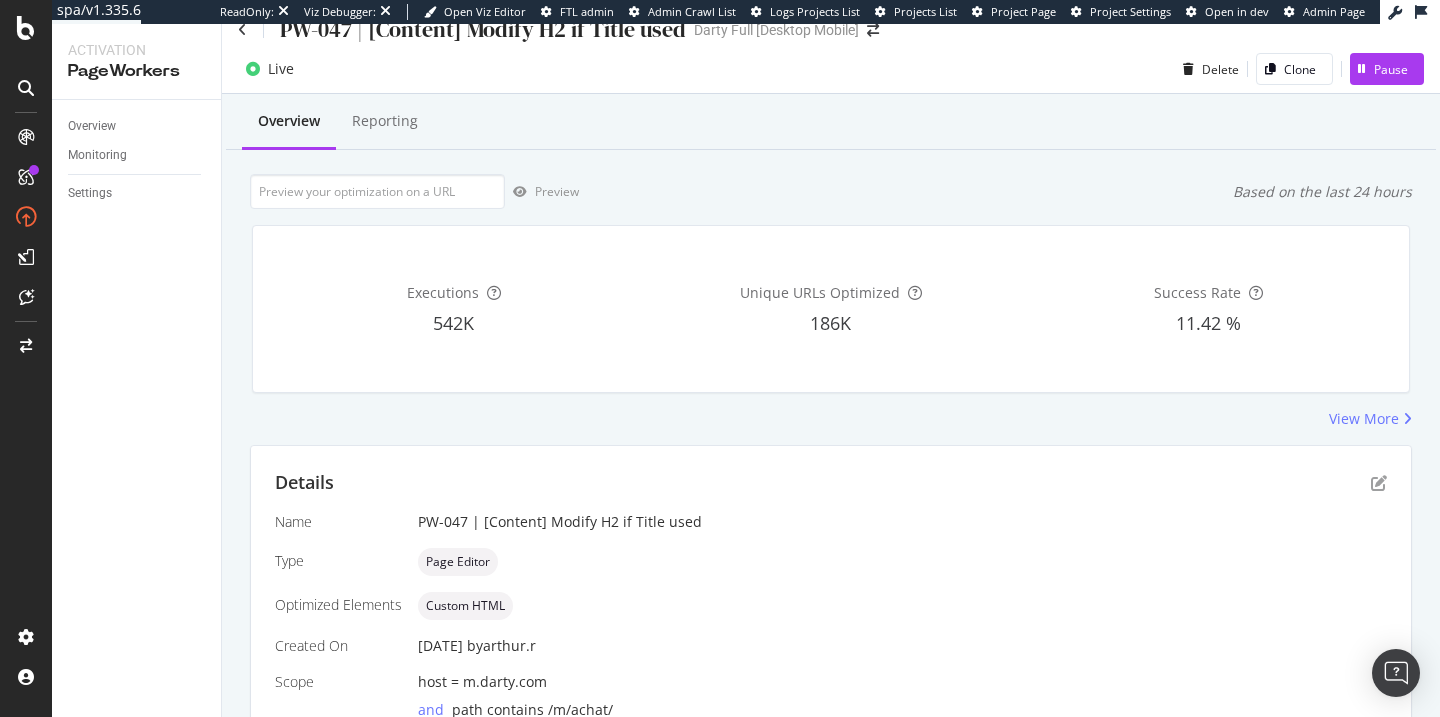 scroll, scrollTop: 0, scrollLeft: 0, axis: both 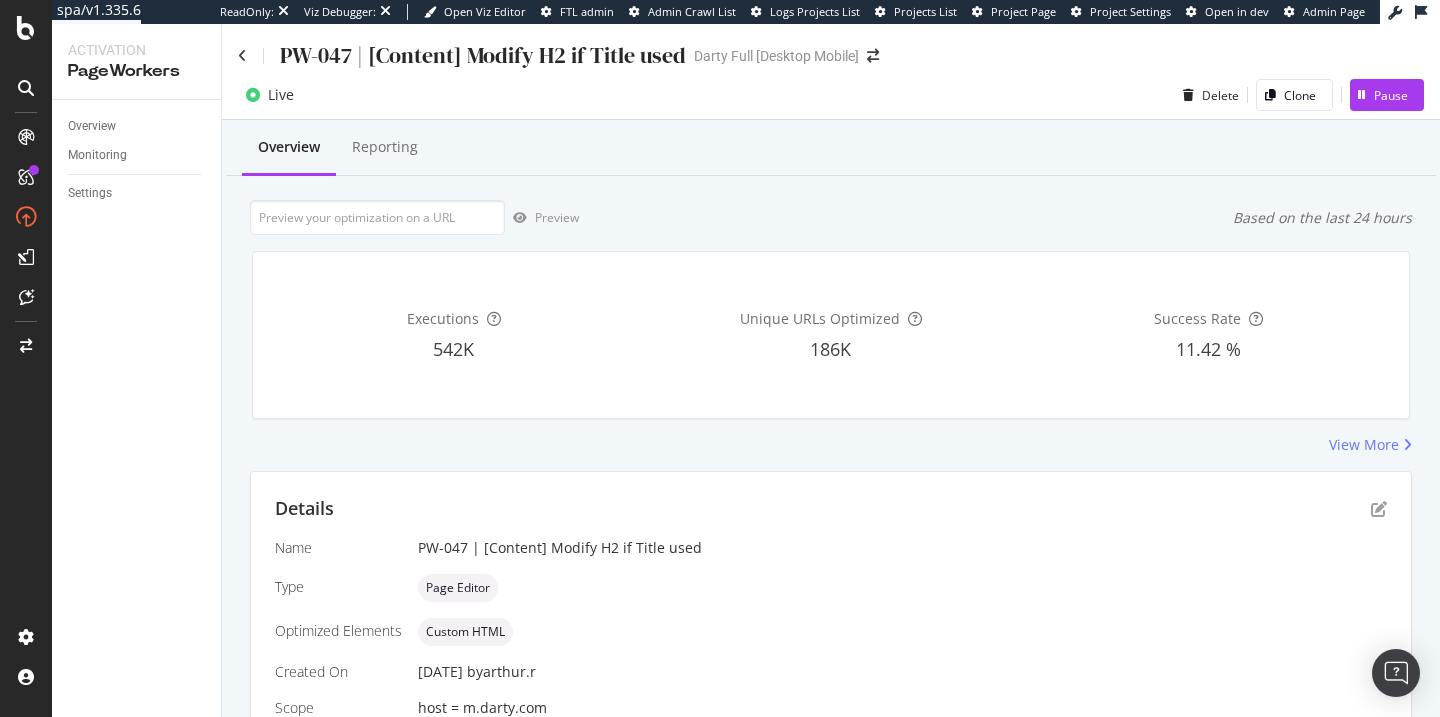 click on "PW-047 | [Content] Modify H2 if Title used" at bounding box center (462, 55) 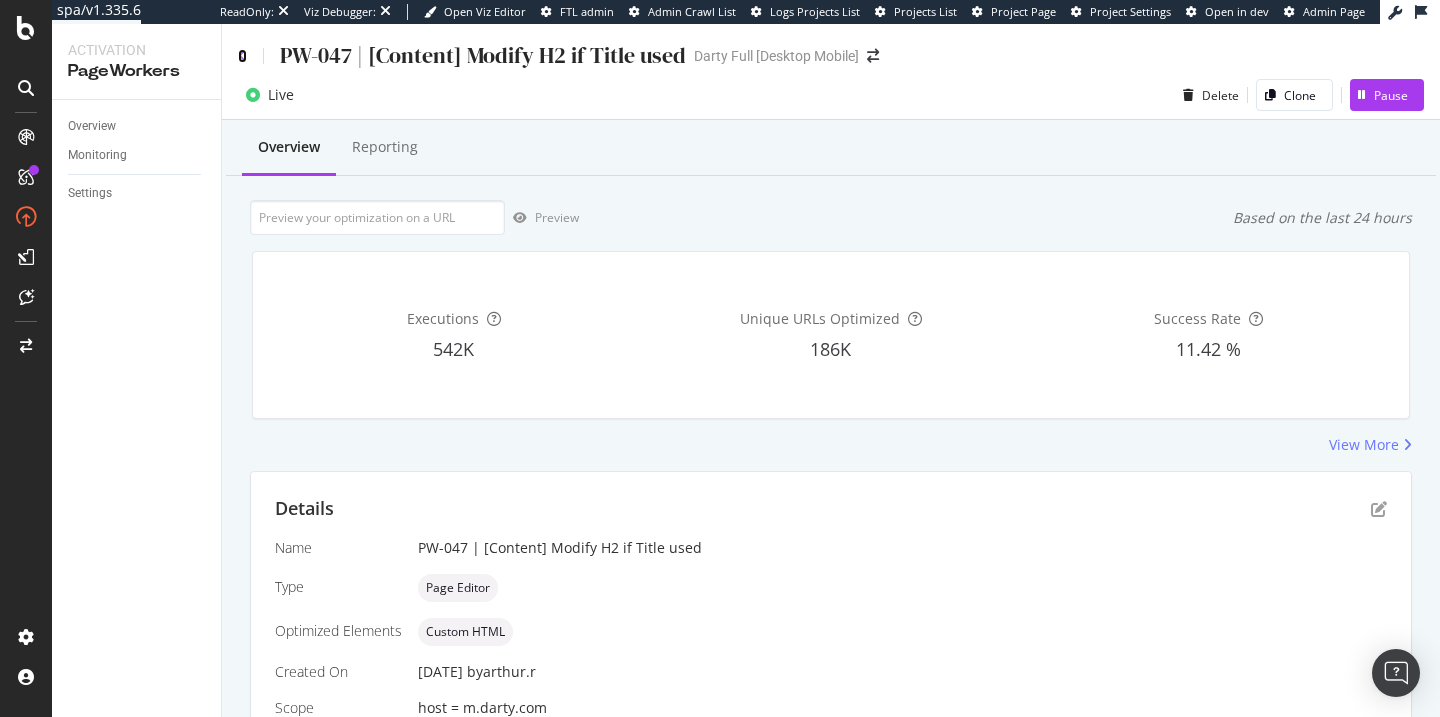 click at bounding box center (242, 56) 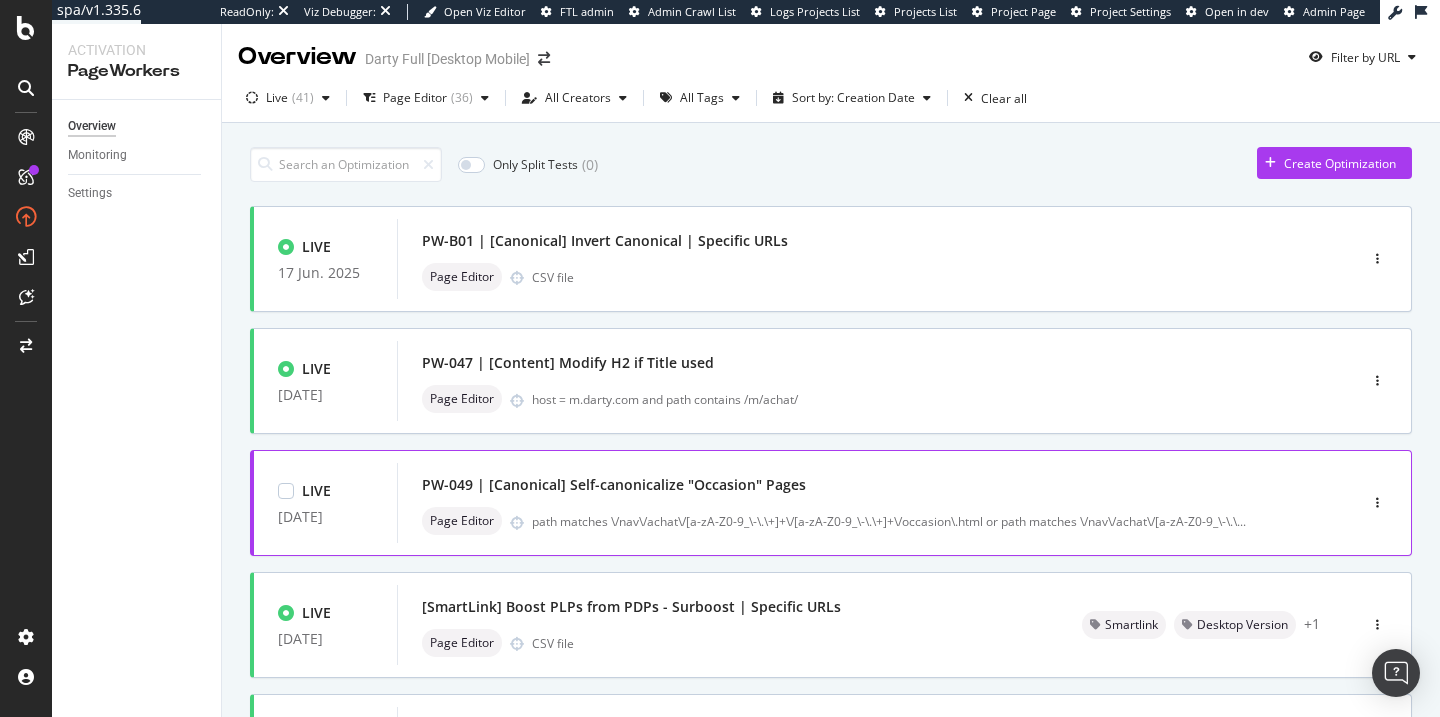 click on "PW-049 | [Canonical] Self-canonicalize "Occasion" Pages" at bounding box center (847, 485) 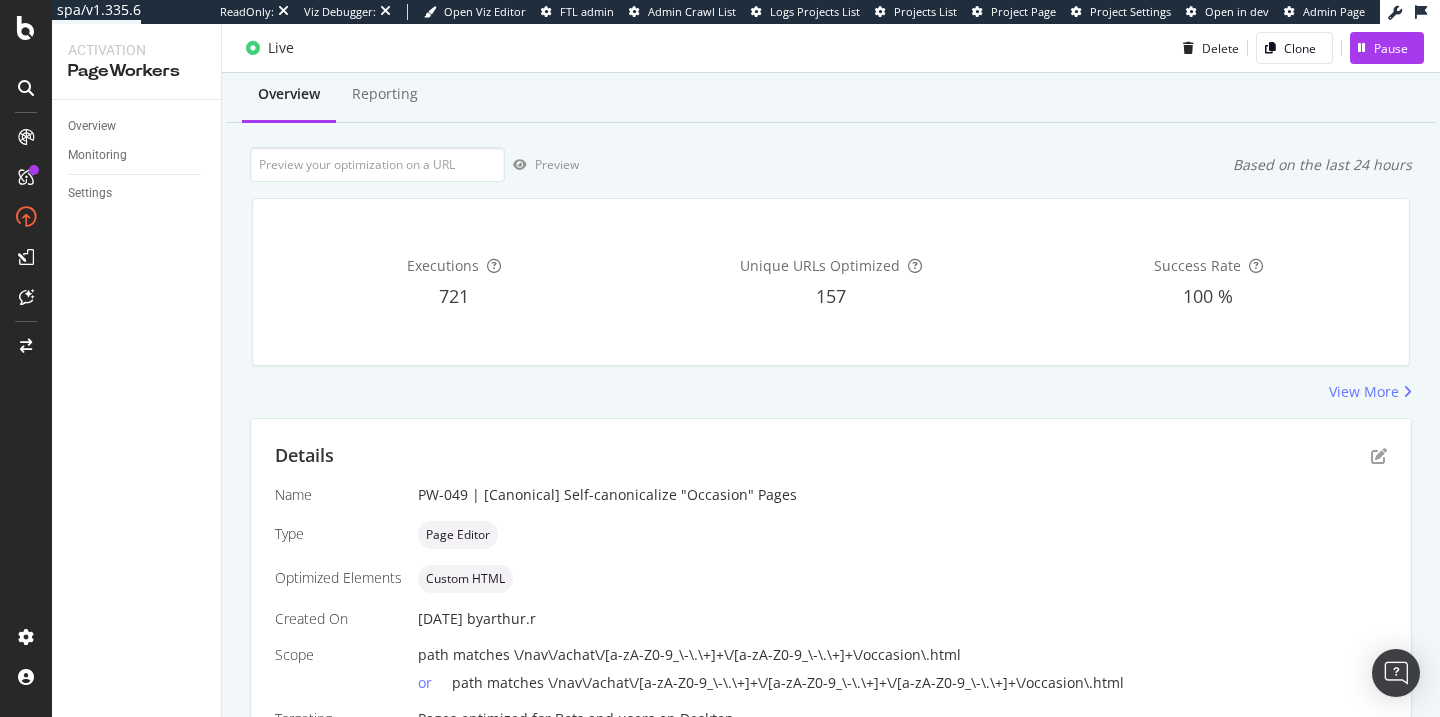 scroll, scrollTop: 0, scrollLeft: 0, axis: both 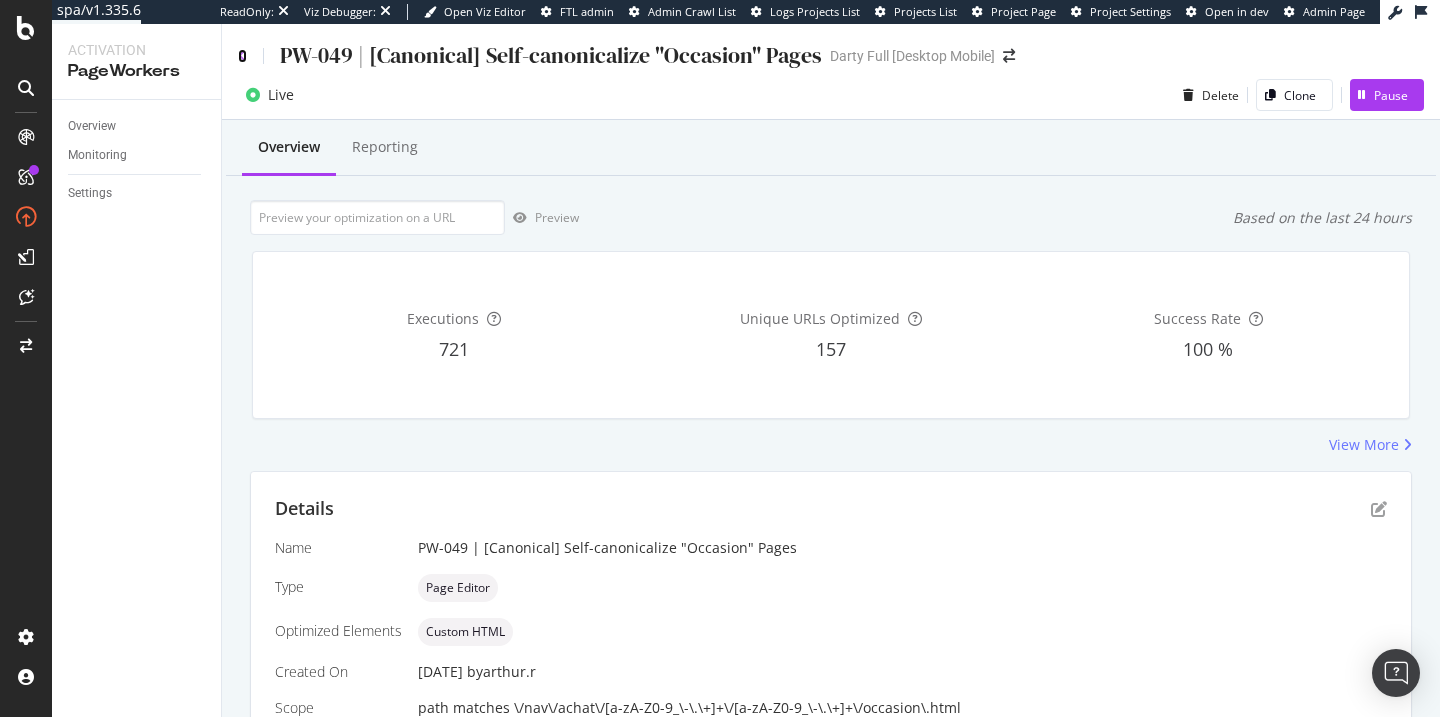 click at bounding box center [242, 56] 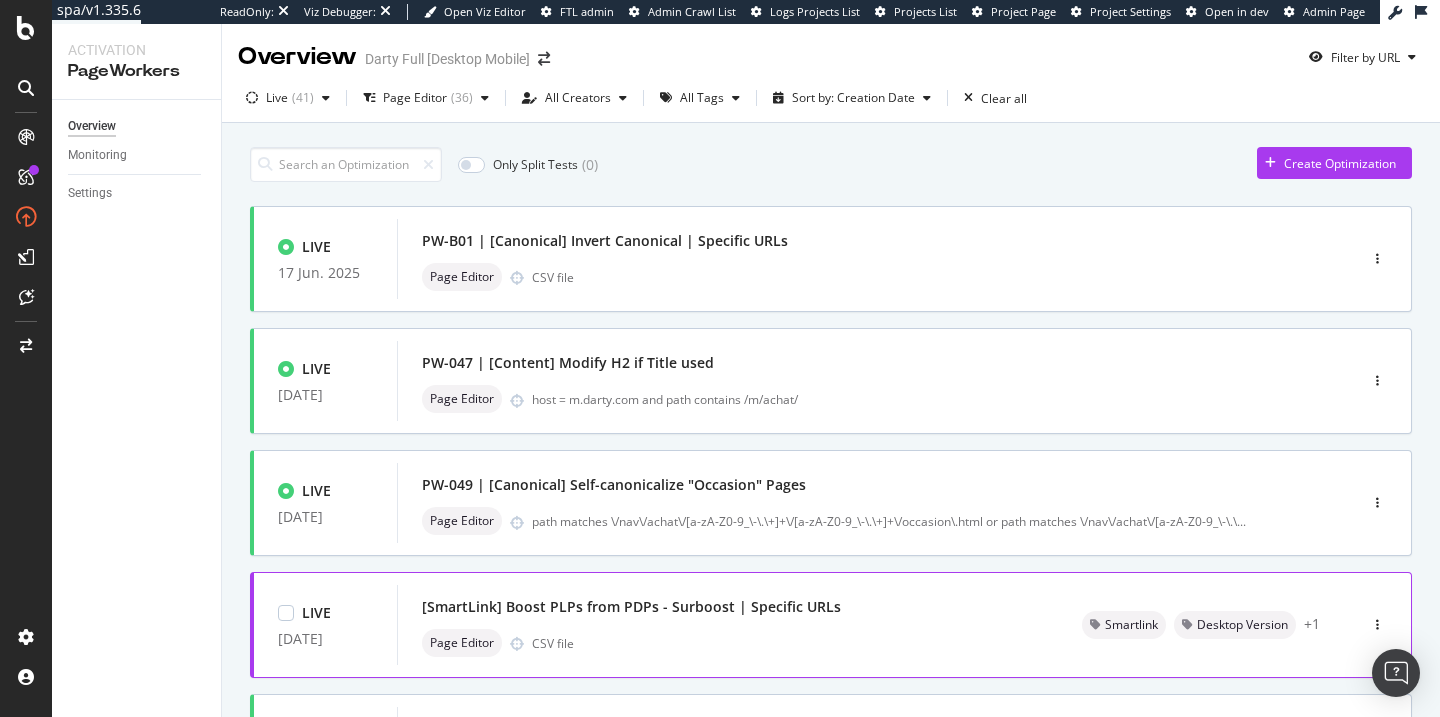 click on "[SmartLink] Boost PLPs from PDPs - Surboost | Specific URLs Page Editor CSV file" at bounding box center (727, 625) 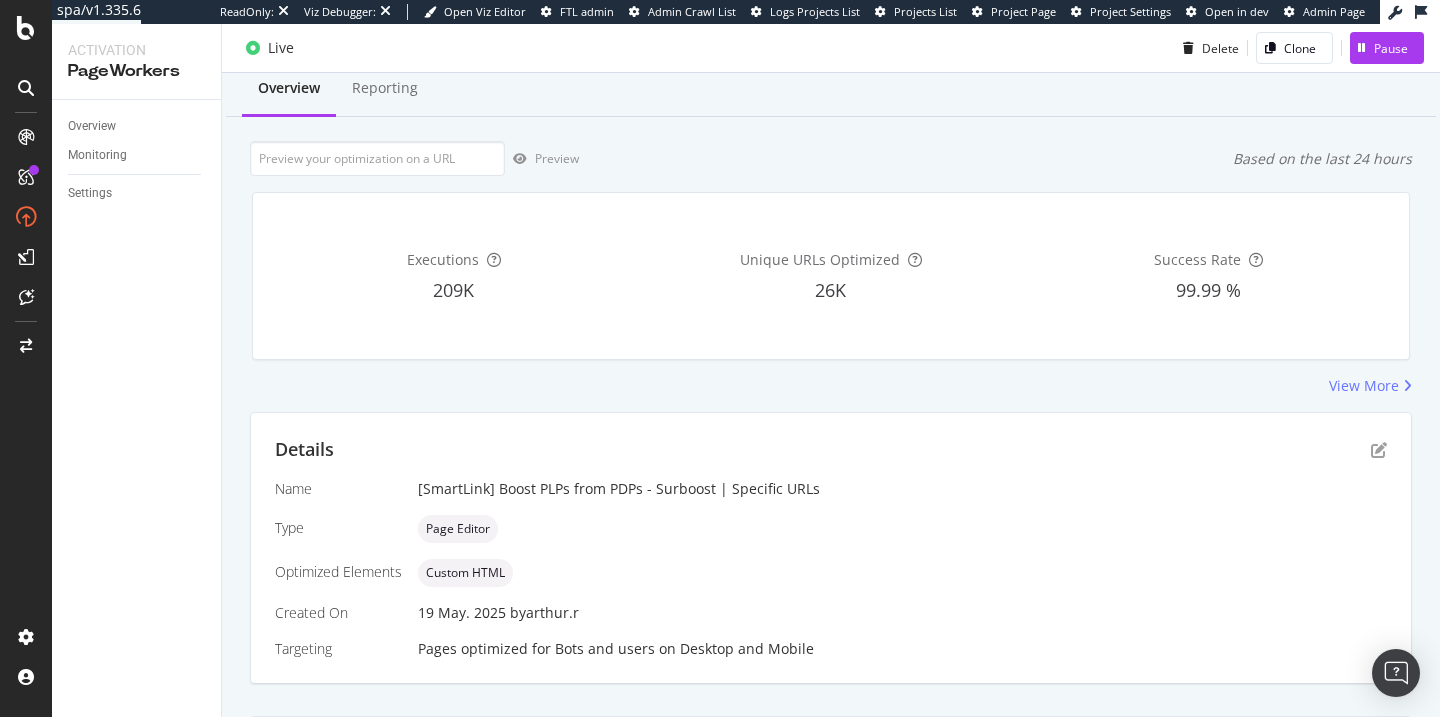 scroll, scrollTop: 0, scrollLeft: 0, axis: both 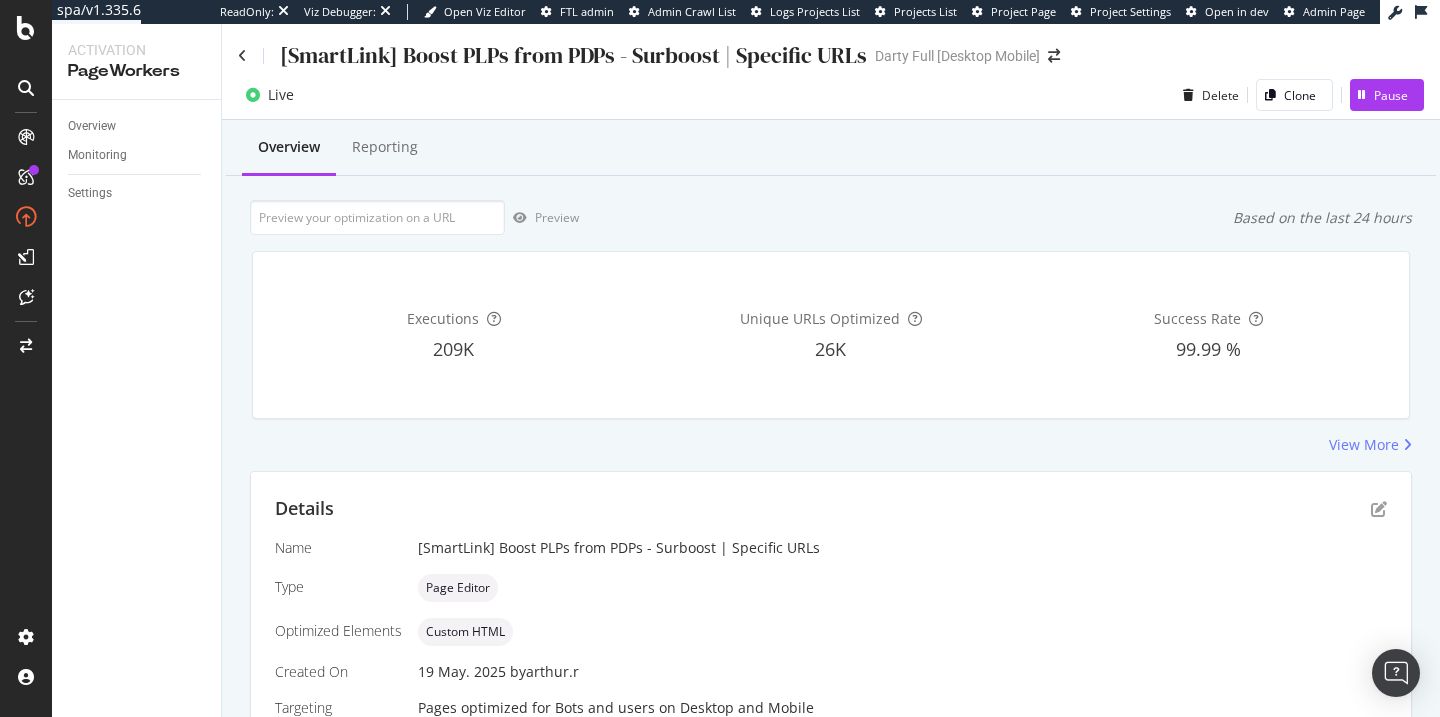 click on "[SmartLink] Boost PLPs from PDPs - Surboost | Specific URLs" at bounding box center (552, 55) 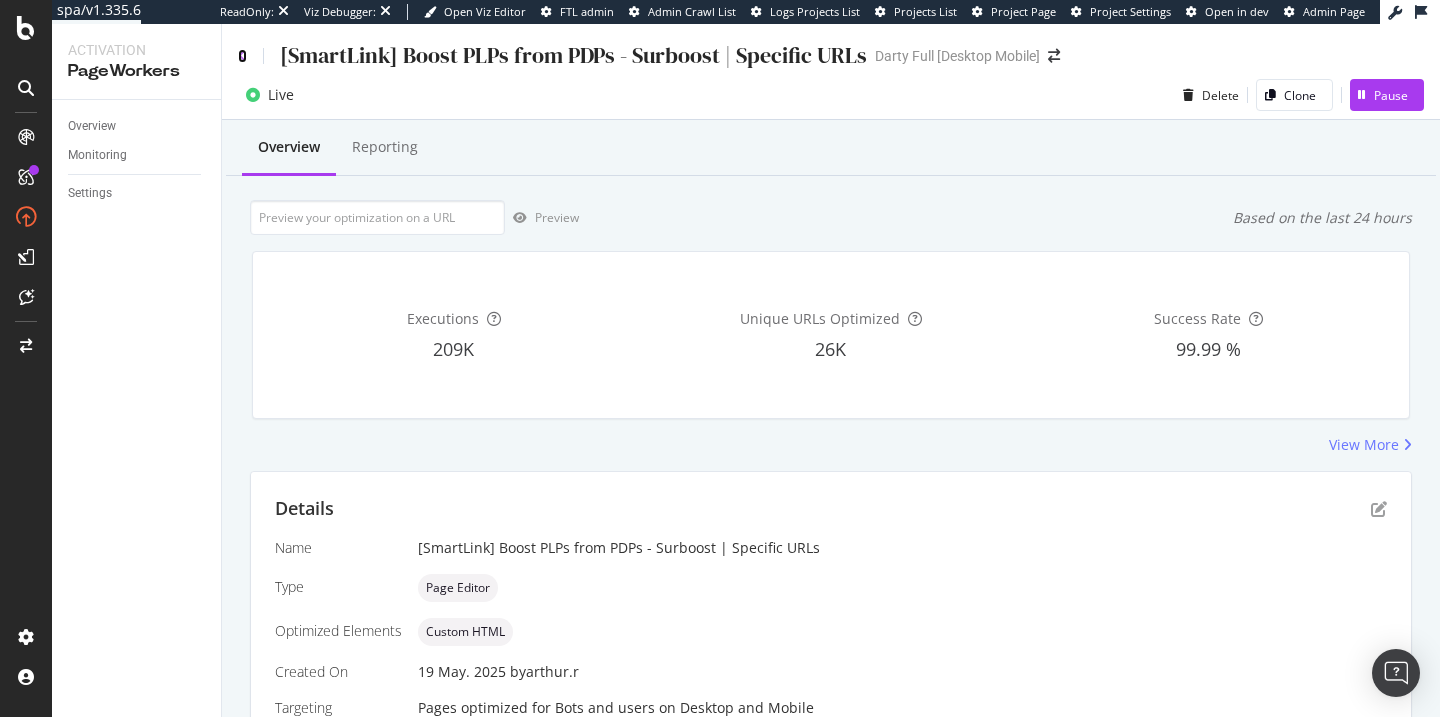 click at bounding box center [242, 56] 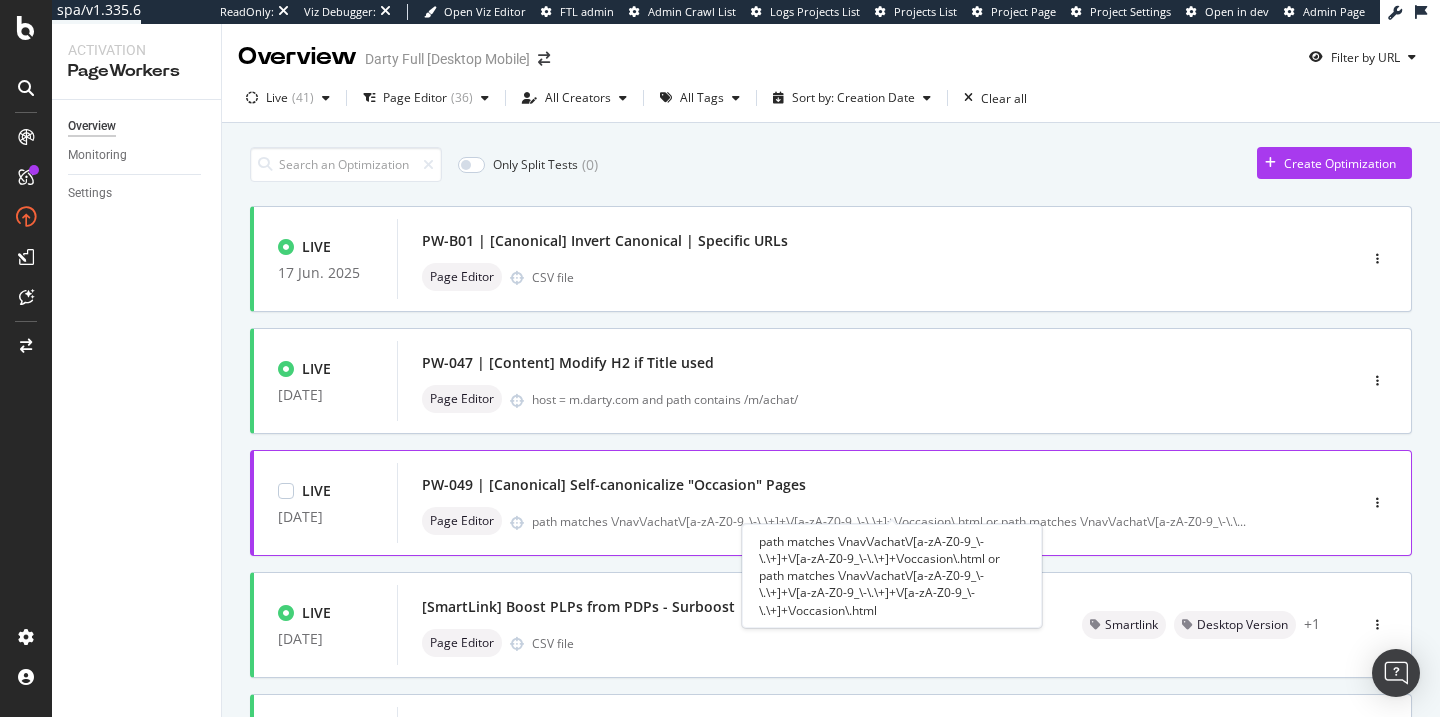 scroll, scrollTop: 168, scrollLeft: 0, axis: vertical 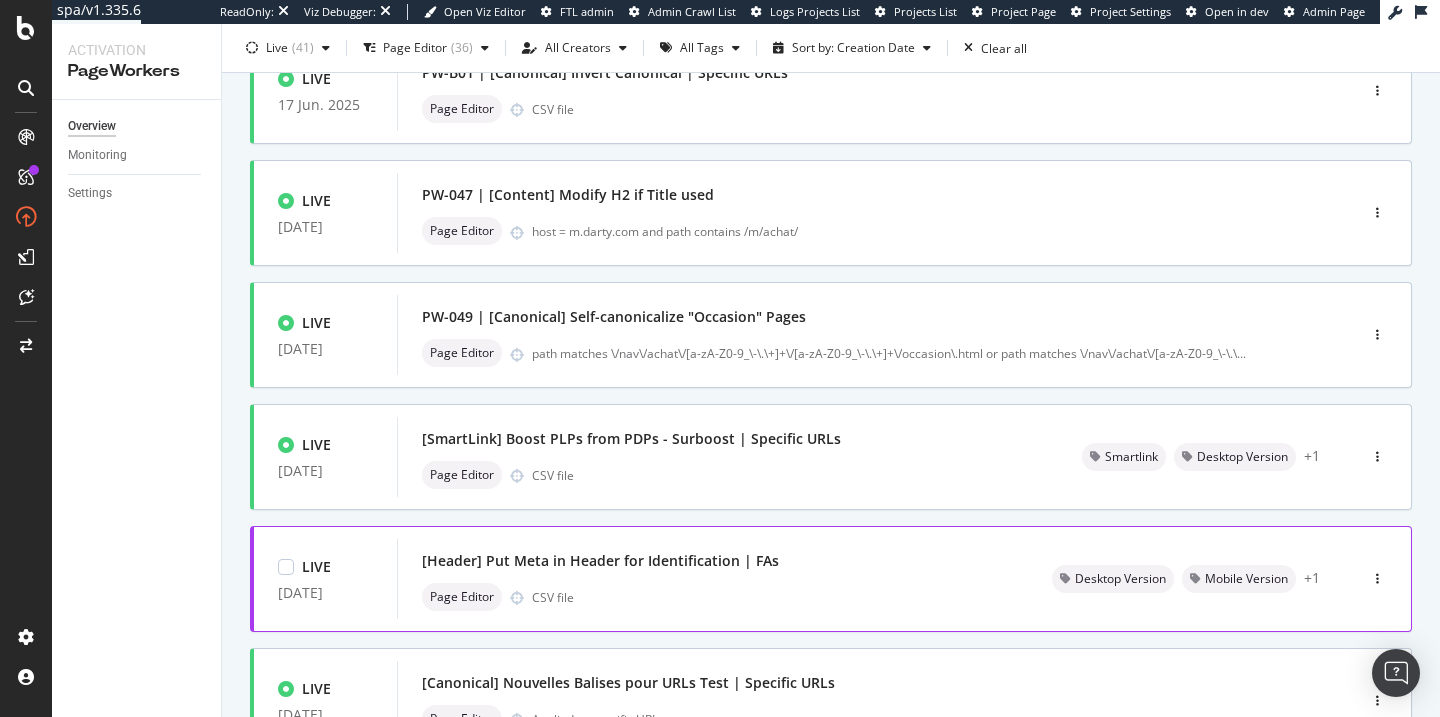 click on "[Header] Put Meta in Header for Identification | FAs" at bounding box center [600, 561] 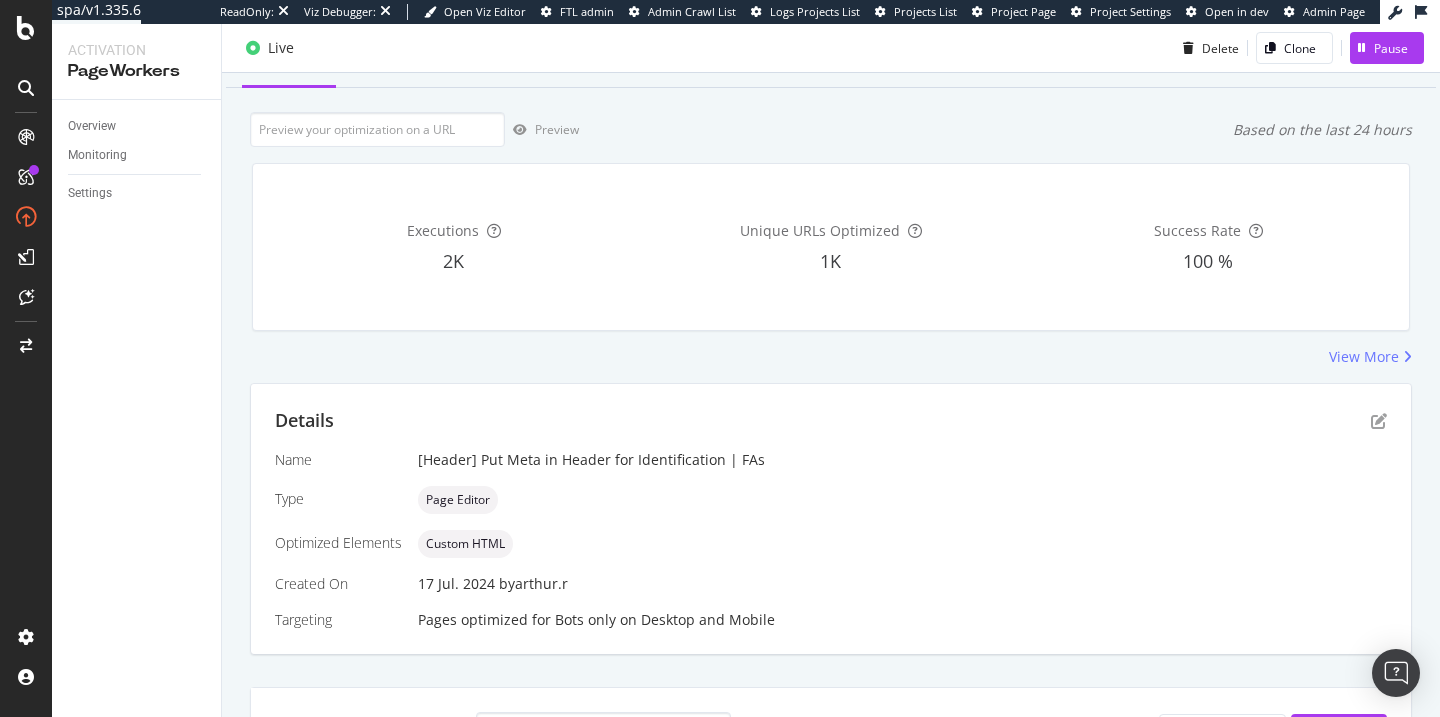 scroll, scrollTop: 0, scrollLeft: 0, axis: both 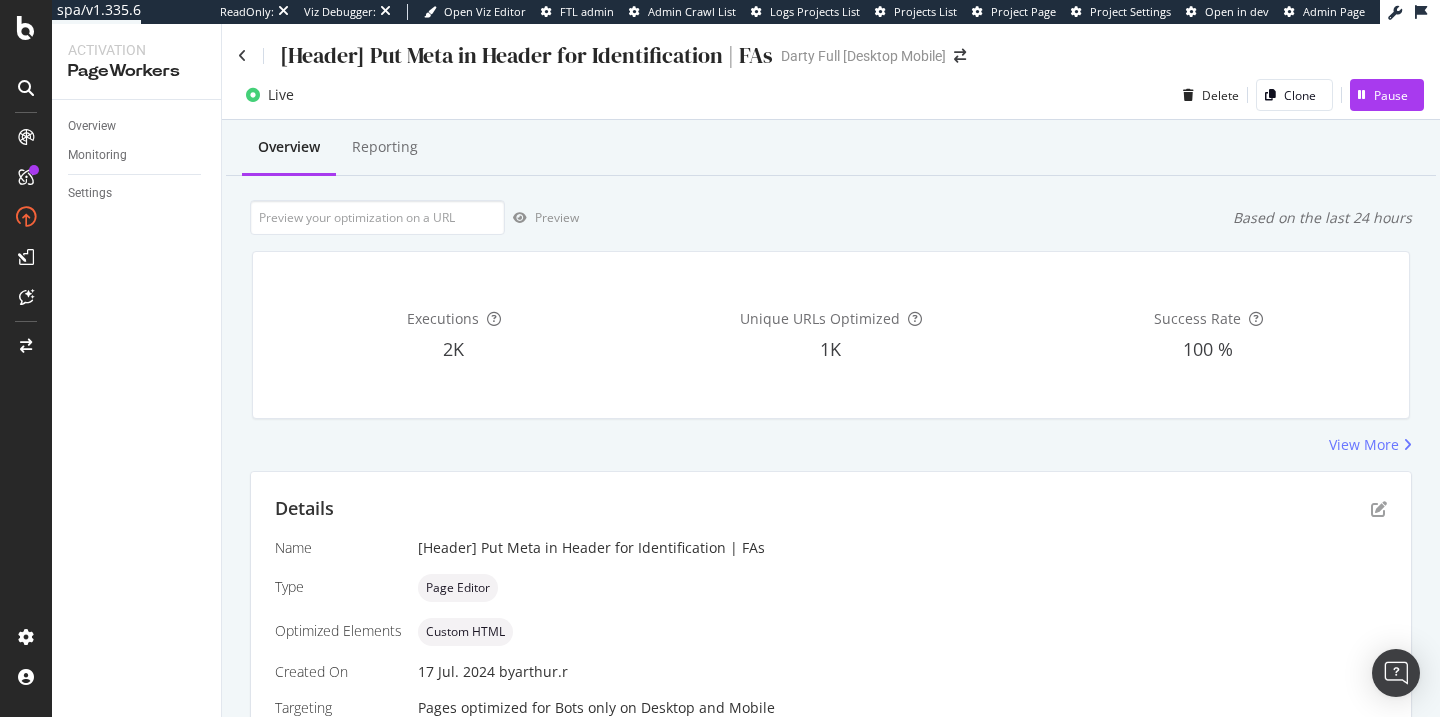 click on "[Header] Put Meta in Header for Identification | FAs" at bounding box center [505, 55] 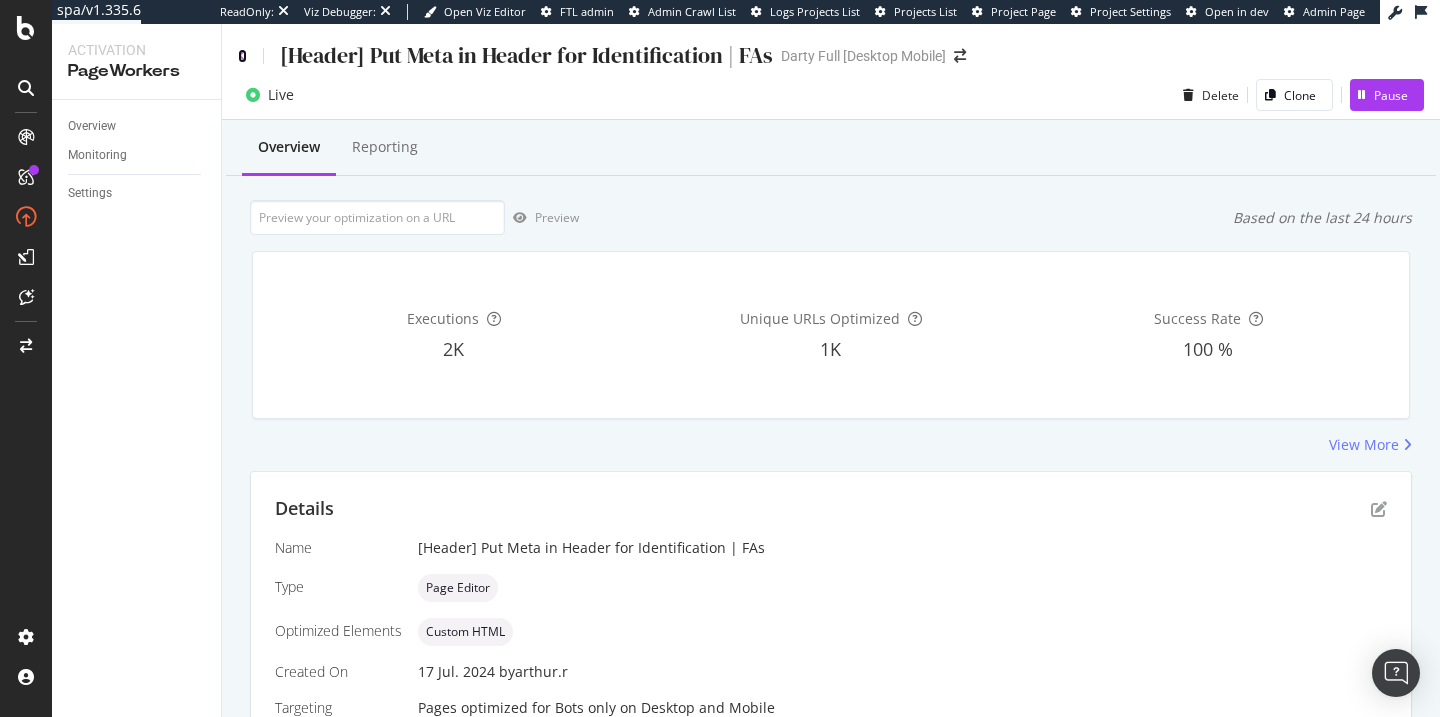 click at bounding box center (242, 56) 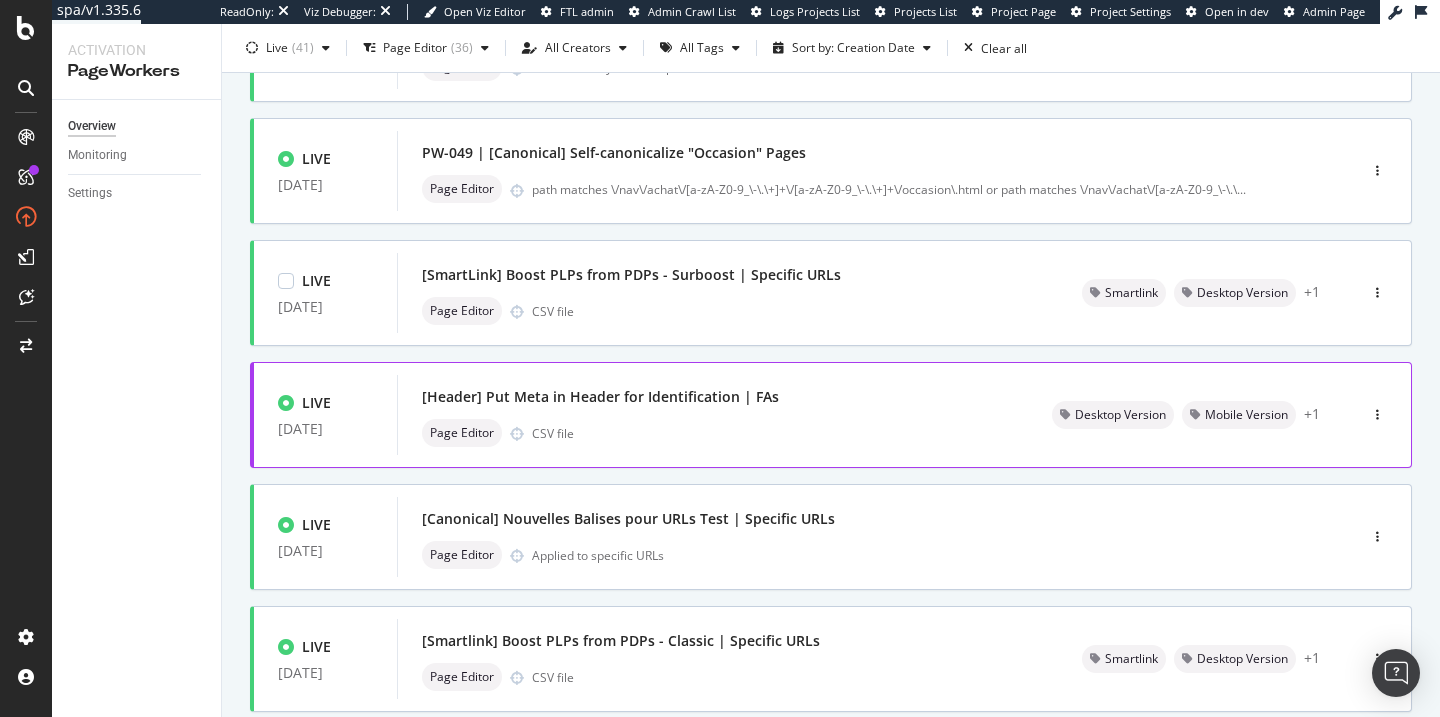 scroll, scrollTop: 364, scrollLeft: 0, axis: vertical 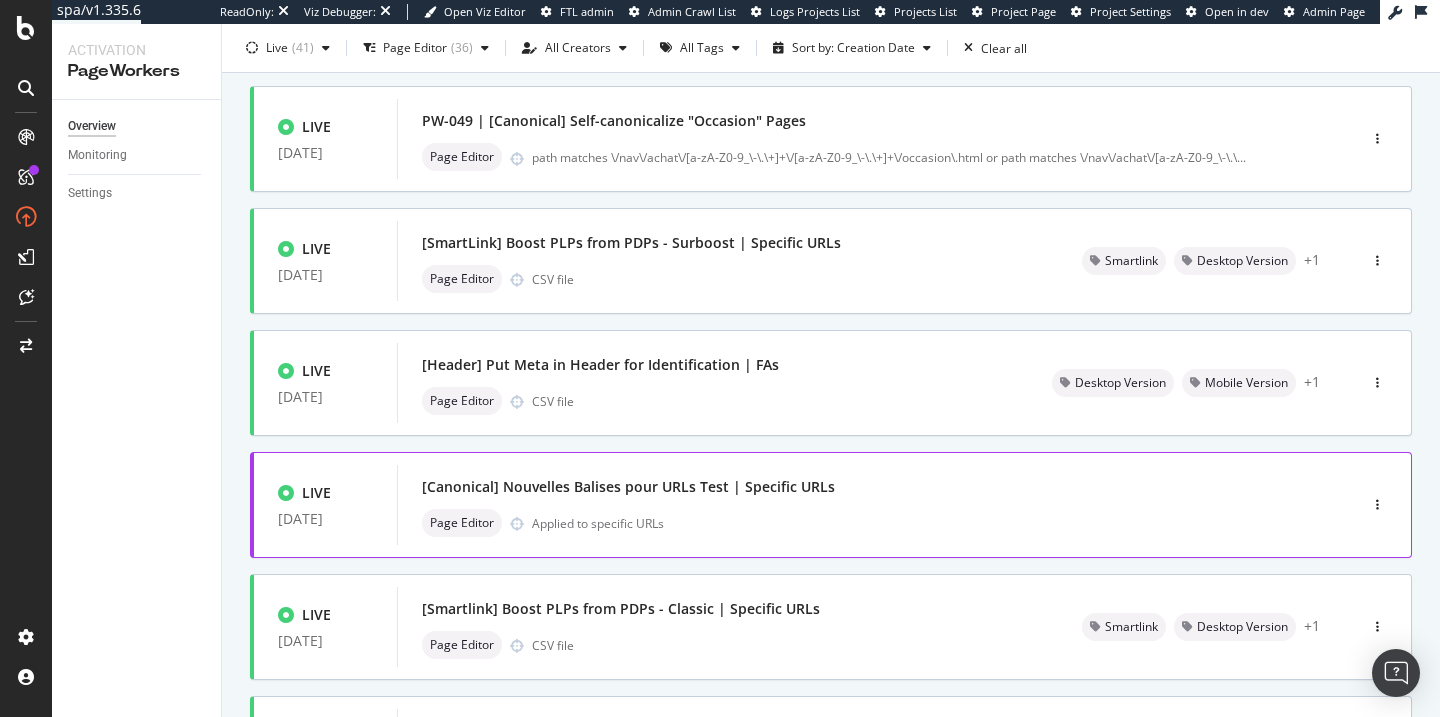 click on "[Canonical] Nouvelles Balises pour URLs Test | Specific URLs" at bounding box center (847, 487) 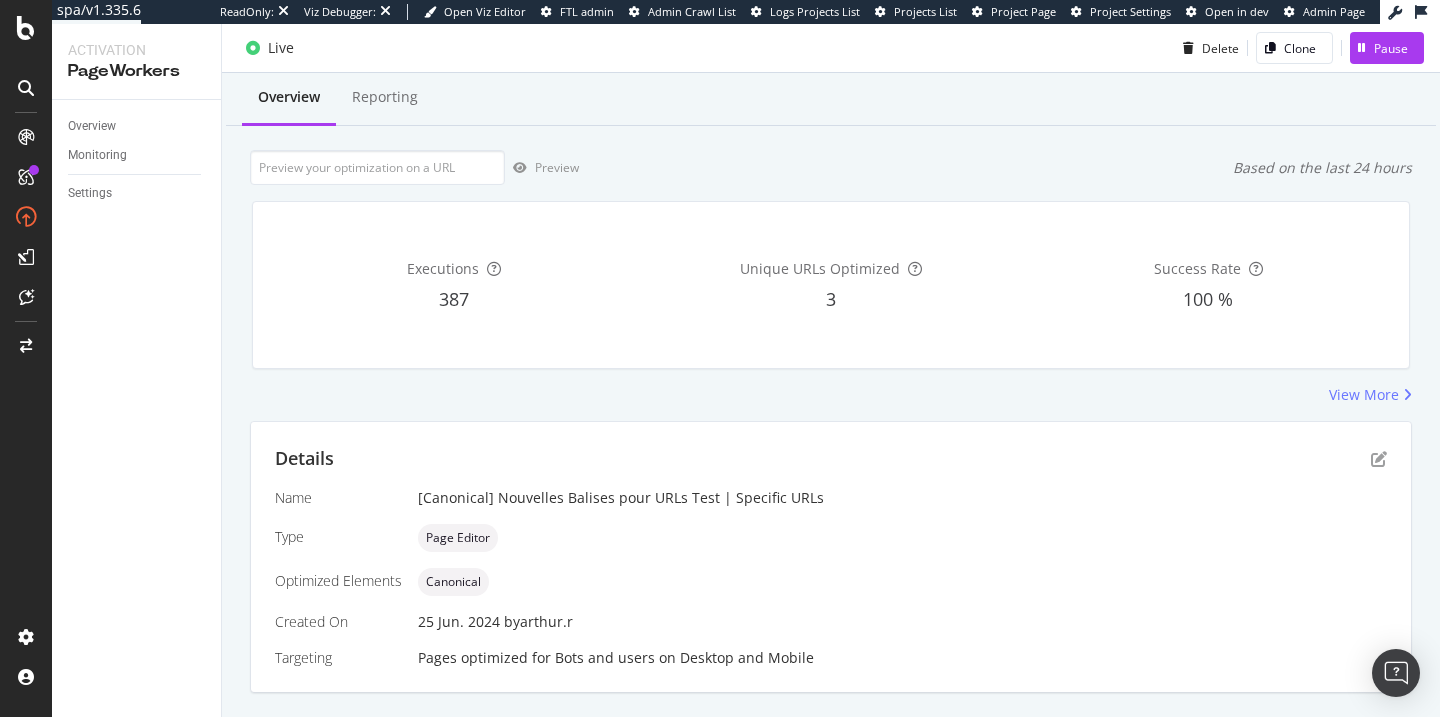 scroll, scrollTop: 0, scrollLeft: 0, axis: both 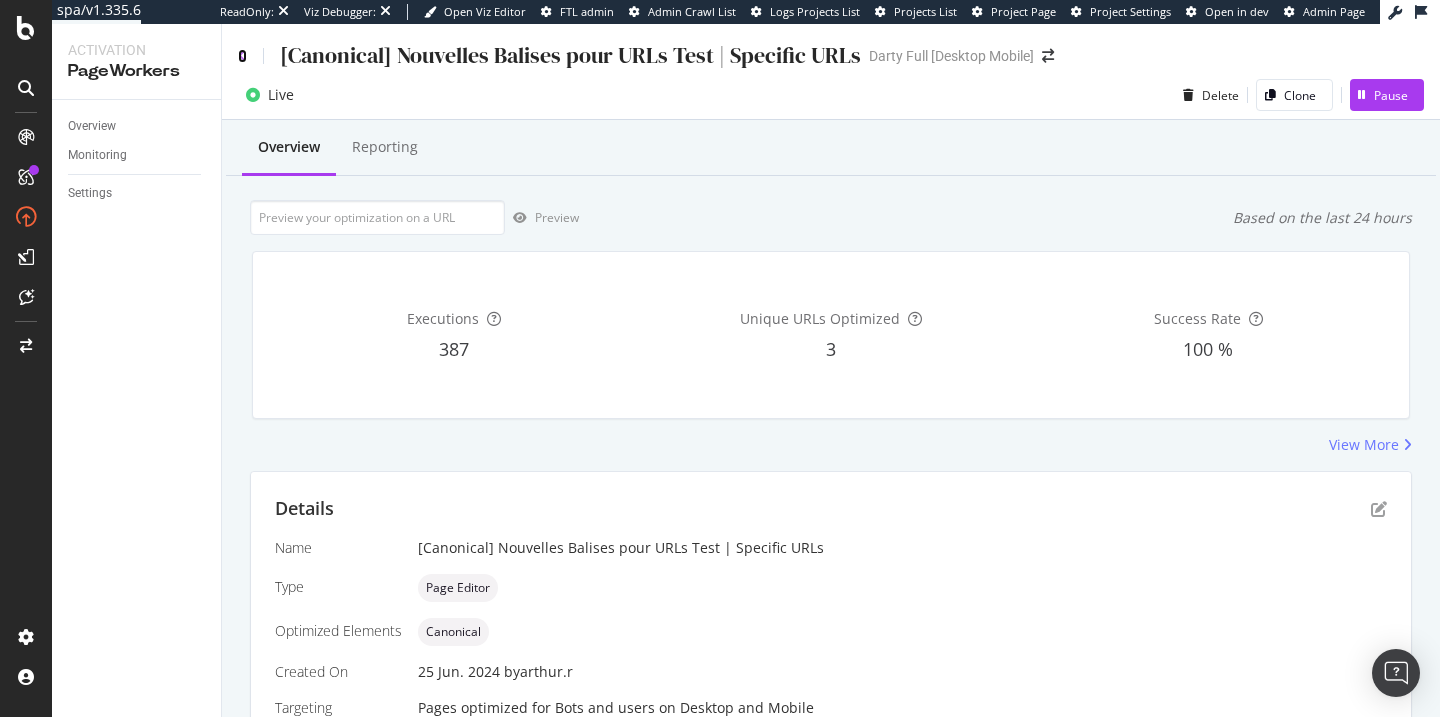 click at bounding box center [242, 56] 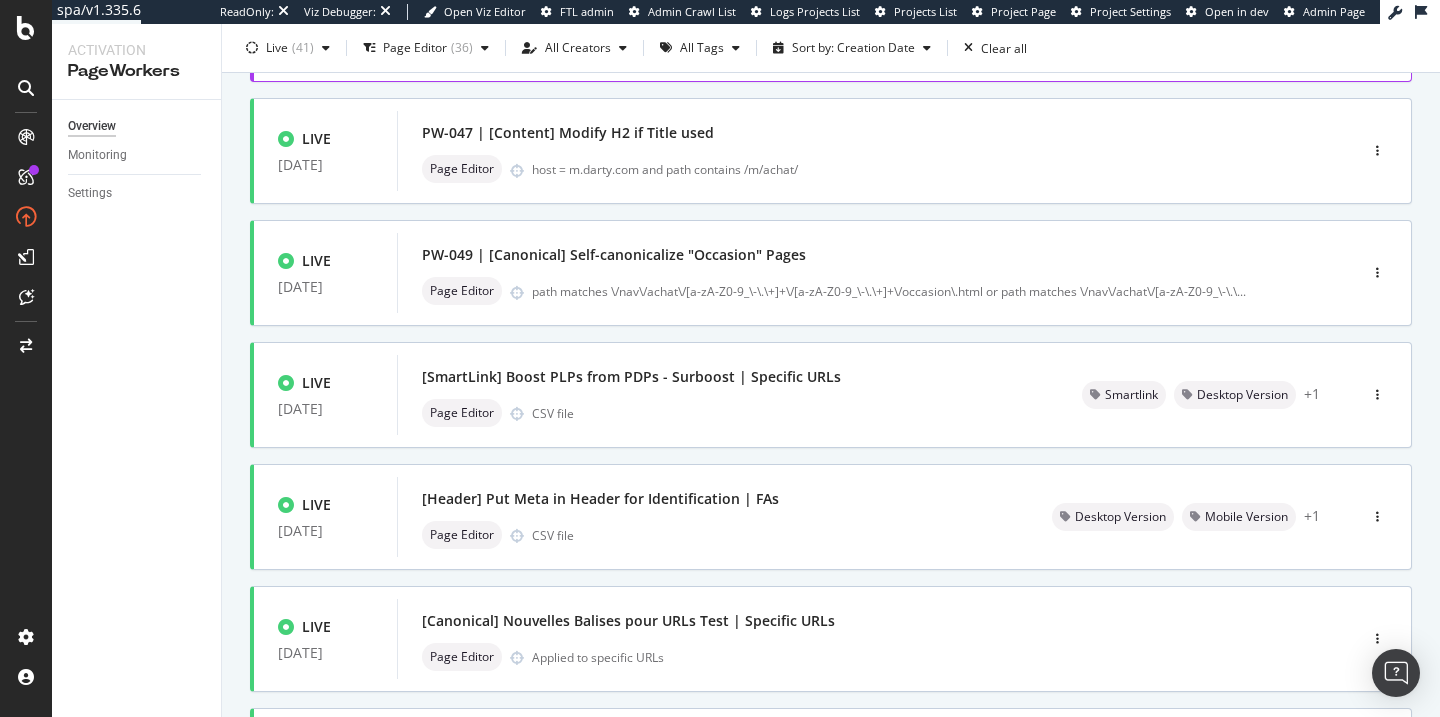 scroll, scrollTop: 344, scrollLeft: 0, axis: vertical 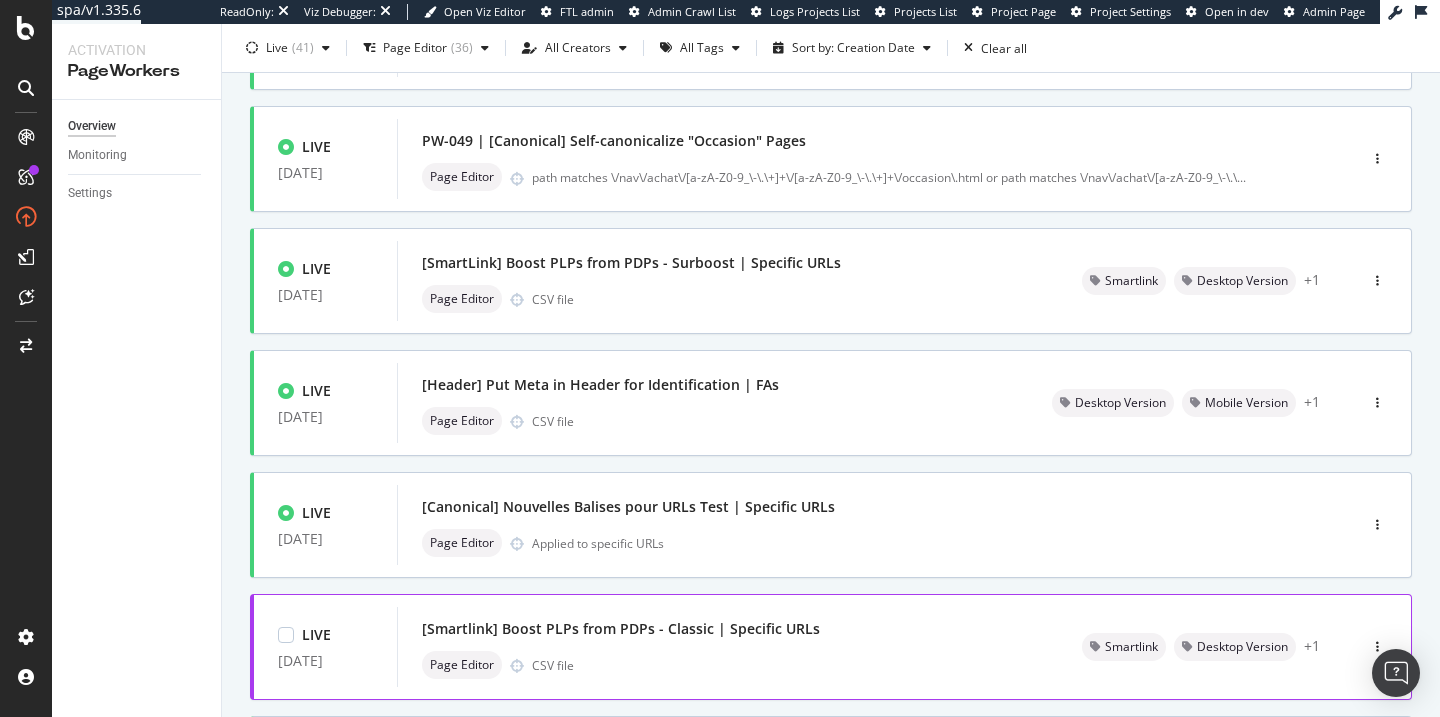 click on "[Smartlink] Boost PLPs from PDPs - Classic | Specific URLs" at bounding box center (621, 629) 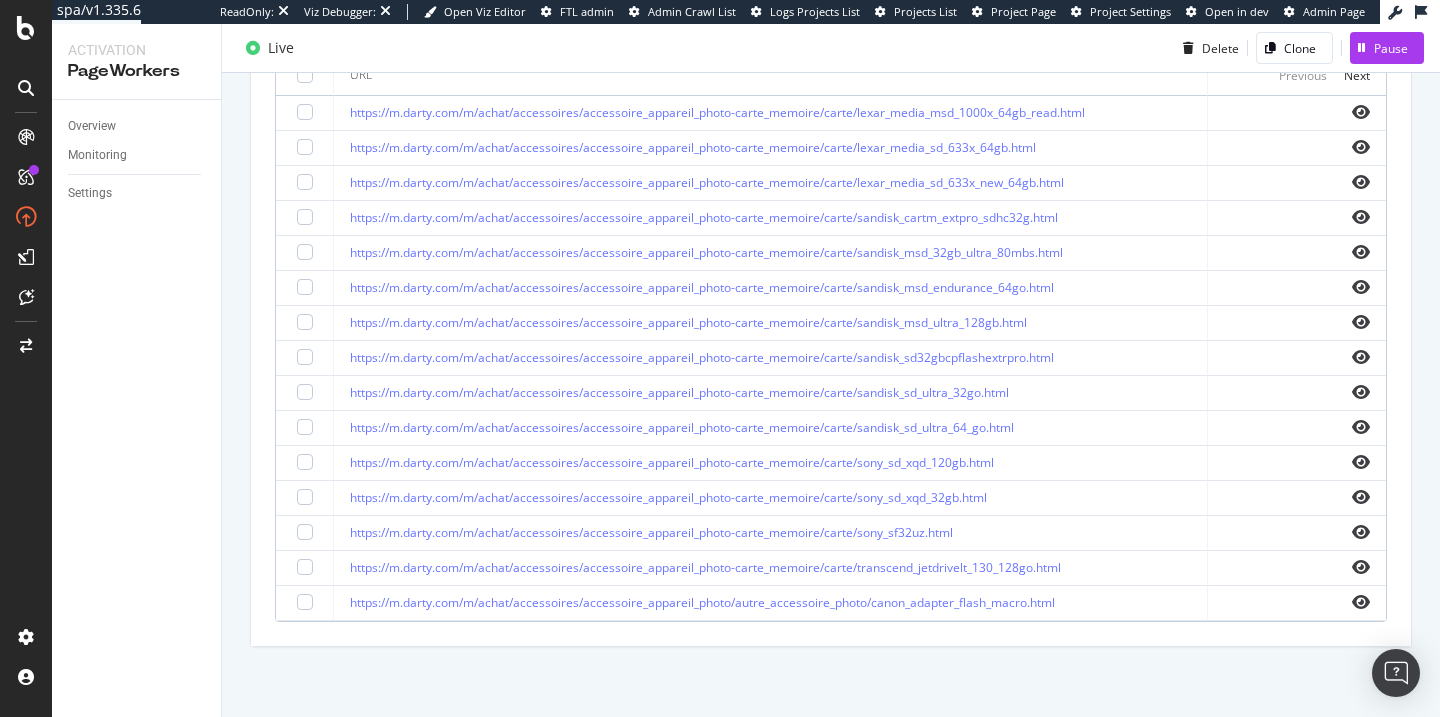 scroll, scrollTop: 185, scrollLeft: 0, axis: vertical 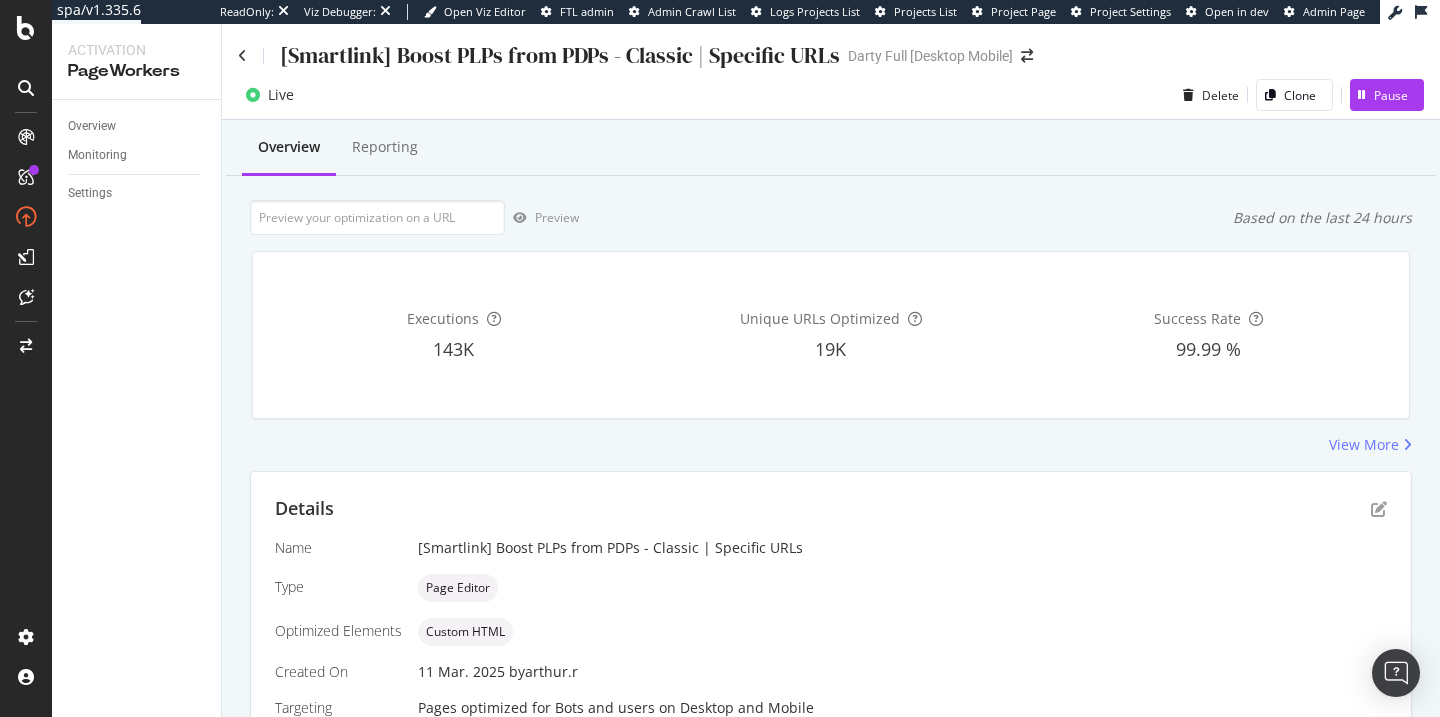 click on "[Smartlink] Boost PLPs from PDPs - Classic | Specific URLs" at bounding box center (539, 55) 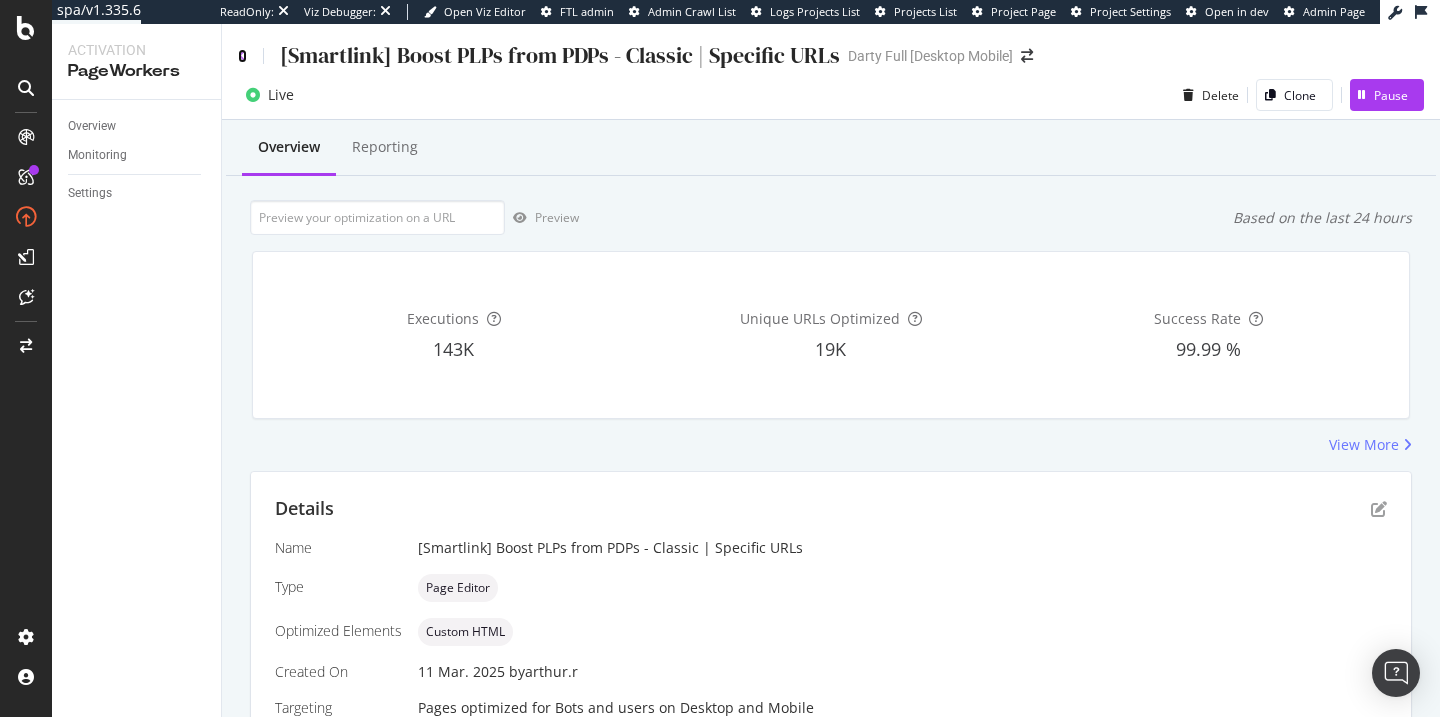 click at bounding box center (242, 56) 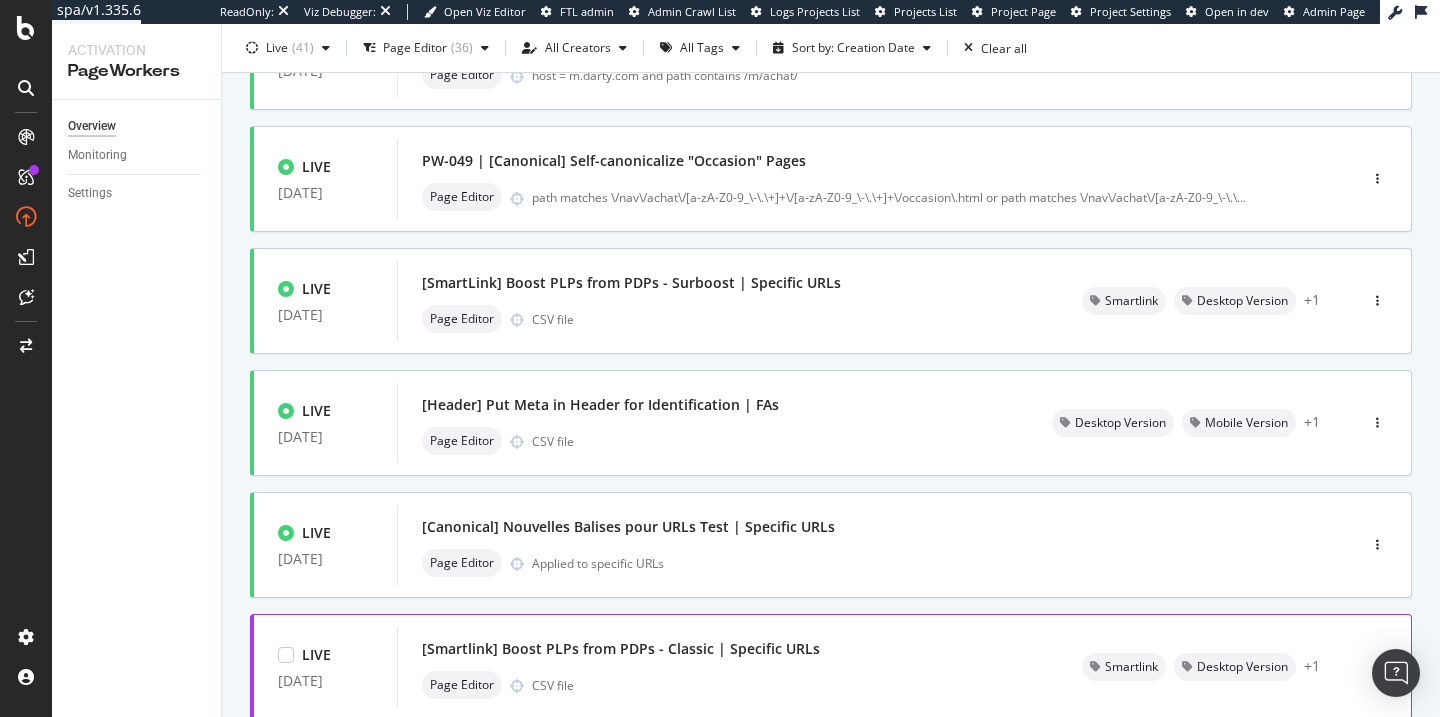 scroll, scrollTop: 323, scrollLeft: 0, axis: vertical 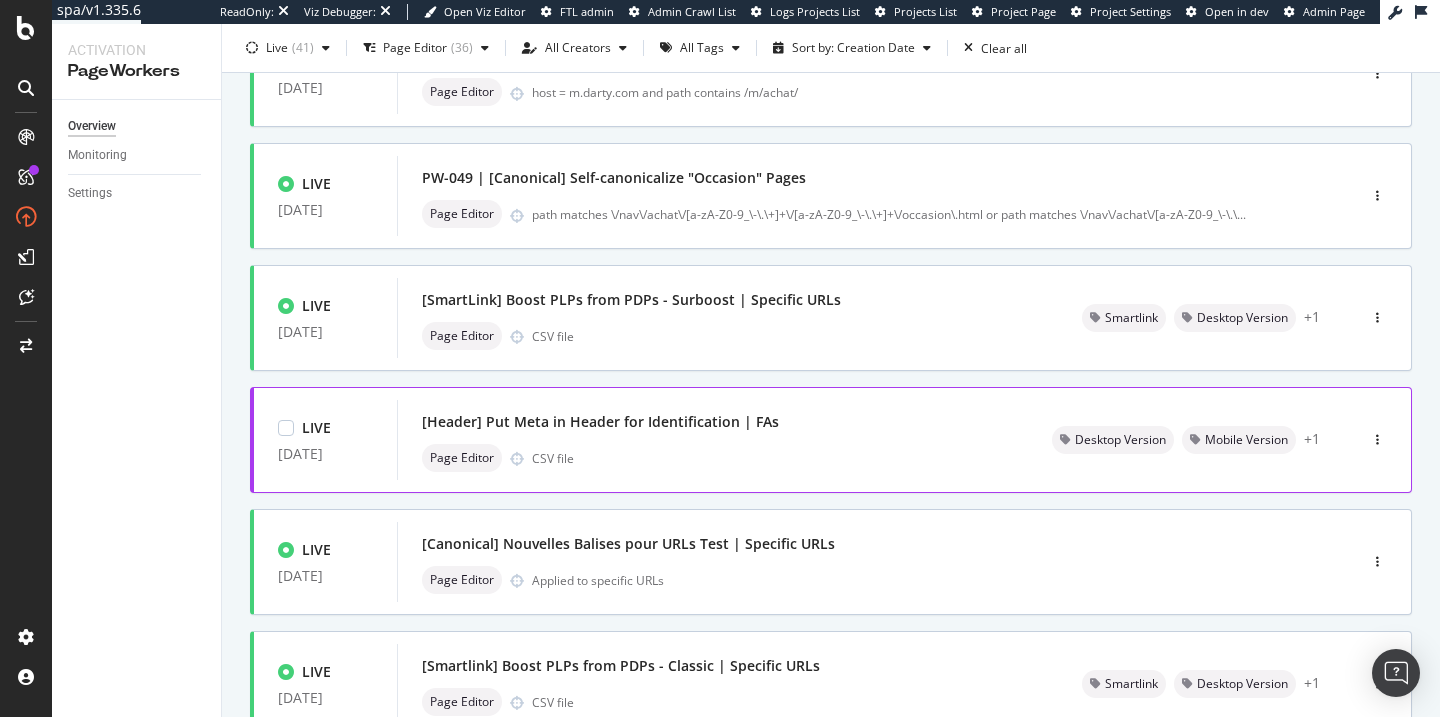 click on "[Header] Put Meta in Header for Identification | FAs" at bounding box center [600, 422] 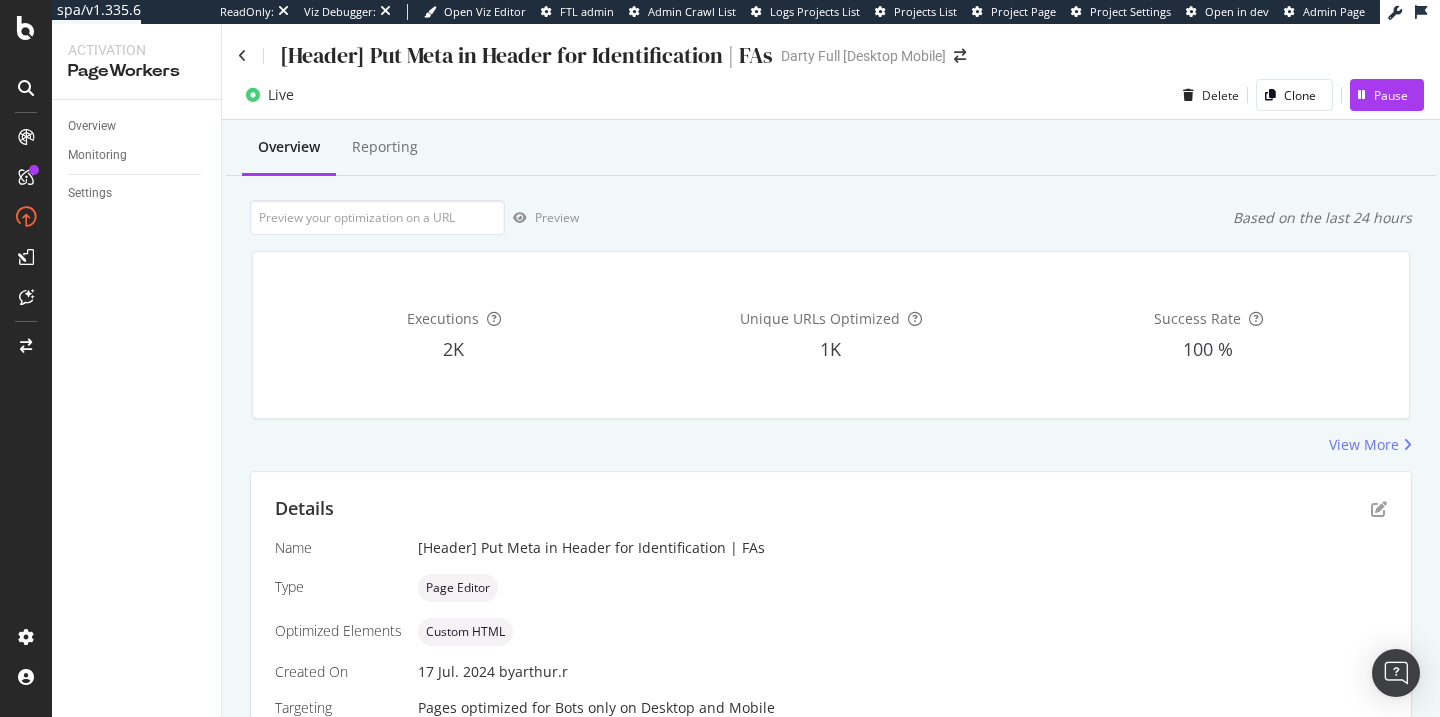 click on "[Header] Put Meta in Header for Identification | FAs Darty Full [Desktop Mobile]" at bounding box center [831, 47] 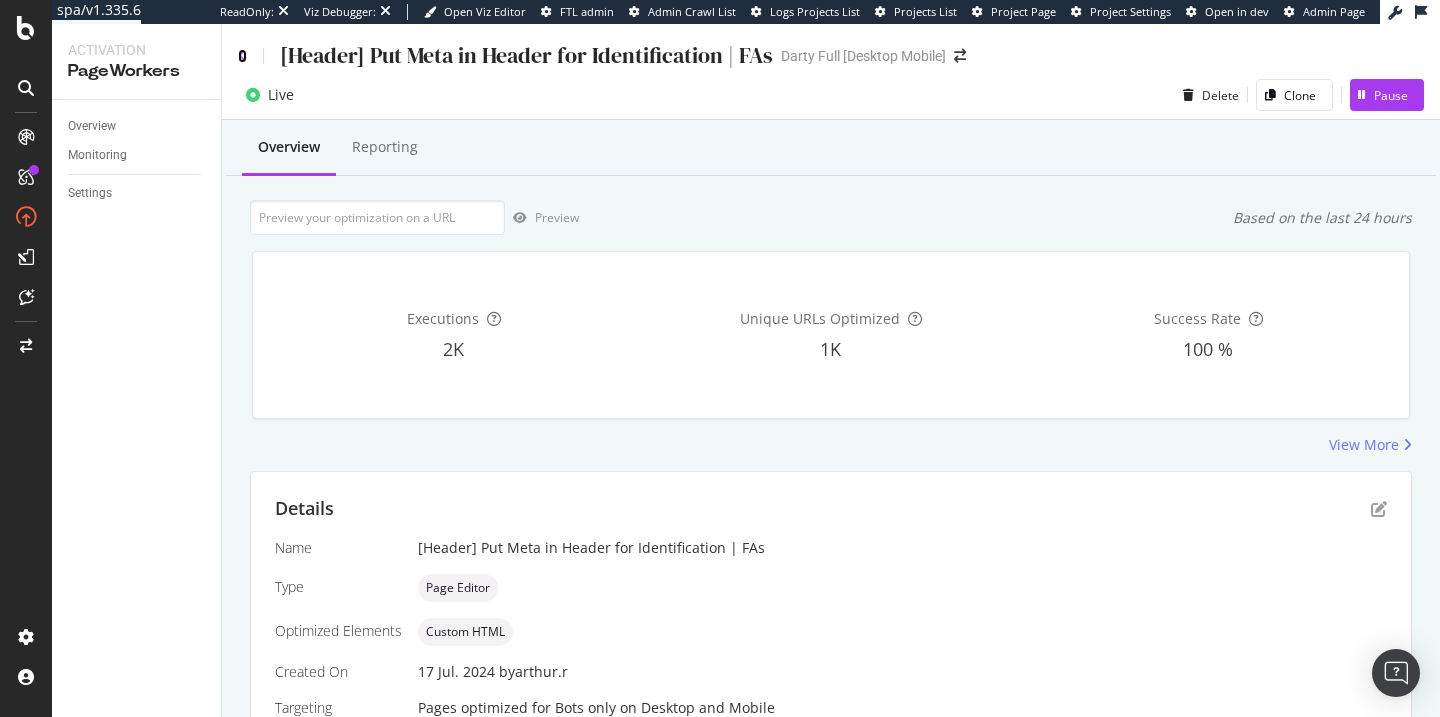 click at bounding box center [242, 56] 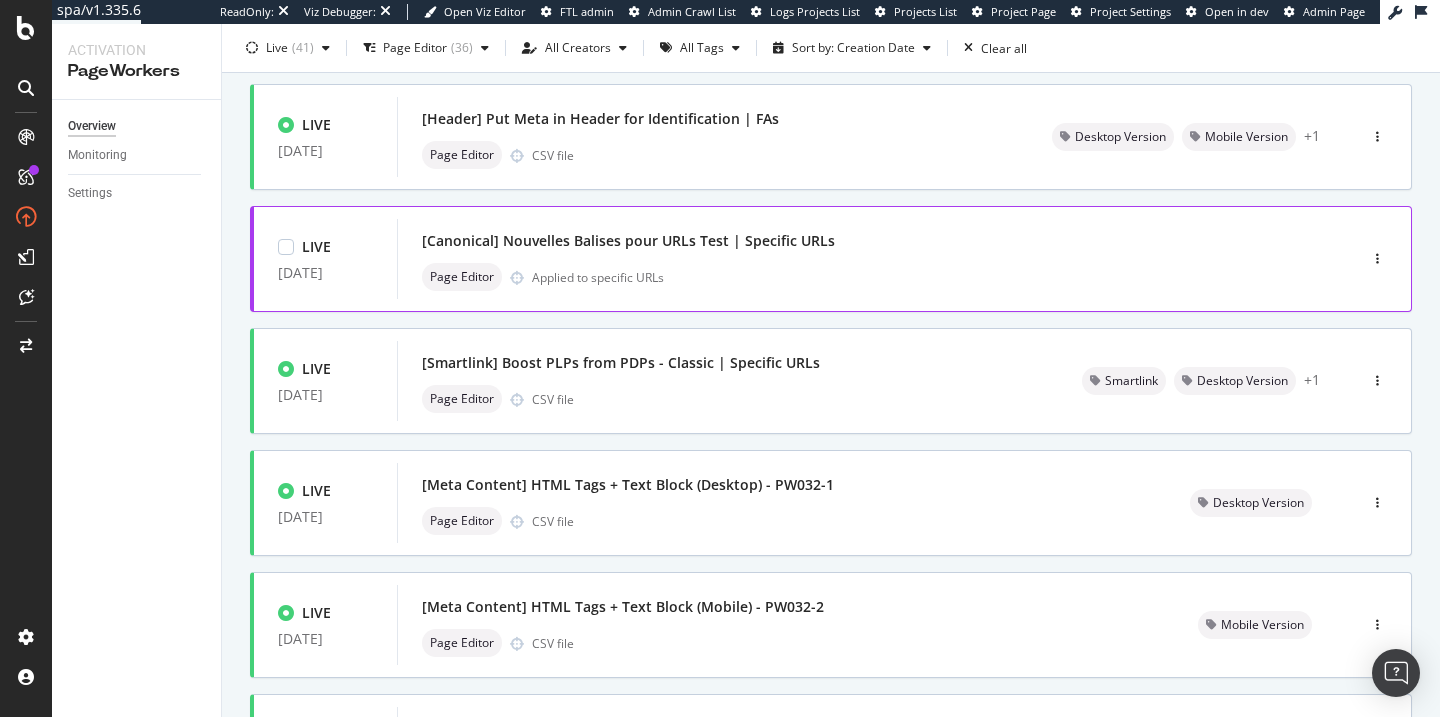click on "[Canonical] Nouvelles Balises pour URLs Test | Specific URLs" at bounding box center (847, 241) 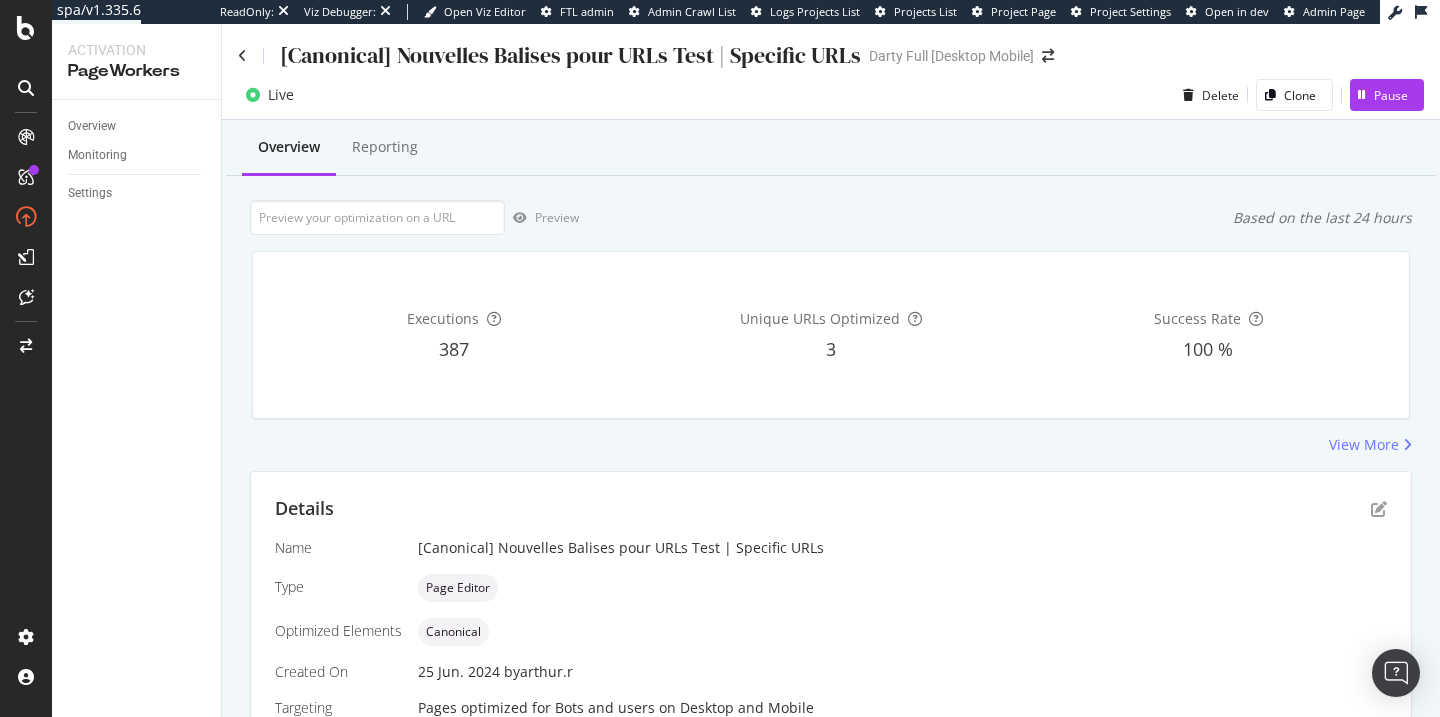 click on "[Canonical] Nouvelles Balises pour URLs Test | Specific URLs" at bounding box center [549, 55] 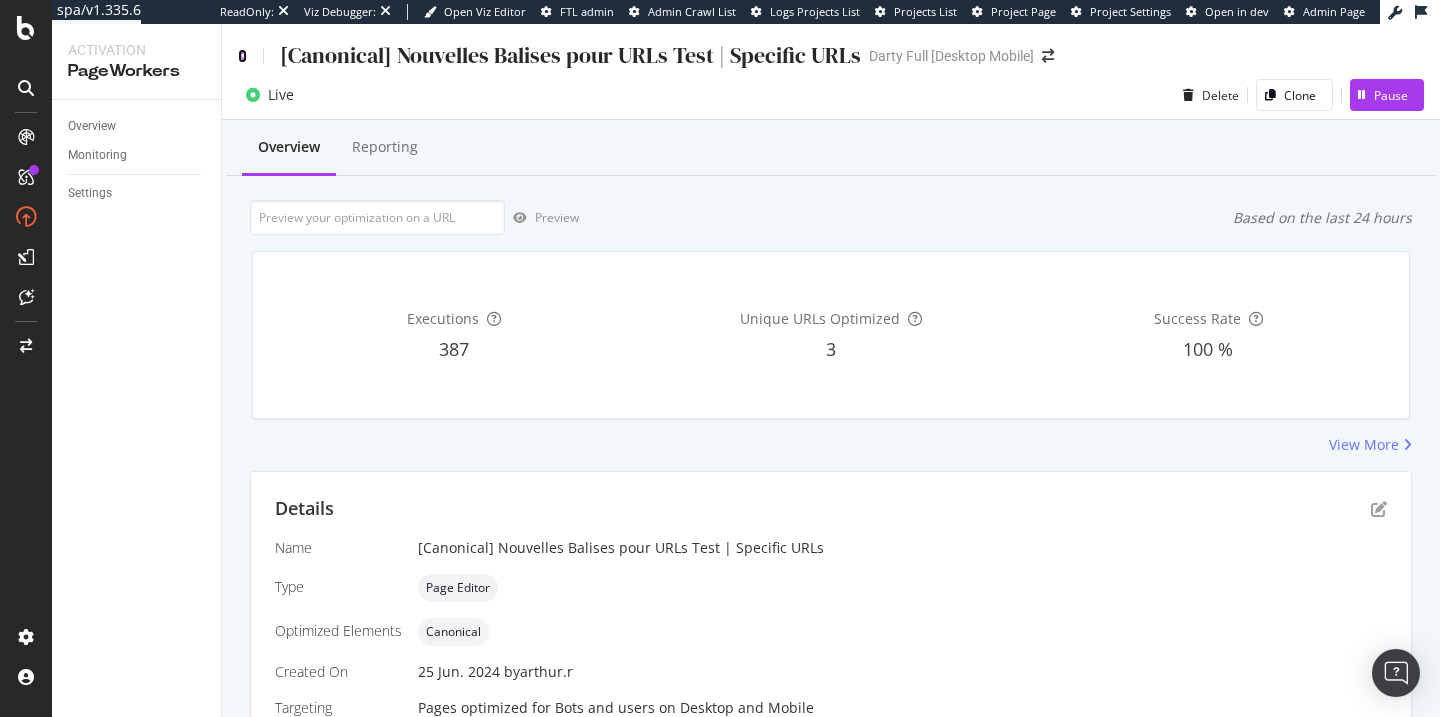 click at bounding box center (242, 56) 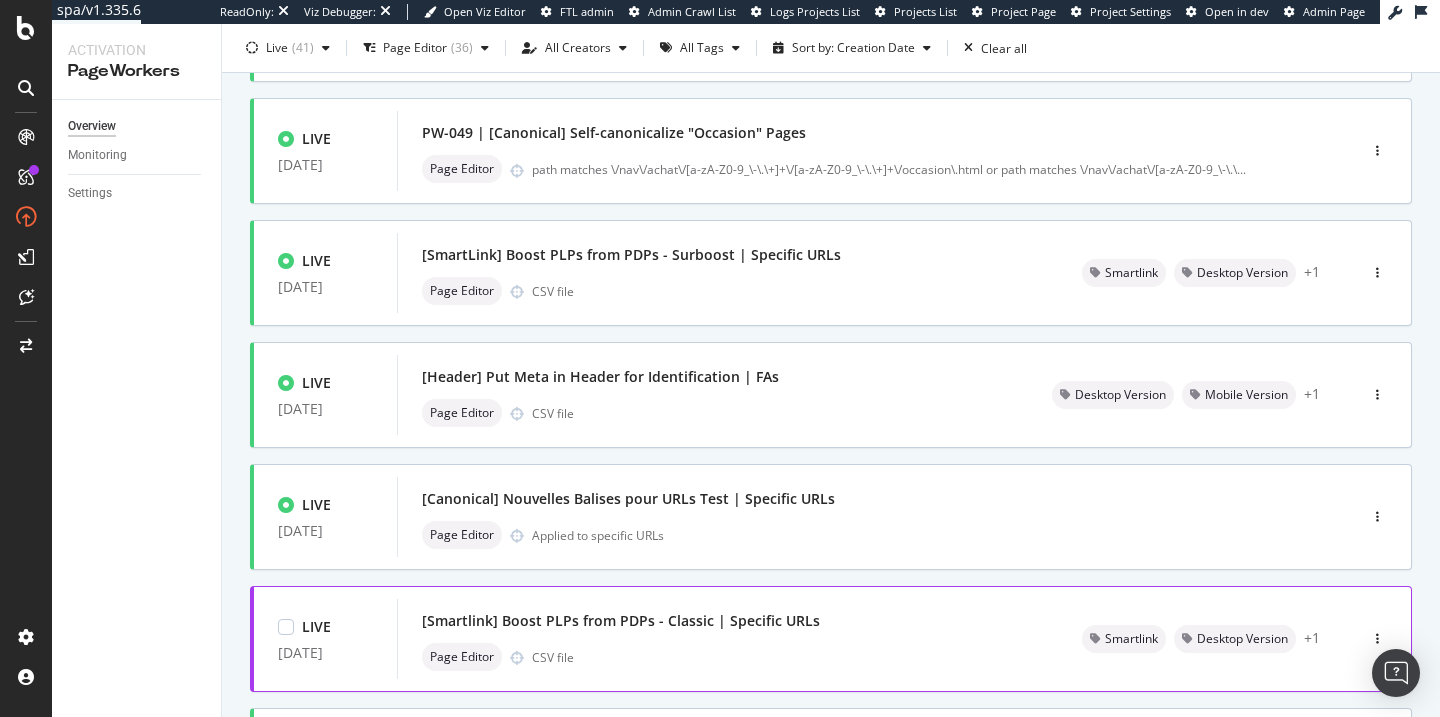 click on "[Smartlink] Boost PLPs from PDPs - Classic | Specific URLs" at bounding box center [621, 621] 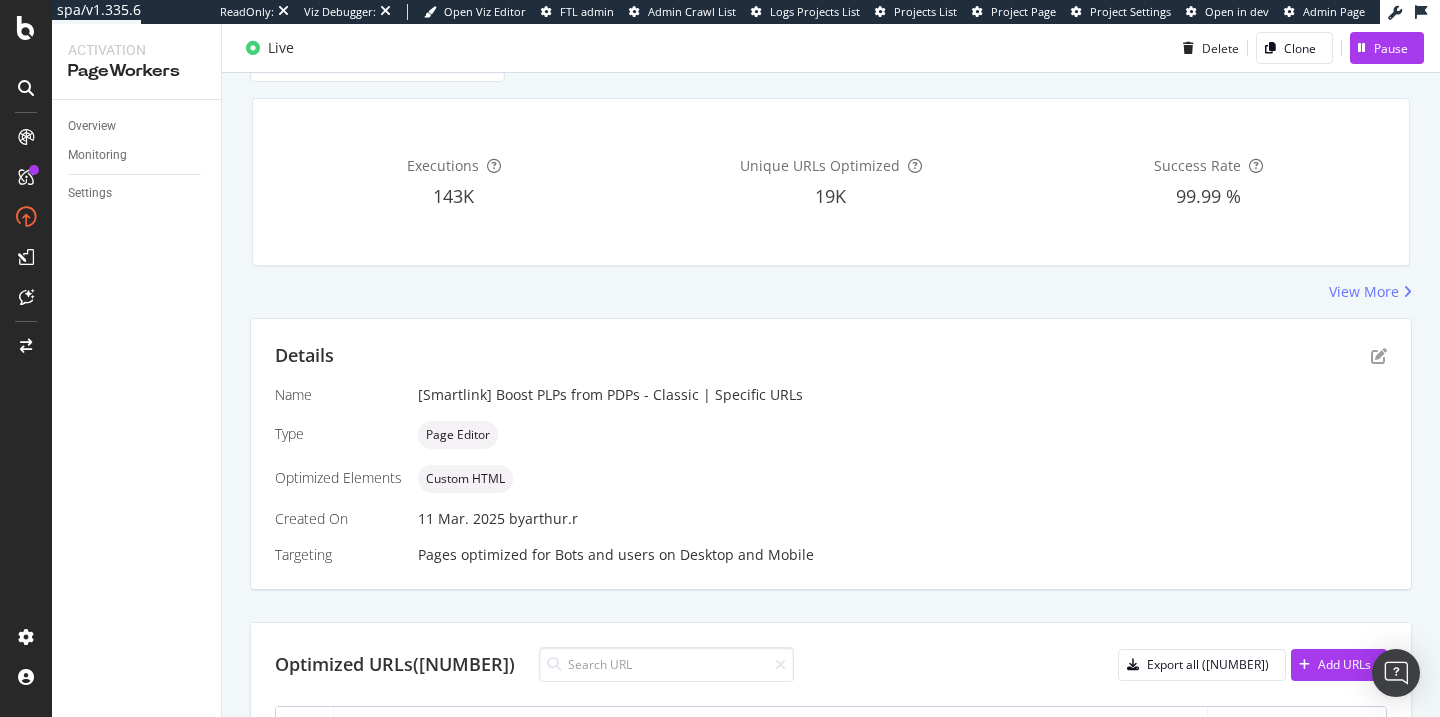 scroll, scrollTop: 0, scrollLeft: 0, axis: both 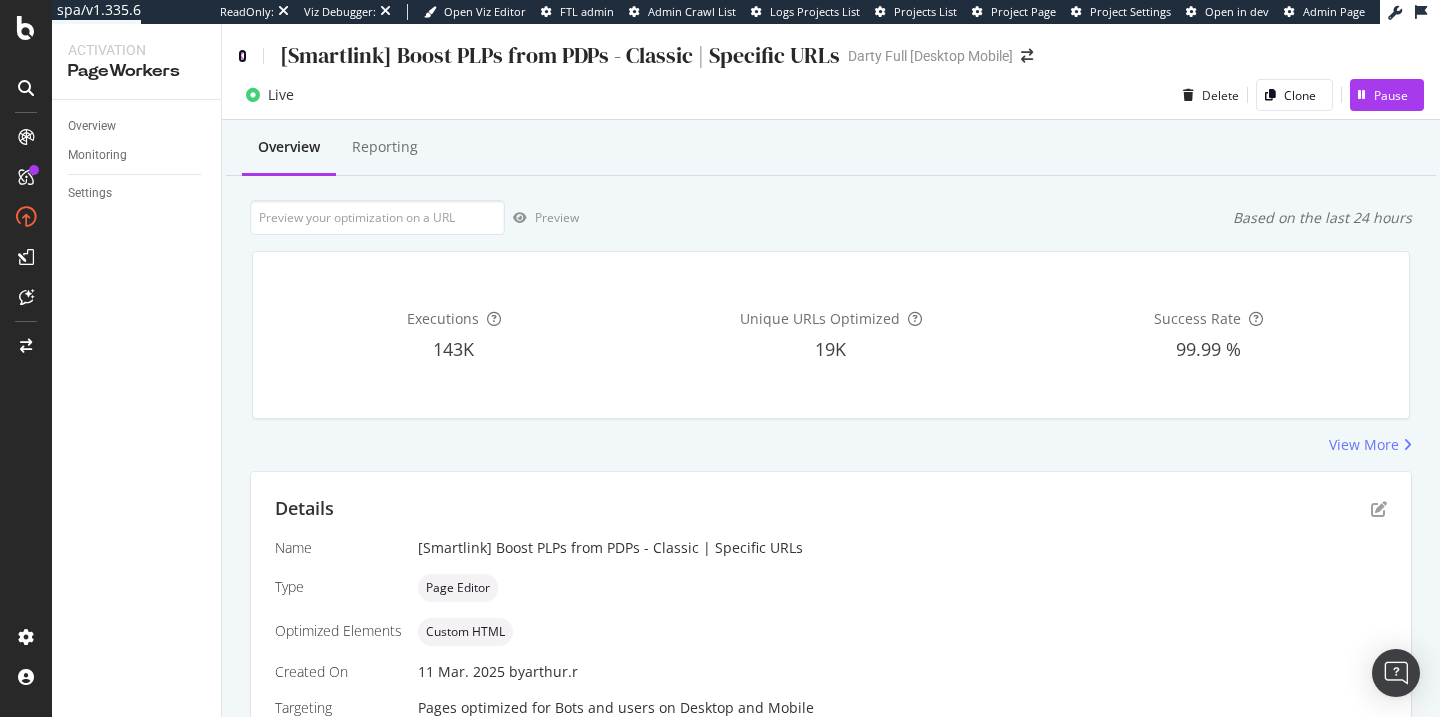 click at bounding box center (242, 56) 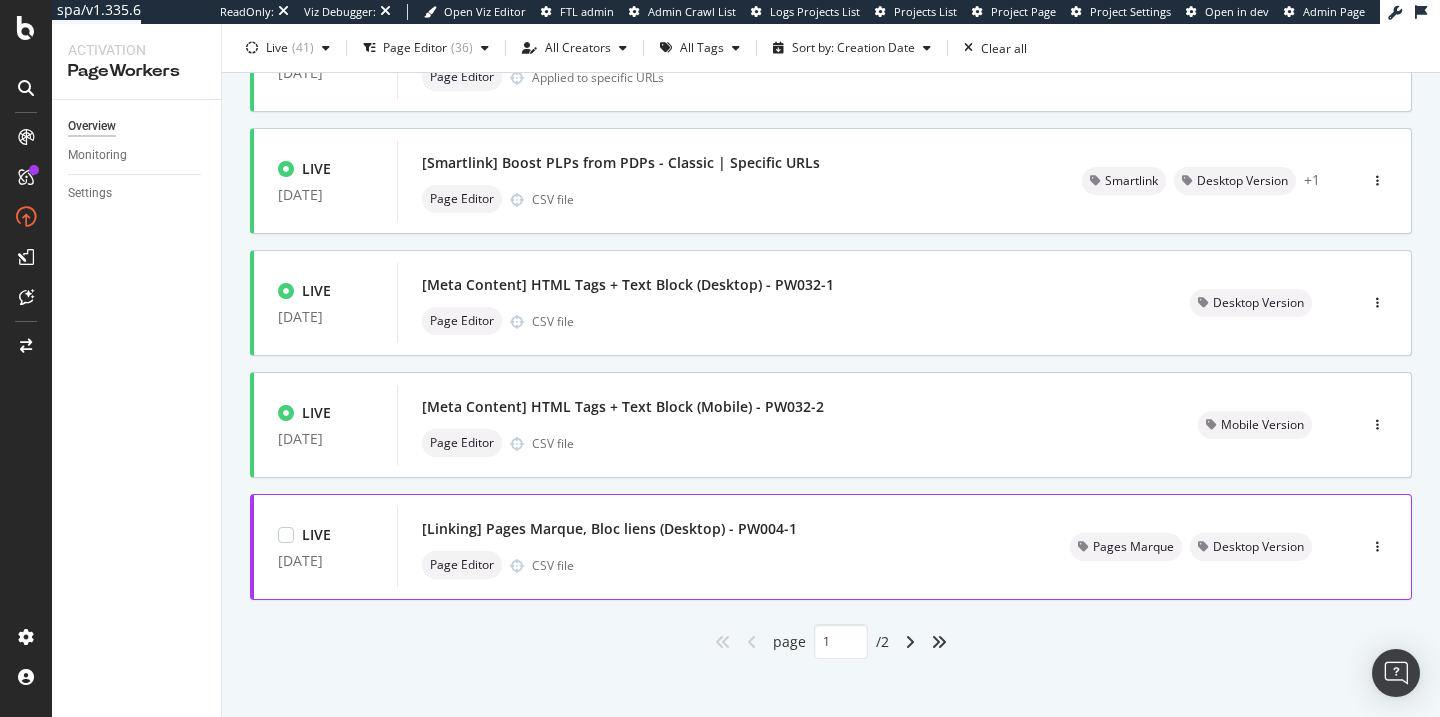 click on "Page Editor CSV file" at bounding box center (722, 565) 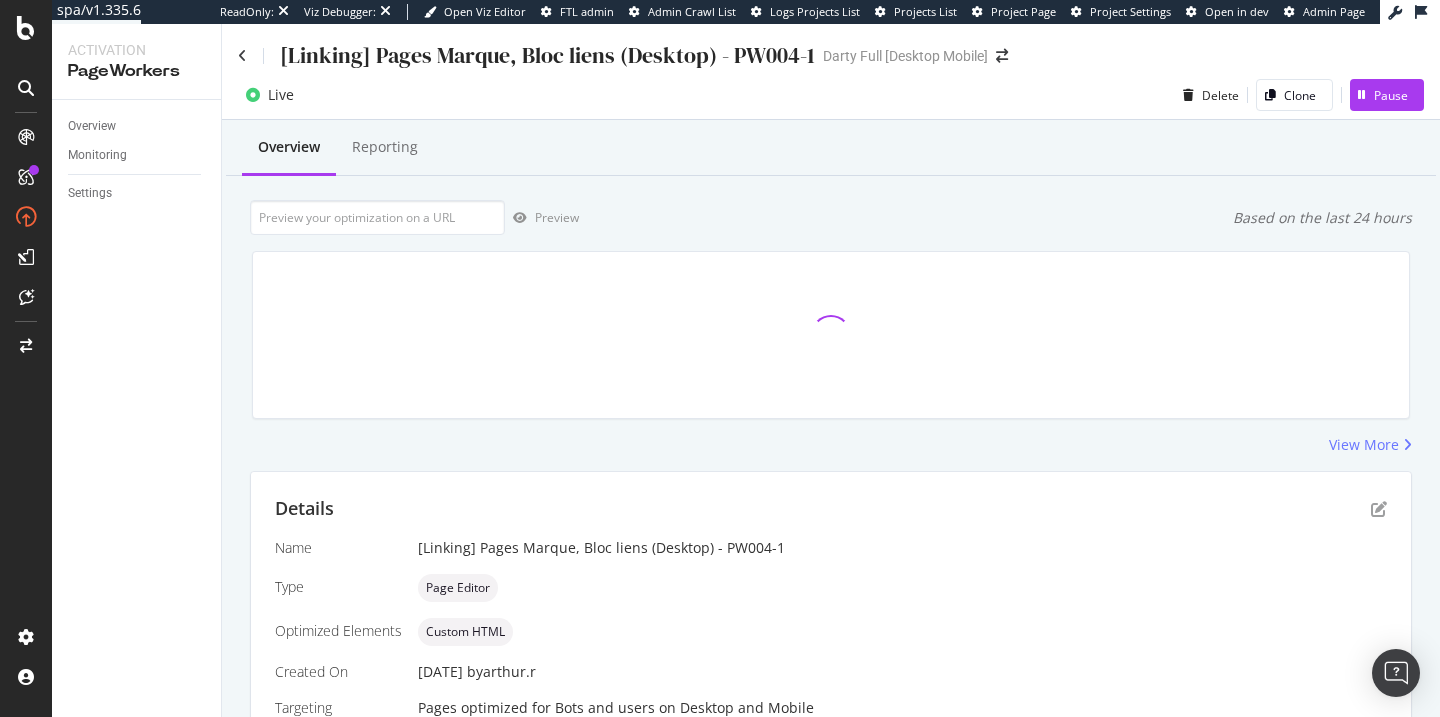 click on "[Linking] Pages Marque, Bloc liens (Desktop) - PW004-1" at bounding box center (526, 55) 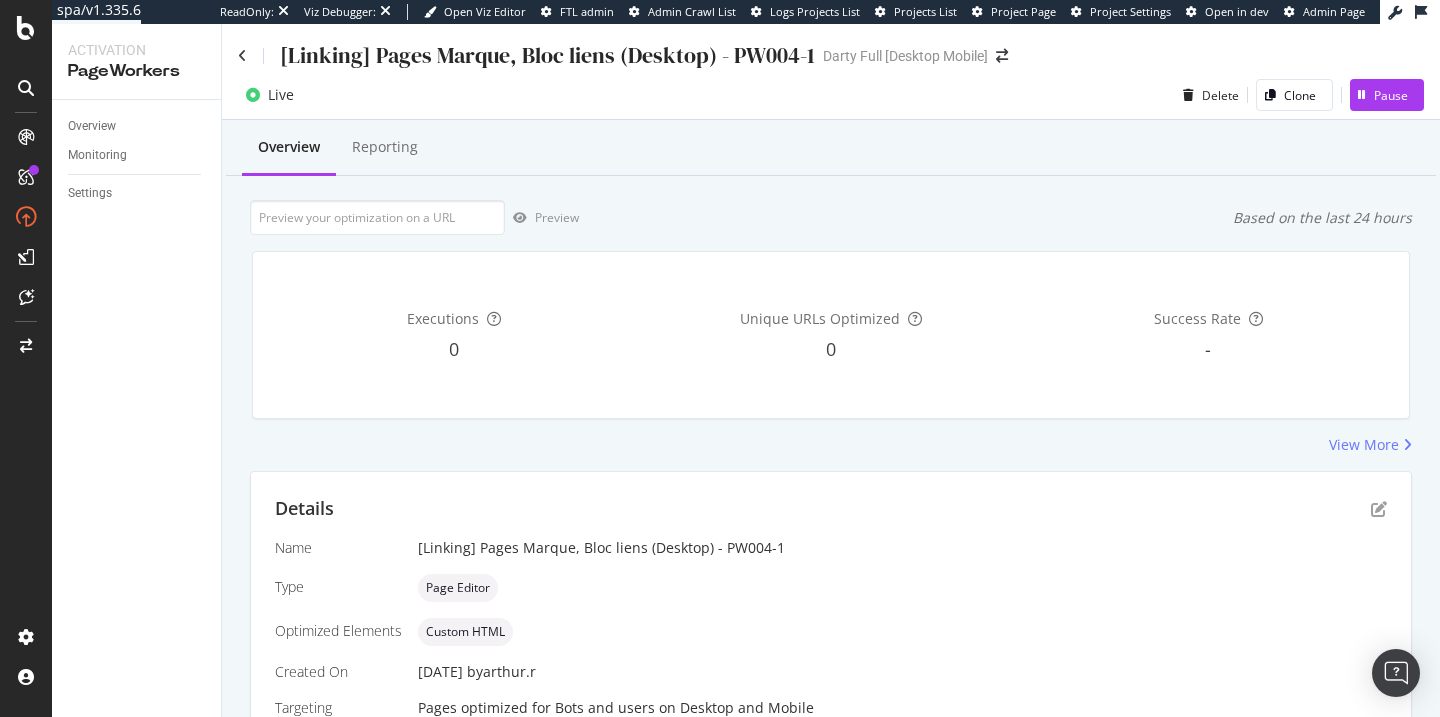 click on "[Linking] Pages Marque, Bloc liens (Desktop) - PW004-1 Darty Full [Desktop Mobile]" at bounding box center [831, 47] 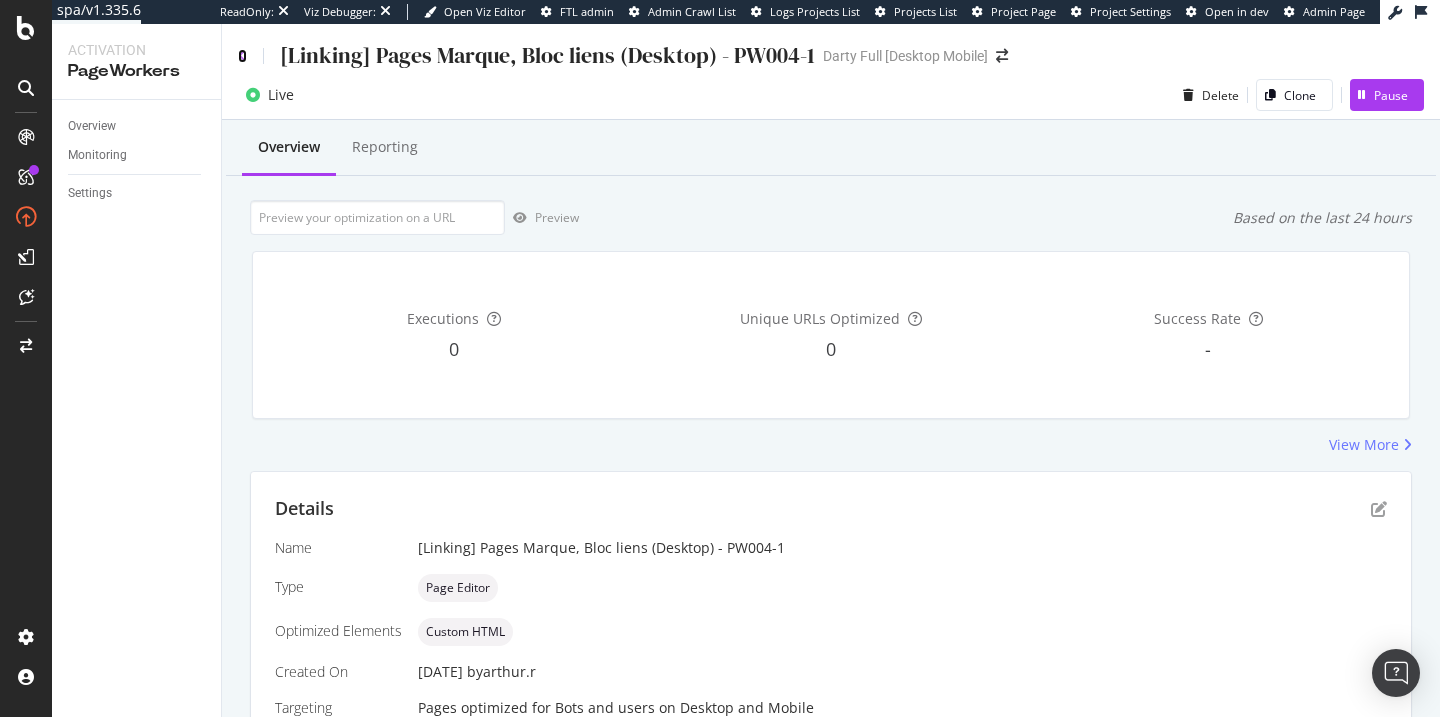 click at bounding box center [242, 56] 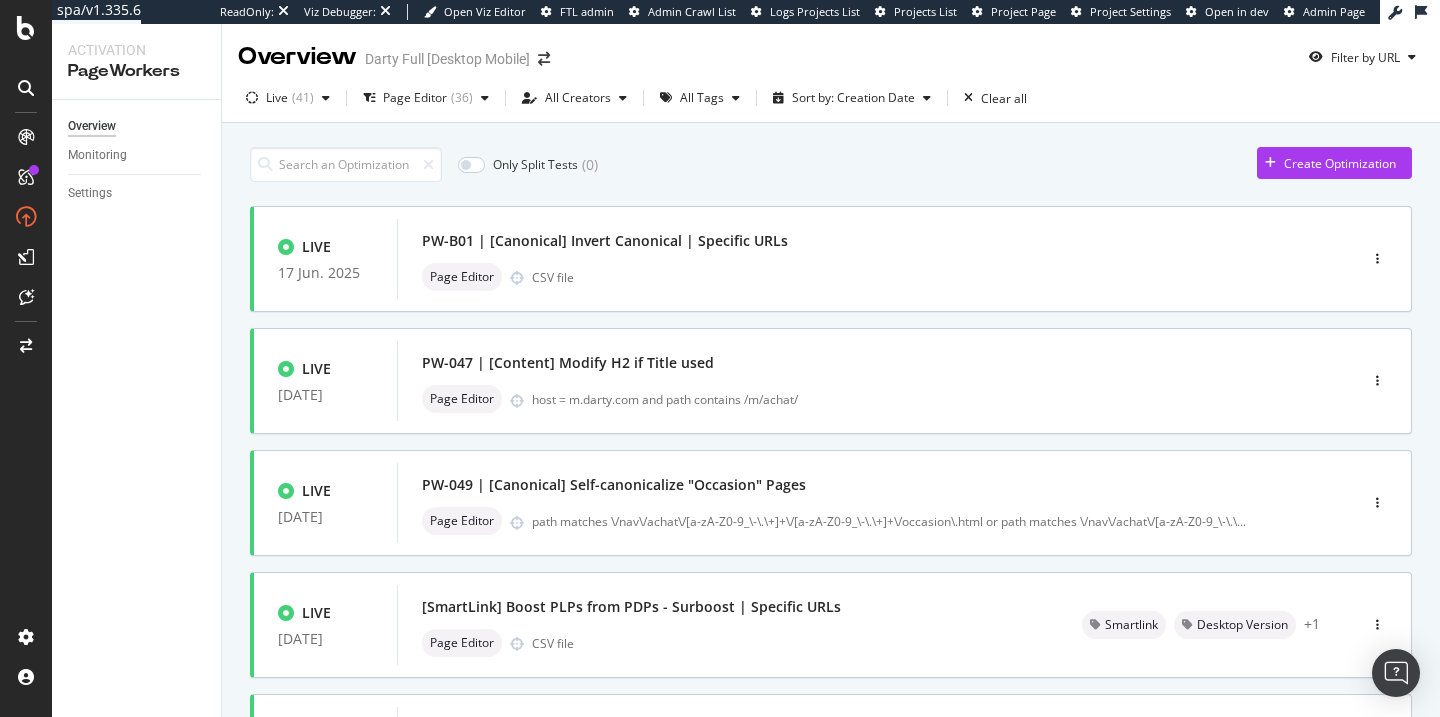 scroll, scrollTop: 822, scrollLeft: 0, axis: vertical 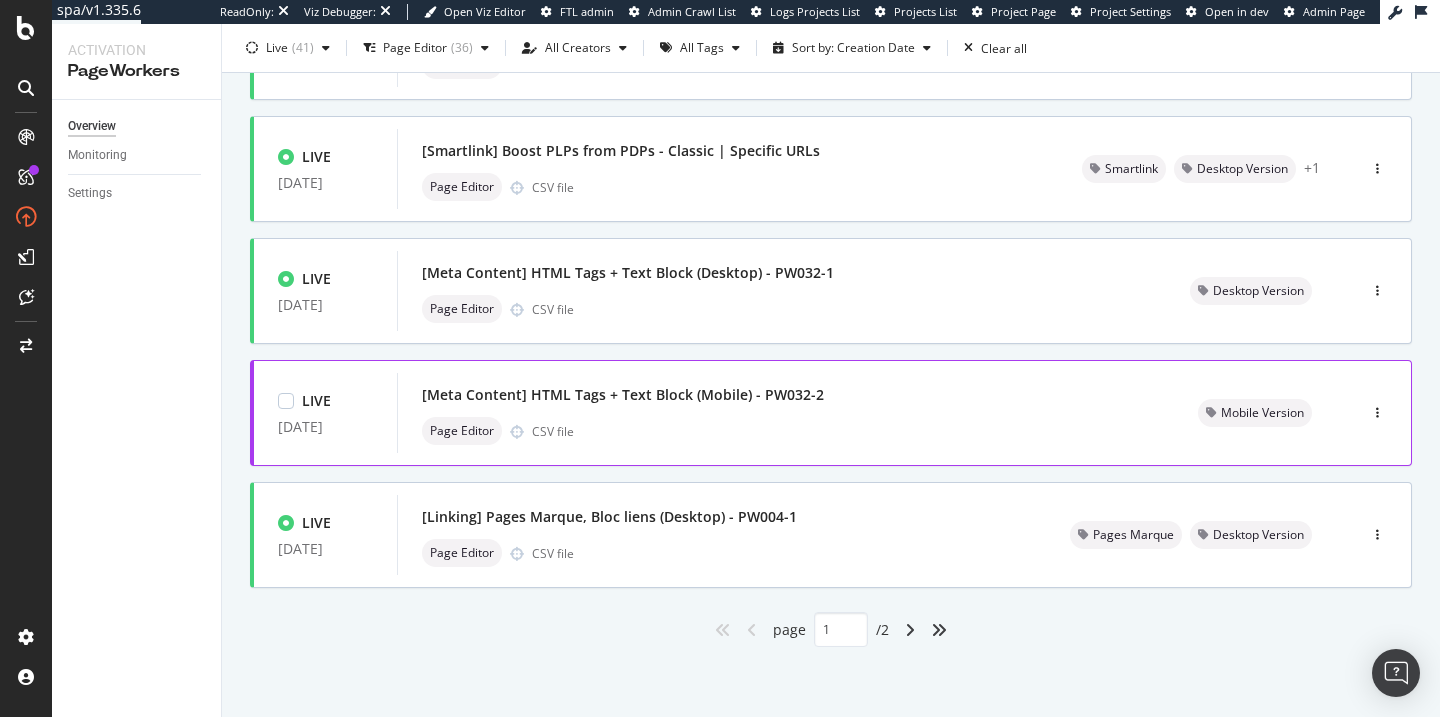 click on "LIVE 27 Feb. 2024 [Meta Content] HTML Tags + Text Block (Mobile) - PW032-2 Page Editor CSV file Mobile Version" at bounding box center (831, 413) 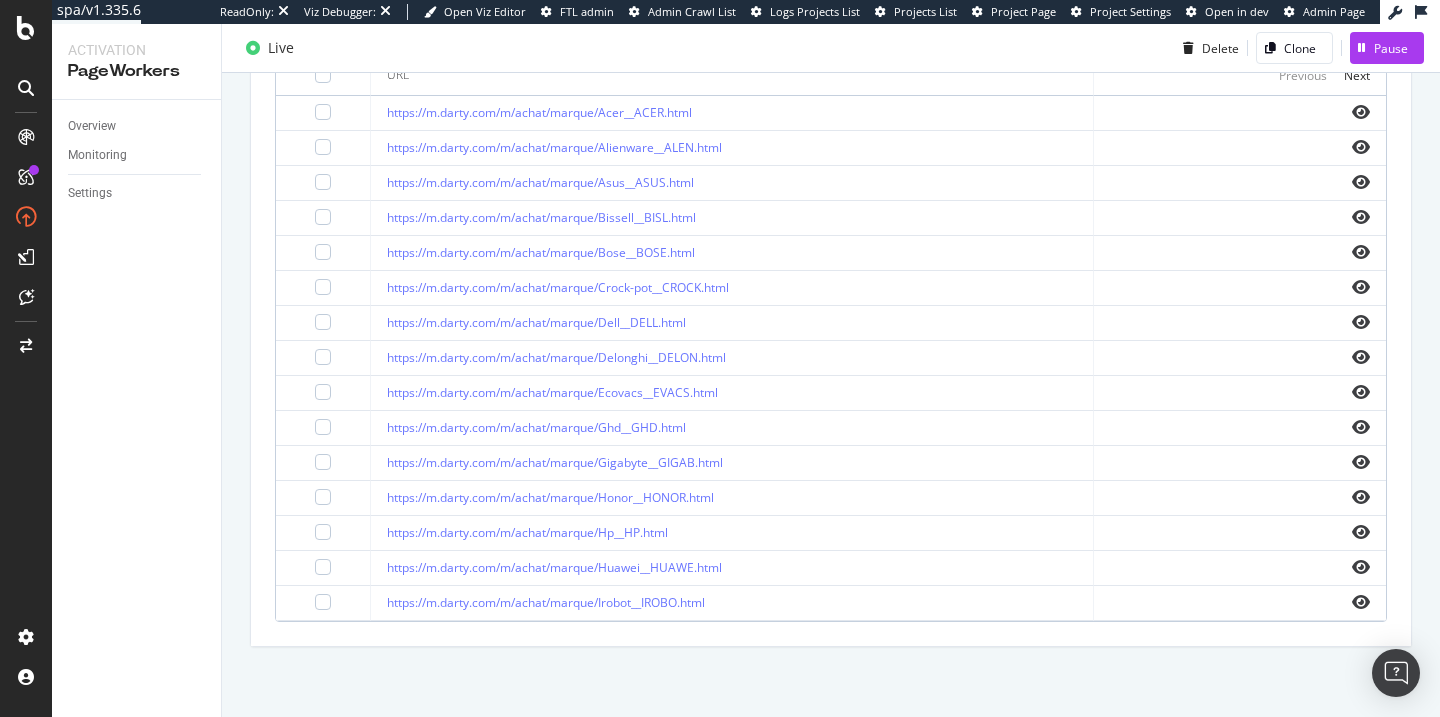 scroll, scrollTop: 242, scrollLeft: 0, axis: vertical 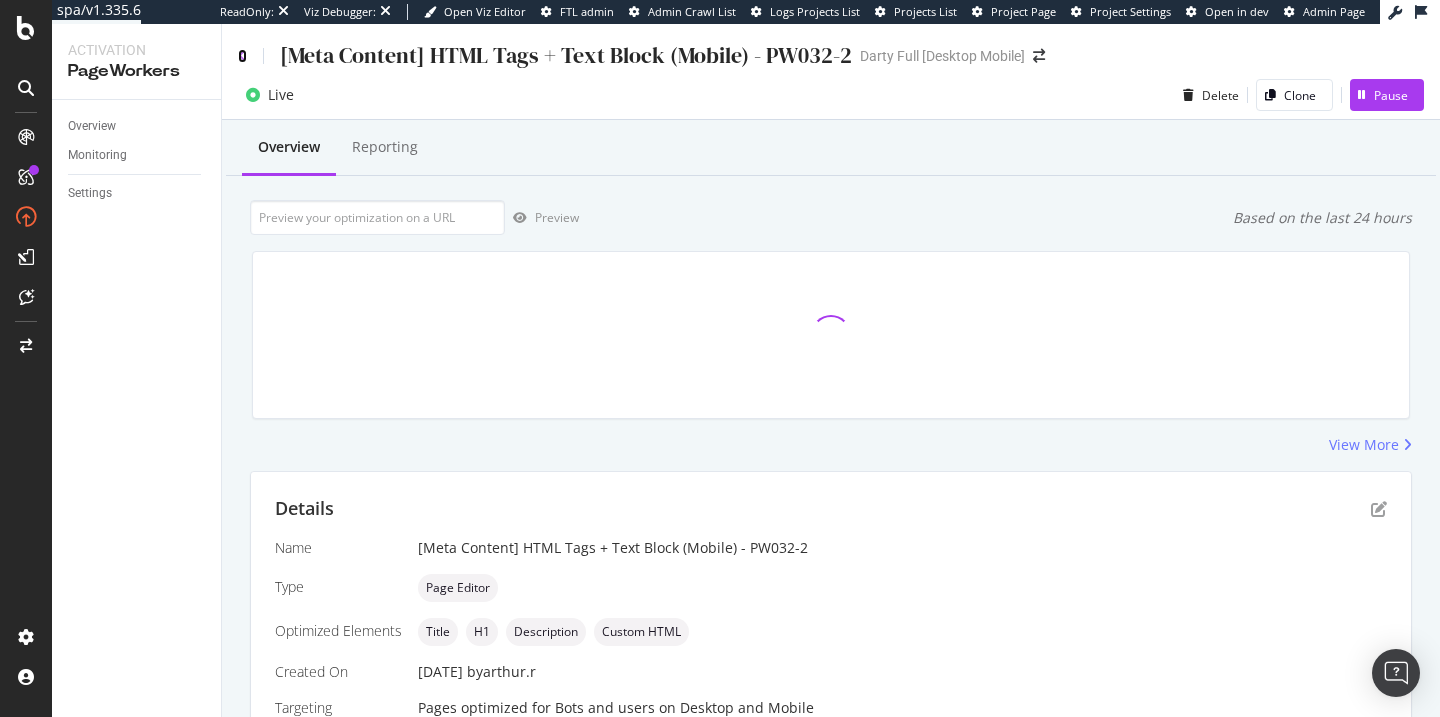 click at bounding box center (242, 56) 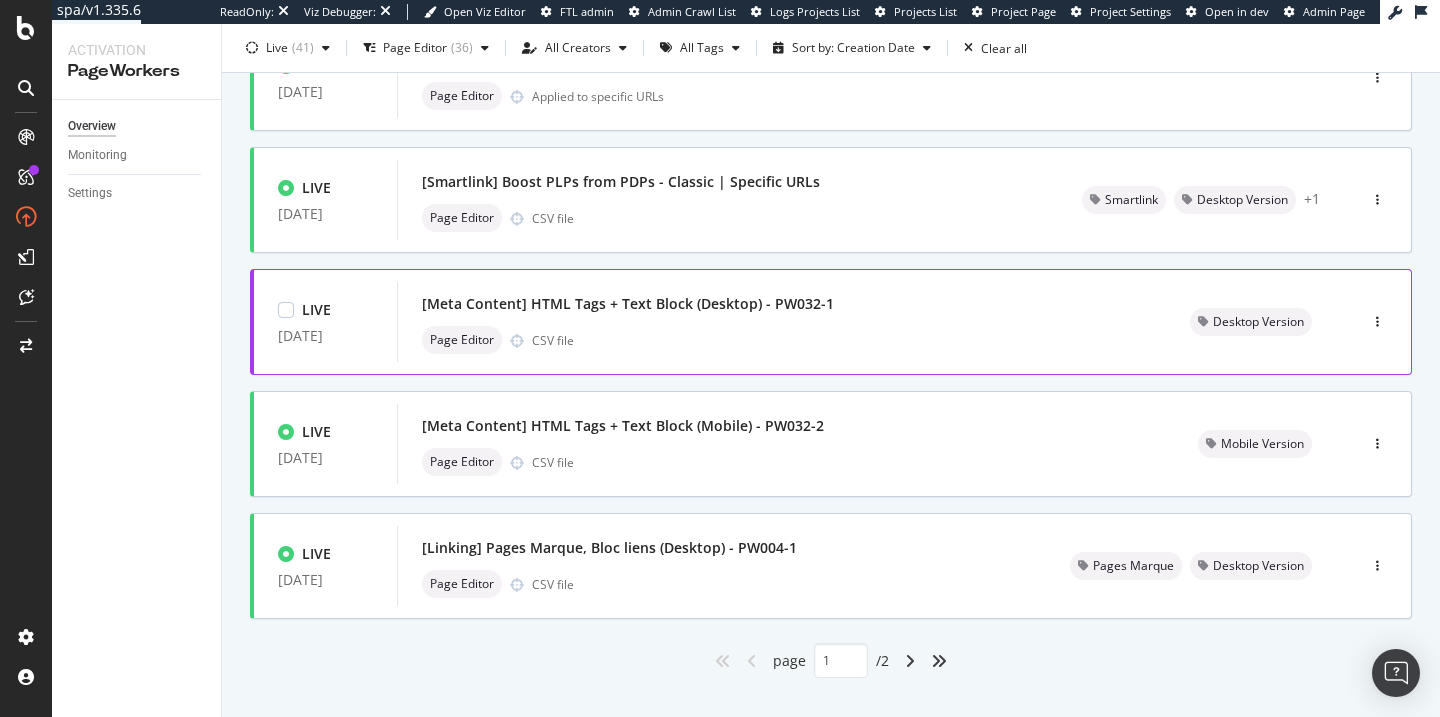 scroll, scrollTop: 791, scrollLeft: 0, axis: vertical 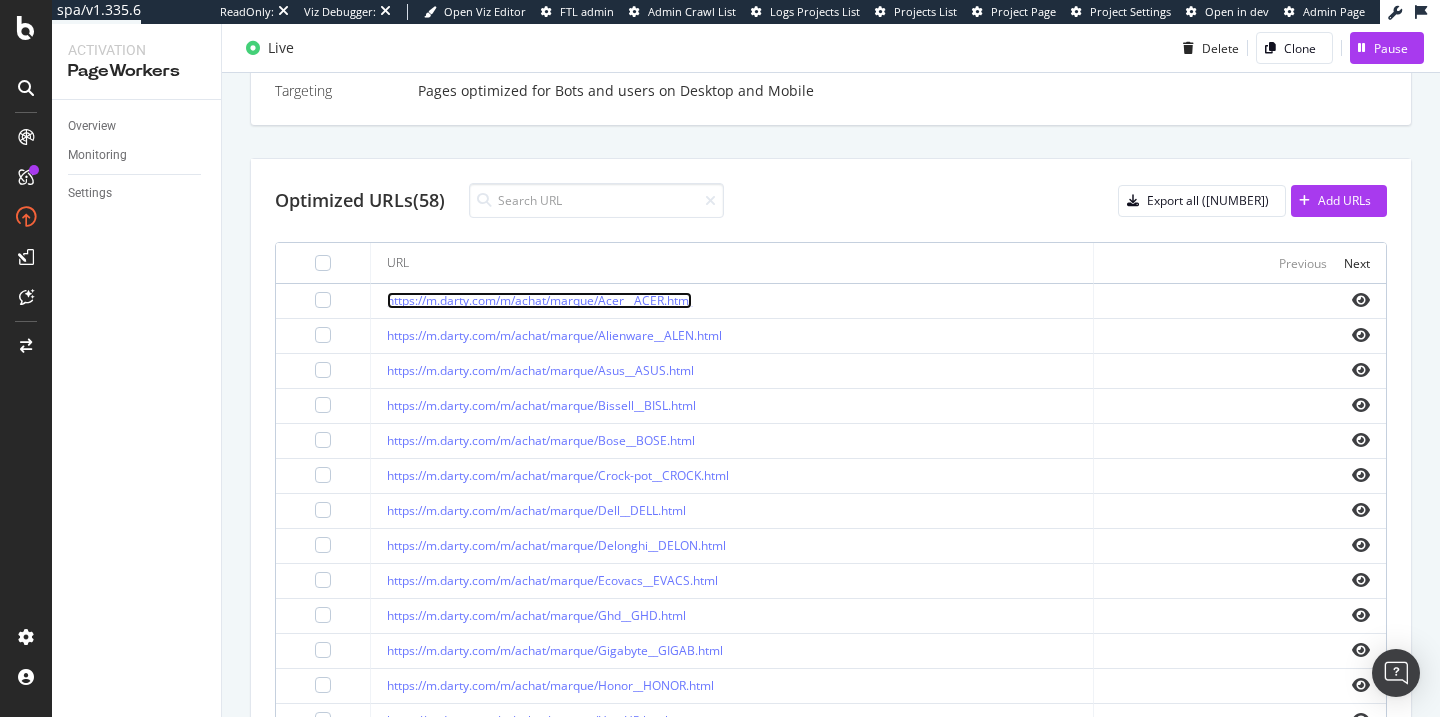 click on "https://m.darty.com/m/achat/marque/Acer__ACER.html" at bounding box center (539, 300) 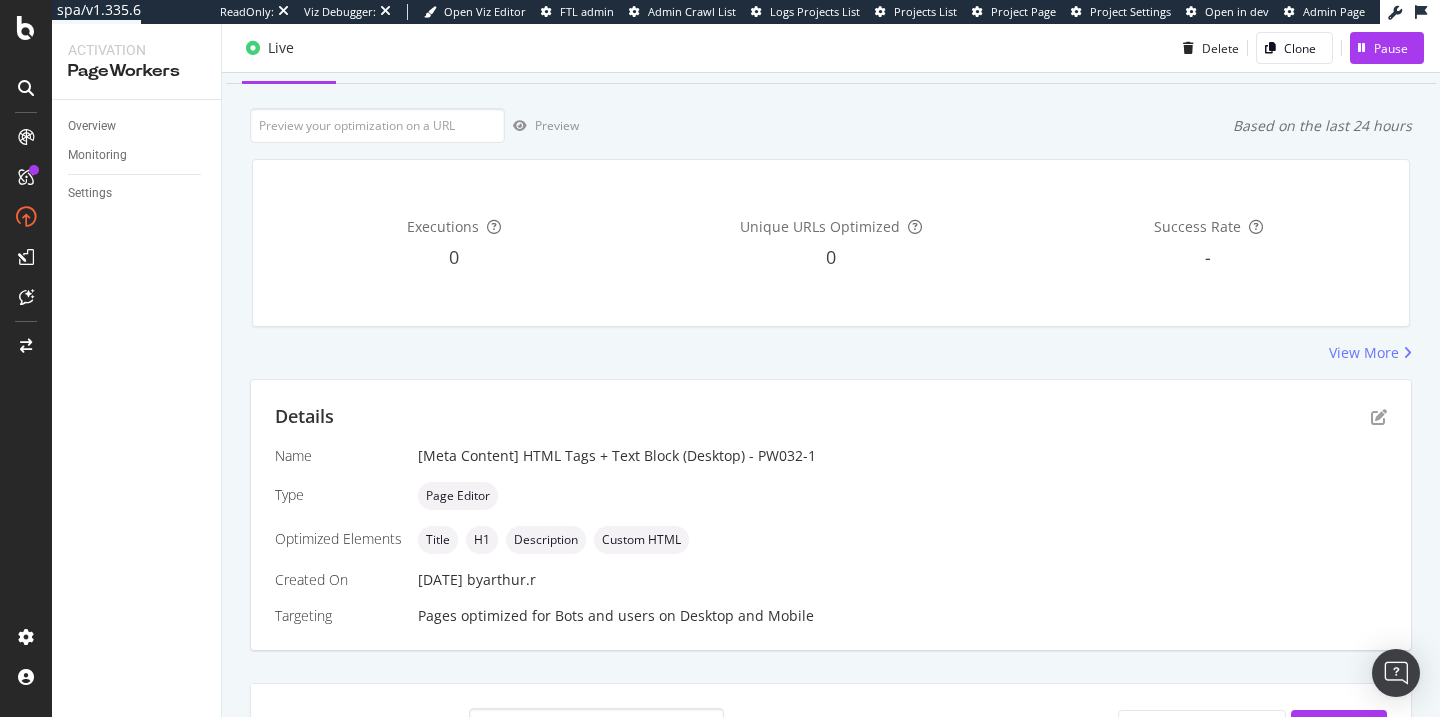 scroll, scrollTop: 157, scrollLeft: 0, axis: vertical 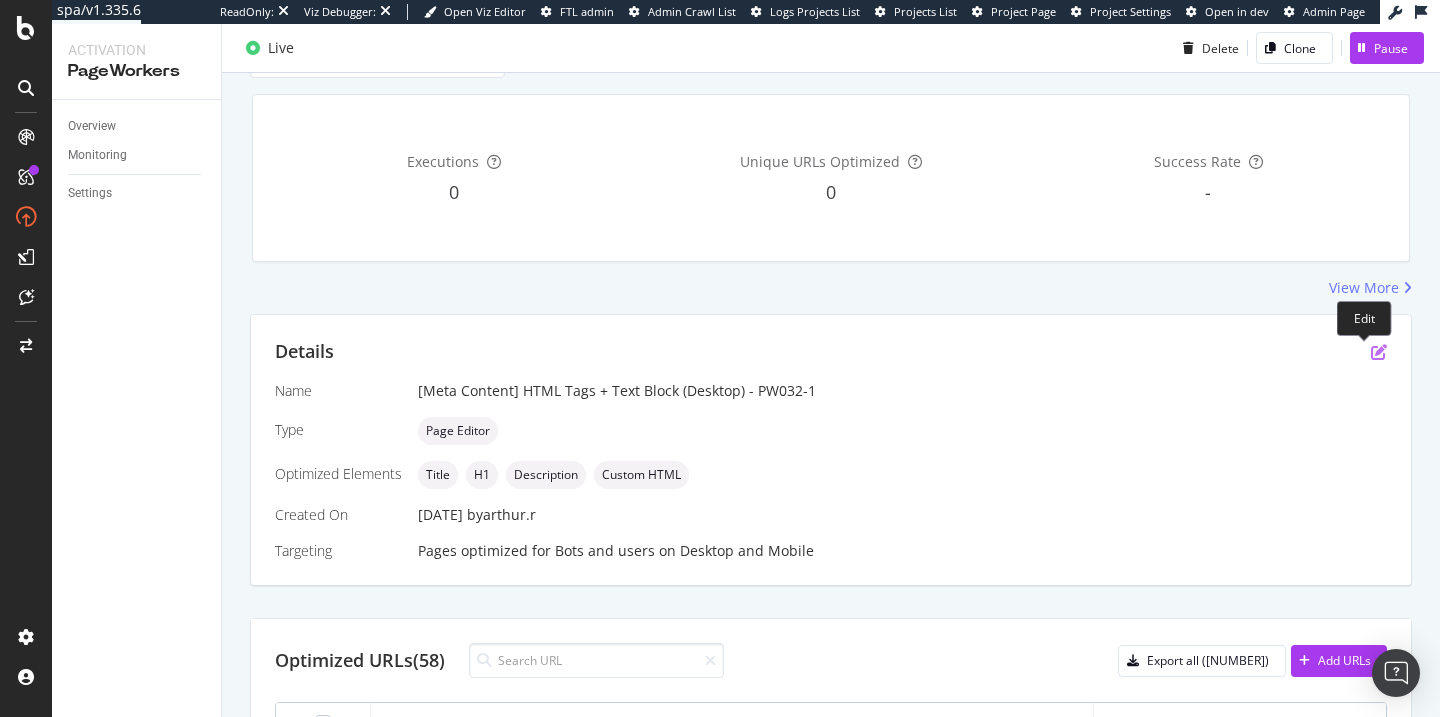 click at bounding box center (1379, 352) 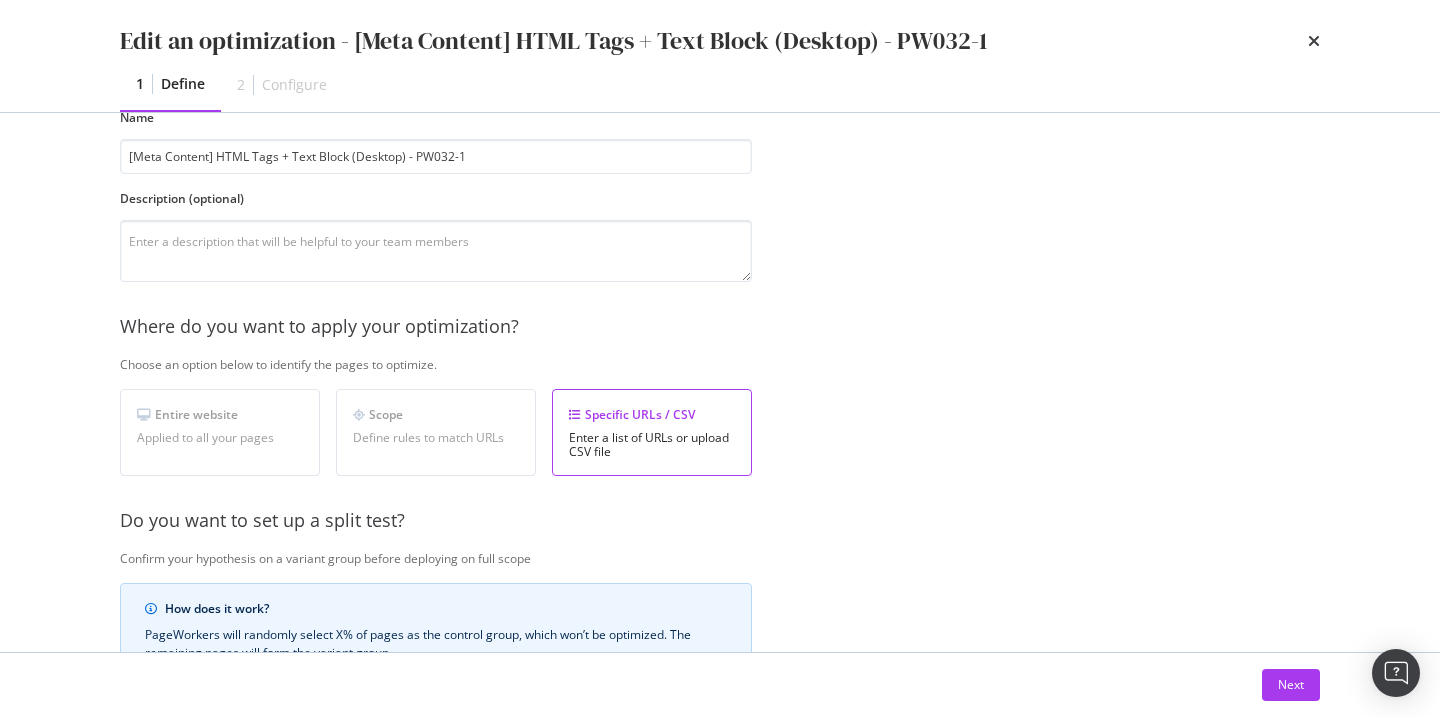 scroll, scrollTop: 377, scrollLeft: 0, axis: vertical 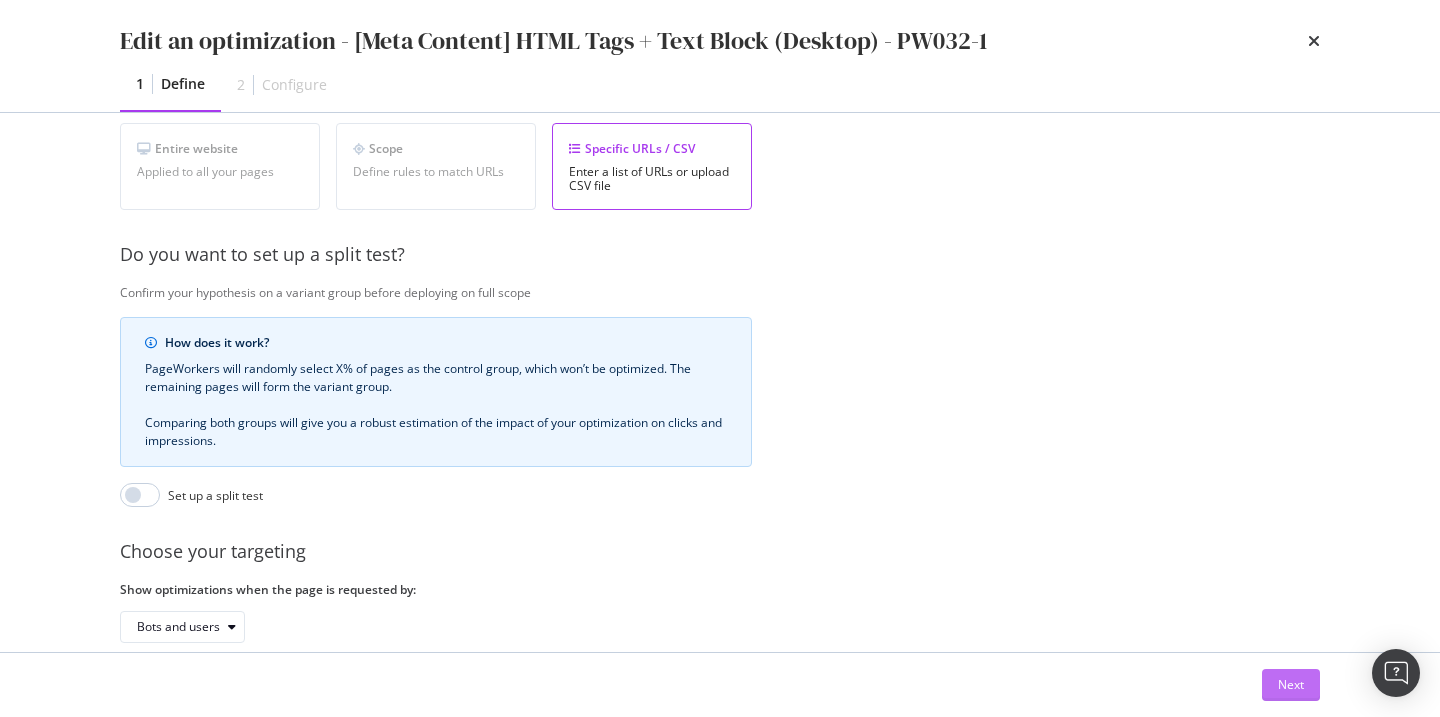 click on "Next" at bounding box center (1291, 684) 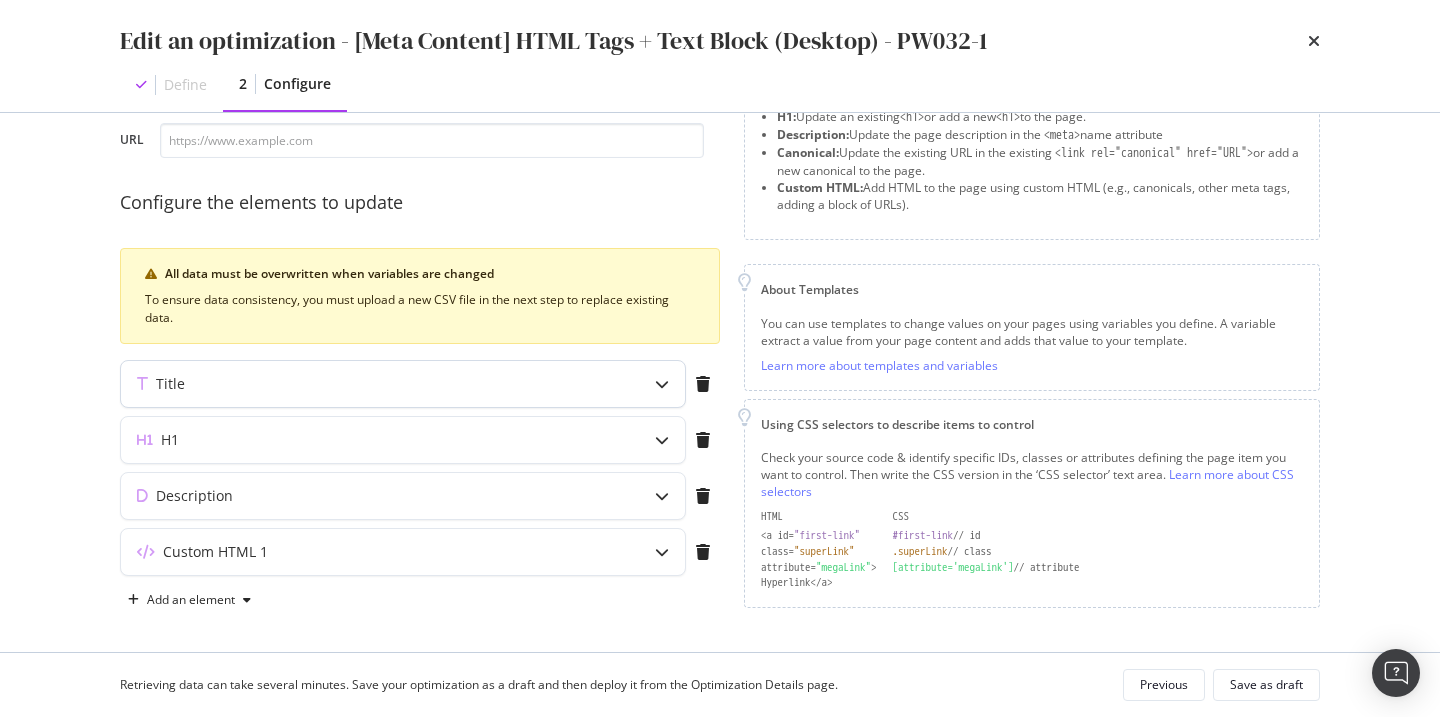 click on "Title" at bounding box center [363, 384] 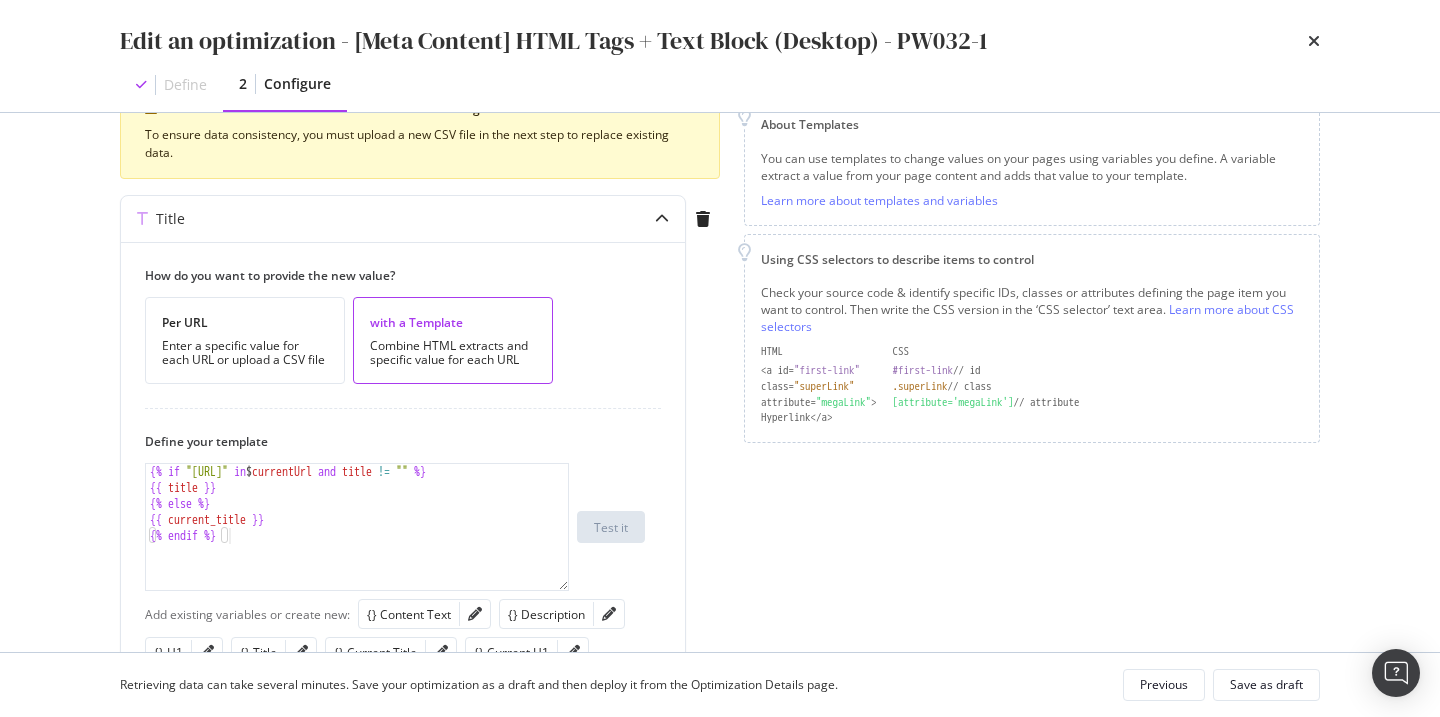 scroll, scrollTop: 0, scrollLeft: 0, axis: both 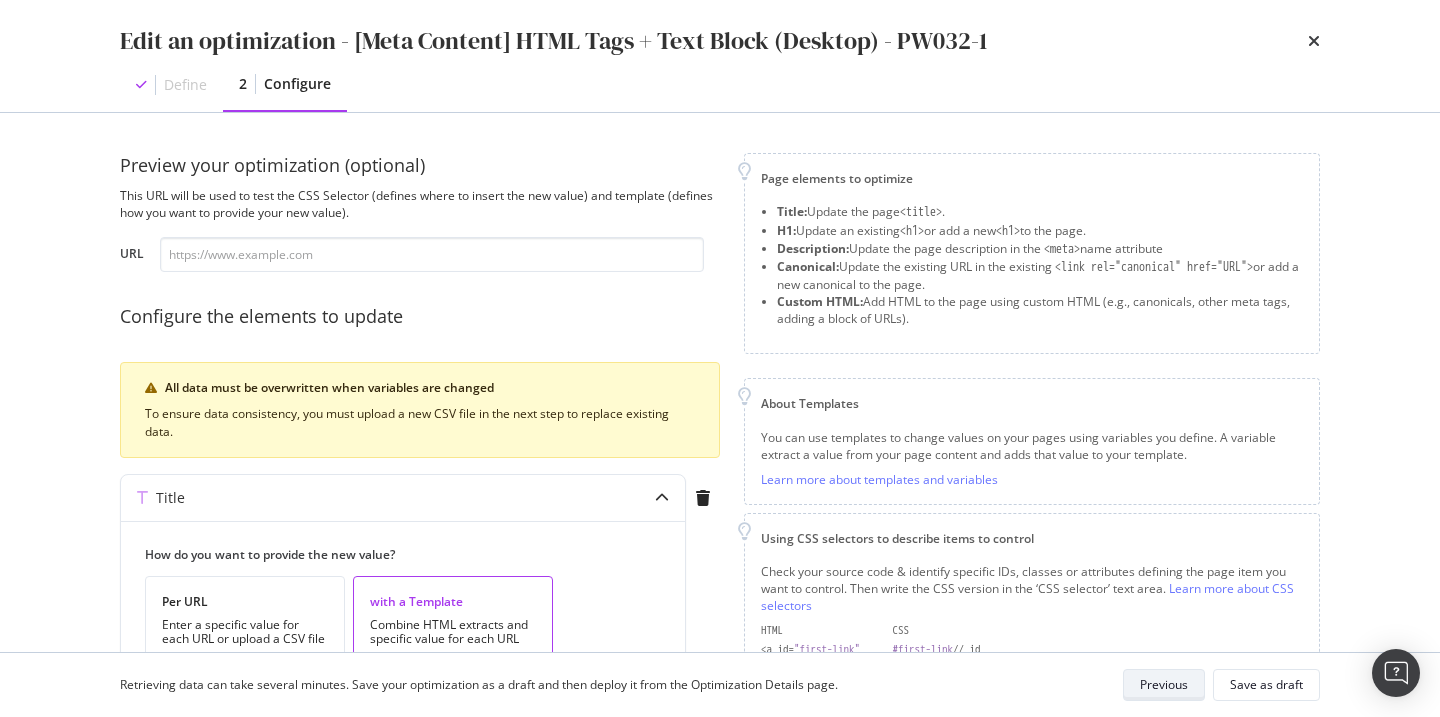 click on "Previous" at bounding box center [1164, 685] 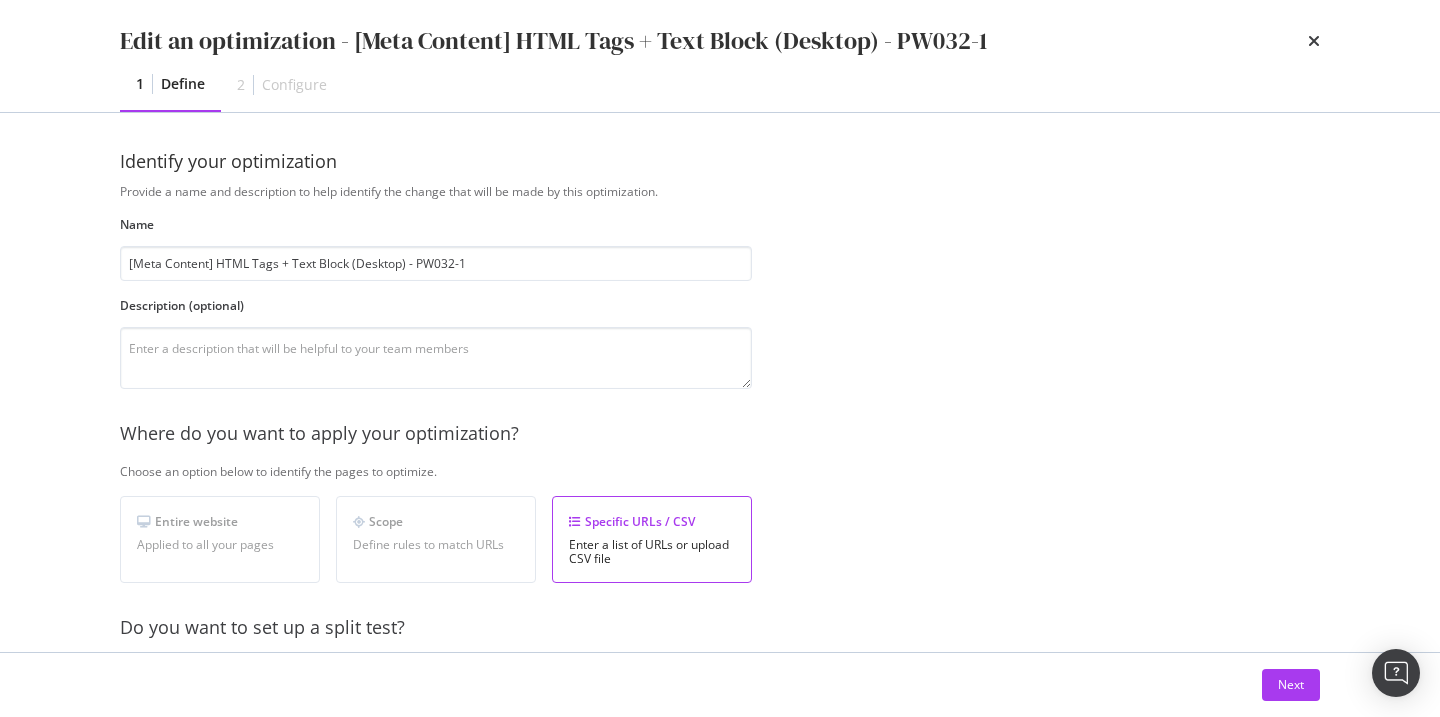 scroll, scrollTop: 196, scrollLeft: 0, axis: vertical 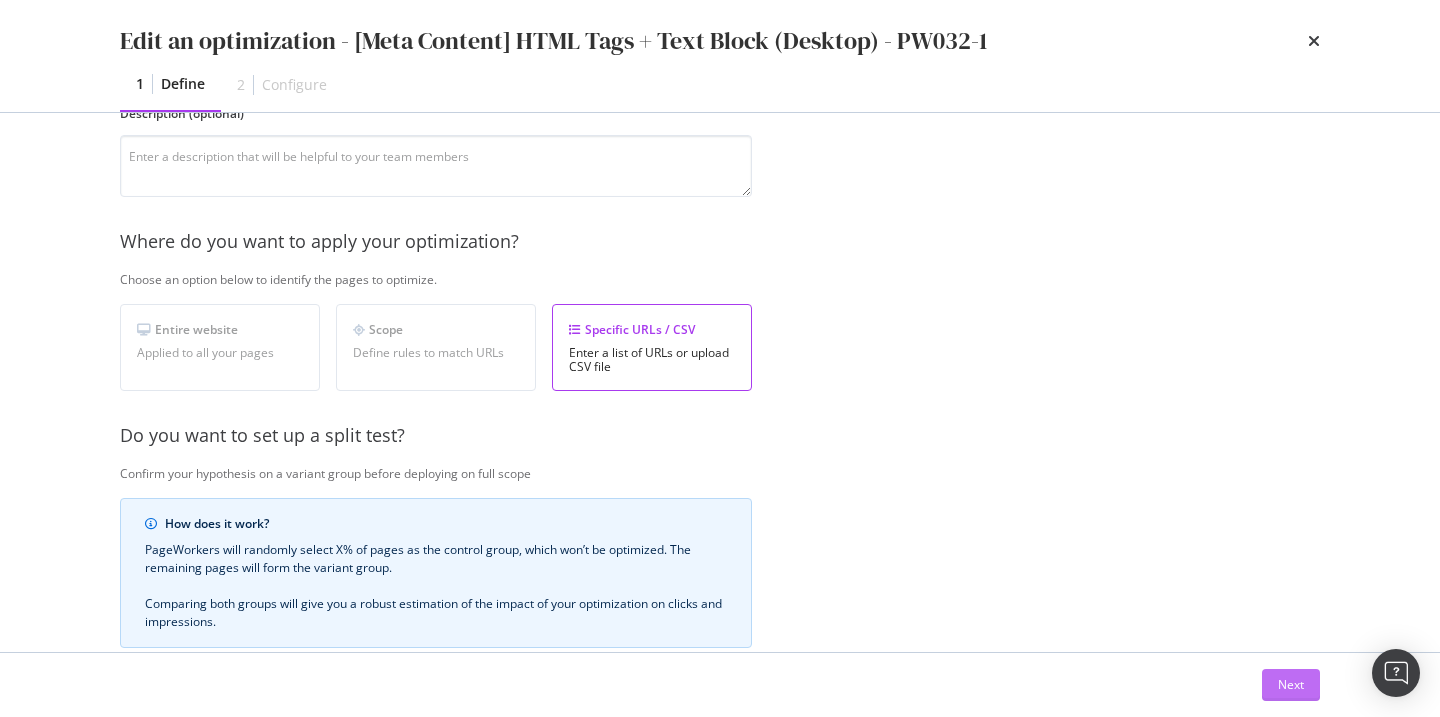click on "Next" at bounding box center (1291, 684) 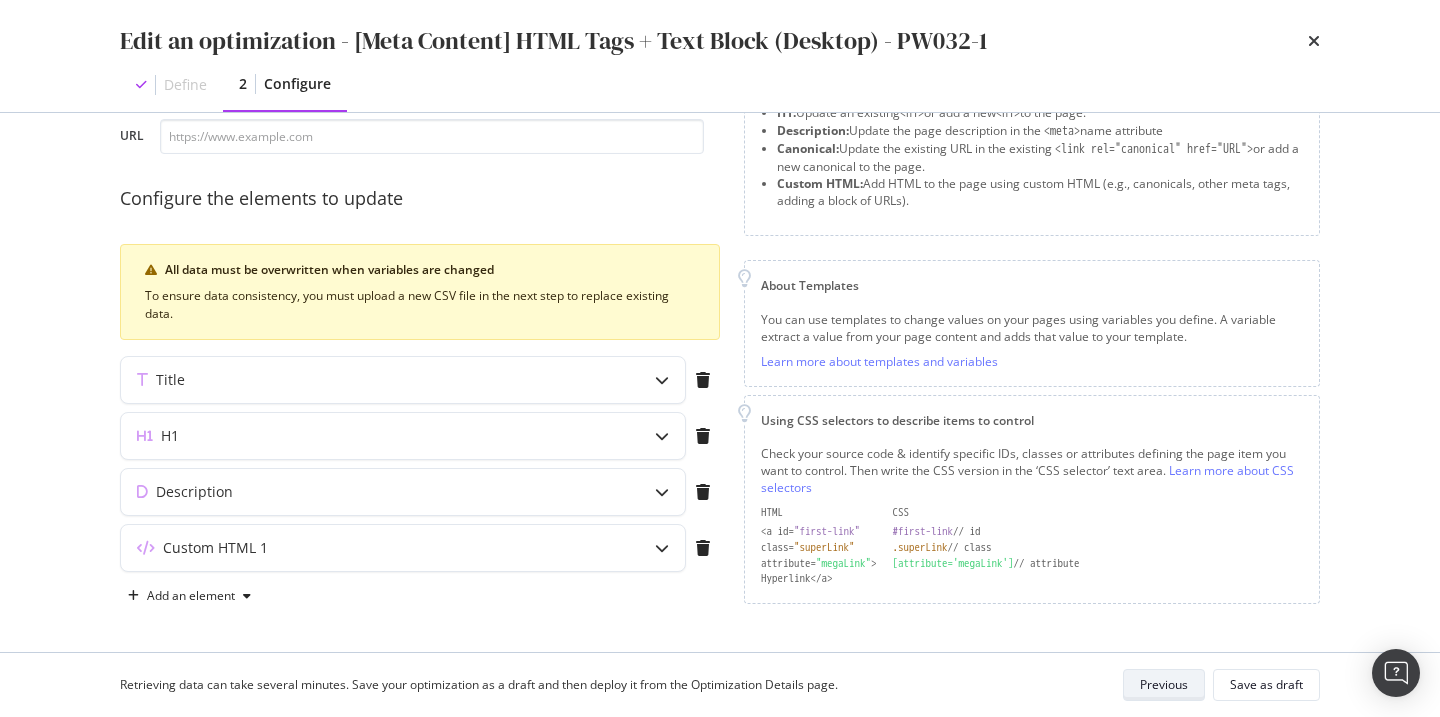 scroll, scrollTop: 118, scrollLeft: 0, axis: vertical 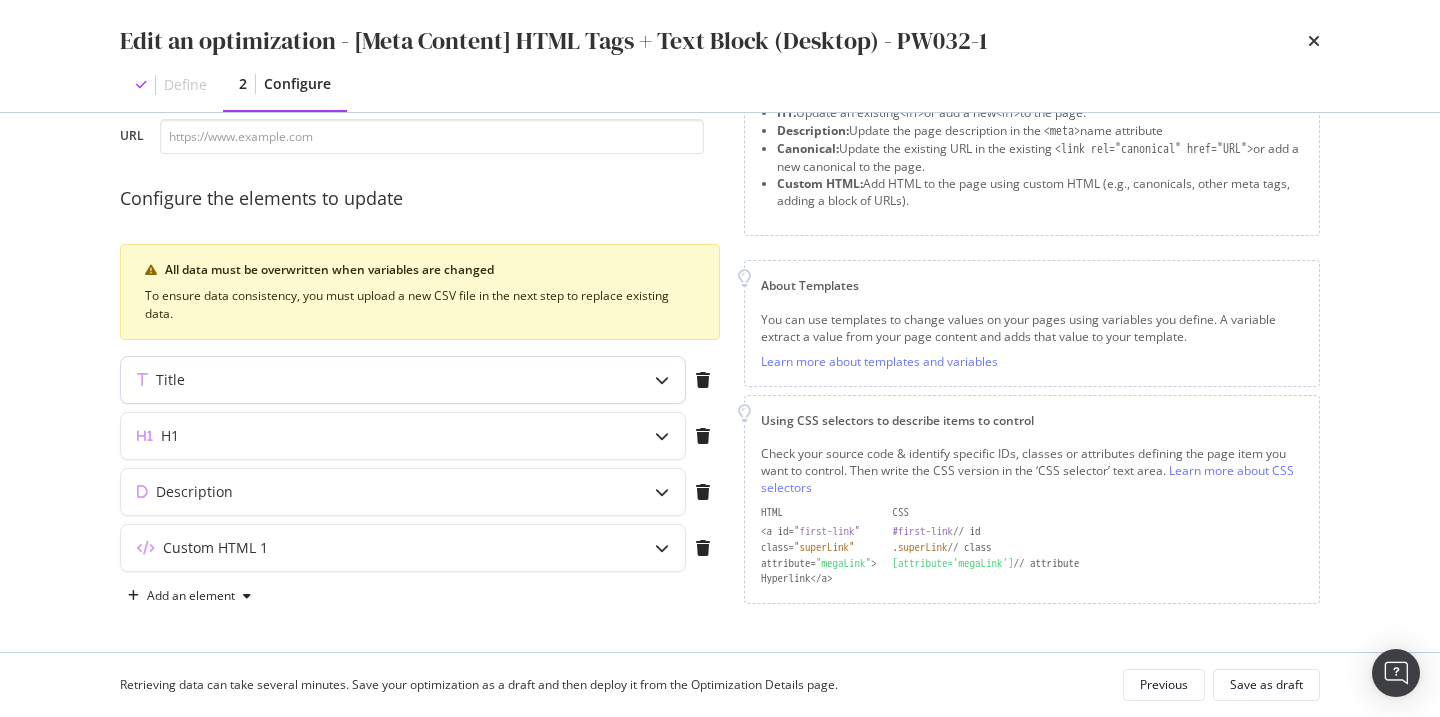 click on "Title" at bounding box center [403, 380] 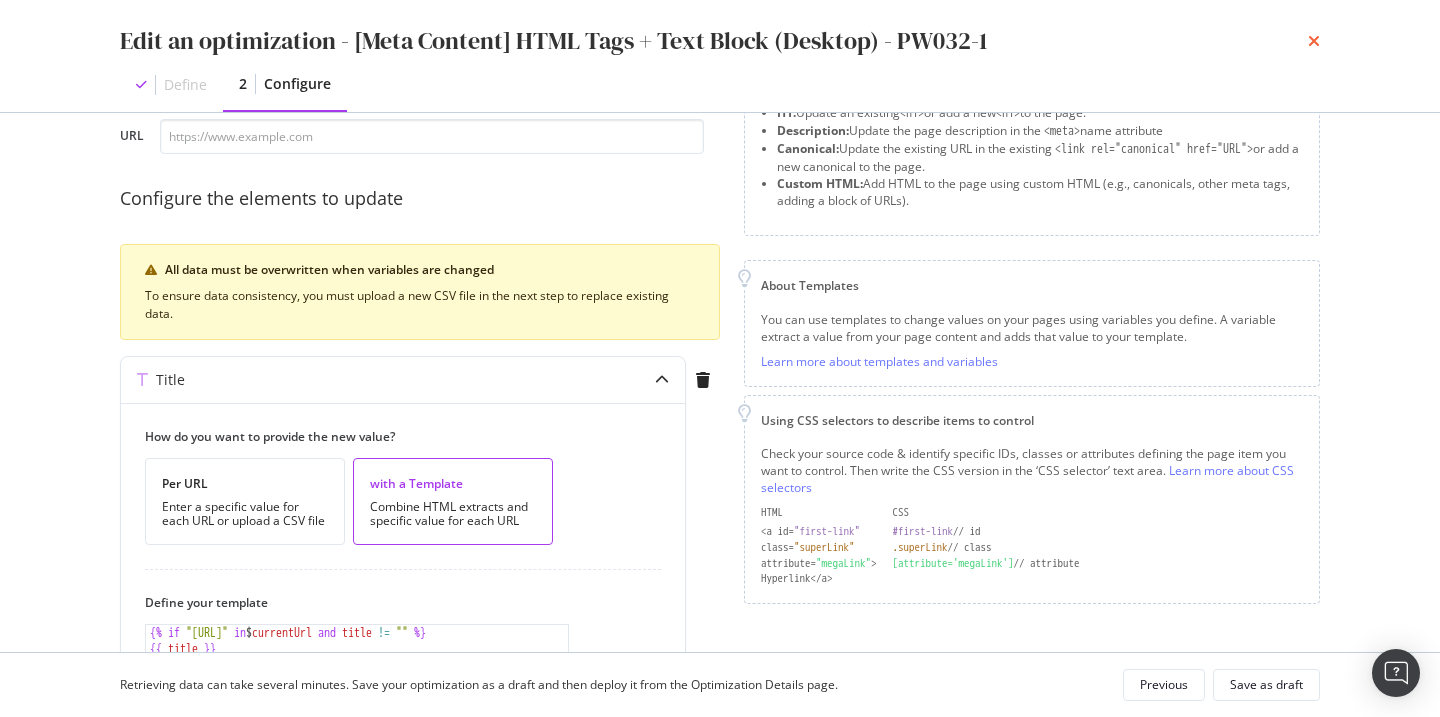 click at bounding box center [1314, 41] 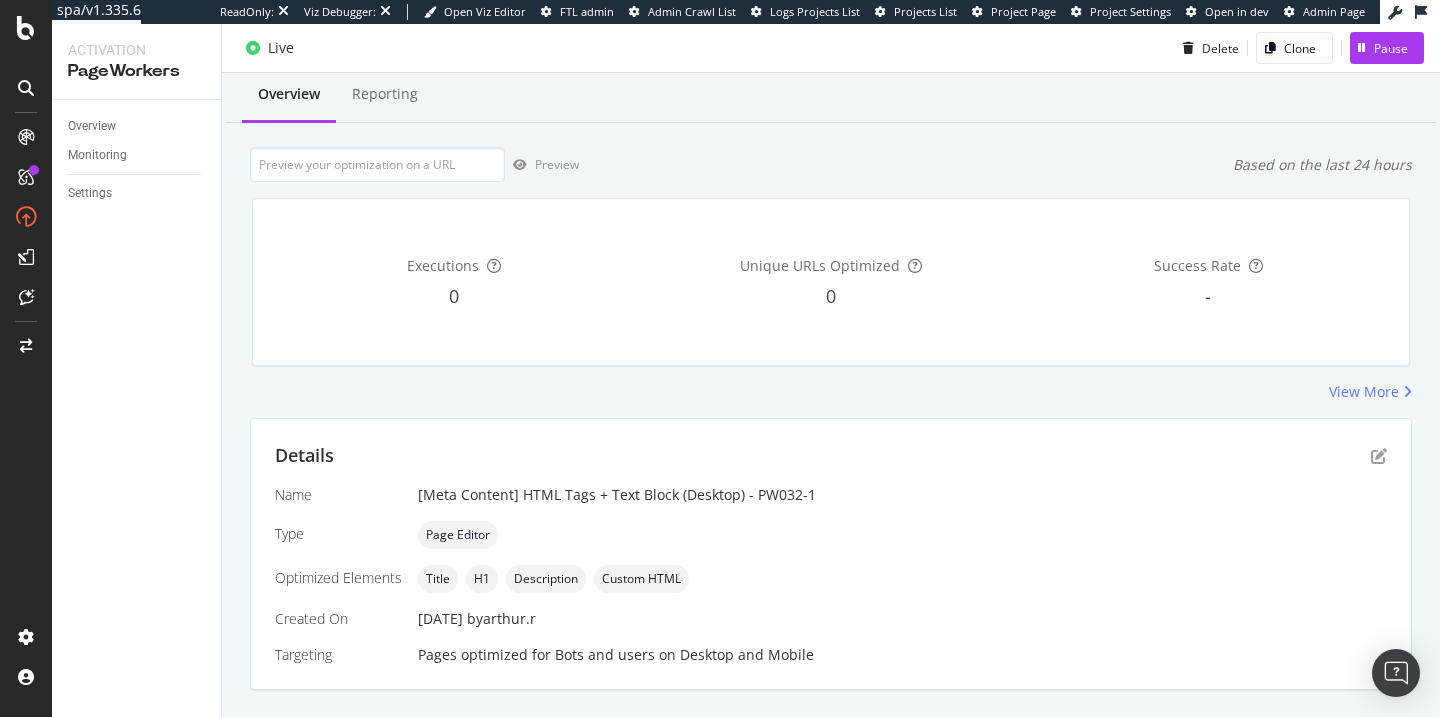 scroll, scrollTop: 0, scrollLeft: 0, axis: both 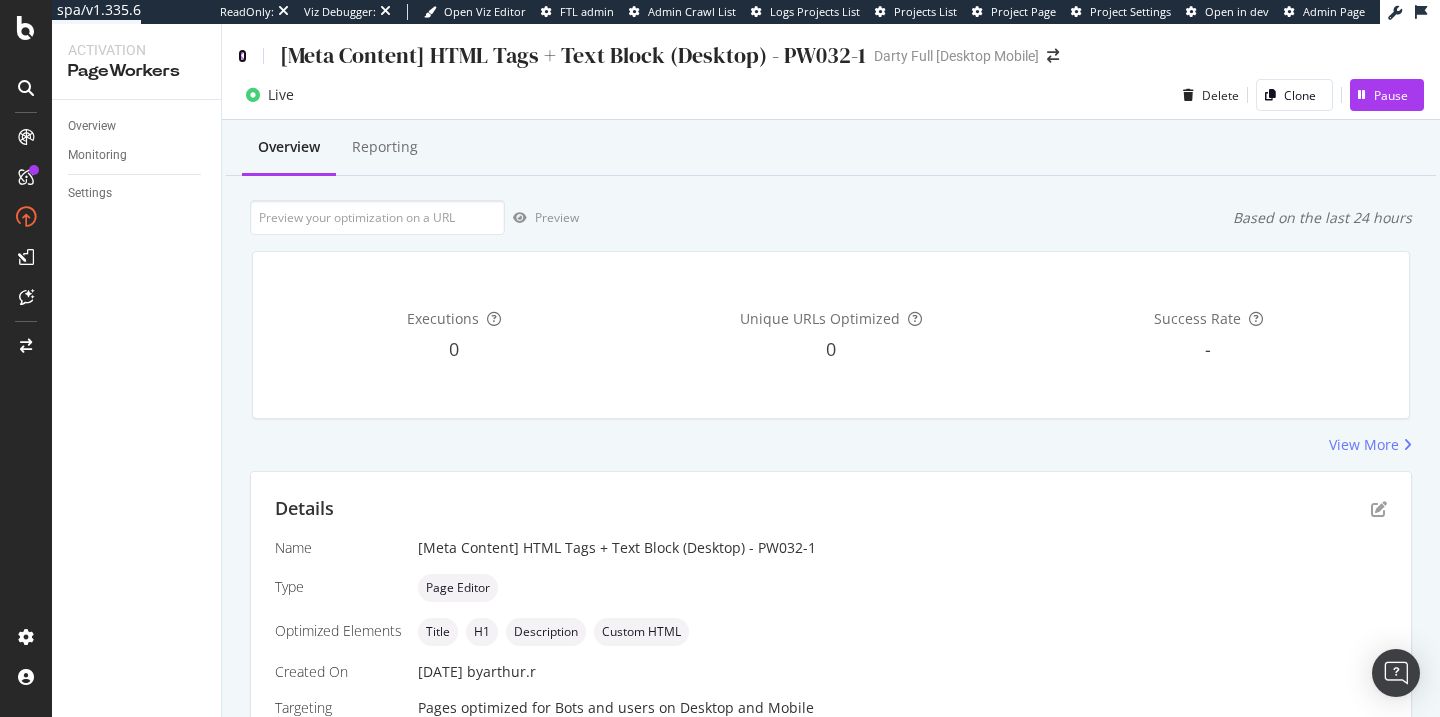 click at bounding box center [242, 56] 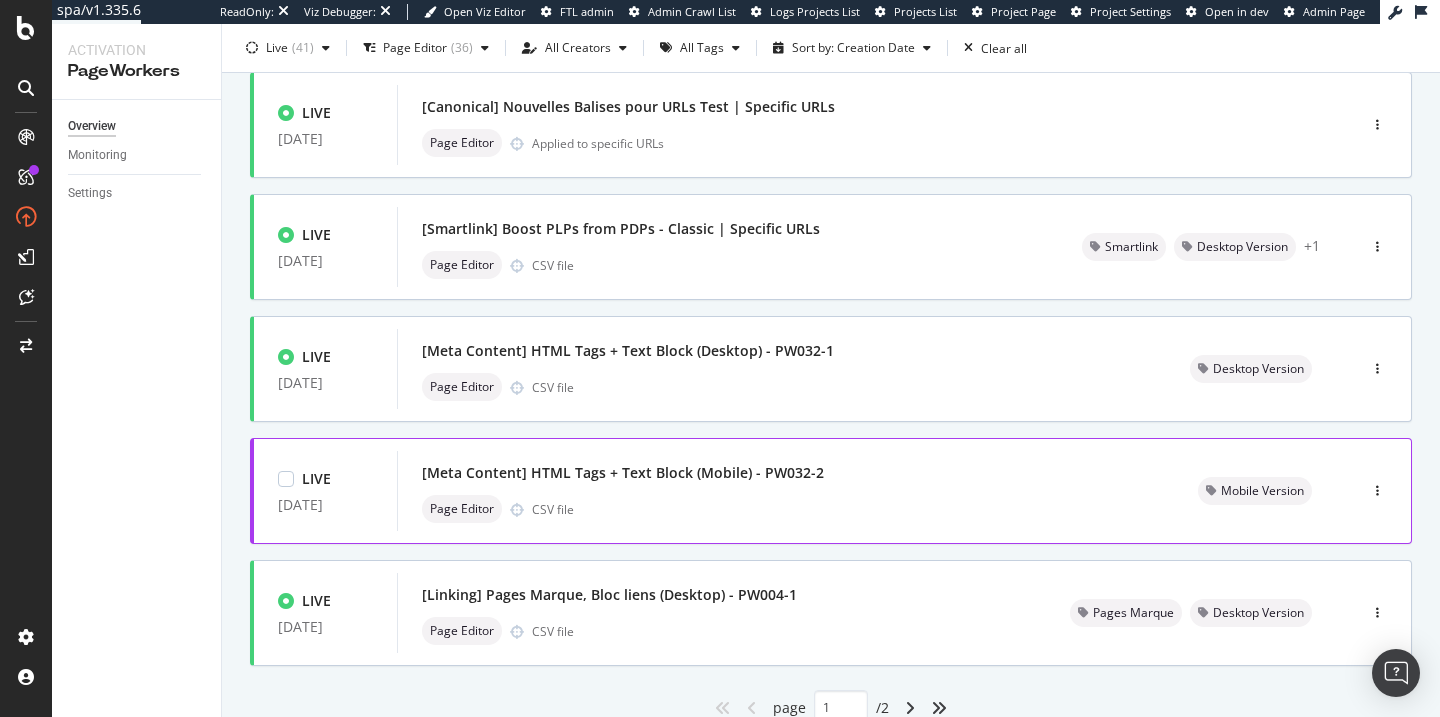 scroll, scrollTop: 822, scrollLeft: 0, axis: vertical 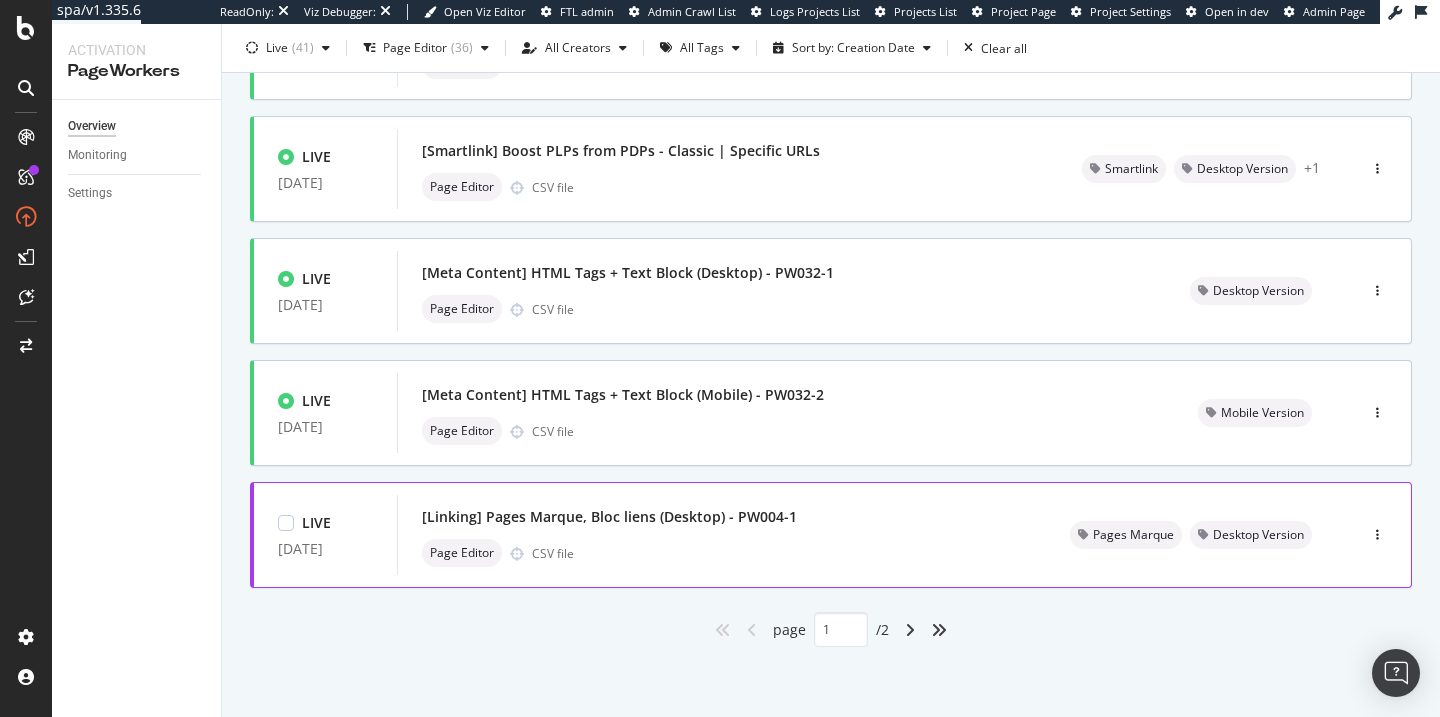click on "[Linking] Pages Marque, Bloc liens (Desktop) - PW004-1" at bounding box center (609, 517) 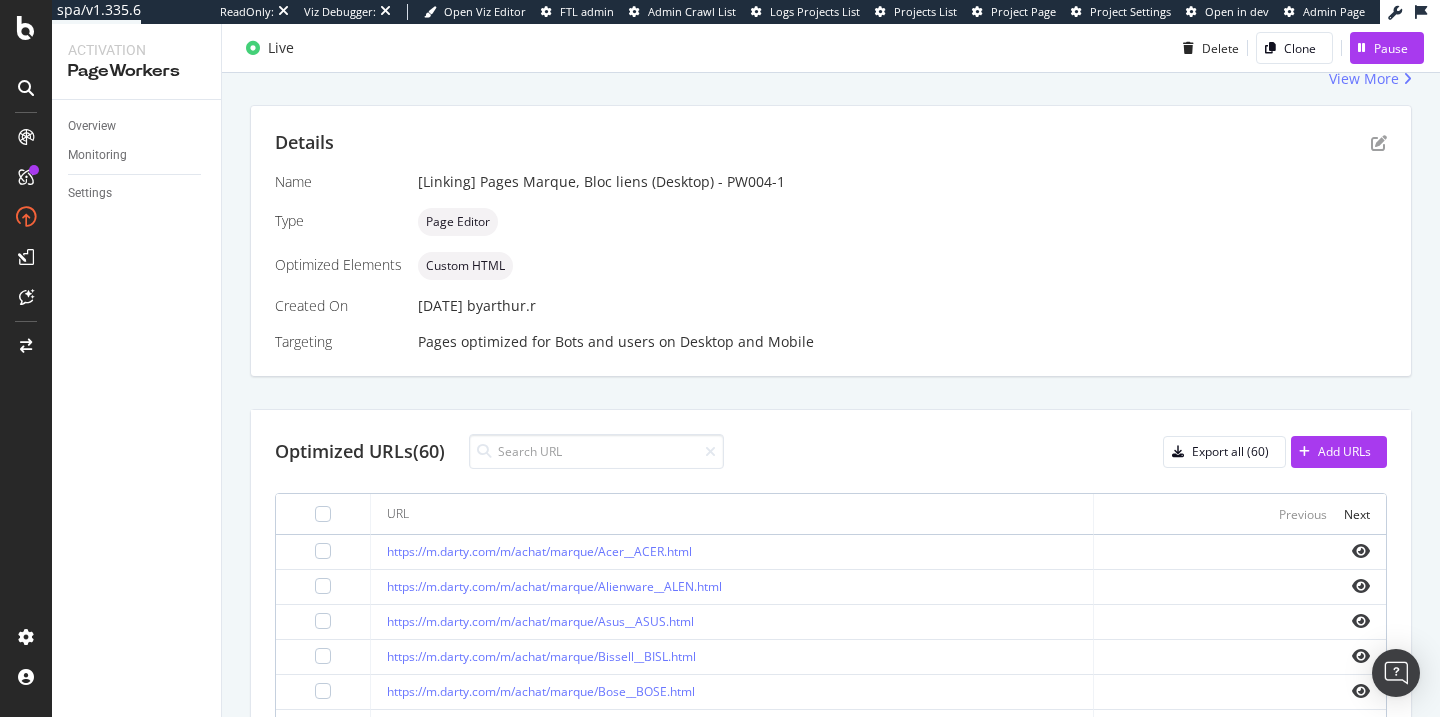 scroll, scrollTop: 0, scrollLeft: 0, axis: both 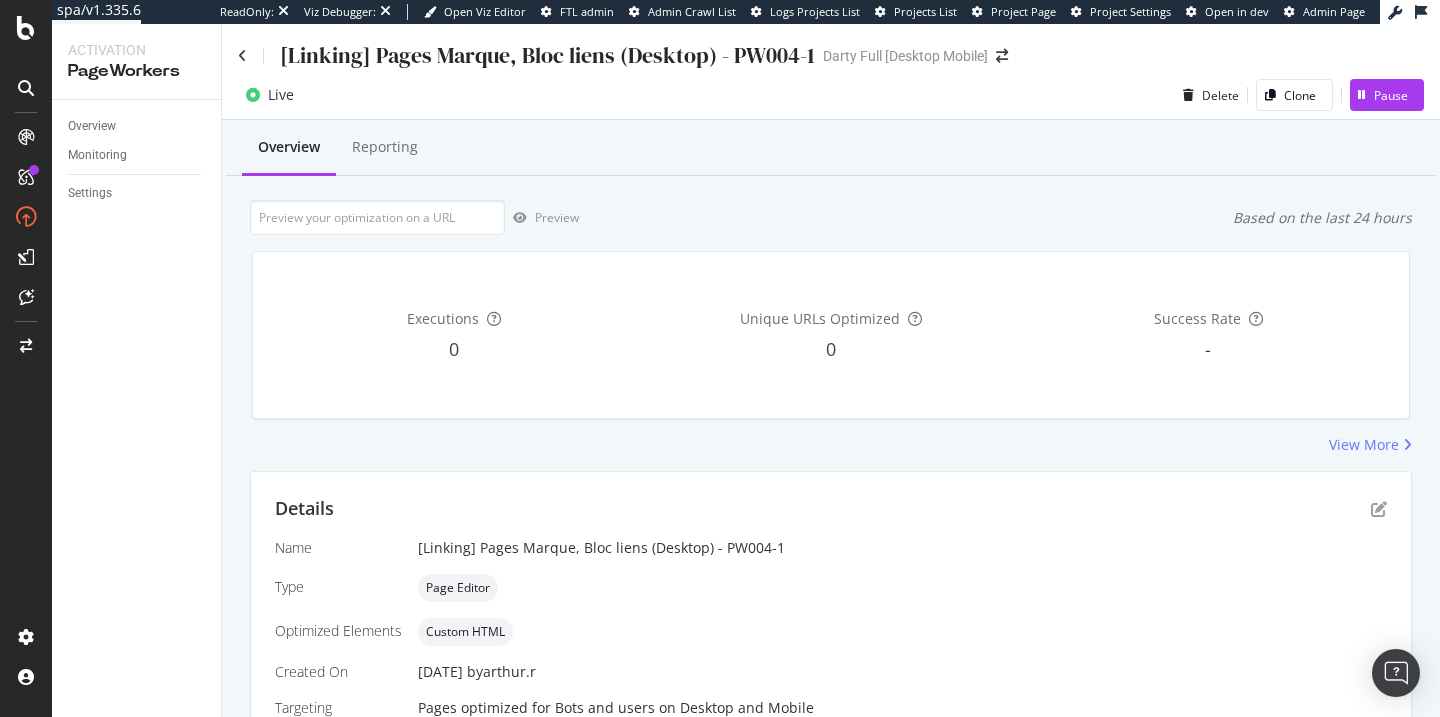 click on "[Linking] Pages Marque, Bloc liens (Desktop) - PW004-1" at bounding box center (526, 55) 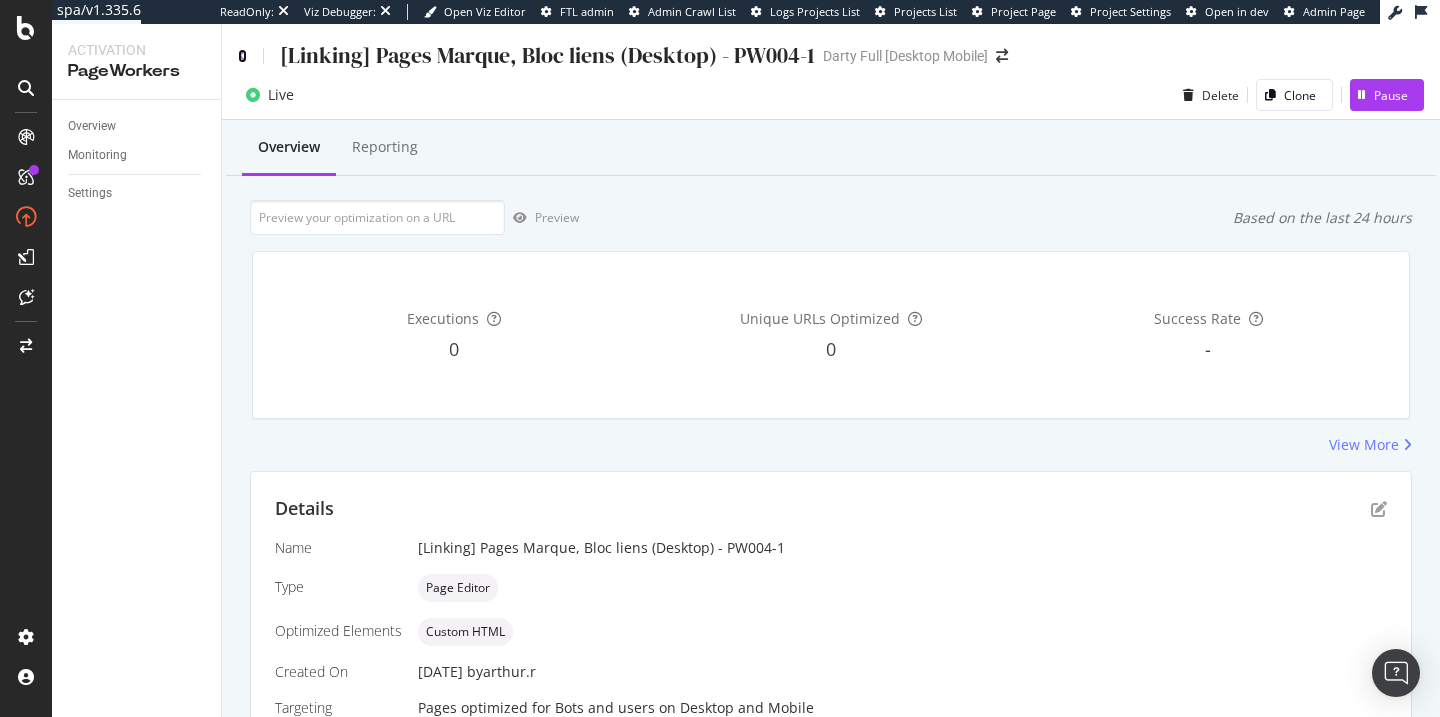 click at bounding box center (242, 56) 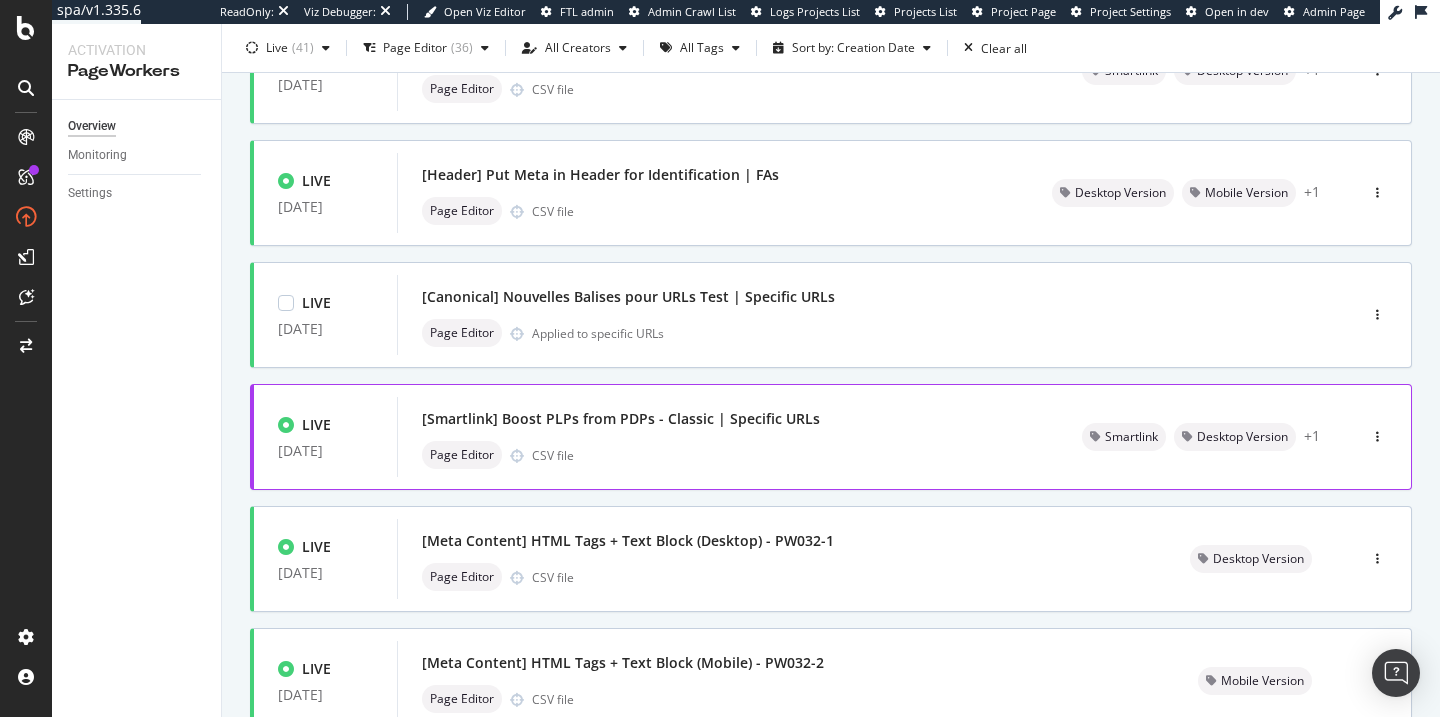 scroll, scrollTop: 822, scrollLeft: 0, axis: vertical 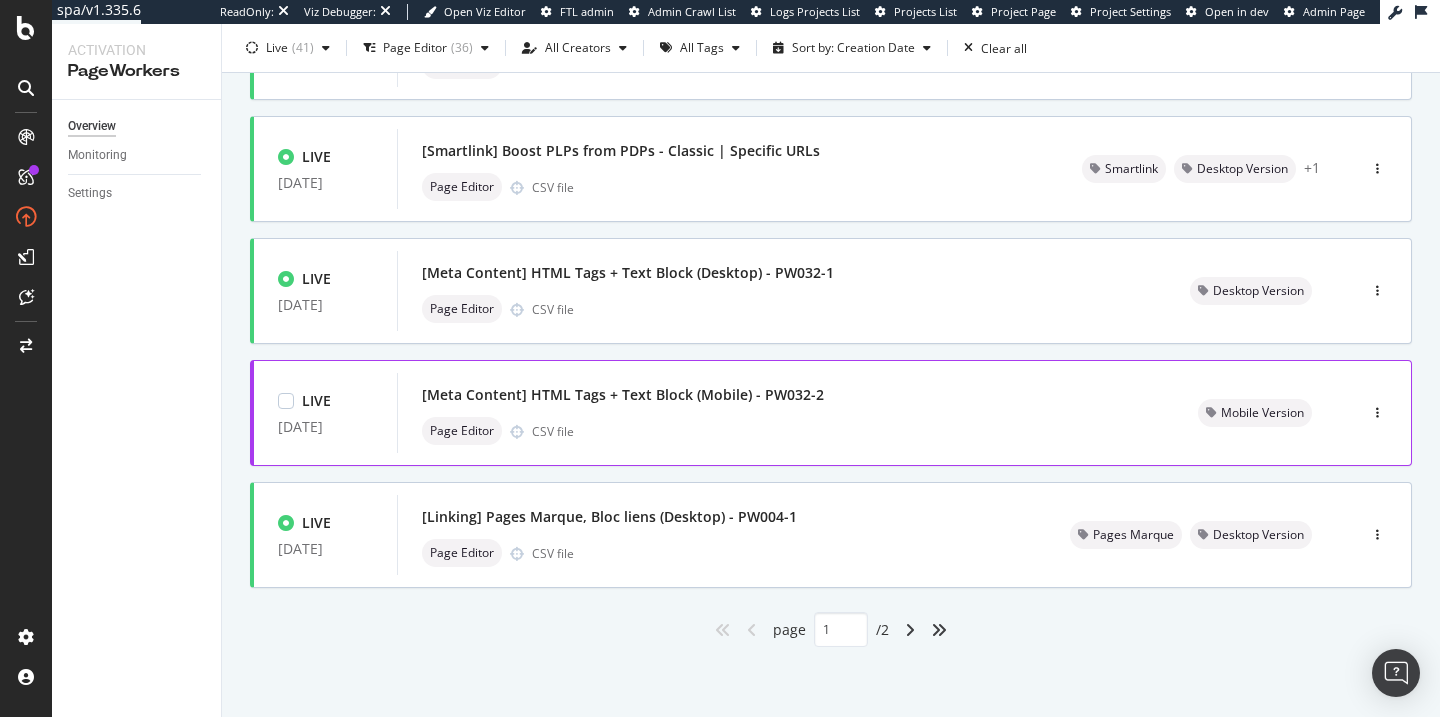 click on "[Meta Content] HTML Tags + Text Block (Mobile) - PW032-2" at bounding box center [623, 395] 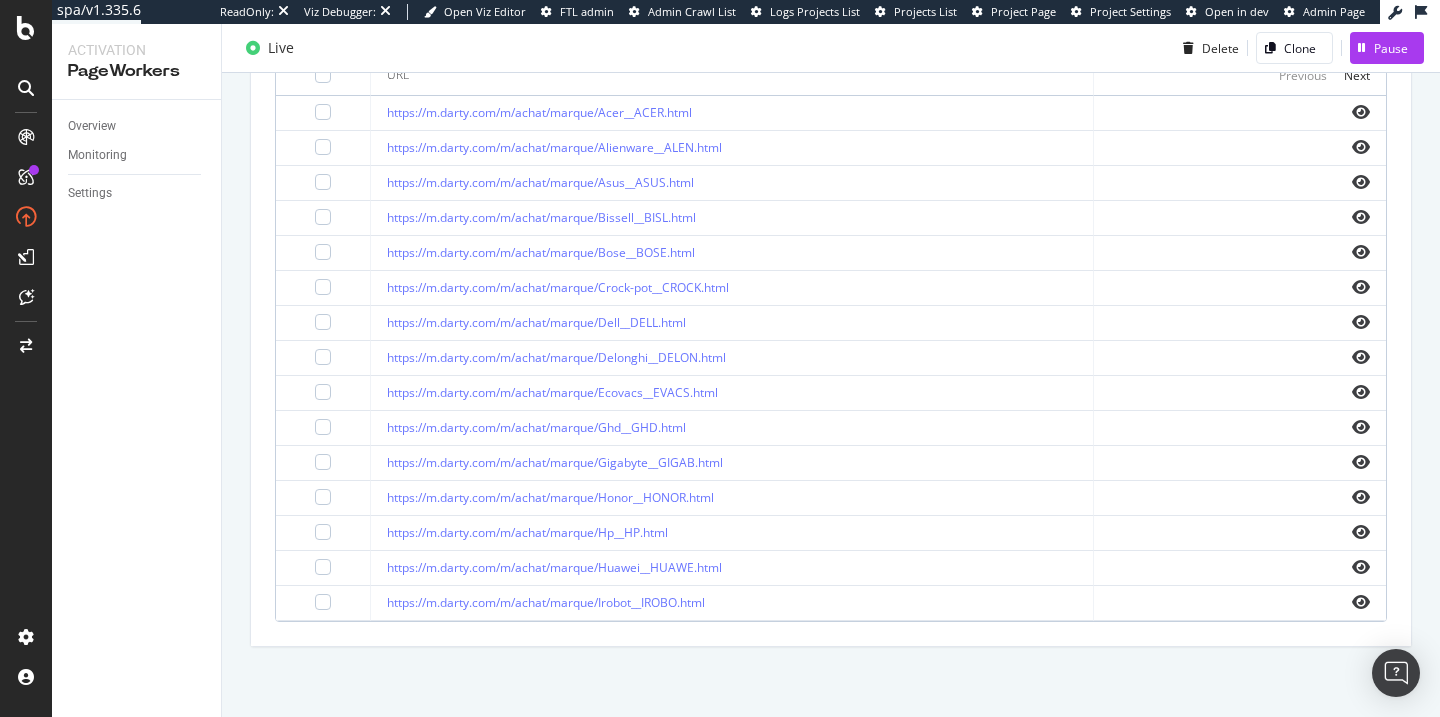 scroll, scrollTop: 0, scrollLeft: 0, axis: both 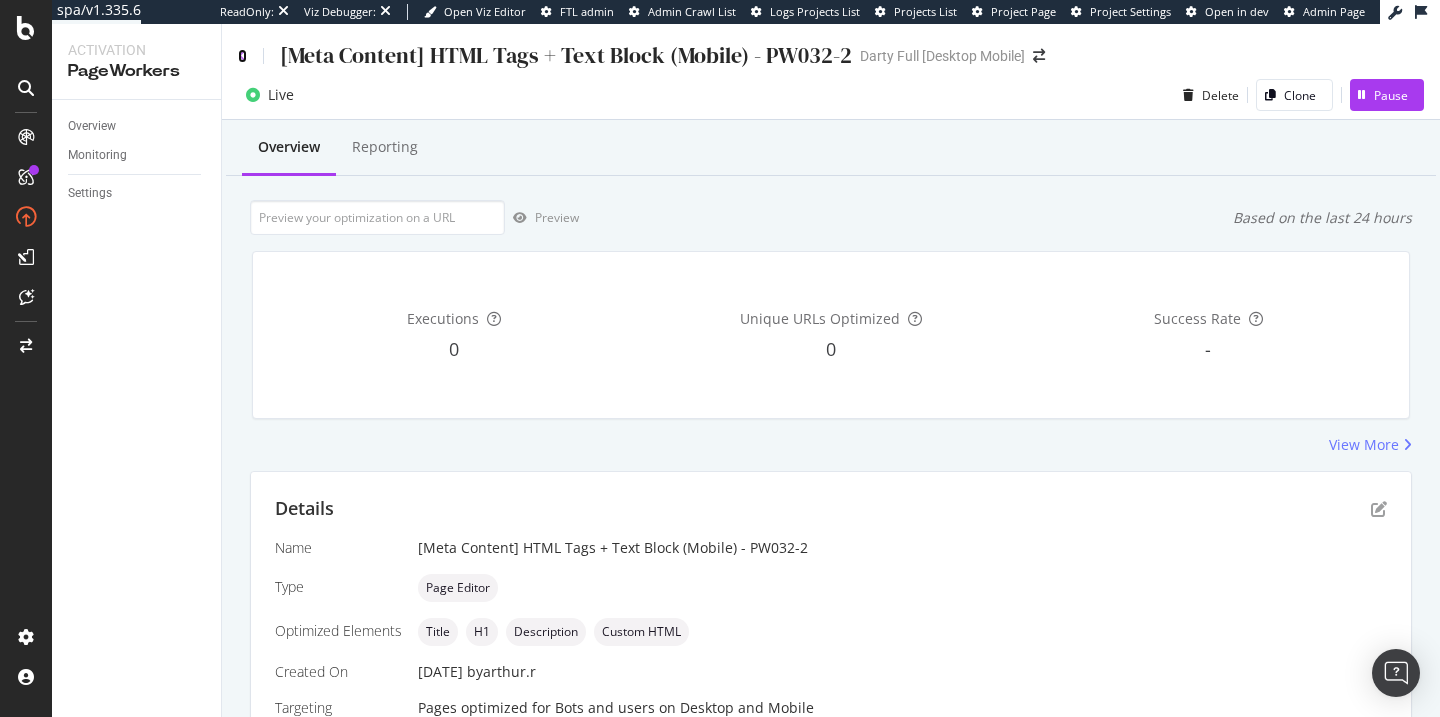 click at bounding box center (242, 56) 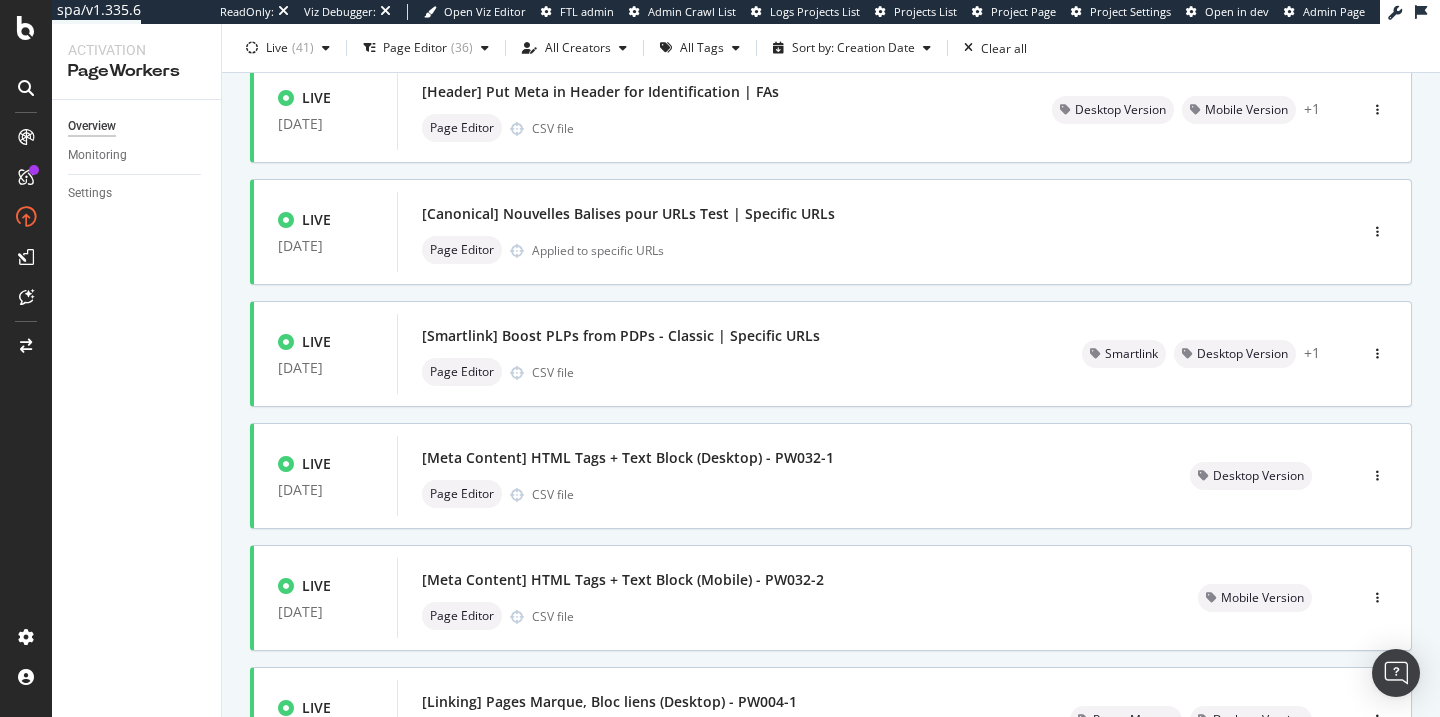 scroll, scrollTop: 822, scrollLeft: 0, axis: vertical 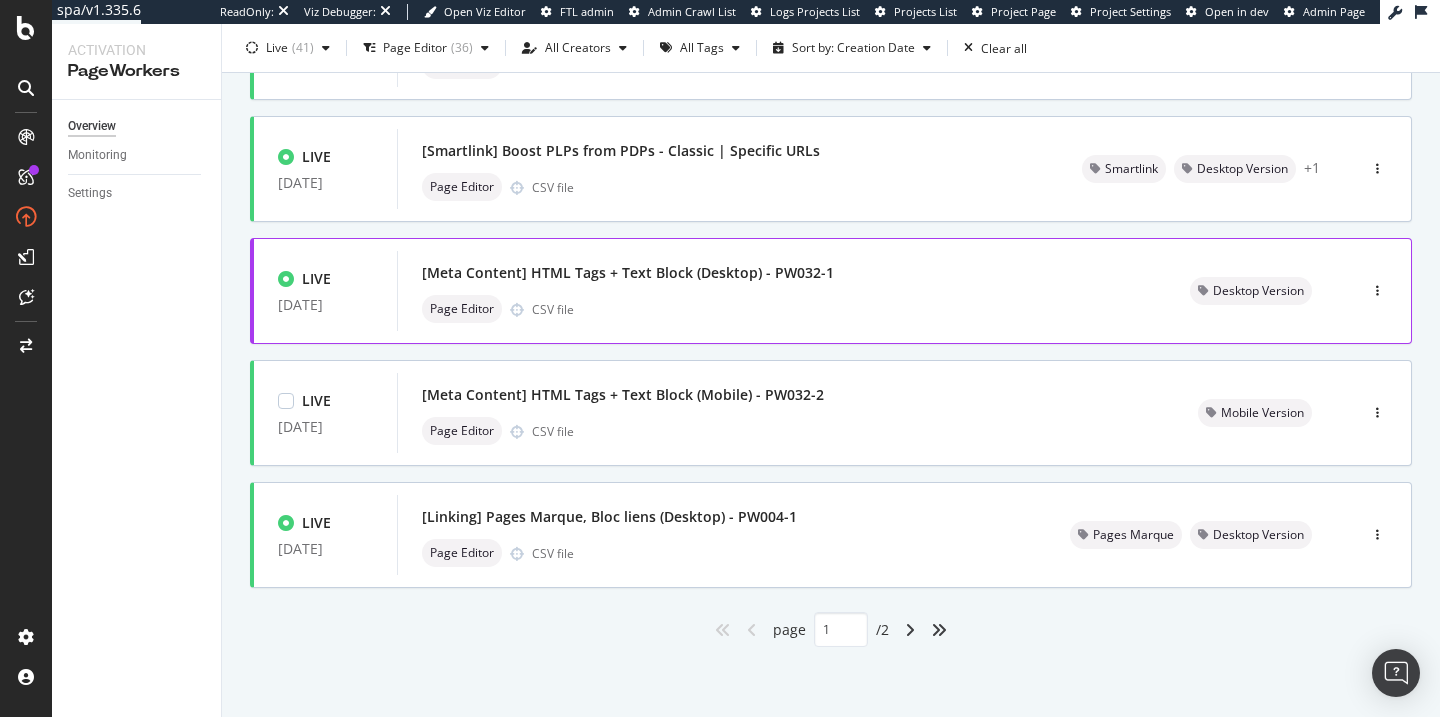 click on "[Meta Content] HTML Tags + Text Block (Desktop) - PW032-1" at bounding box center (782, 273) 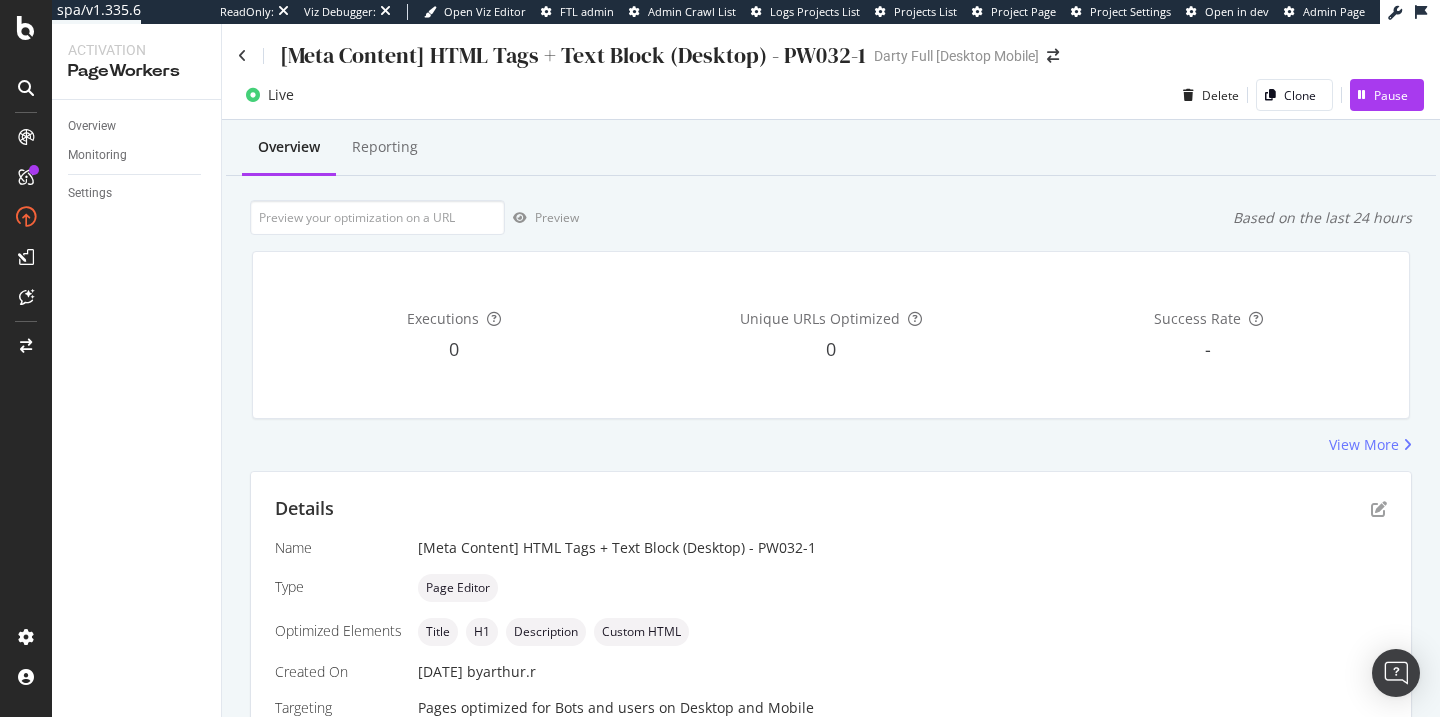 scroll, scrollTop: 0, scrollLeft: 0, axis: both 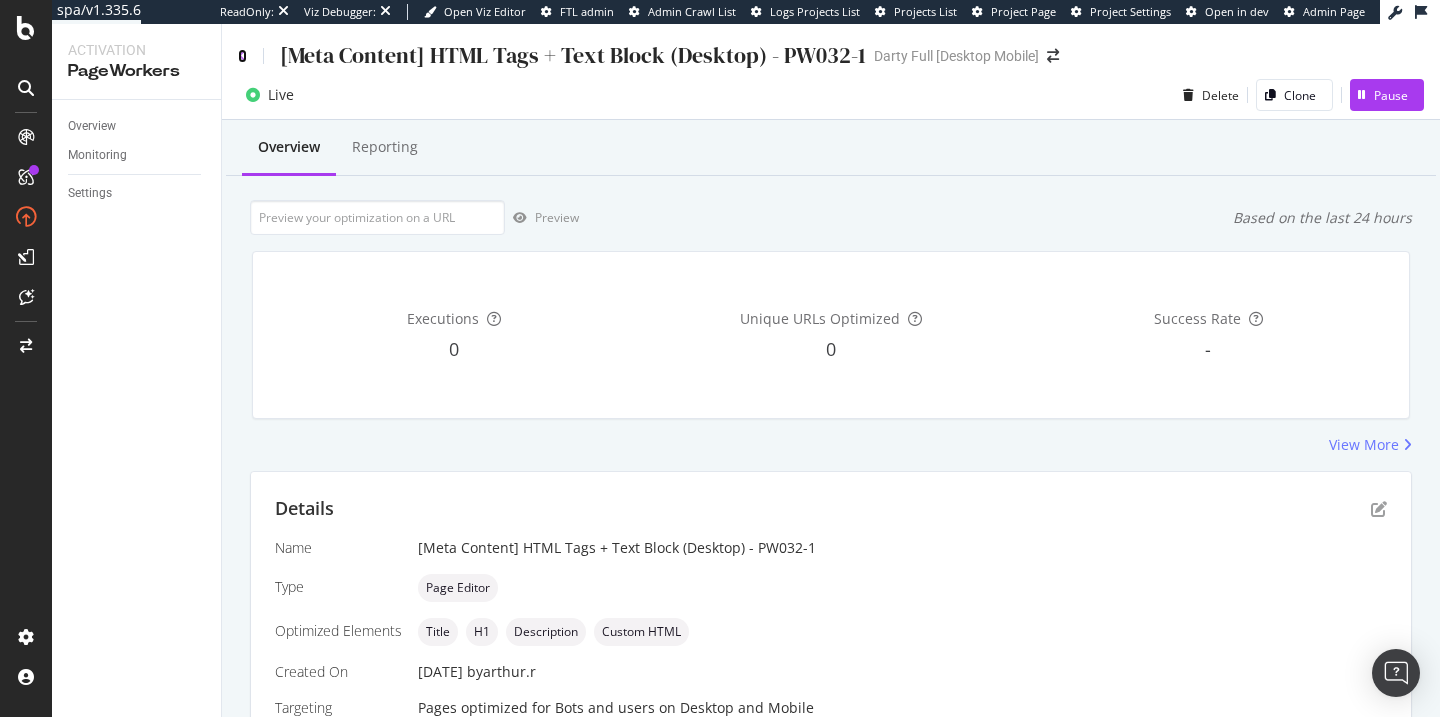 click at bounding box center (242, 56) 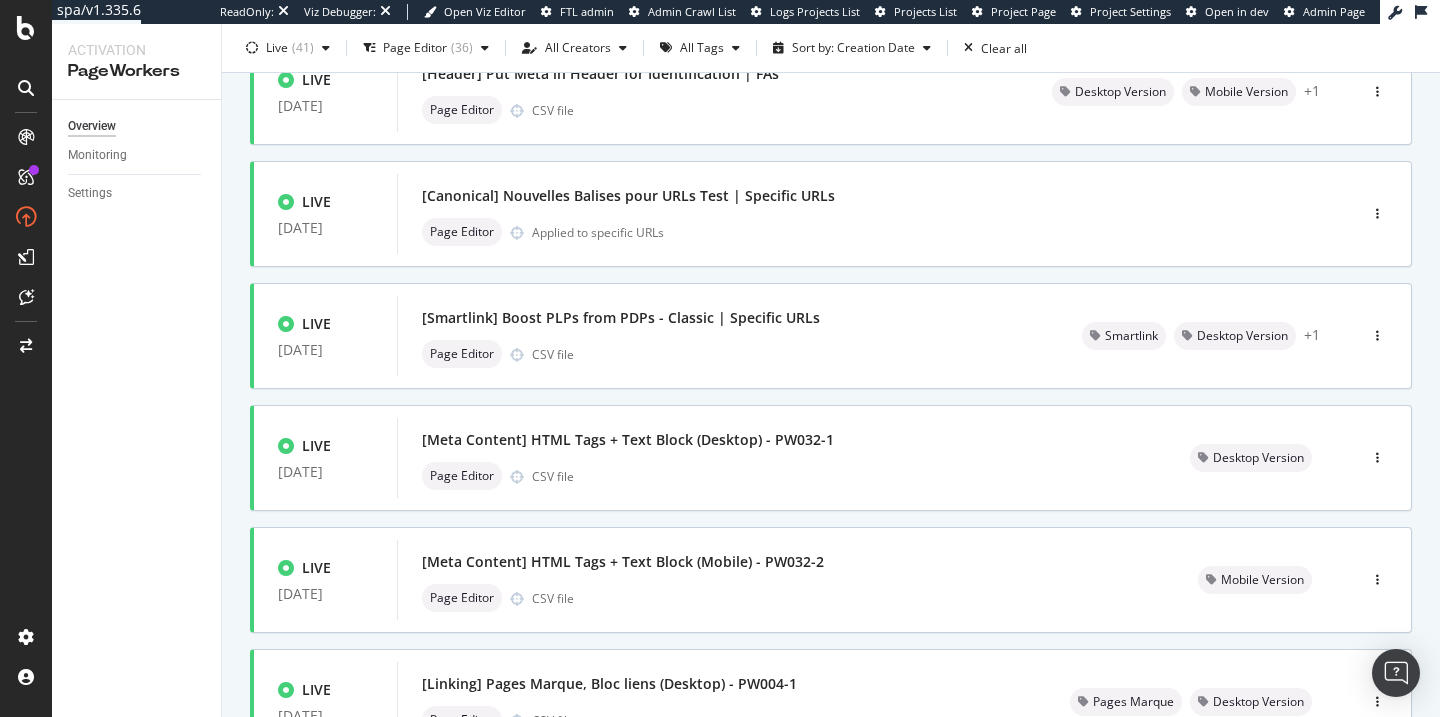 scroll, scrollTop: 620, scrollLeft: 0, axis: vertical 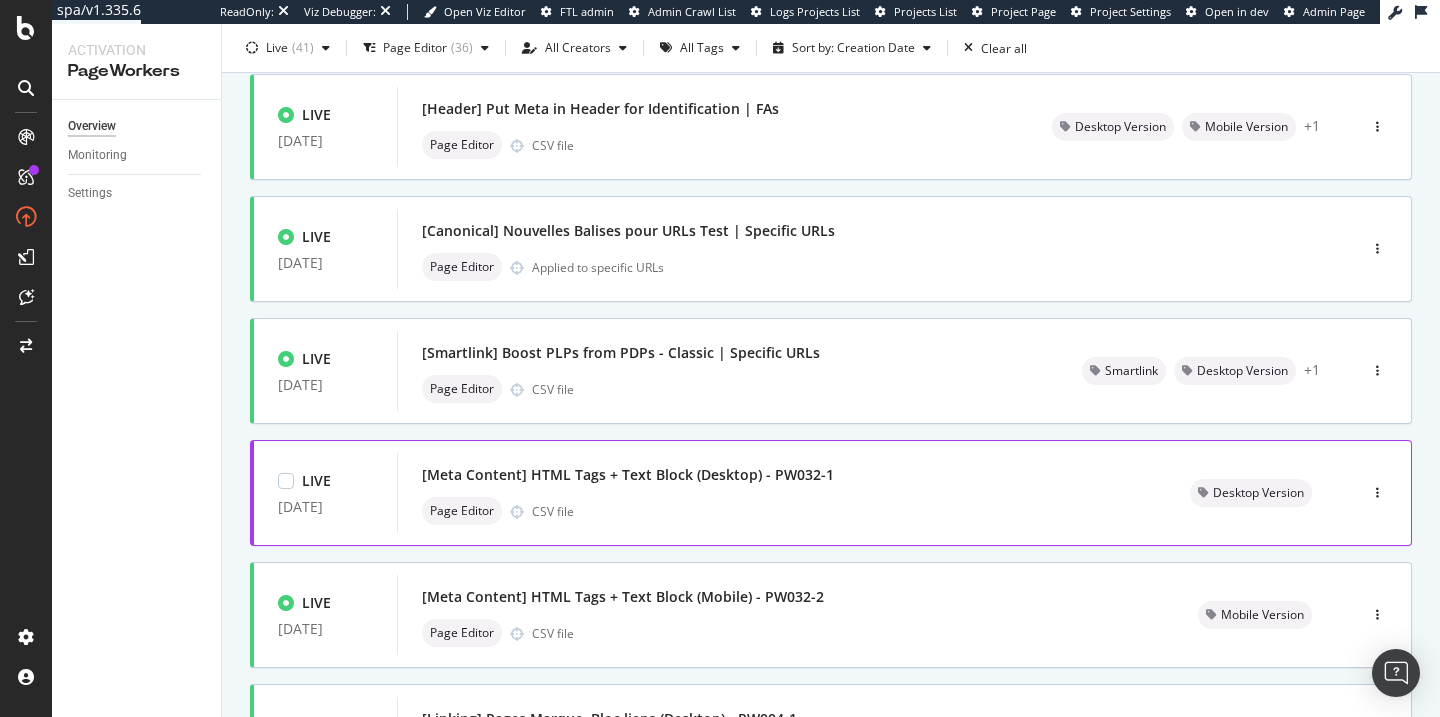 click on "[Meta Content] HTML Tags + Text Block (Desktop) - PW032-1" at bounding box center [628, 475] 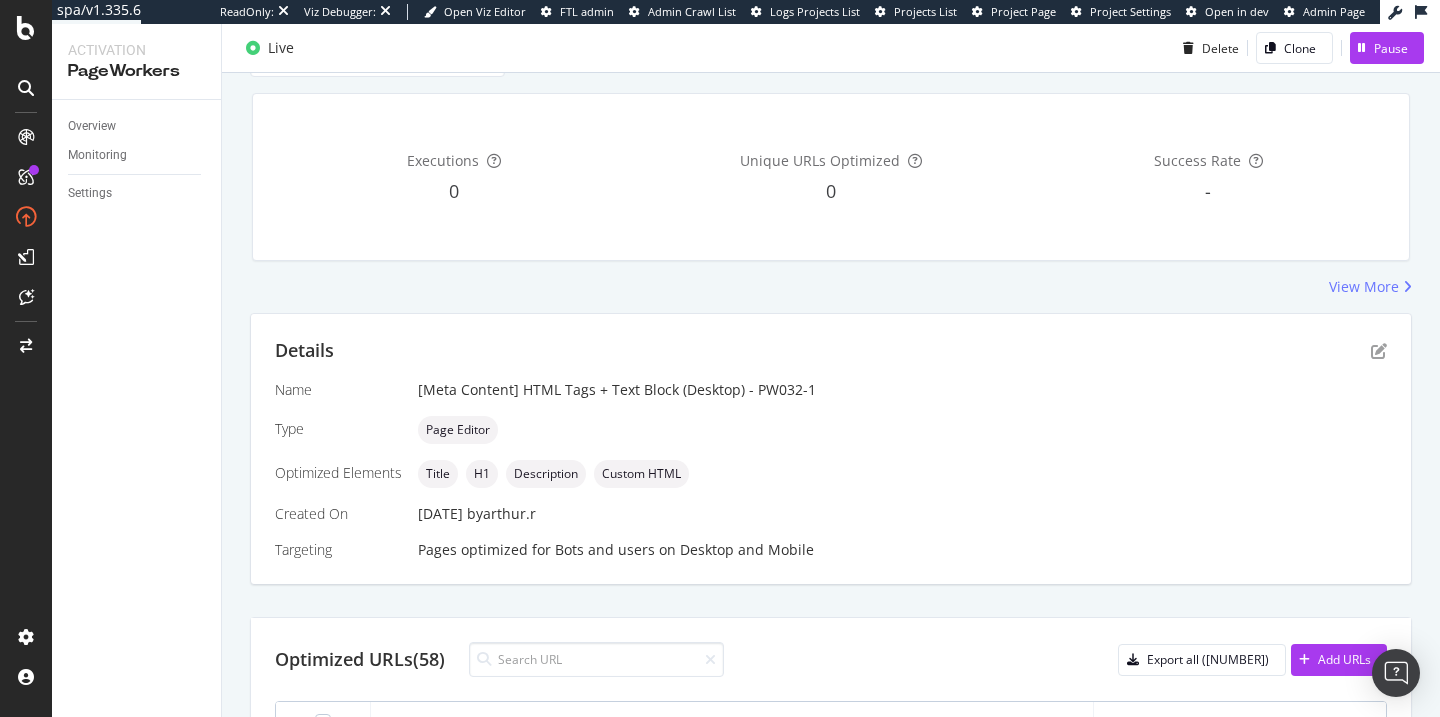 scroll, scrollTop: 0, scrollLeft: 0, axis: both 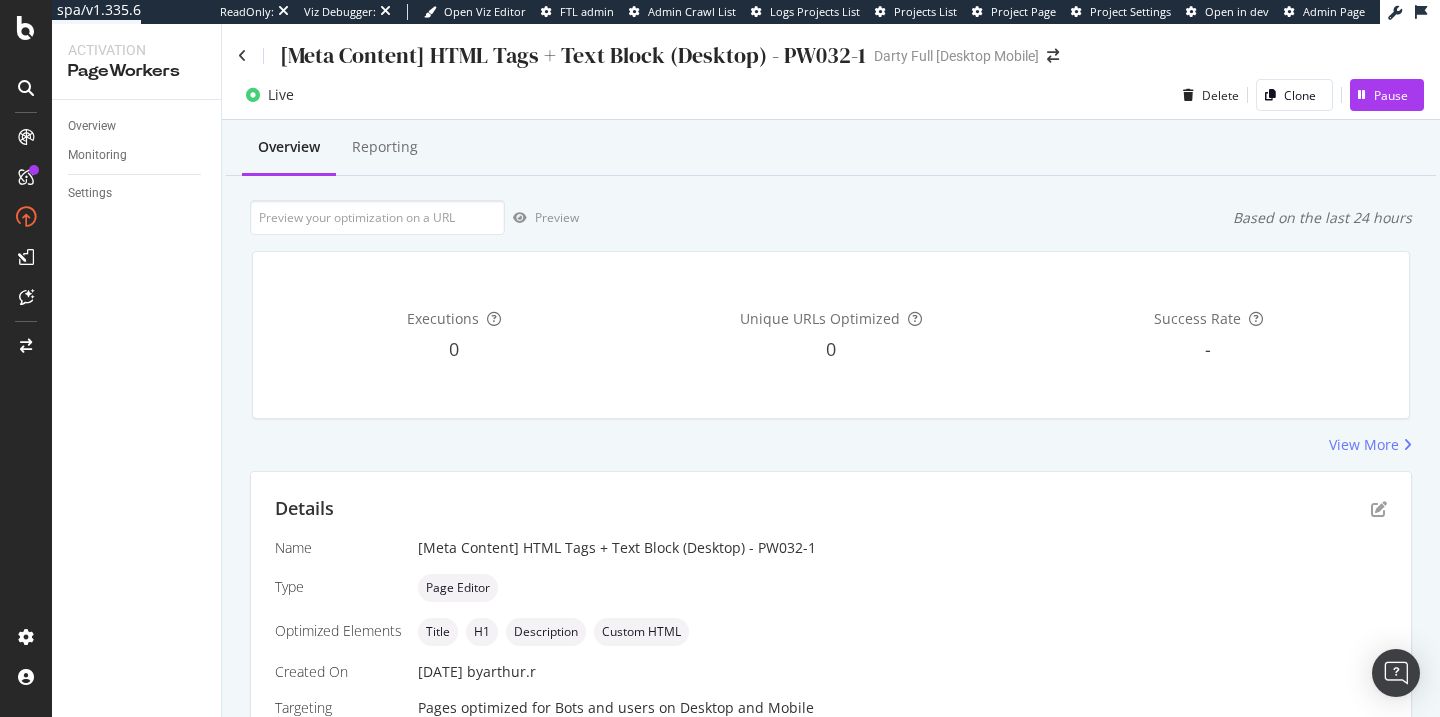 click on "[Meta Content] HTML Tags + Text Block (Desktop) - PW032-1" at bounding box center [552, 55] 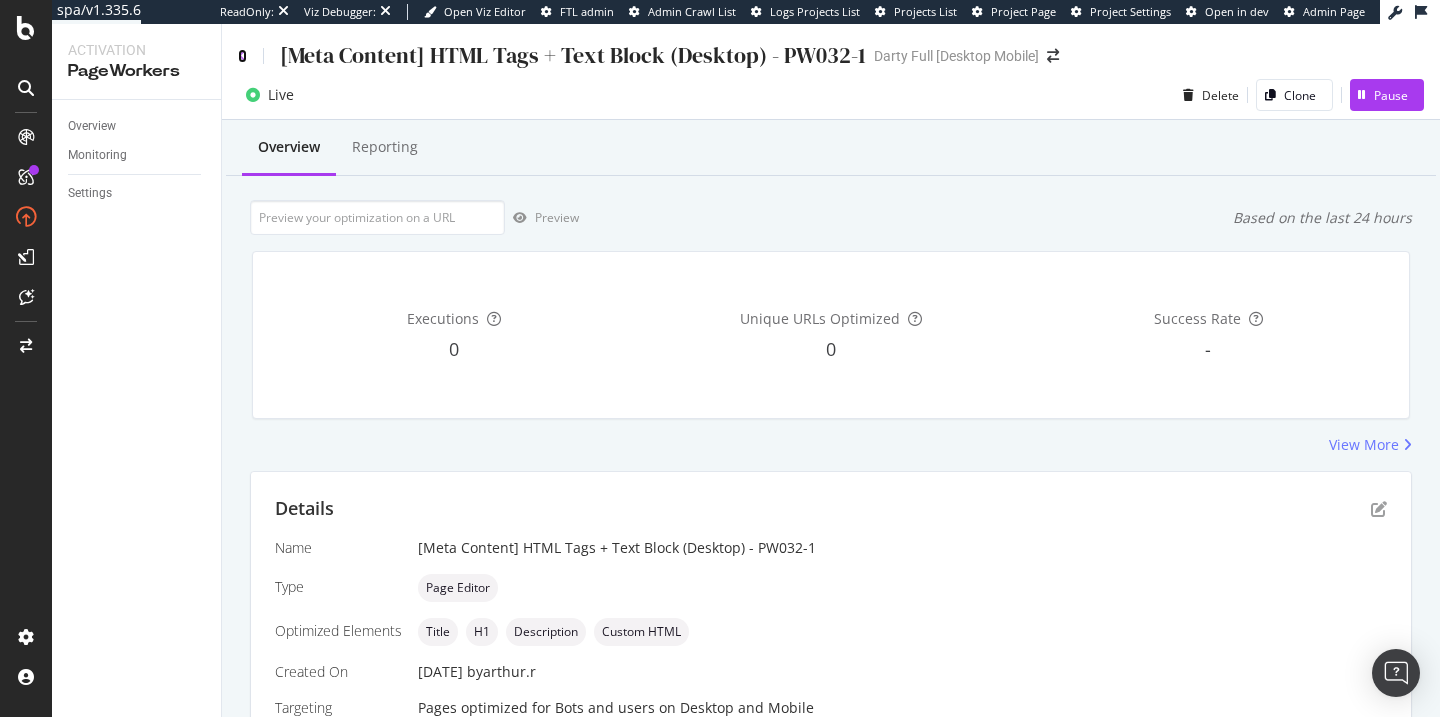 click at bounding box center (242, 56) 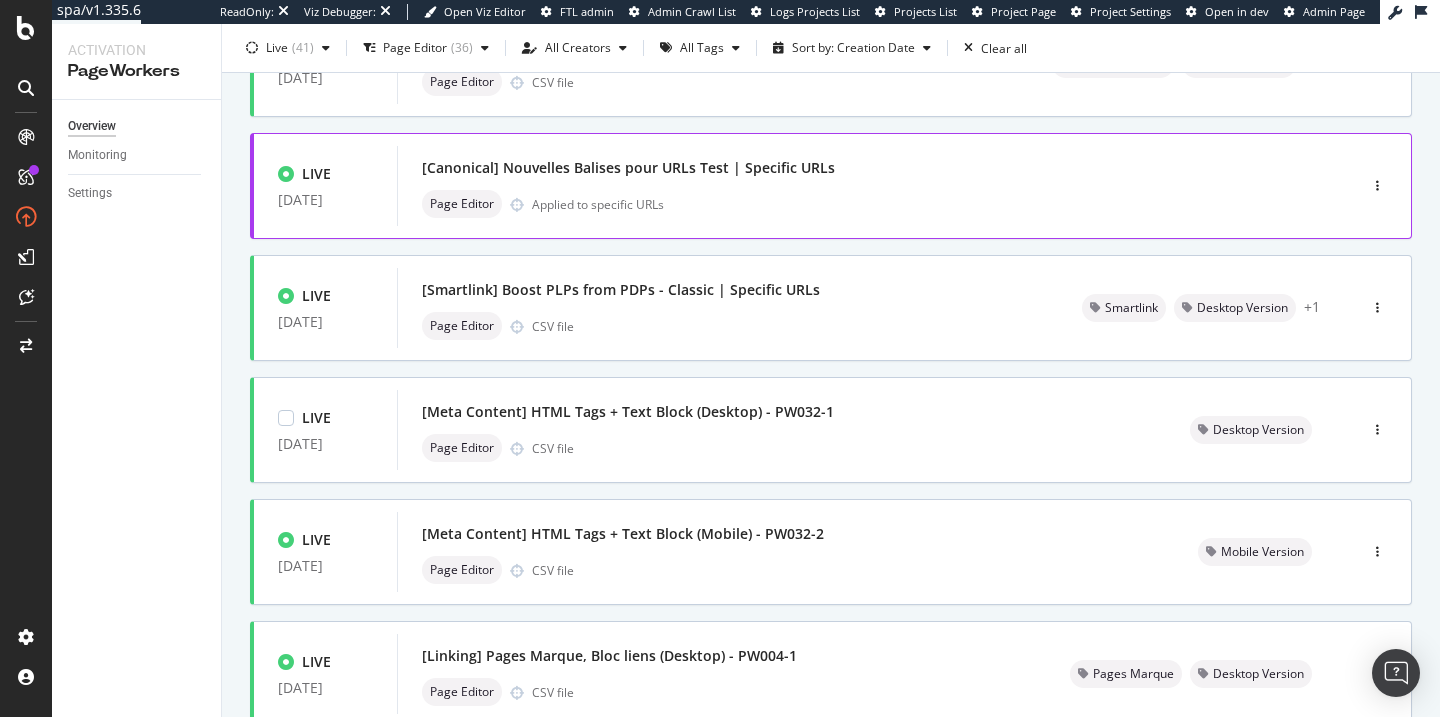 scroll, scrollTop: 630, scrollLeft: 0, axis: vertical 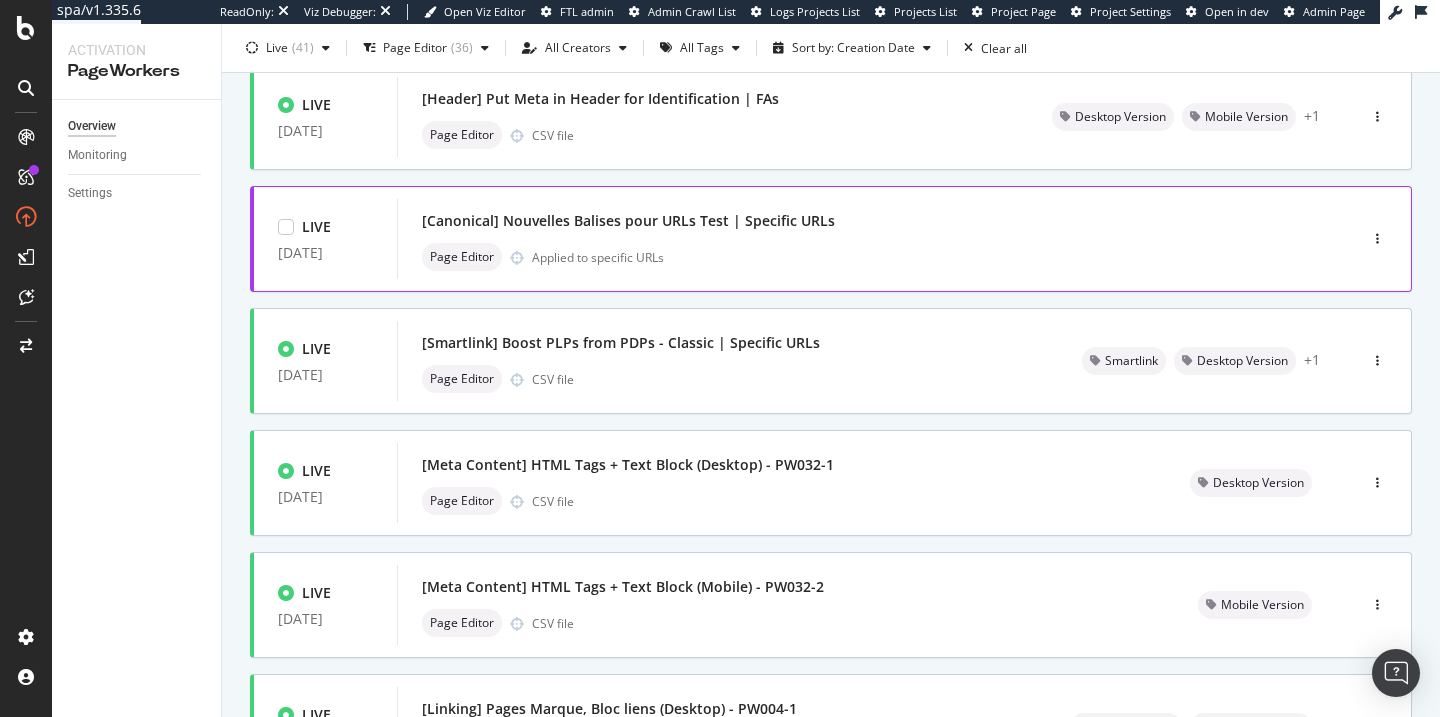 click on "[Canonical] Nouvelles Balises pour URLs Test | Specific URLs Page Editor Applied to specific URLs" at bounding box center [847, 239] 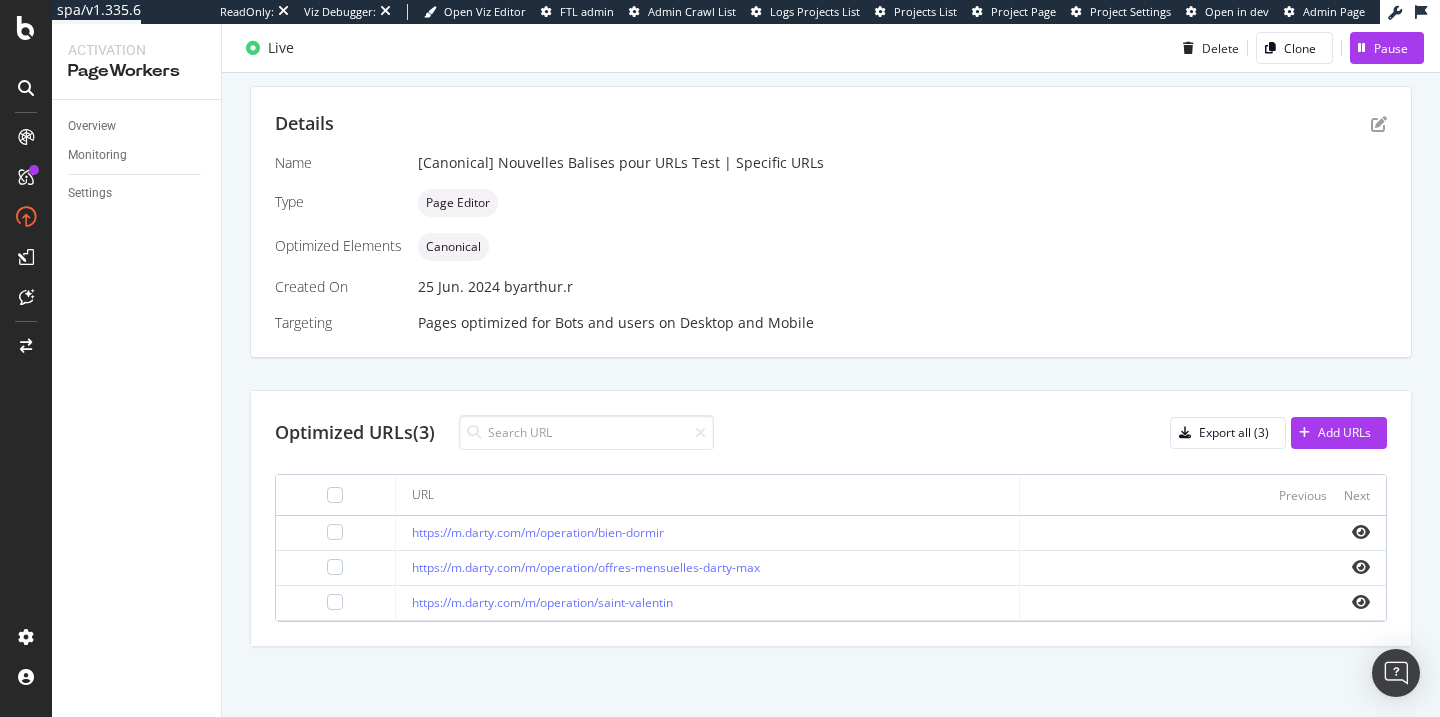 scroll, scrollTop: 63, scrollLeft: 0, axis: vertical 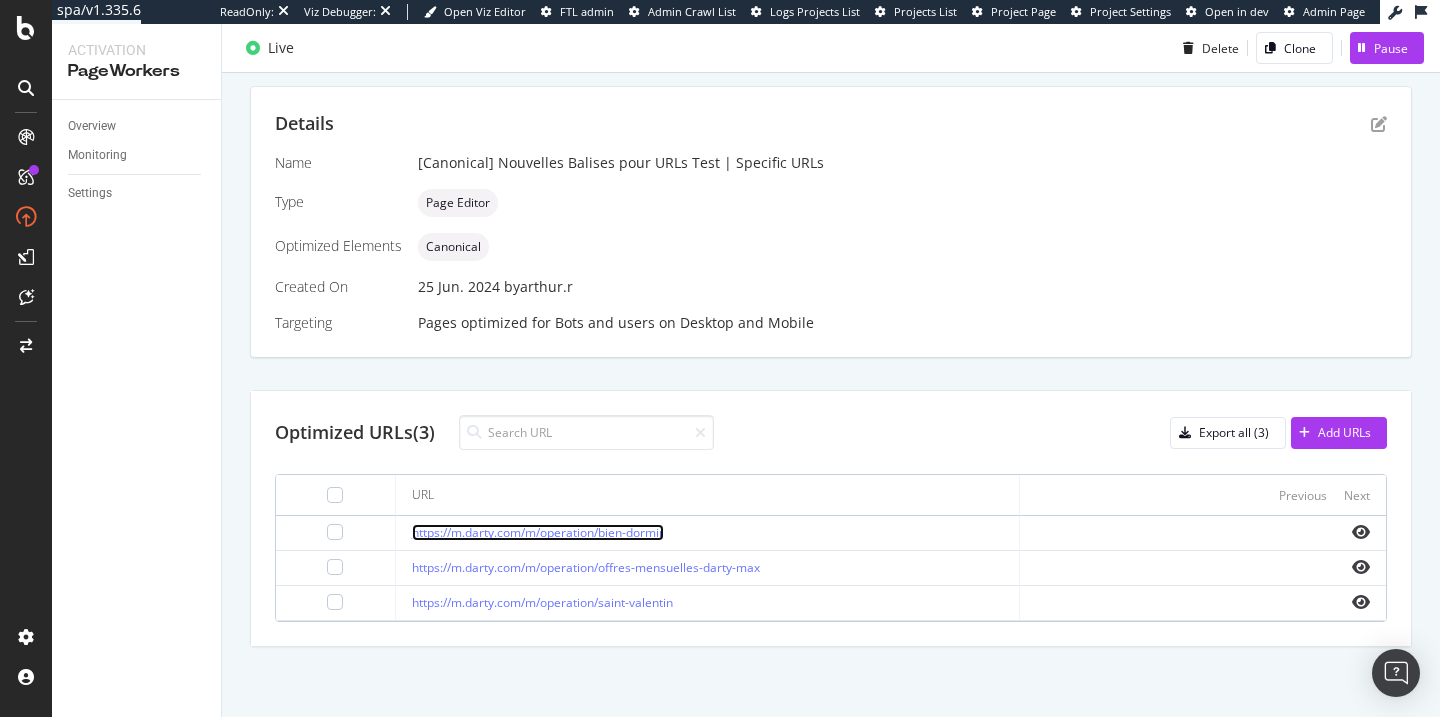 click on "https://m.darty.com/m/operation/bien-dormir" at bounding box center [538, 532] 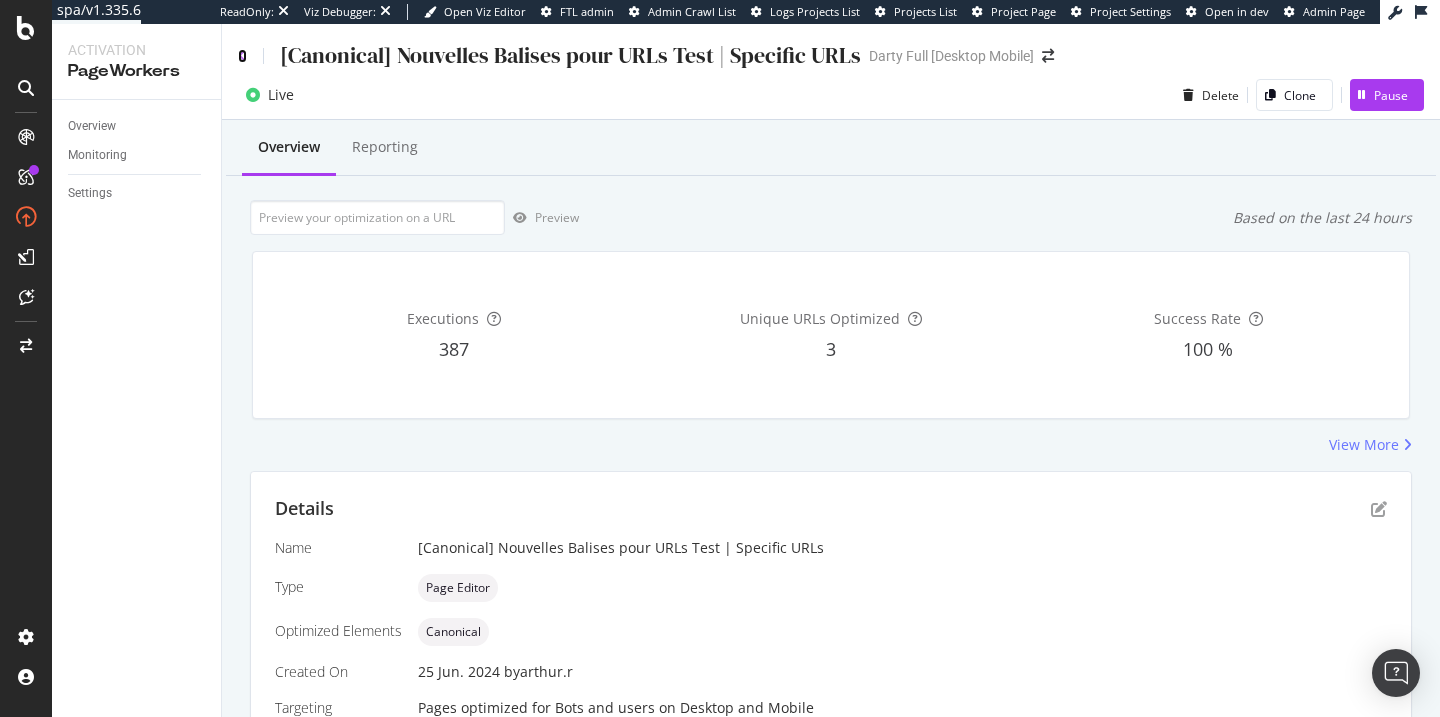 click at bounding box center (242, 56) 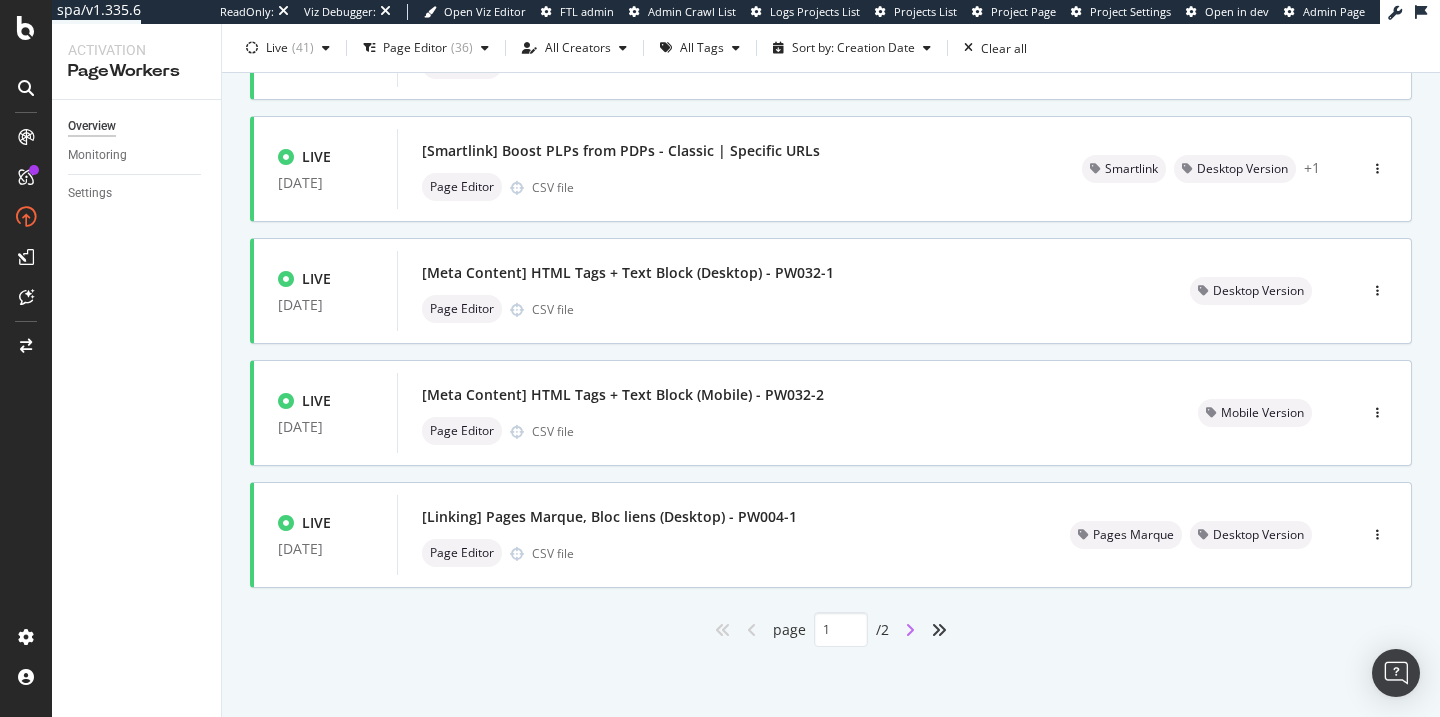 click at bounding box center [910, 630] 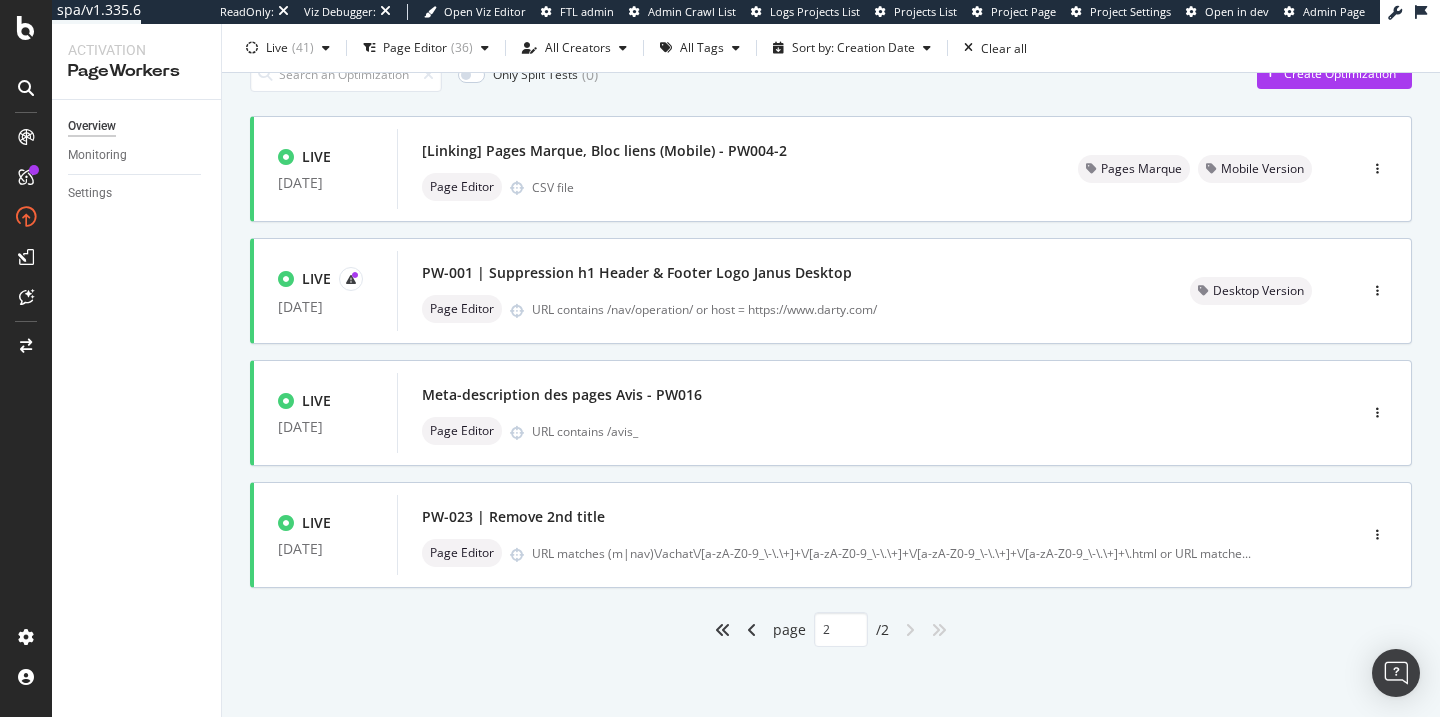 type on "2" 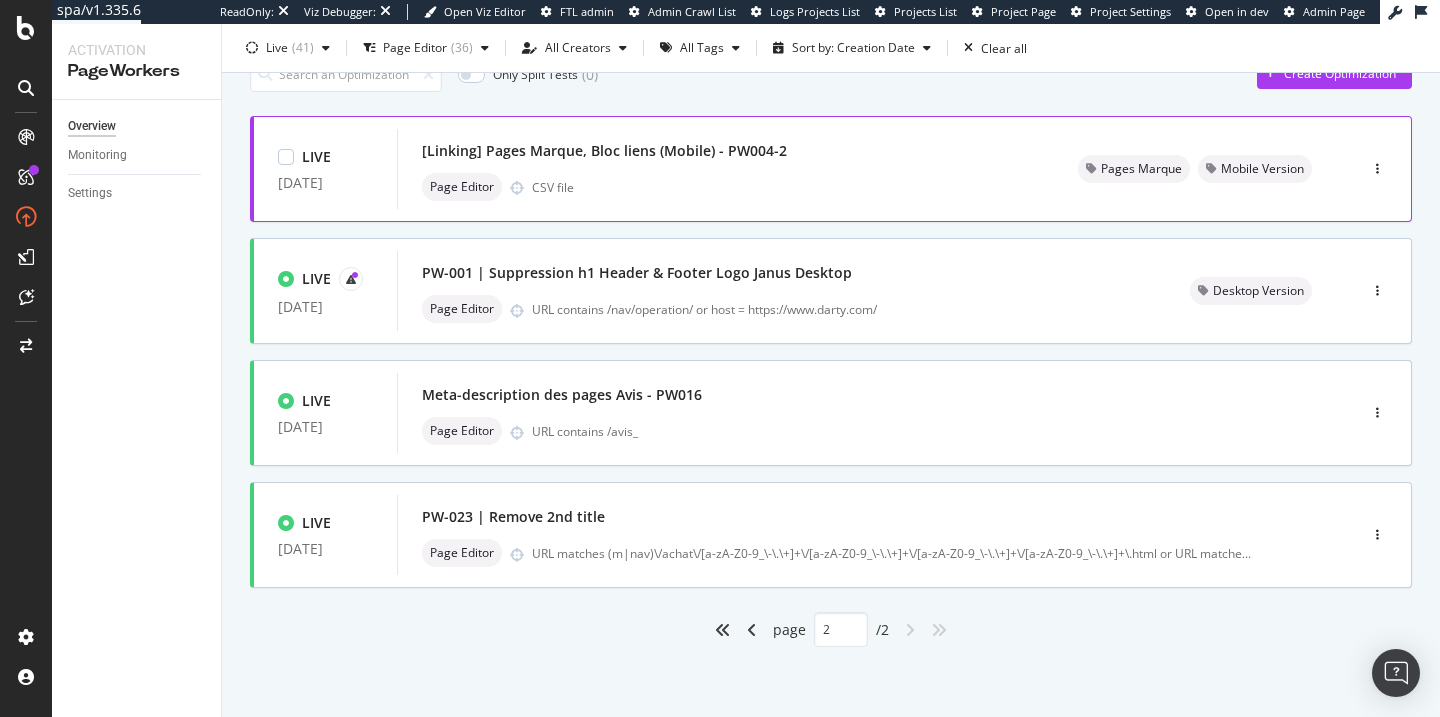 click on "Page Editor CSV file" at bounding box center [726, 187] 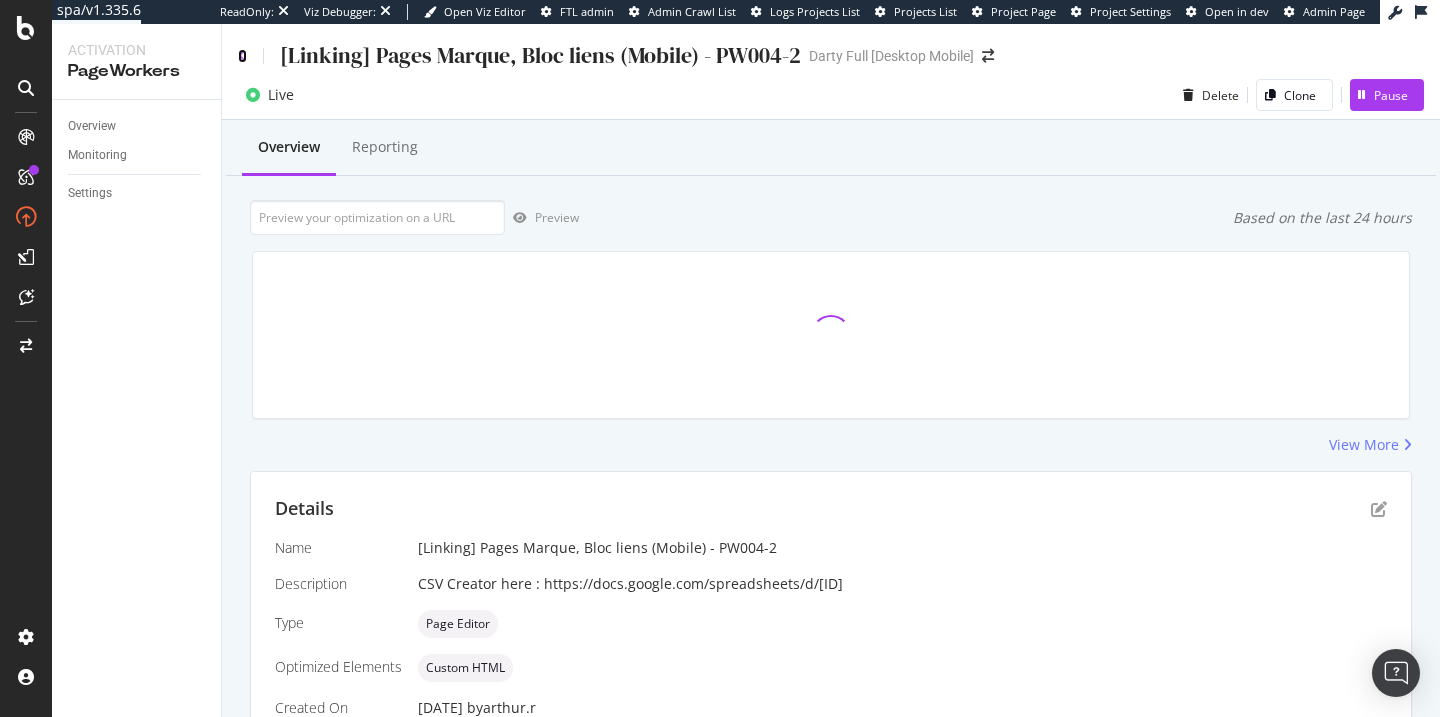 click at bounding box center (242, 56) 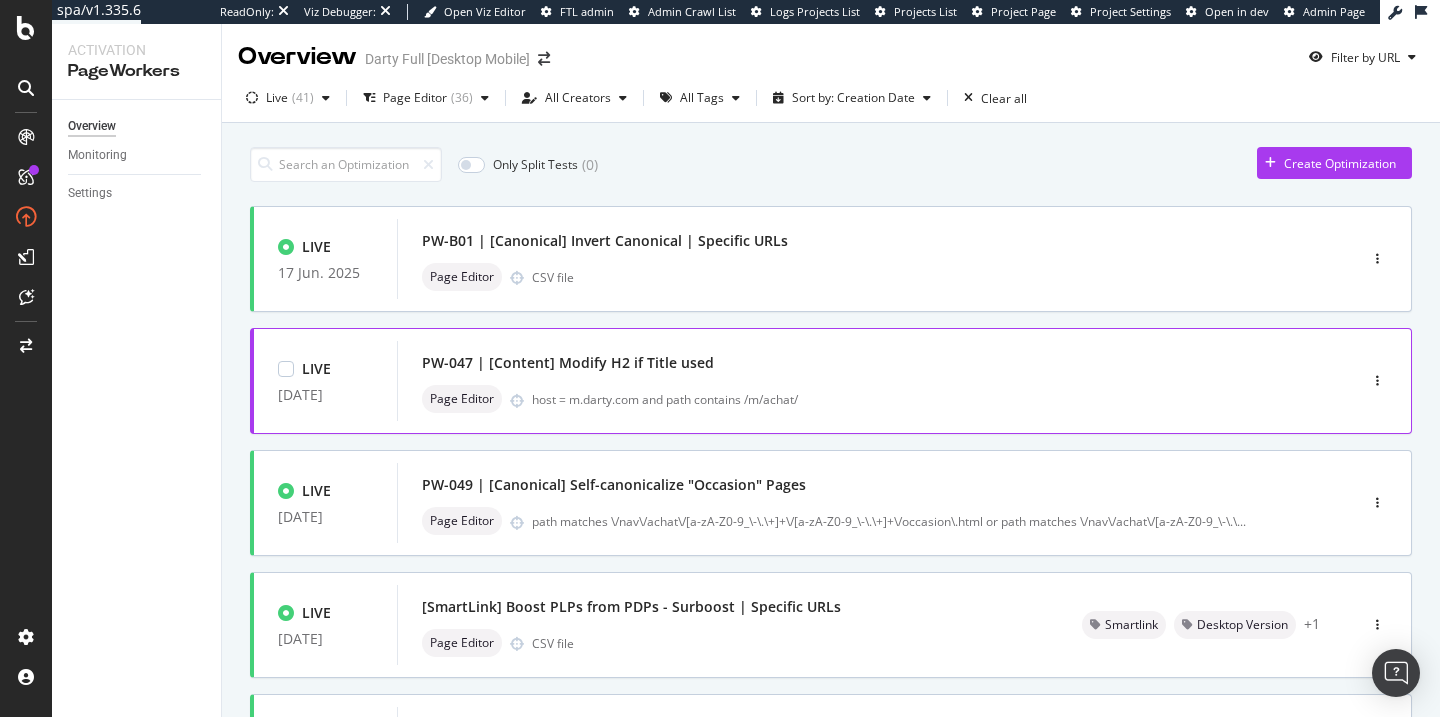 click on "PW-047 | [Content] Modify H2 if Title used" at bounding box center (568, 363) 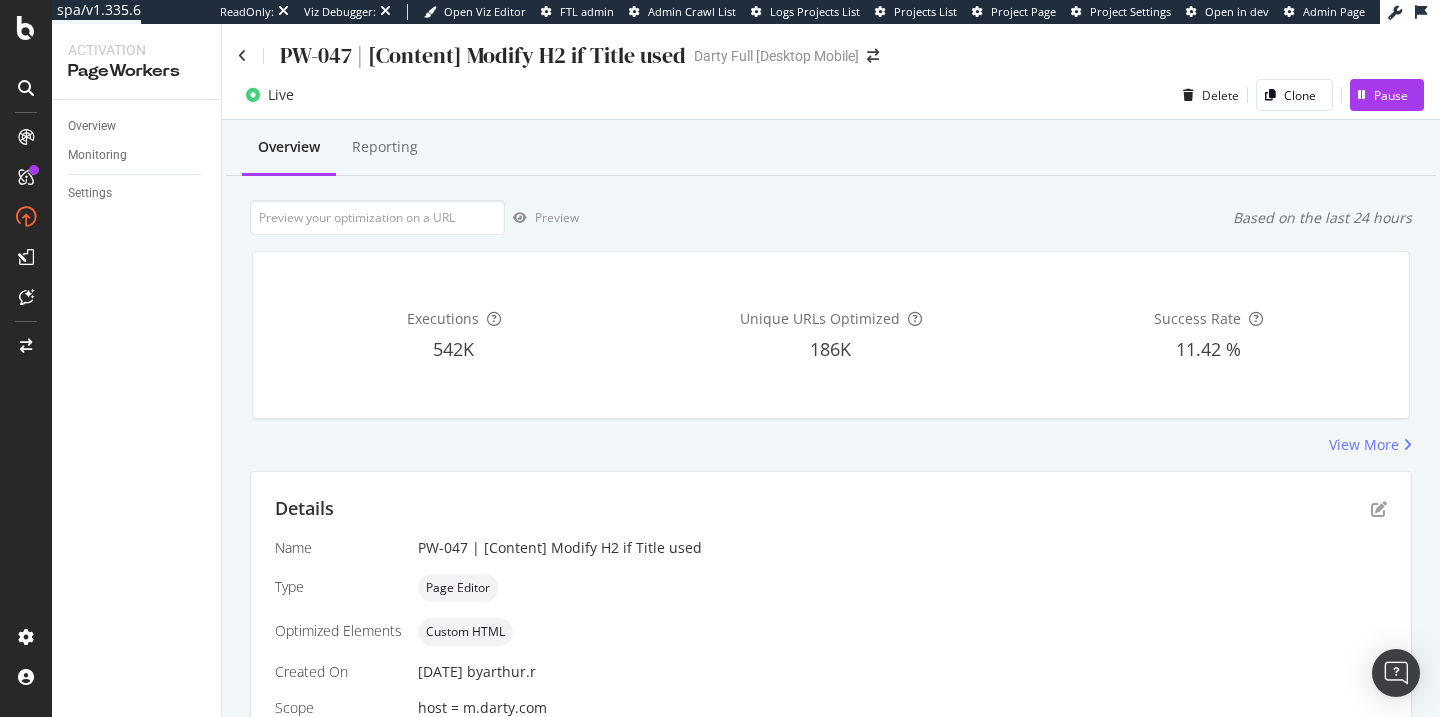 click on "PW-047 | [Content] Modify H2 if Title used" at bounding box center [462, 55] 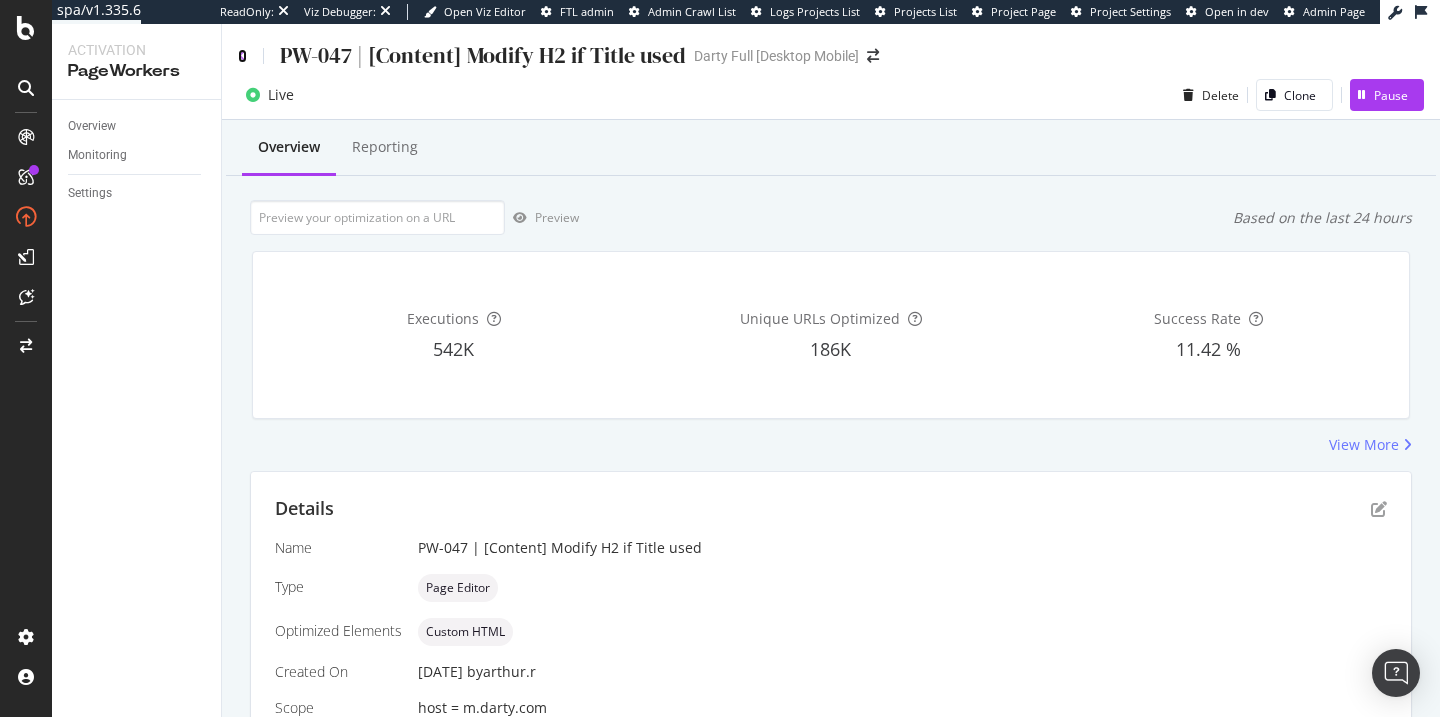 click at bounding box center (242, 56) 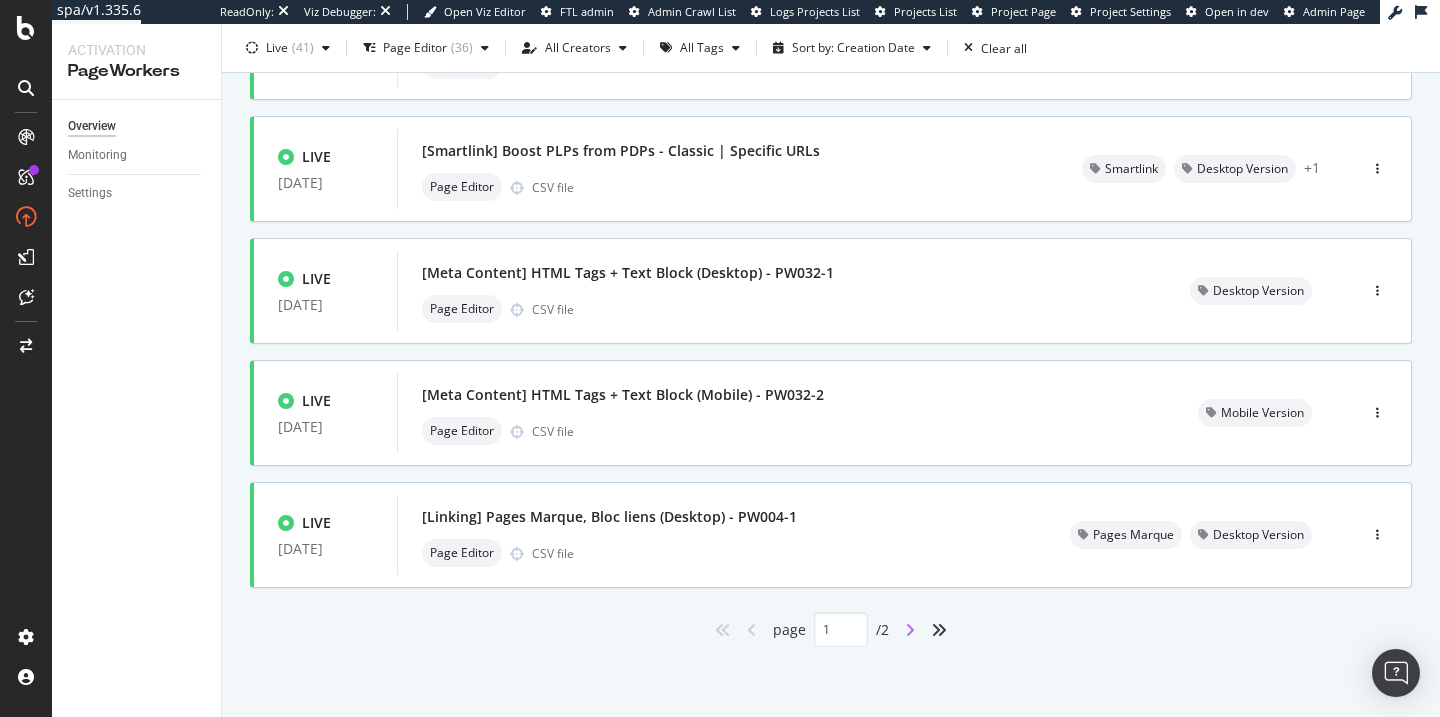 click at bounding box center [910, 630] 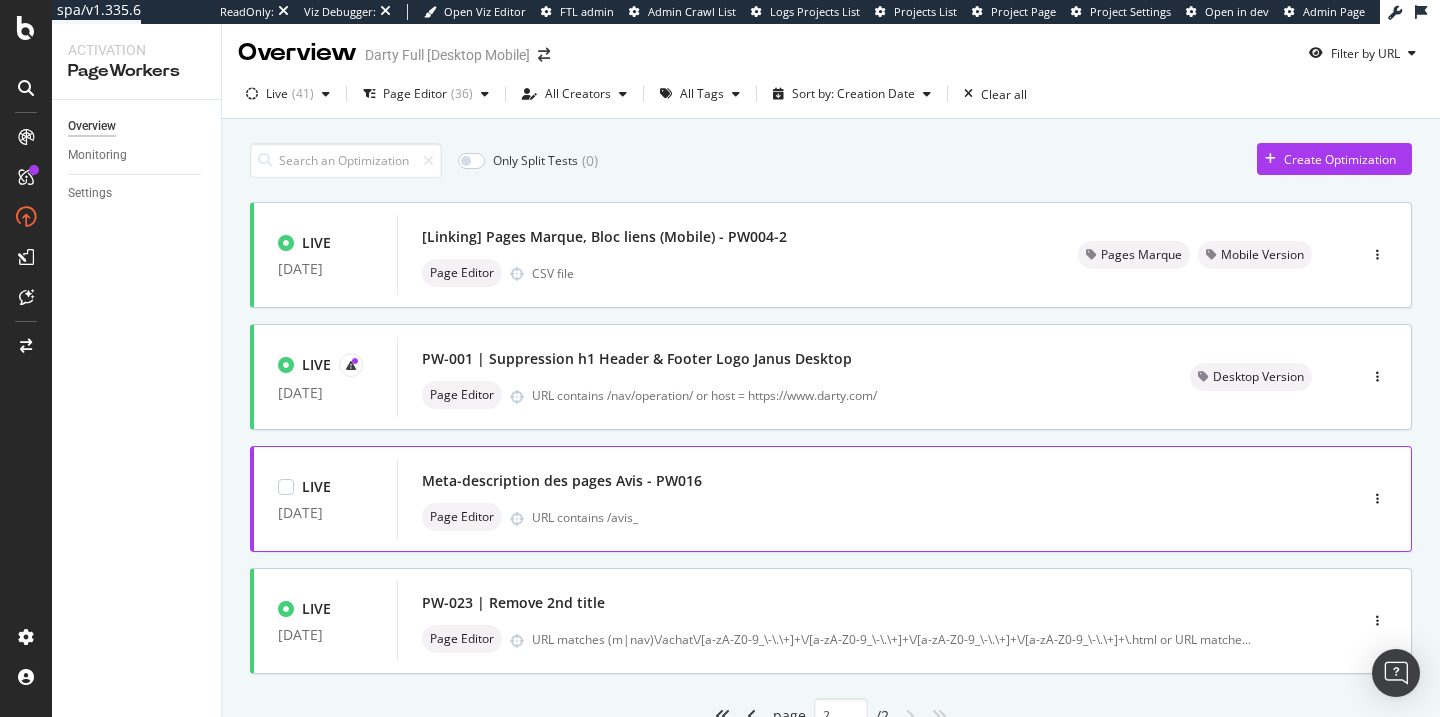 click on "Meta-description des pages Avis - PW016 Page Editor URL contains /avis_" at bounding box center [847, 499] 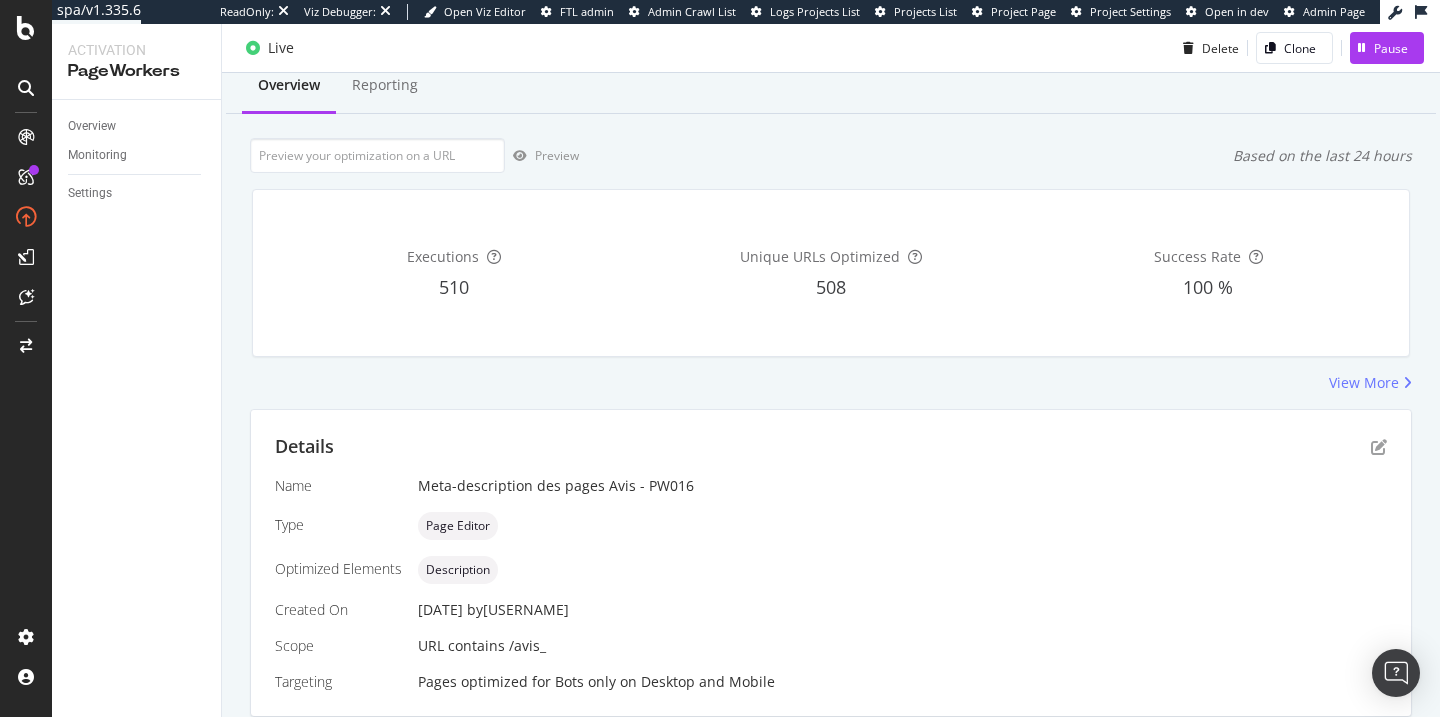 scroll, scrollTop: 0, scrollLeft: 0, axis: both 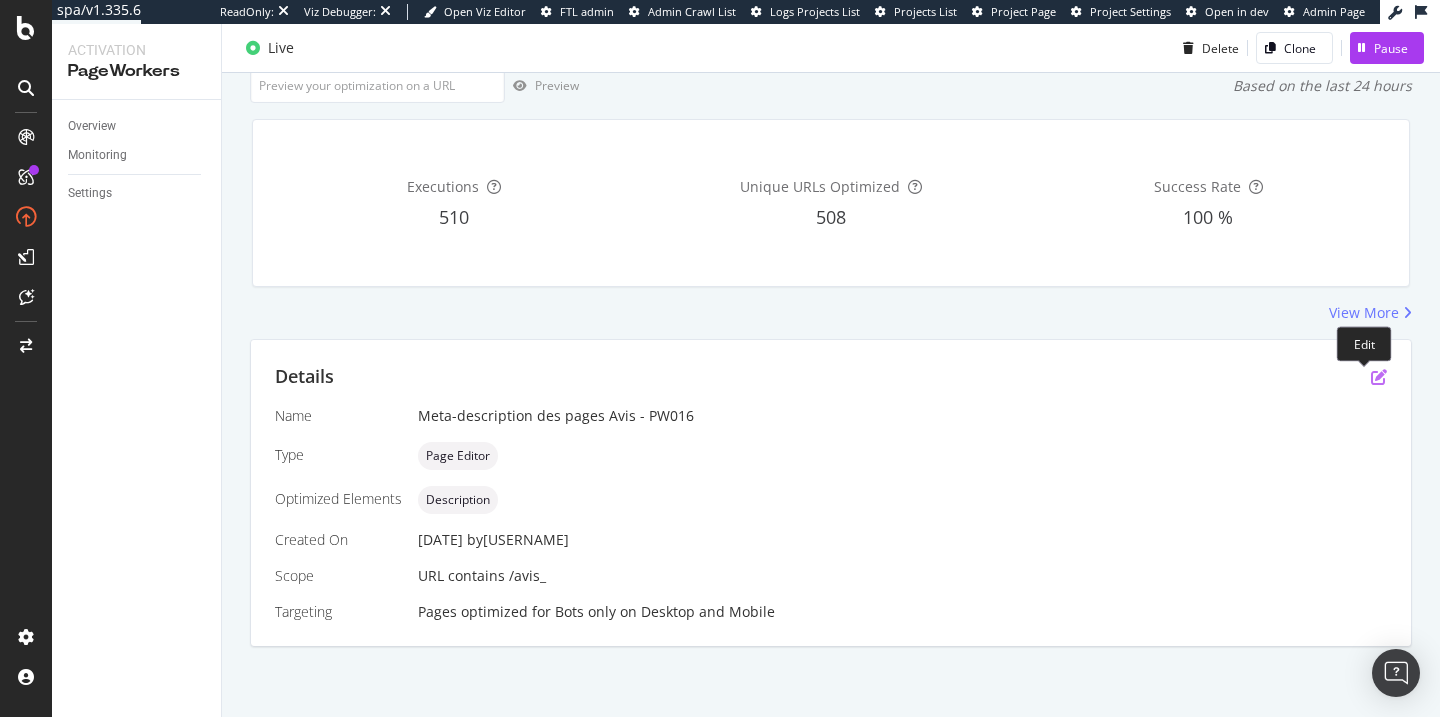 click at bounding box center (1379, 377) 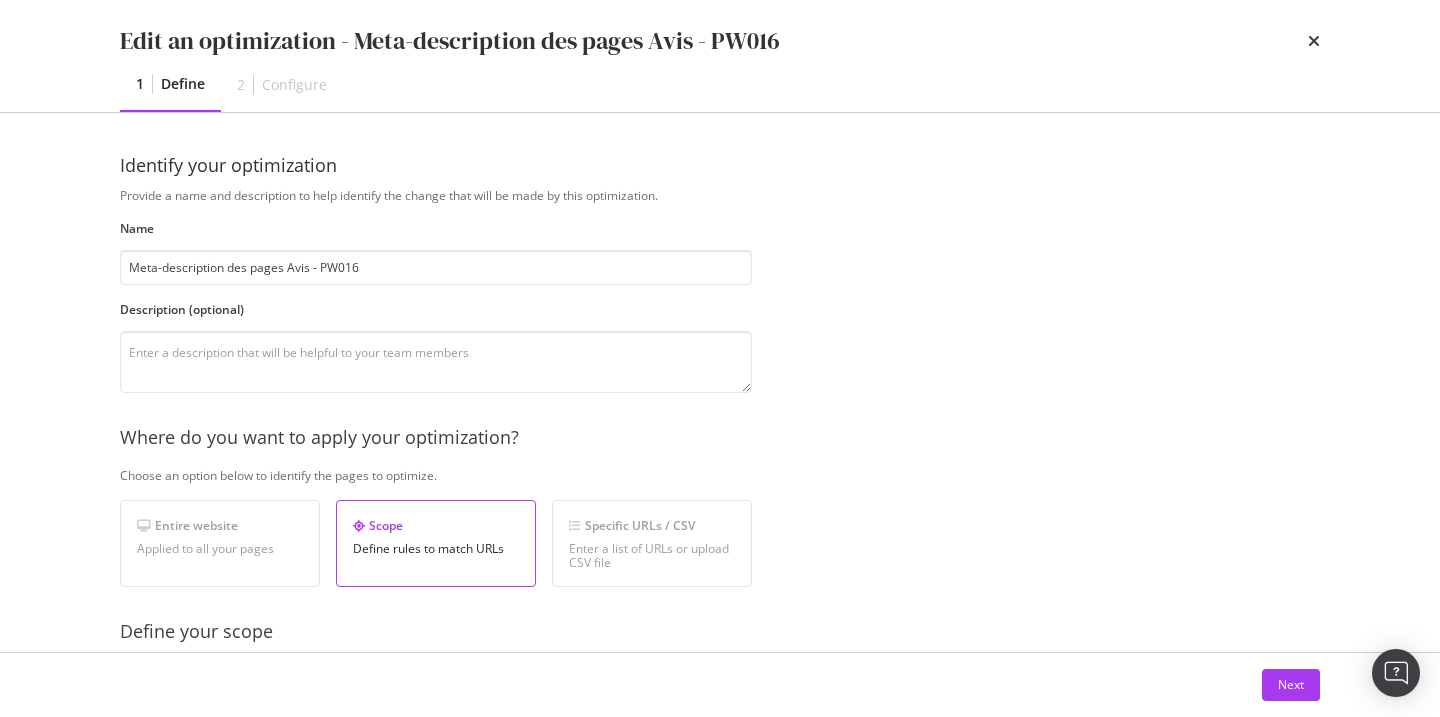 scroll, scrollTop: 669, scrollLeft: 0, axis: vertical 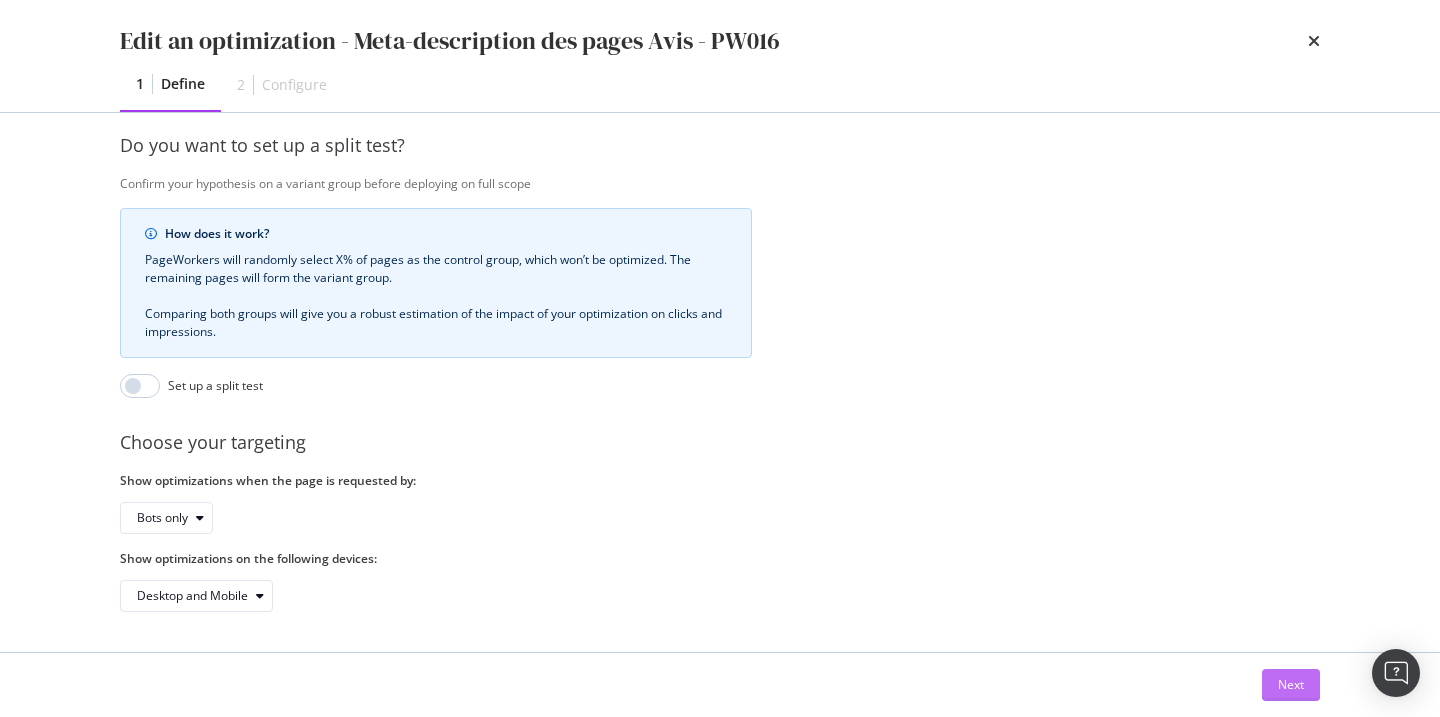 click on "Next" at bounding box center [1291, 685] 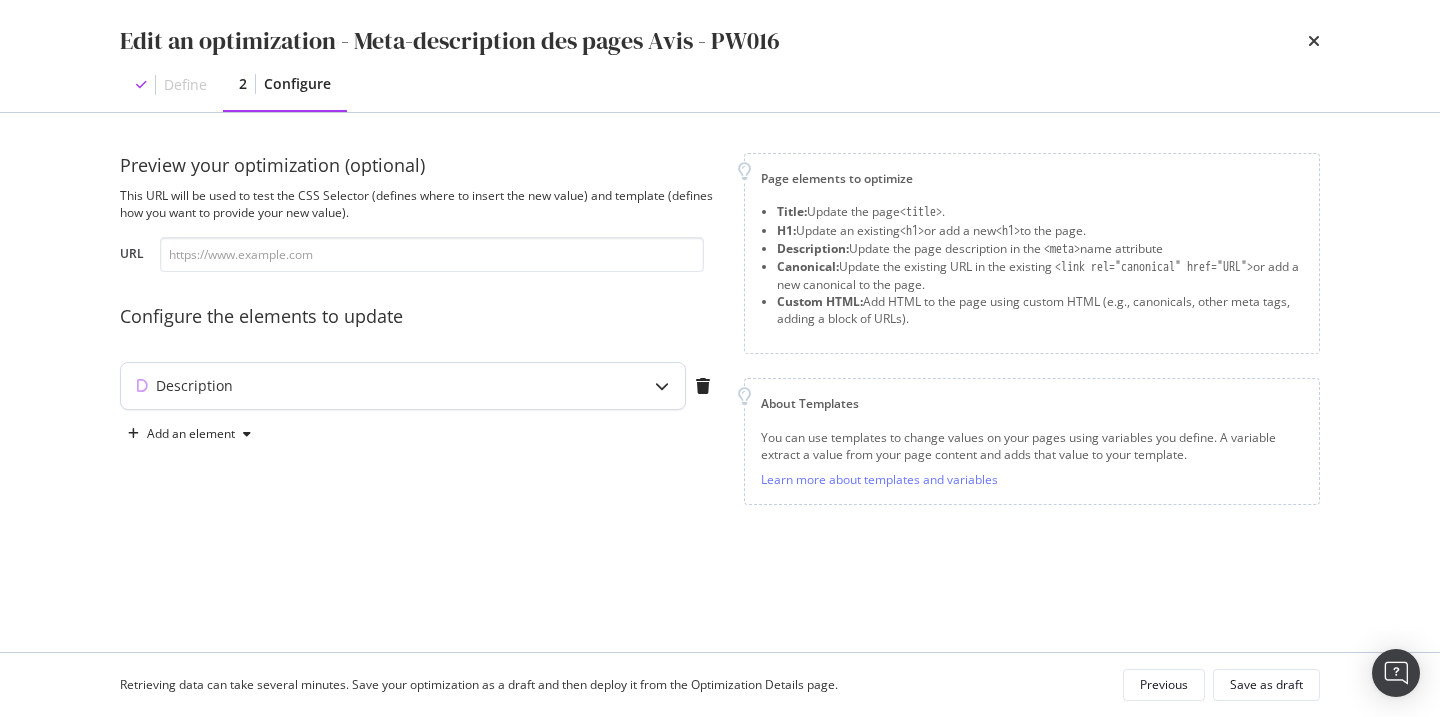 click on "Description" at bounding box center [363, 386] 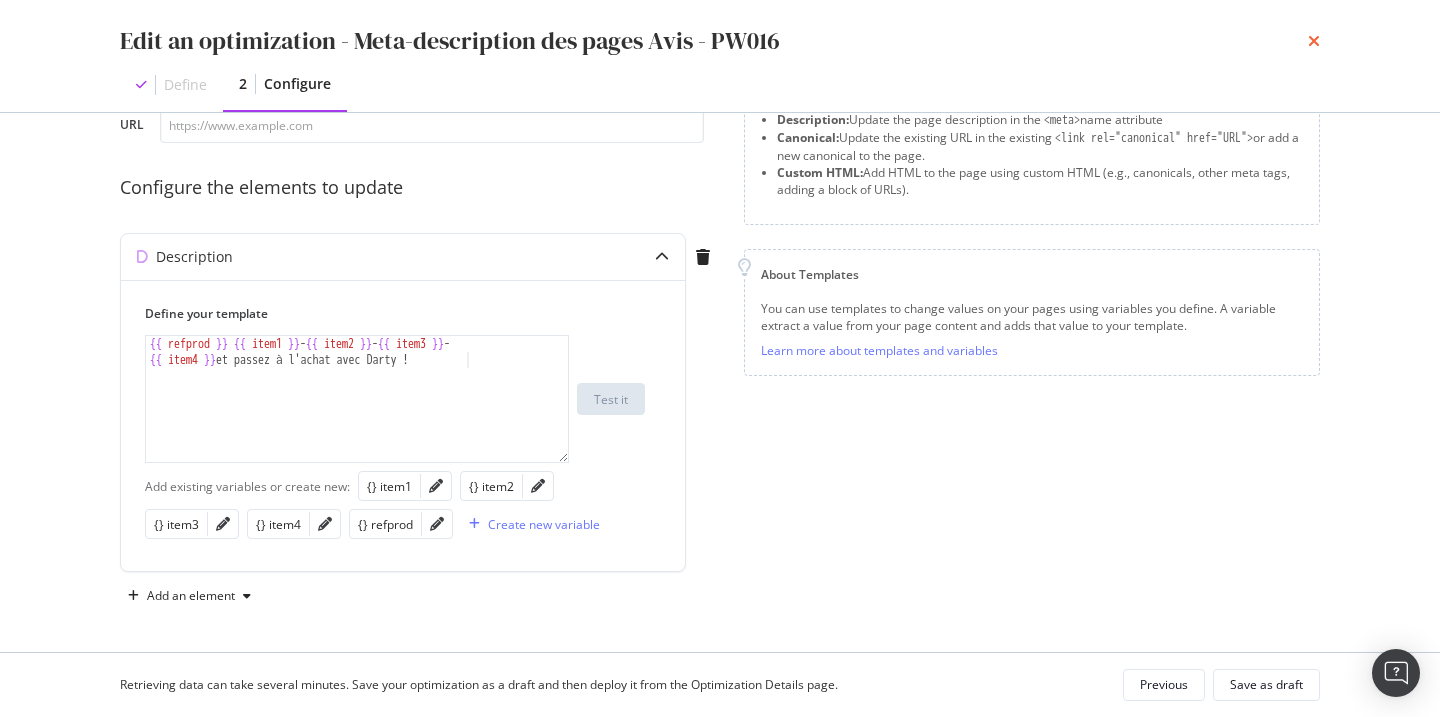 click at bounding box center (1314, 41) 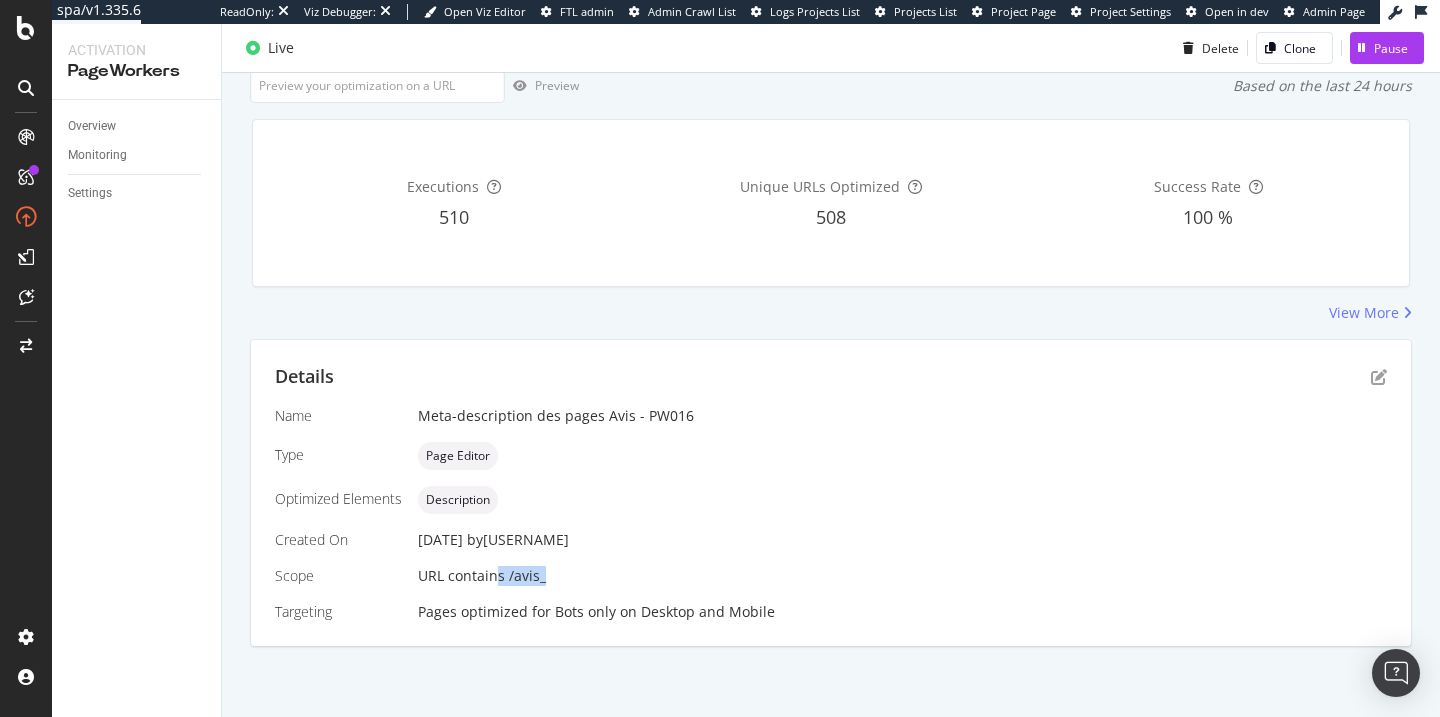 drag, startPoint x: 549, startPoint y: 575, endPoint x: 497, endPoint y: 580, distance: 52.23983 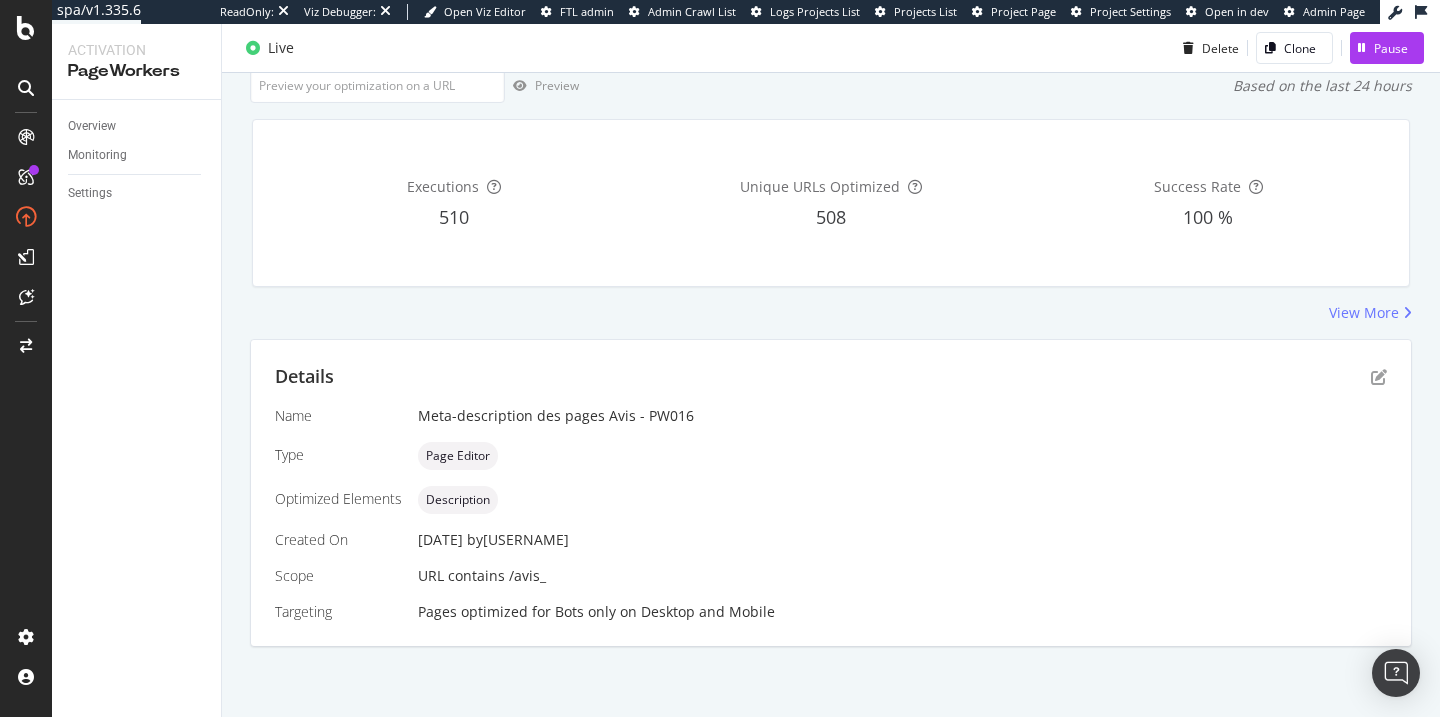 click on "Executions 510 Unique URLs Optimized 508 Success Rate 100 %" at bounding box center (831, 203) 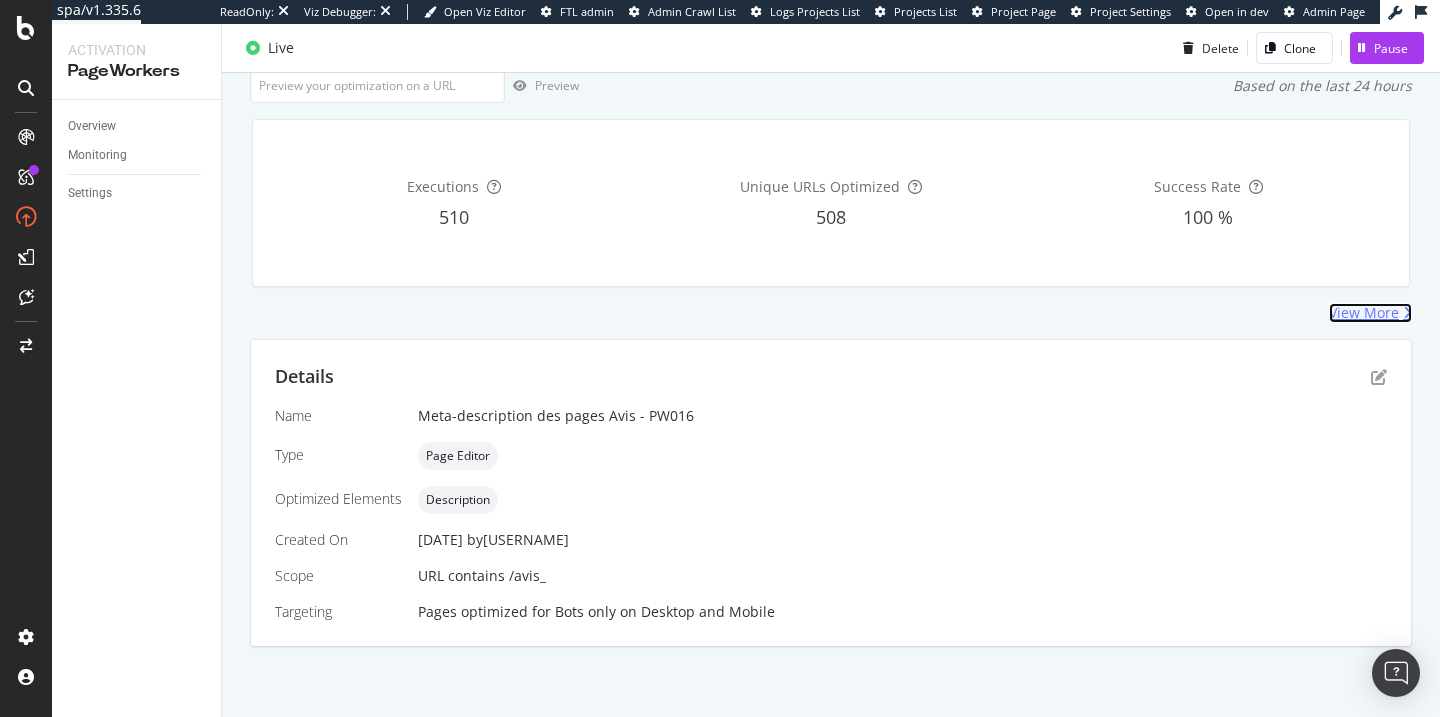 click on "View More" at bounding box center (1364, 313) 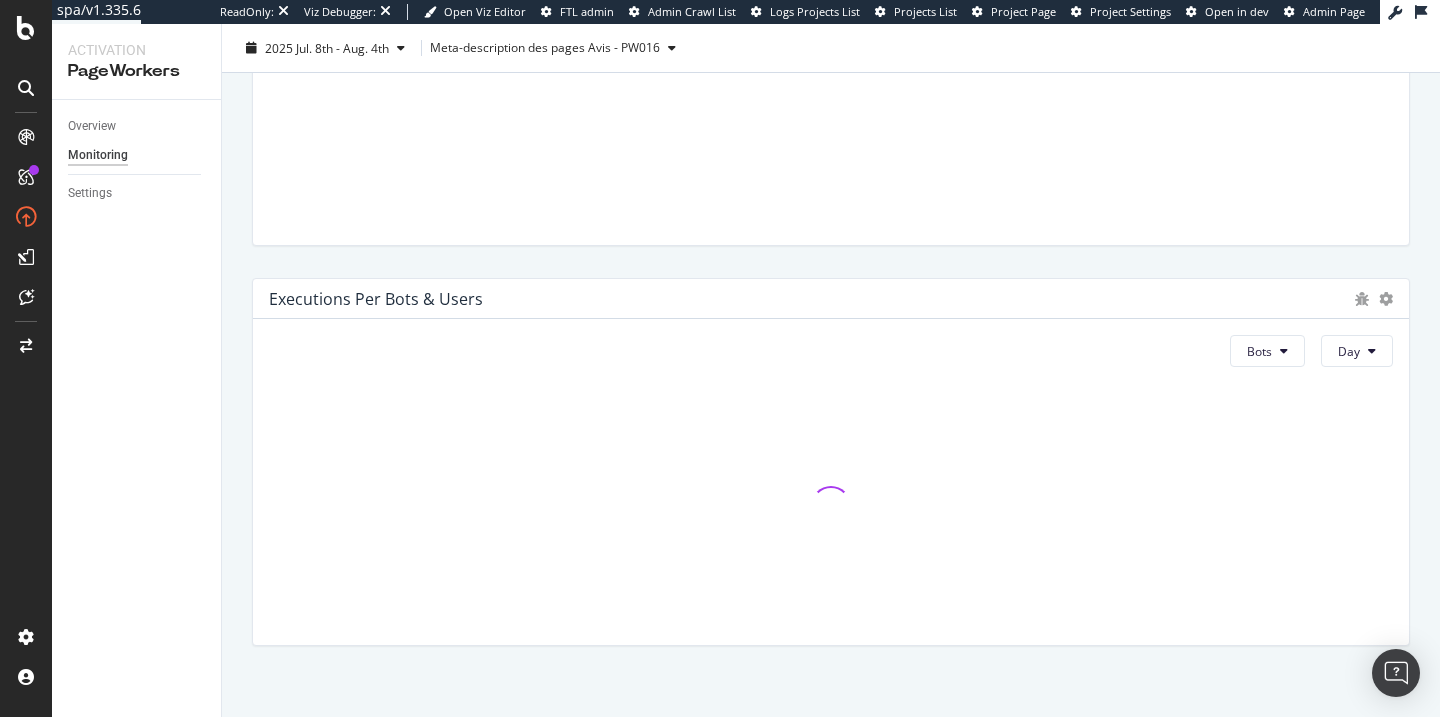 scroll, scrollTop: 890, scrollLeft: 0, axis: vertical 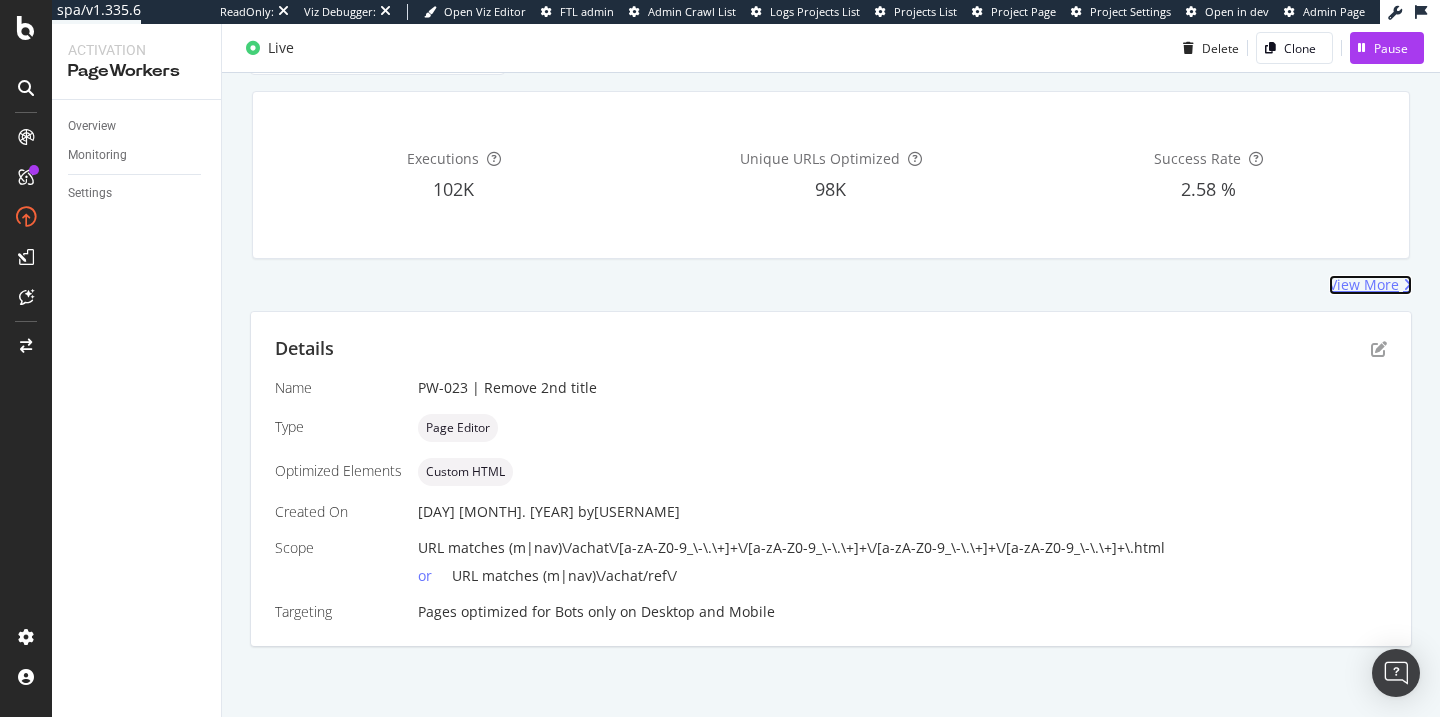 click on "View More" at bounding box center (1364, 285) 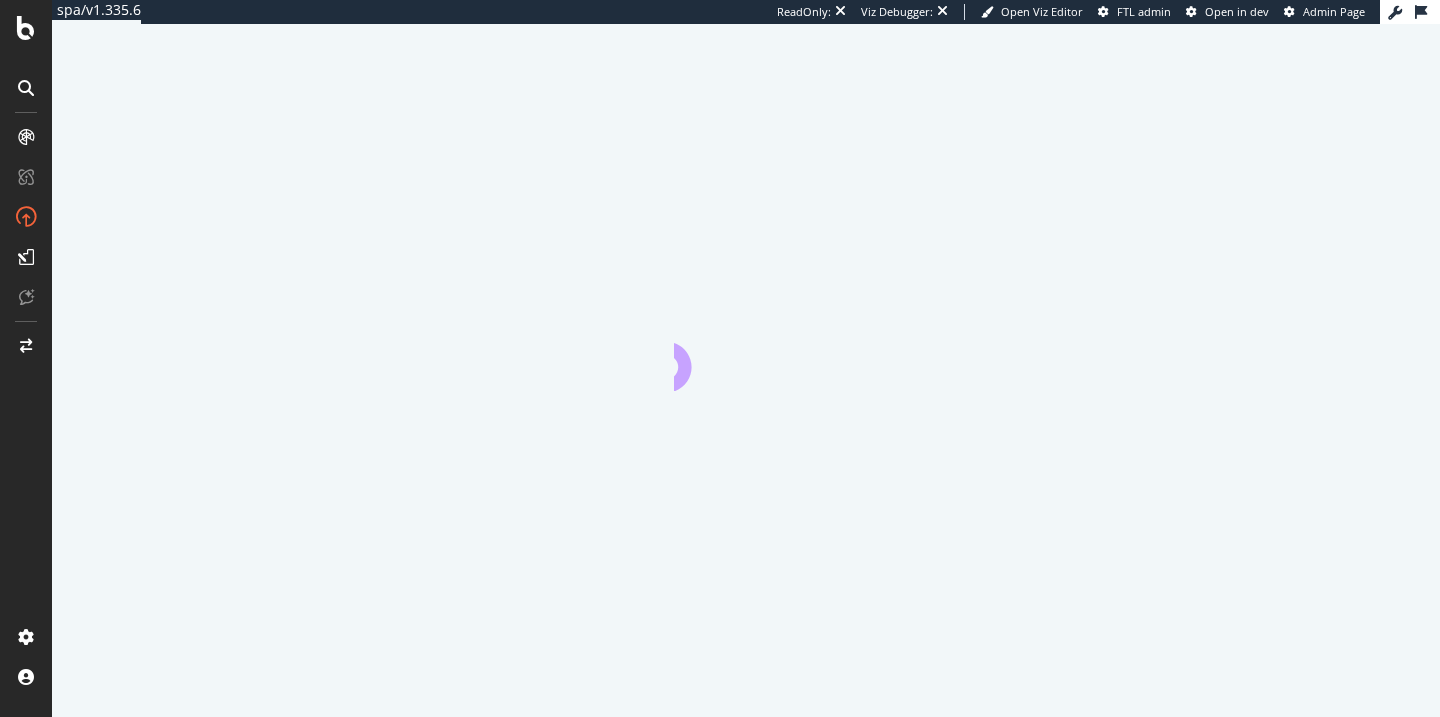scroll, scrollTop: 0, scrollLeft: 0, axis: both 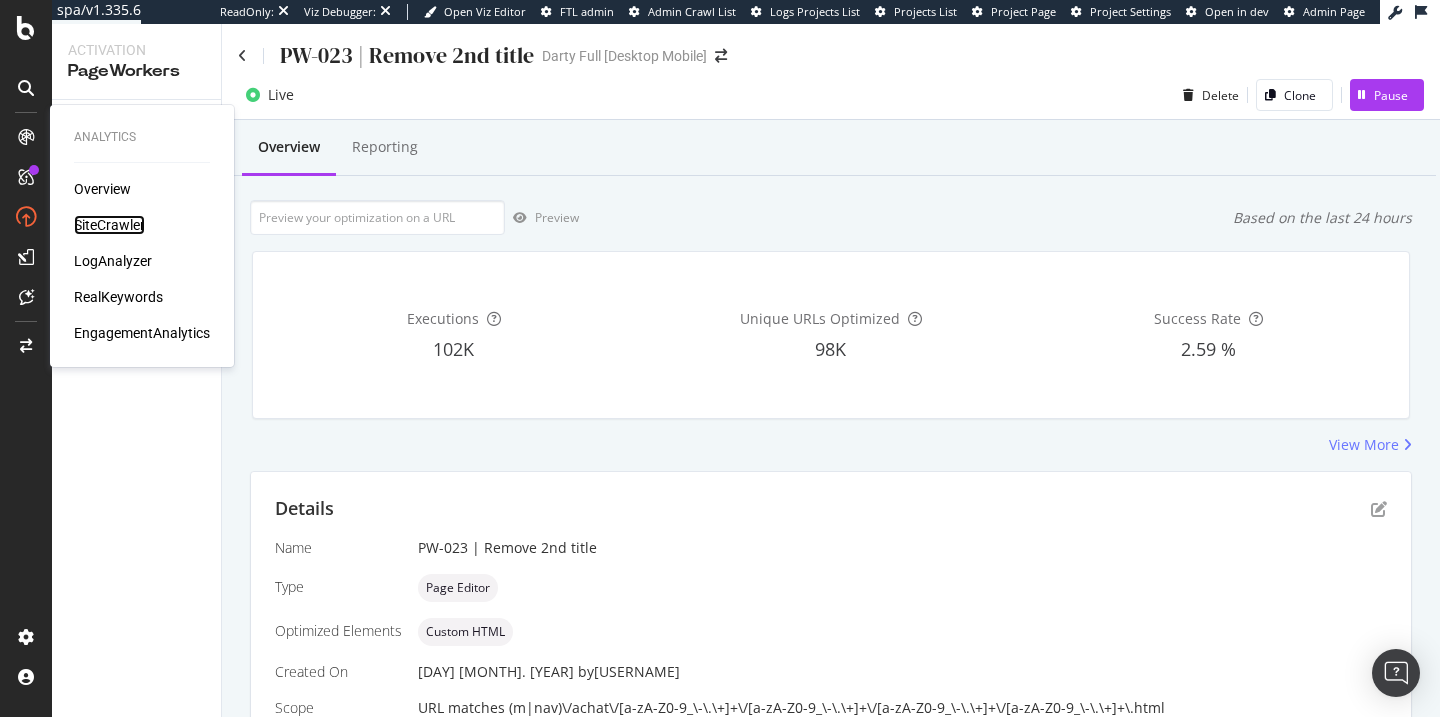 click on "SiteCrawler" at bounding box center (109, 225) 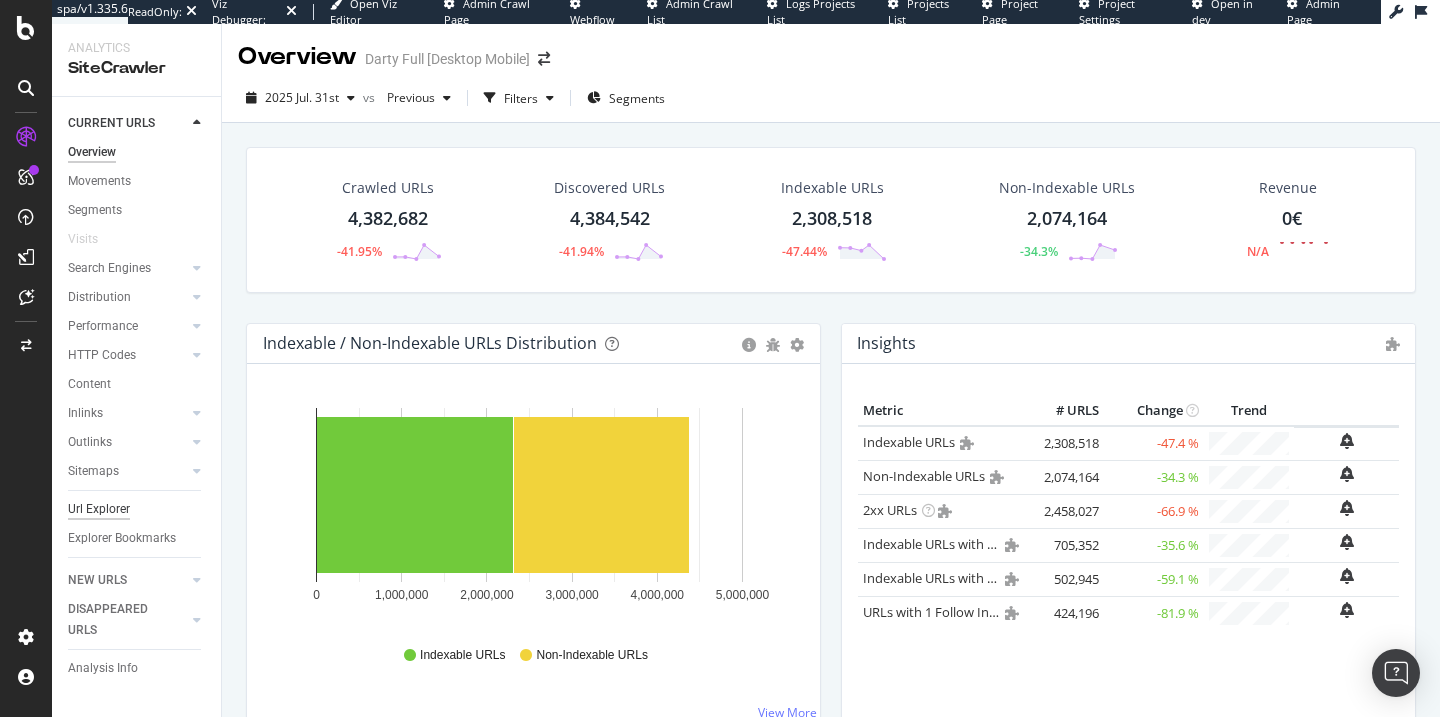 click on "Url Explorer" at bounding box center [99, 509] 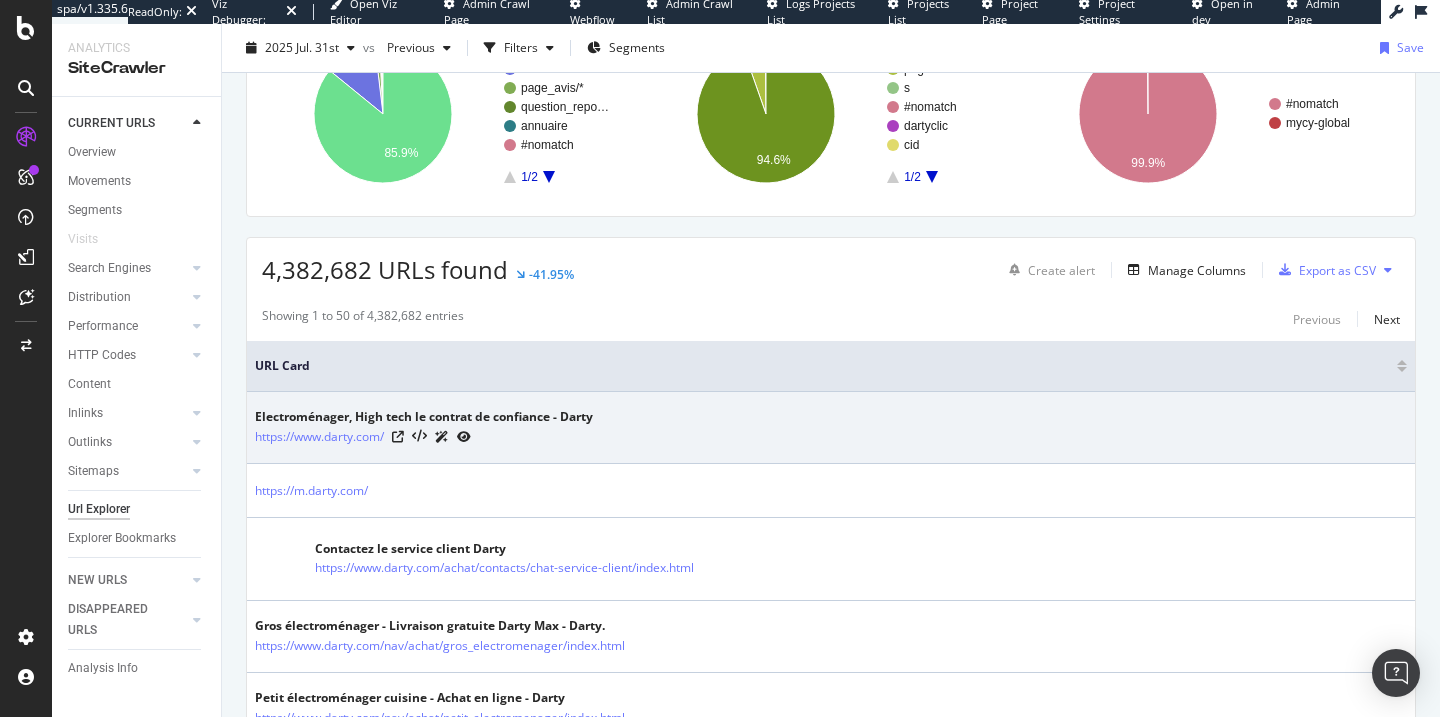 scroll, scrollTop: 204, scrollLeft: 0, axis: vertical 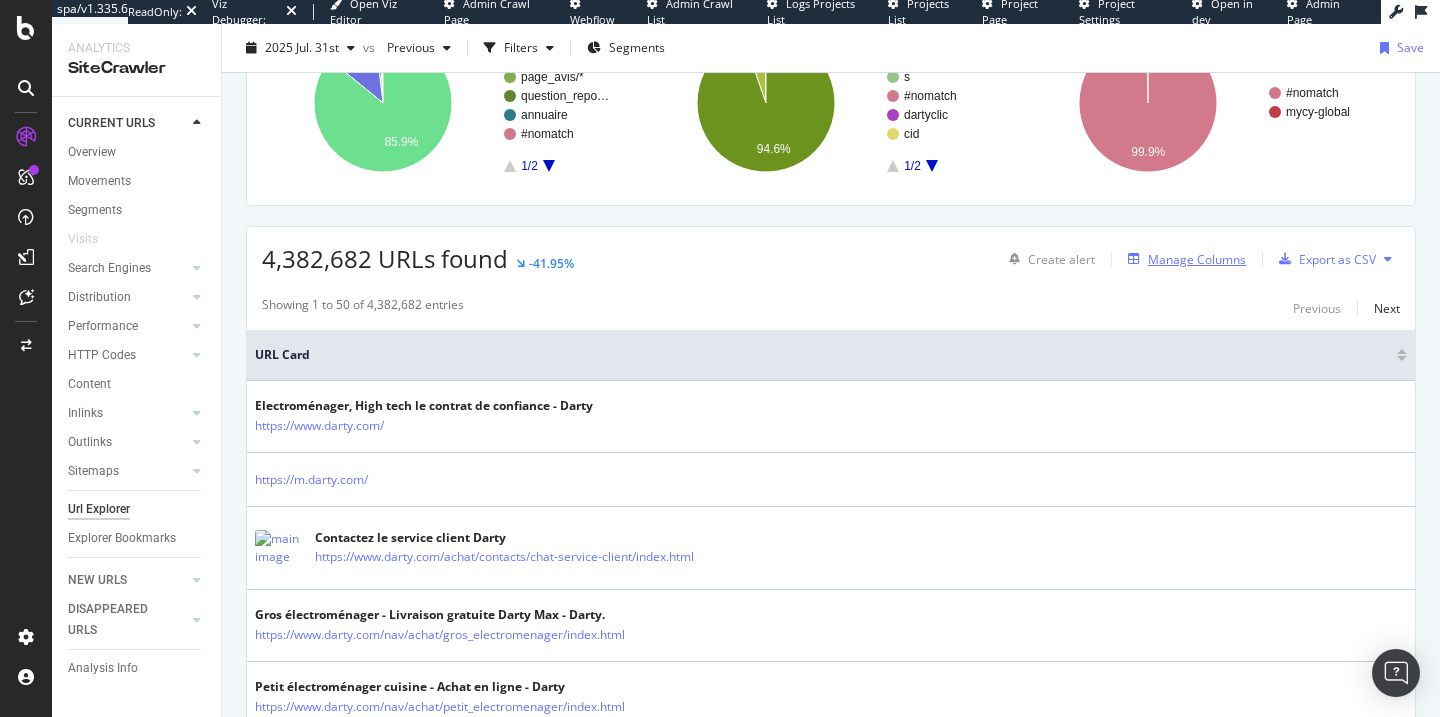 click on "Manage Columns" at bounding box center (1197, 259) 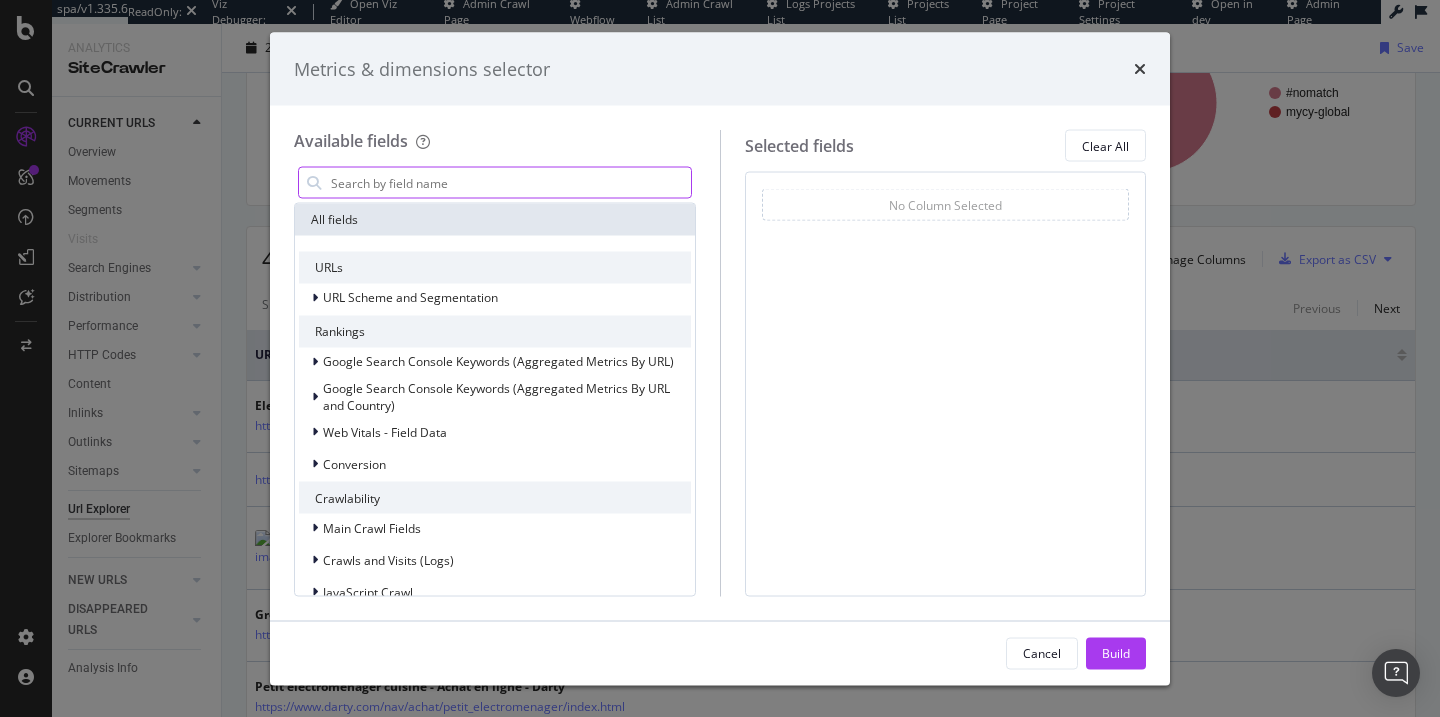 click at bounding box center [510, 183] 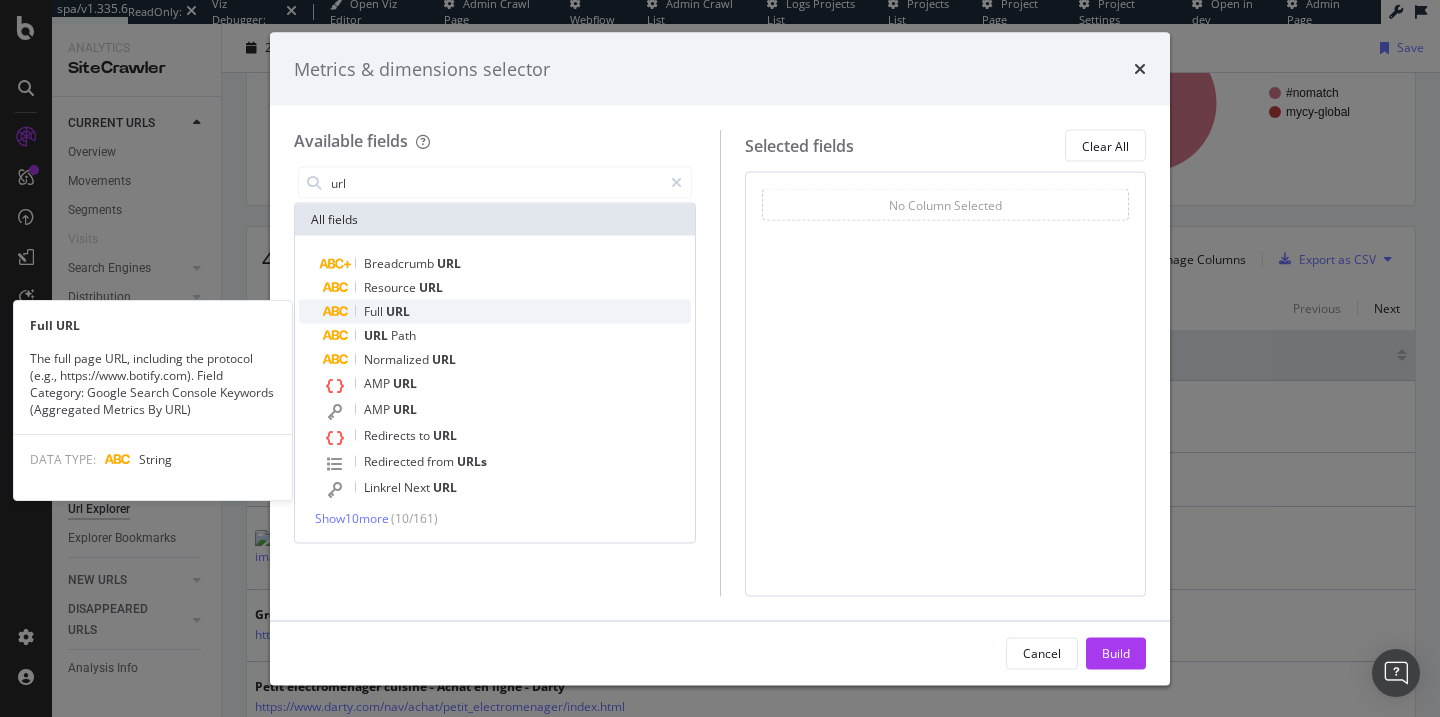 type on "url" 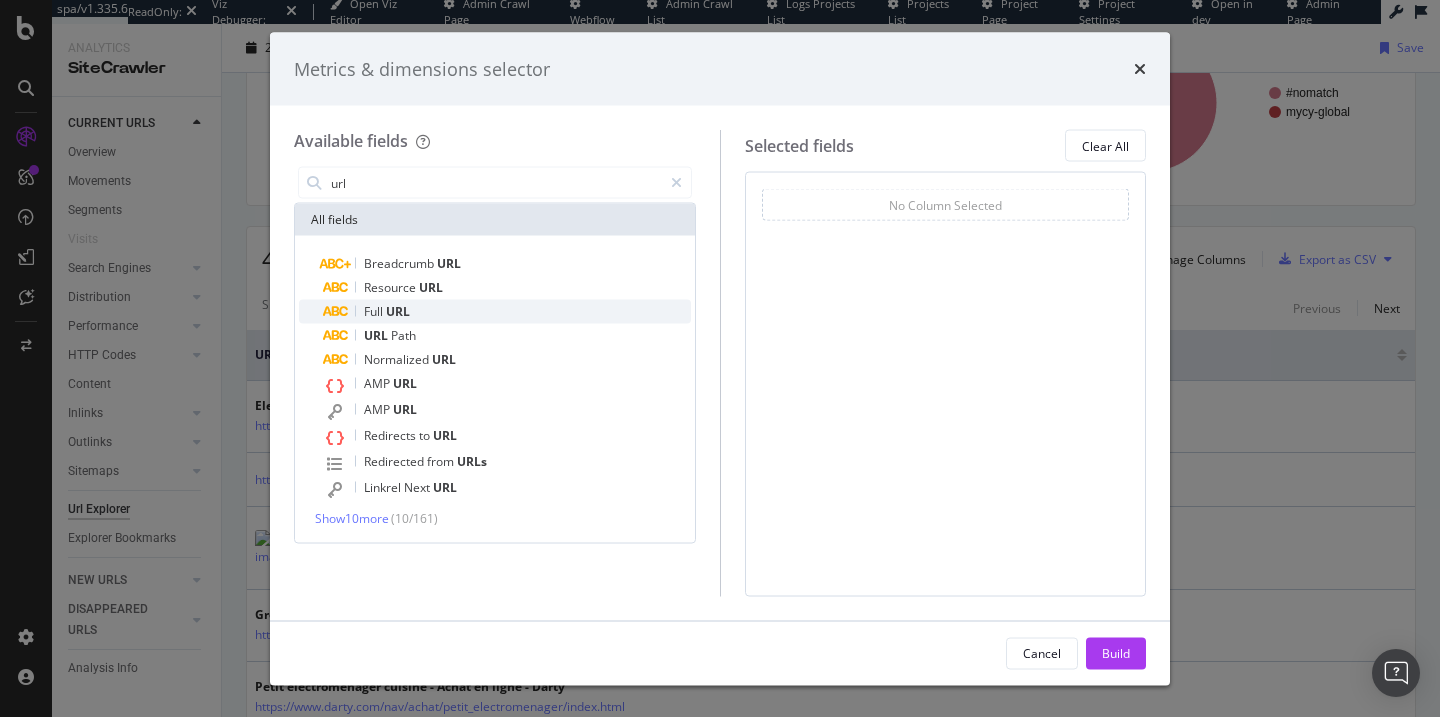 click on "Full   URL" at bounding box center [507, 312] 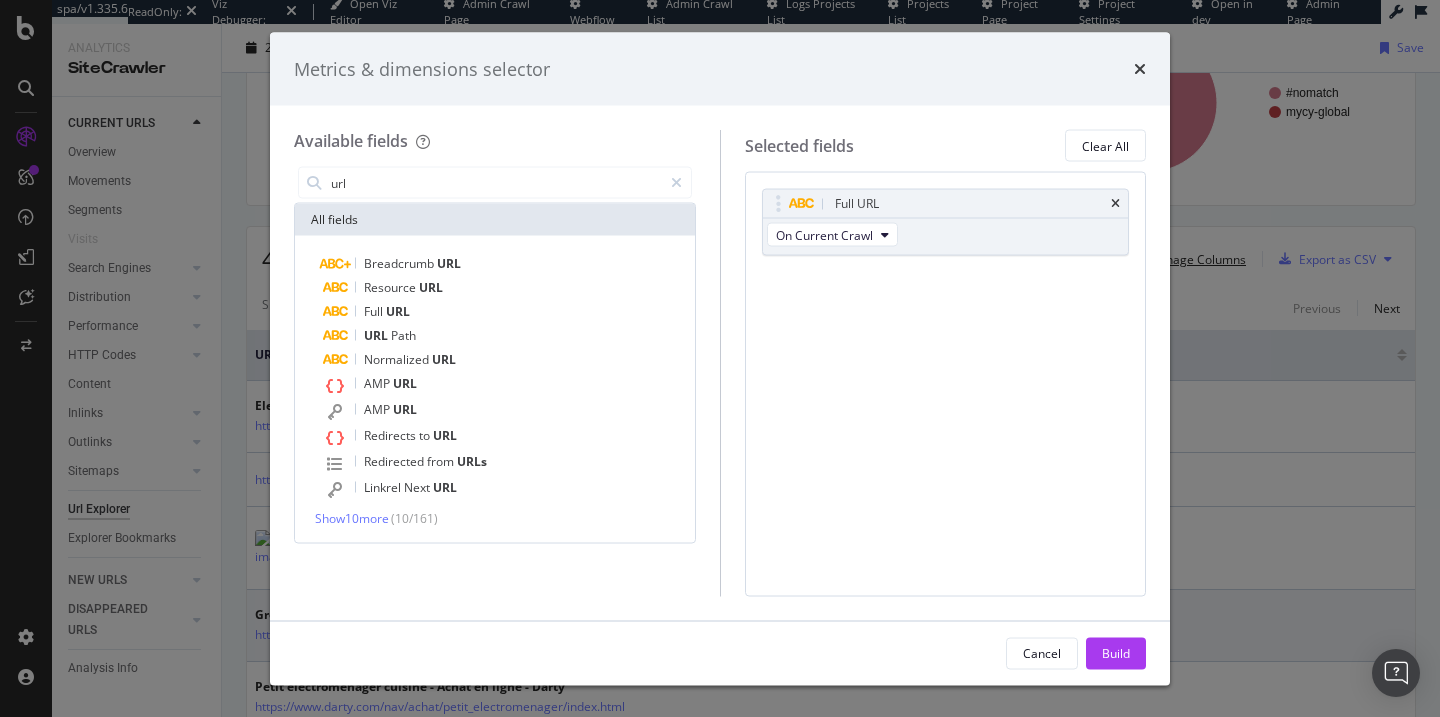 type 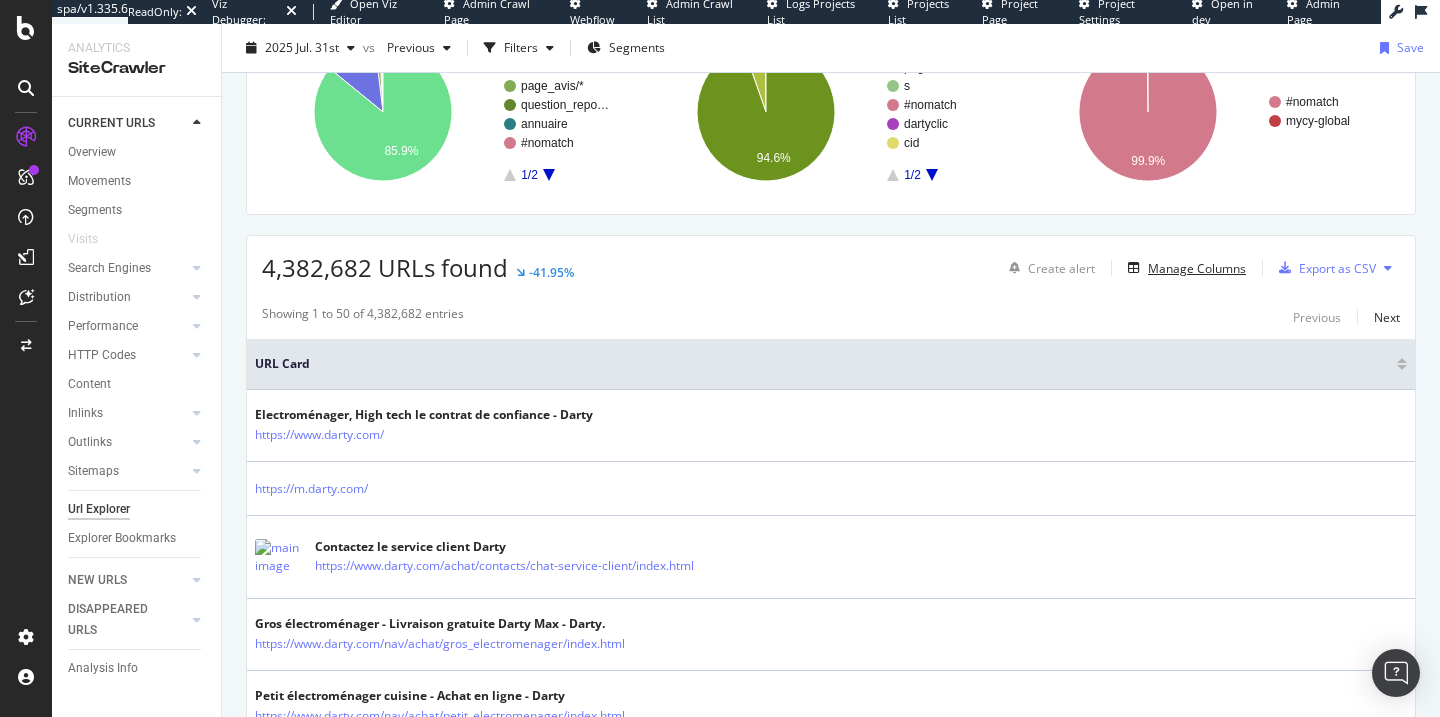 scroll, scrollTop: 0, scrollLeft: 0, axis: both 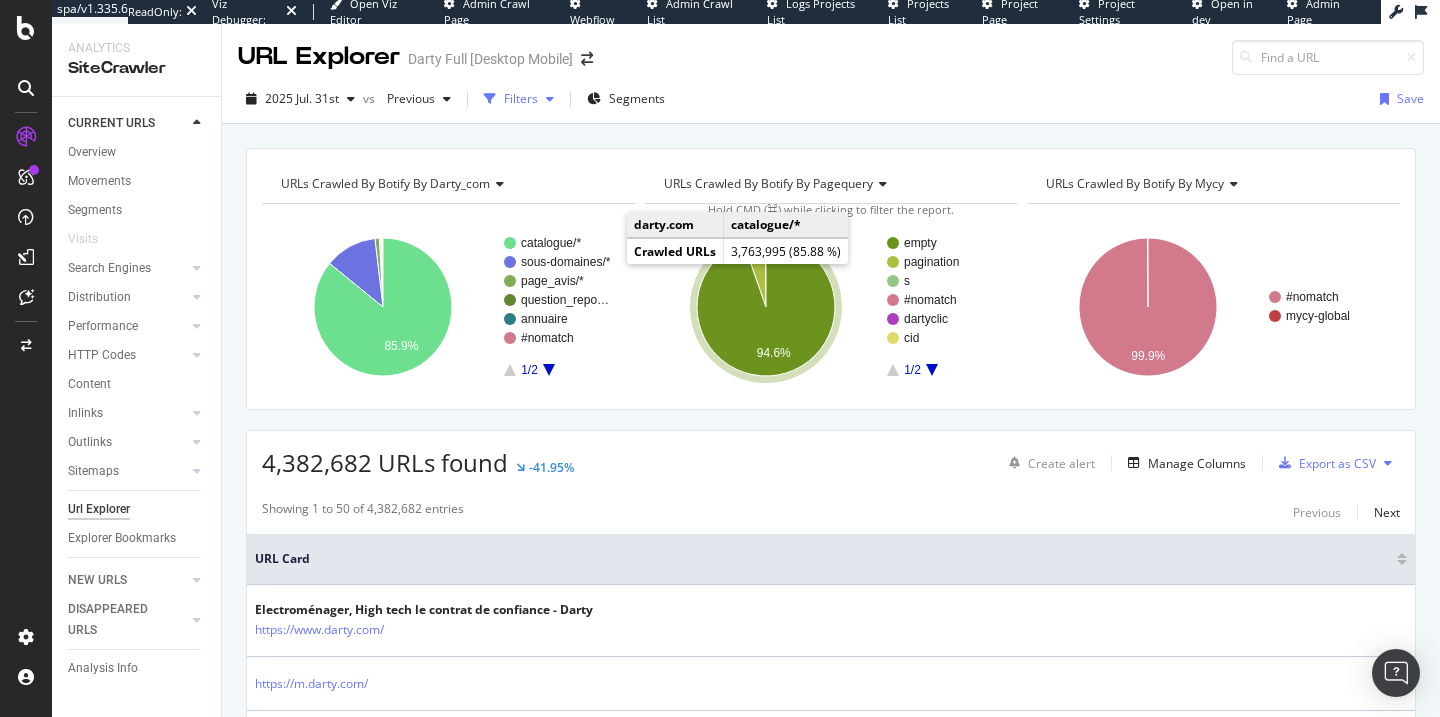 click at bounding box center [490, 99] 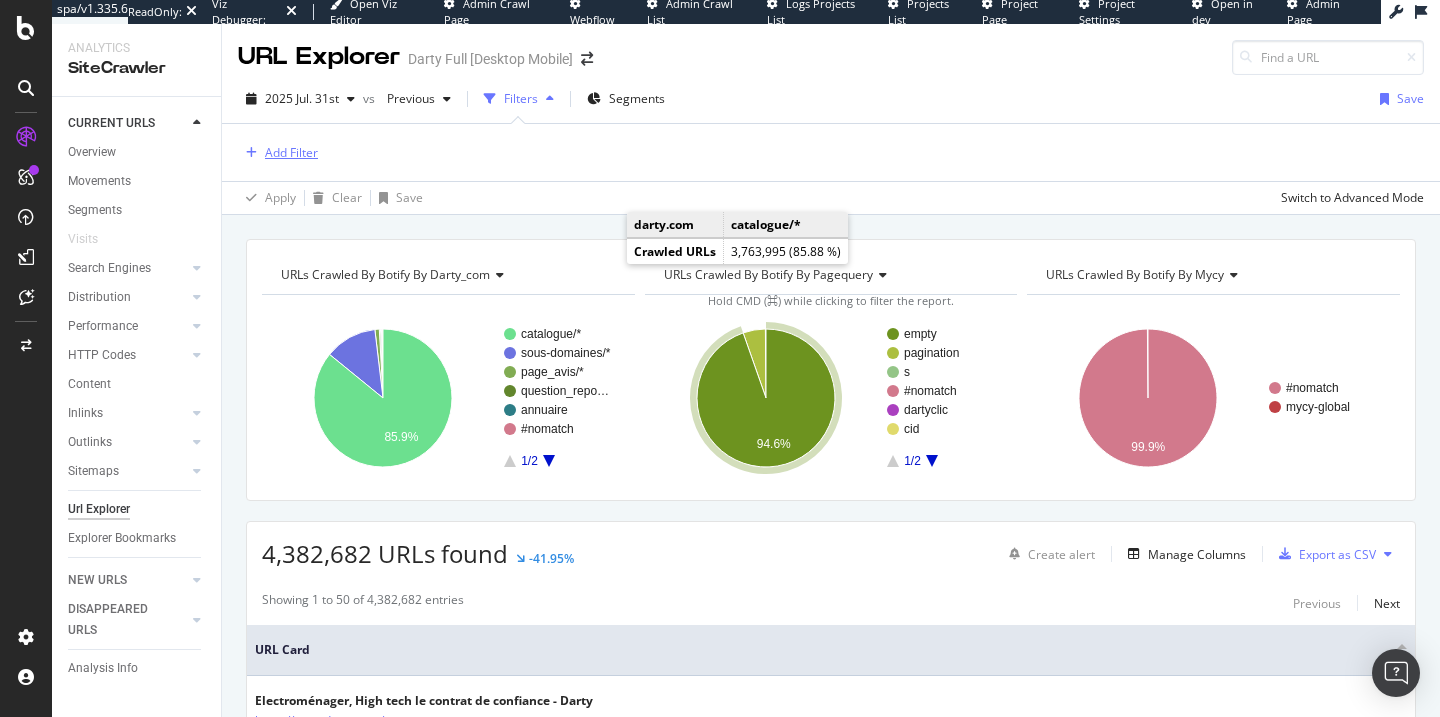 click on "Add Filter" at bounding box center (291, 152) 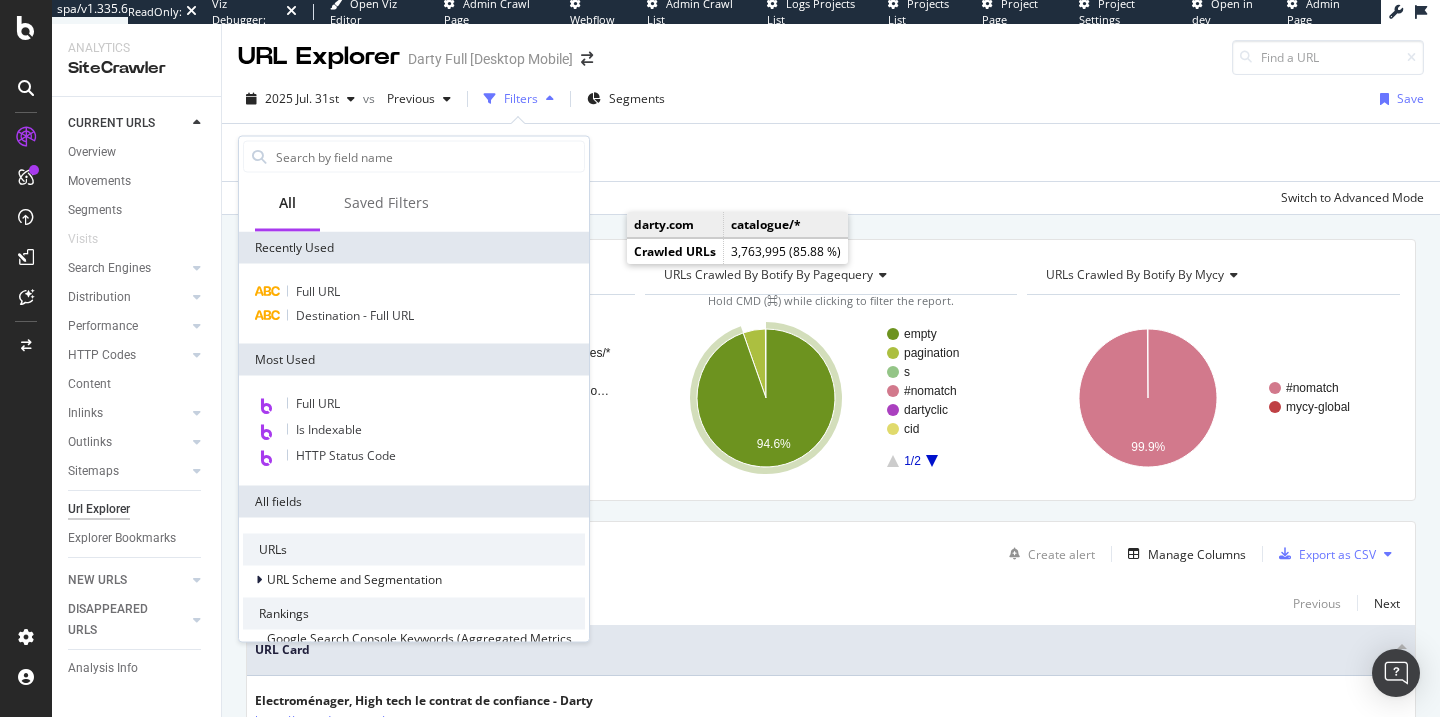 click on "Full URL Destination - Full URL" at bounding box center [414, 304] 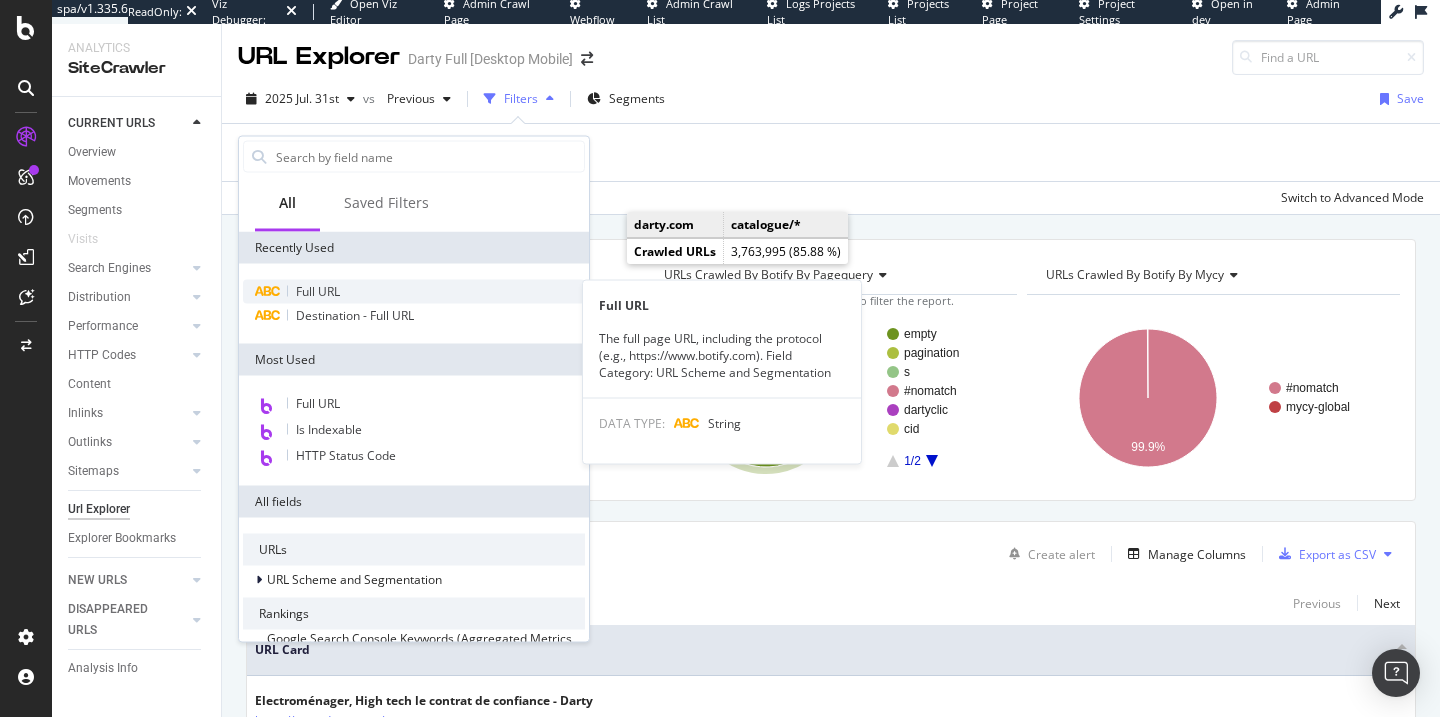 click on "Full URL" at bounding box center [414, 292] 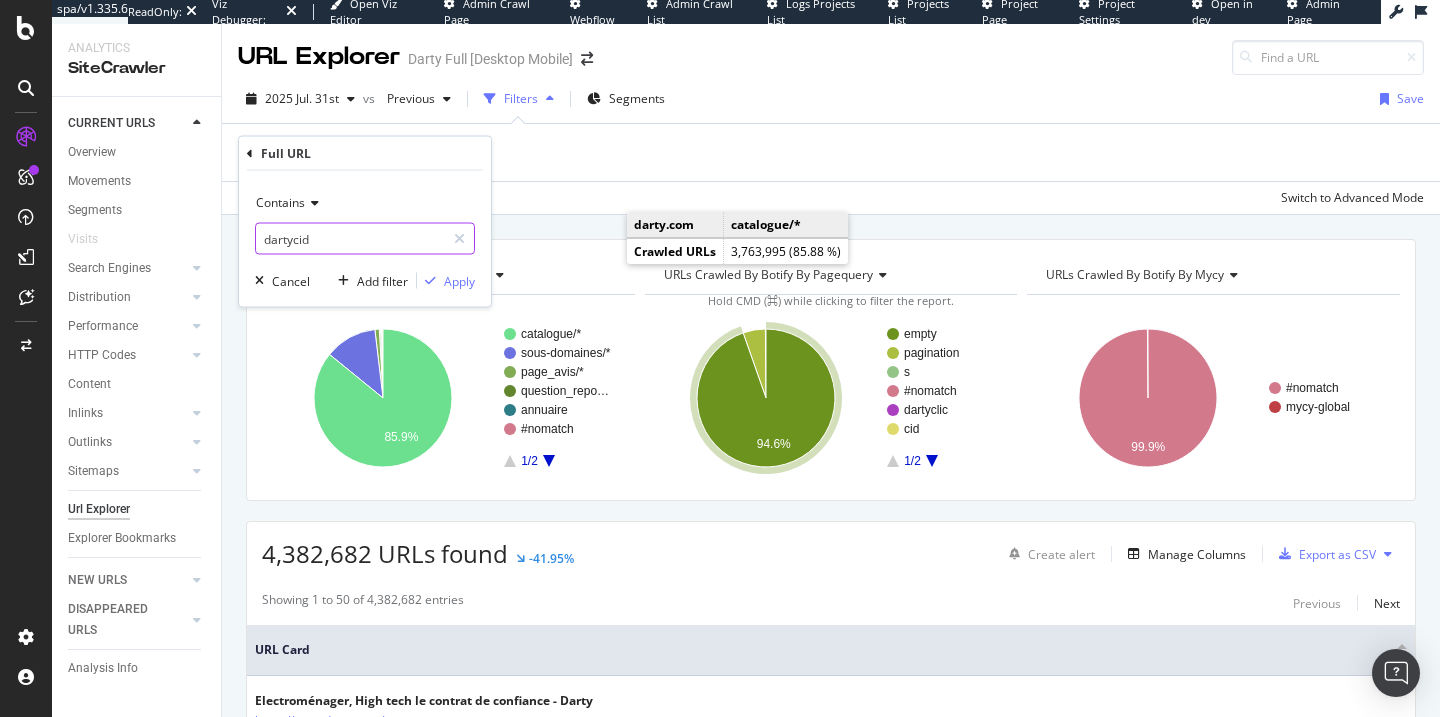 click on "dartycid" at bounding box center (350, 239) 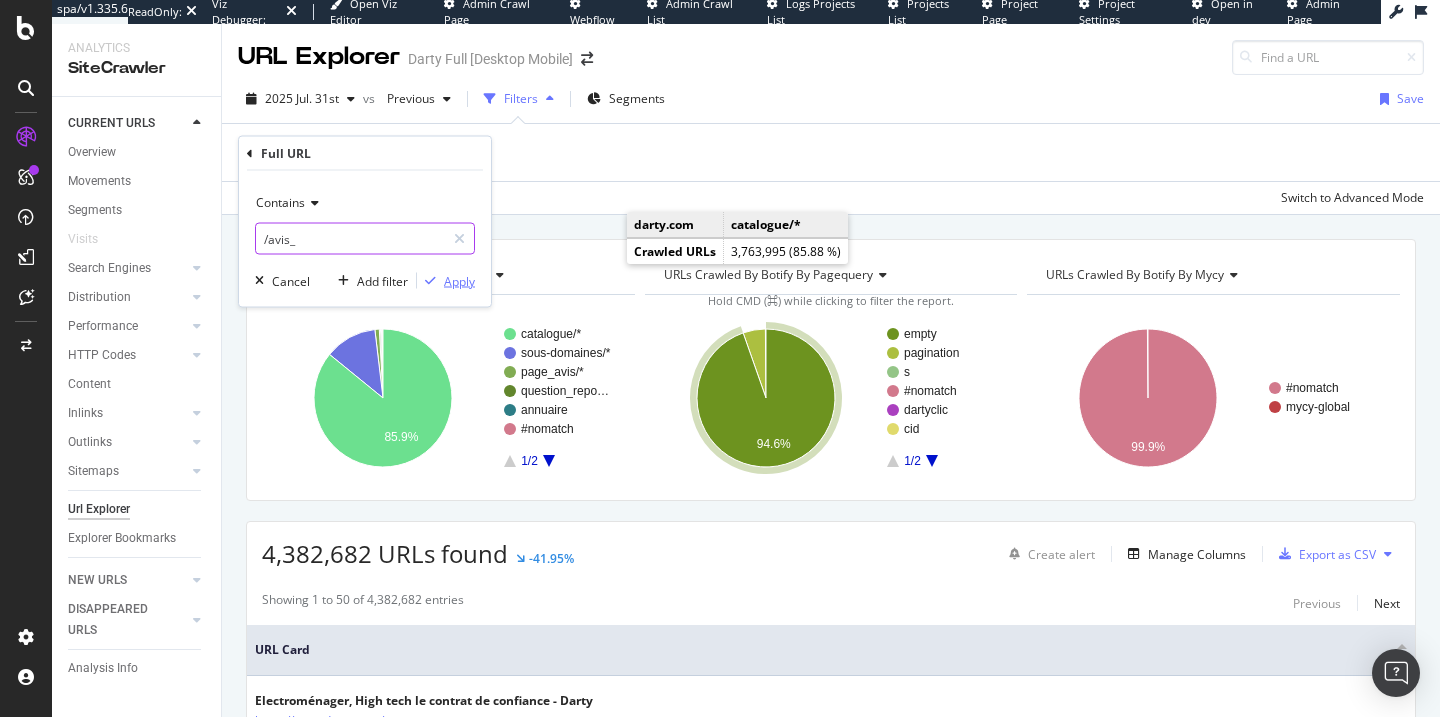 type on "/avis_" 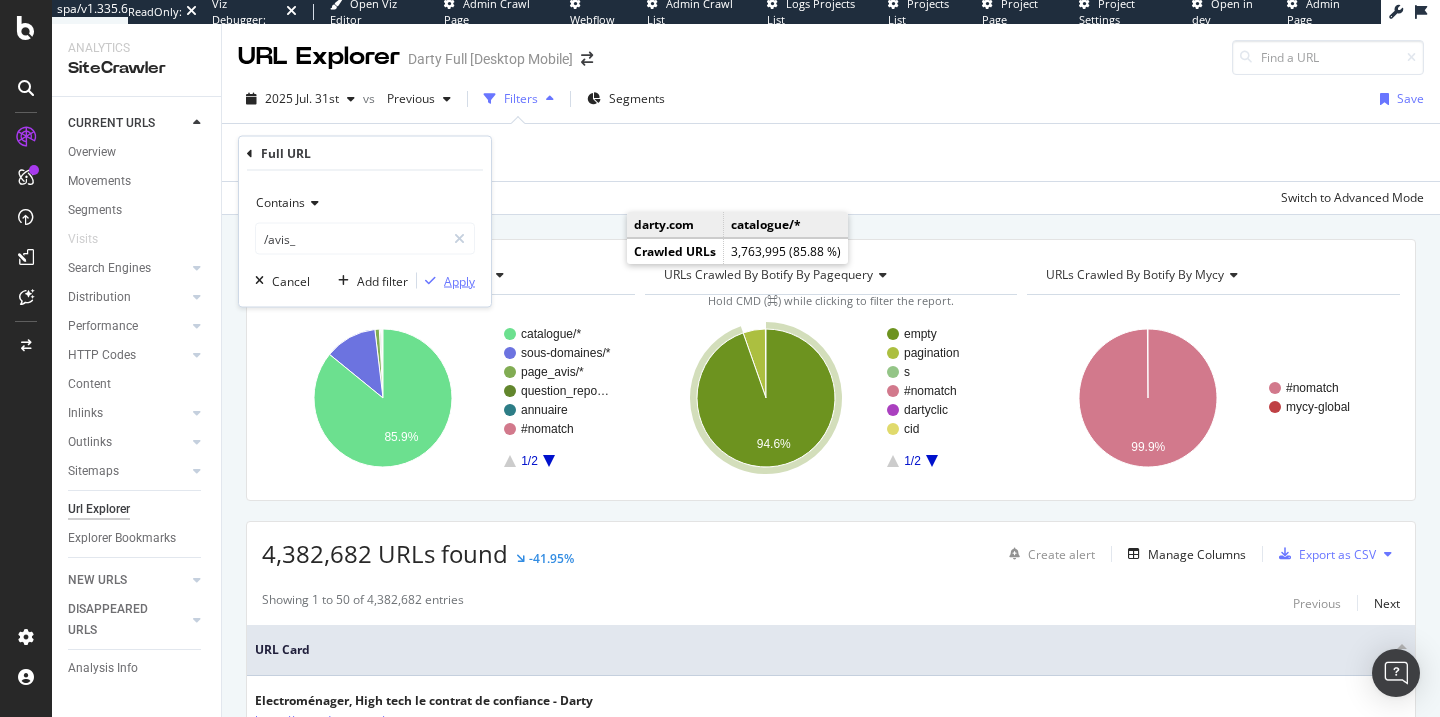 click on "Apply" at bounding box center [459, 280] 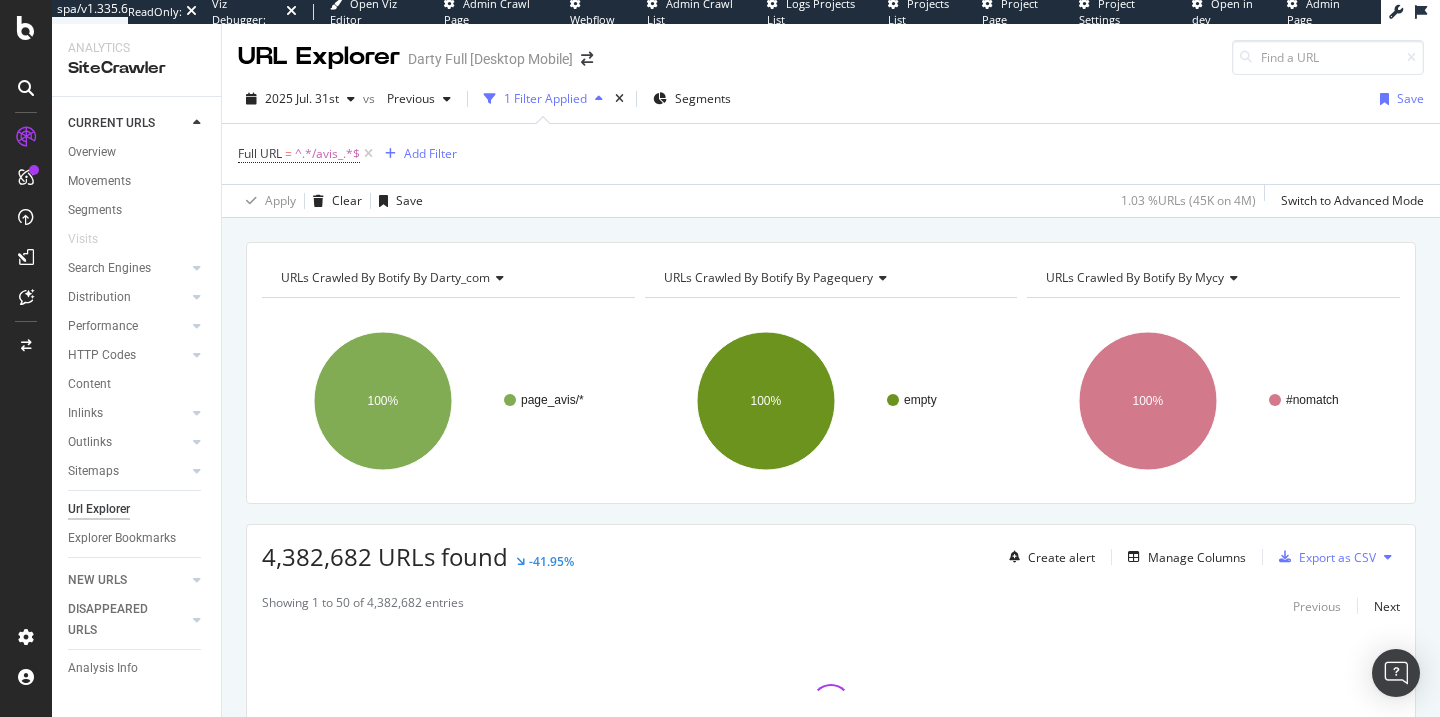 scroll, scrollTop: 177, scrollLeft: 0, axis: vertical 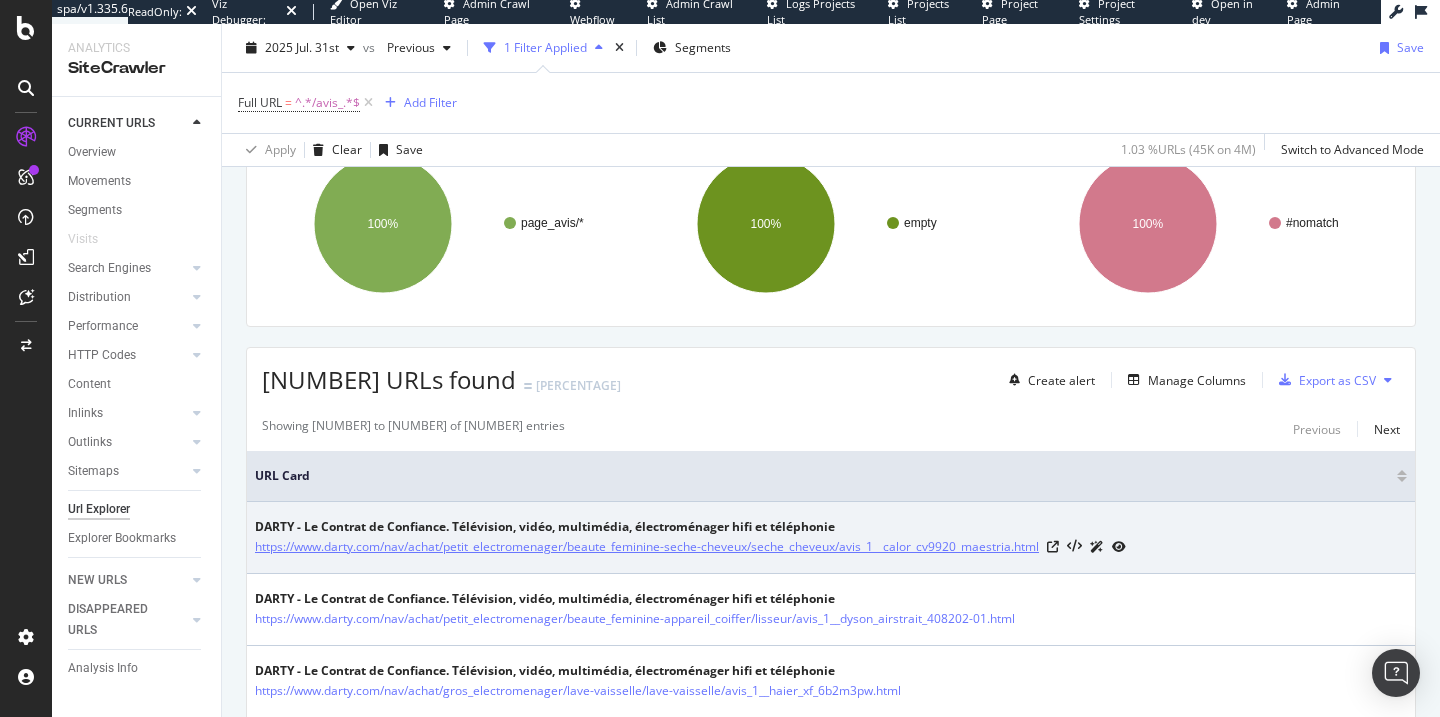click on "https://www.darty.com/nav/achat/petit_electromenager/beaute_feminine-seche-cheveux/seche_cheveux/avis_1__calor_cv9920_maestria.html" at bounding box center [647, 547] 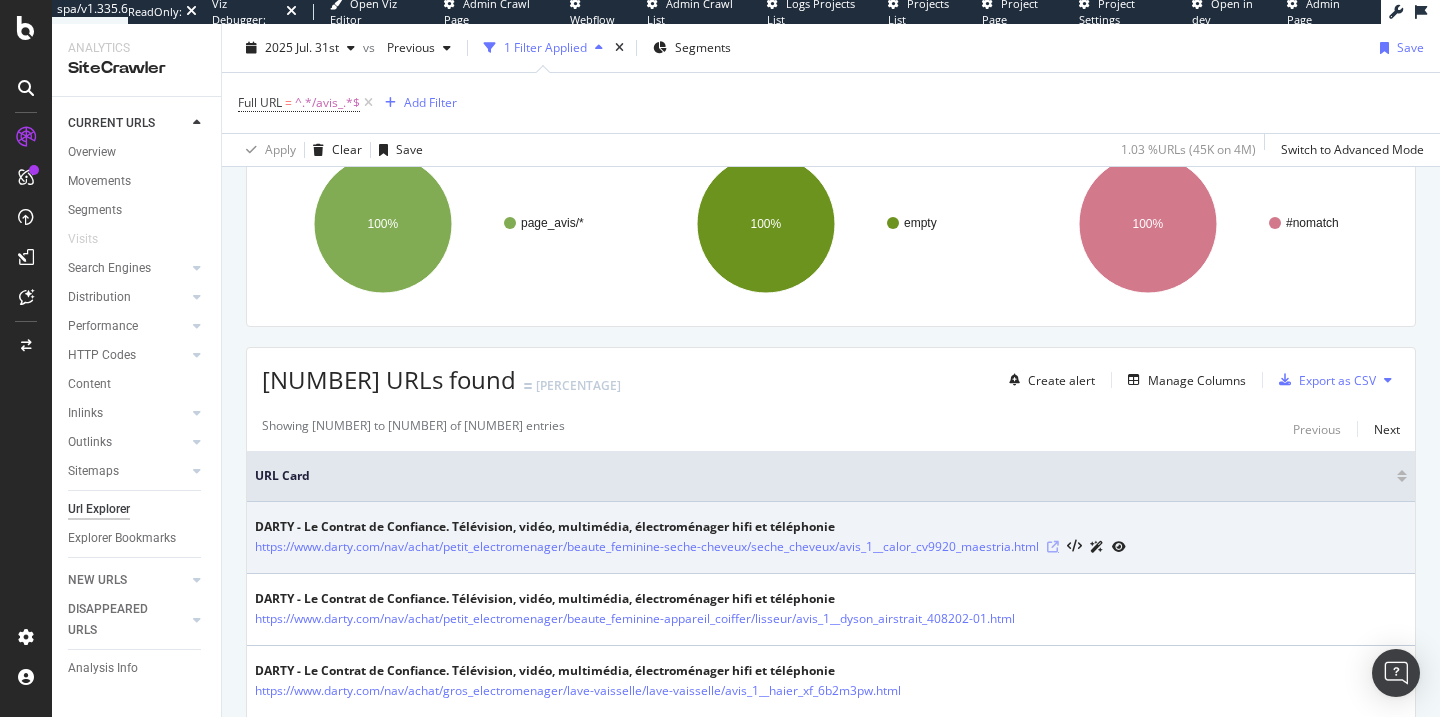 click at bounding box center (1053, 547) 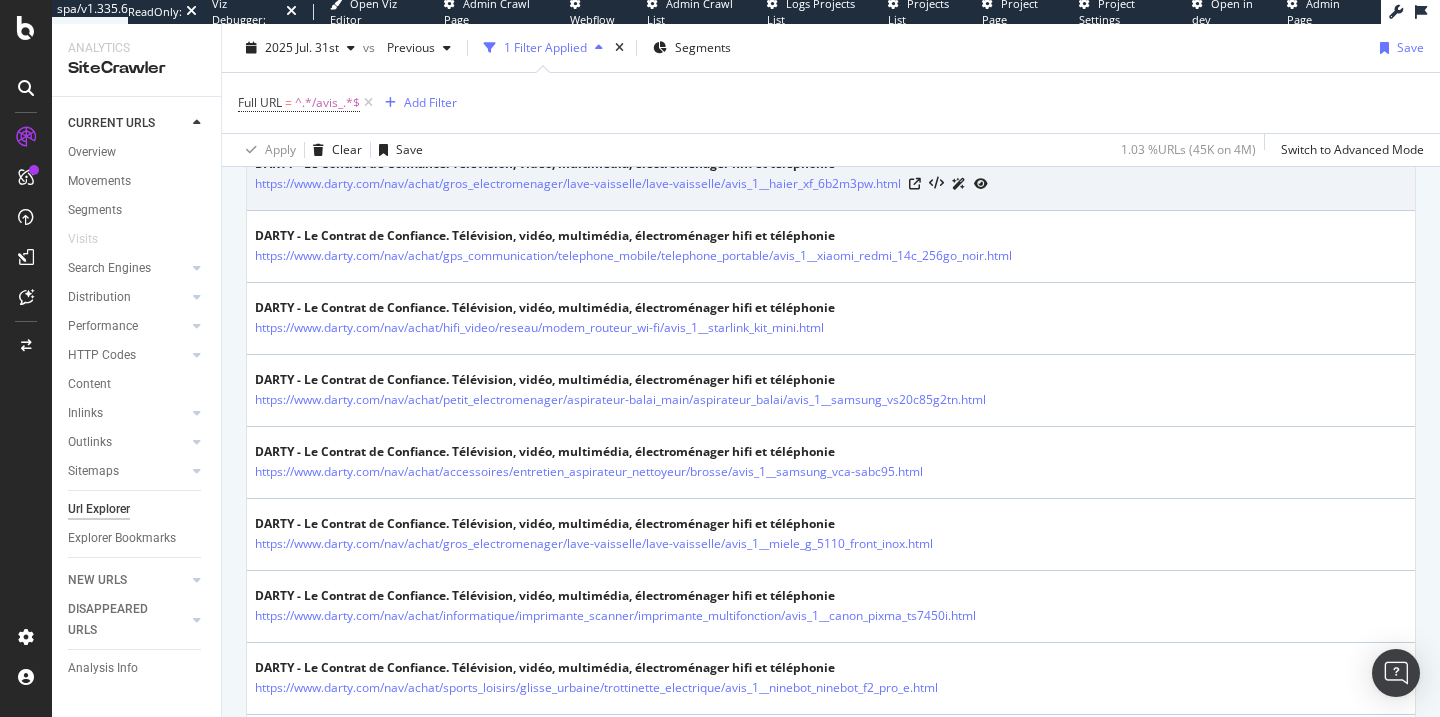 scroll, scrollTop: 793, scrollLeft: 0, axis: vertical 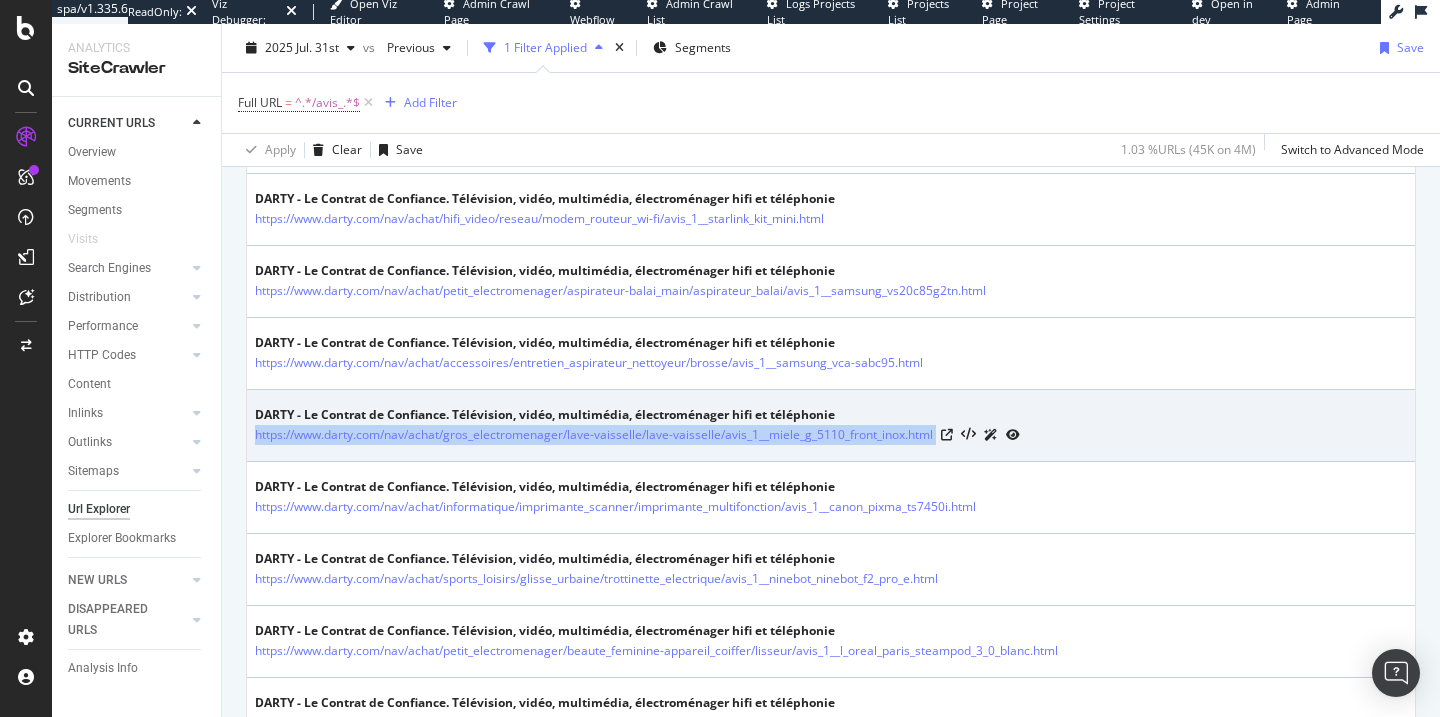drag, startPoint x: 1084, startPoint y: 434, endPoint x: 252, endPoint y: 437, distance: 832.00543 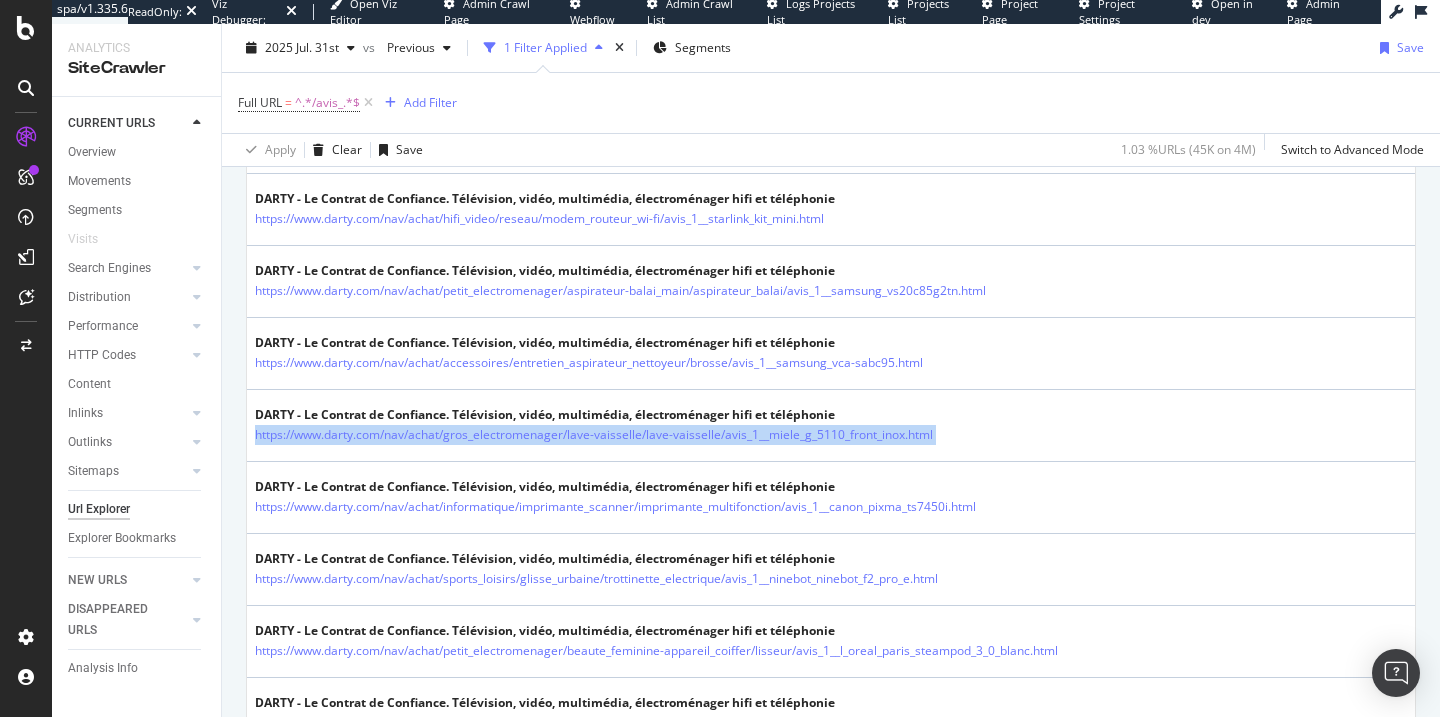 copy on "https://www.darty.com/nav/achat/gros_electromenager/lave-vaisselle/lave-vaisselle/avis_1__miele_g_5110_front_inox.html" 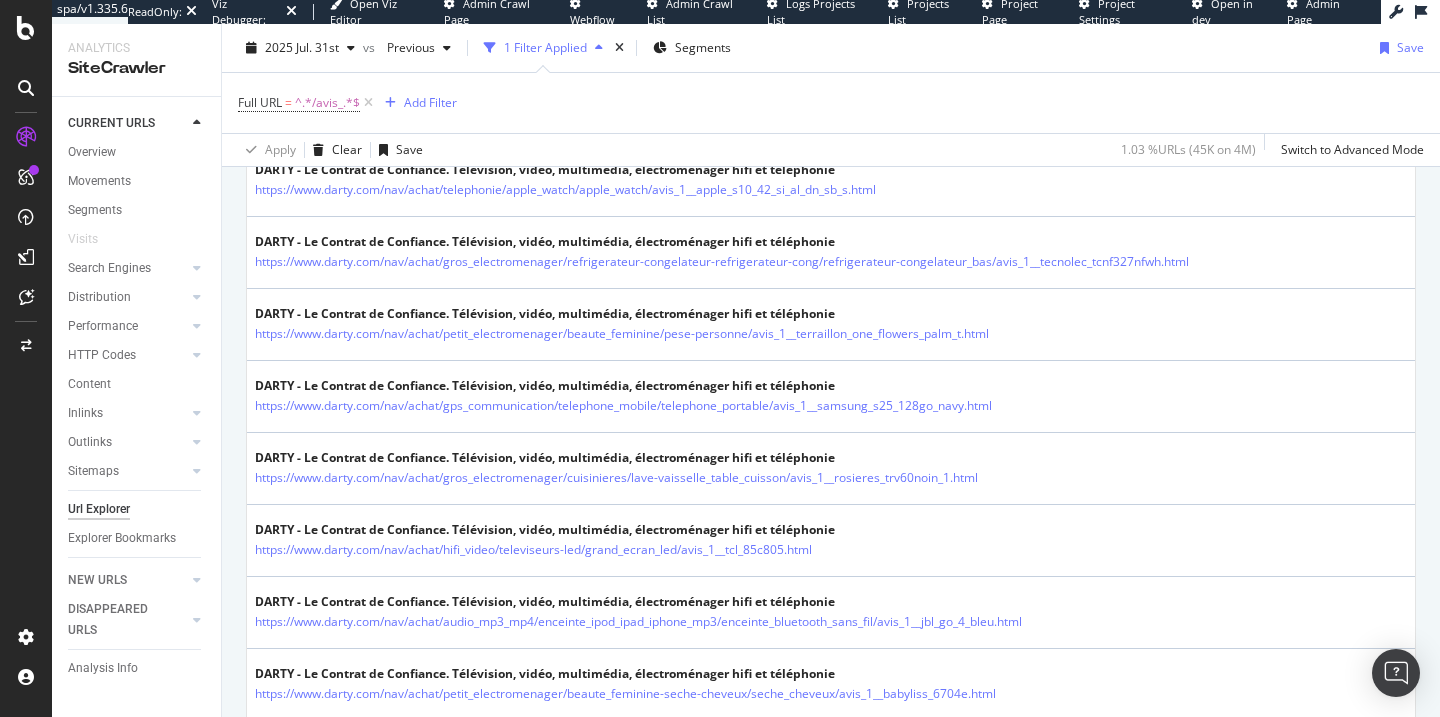 scroll, scrollTop: 2086, scrollLeft: 0, axis: vertical 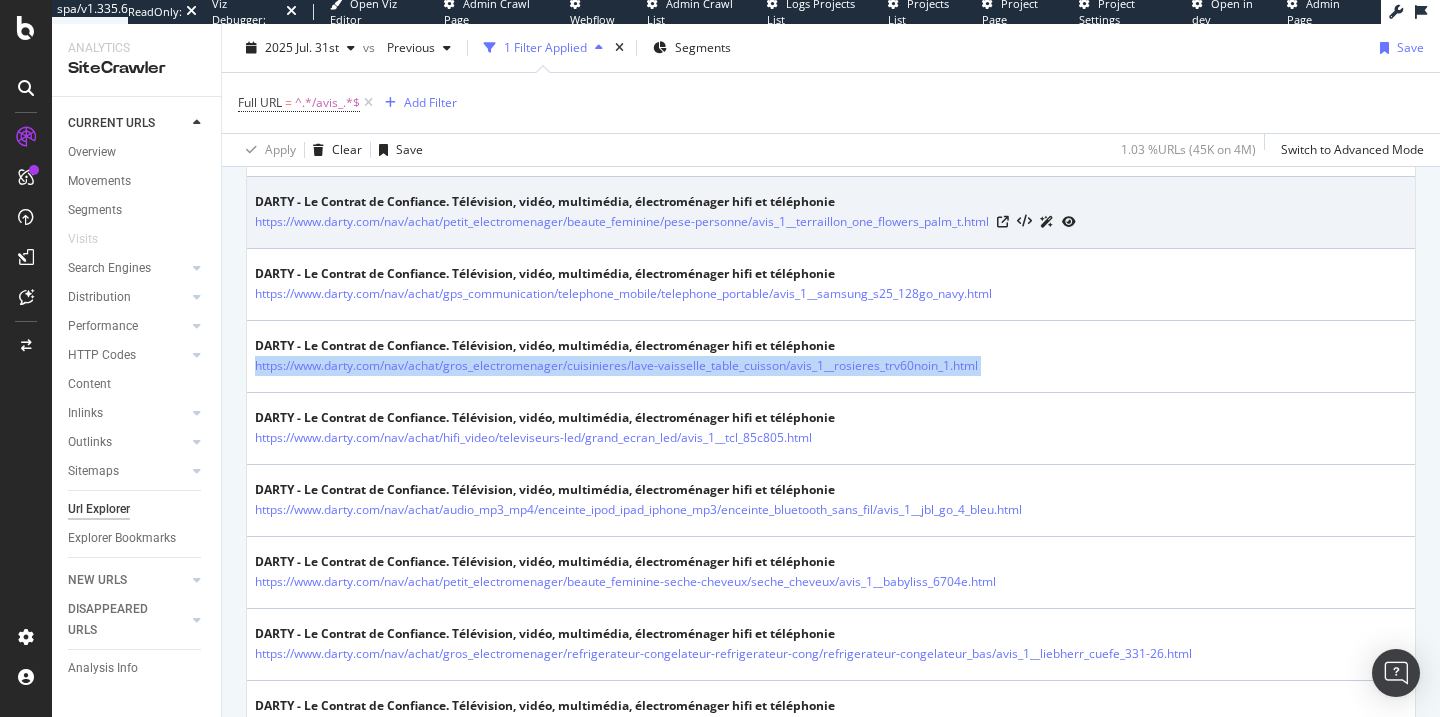 drag, startPoint x: 1110, startPoint y: 357, endPoint x: 730, endPoint y: 235, distance: 399.104 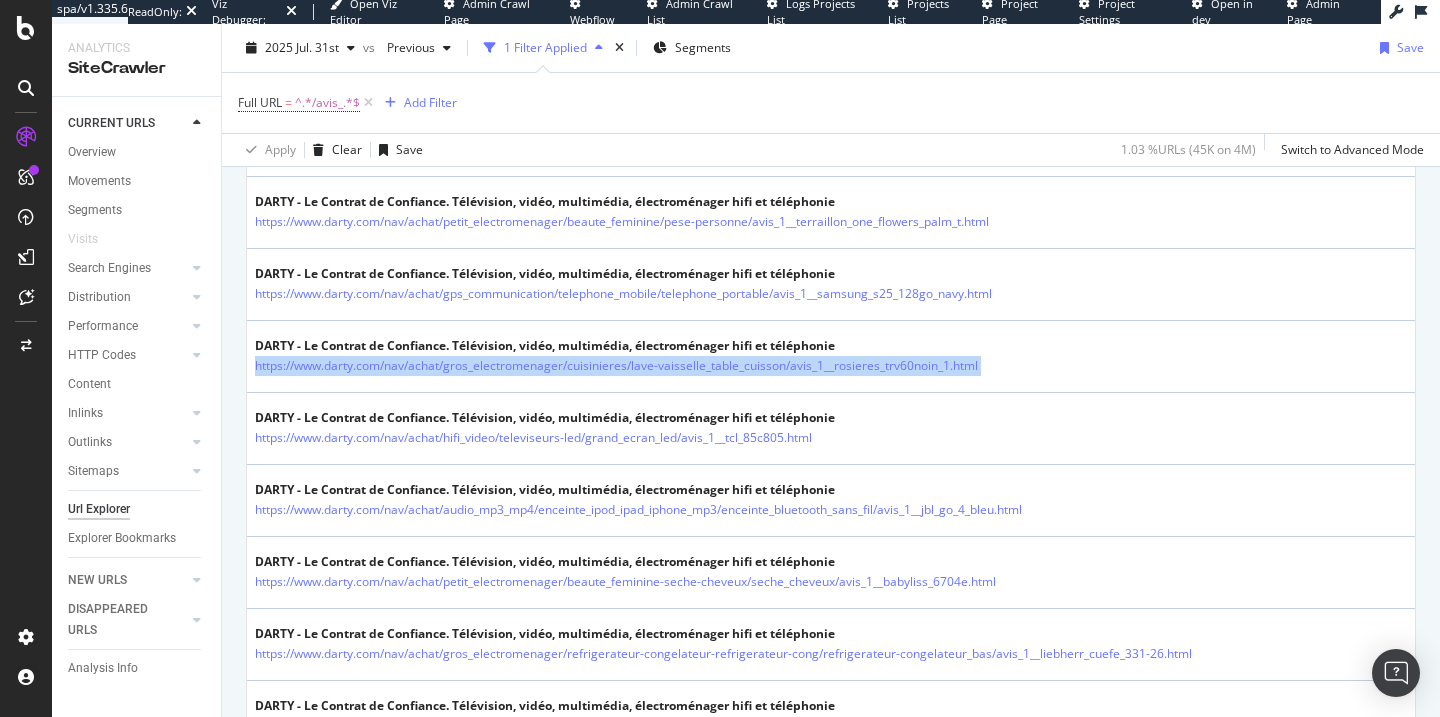 copy on "https://www.darty.com/nav/achat/gros_electromenager/cuisinieres/lave-vaisselle_table_cuisson/avis_1__rosieres_trv60noin_1.html" 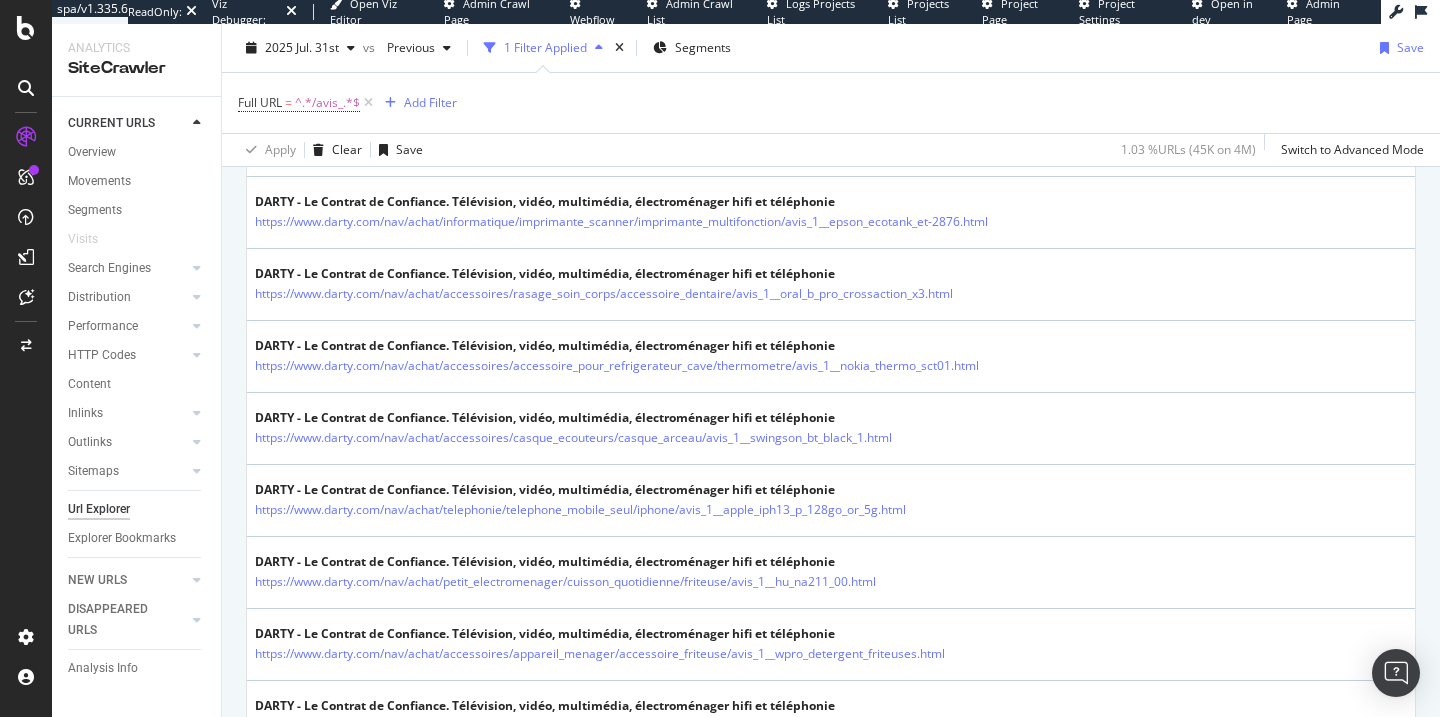 scroll, scrollTop: 3513, scrollLeft: 0, axis: vertical 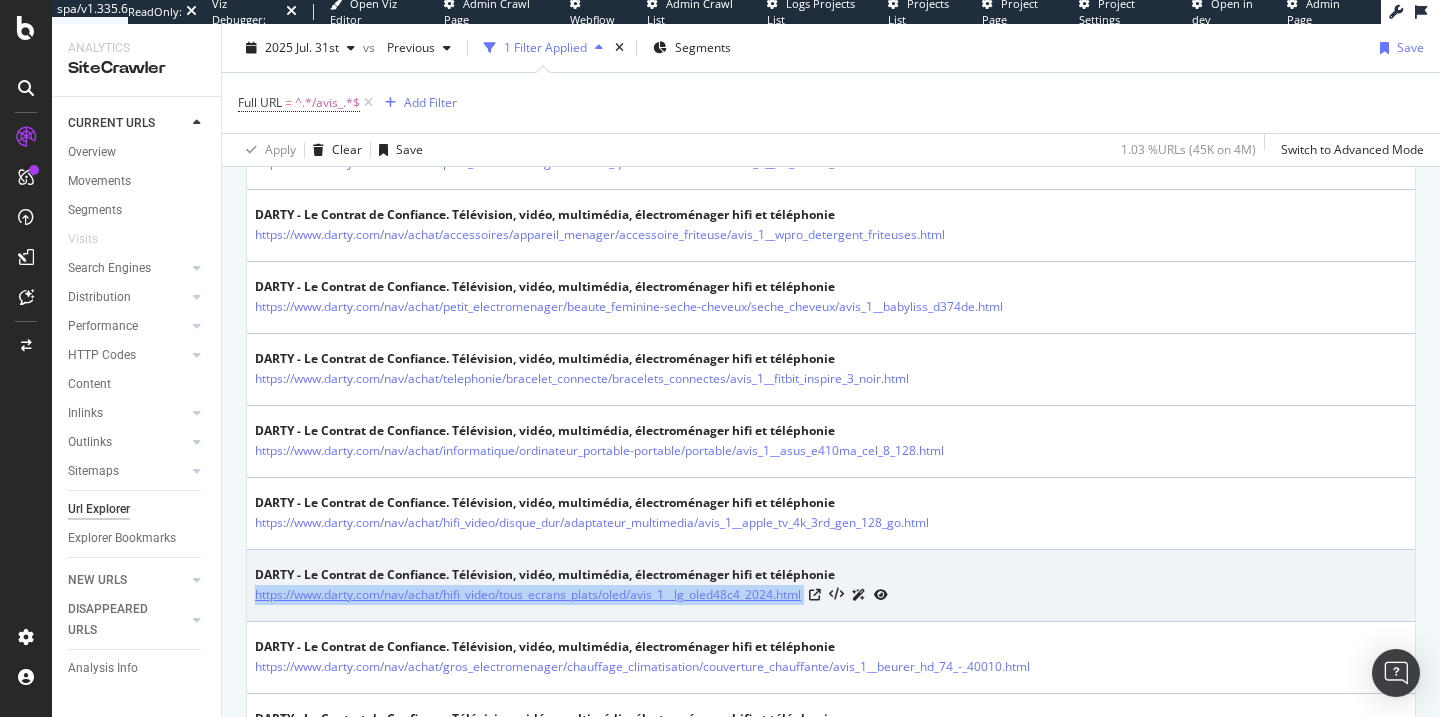 drag, startPoint x: 929, startPoint y: 596, endPoint x: 256, endPoint y: 593, distance: 673.0067 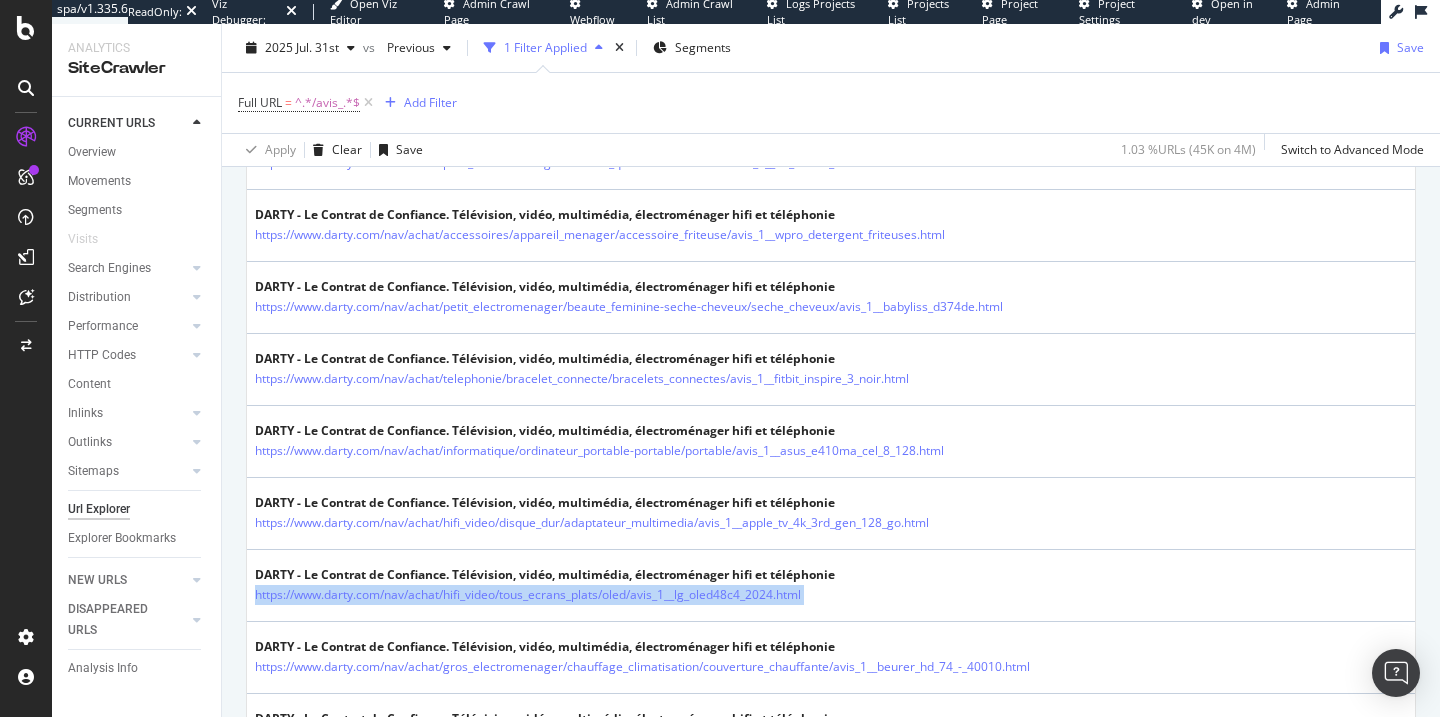 copy on "https://www.darty.com/nav/achat/hifi_video/tous_ecrans_plats/oled/avis_1__lg_oled48c4_2024.html" 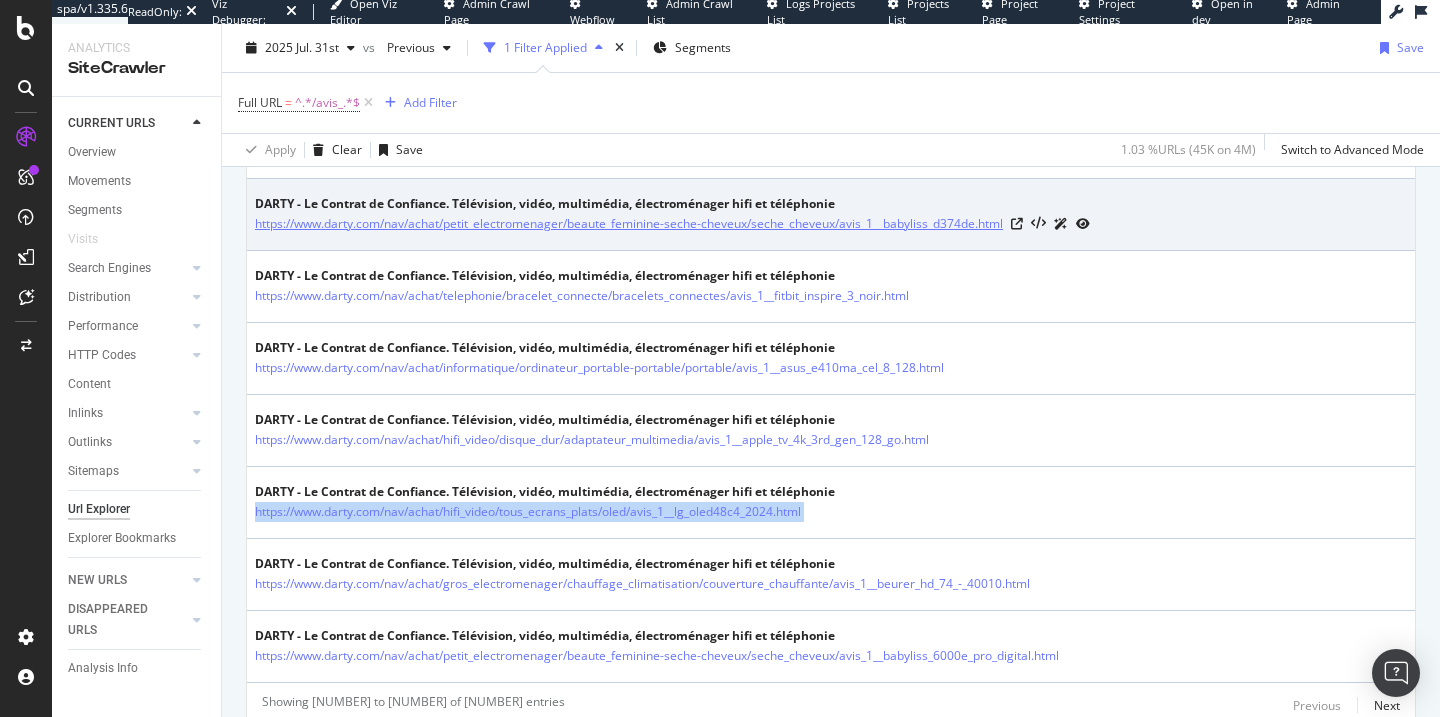scroll, scrollTop: 3678, scrollLeft: 0, axis: vertical 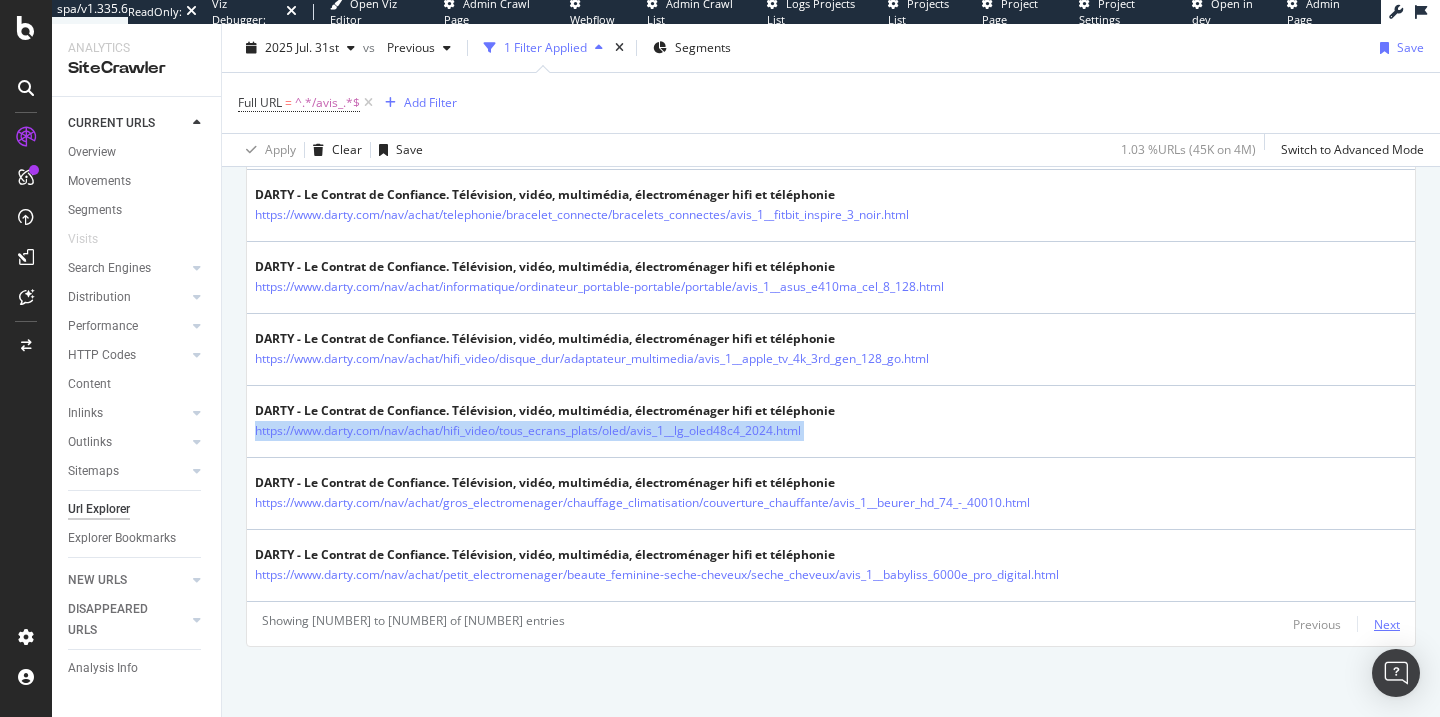 click on "Next" at bounding box center [1387, 624] 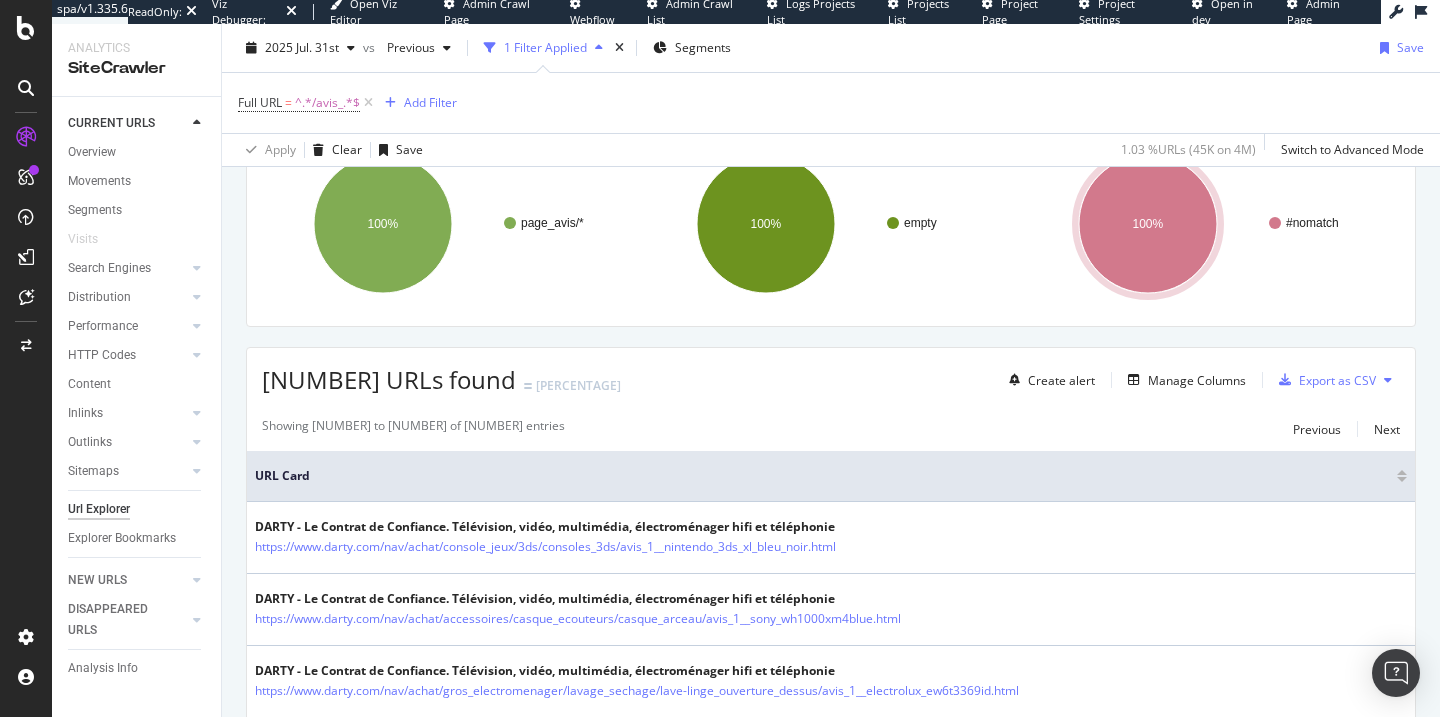 scroll, scrollTop: 3678, scrollLeft: 0, axis: vertical 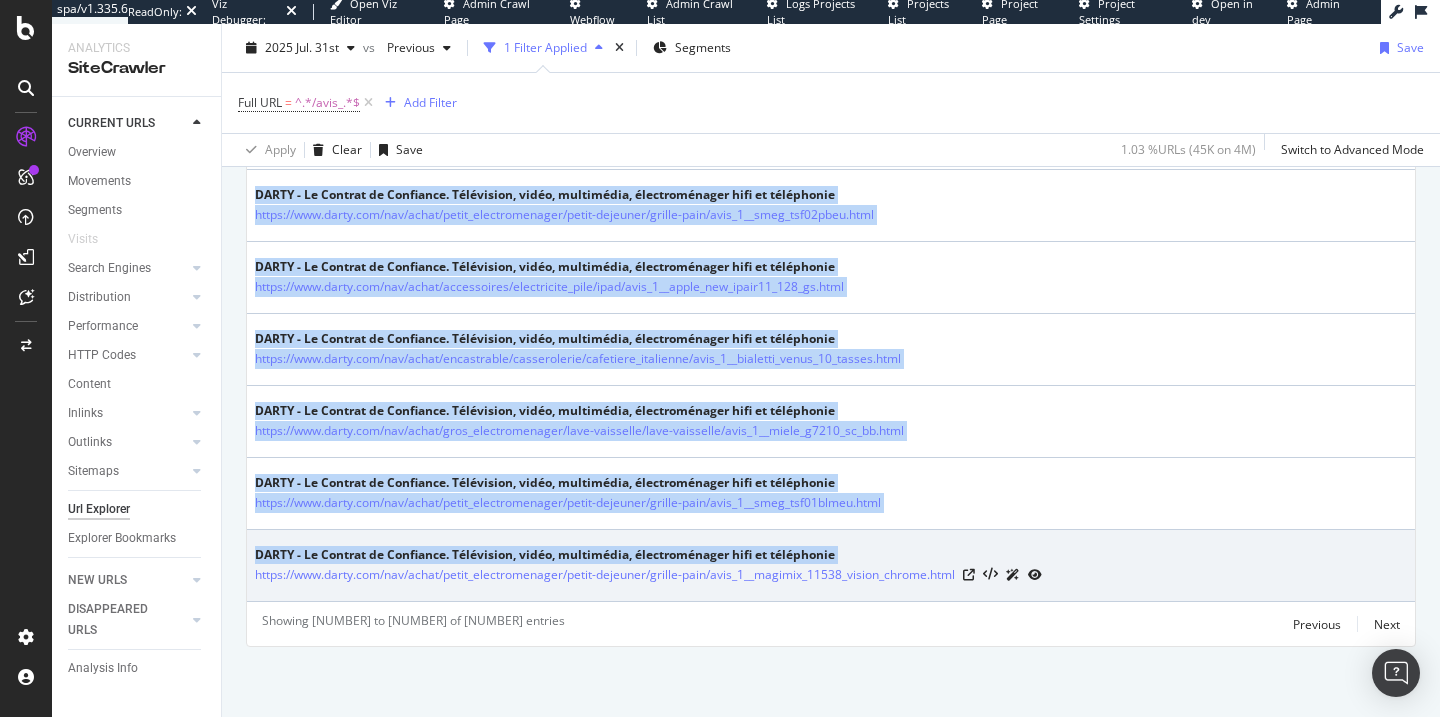 drag, startPoint x: 781, startPoint y: 578, endPoint x: 251, endPoint y: 573, distance: 530.02356 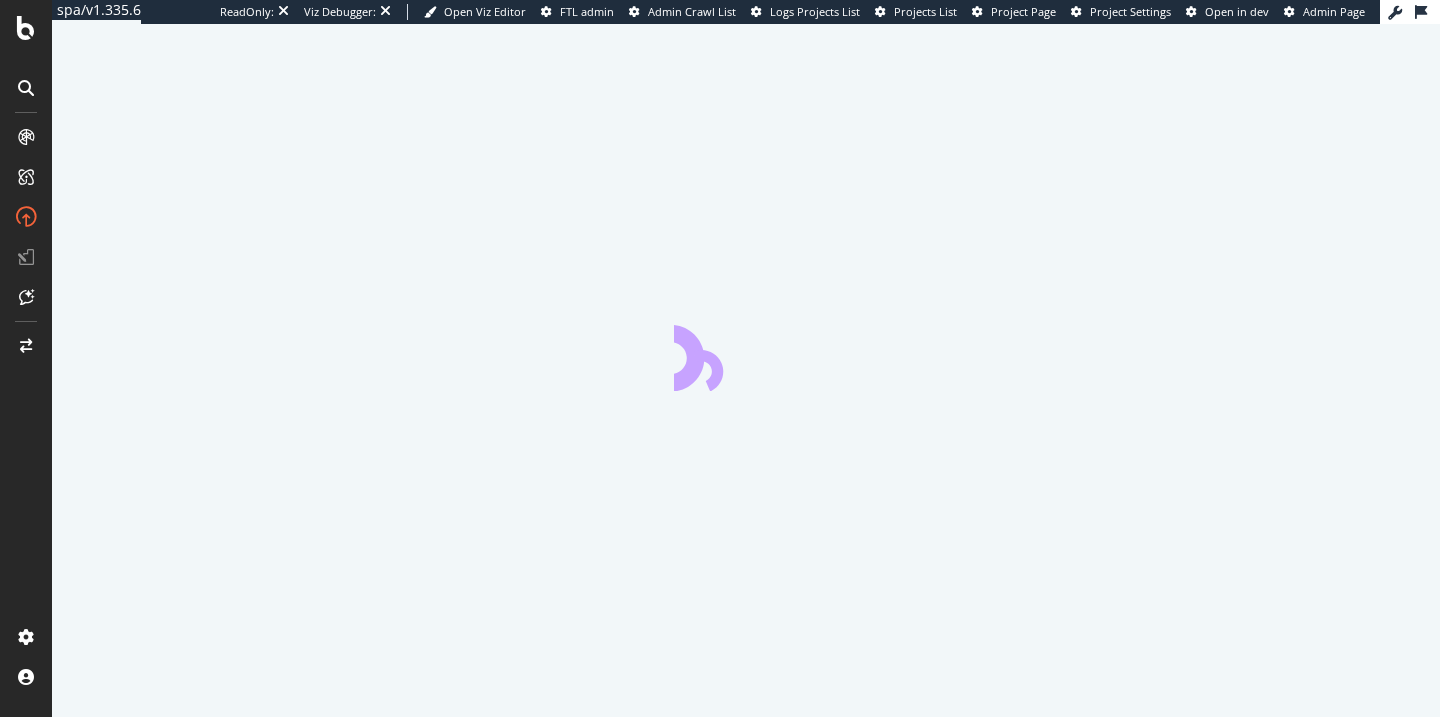 scroll, scrollTop: 0, scrollLeft: 0, axis: both 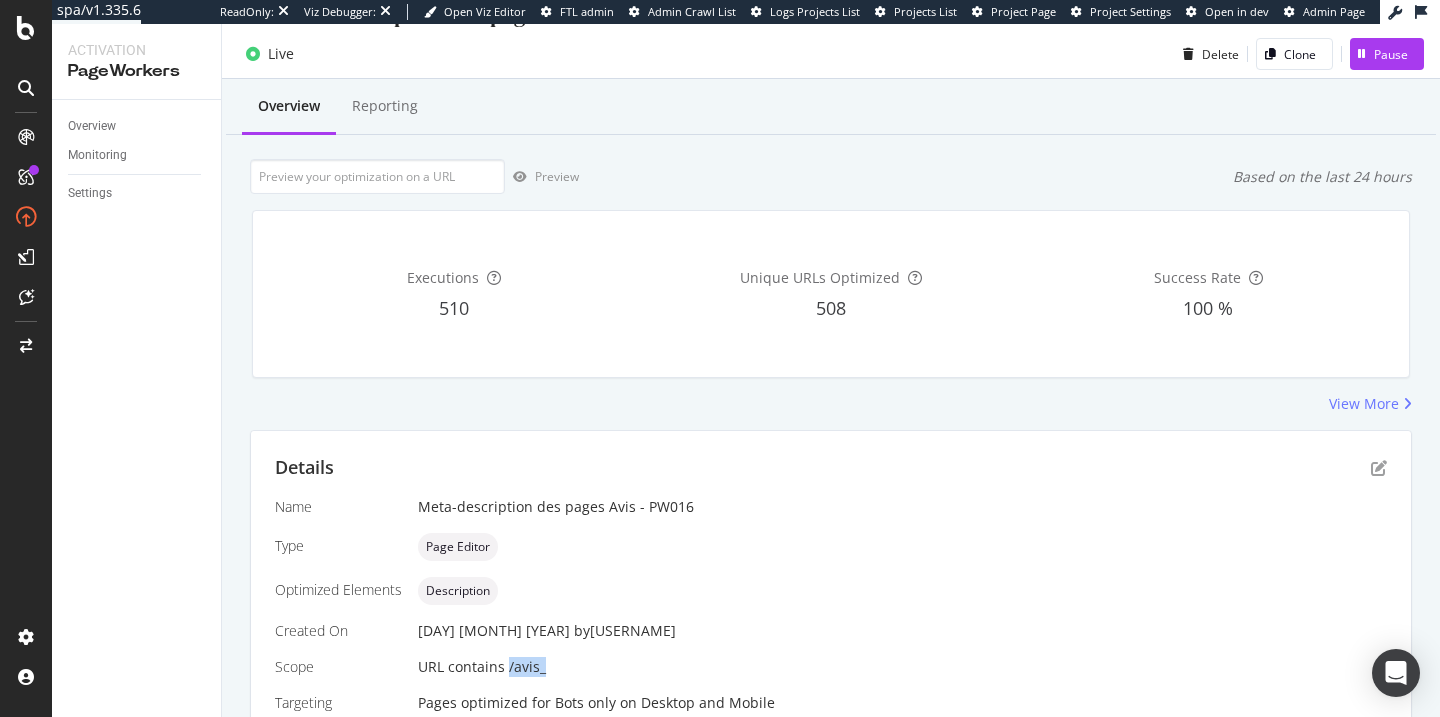 drag, startPoint x: 507, startPoint y: 668, endPoint x: 571, endPoint y: 668, distance: 64 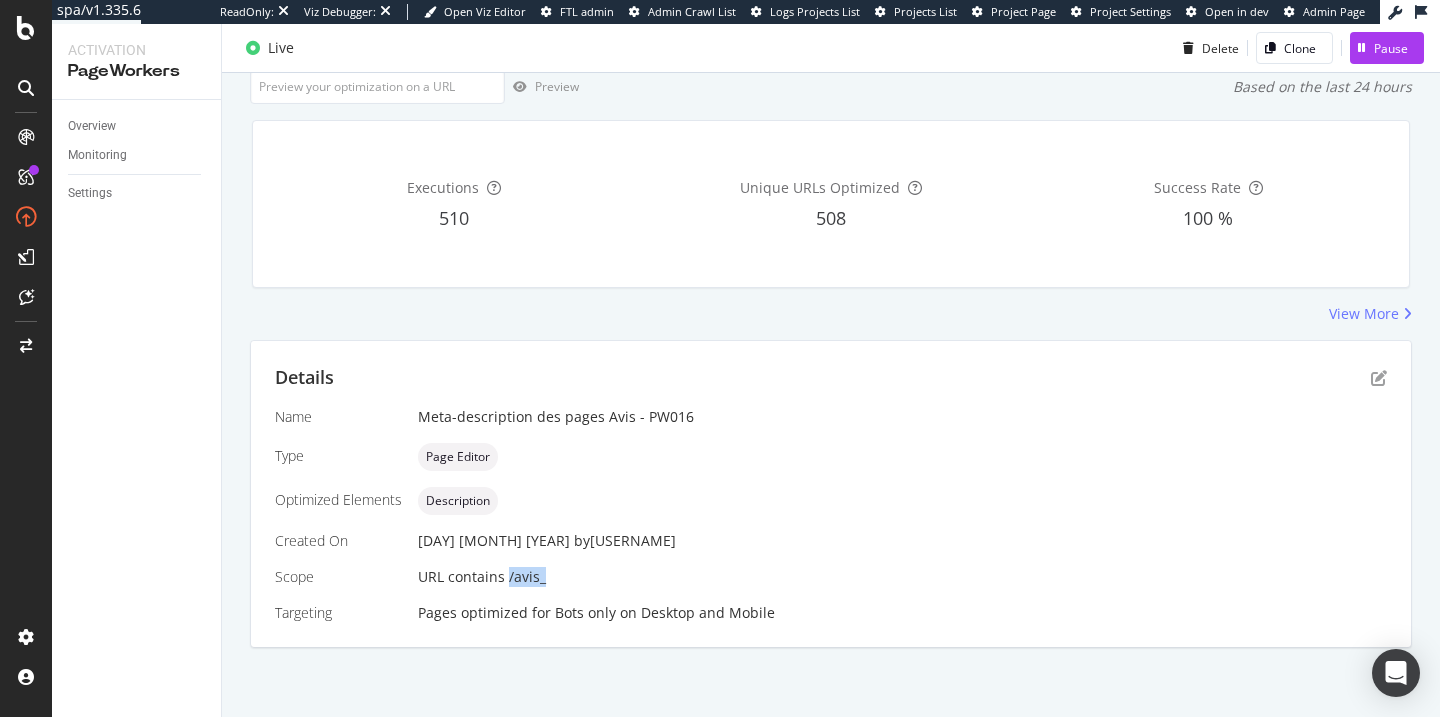 scroll, scrollTop: 132, scrollLeft: 0, axis: vertical 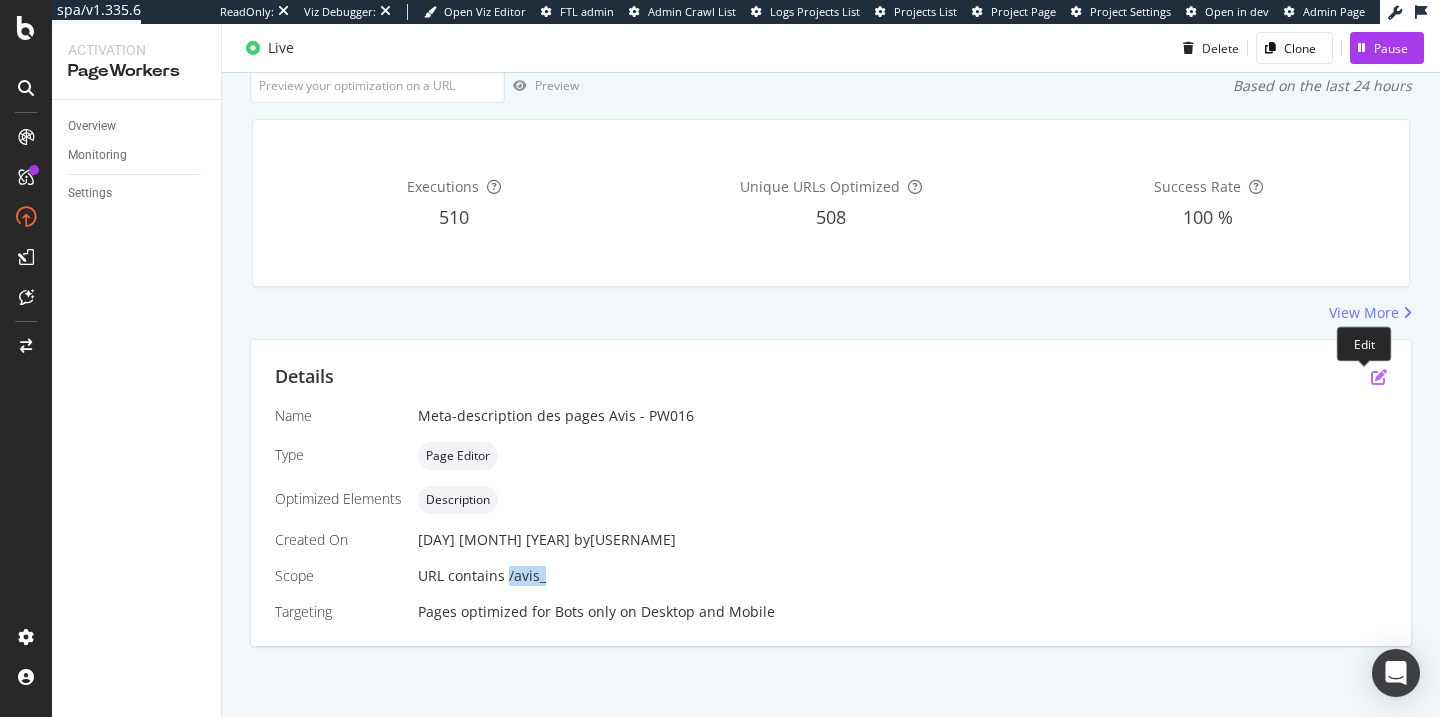 click at bounding box center [1379, 377] 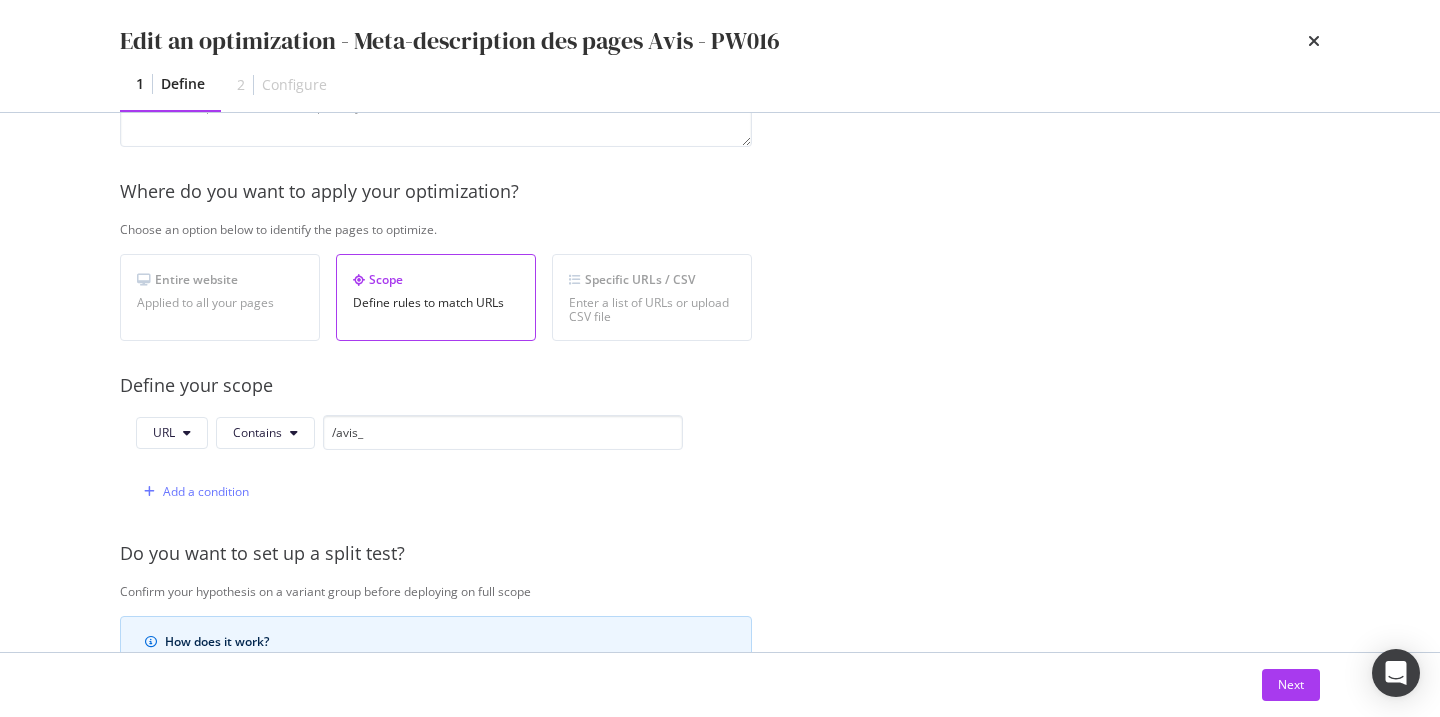 scroll, scrollTop: 403, scrollLeft: 0, axis: vertical 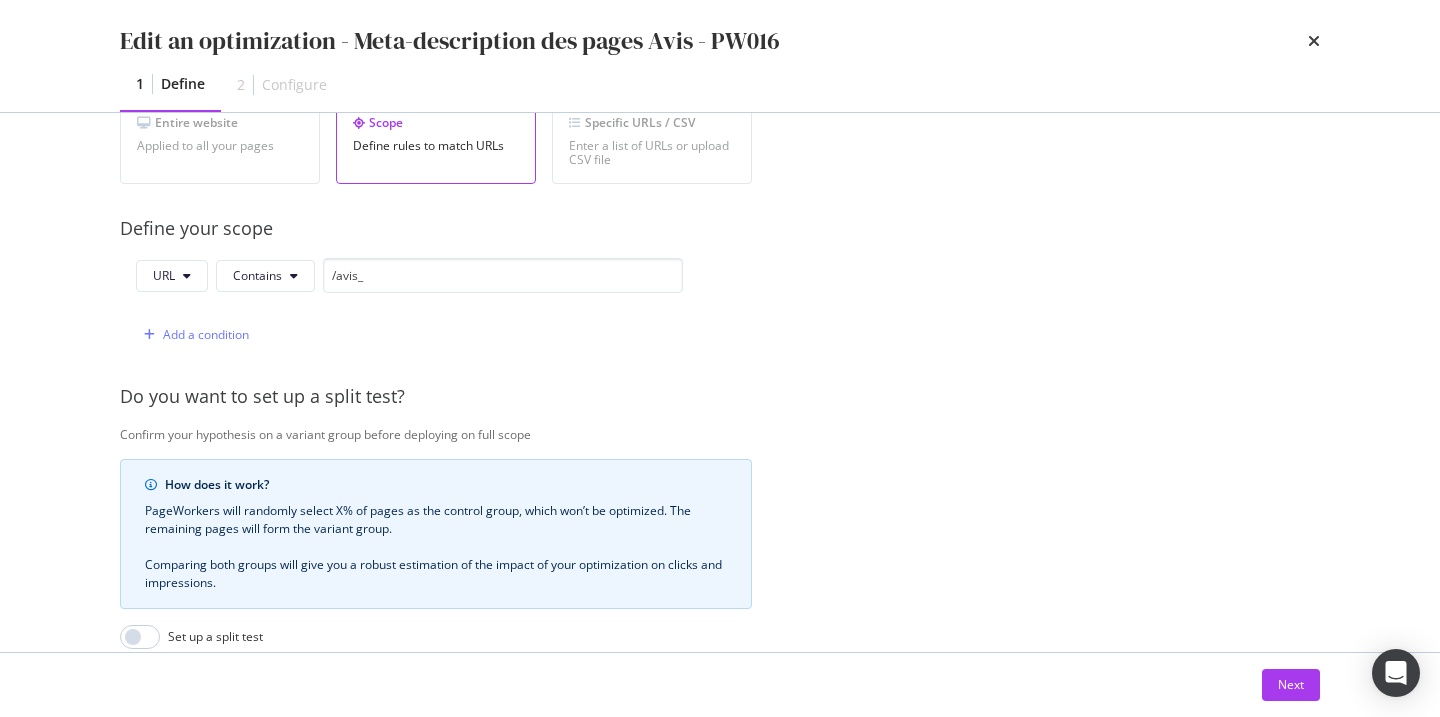 click on "Next" at bounding box center [720, 685] 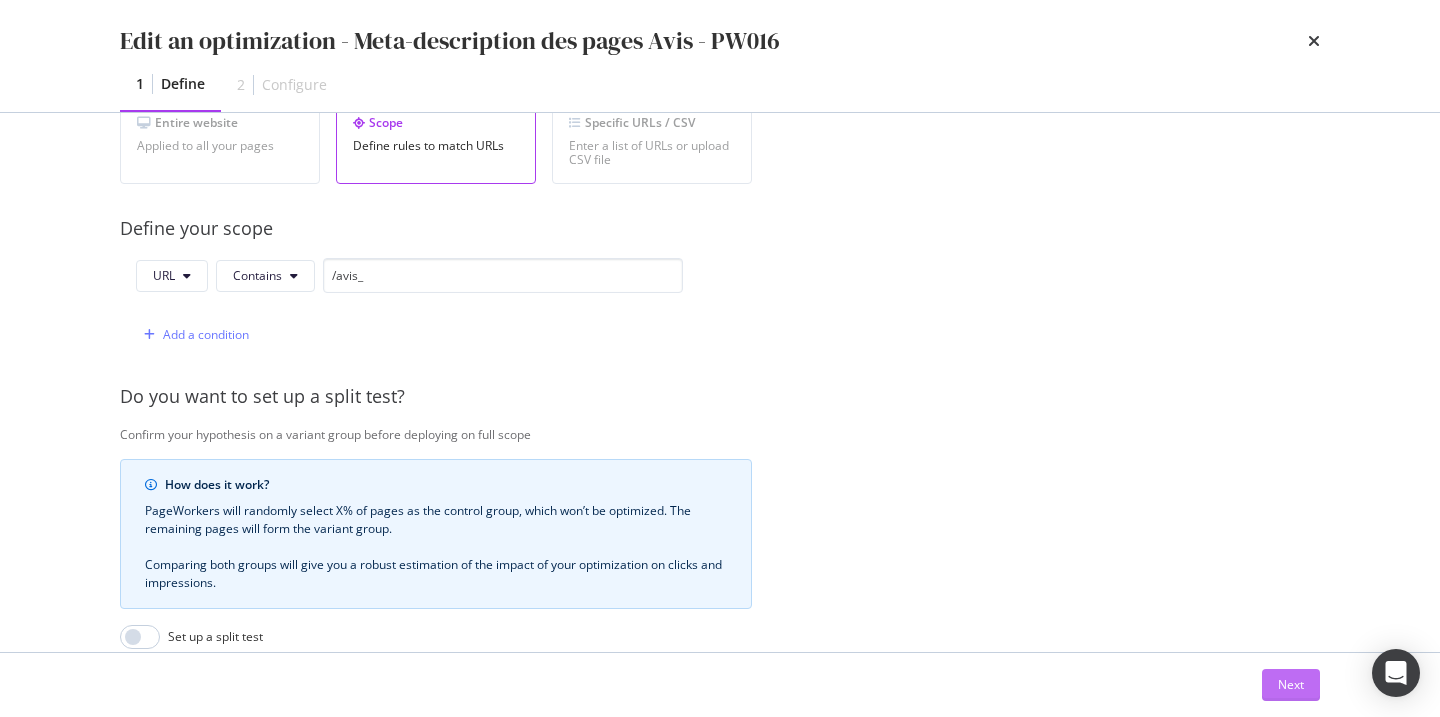 click on "Next" at bounding box center (1291, 684) 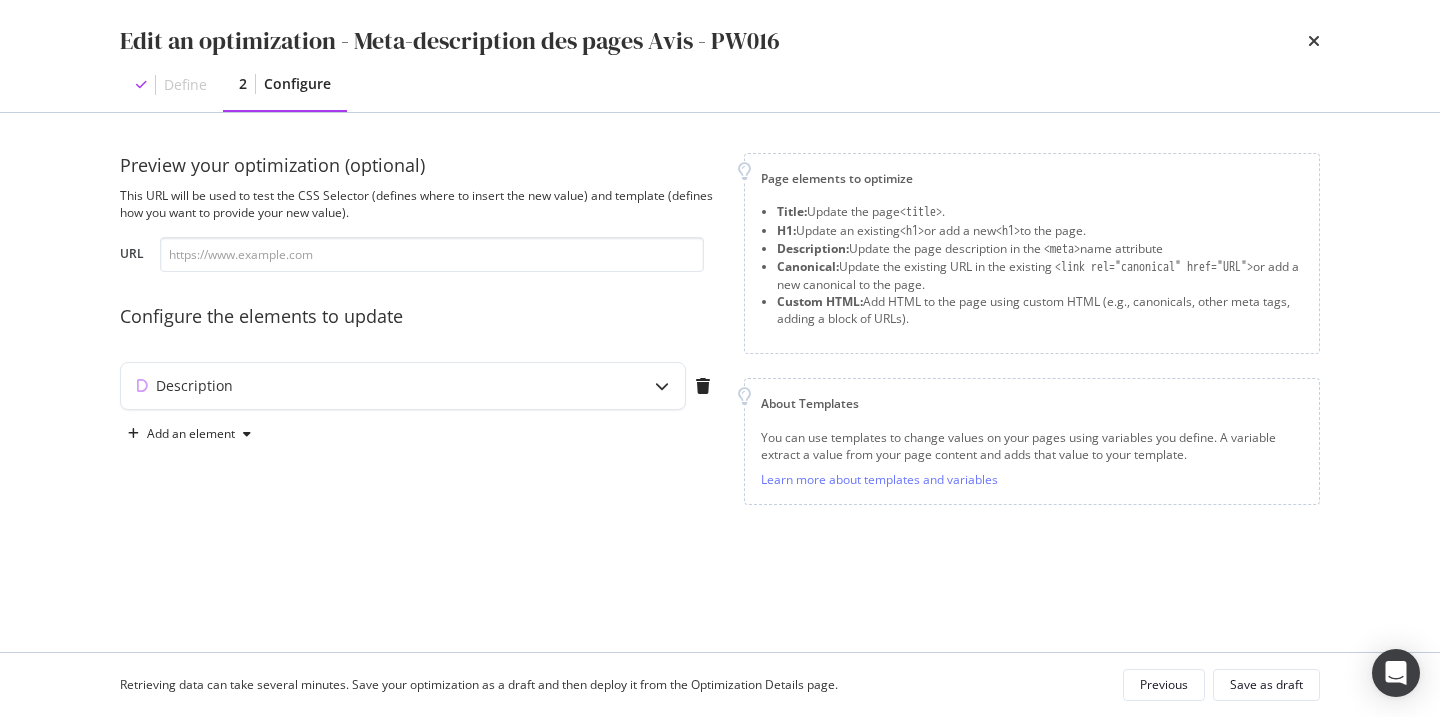 scroll, scrollTop: 0, scrollLeft: 0, axis: both 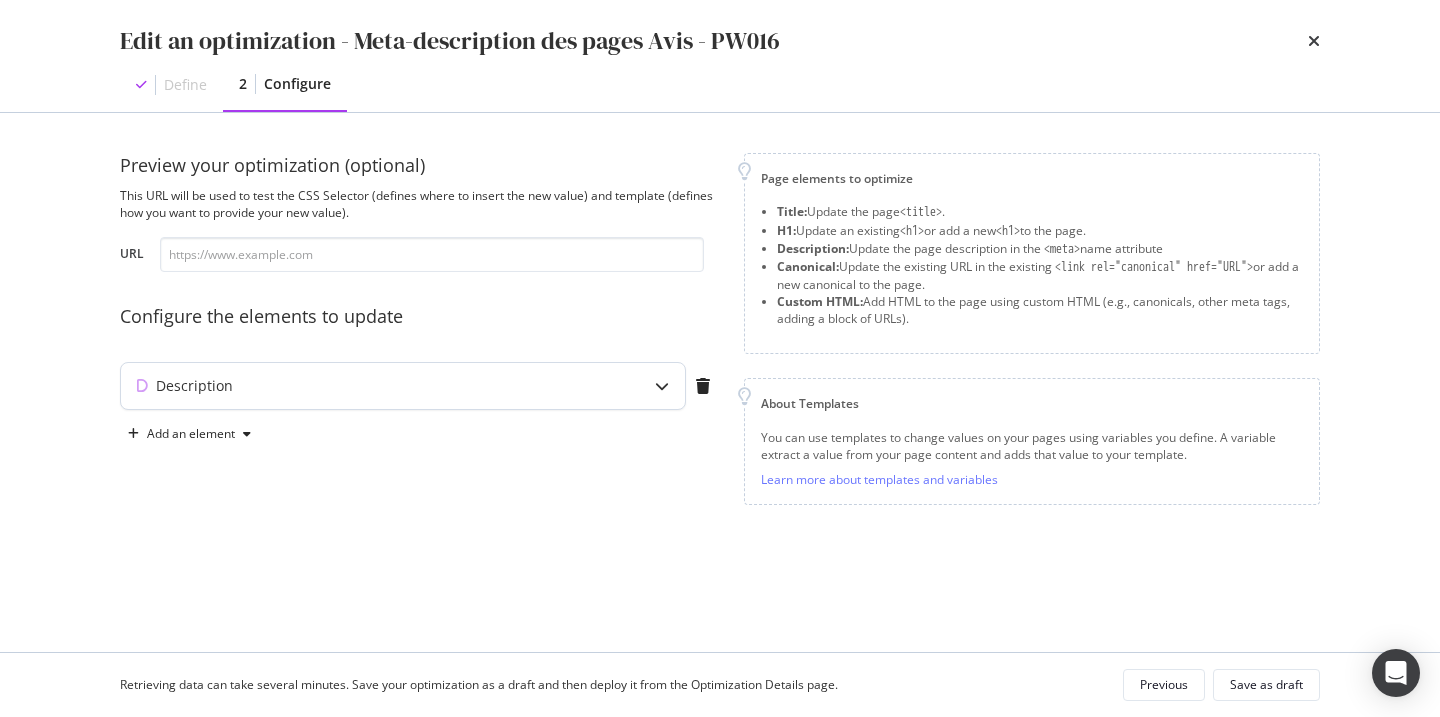 click on "Description" at bounding box center [363, 386] 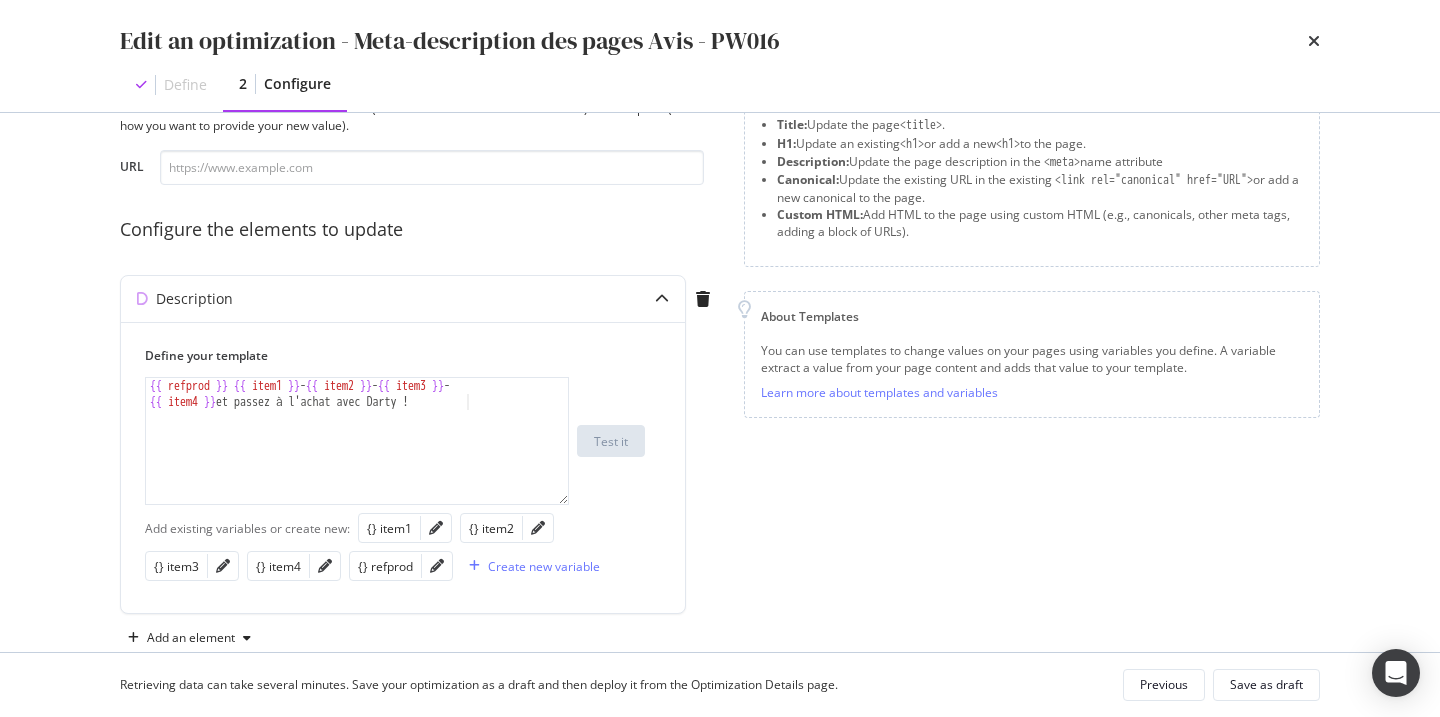 scroll, scrollTop: 129, scrollLeft: 0, axis: vertical 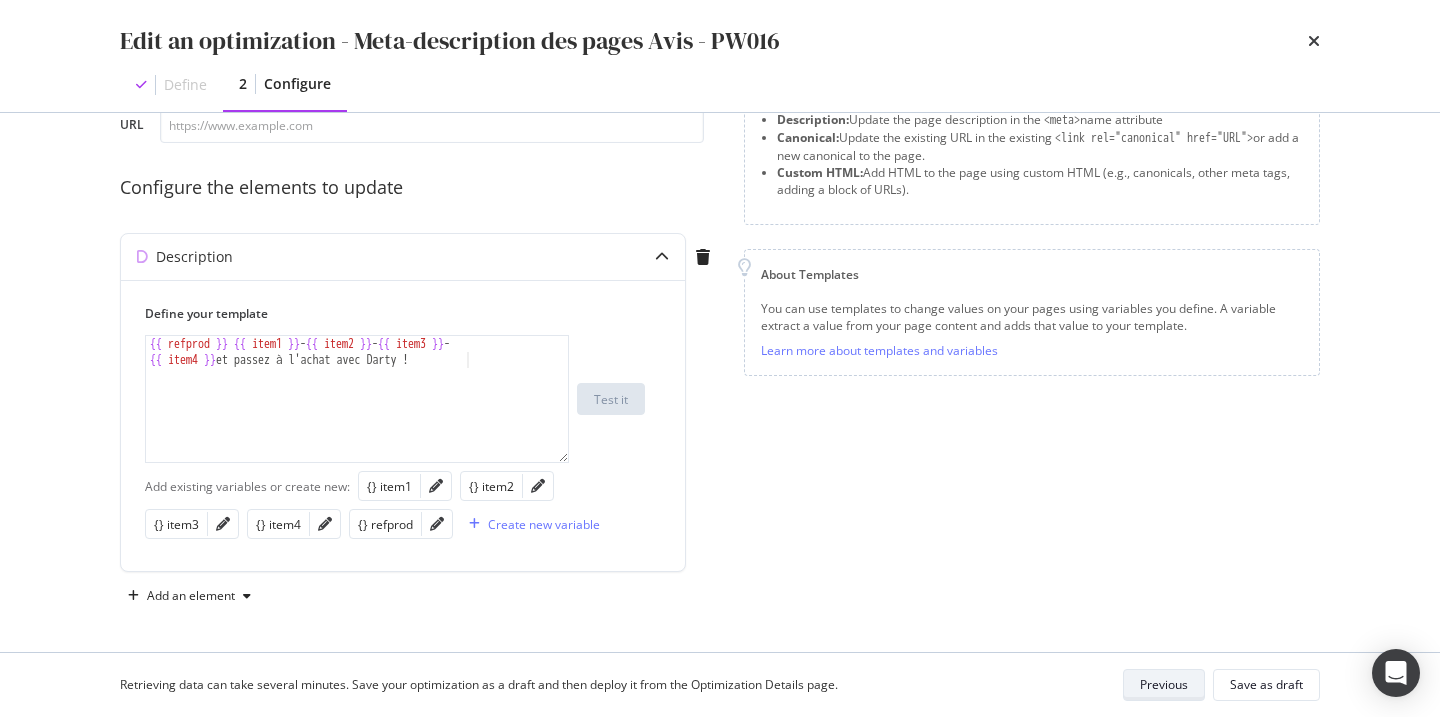 click on "Previous" at bounding box center (1164, 684) 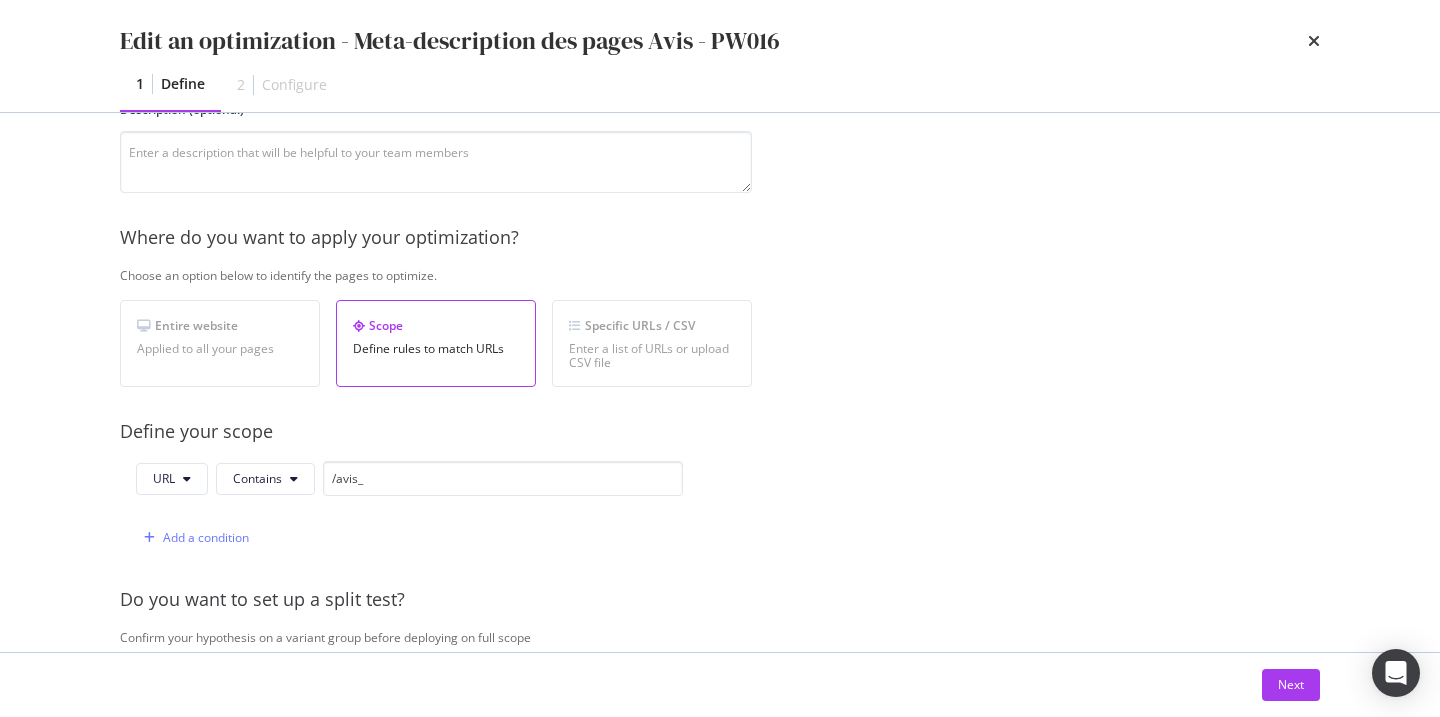 scroll, scrollTop: 501, scrollLeft: 0, axis: vertical 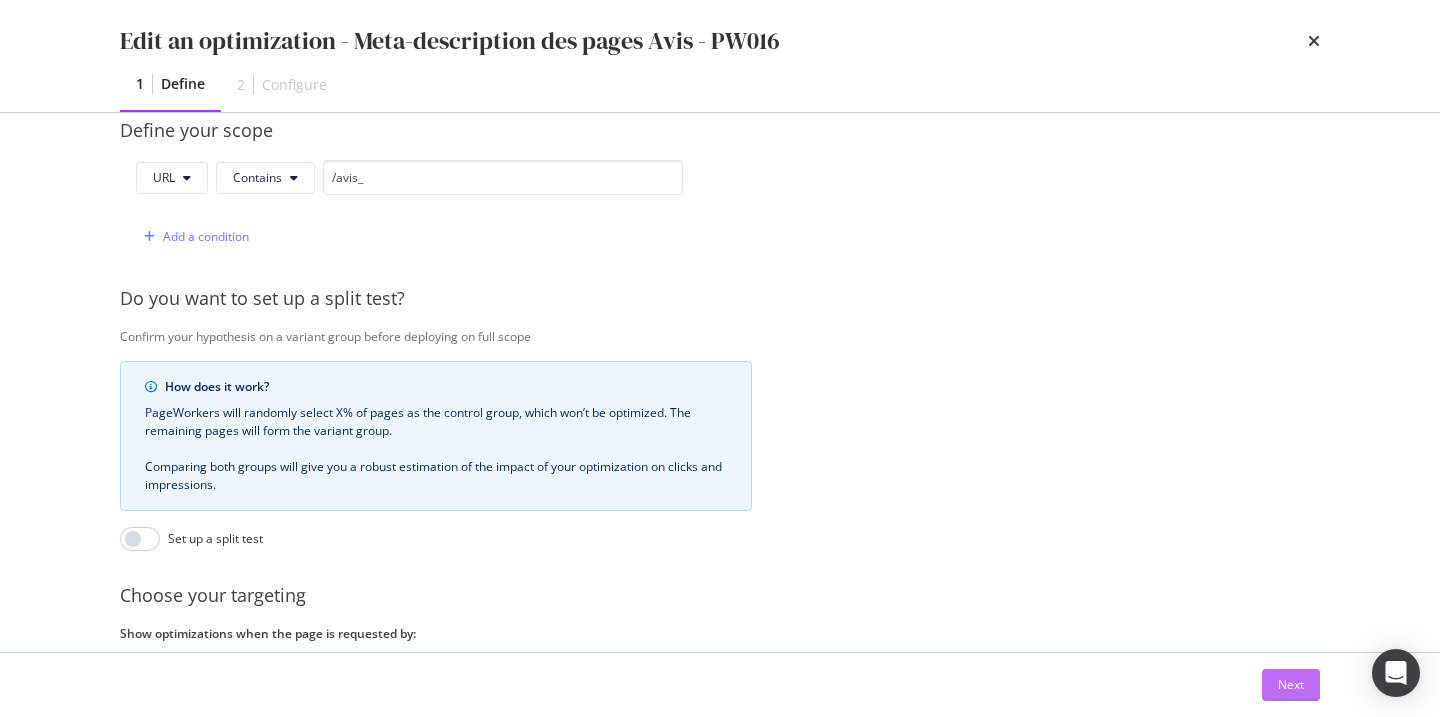 click on "Next" at bounding box center [1291, 685] 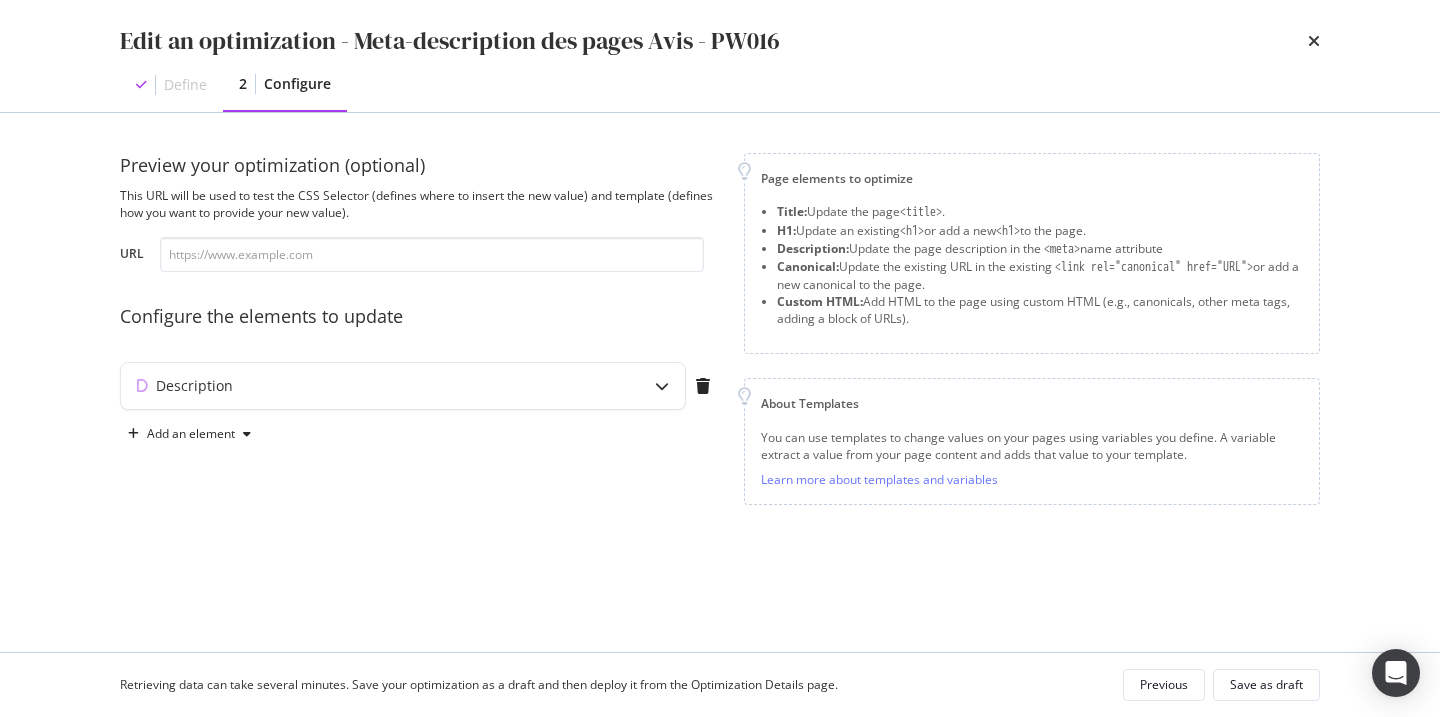 scroll, scrollTop: 0, scrollLeft: 0, axis: both 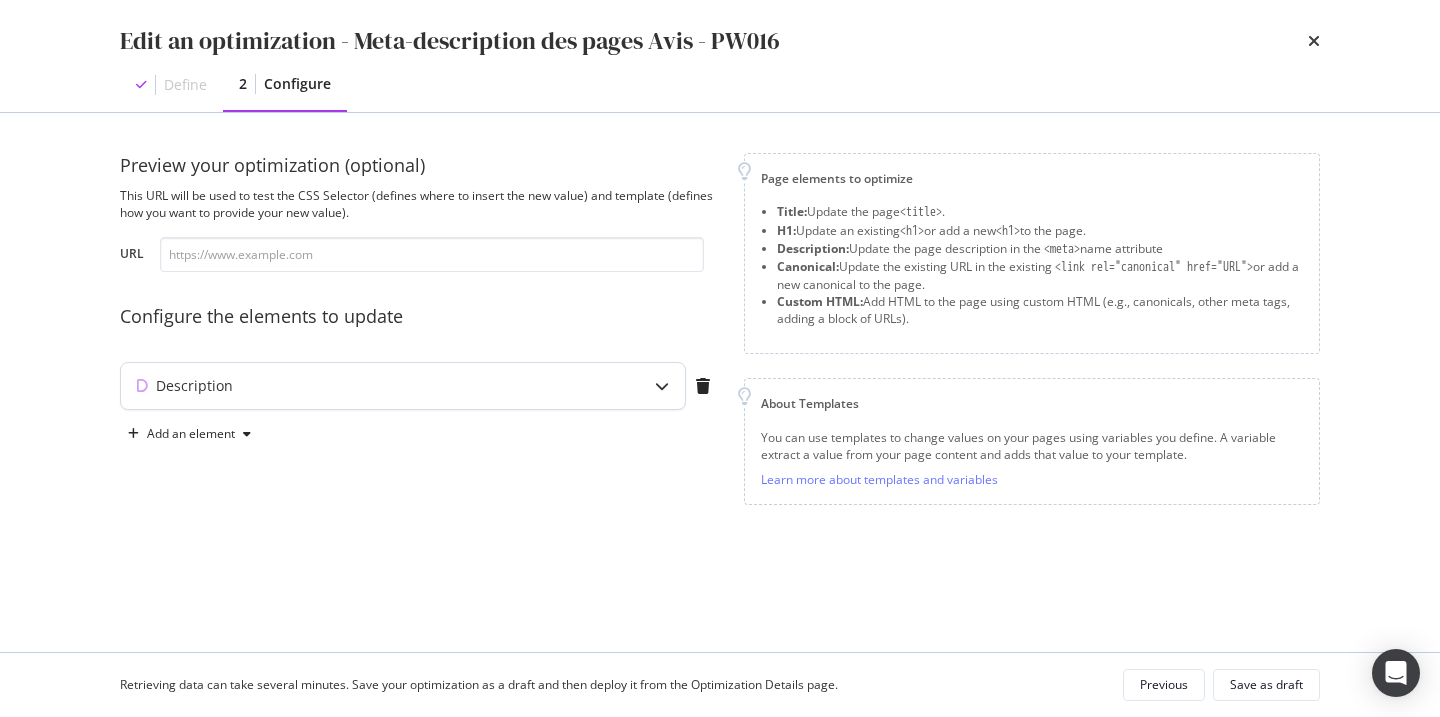 click on "Description" at bounding box center [363, 386] 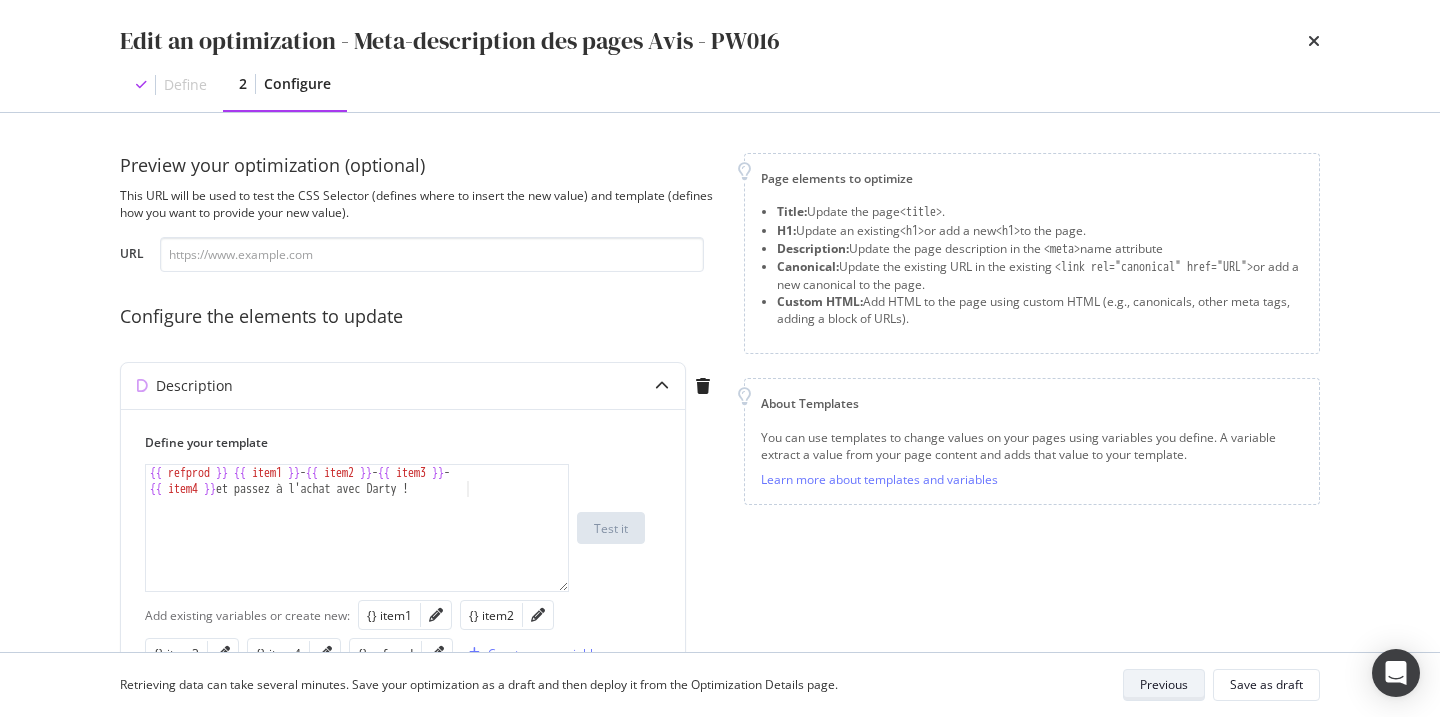 click on "Previous" at bounding box center (1164, 684) 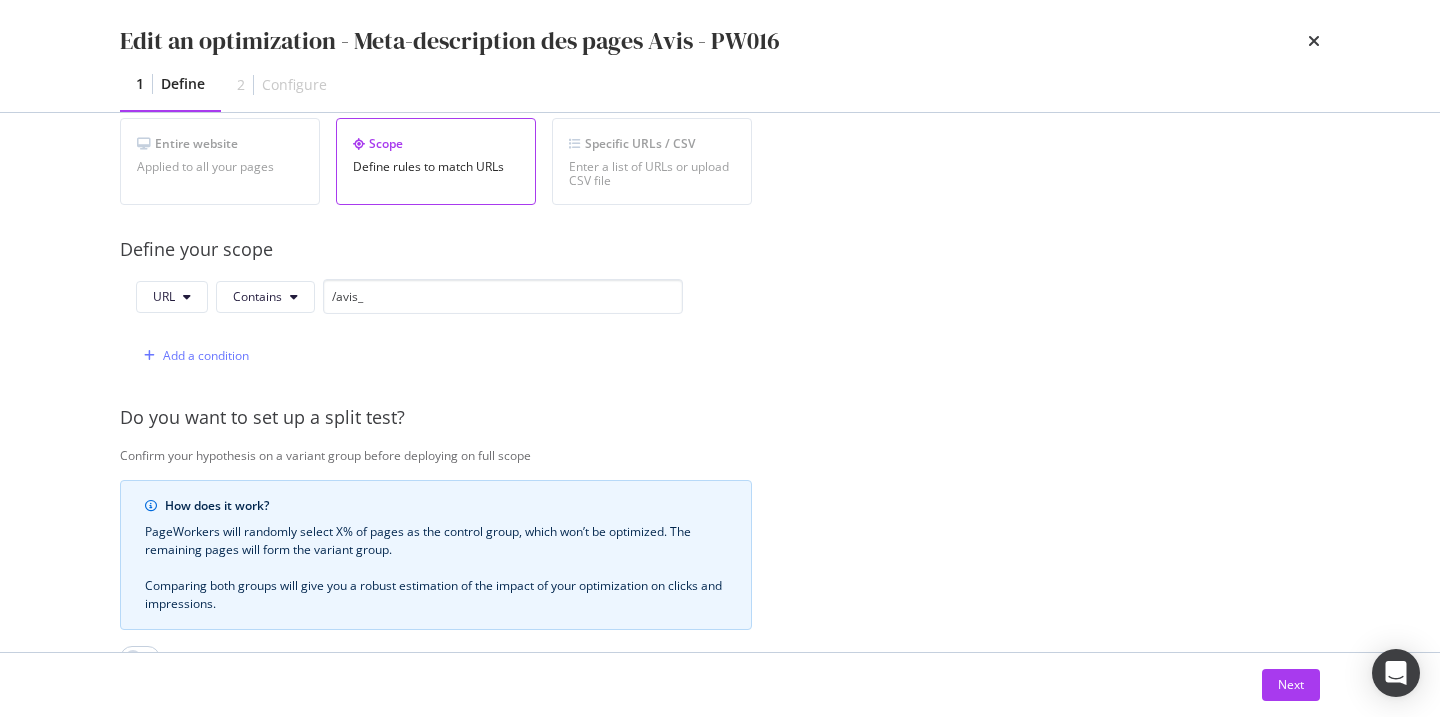 scroll, scrollTop: 669, scrollLeft: 0, axis: vertical 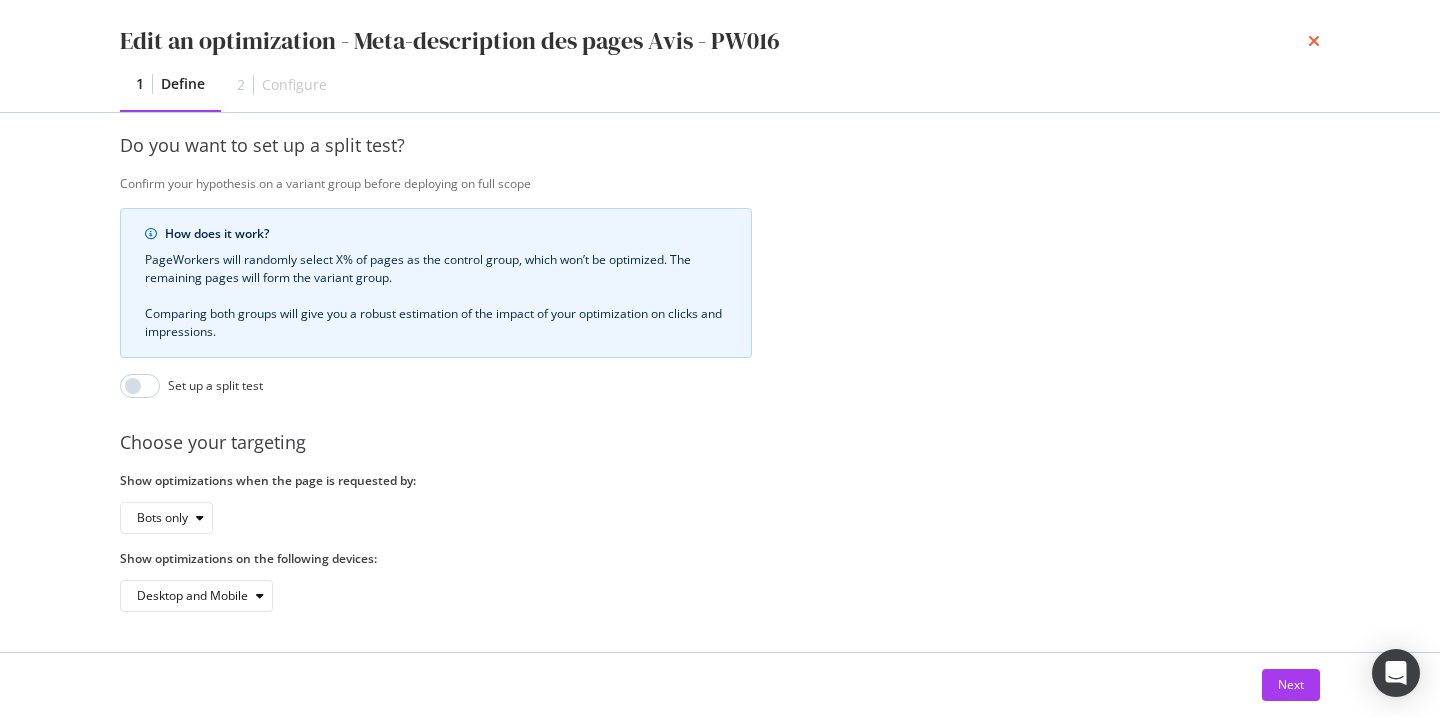 click at bounding box center (1314, 41) 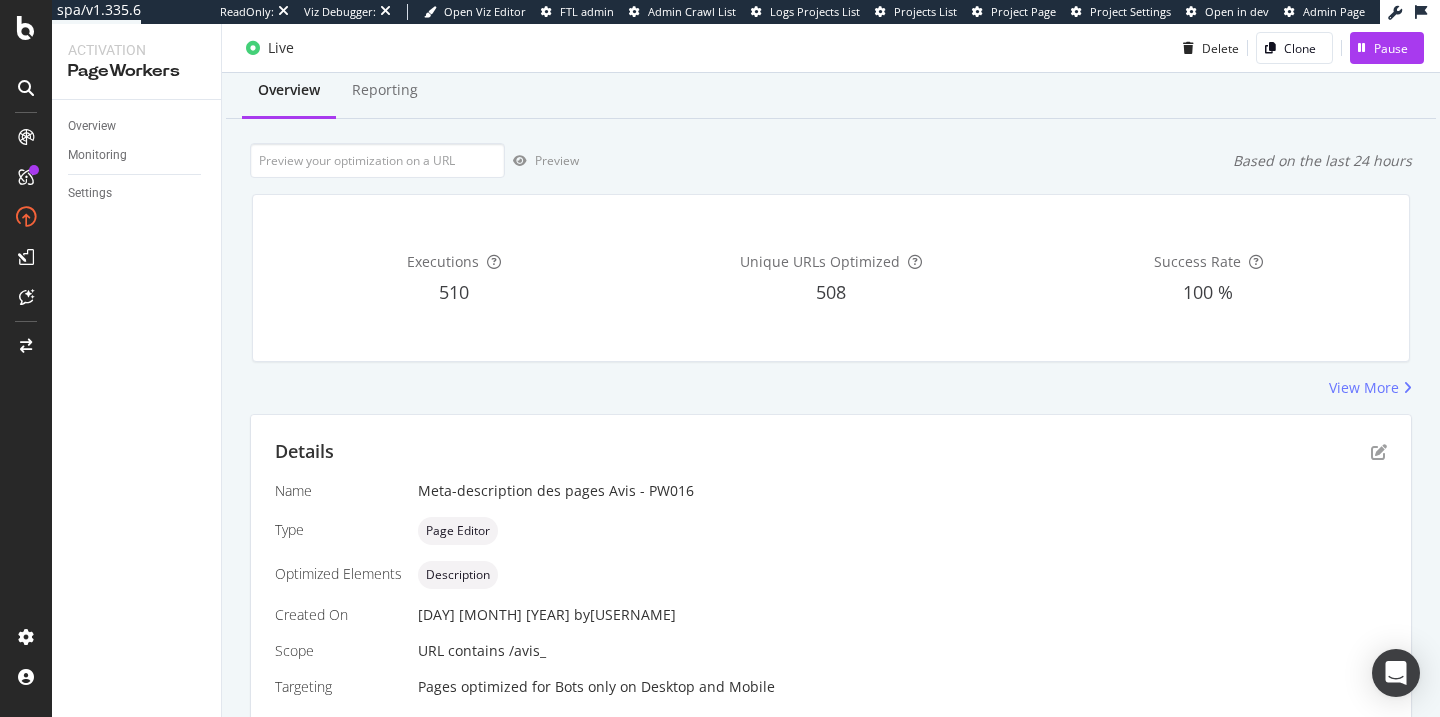 scroll, scrollTop: 0, scrollLeft: 0, axis: both 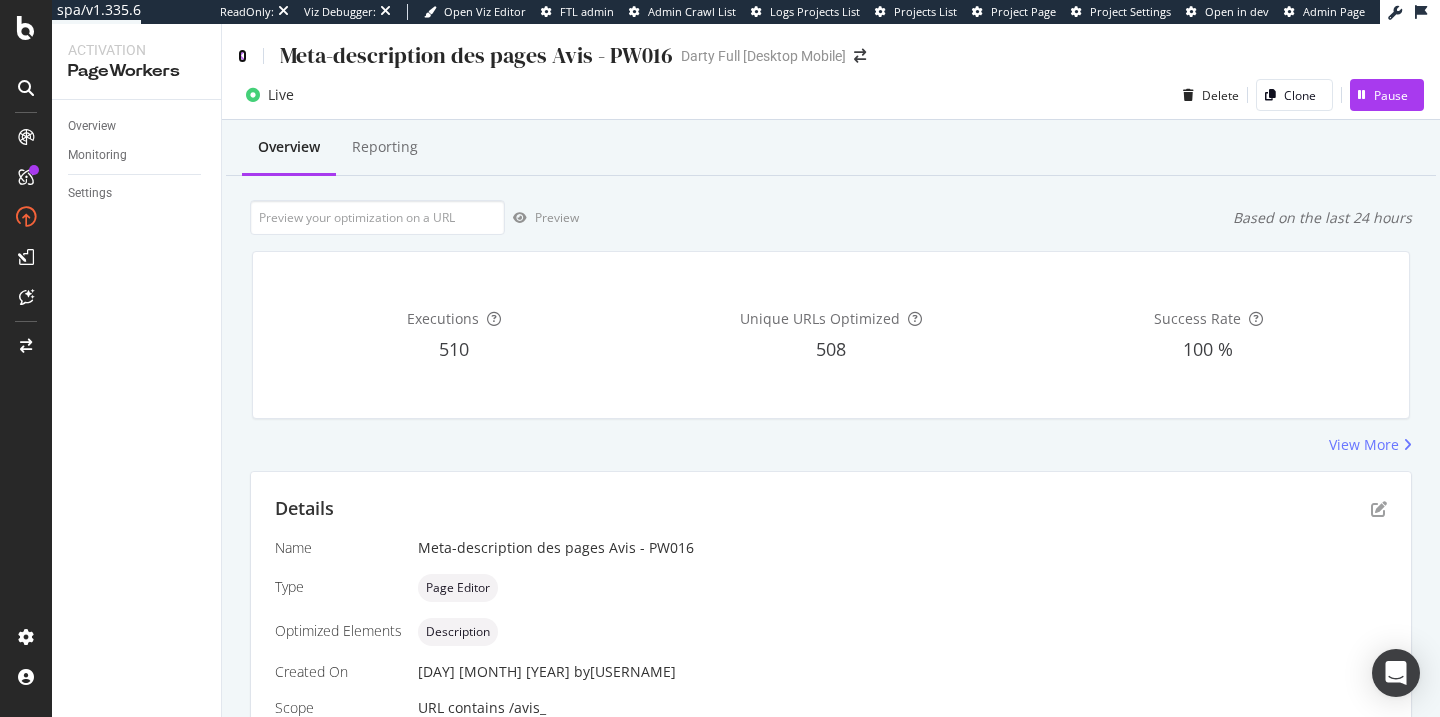 click at bounding box center (242, 56) 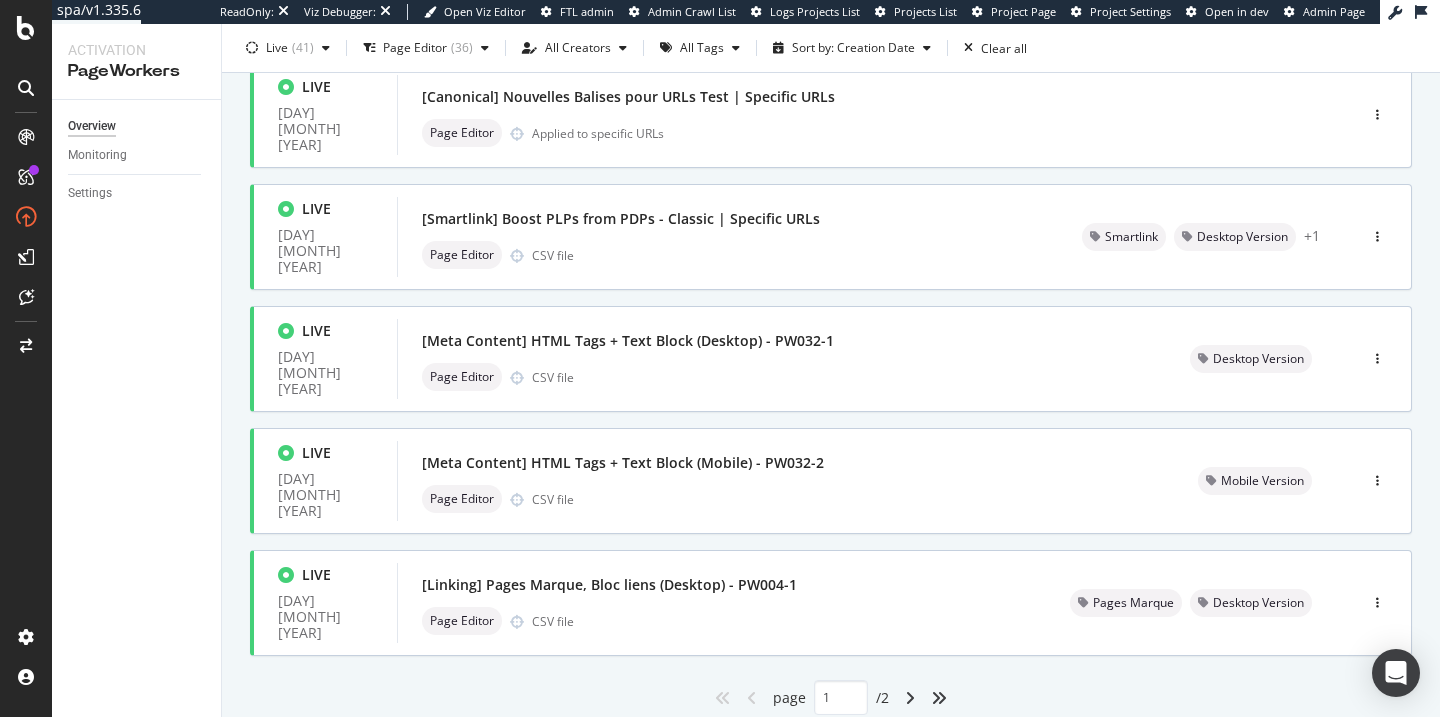 scroll, scrollTop: 822, scrollLeft: 0, axis: vertical 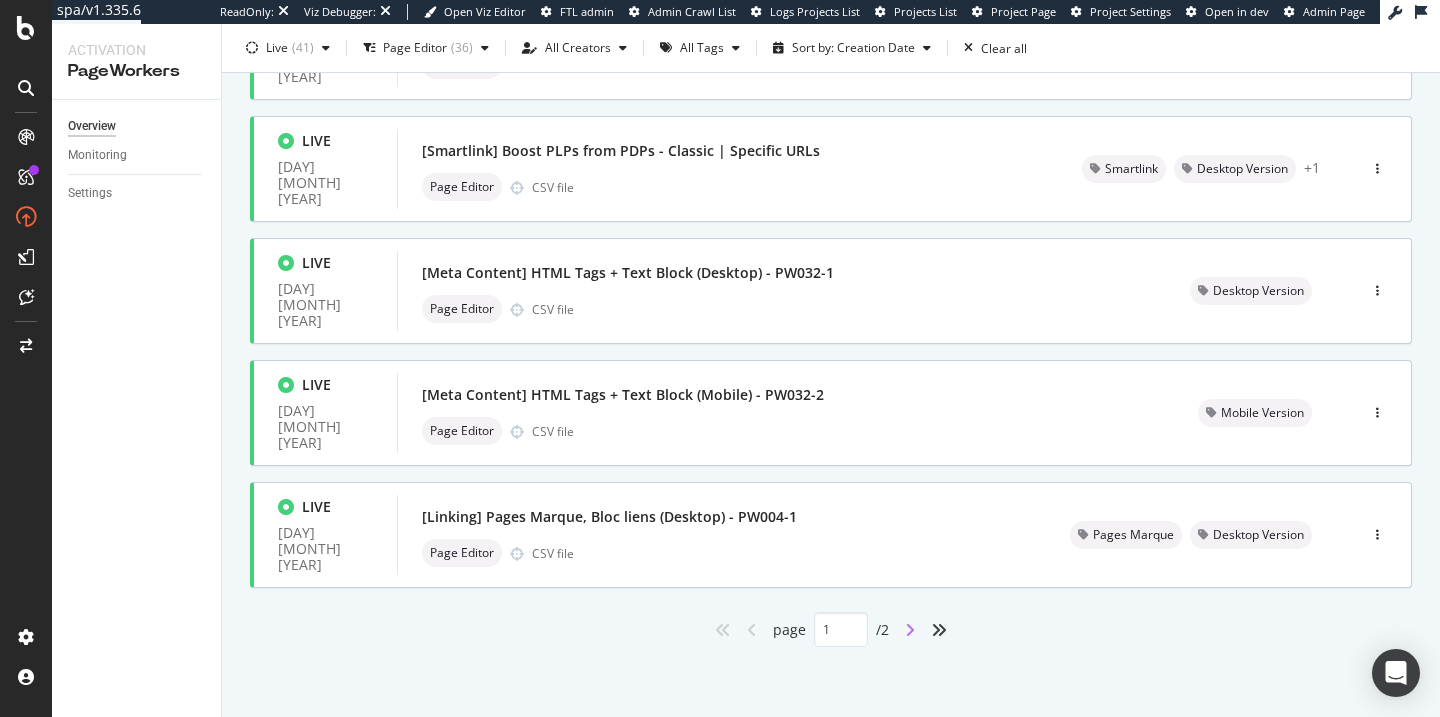 click at bounding box center (910, 630) 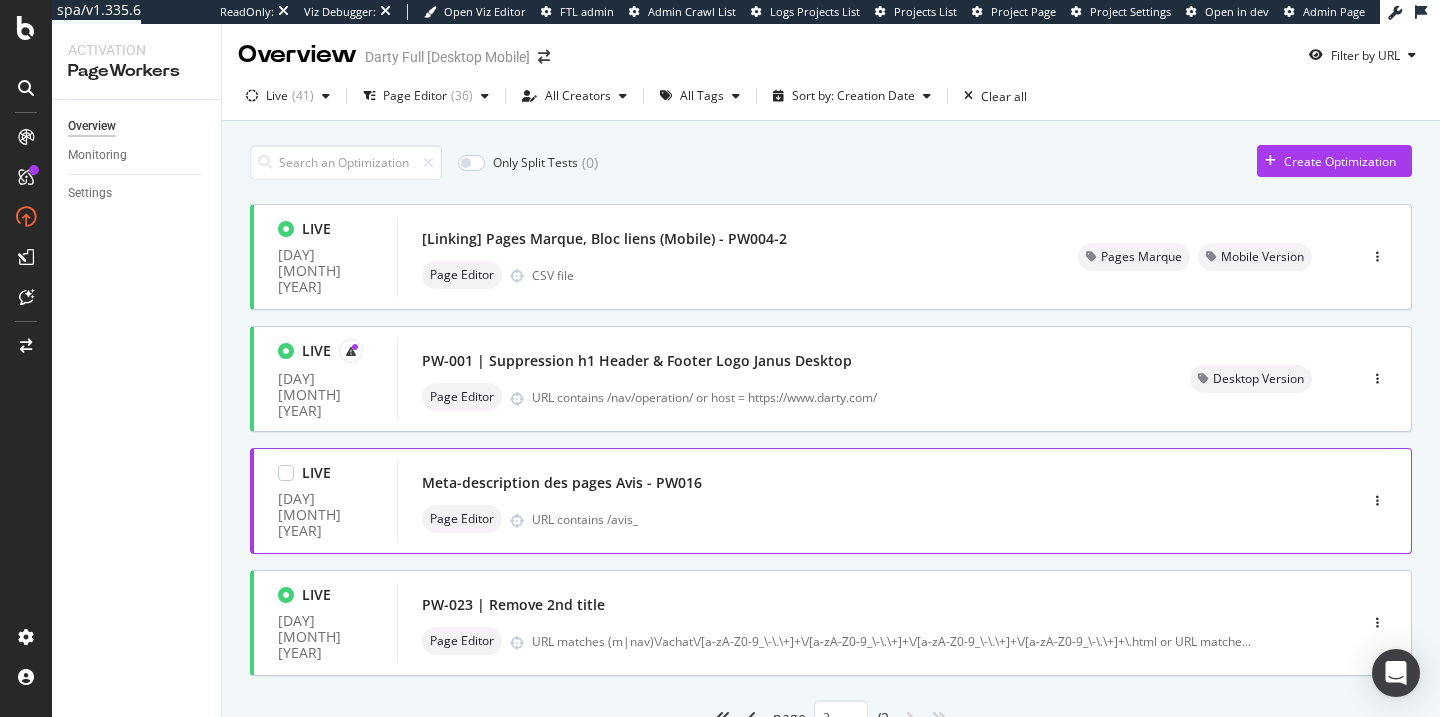 scroll, scrollTop: 0, scrollLeft: 0, axis: both 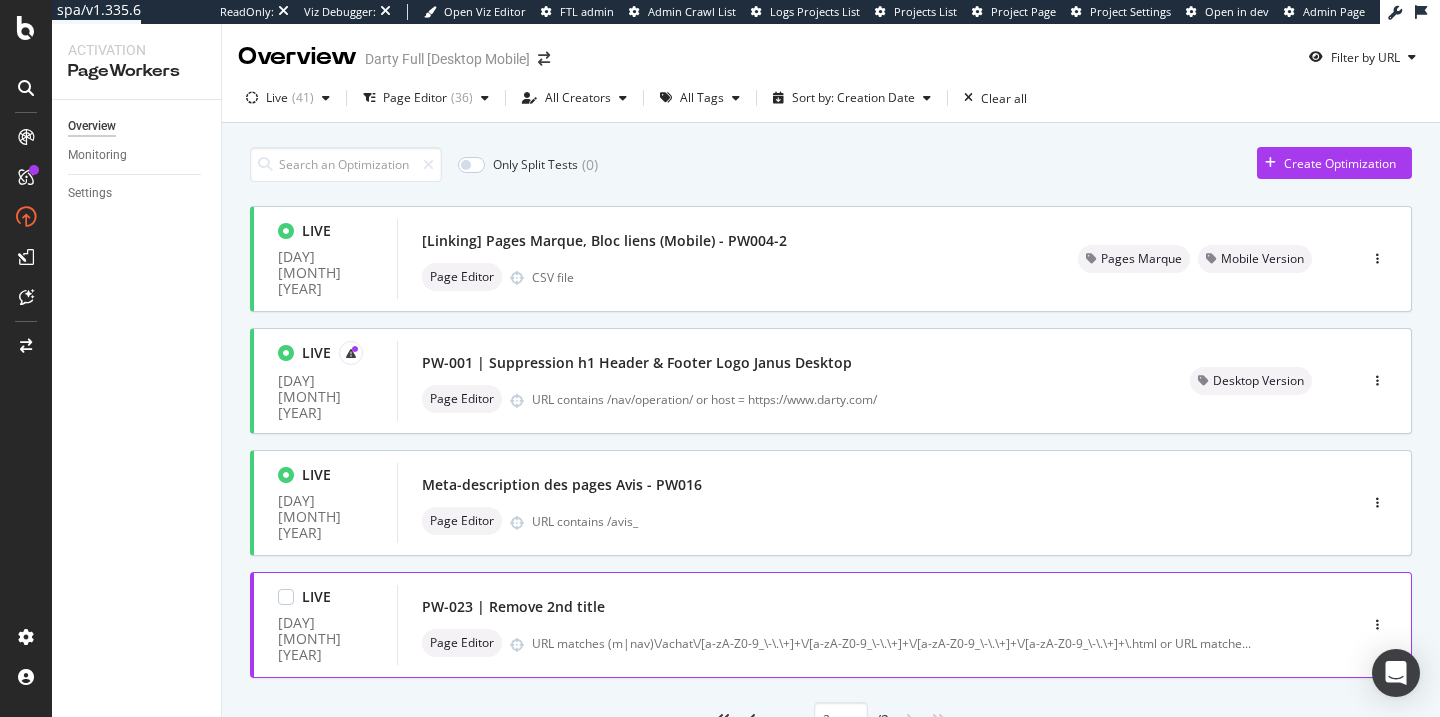 click on "LIVE 27 Jun. 2023 PW-023 | Remove 2nd title Page Editor URL matches (m|nav)\/achat\/[a-zA-Z0-9_\-\.\+]+\/[a-zA-Z0-9_\-\.\+]+\/[a-zA-Z0-9_\-\.\+]+\/[a-zA-Z0-9_\-\.\+]+\.html or URL matche ..." at bounding box center (831, 625) 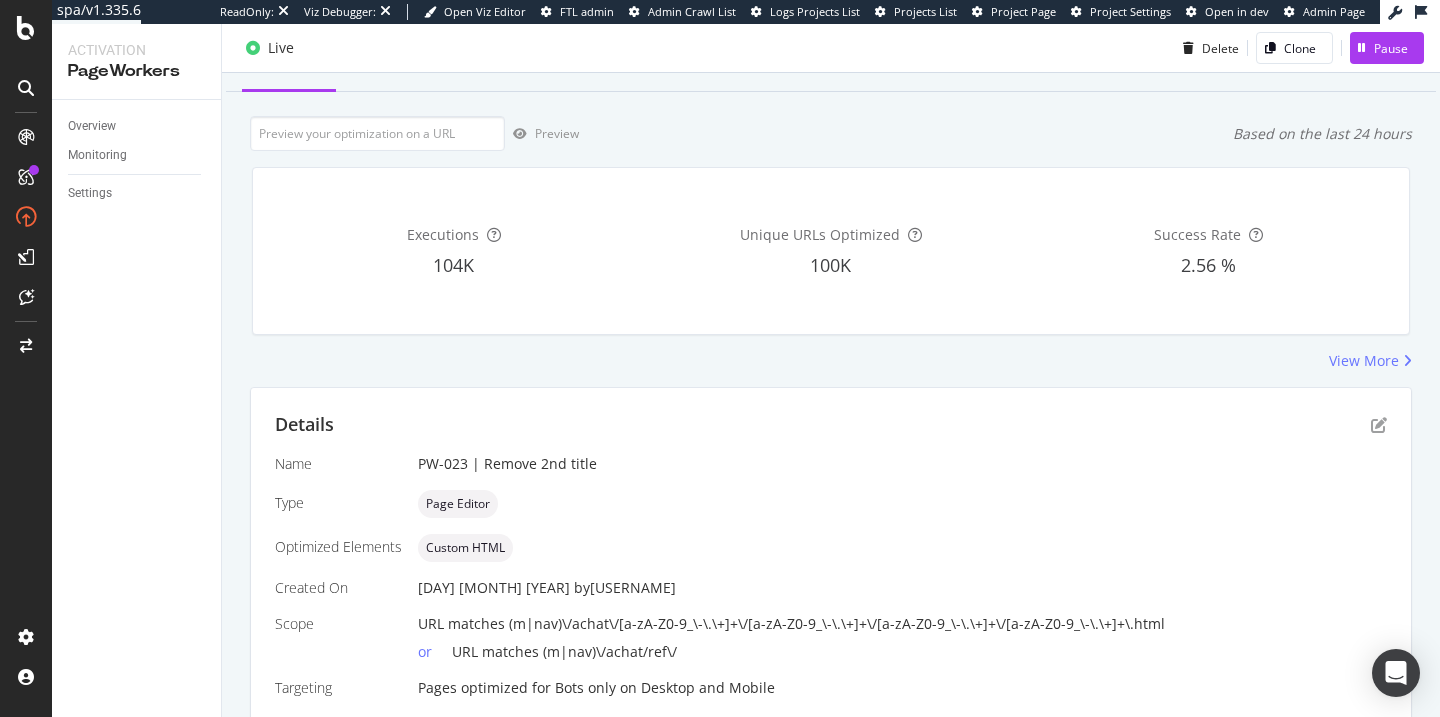 scroll, scrollTop: 0, scrollLeft: 0, axis: both 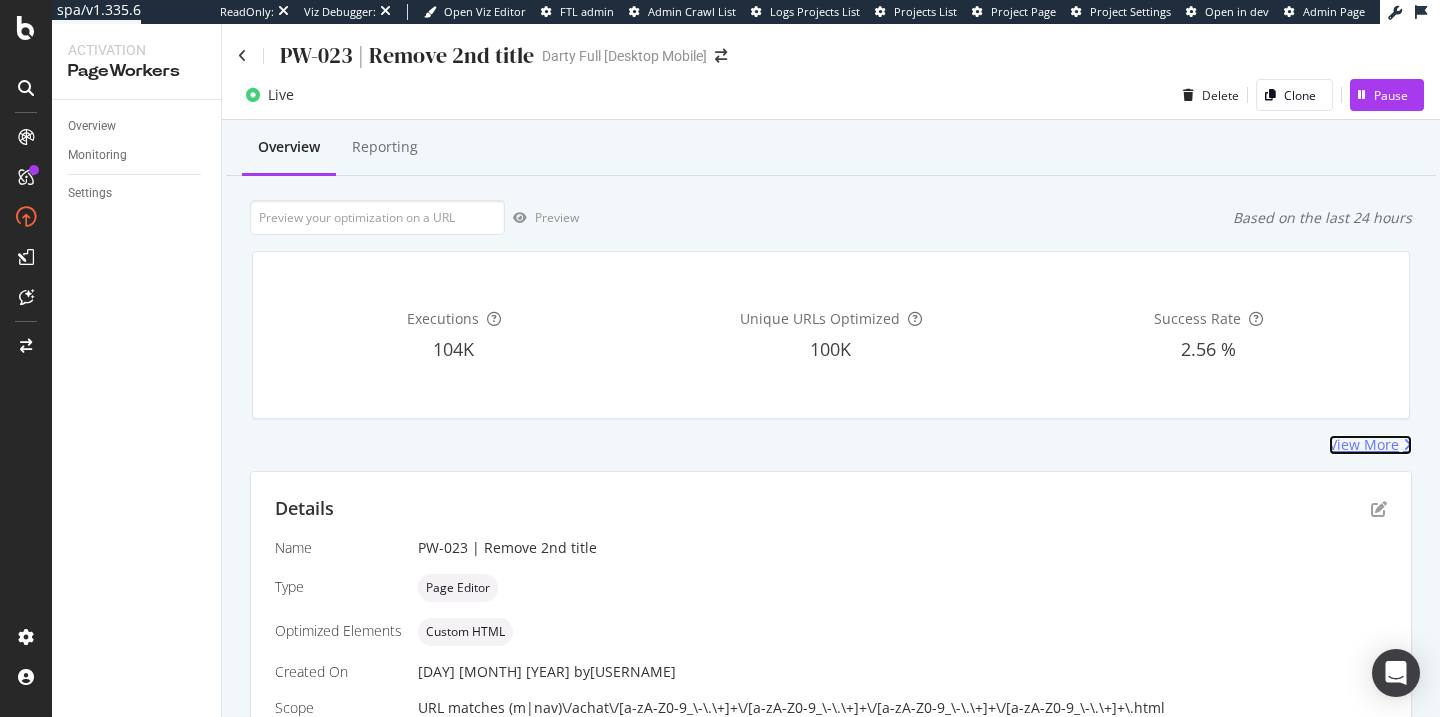 click on "View More" at bounding box center (1364, 445) 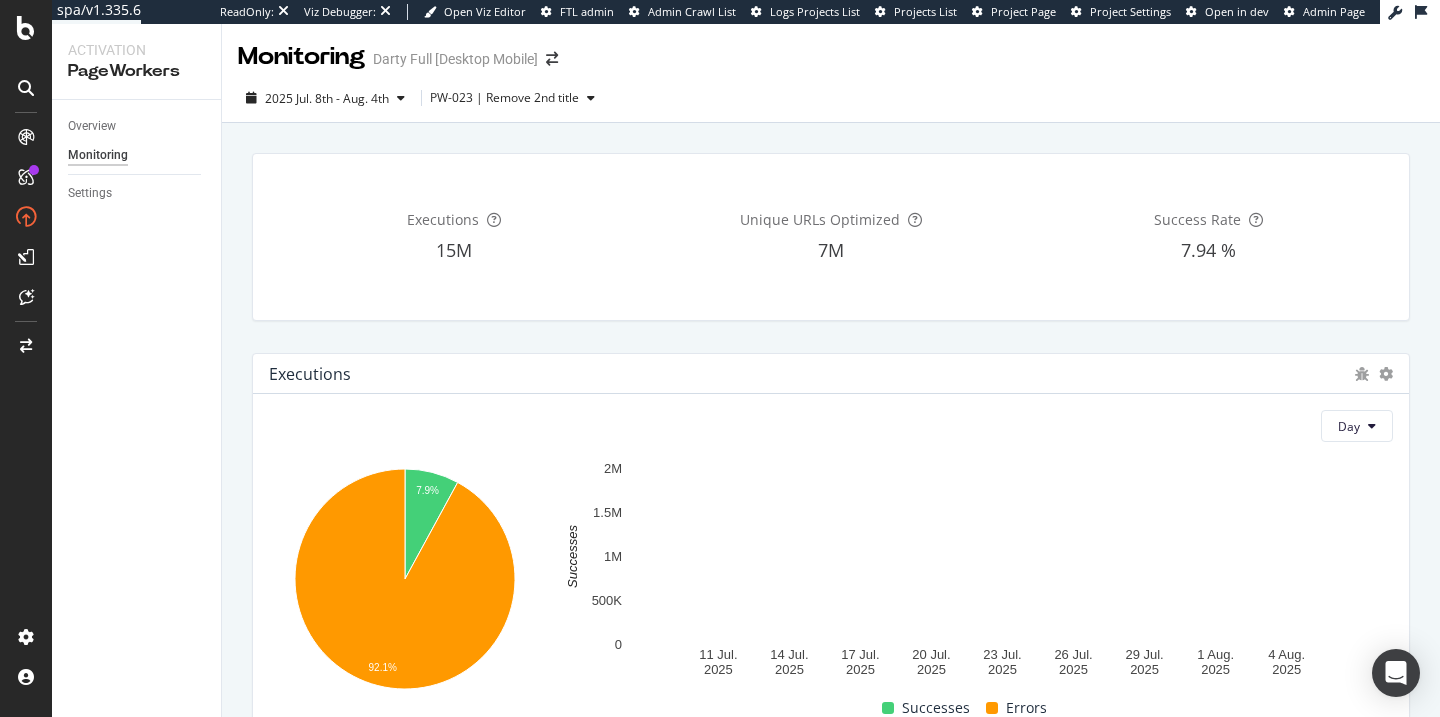 scroll, scrollTop: 890, scrollLeft: 0, axis: vertical 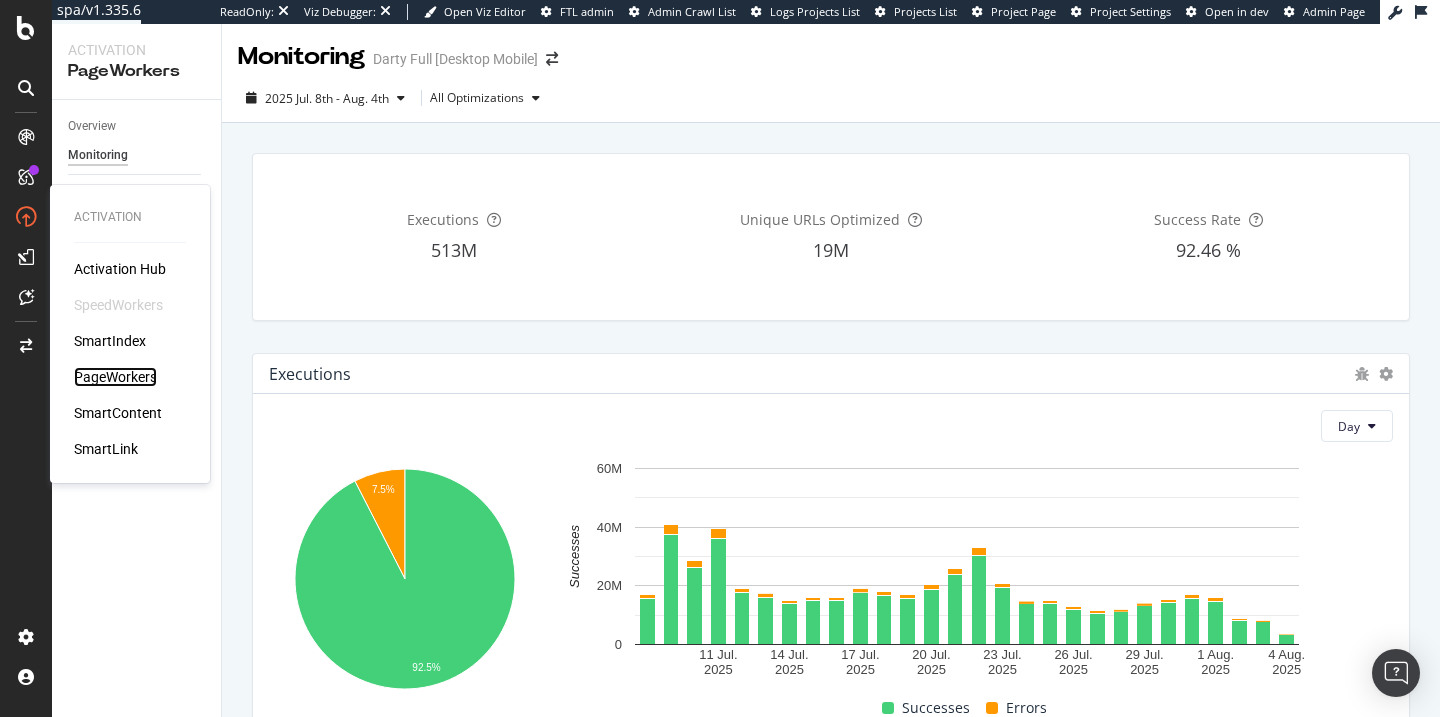 click on "PageWorkers" at bounding box center [115, 377] 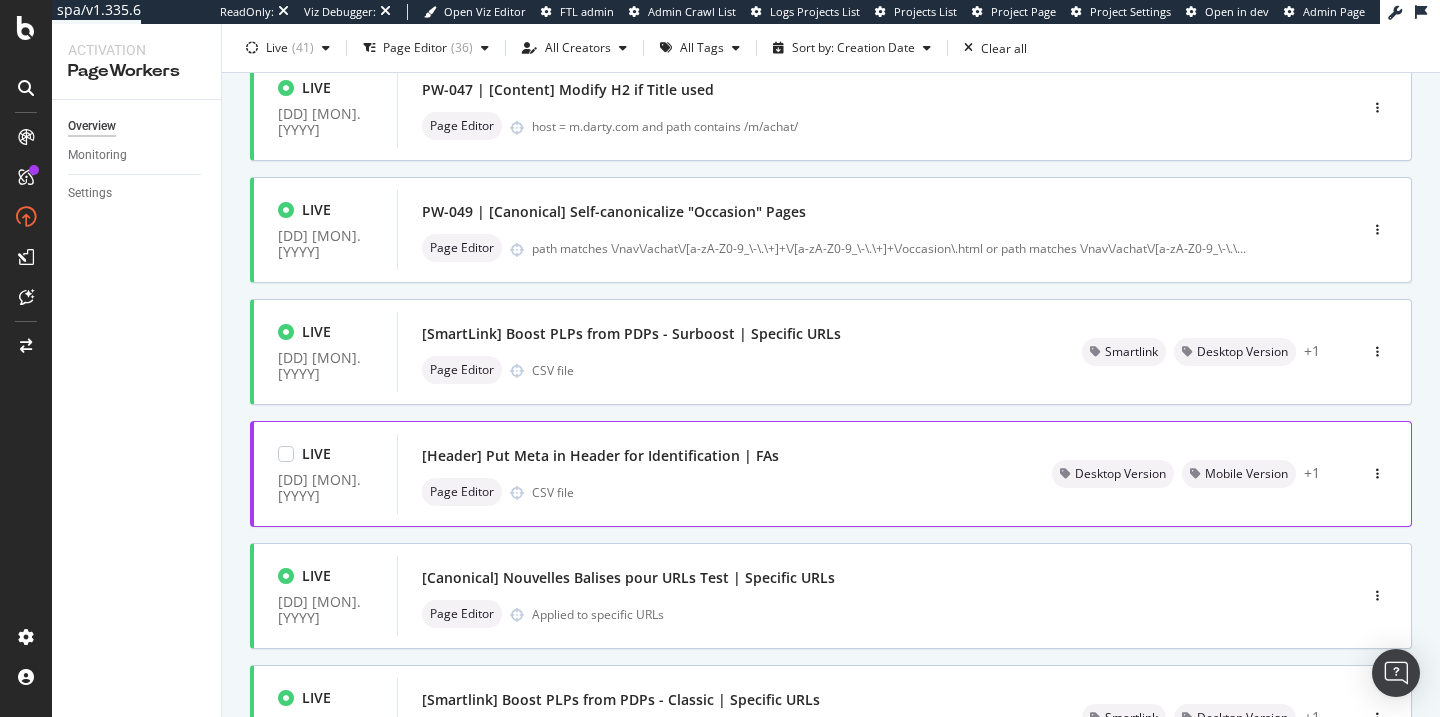 scroll, scrollTop: 170, scrollLeft: 0, axis: vertical 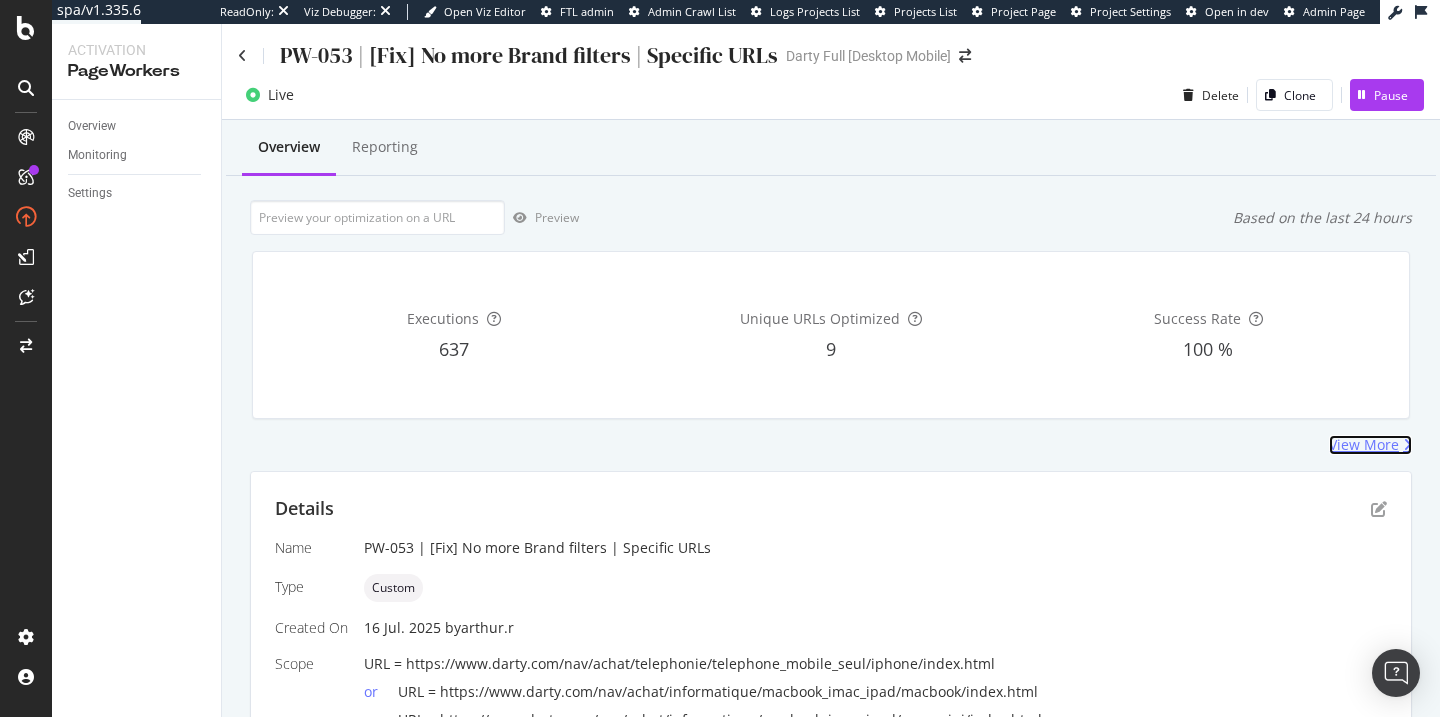 click on "View More" at bounding box center [1364, 445] 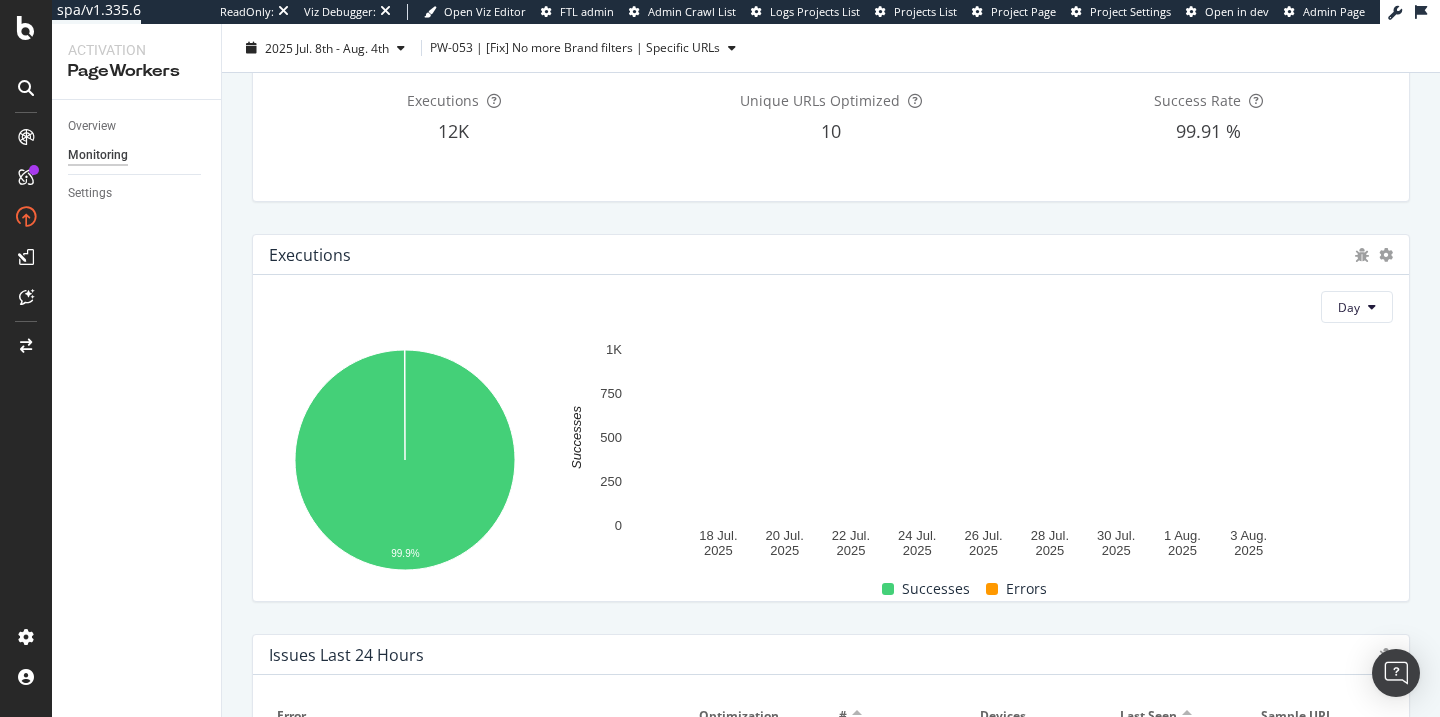 scroll, scrollTop: 0, scrollLeft: 0, axis: both 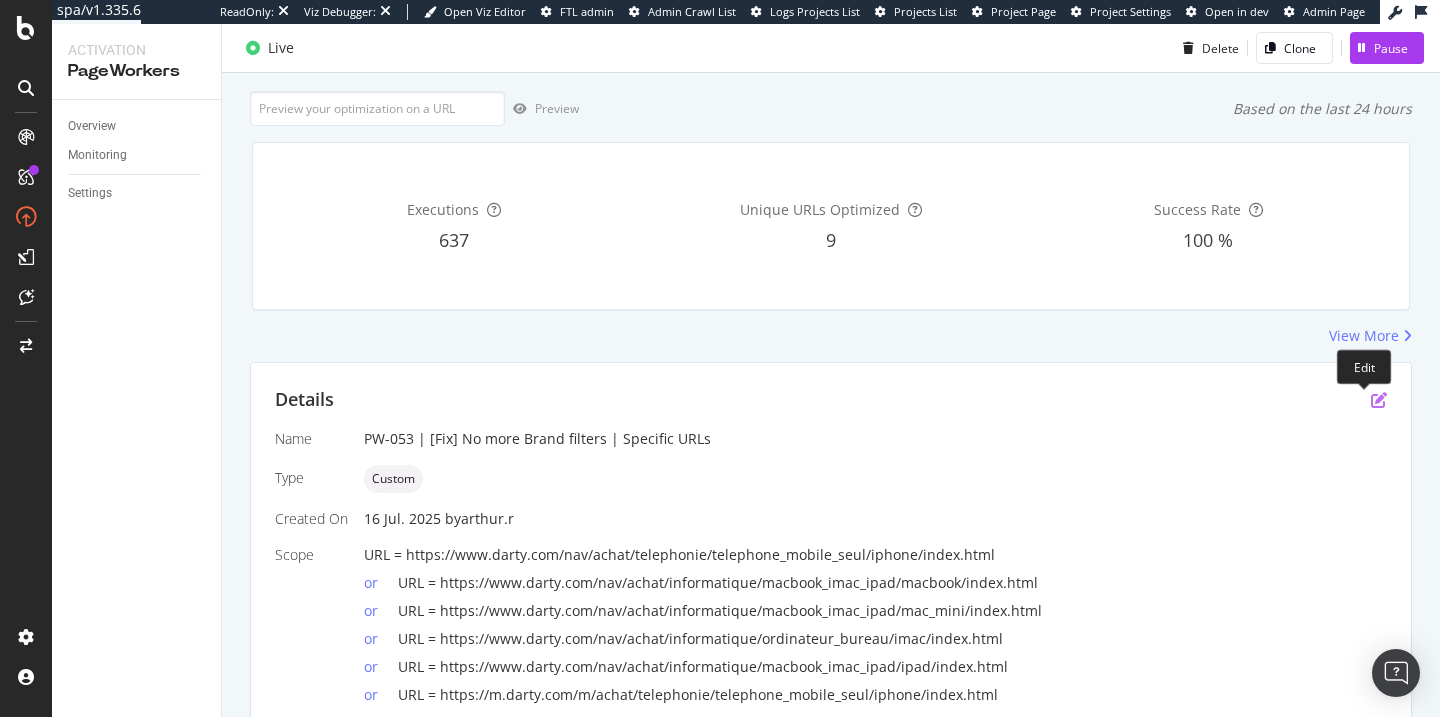click at bounding box center (1379, 400) 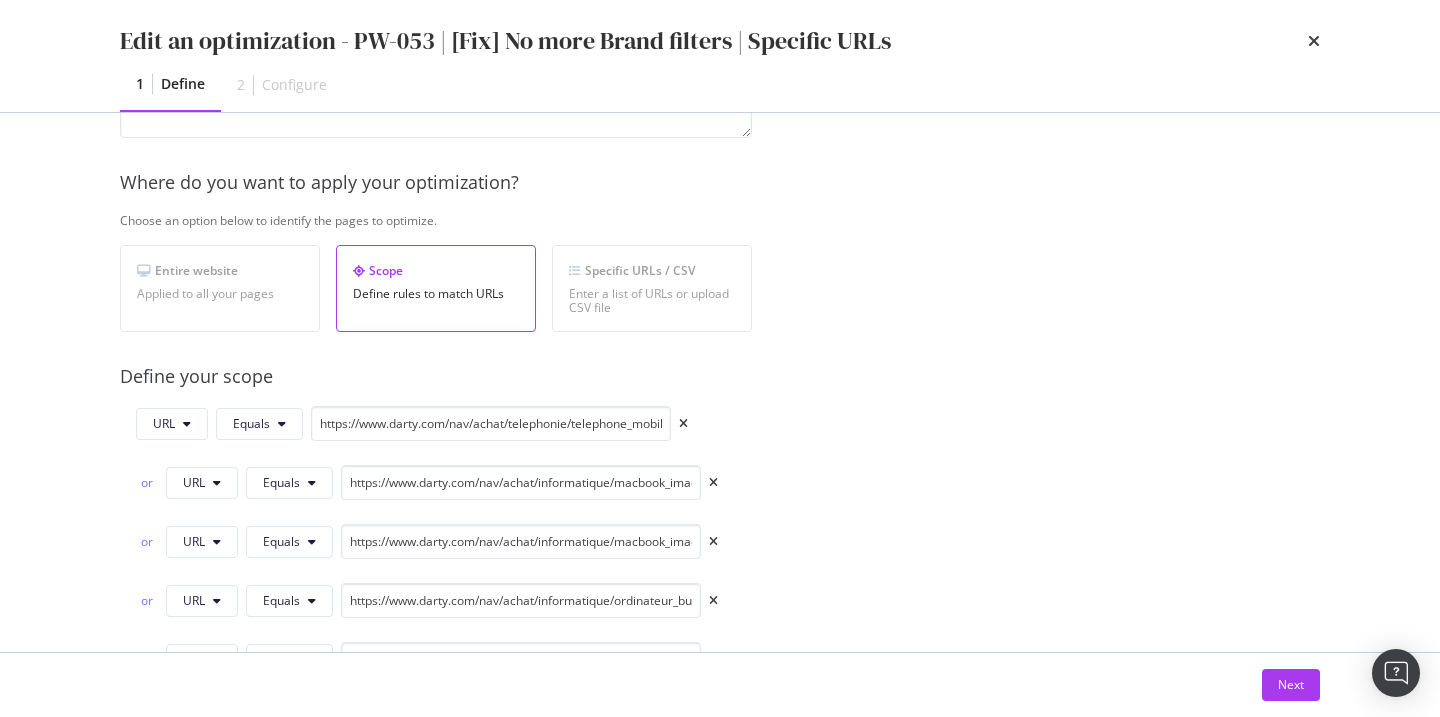 scroll, scrollTop: 412, scrollLeft: 0, axis: vertical 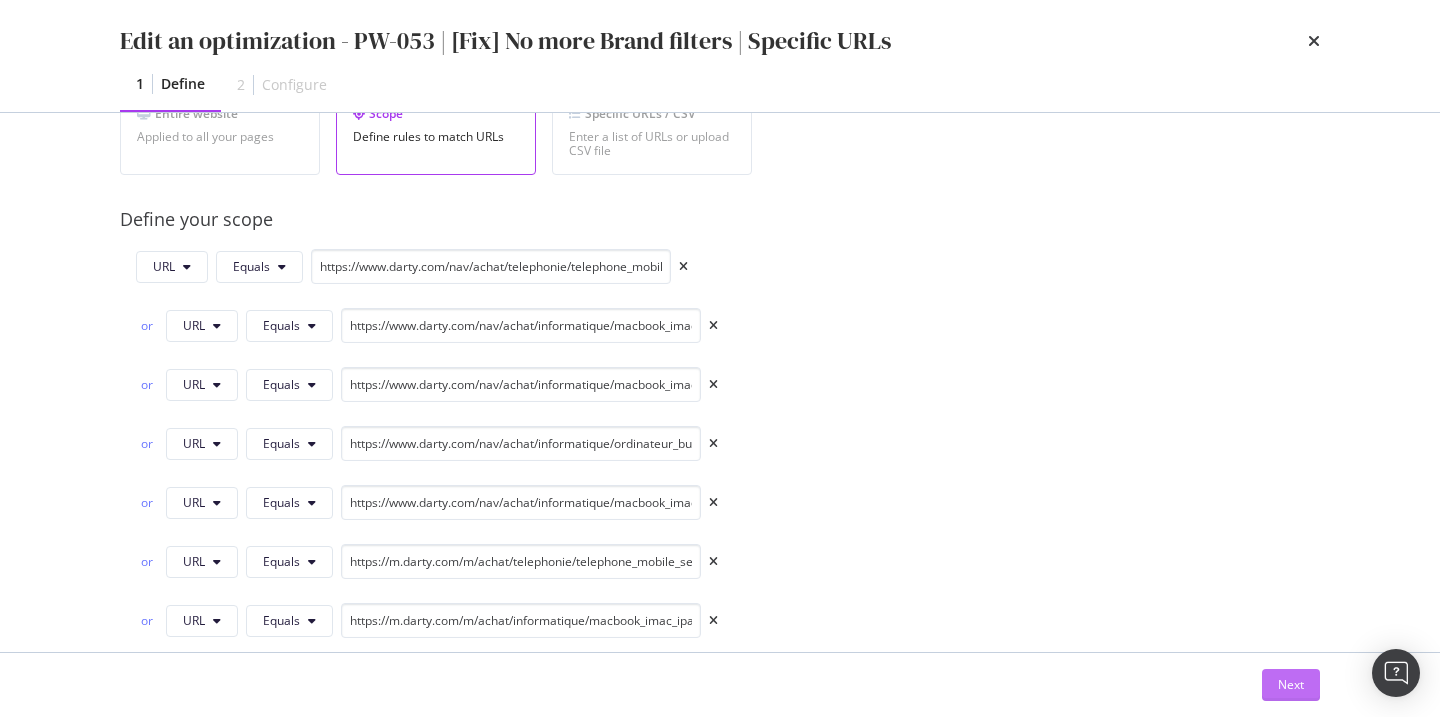 click on "Next" at bounding box center [1291, 684] 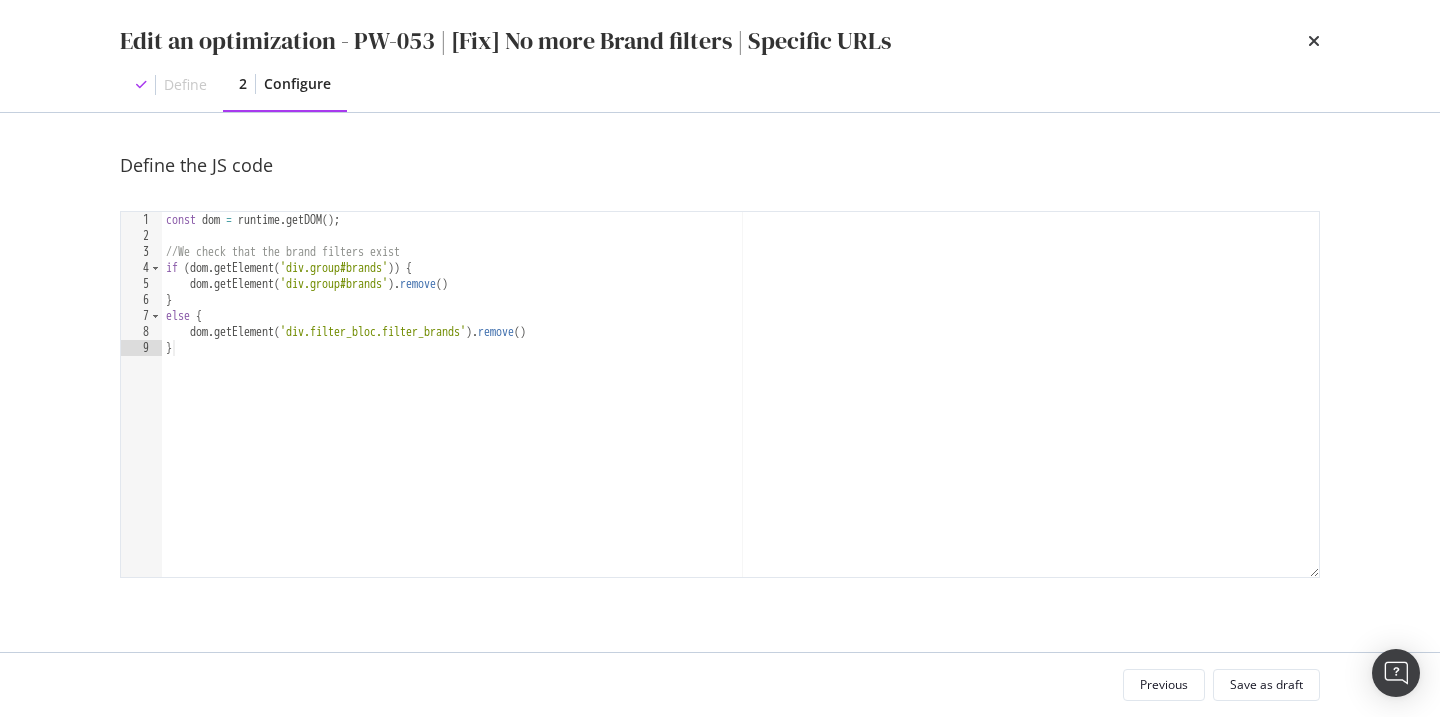 scroll, scrollTop: 0, scrollLeft: 0, axis: both 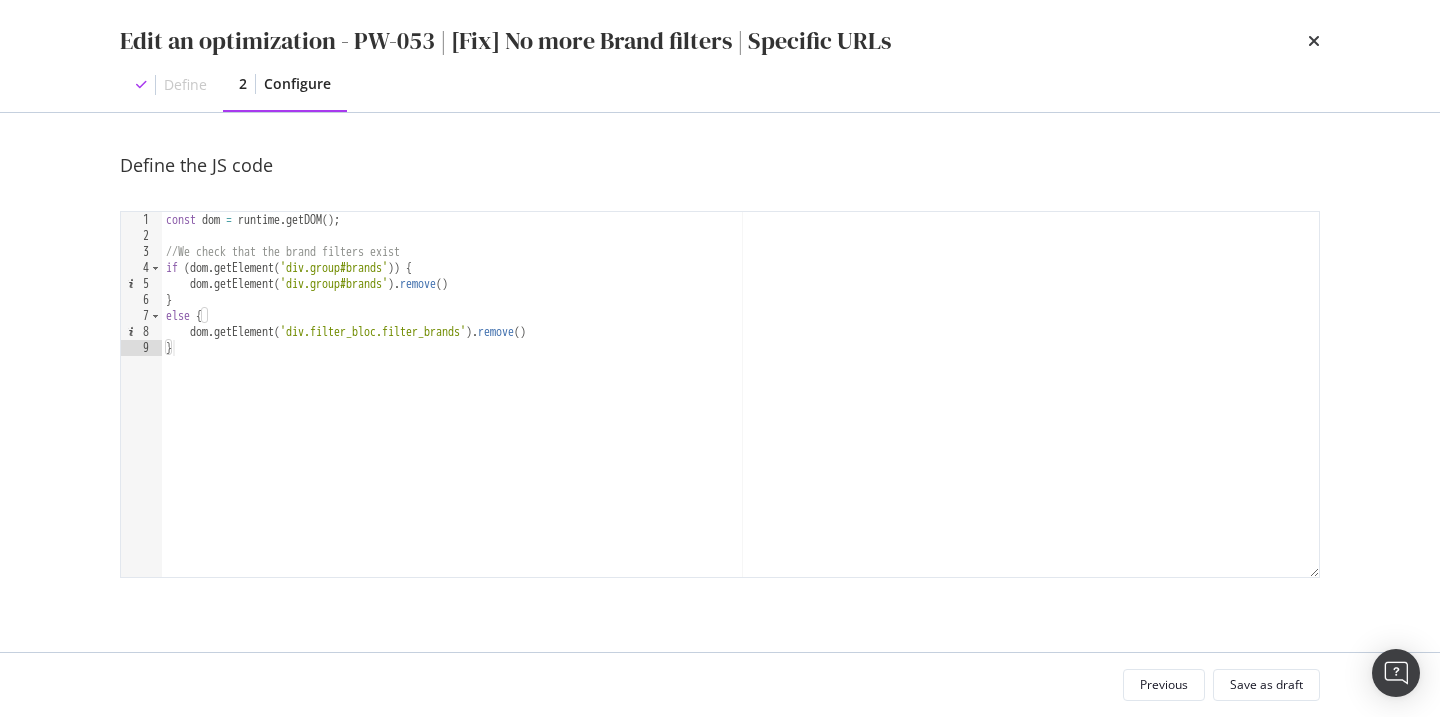 click on "Edit an optimization - PW-053 | [Fix] No more Brand filters | Specific URLs" at bounding box center (720, 41) 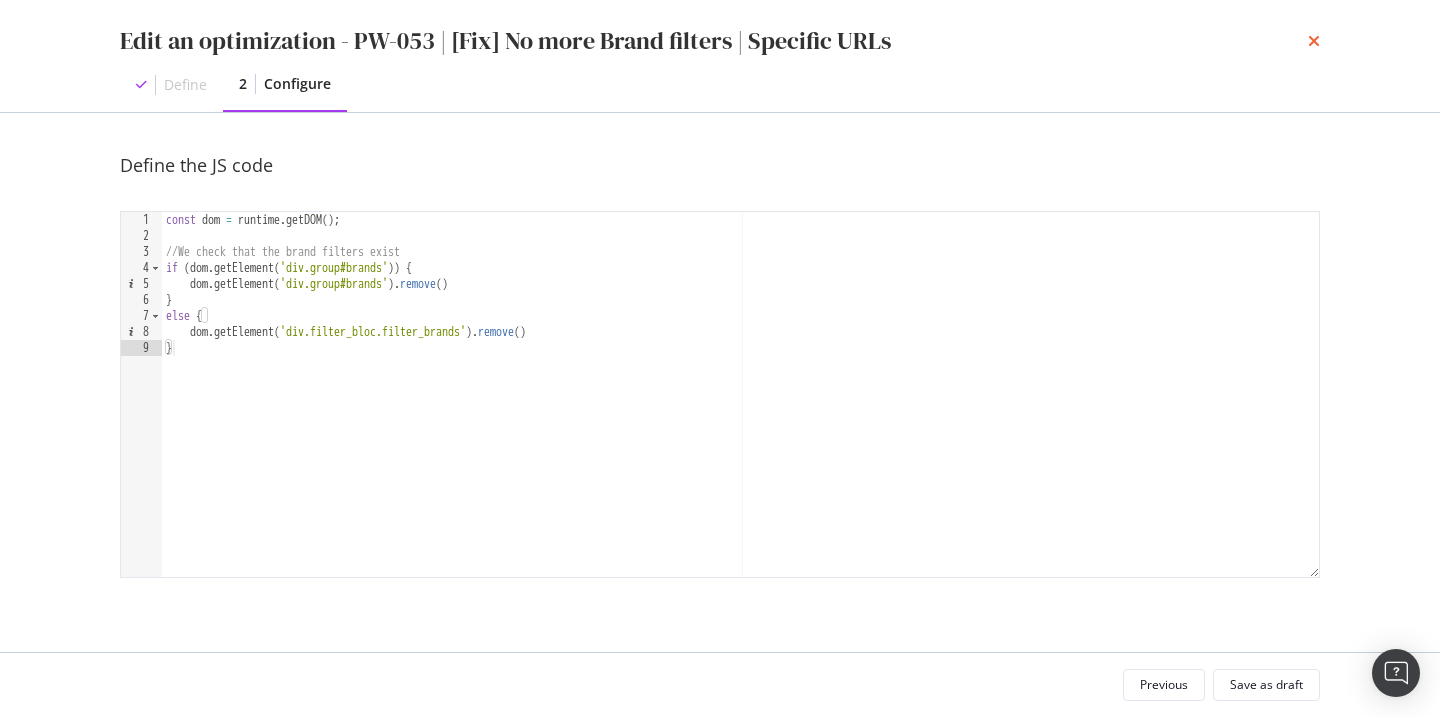 click at bounding box center (1314, 41) 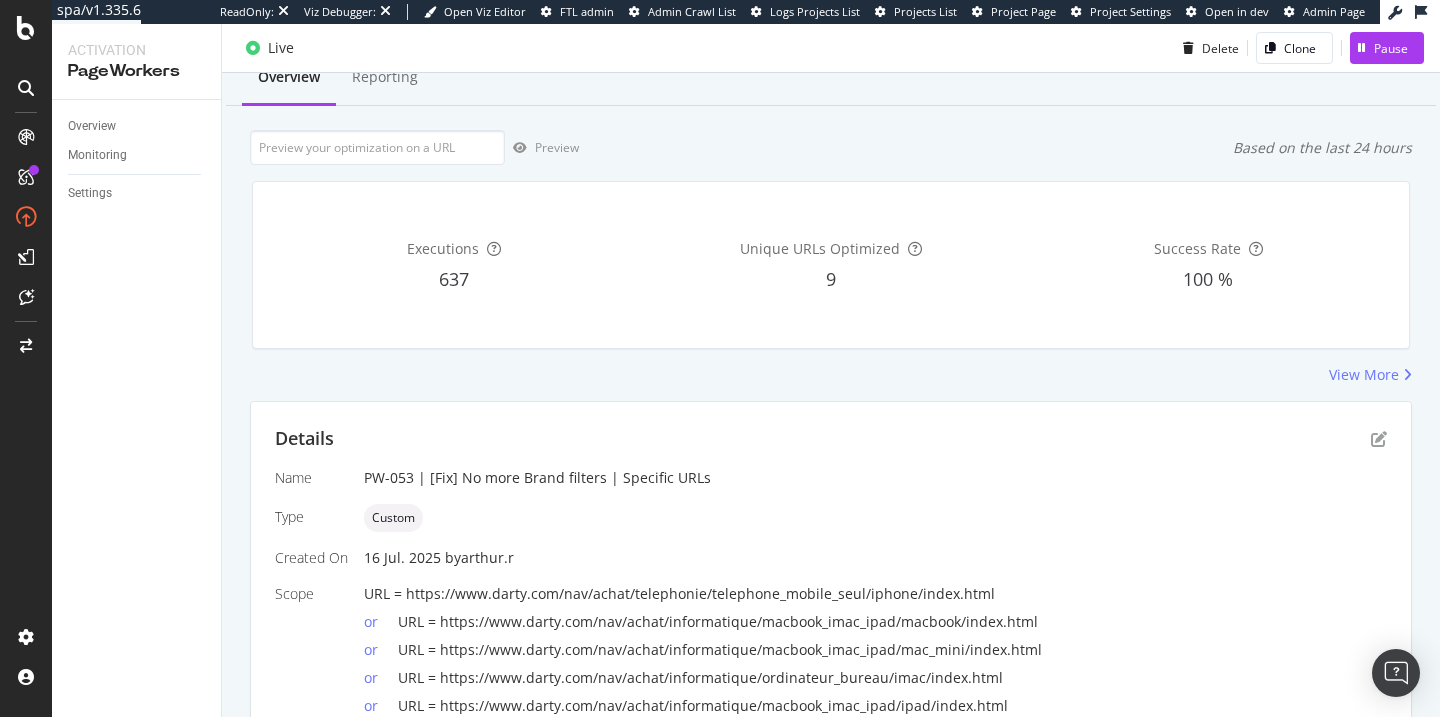 scroll, scrollTop: 0, scrollLeft: 0, axis: both 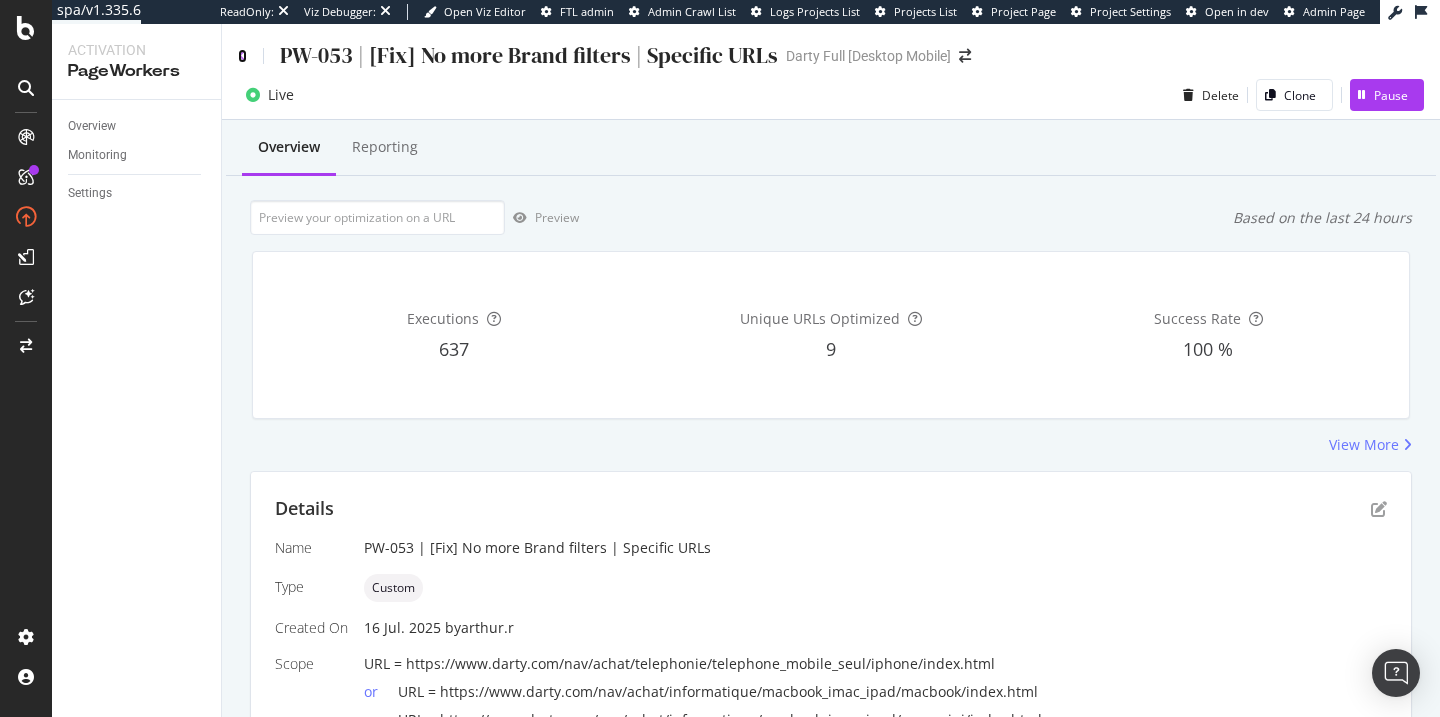 click at bounding box center (242, 56) 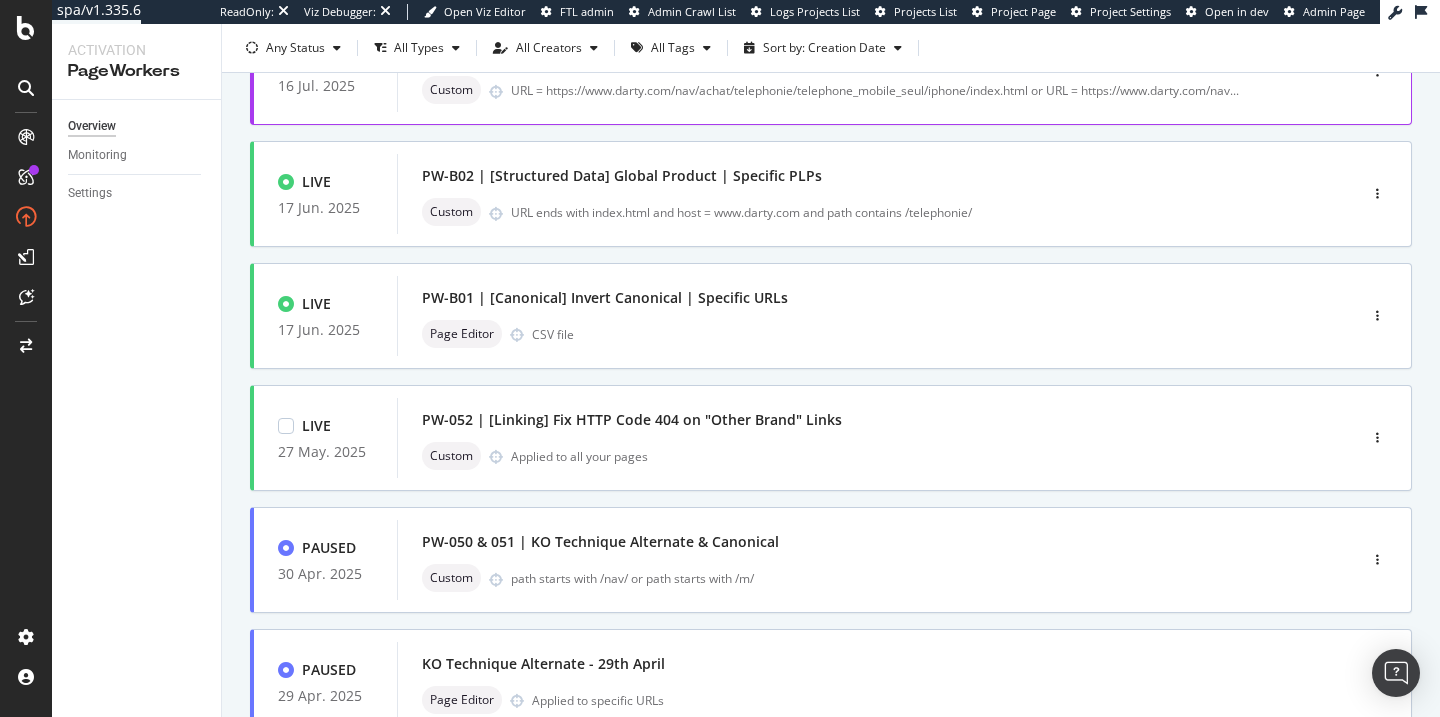 scroll, scrollTop: 822, scrollLeft: 0, axis: vertical 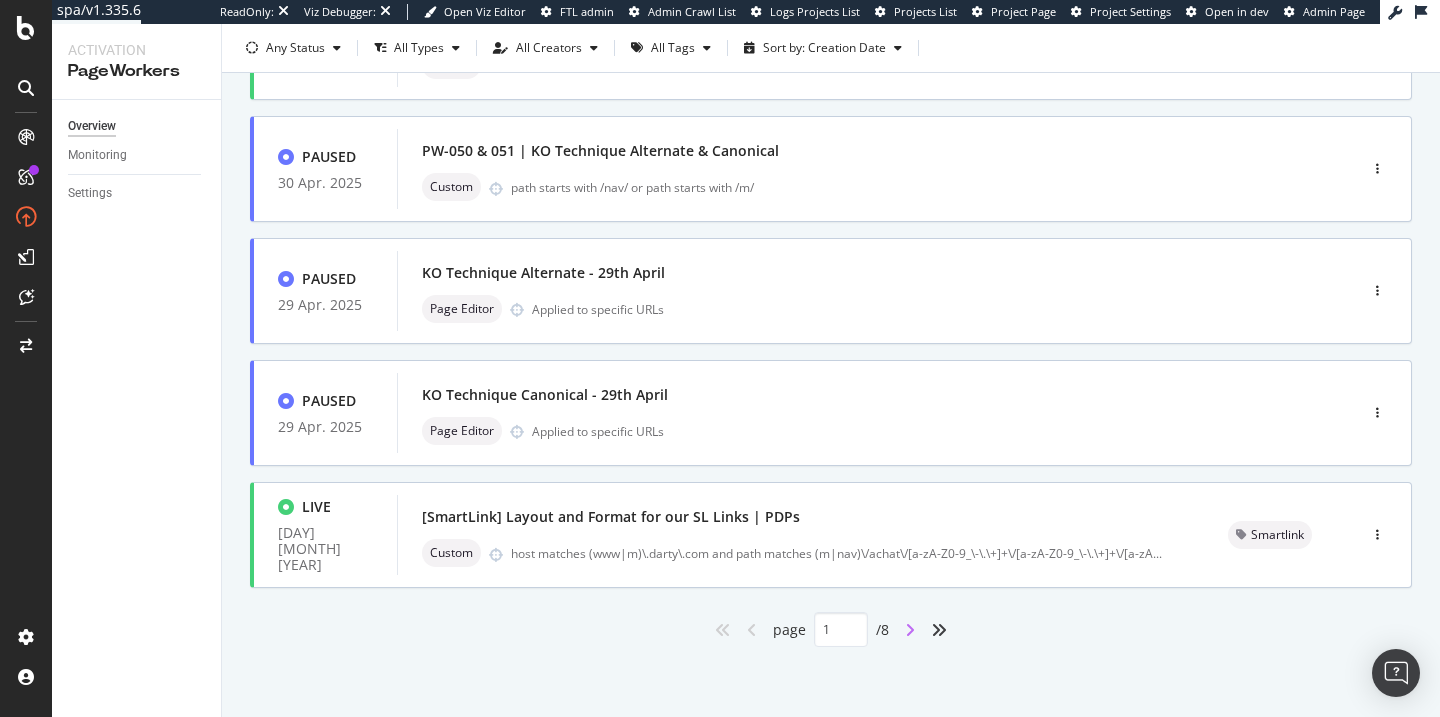 click at bounding box center (910, 630) 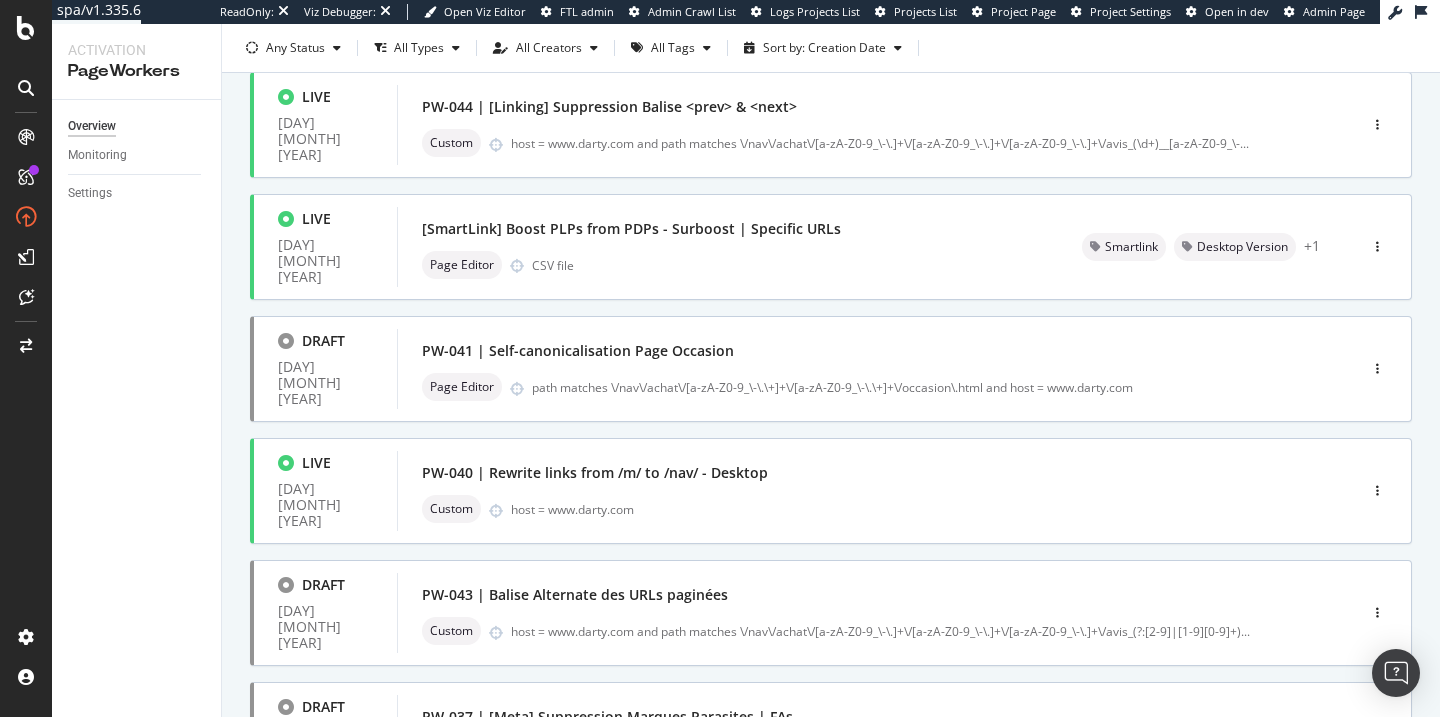 scroll, scrollTop: 822, scrollLeft: 0, axis: vertical 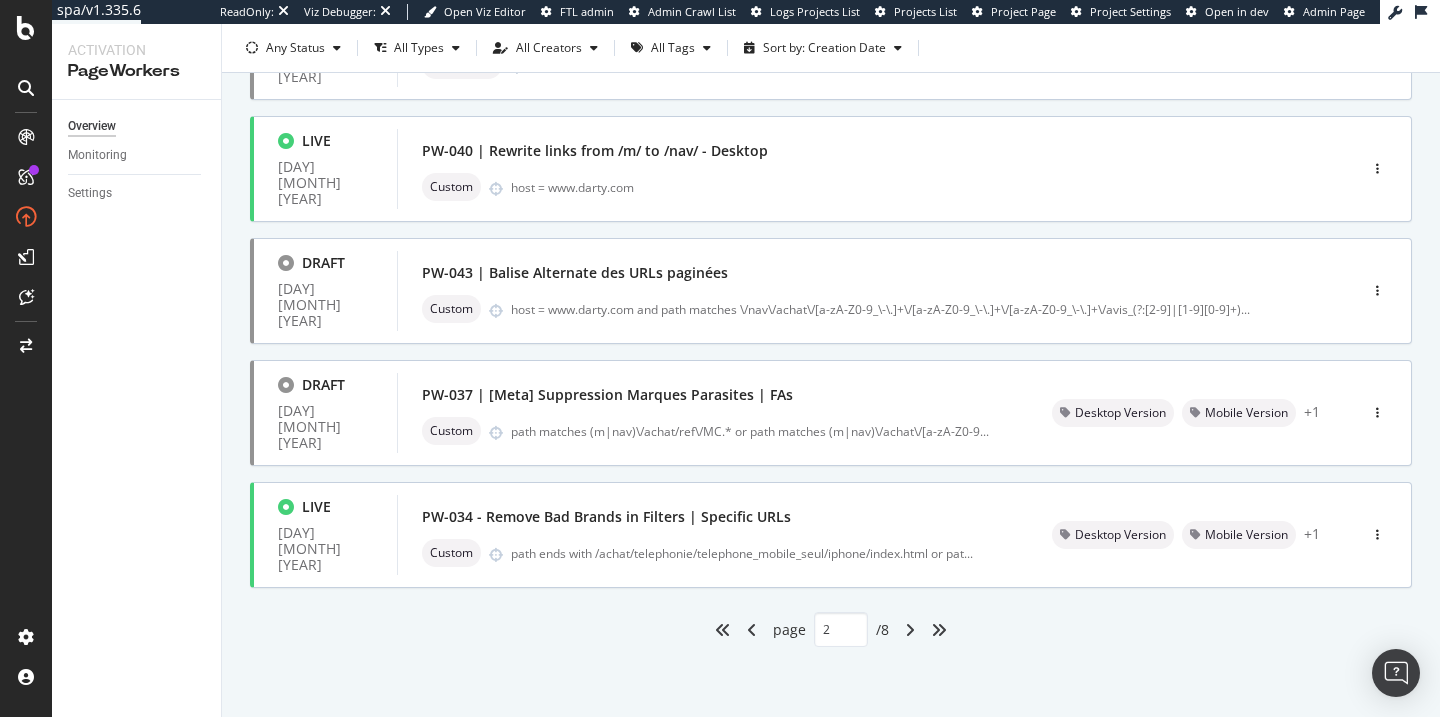 click at bounding box center [910, 630] 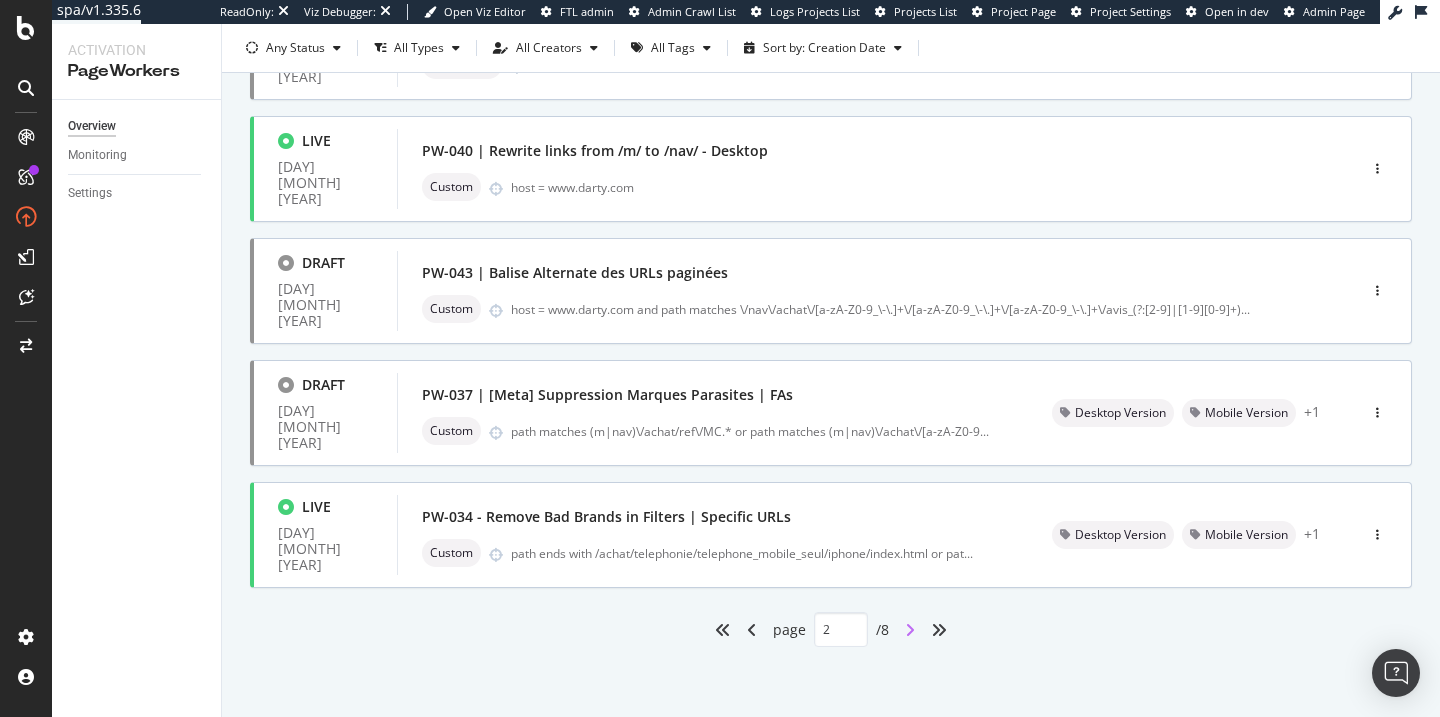 type on "3" 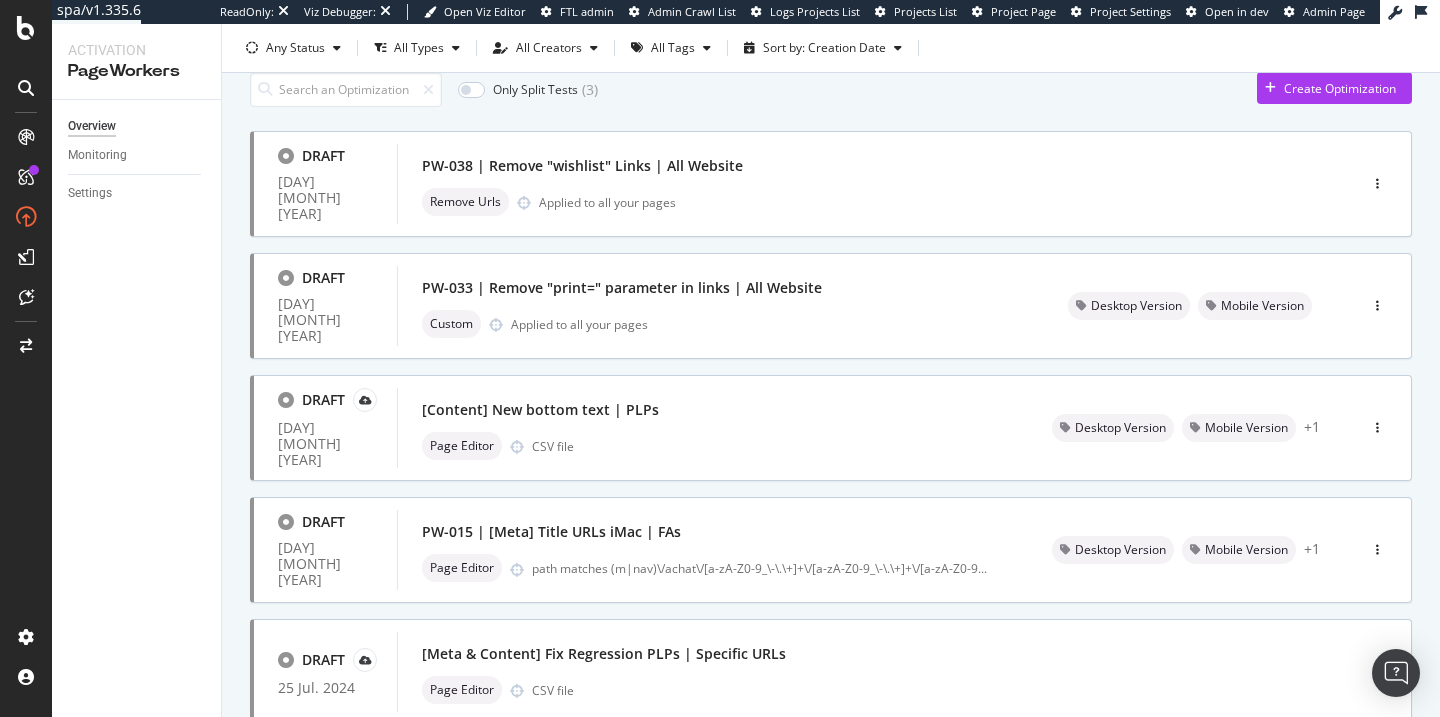 scroll, scrollTop: 0, scrollLeft: 0, axis: both 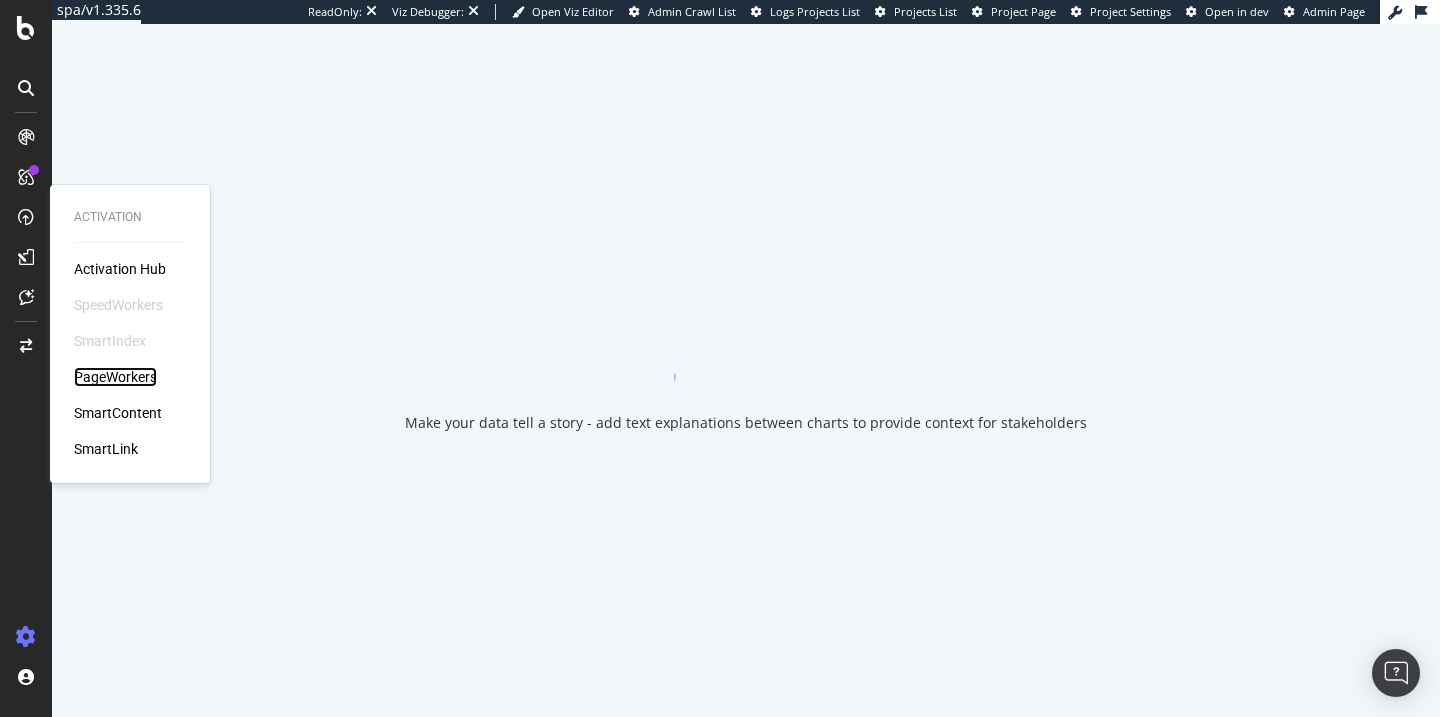 click on "PageWorkers" at bounding box center [115, 377] 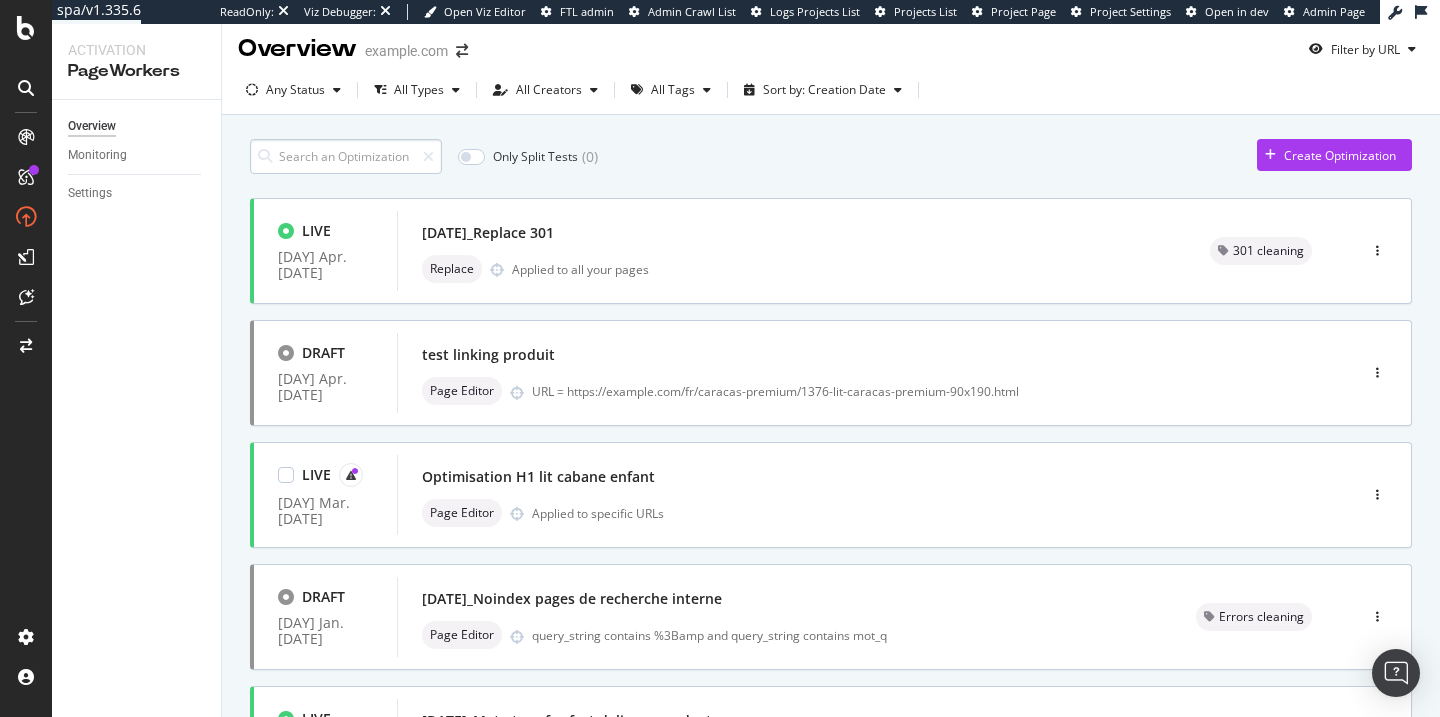 scroll, scrollTop: 0, scrollLeft: 0, axis: both 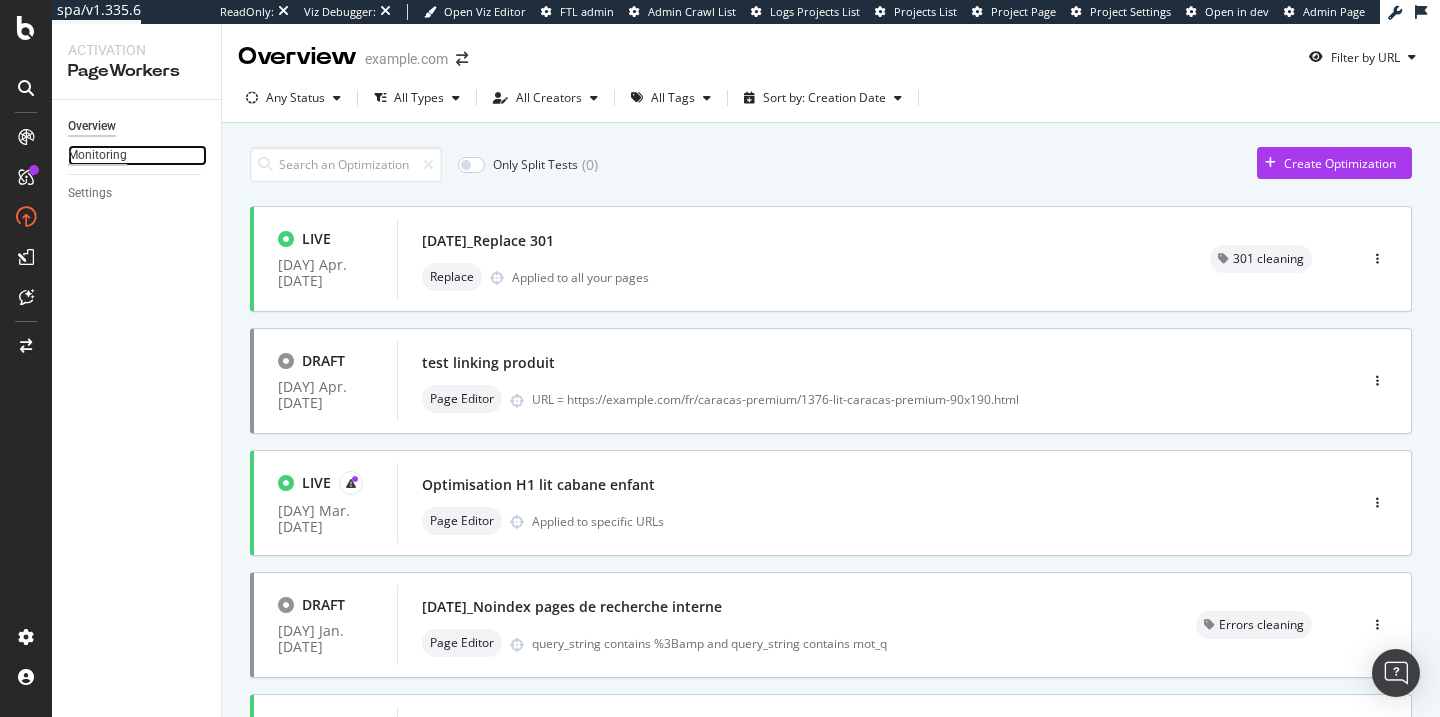click on "Monitoring" at bounding box center (97, 155) 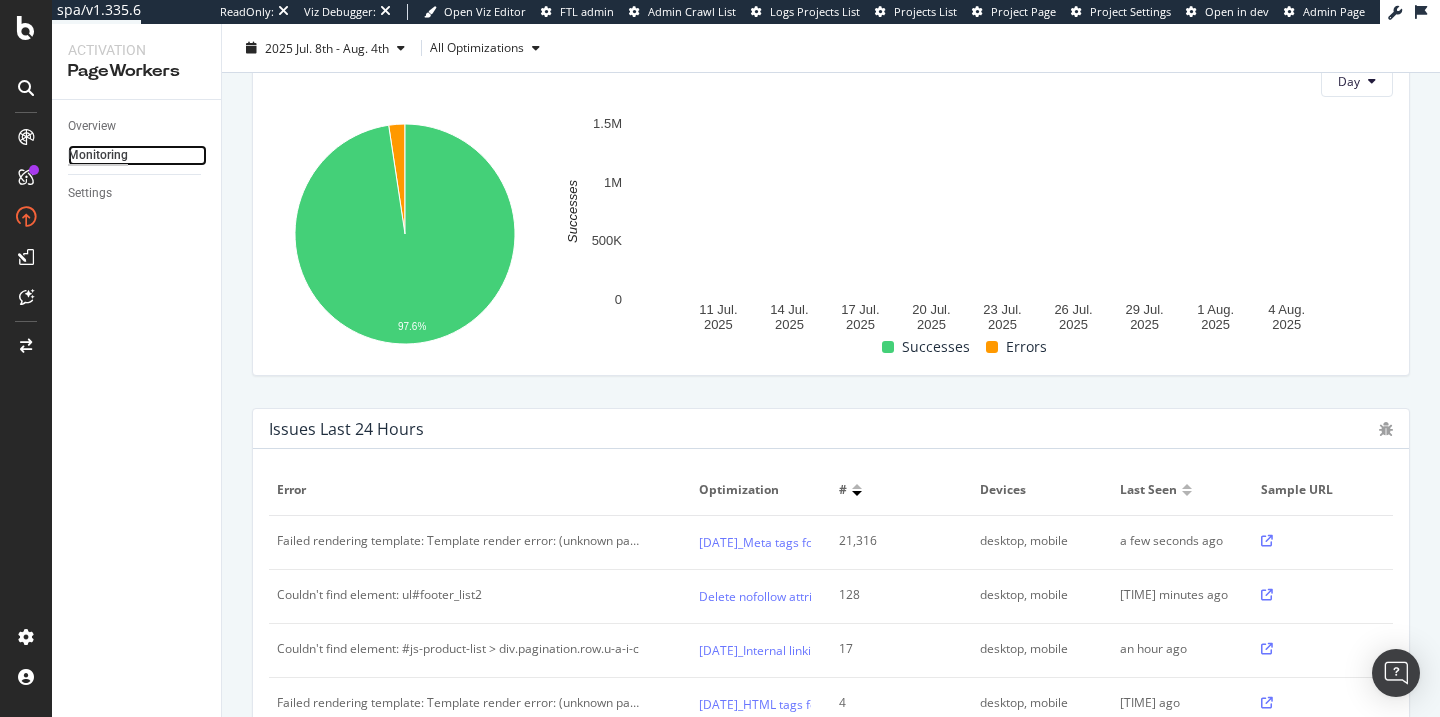 scroll, scrollTop: 0, scrollLeft: 0, axis: both 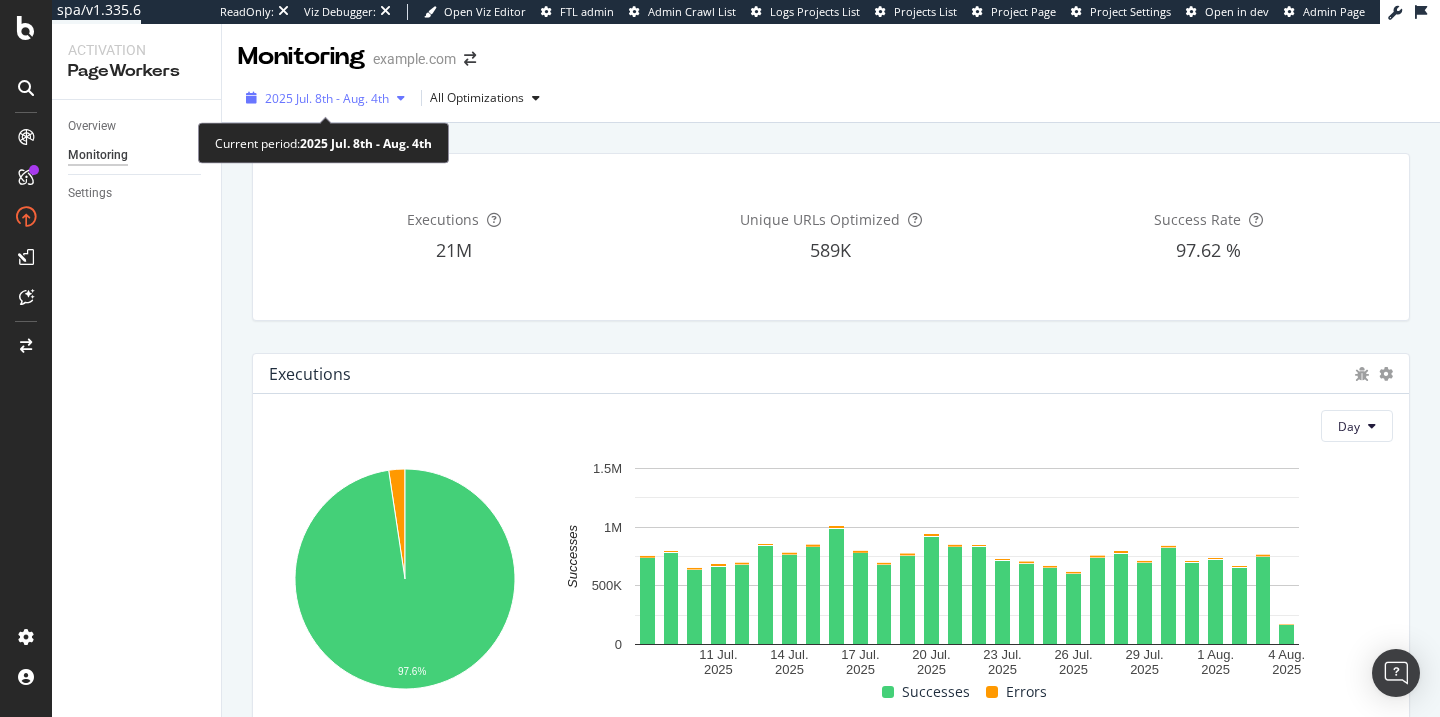 click on "2025 Jul. 8th - Aug. 4th" at bounding box center (327, 98) 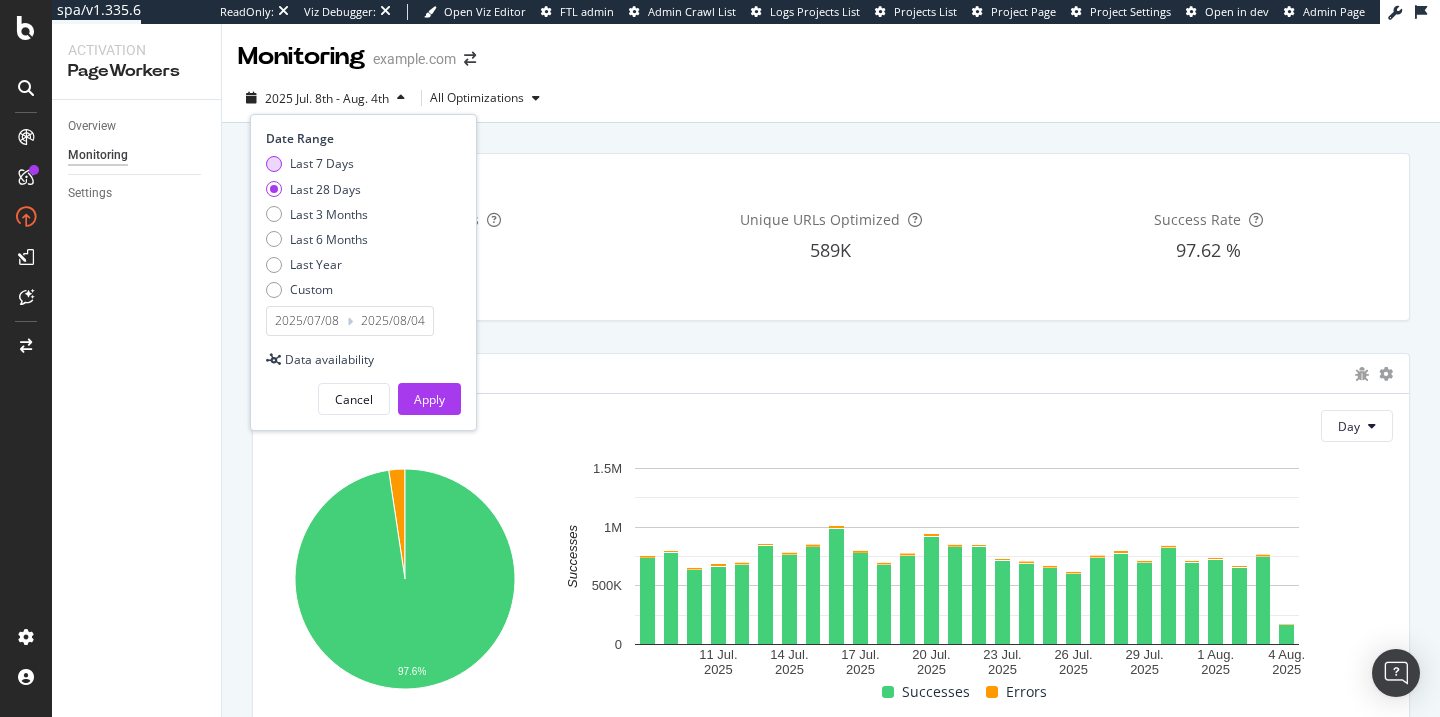 click on "Last 7 Days" at bounding box center [322, 163] 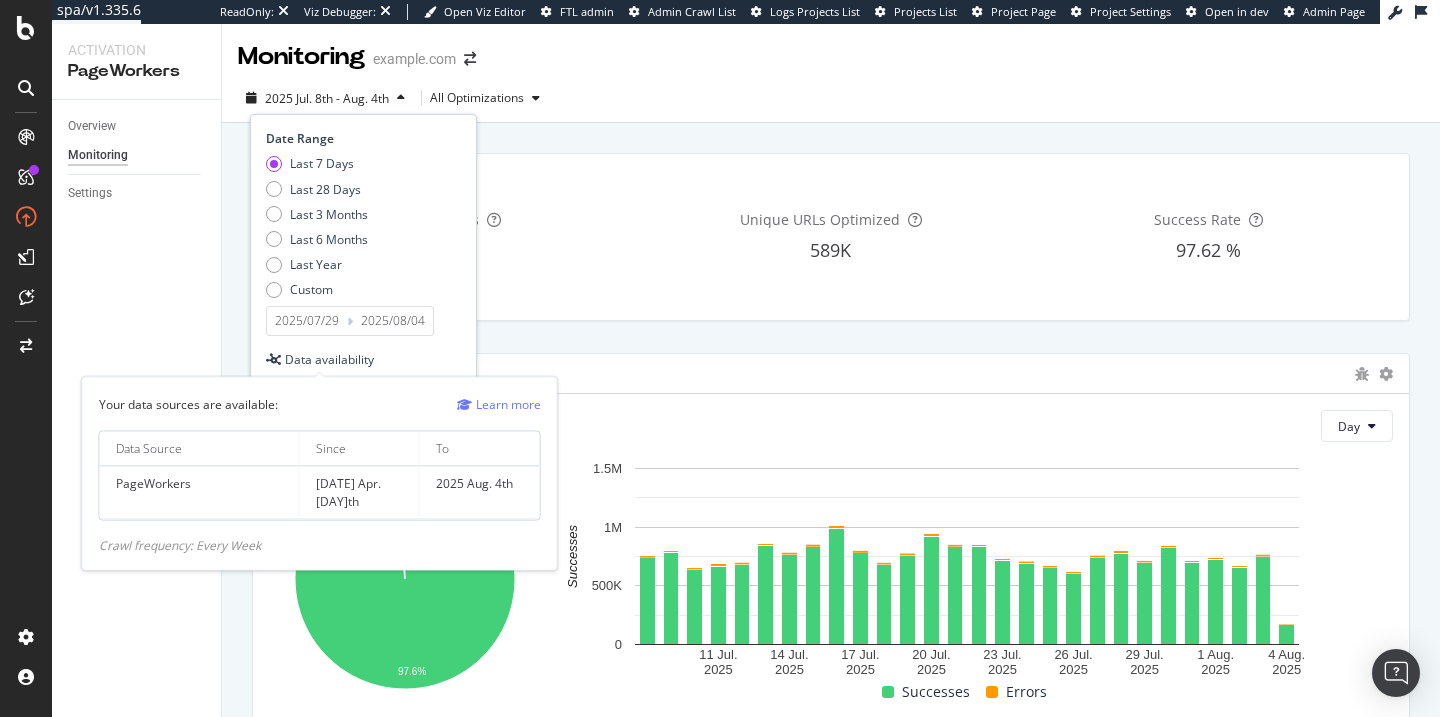 click on "Your data sources are available: Learn more Data Source Since To PageWorkers 2024 Apr. 10th 2025 Aug. 4th Crawl frequency: Every Week" at bounding box center (320, 474) 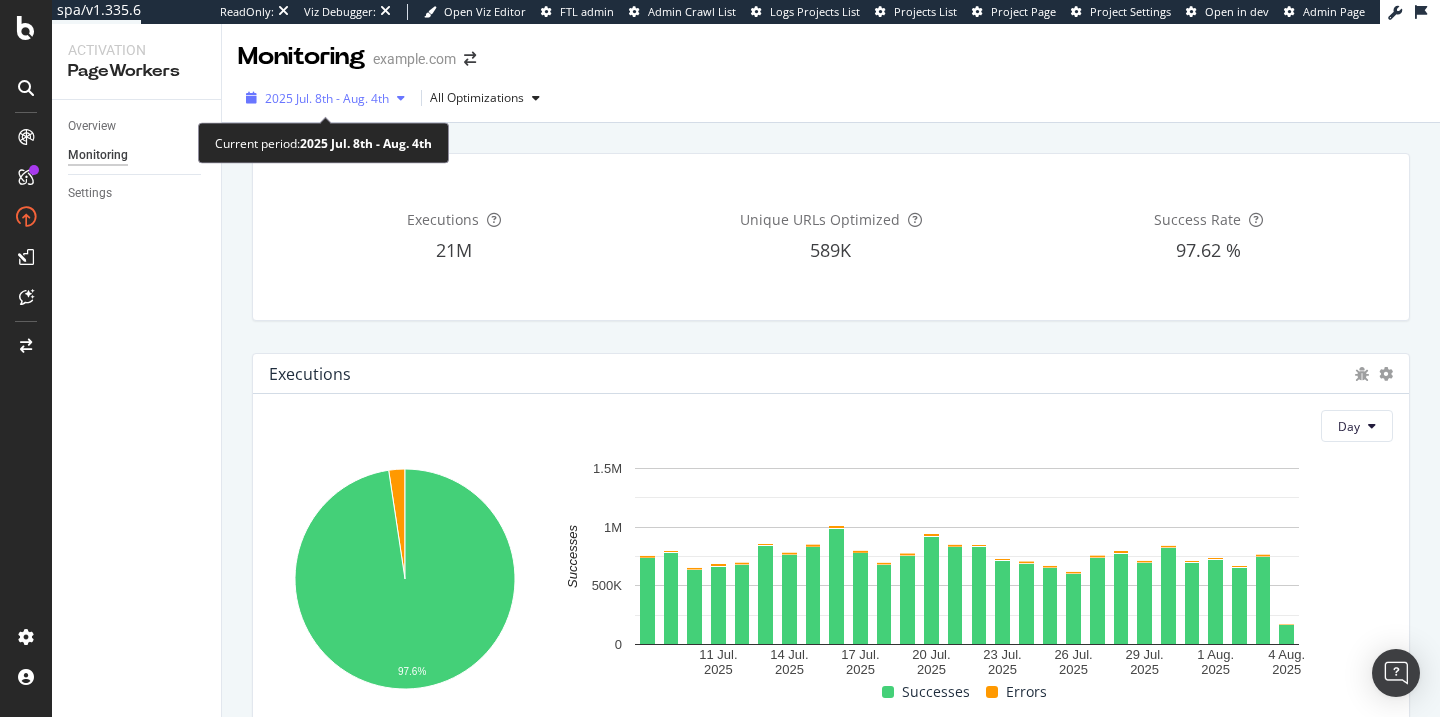 click on "2025 Jul. 8th - Aug. 4th" at bounding box center [327, 98] 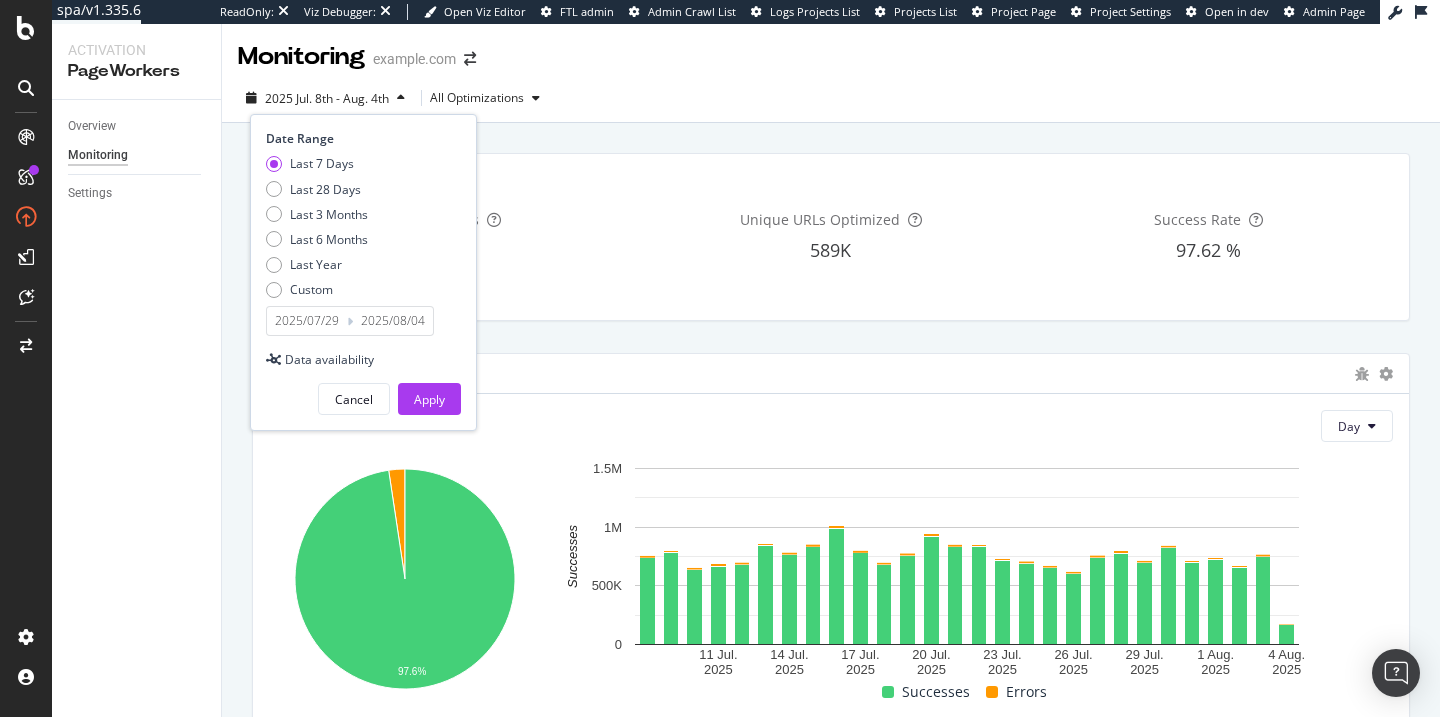 click on "Cancel Apply" at bounding box center (363, 391) 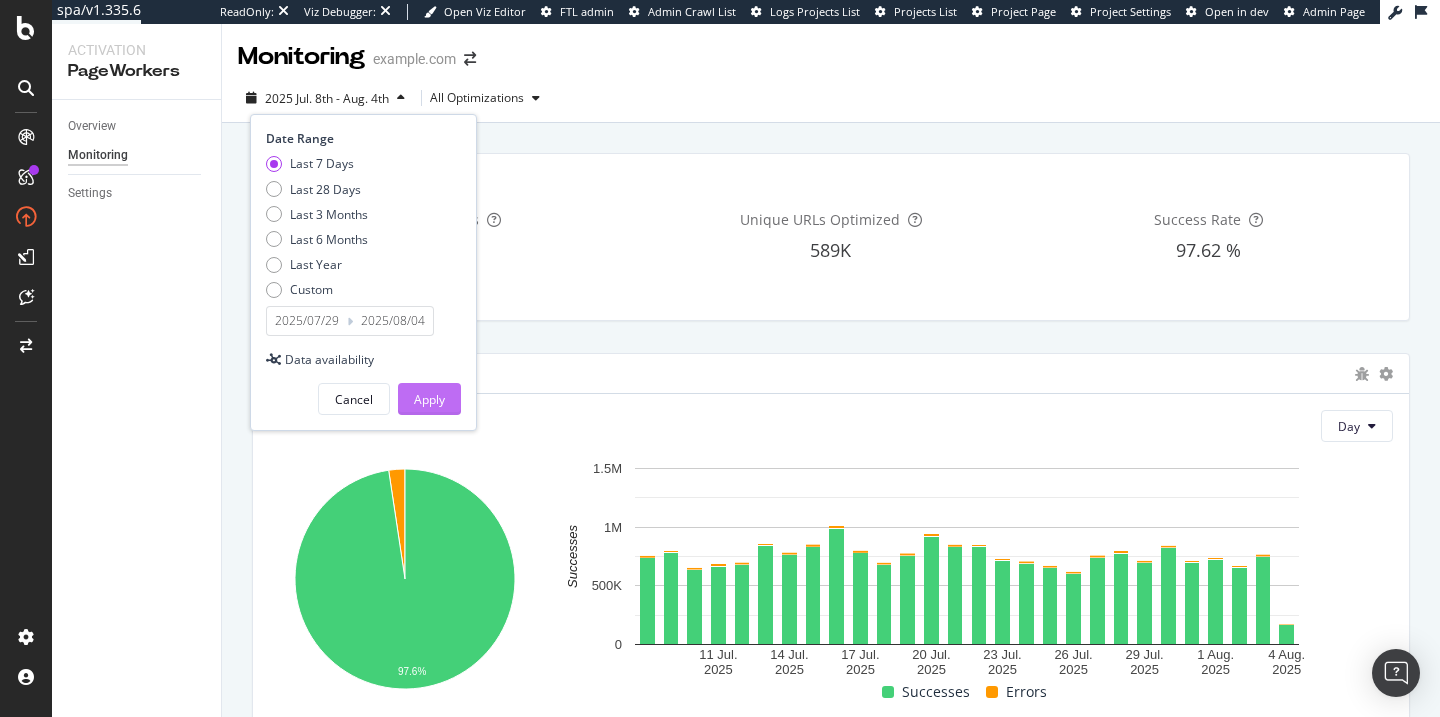 click on "Apply" at bounding box center (429, 399) 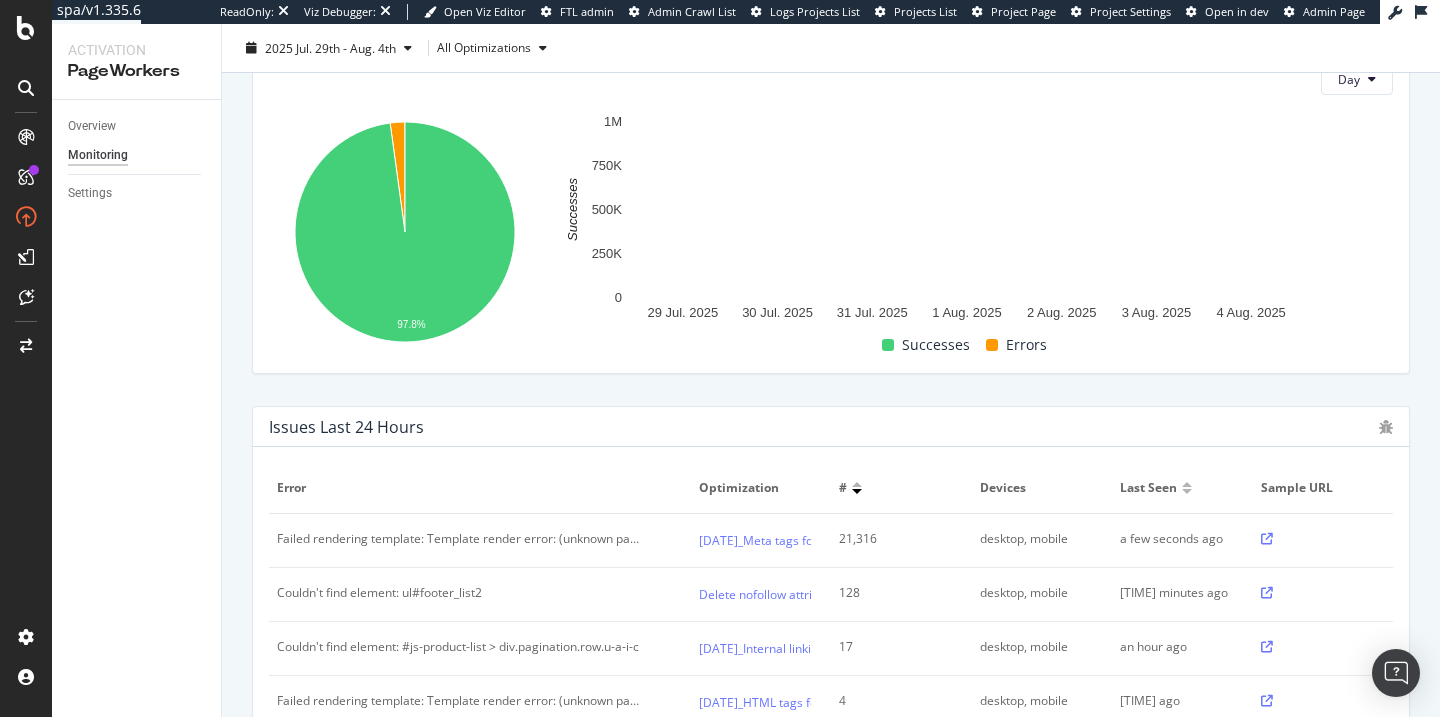 scroll, scrollTop: 890, scrollLeft: 0, axis: vertical 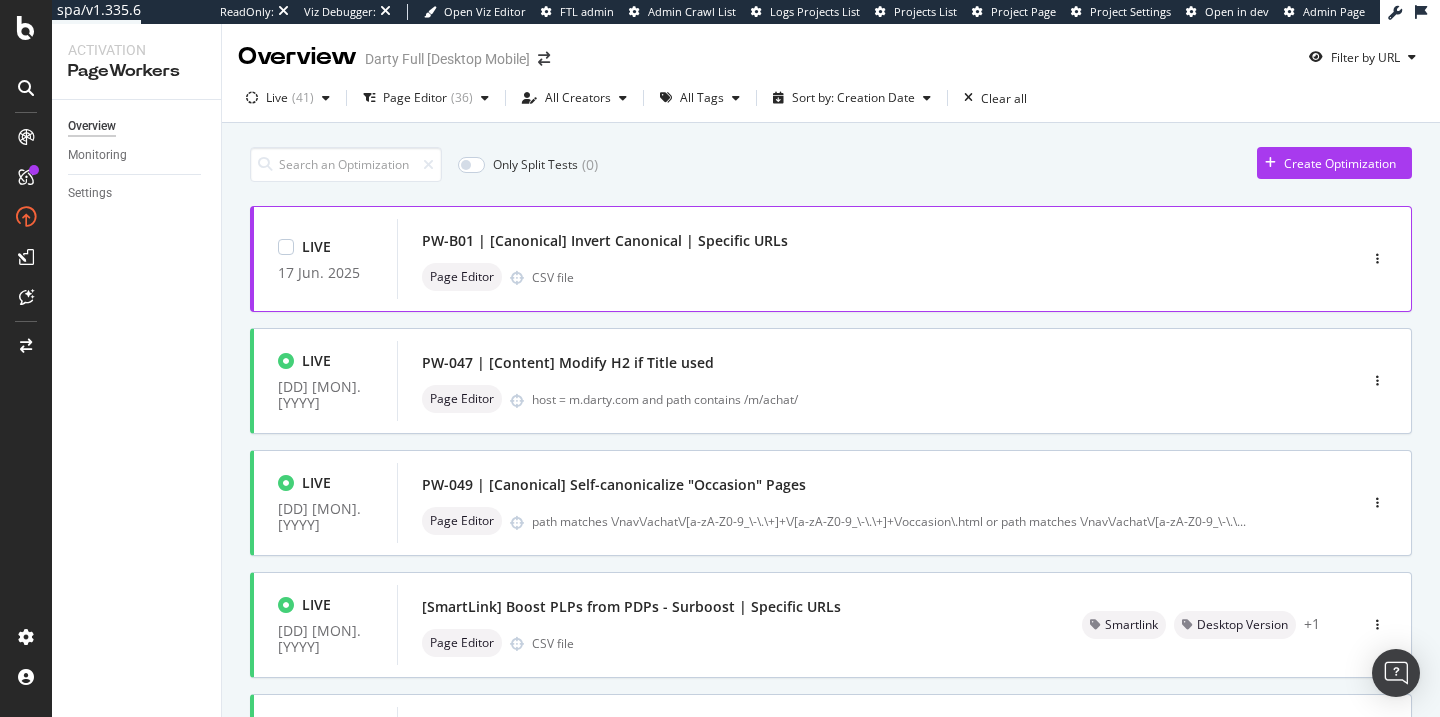 click on "Page Editor CSV file" at bounding box center [847, 277] 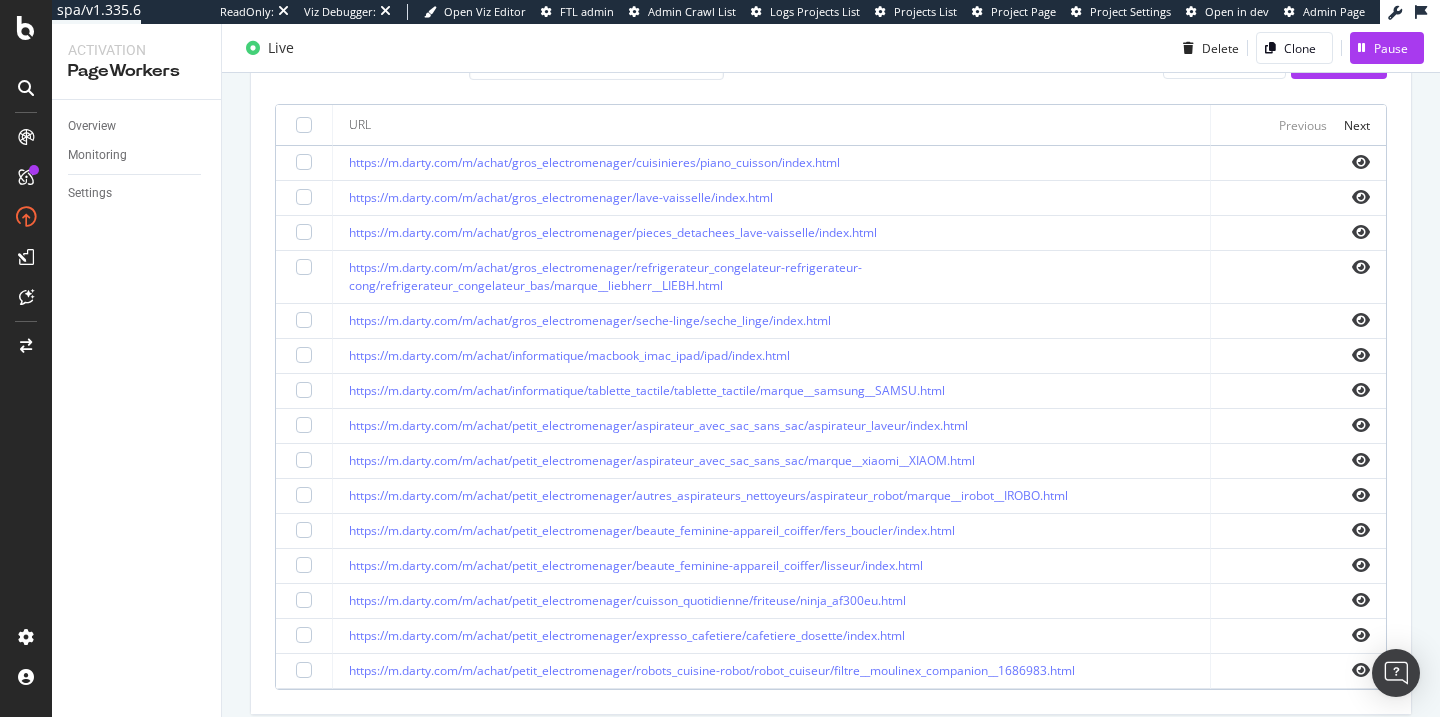 scroll, scrollTop: 666, scrollLeft: 0, axis: vertical 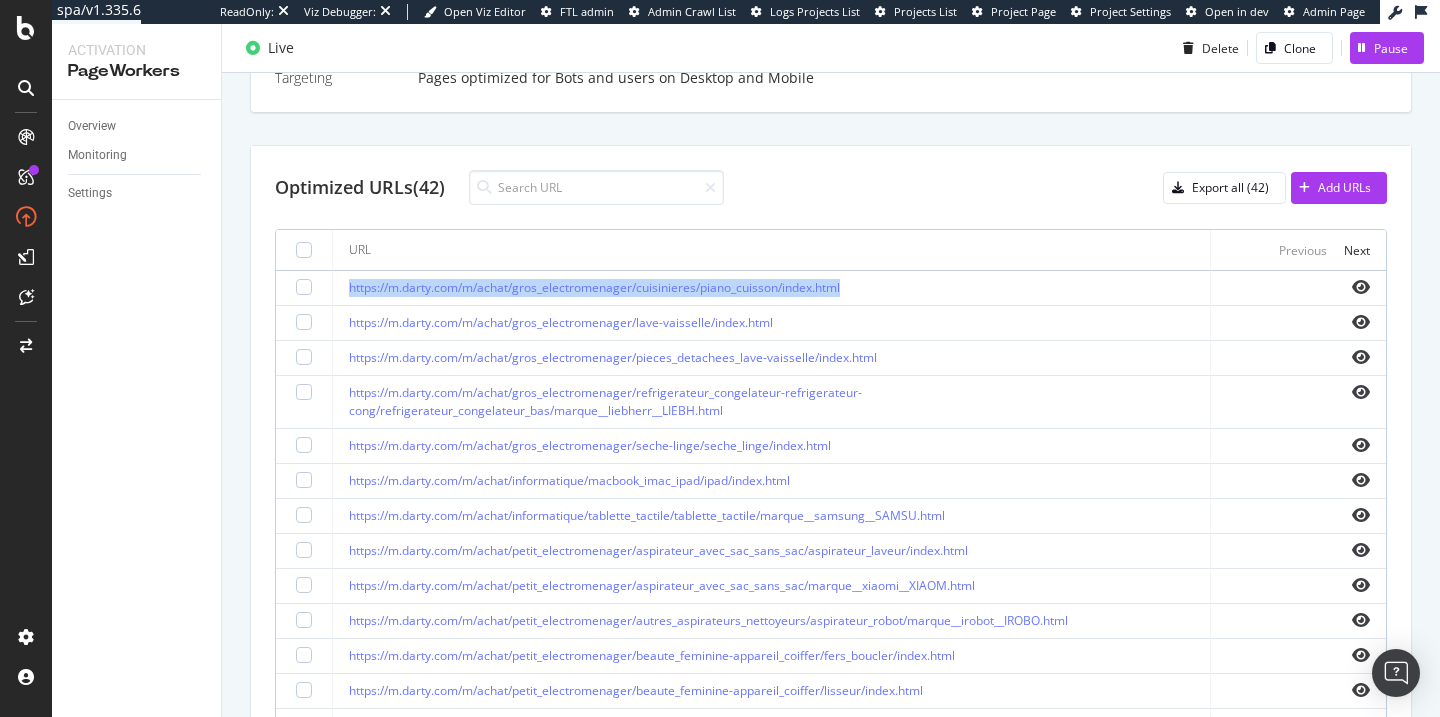 drag, startPoint x: 909, startPoint y: 287, endPoint x: 353, endPoint y: 275, distance: 556.12946 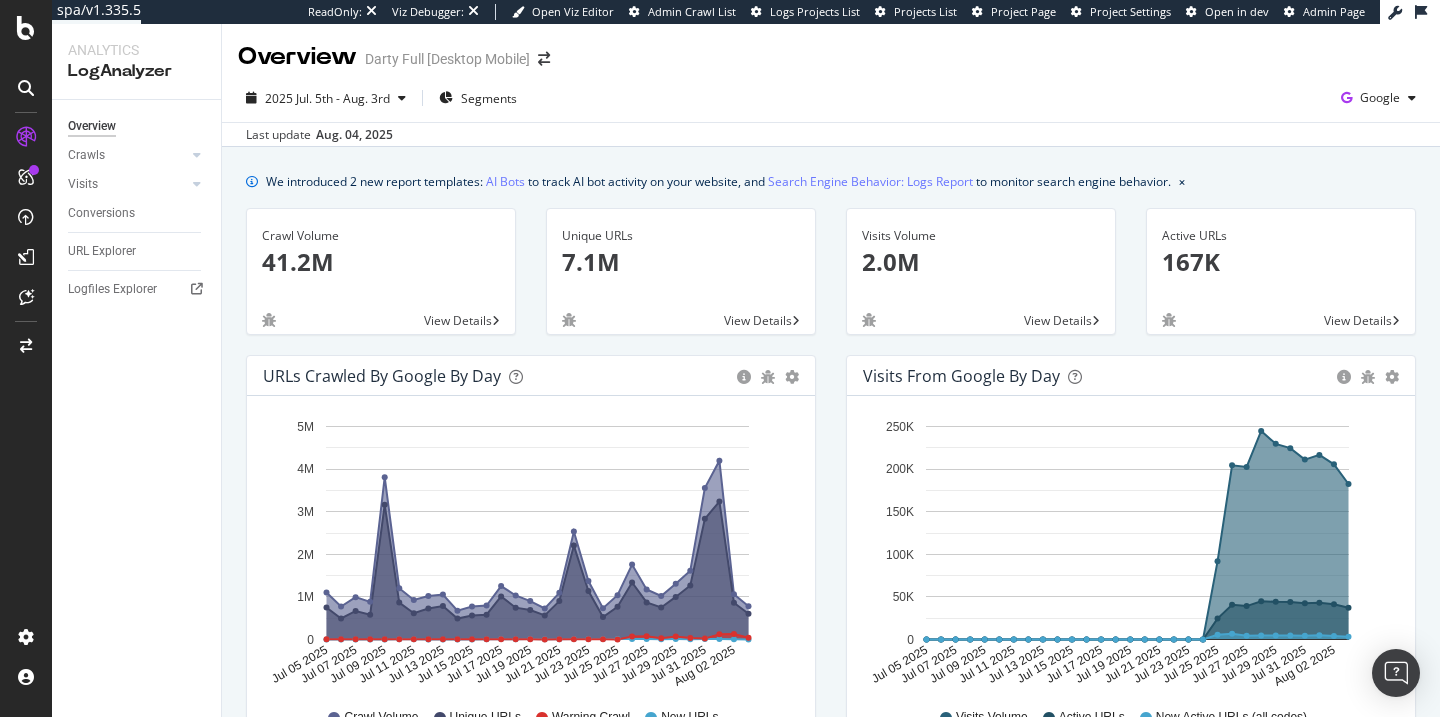 scroll, scrollTop: 0, scrollLeft: 0, axis: both 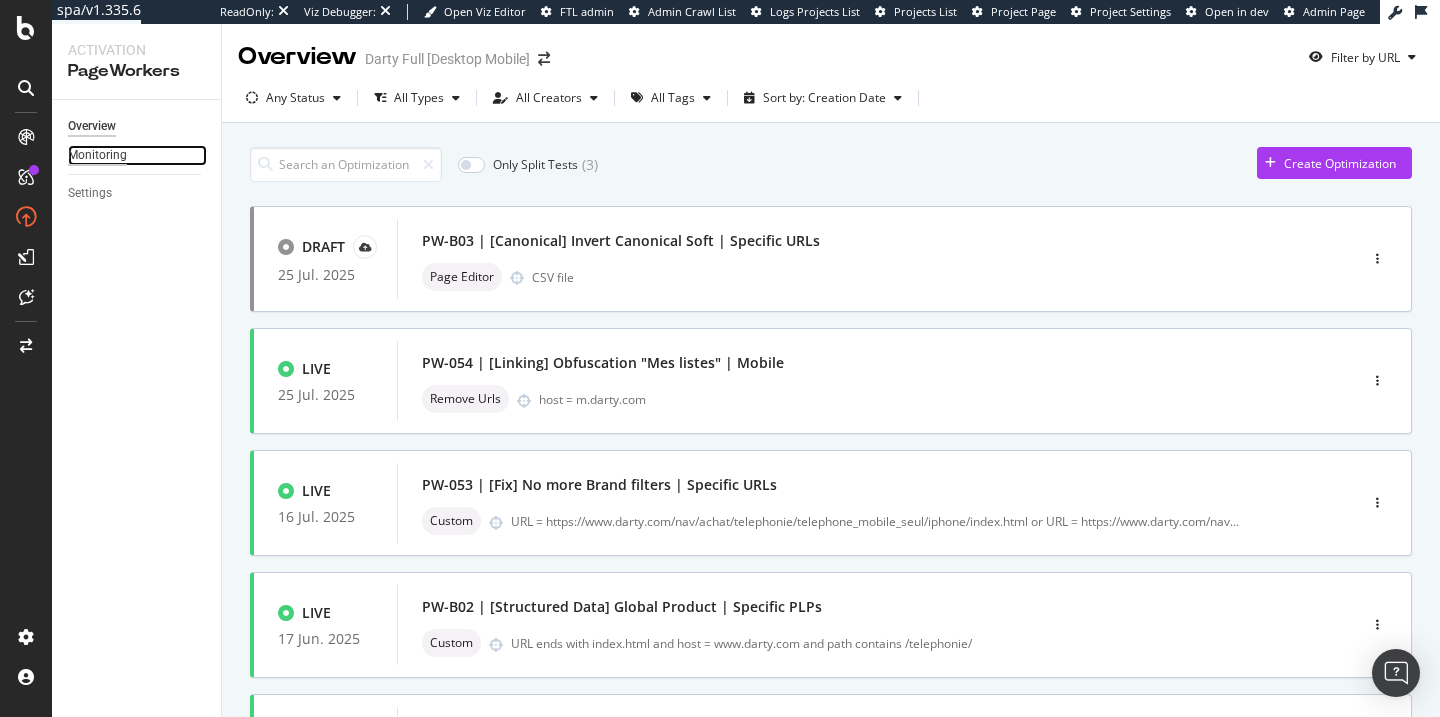 click on "Monitoring" at bounding box center [97, 155] 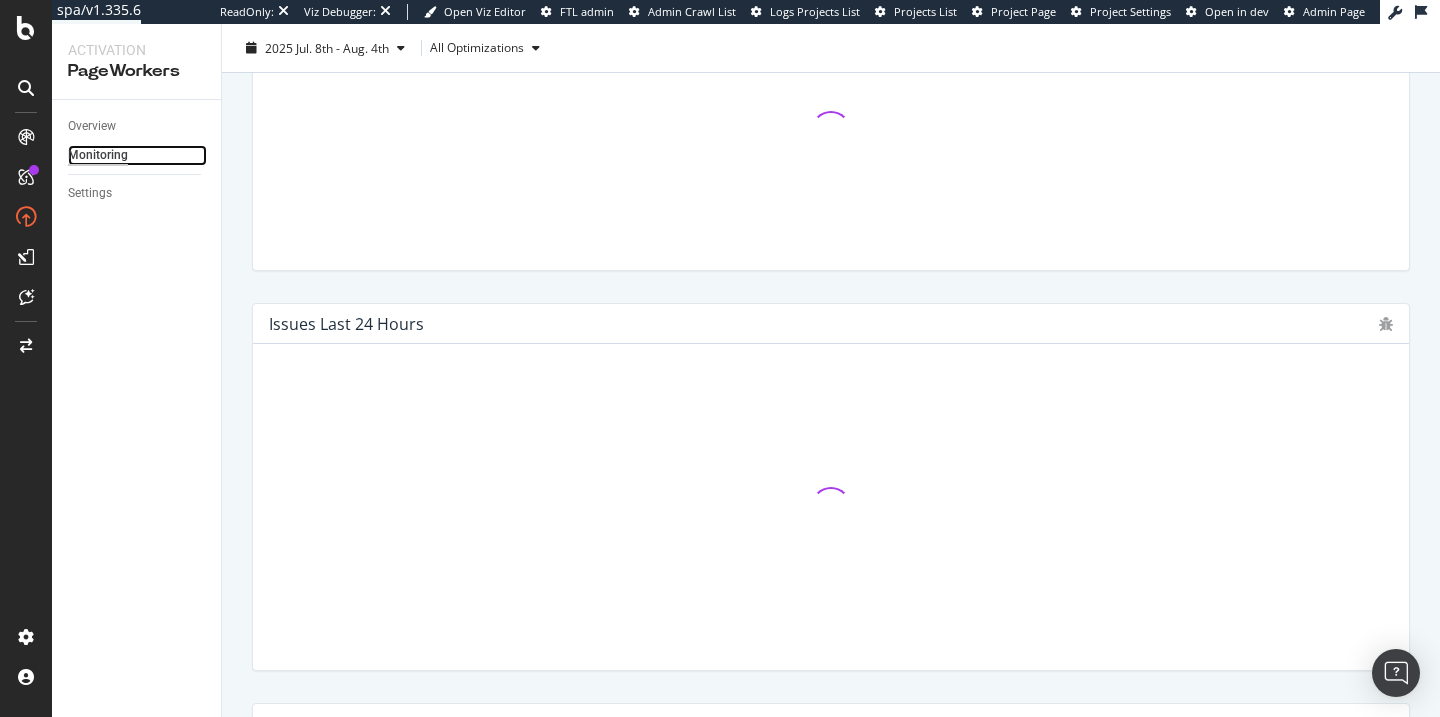 scroll, scrollTop: 890, scrollLeft: 0, axis: vertical 